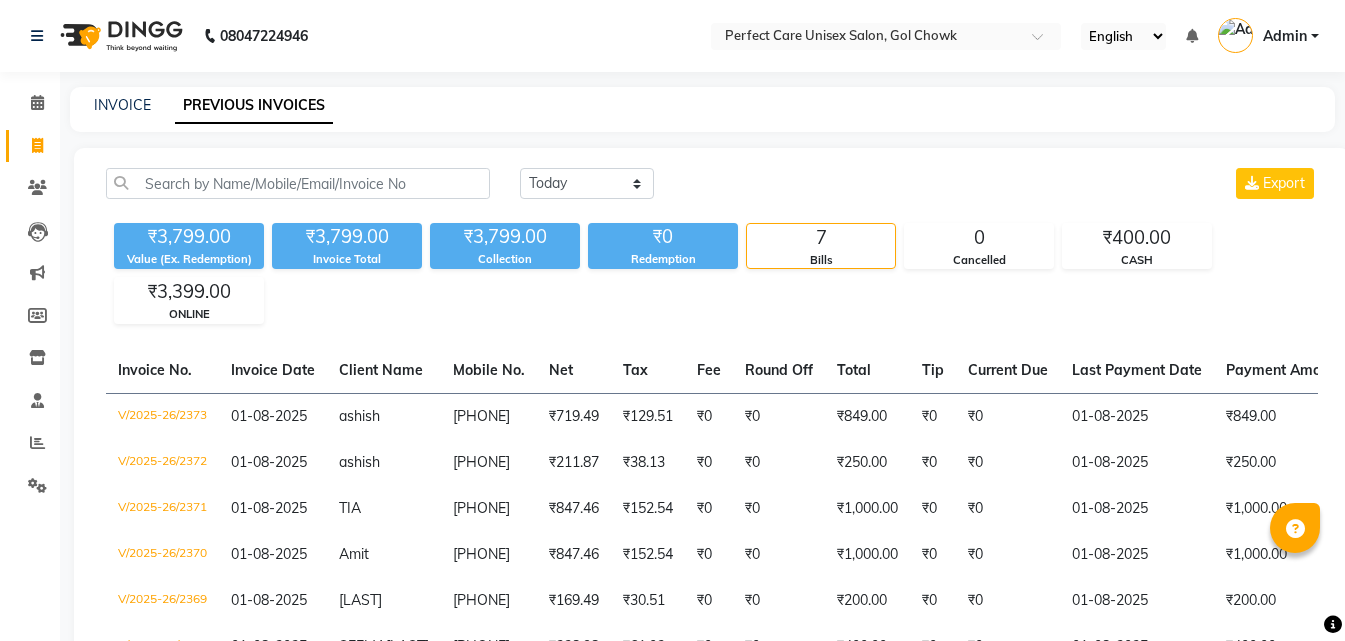 scroll, scrollTop: 0, scrollLeft: 0, axis: both 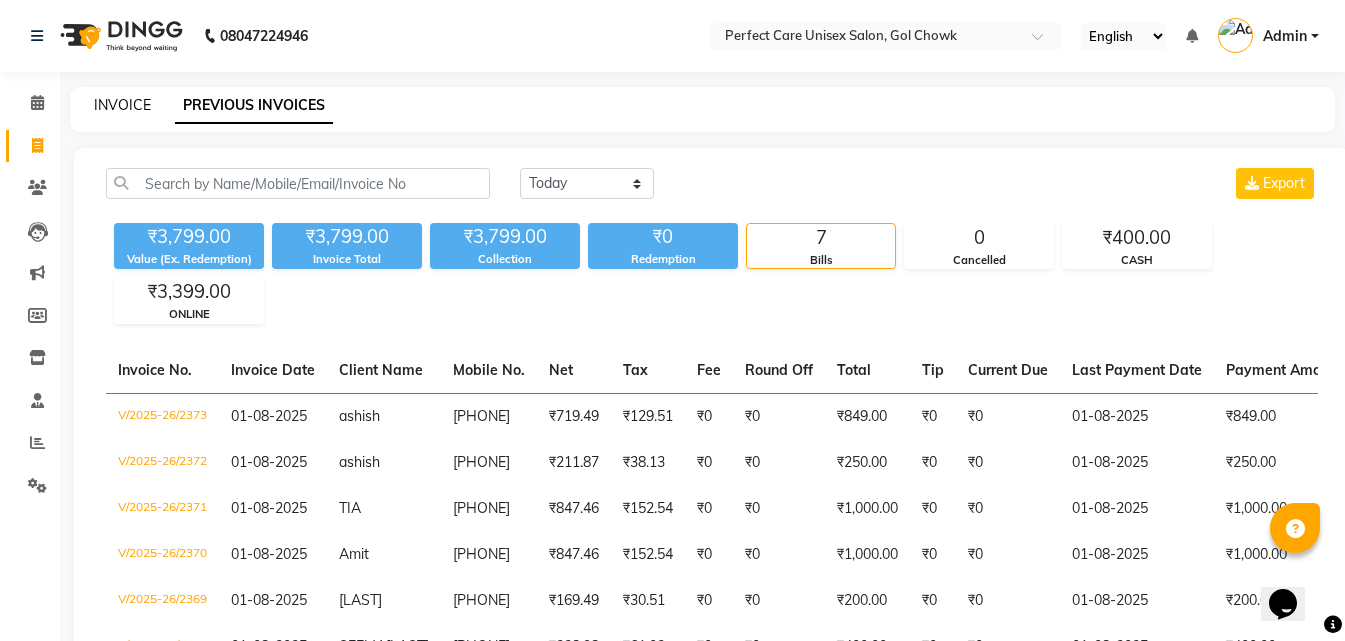 click on "INVOICE" 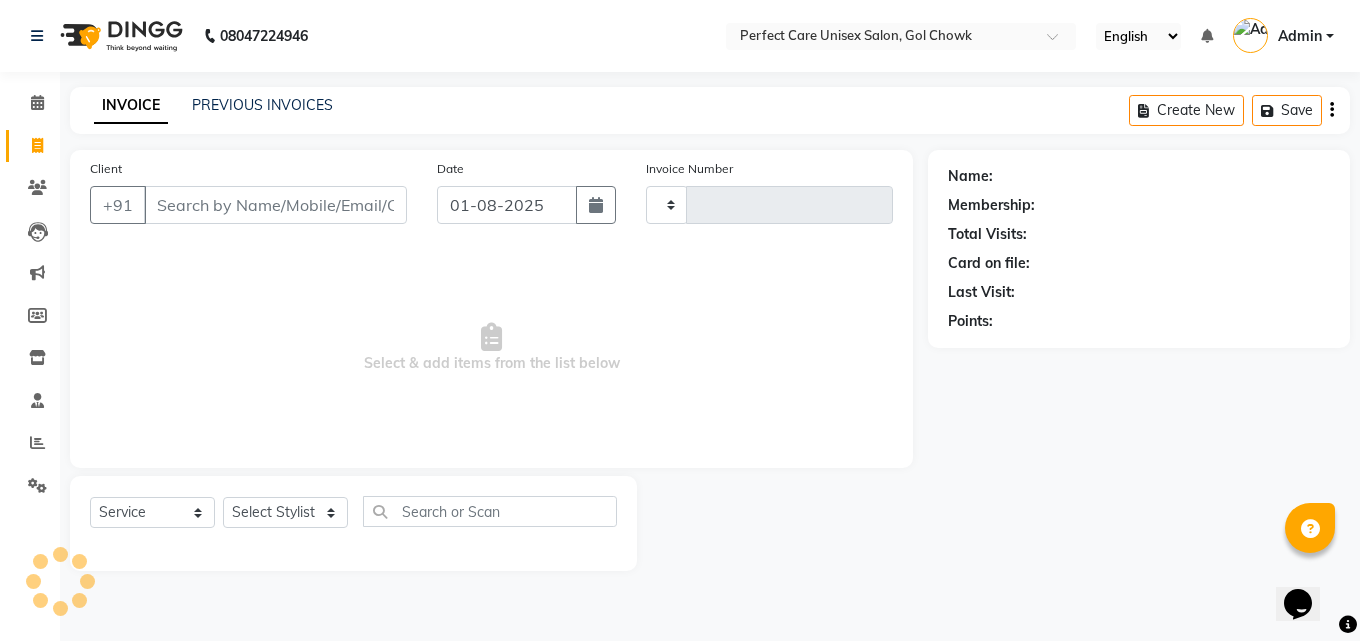 type on "2374" 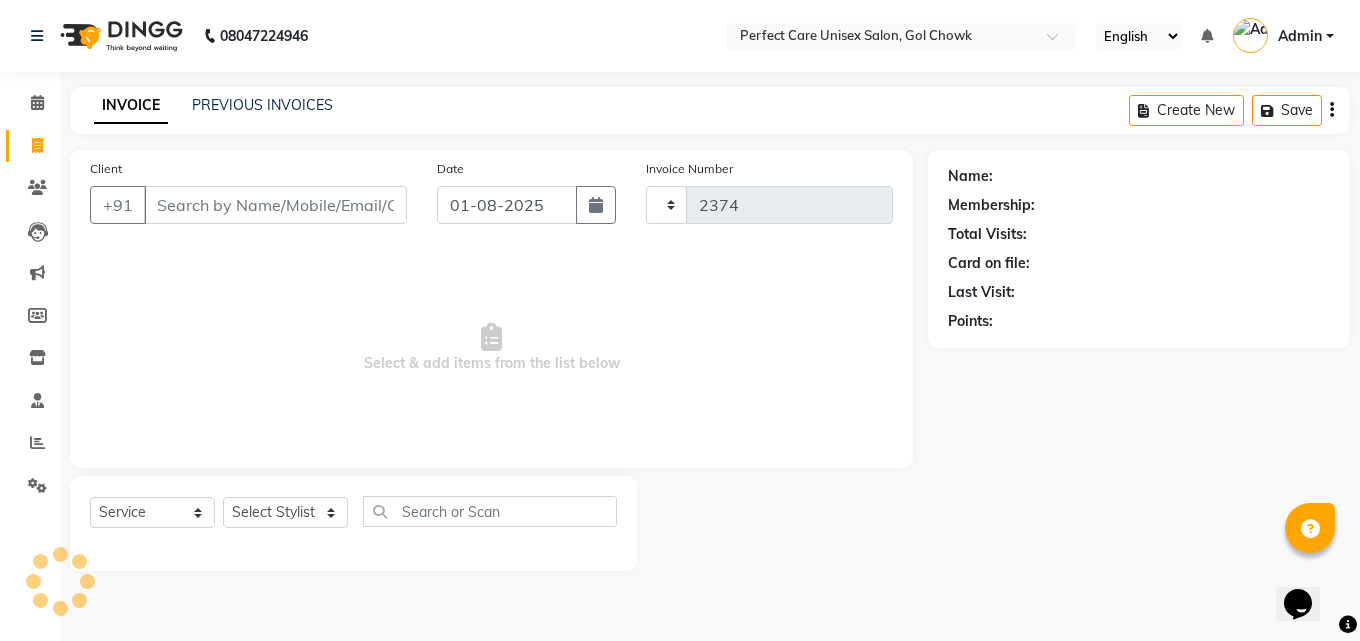 select on "4751" 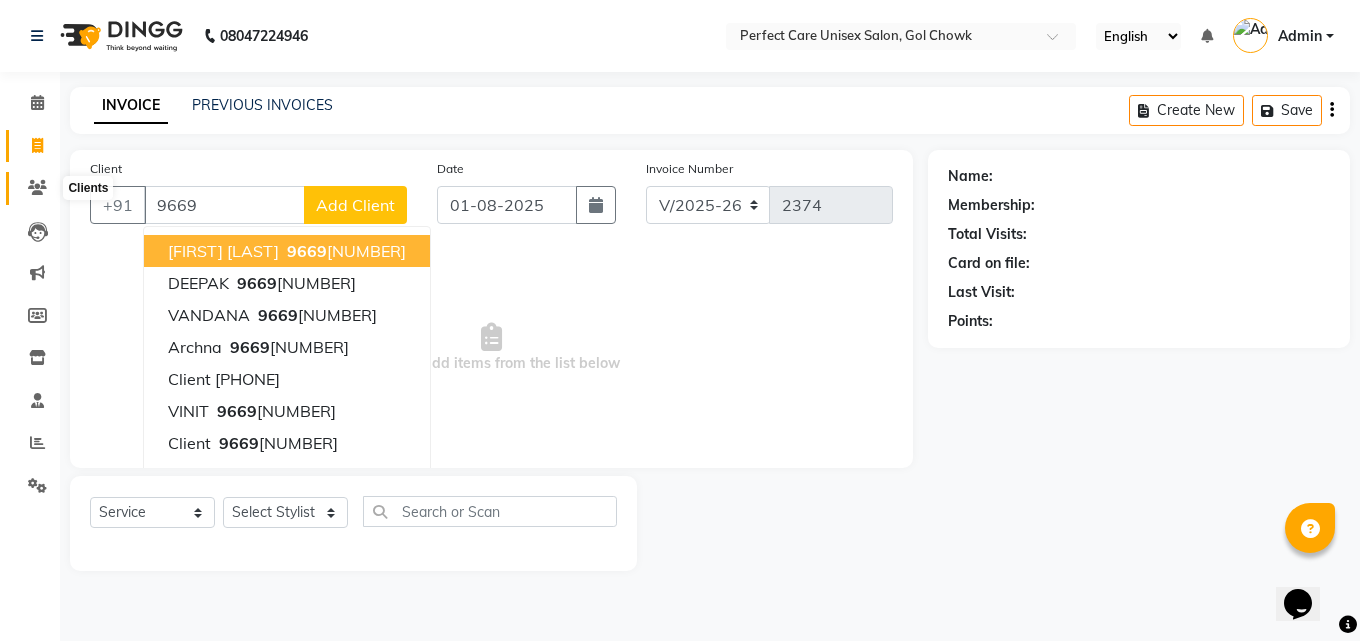 type on "9669" 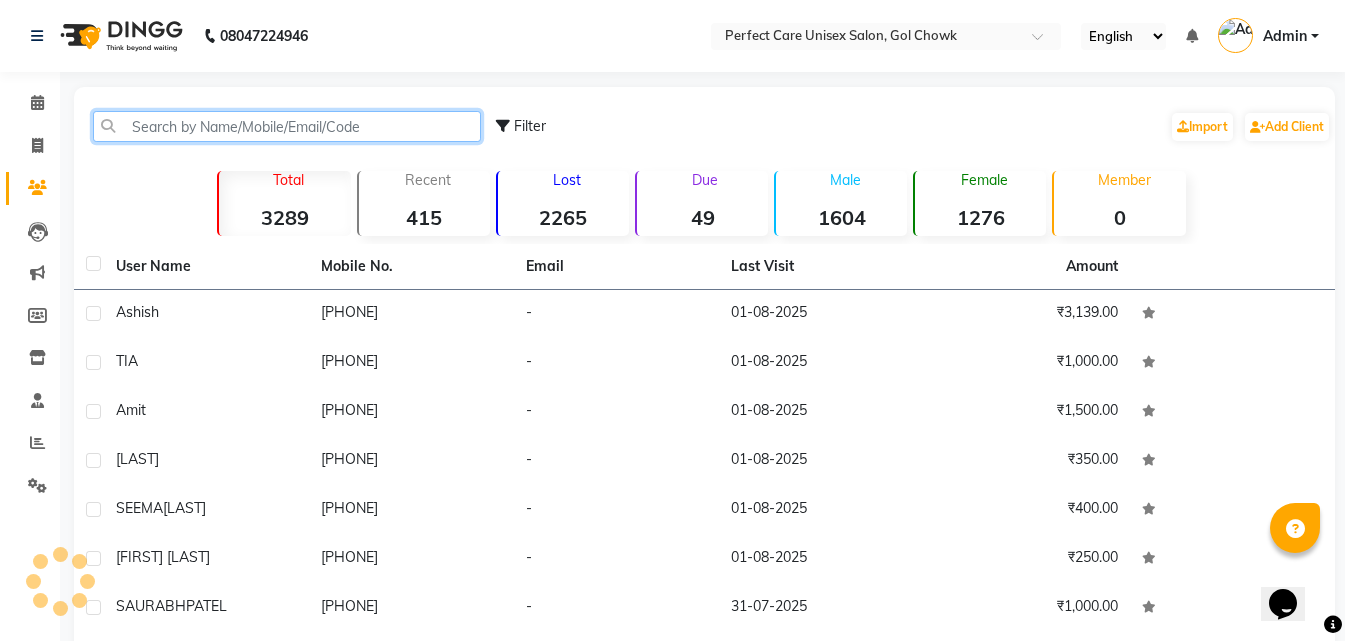 click 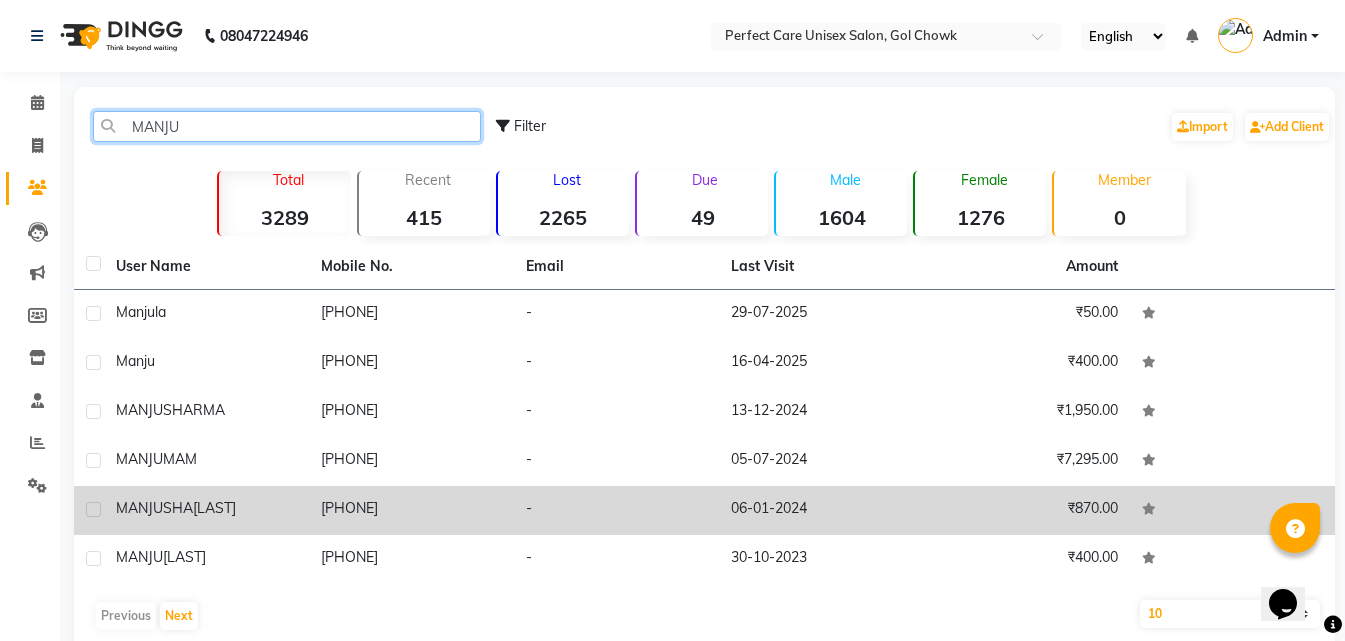 type on "MANJU" 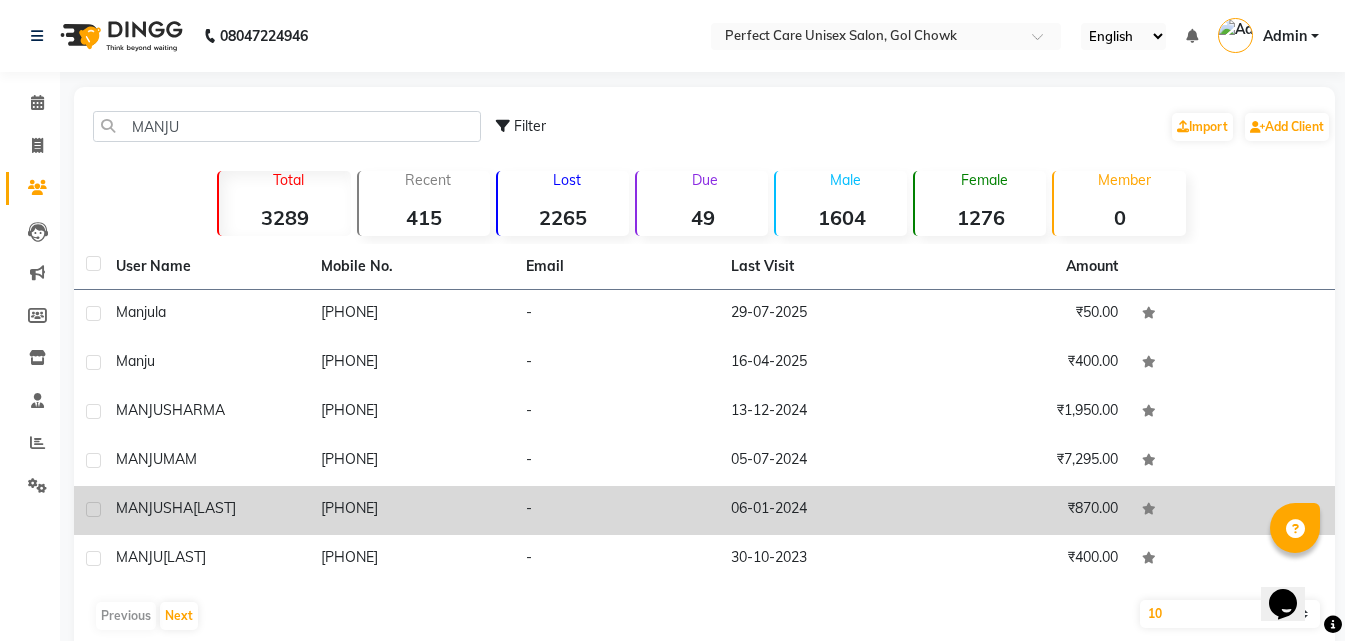 click on "[PHONE]" 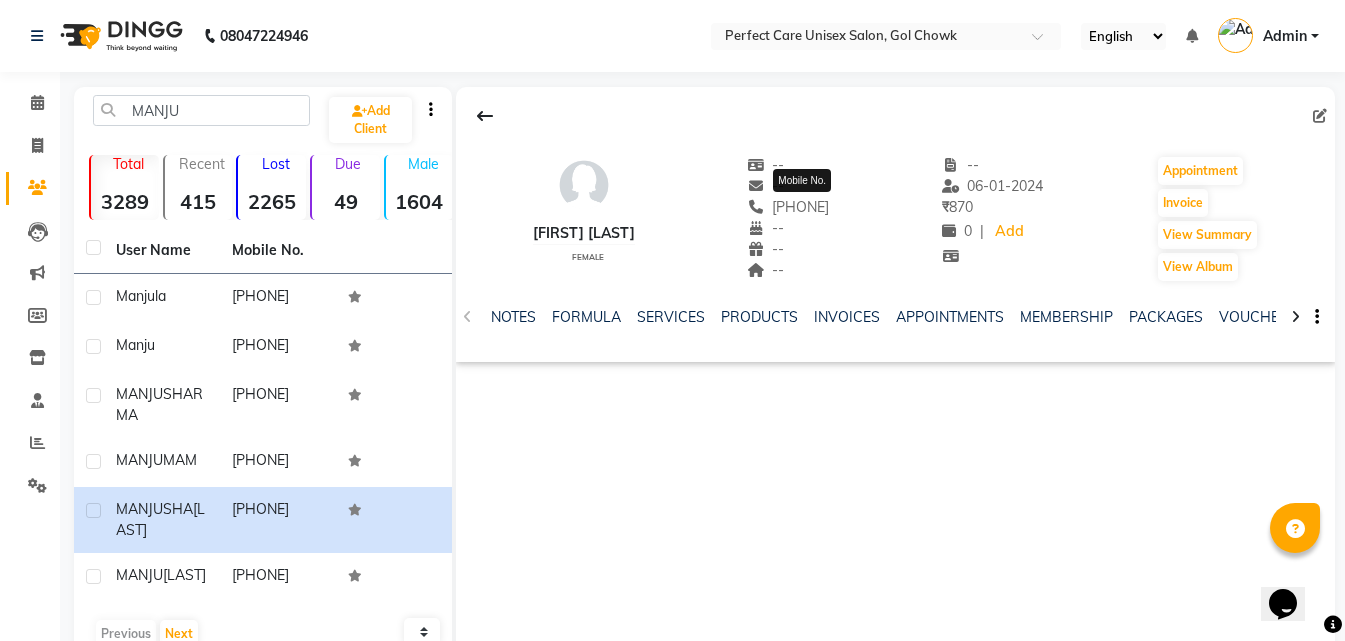 drag, startPoint x: 774, startPoint y: 209, endPoint x: 833, endPoint y: 210, distance: 59.008472 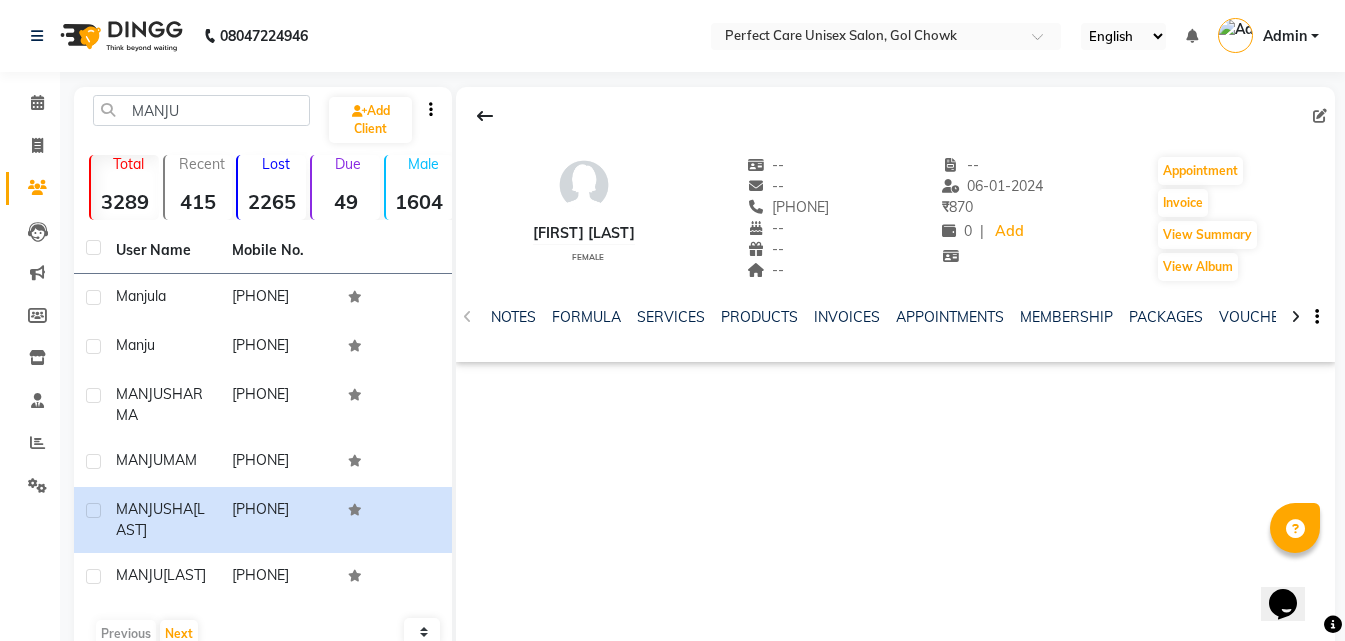 drag, startPoint x: 833, startPoint y: 210, endPoint x: 893, endPoint y: 220, distance: 60.827625 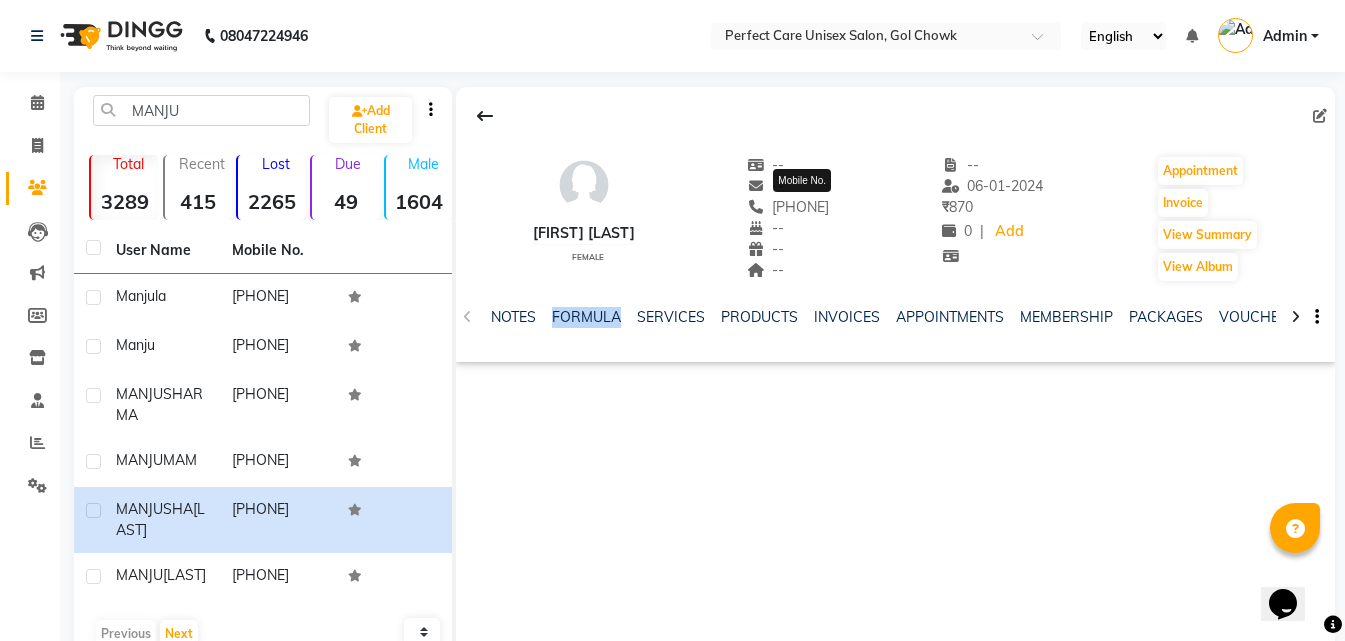 click on "[PHONE]" 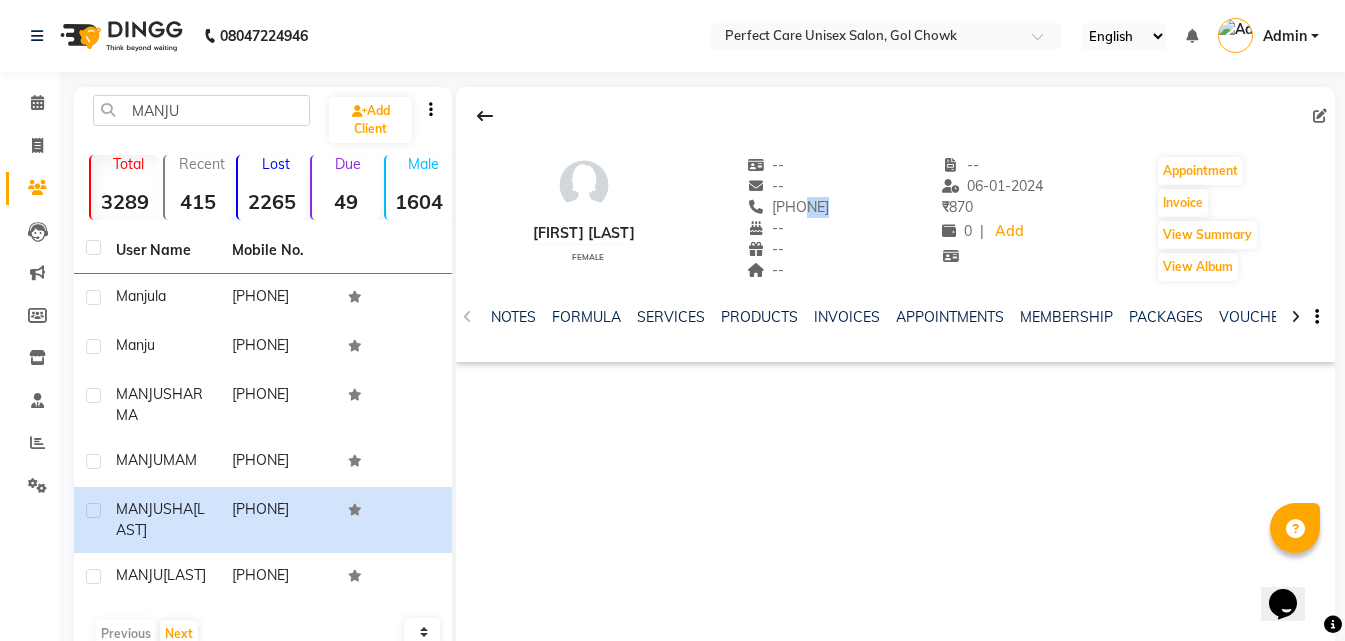 drag, startPoint x: 789, startPoint y: 202, endPoint x: 814, endPoint y: 207, distance: 25.495098 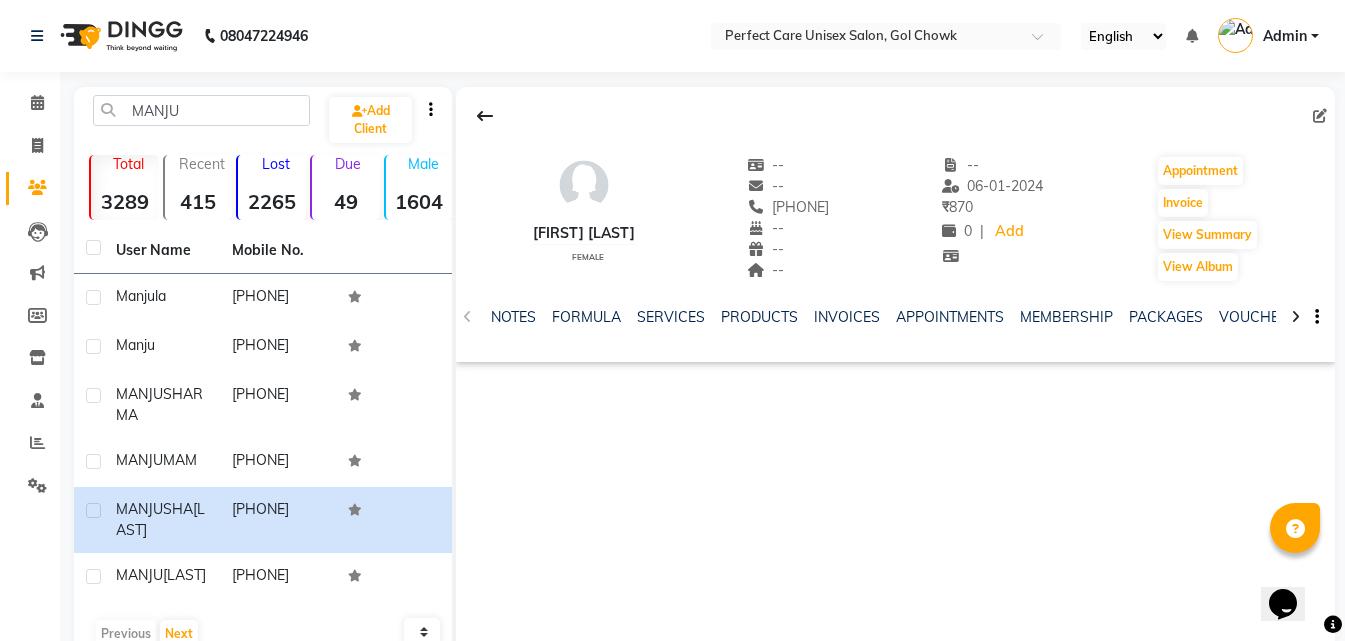 click on "[PHONE]" 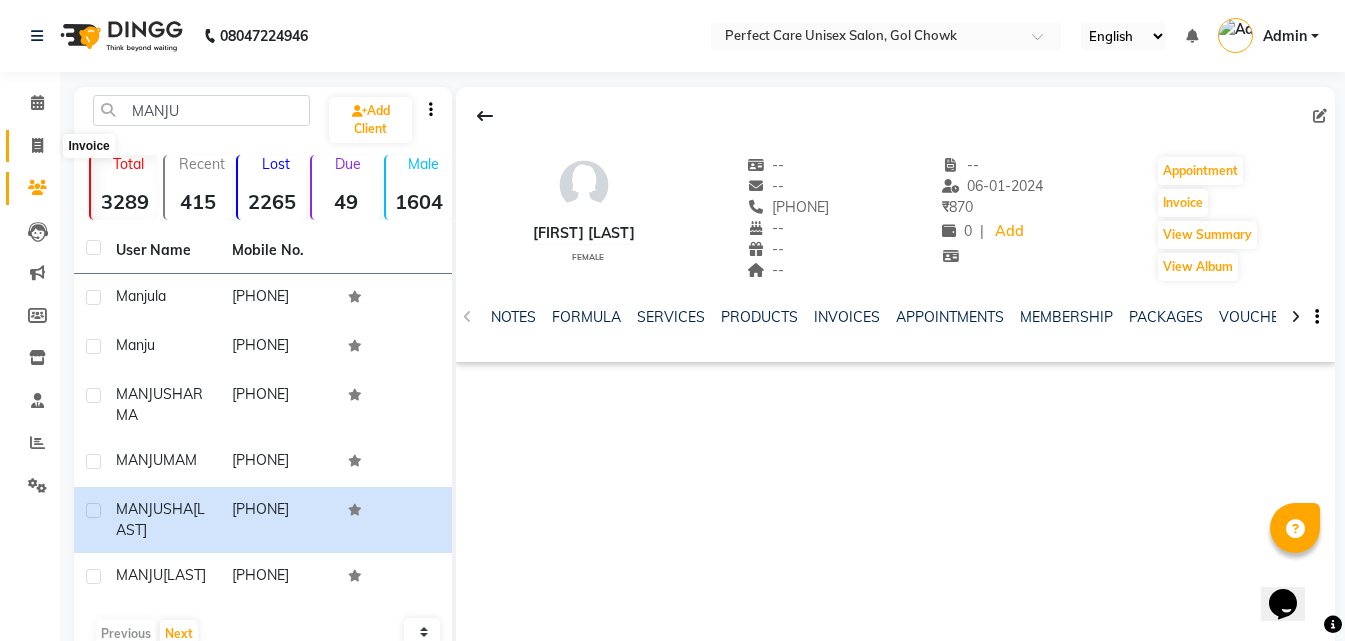 click 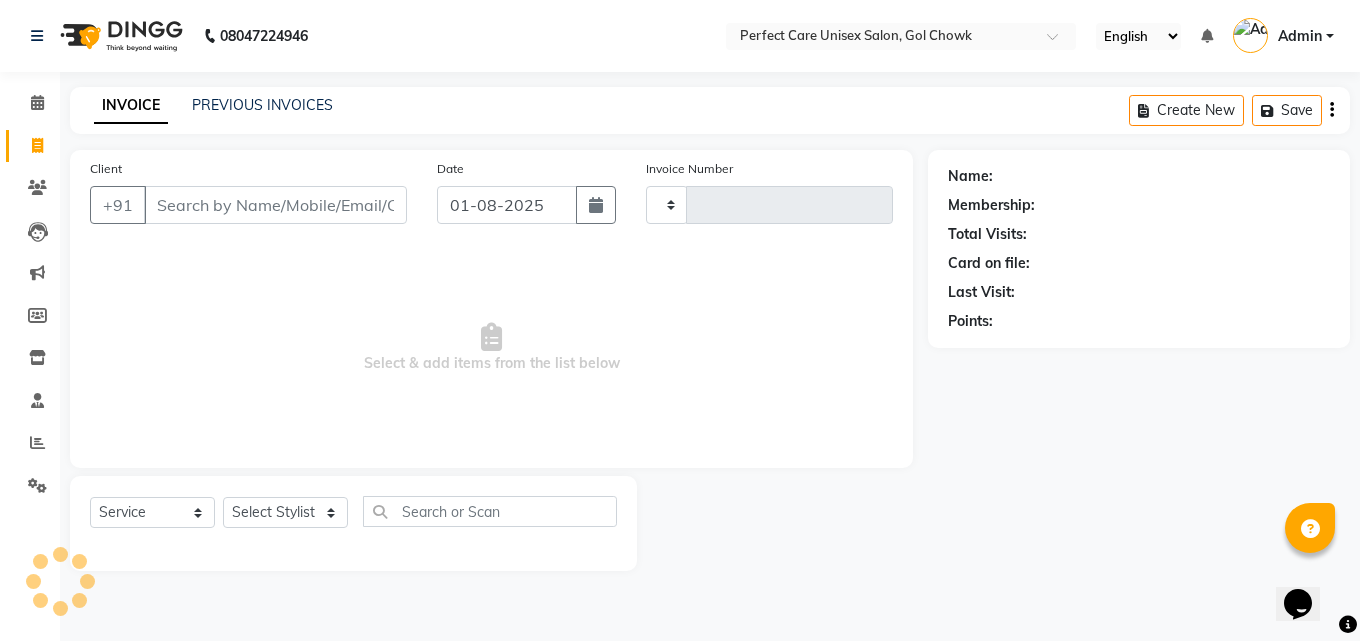 type on "2374" 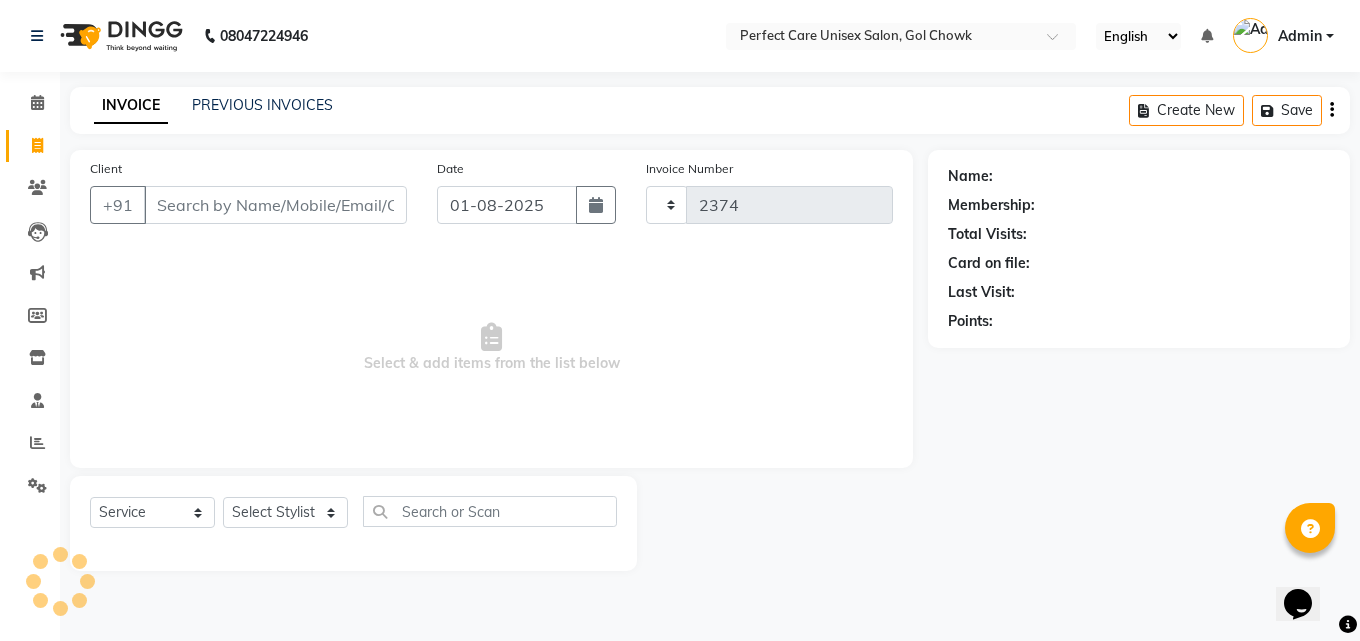 select on "4751" 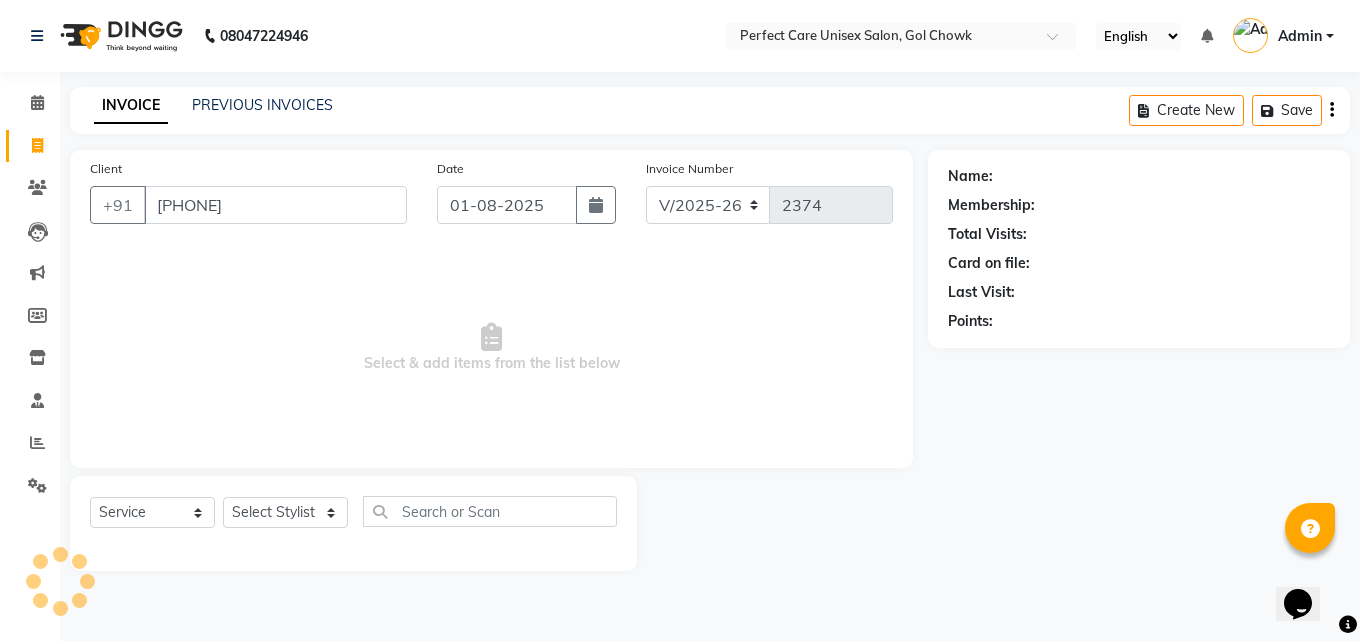 type on "[PHONE]" 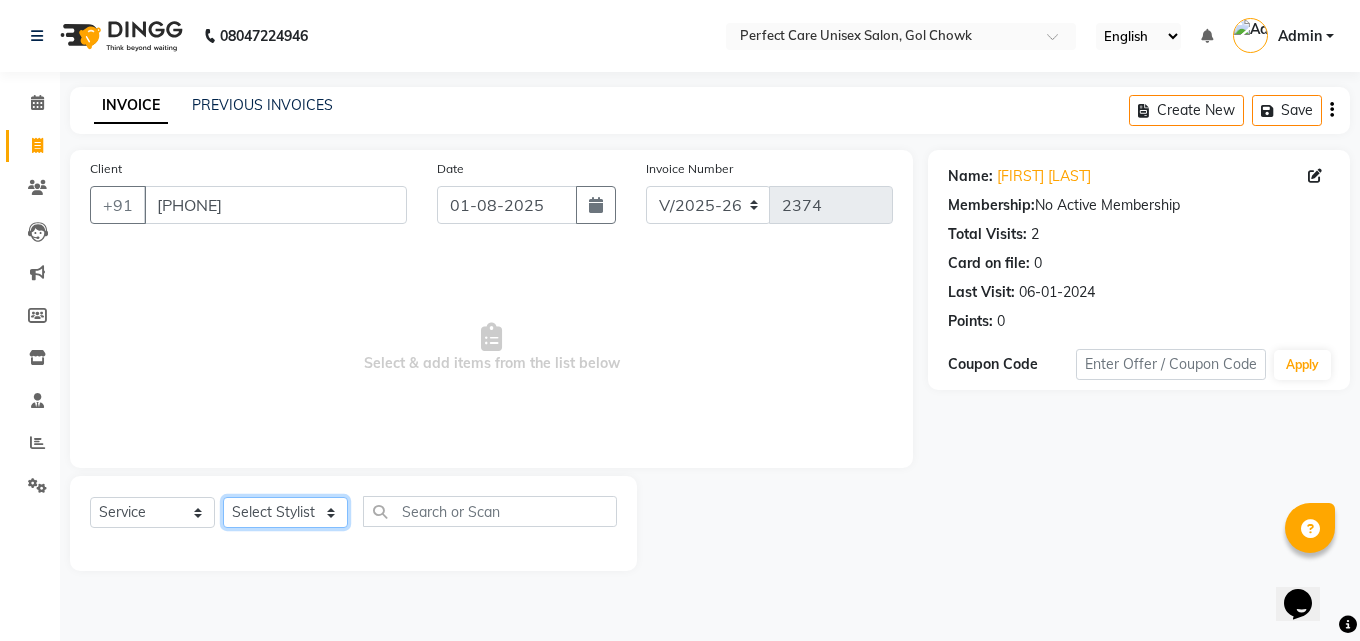 click on "Select Stylist MISS [LAST] MISS [LAST] MISS [LAST]  MISS [LAST] MISS [LAST] MISS. [LAST] MISS. [LAST]  MISS [LAST] MISS. [LAST] MISS [LAST] mohbat MR. [LAST] MR. [LAST] MR. [LAST]  MR [LAST] MR. [LAST] MR. [LAST] MR. [LAST] MR. [LAST] MR. [LAST] MR. [LAST] MR. [LAST] MR. [LAST] MR. [LAST] MR. [LAST] MS [LAST]" 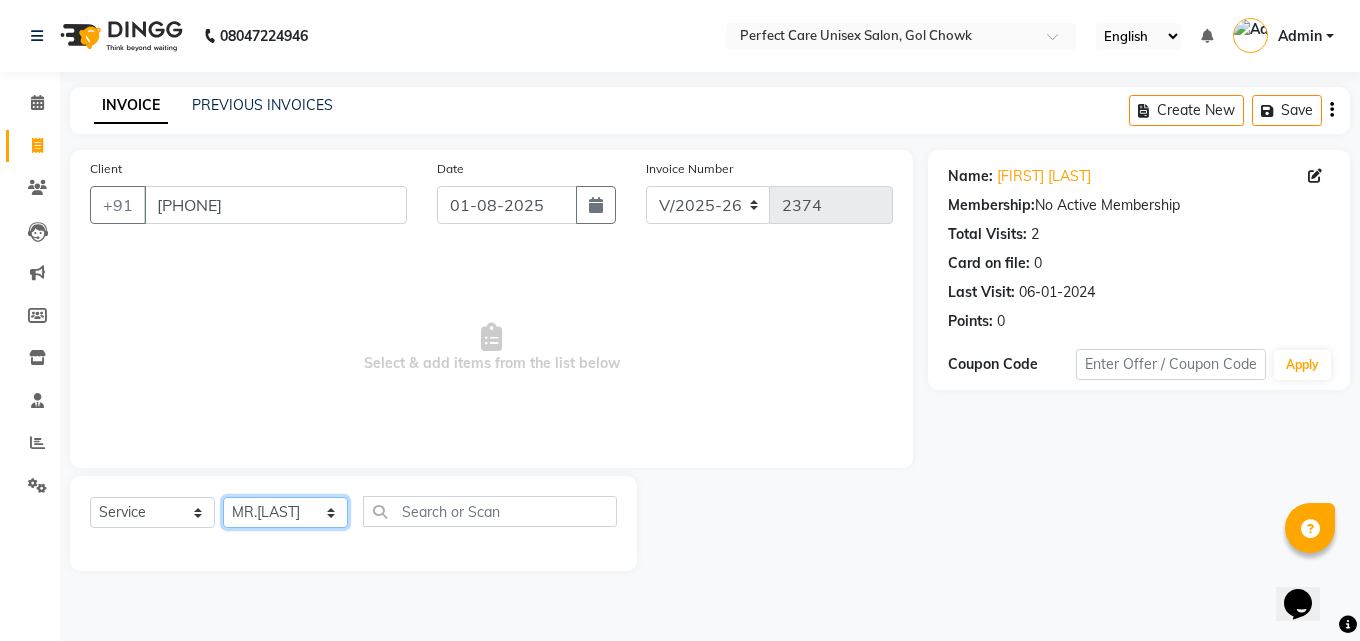 click on "Select Stylist MISS [LAST] MISS [LAST] MISS [LAST]  MISS [LAST] MISS [LAST] MISS. [LAST] MISS. [LAST]  MISS [LAST] MISS. [LAST] MISS [LAST] mohbat MR. [LAST] MR. [LAST] MR. [LAST]  MR [LAST] MR. [LAST] MR. [LAST] MR. [LAST] MR. [LAST] MR. [LAST] MR. [LAST] MR. [LAST] MR. [LAST] MR. [LAST] MR. [LAST] MS [LAST]" 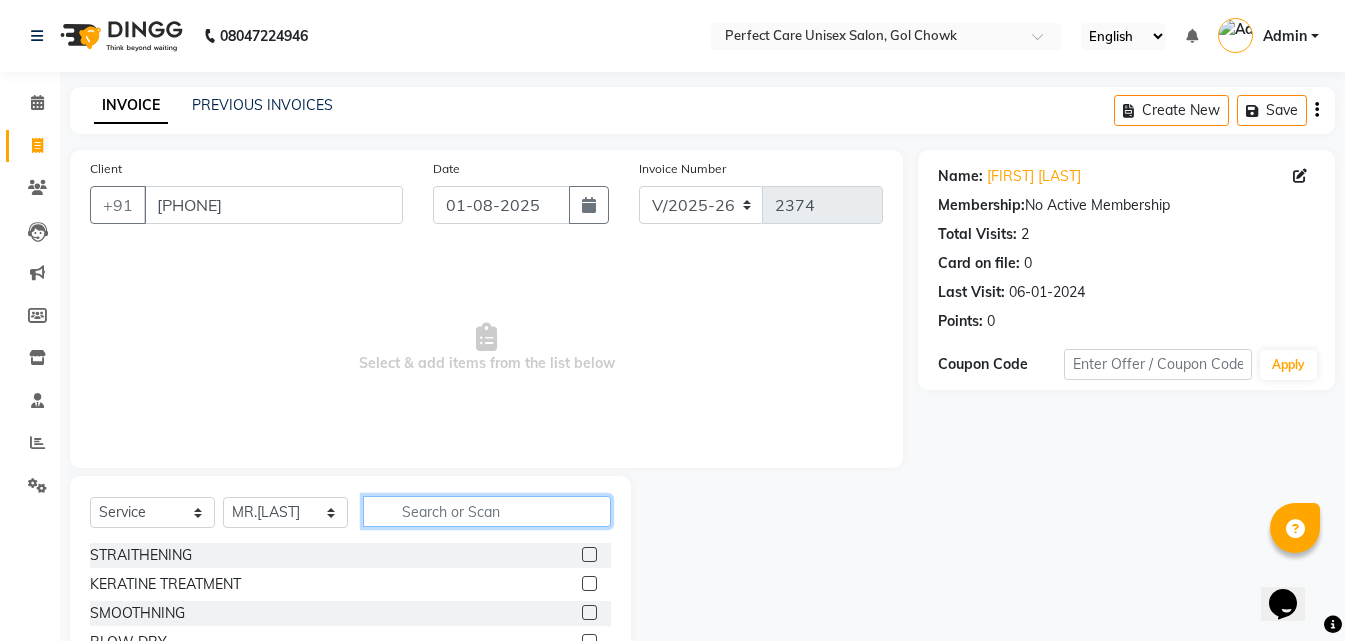 click 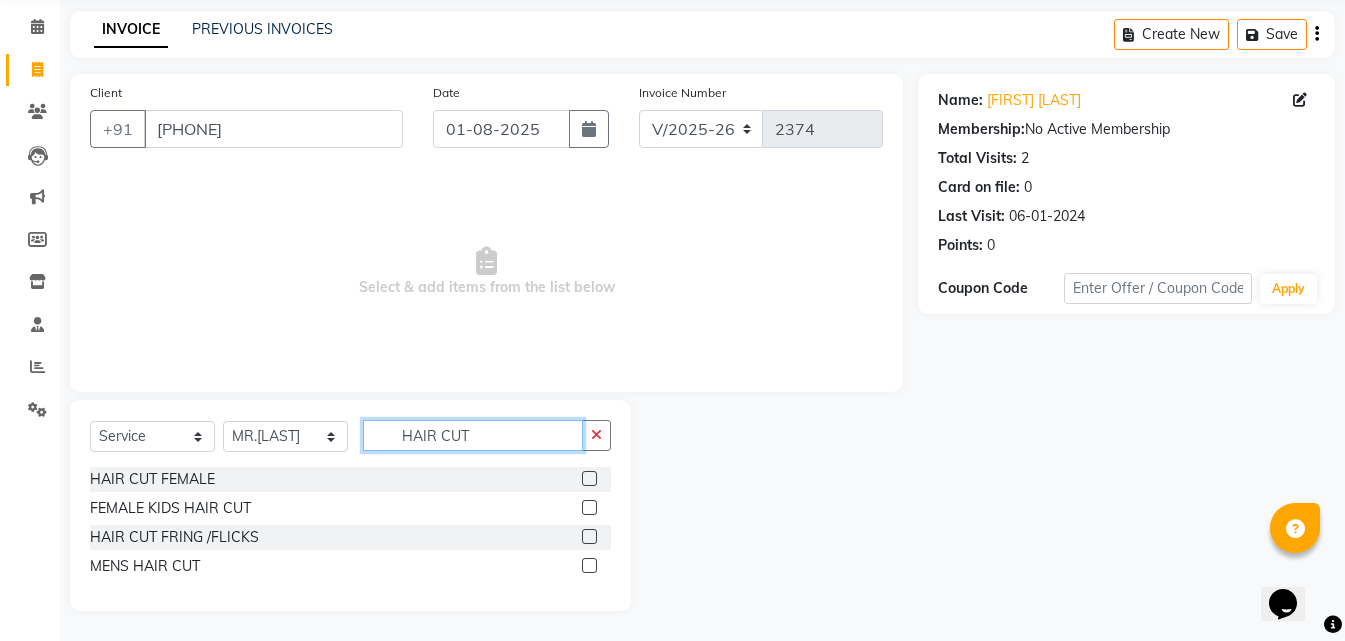 scroll, scrollTop: 76, scrollLeft: 0, axis: vertical 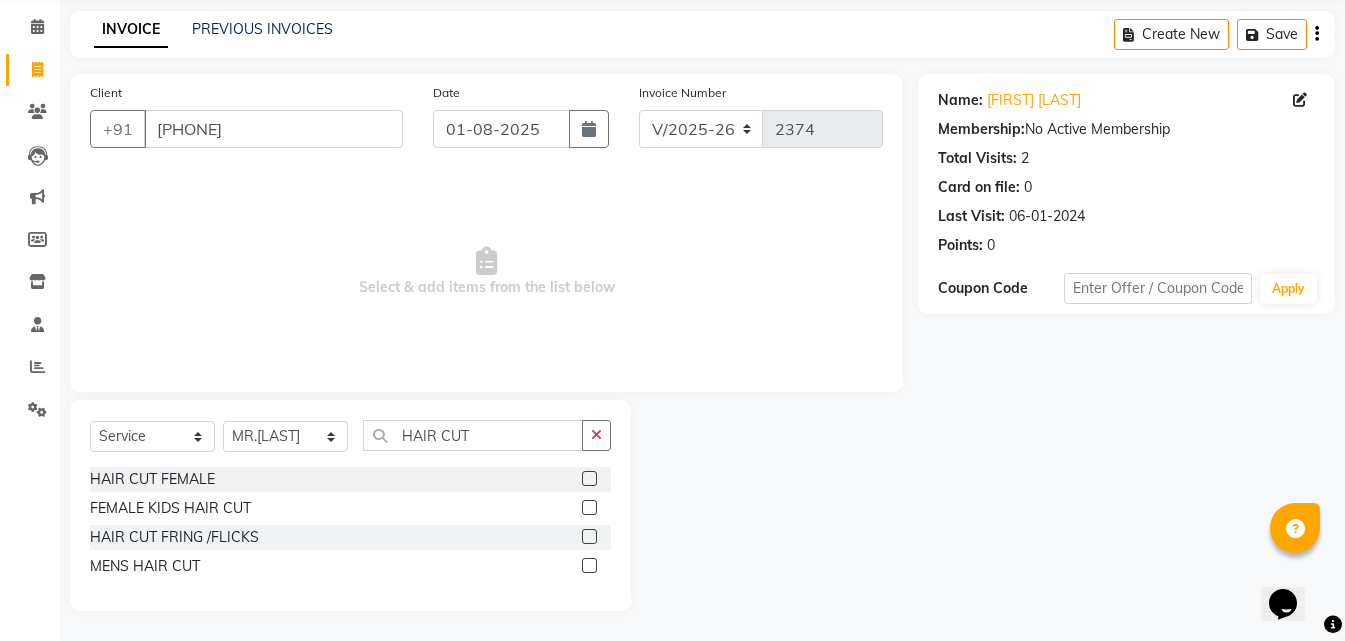 click 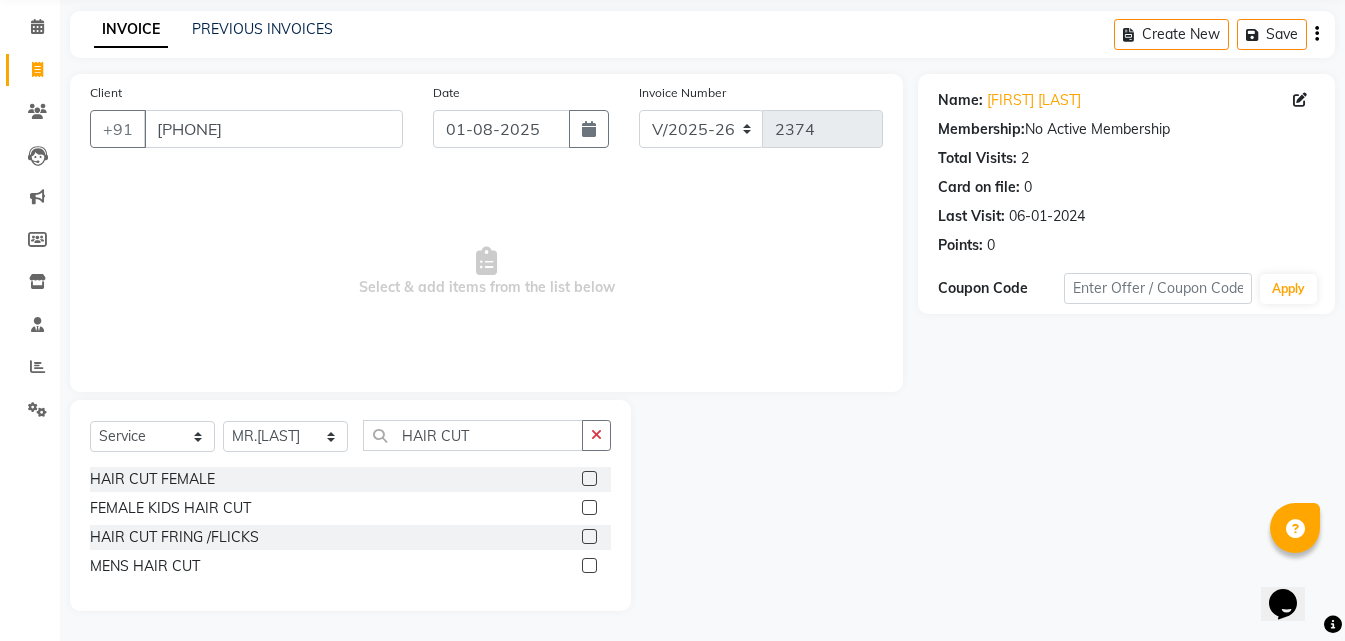 click 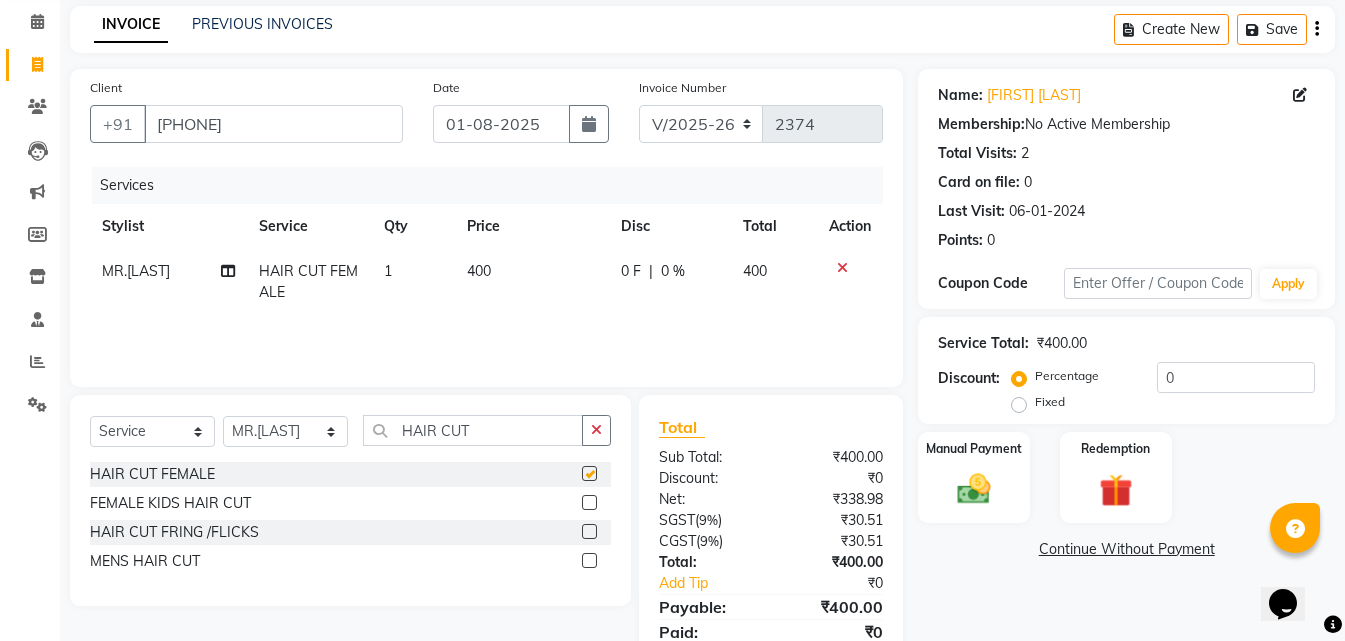 checkbox on "false" 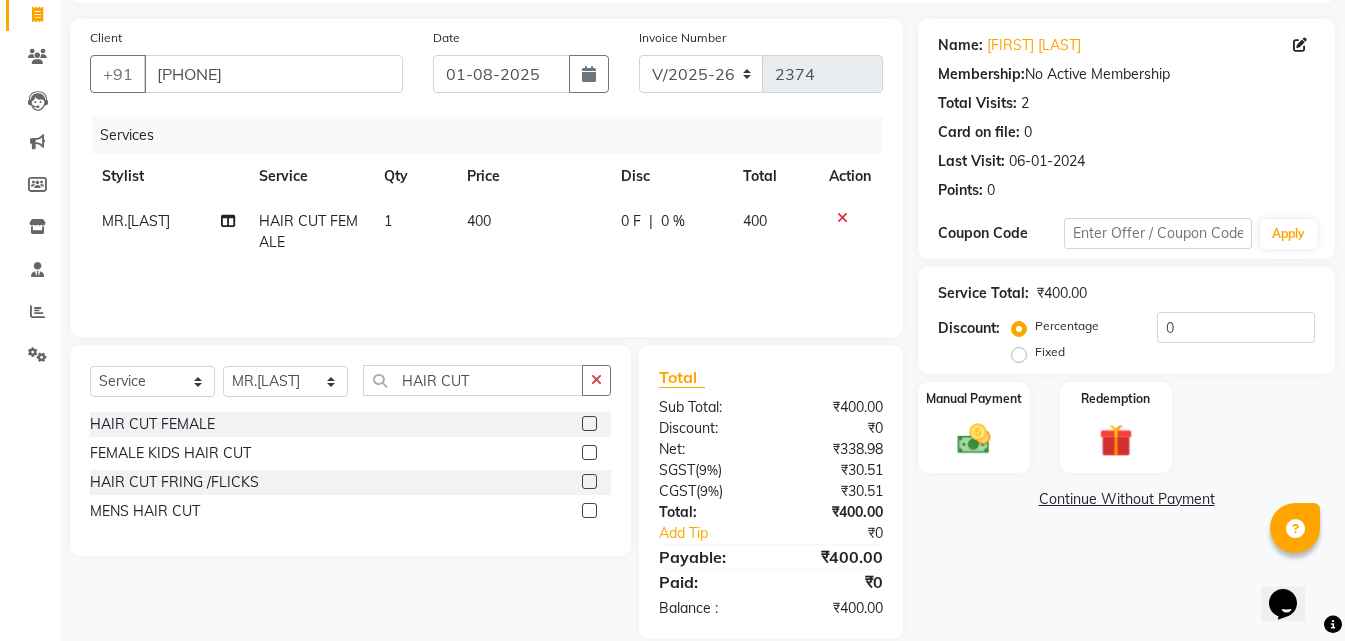 scroll, scrollTop: 159, scrollLeft: 0, axis: vertical 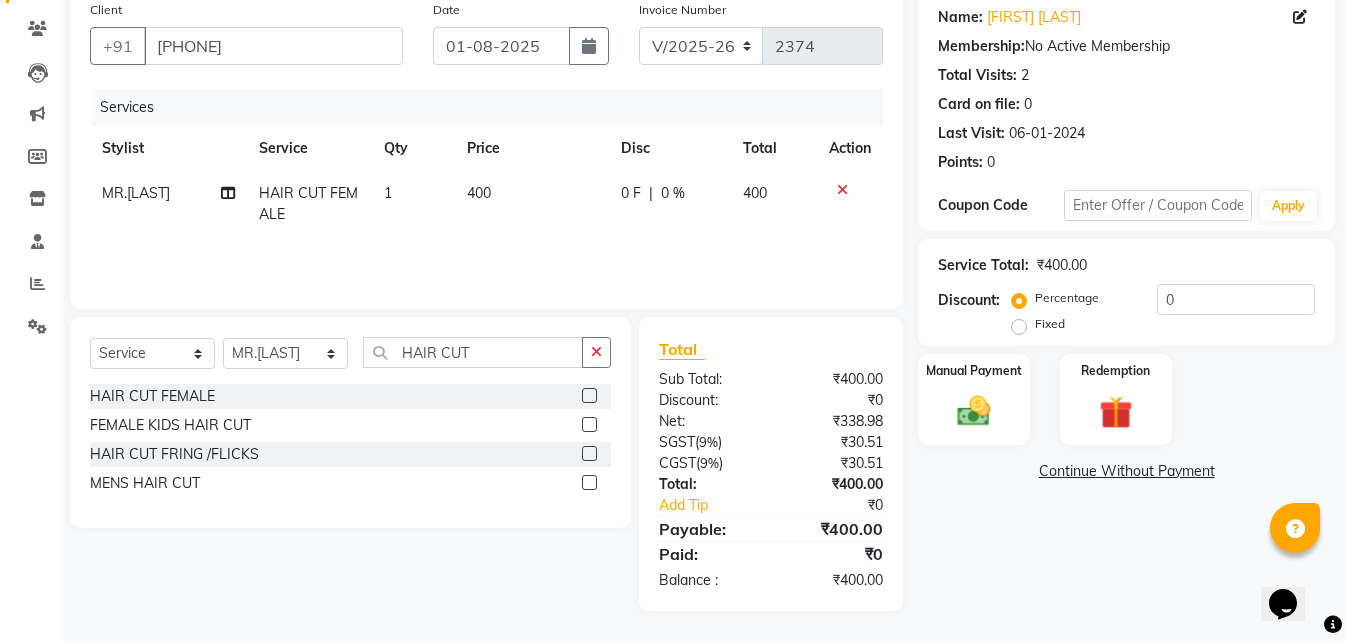 click on "Name: [FIRST] [LAST] Membership:  No Active Membership  Total Visits:  2 Card on file:  0 Last Visit:   06-01-2024 Points:   0  Coupon Code Apply Service Total:  ₹400.00  Discount:  Percentage   Fixed  0 Manual Payment Redemption  Continue Without Payment" 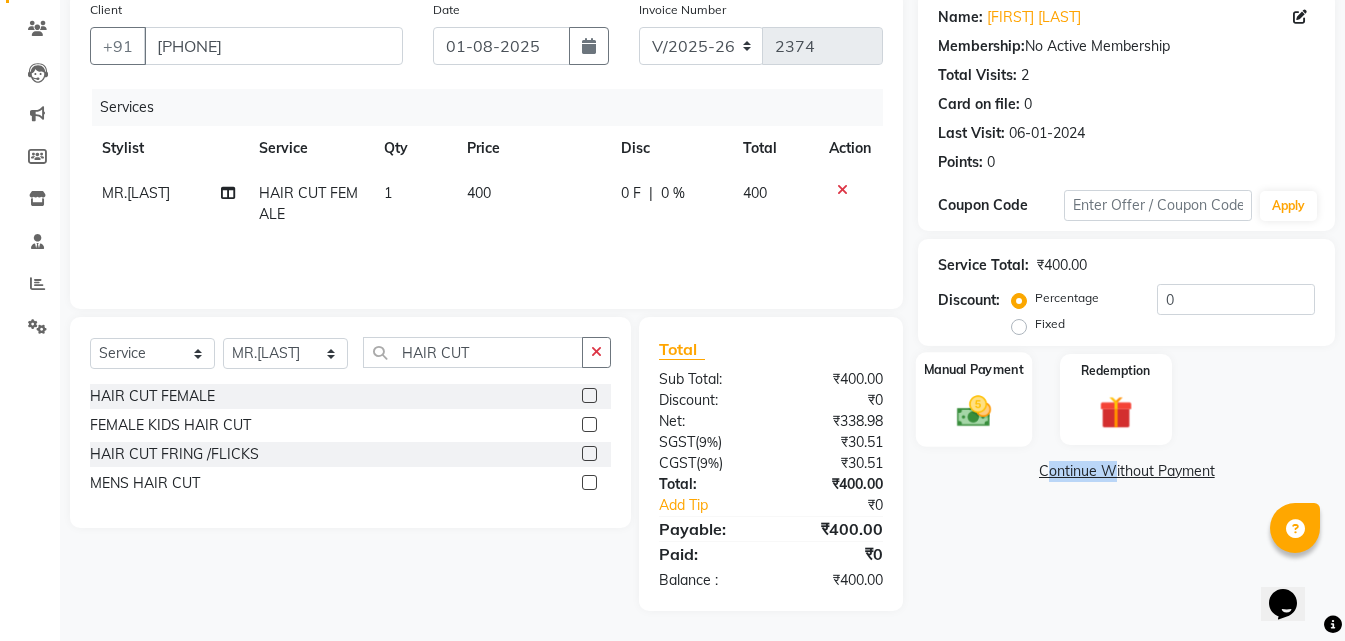 click on "Manual Payment" 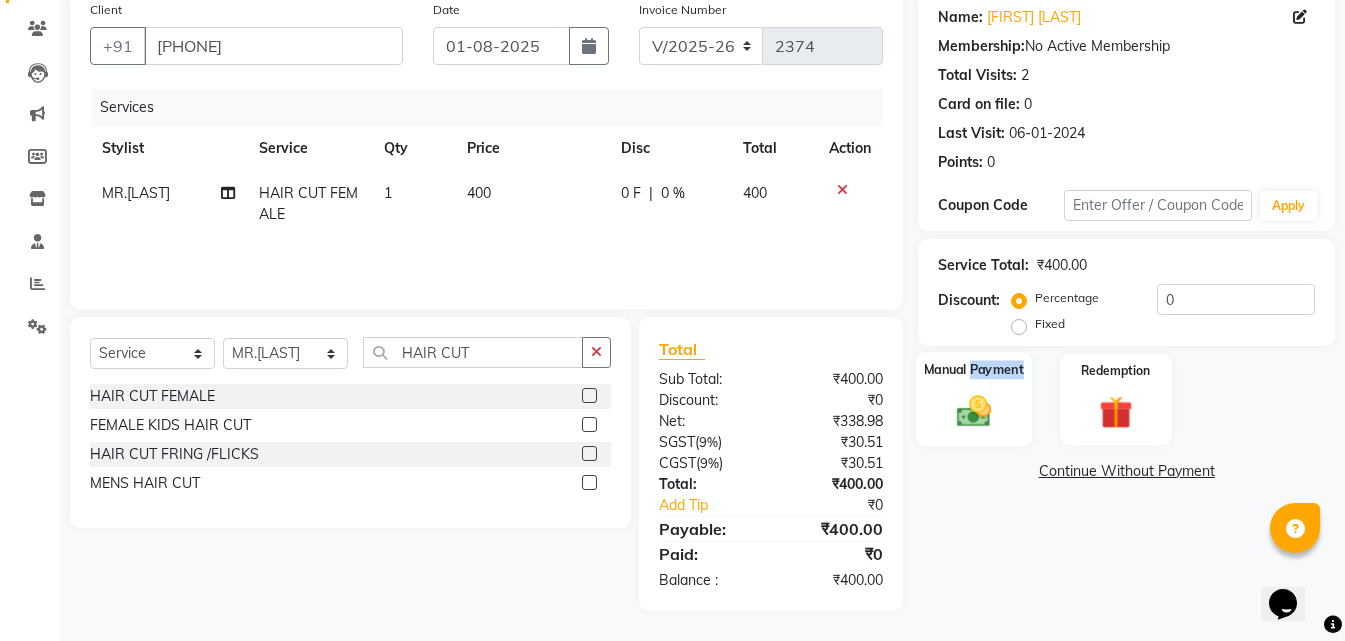 click on "Manual Payment" 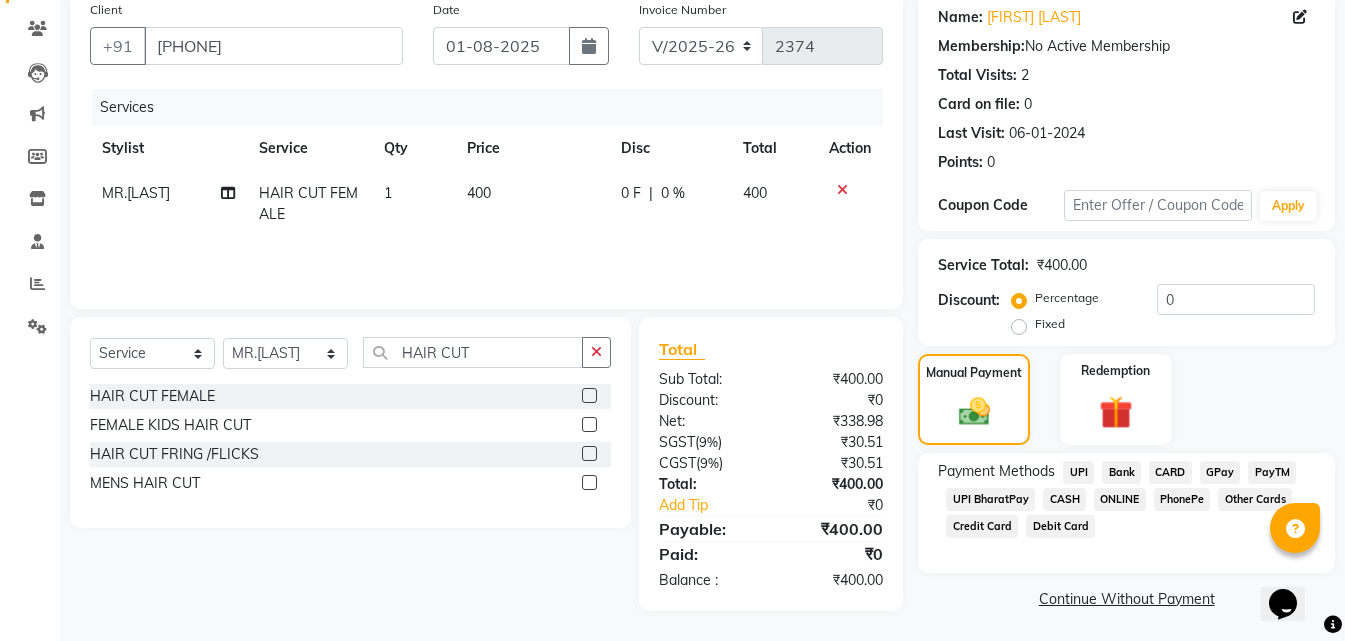 click on "CASH" 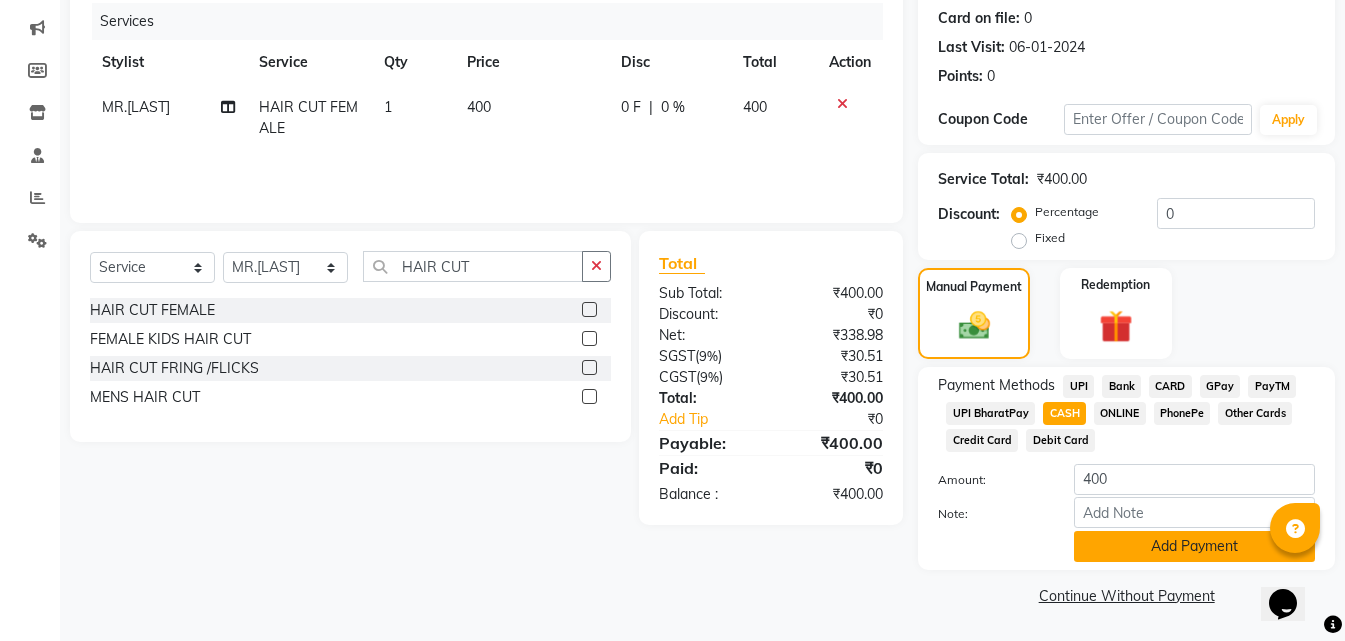 click on "Add Payment" 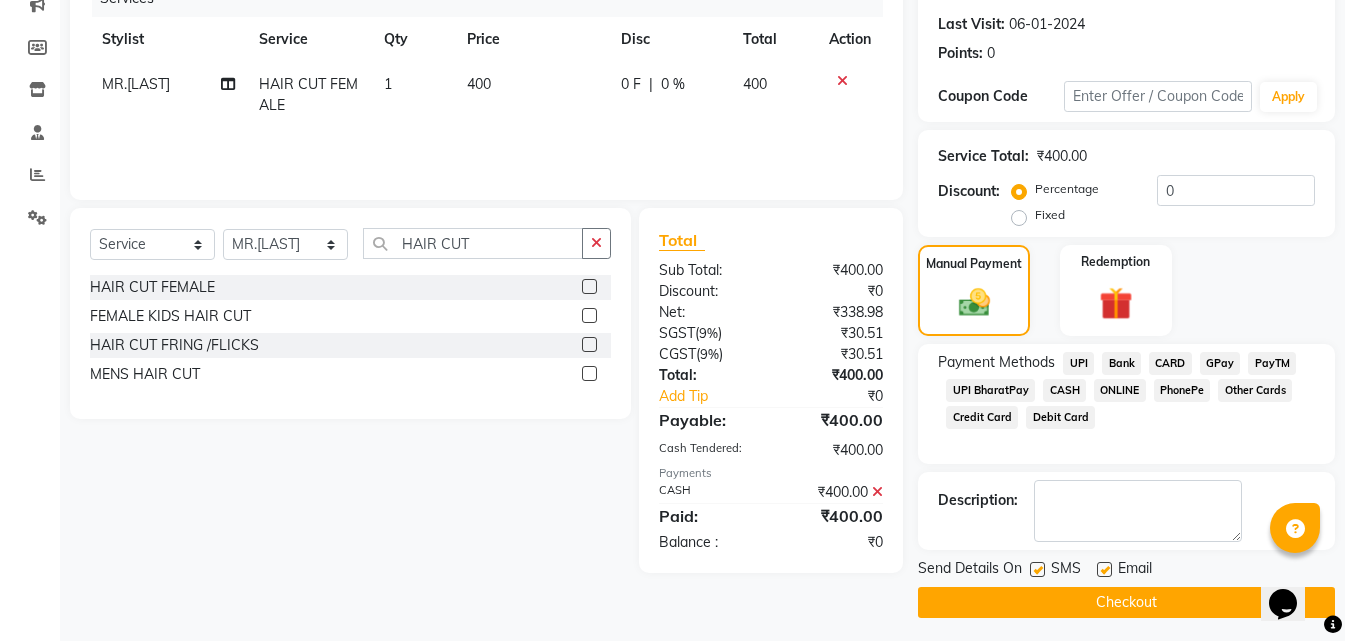 scroll, scrollTop: 275, scrollLeft: 0, axis: vertical 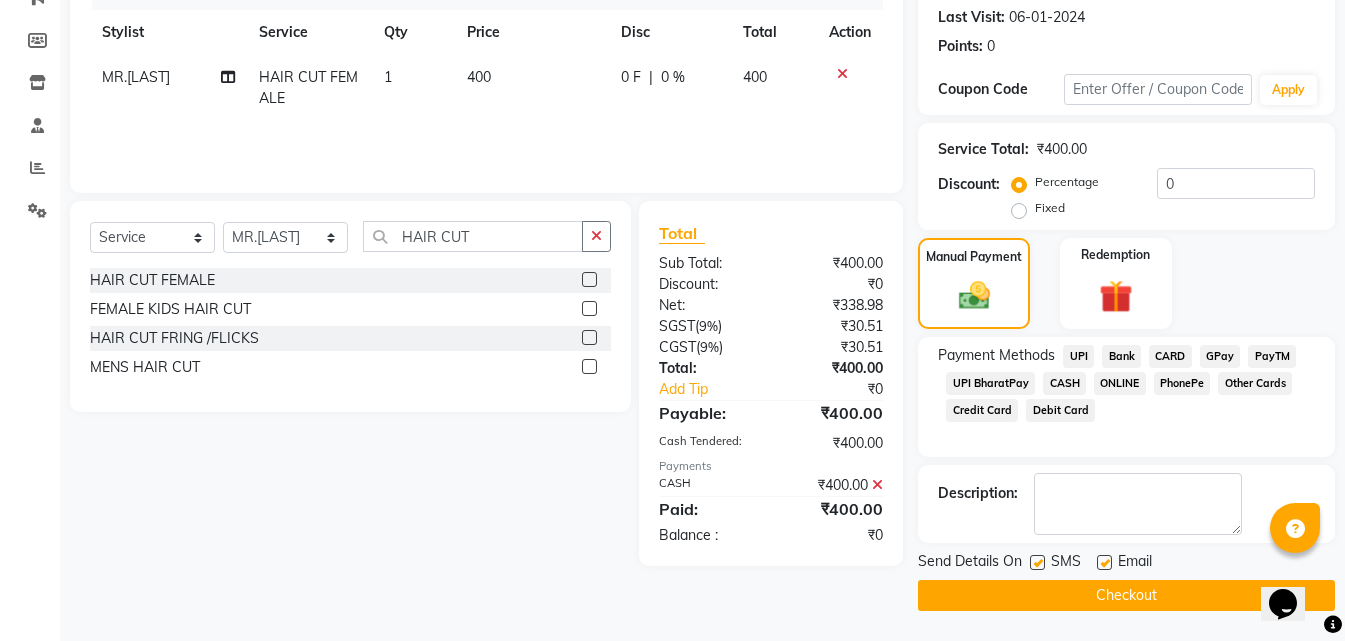 click on "Checkout" 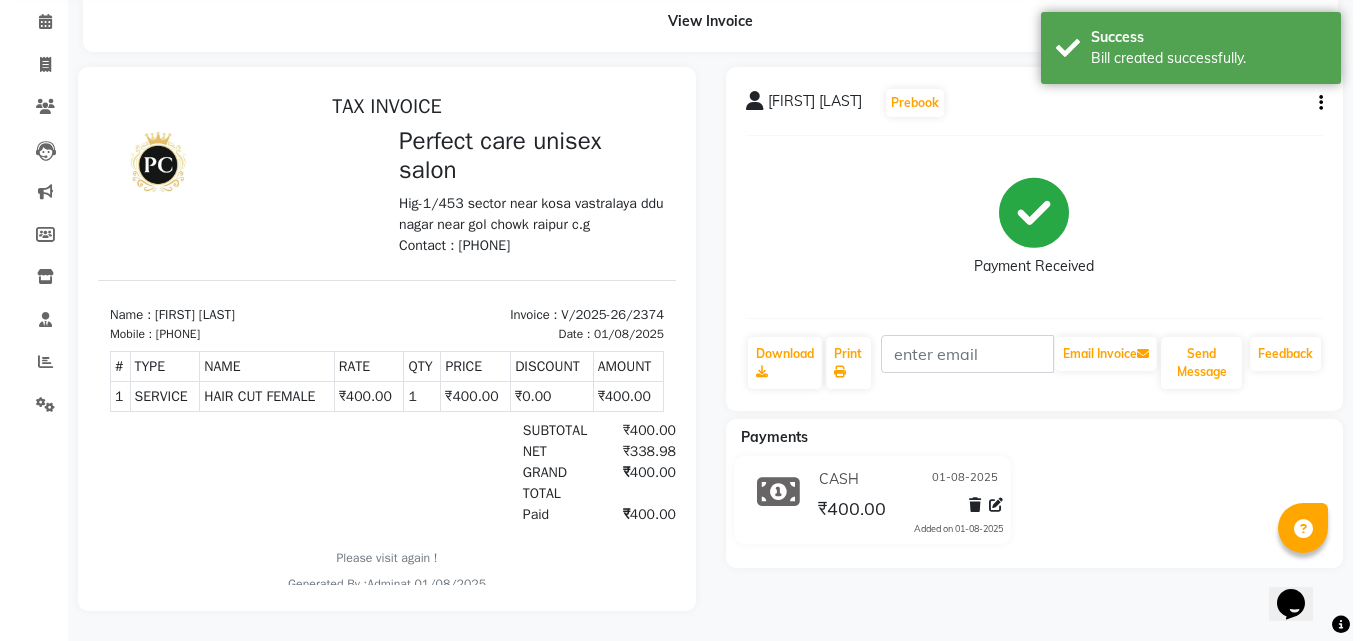 scroll, scrollTop: 0, scrollLeft: 0, axis: both 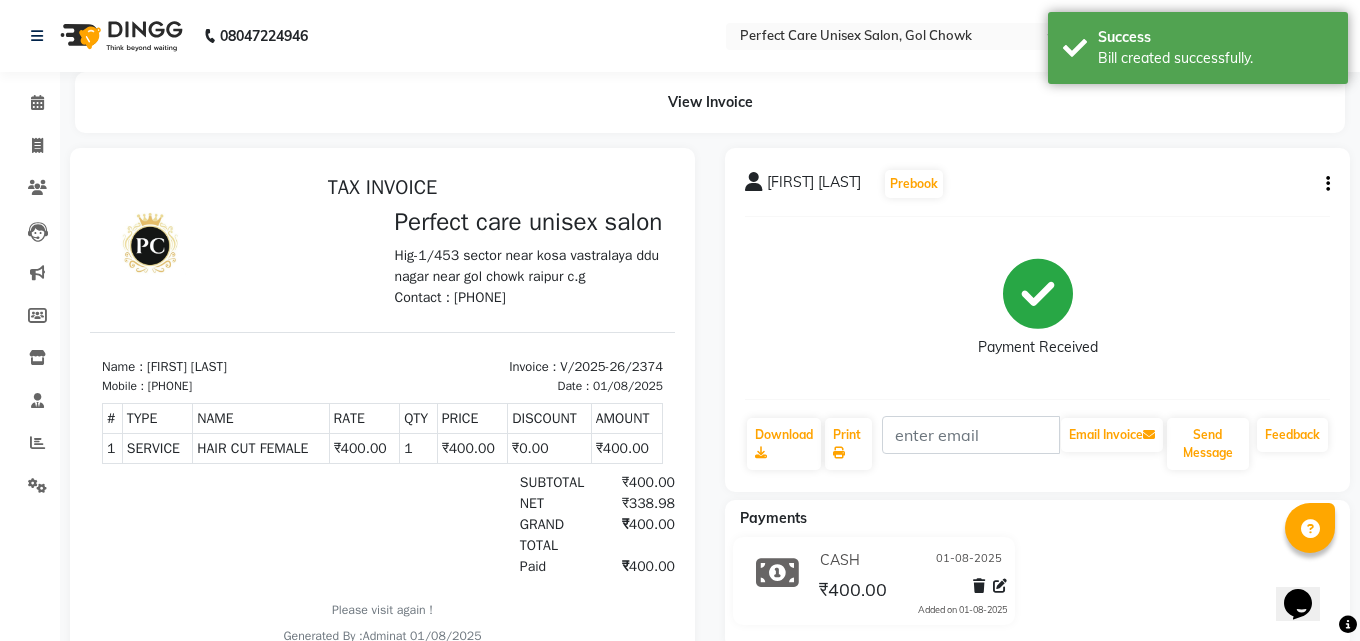 select on "service" 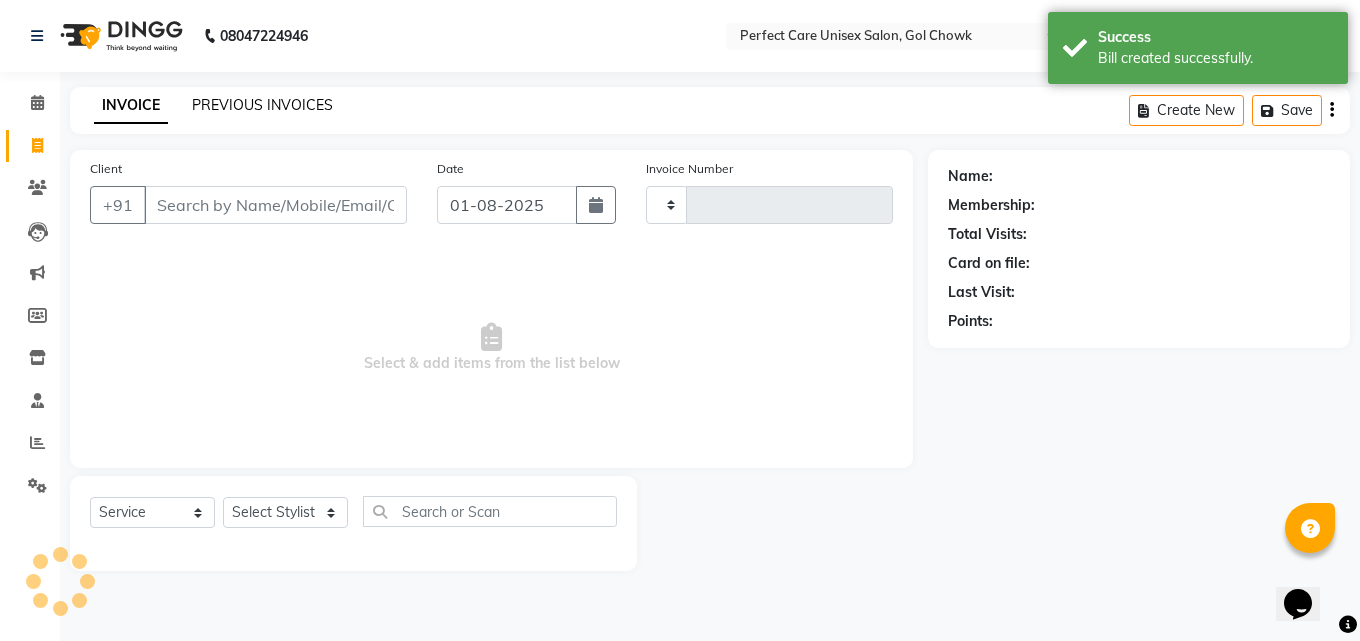 click on "PREVIOUS INVOICES" 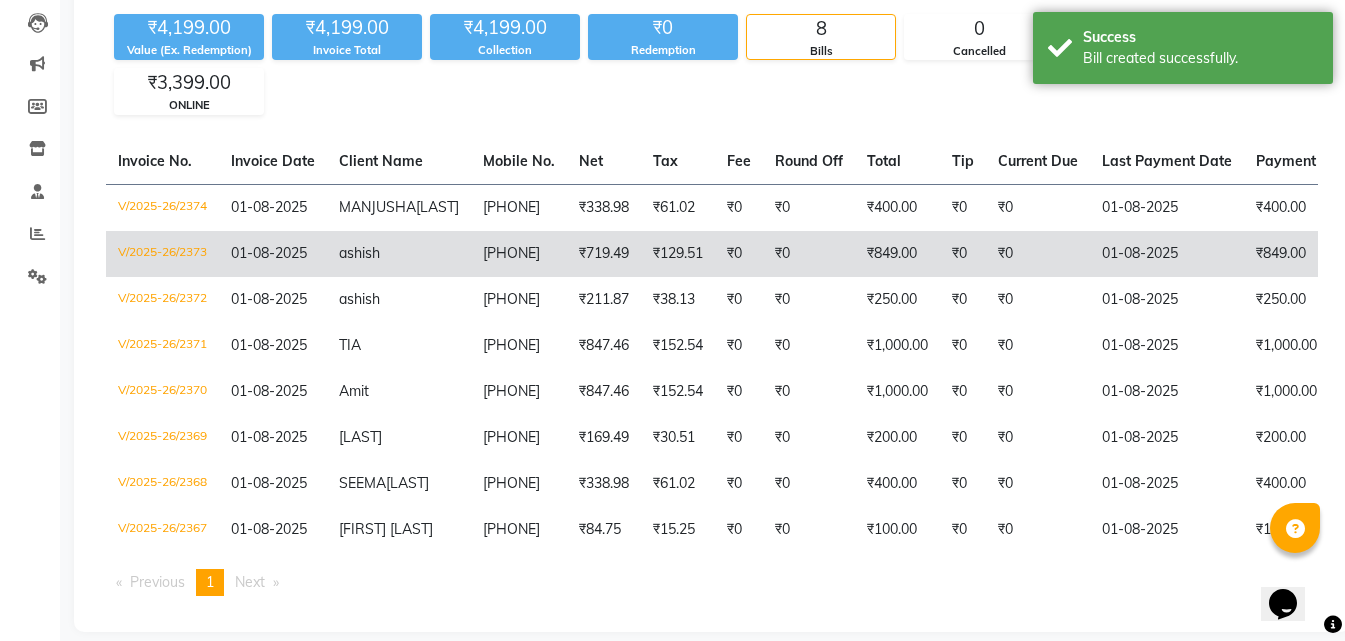 scroll, scrollTop: 85, scrollLeft: 0, axis: vertical 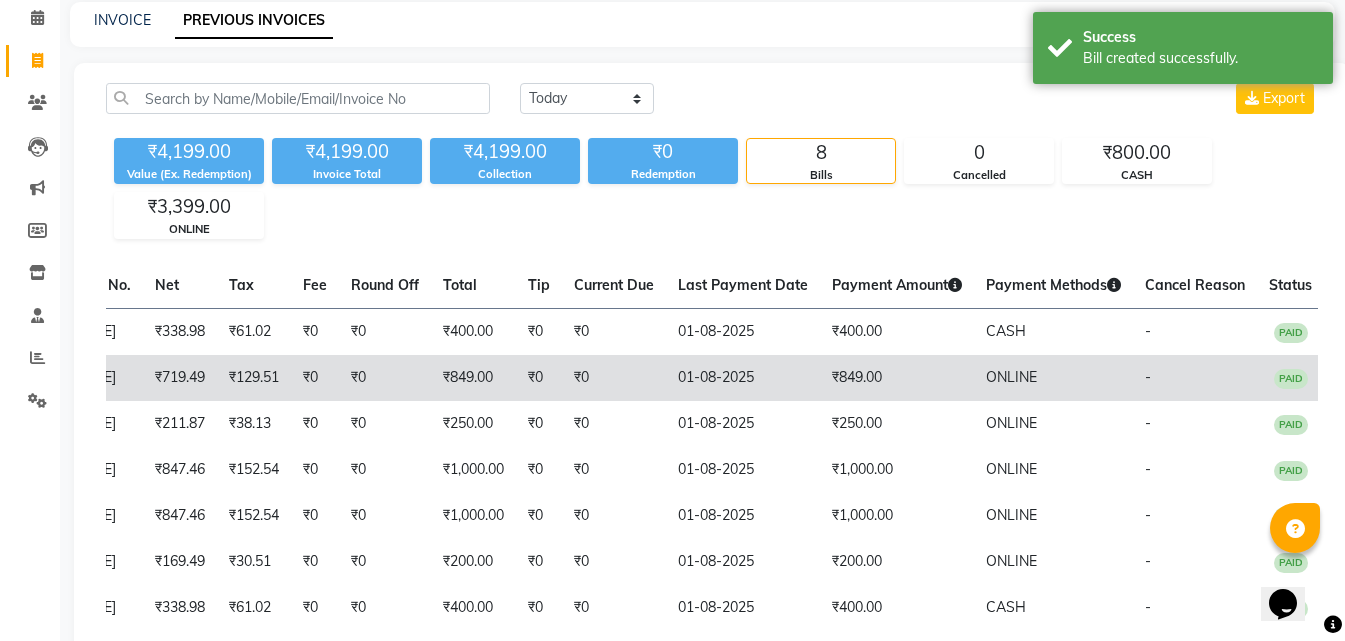 drag, startPoint x: 802, startPoint y: 383, endPoint x: 988, endPoint y: 396, distance: 186.45375 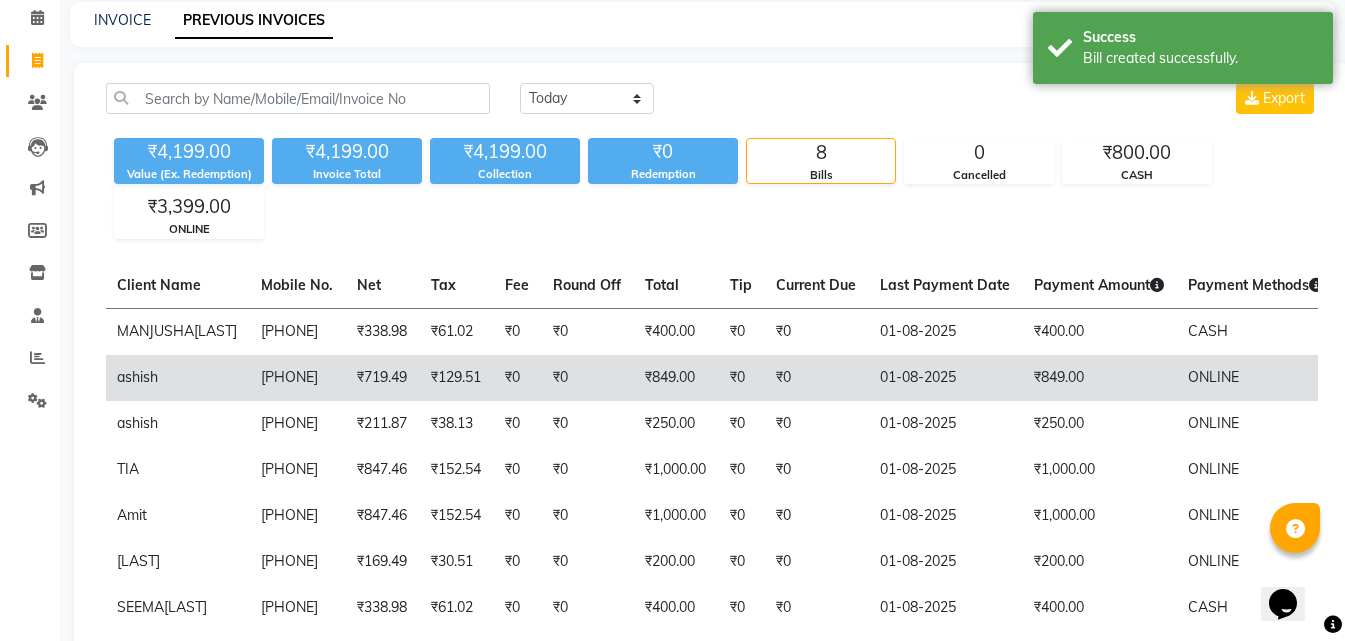 scroll, scrollTop: 0, scrollLeft: 0, axis: both 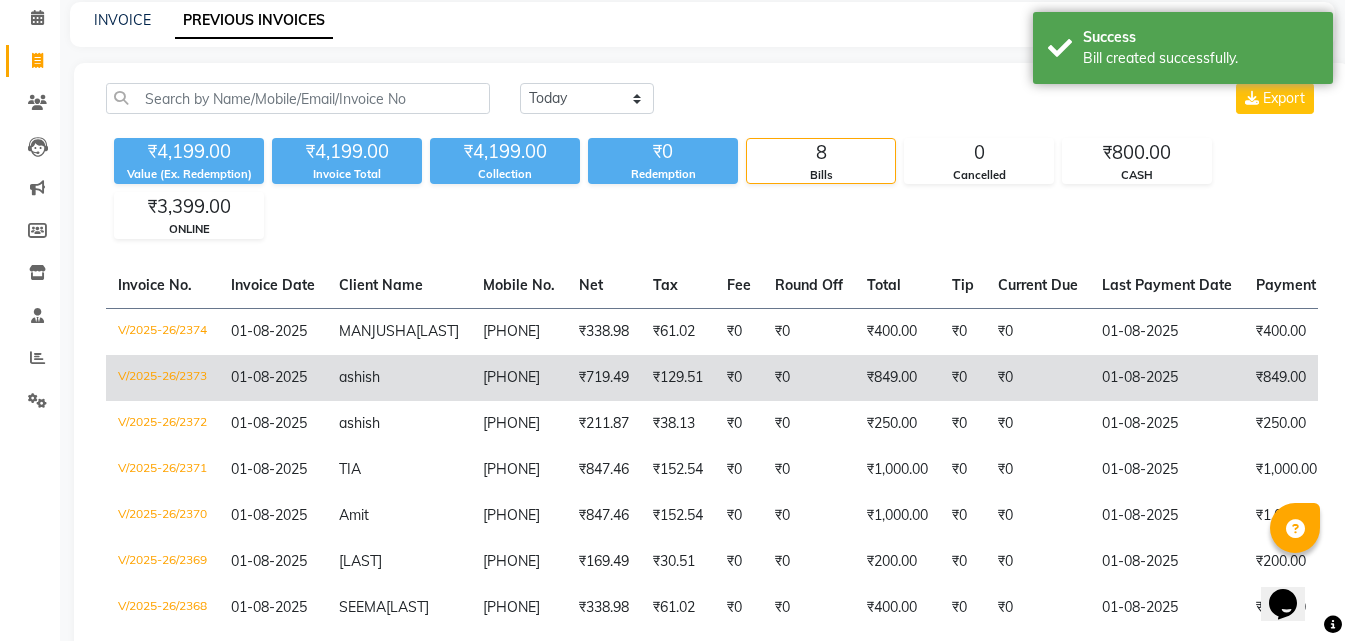 drag, startPoint x: 826, startPoint y: 412, endPoint x: 448, endPoint y: 398, distance: 378.25916 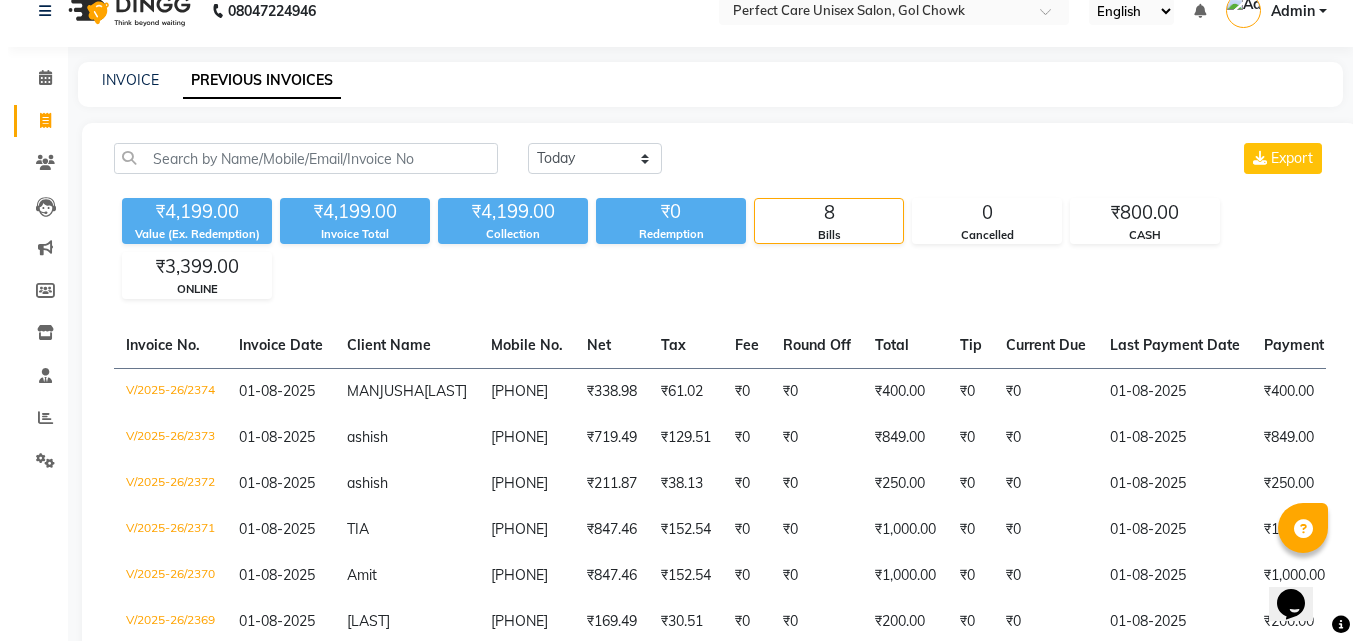 scroll, scrollTop: 0, scrollLeft: 0, axis: both 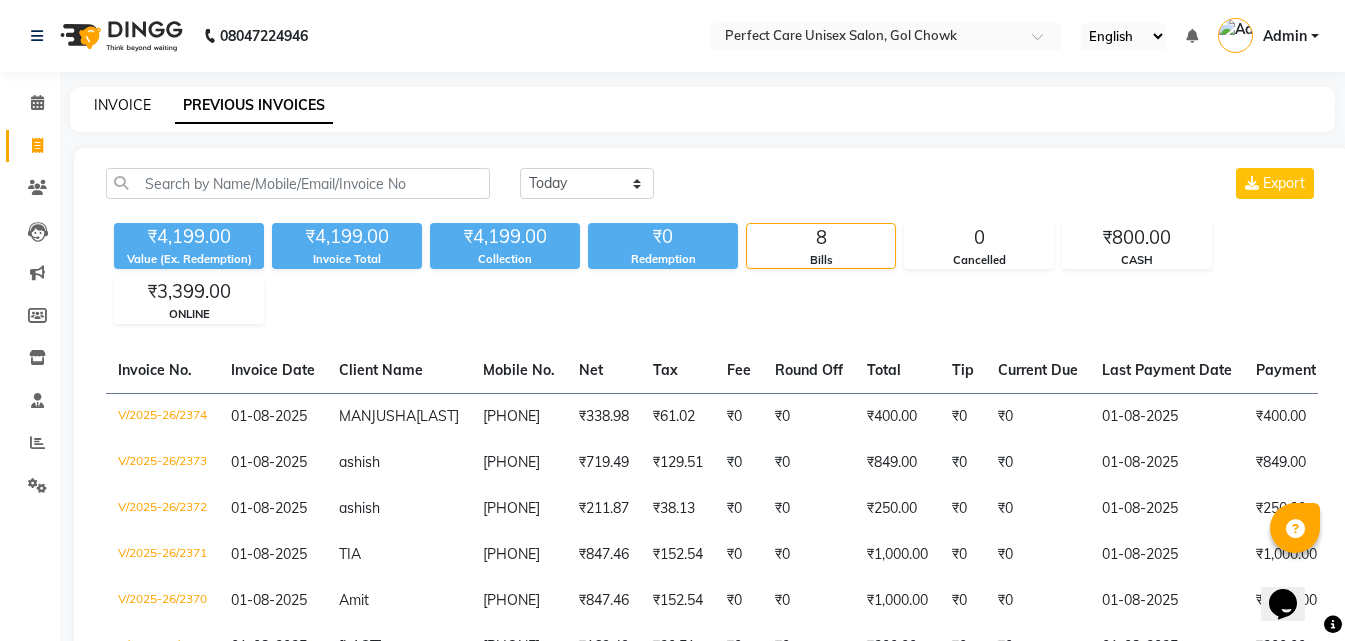 click on "INVOICE" 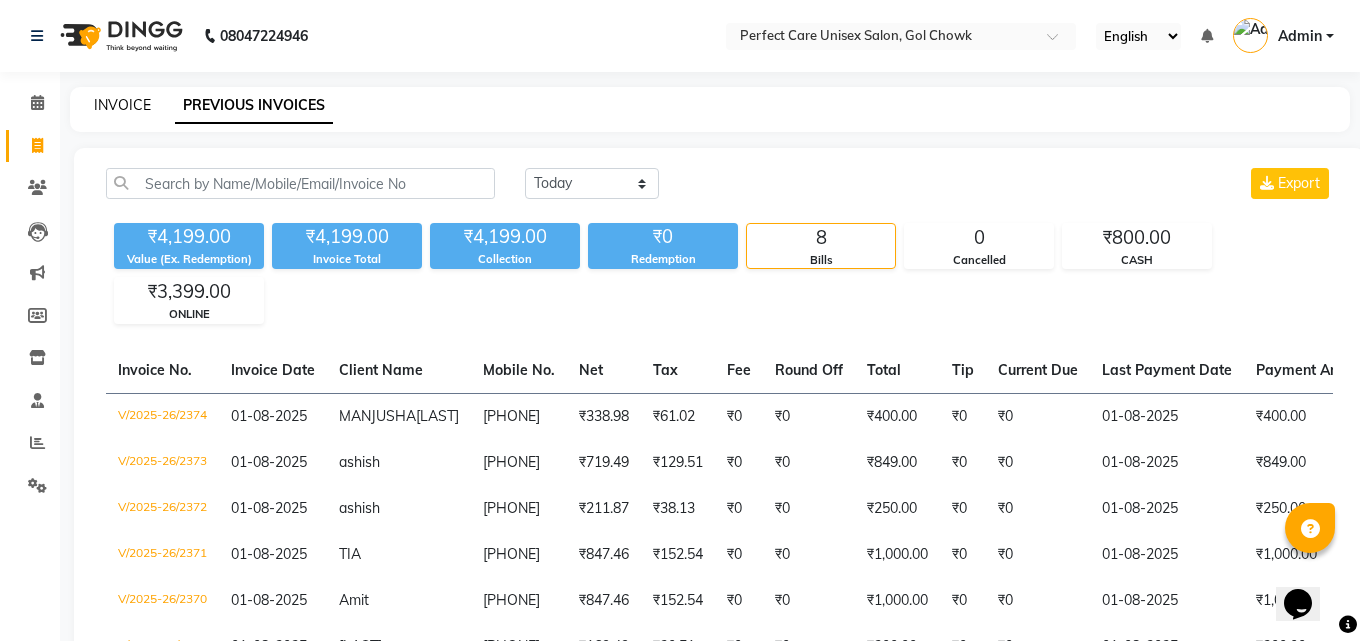 select on "4751" 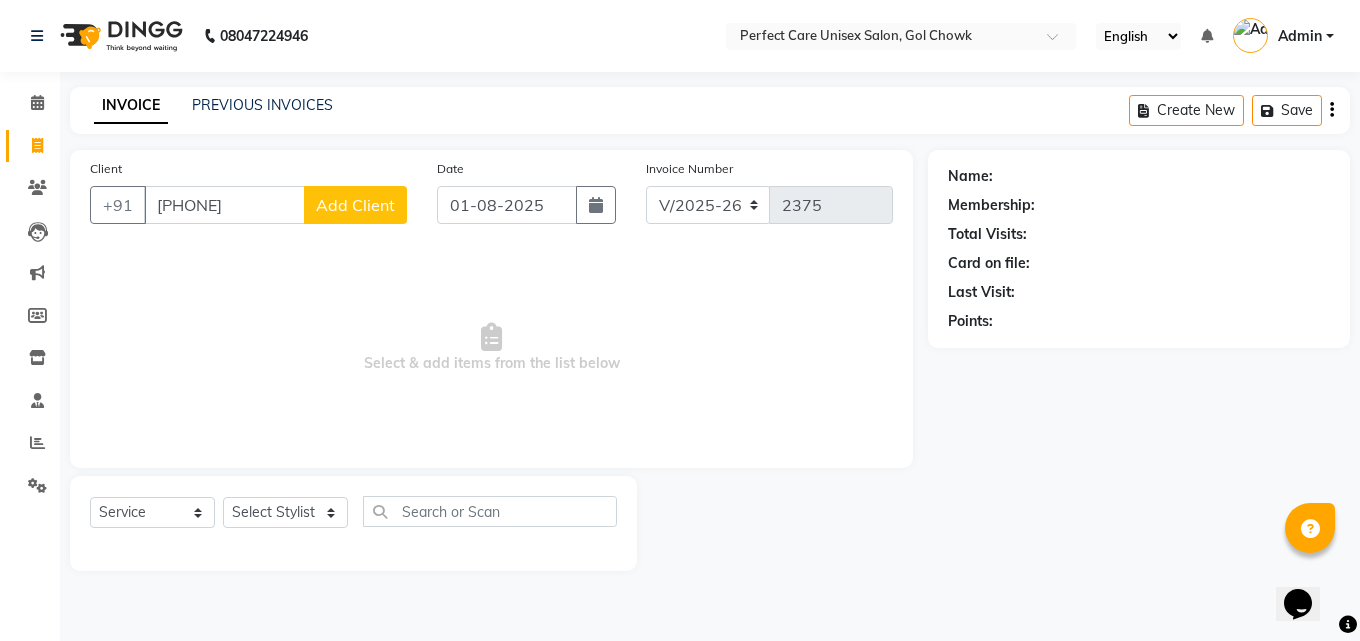 type on "[PHONE]" 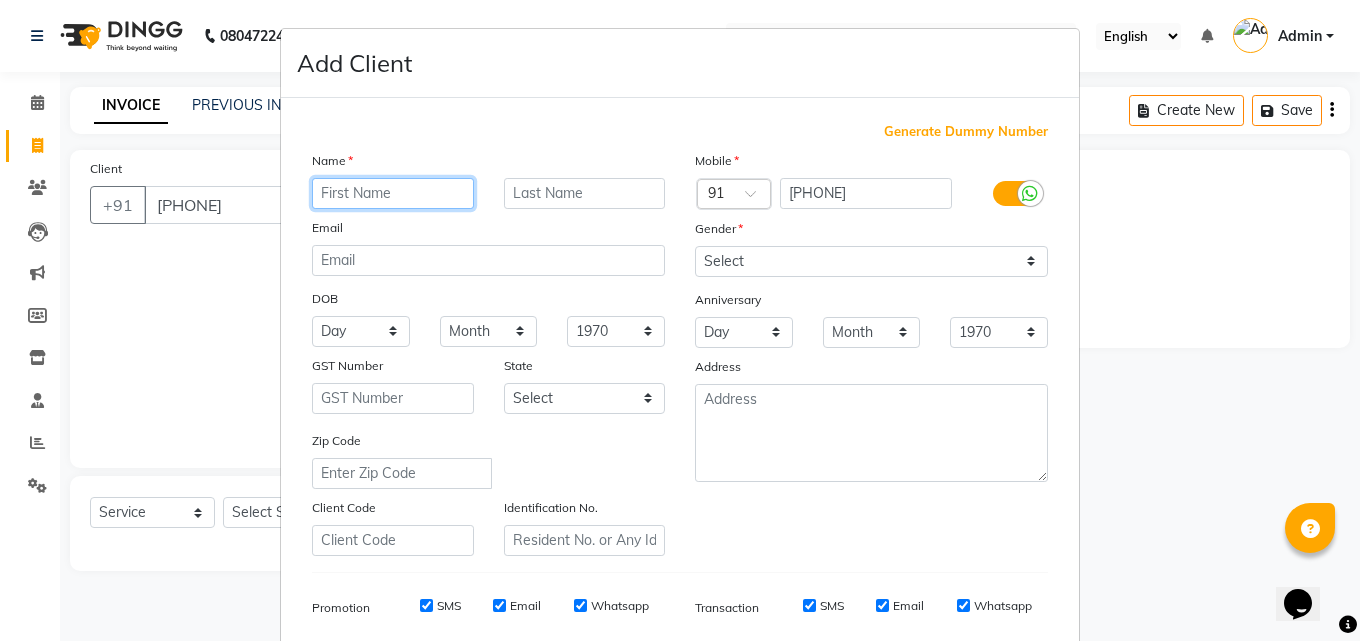 click at bounding box center (393, 193) 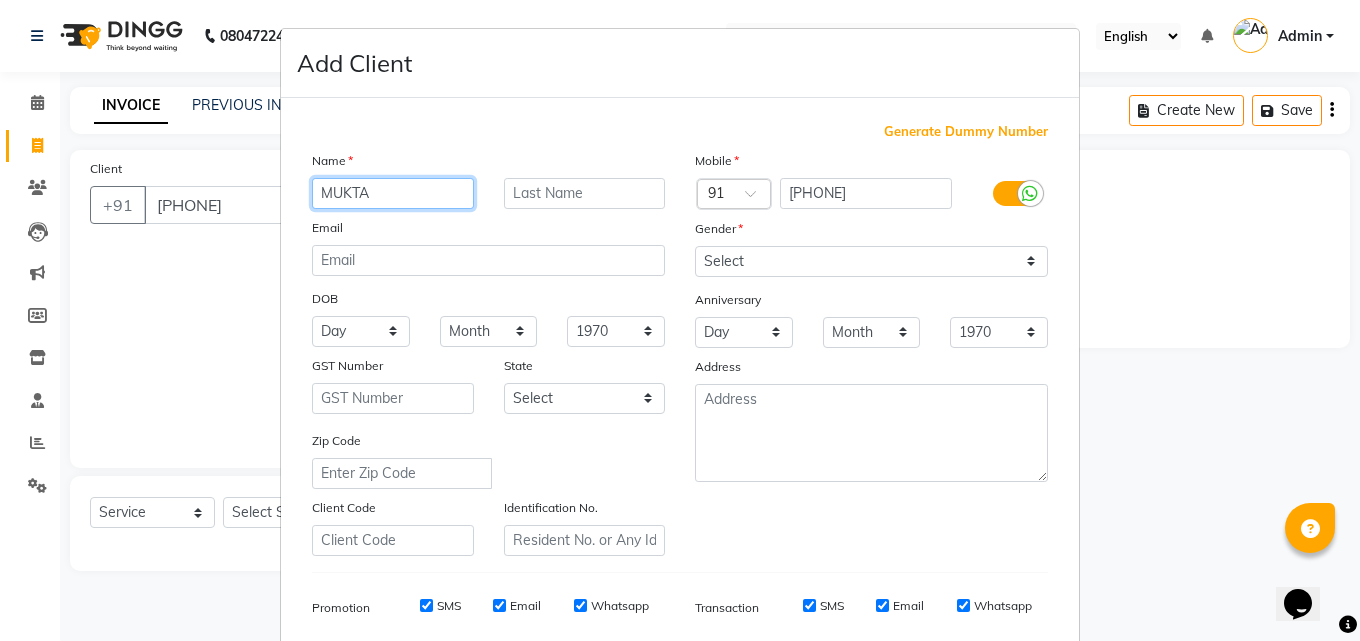 type on "MUKTA" 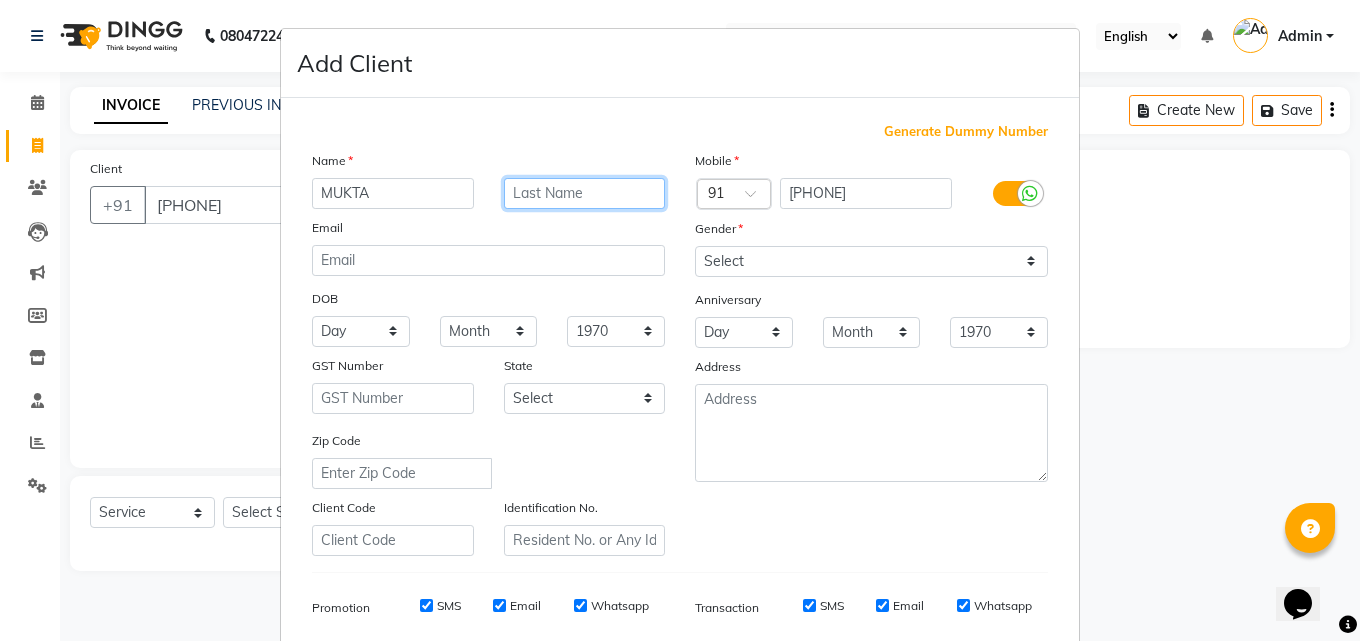 click at bounding box center (585, 193) 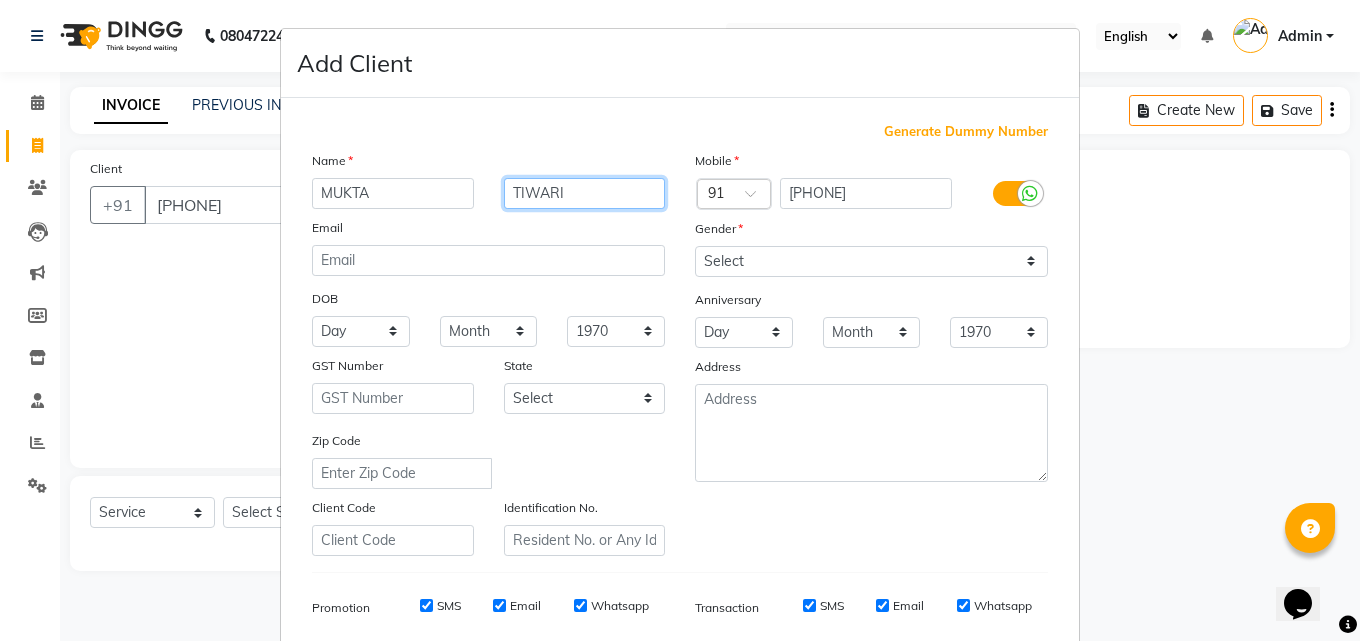 type on "TIWARI" 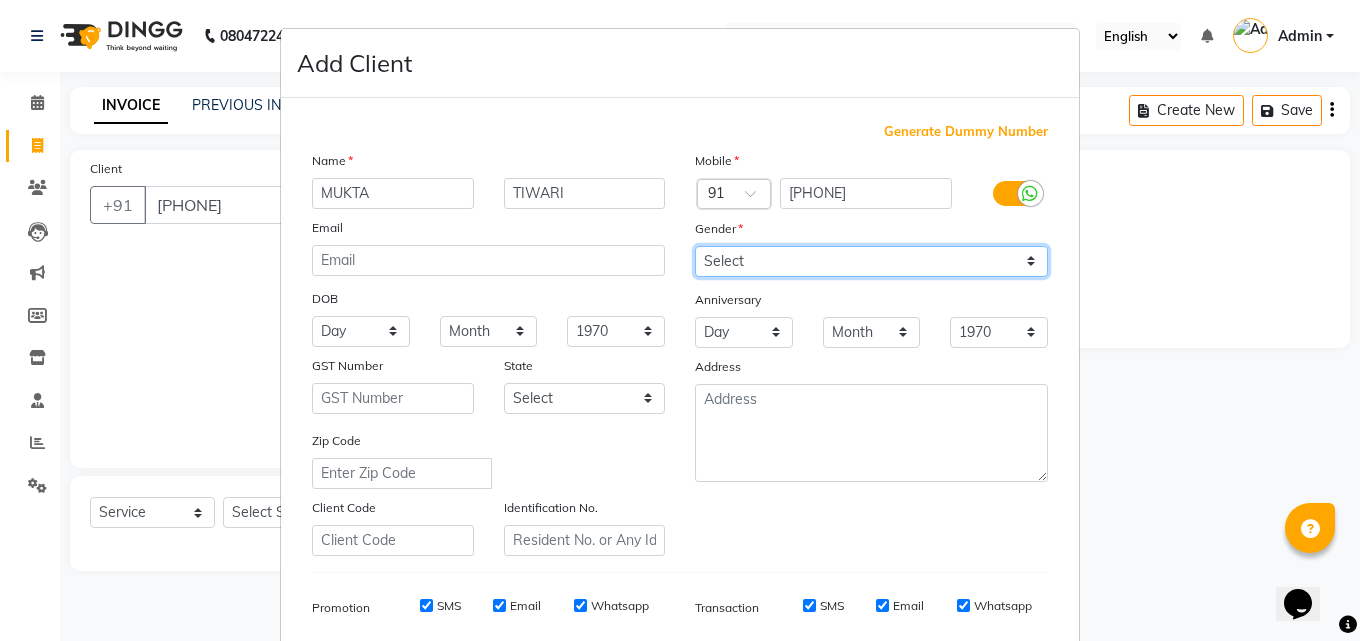 click on "Select Male Female Other Prefer Not To Say" at bounding box center (871, 261) 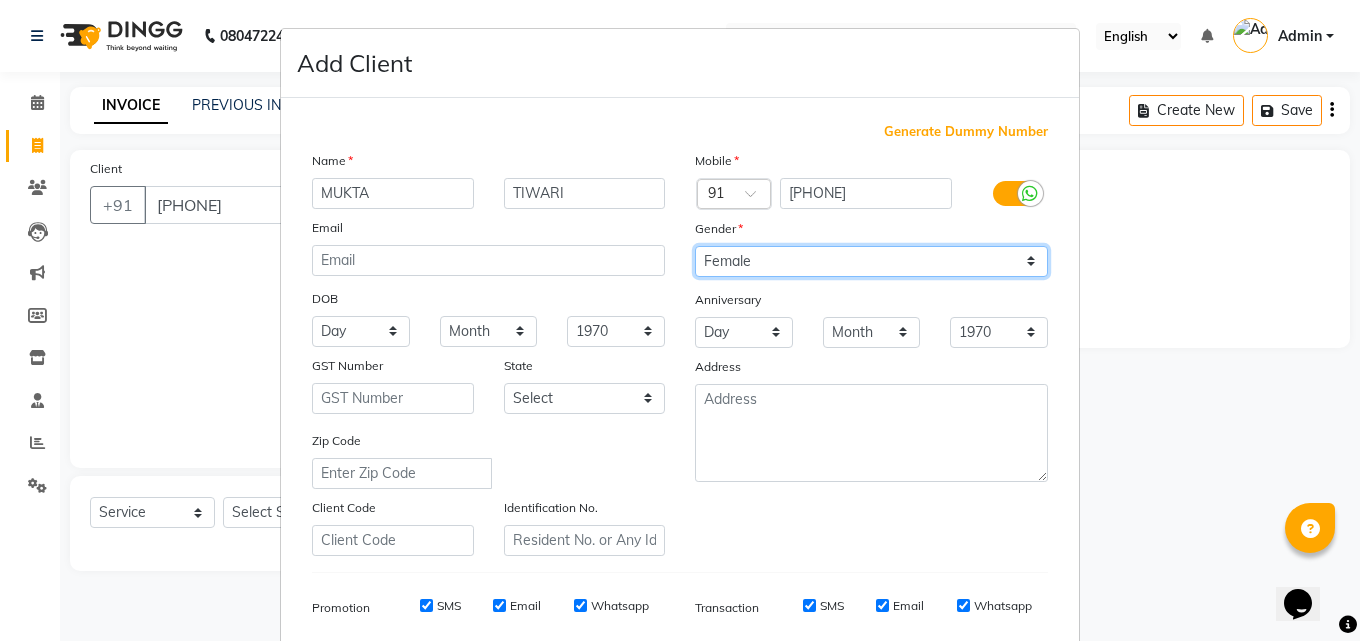 click on "Select Male Female Other Prefer Not To Say" at bounding box center (871, 261) 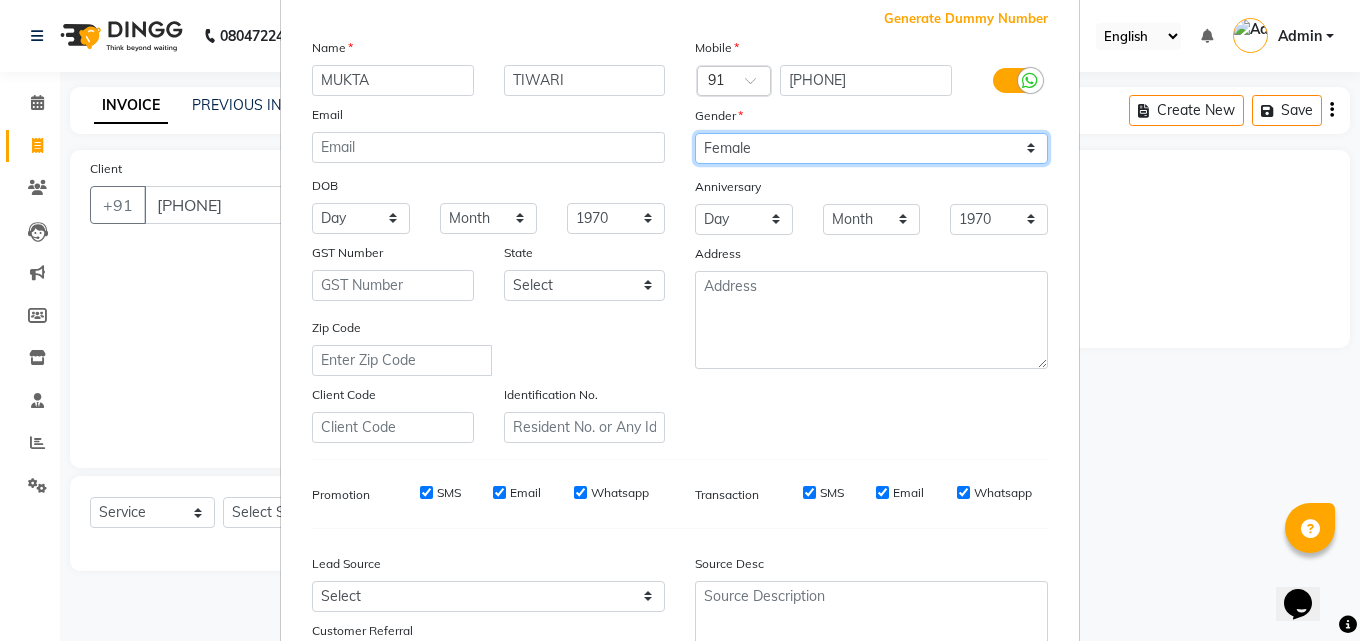scroll, scrollTop: 282, scrollLeft: 0, axis: vertical 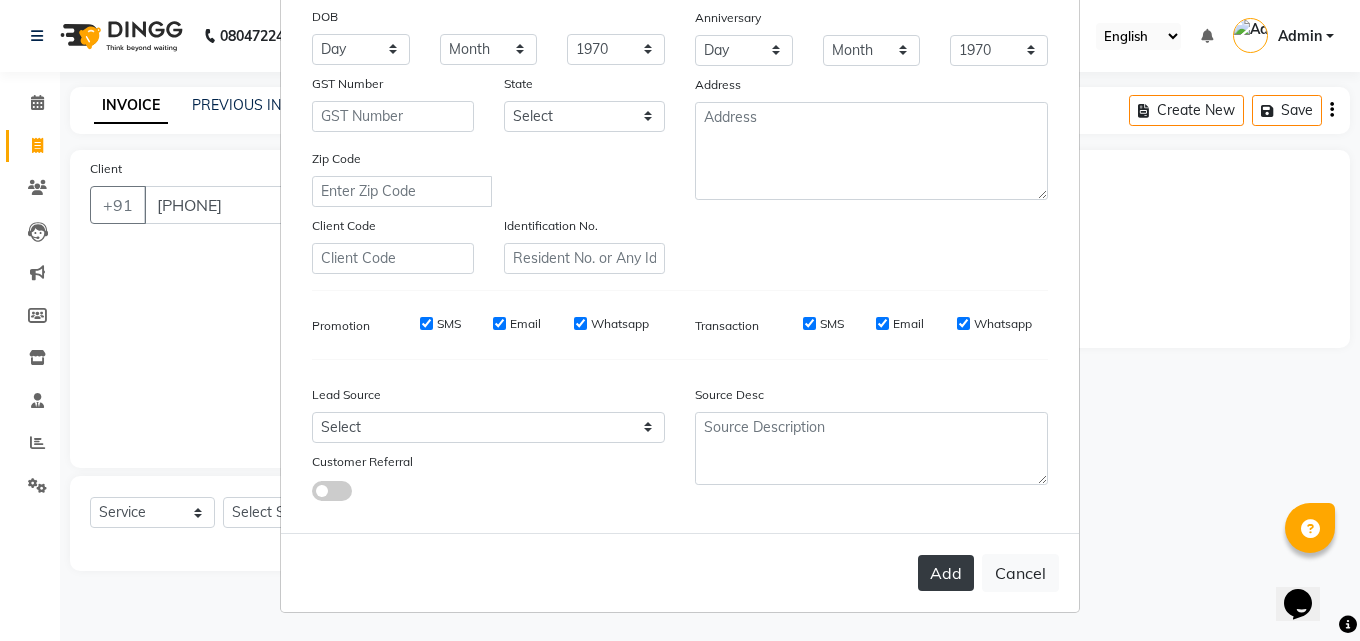 click on "Add" at bounding box center (946, 573) 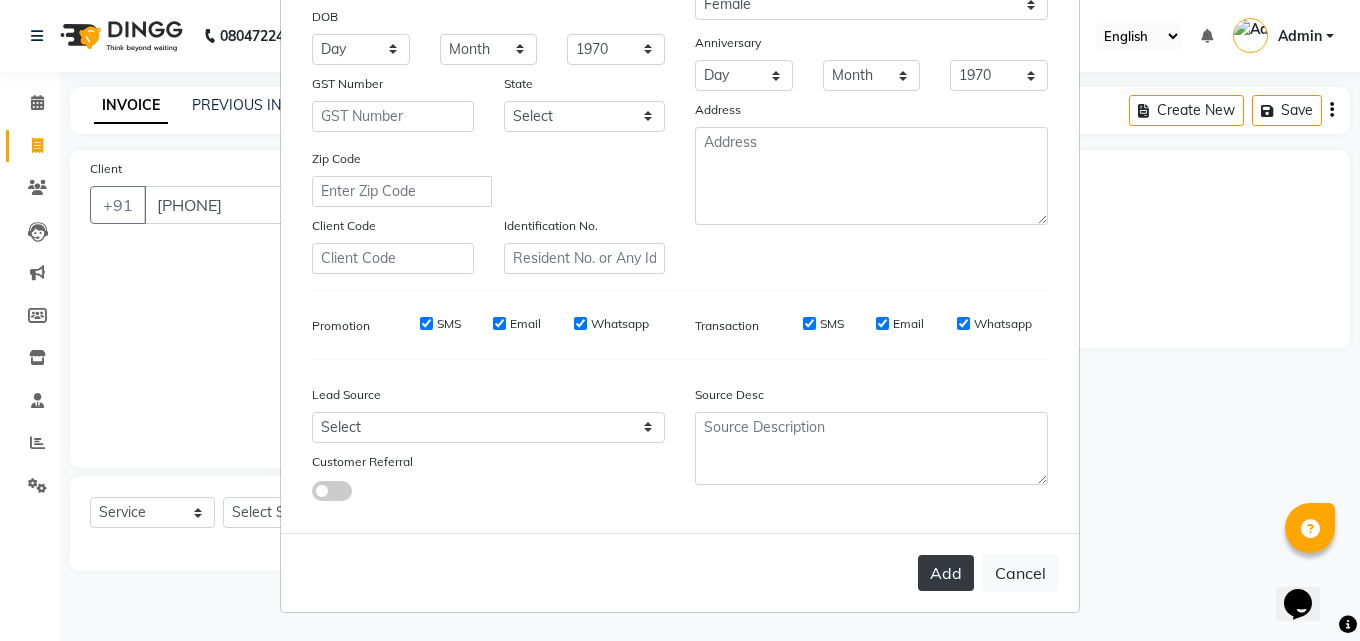 click on "Add" at bounding box center [946, 573] 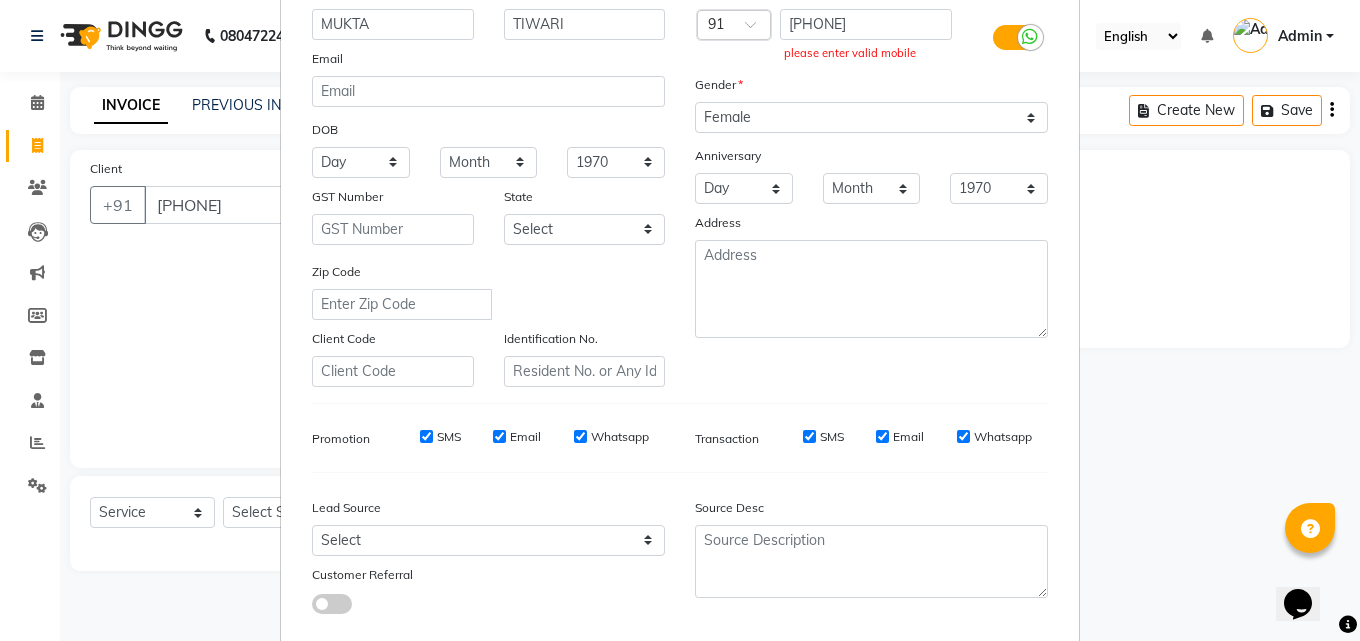 scroll, scrollTop: 0, scrollLeft: 0, axis: both 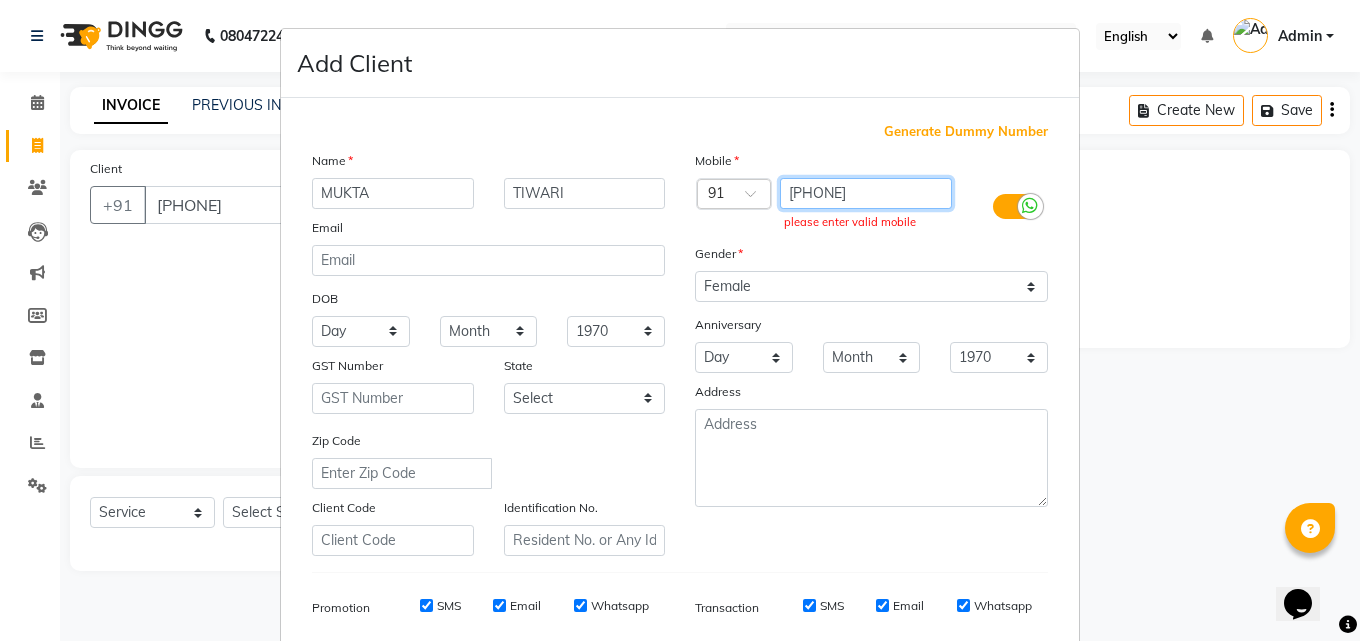 click on "[PHONE]" at bounding box center (866, 193) 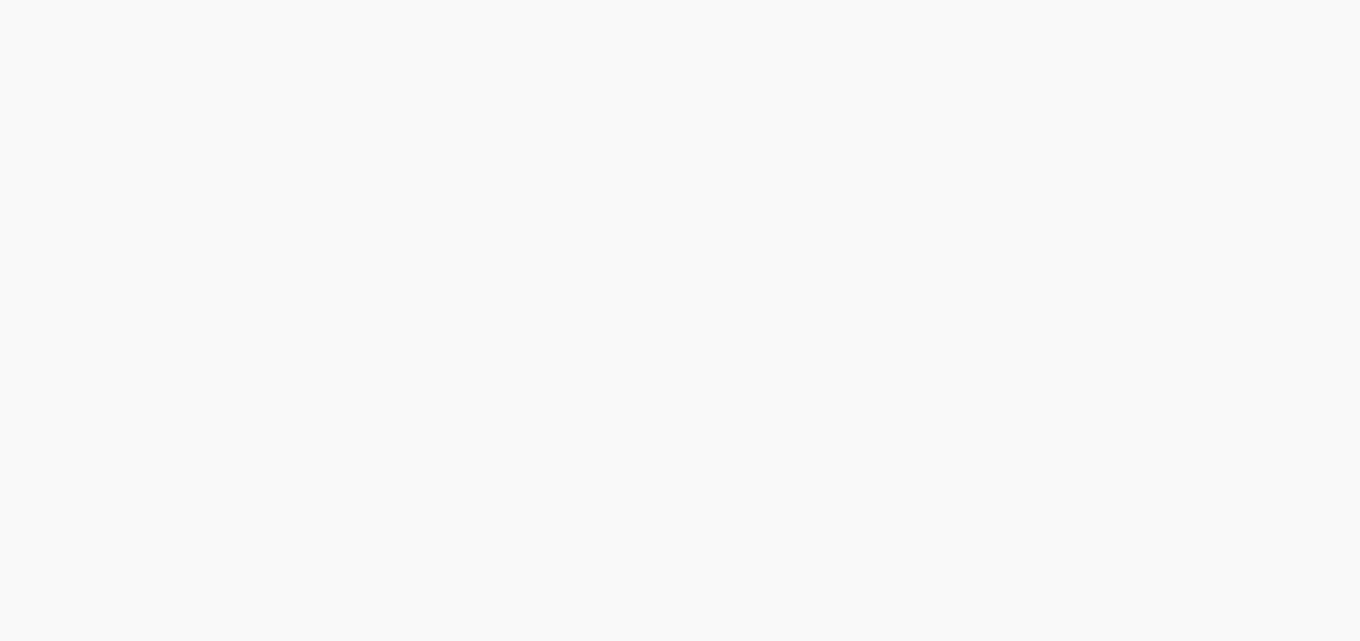 scroll, scrollTop: 0, scrollLeft: 0, axis: both 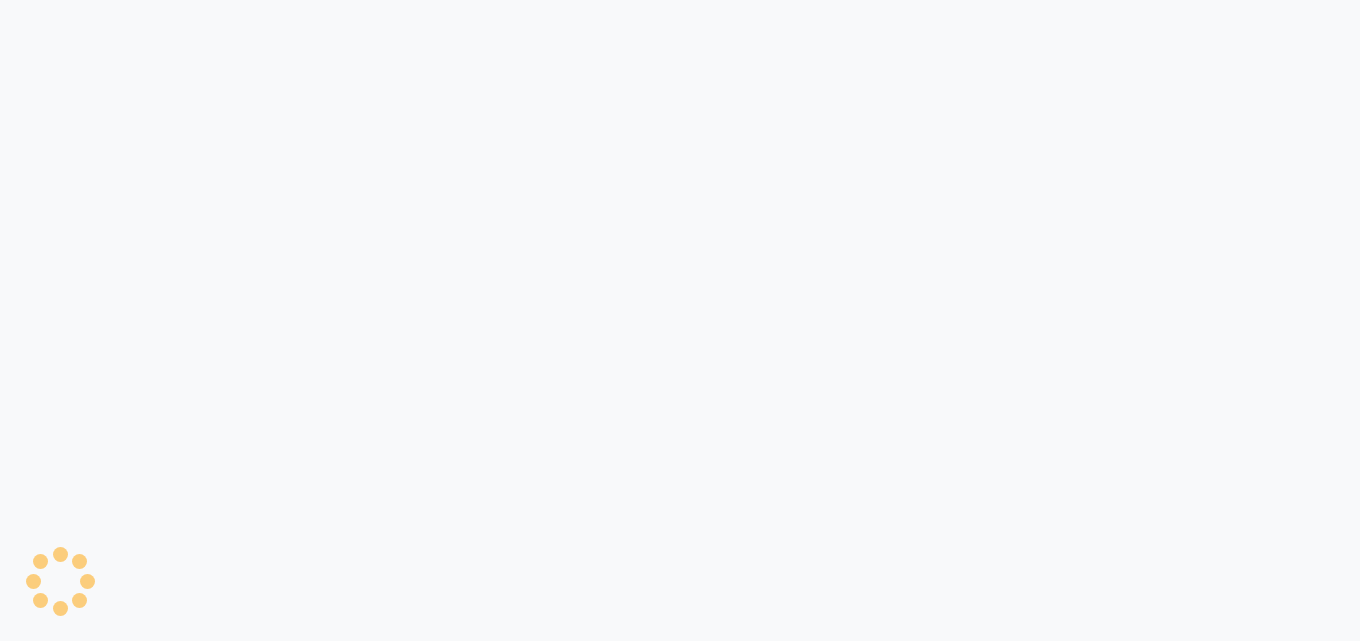 select on "service" 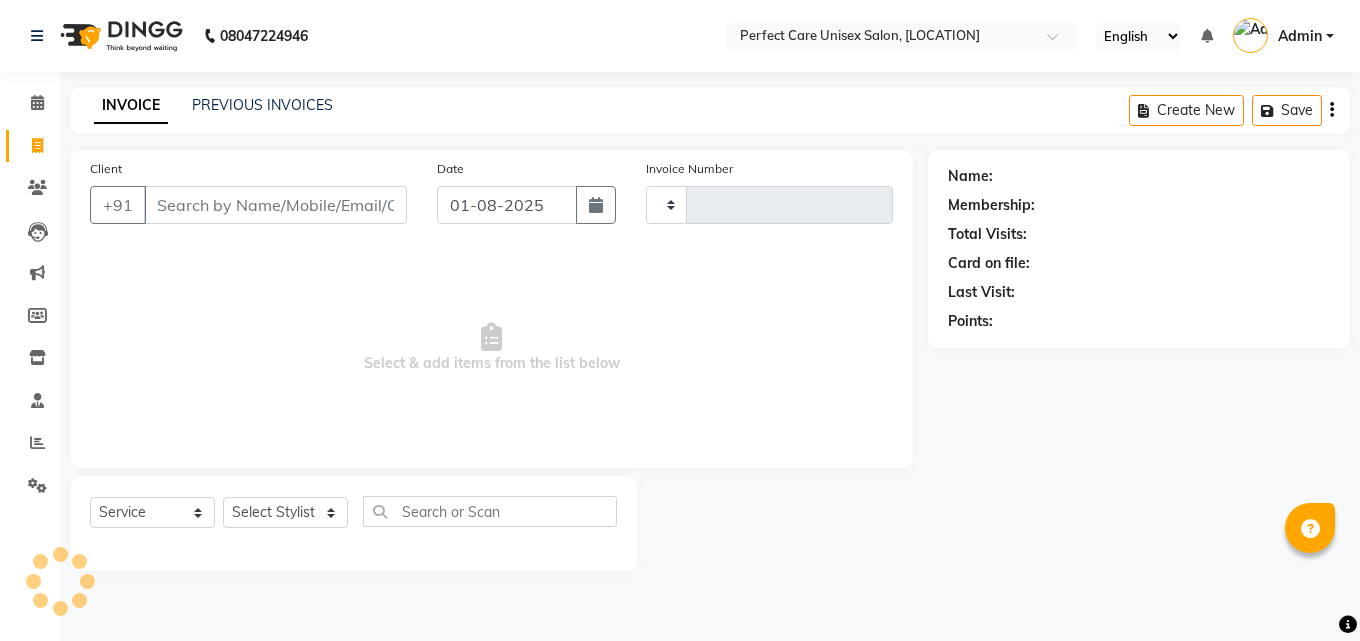 type on "2375" 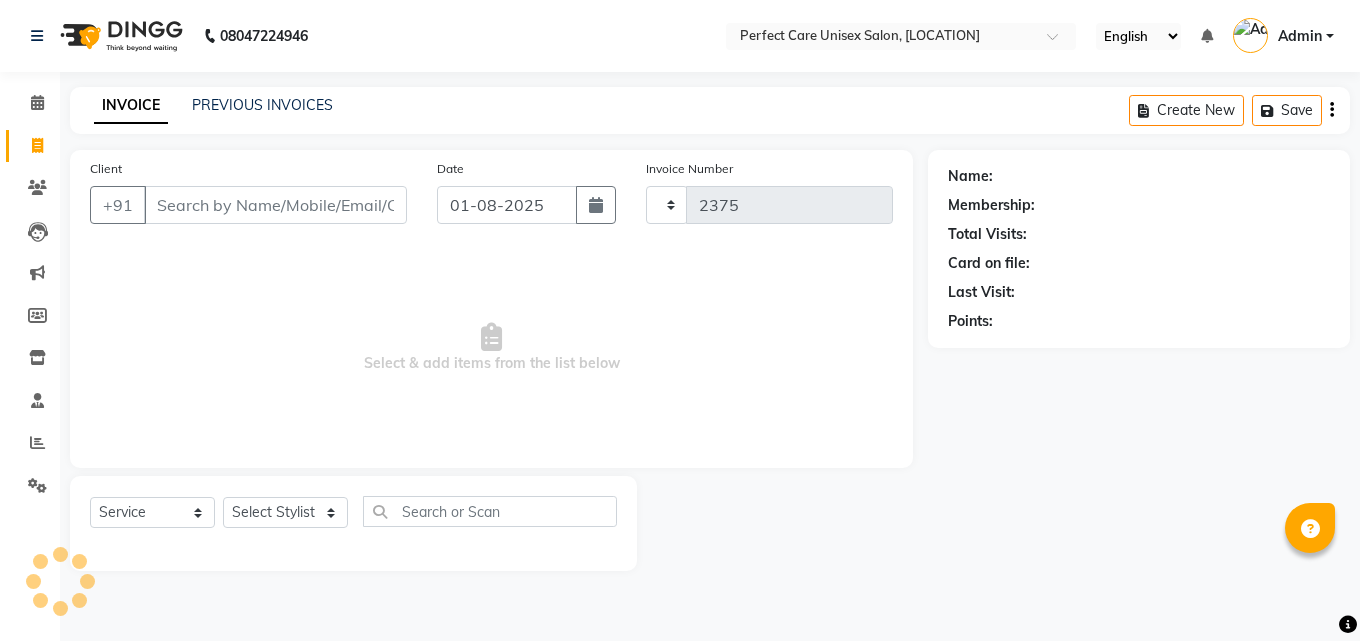 select on "4751" 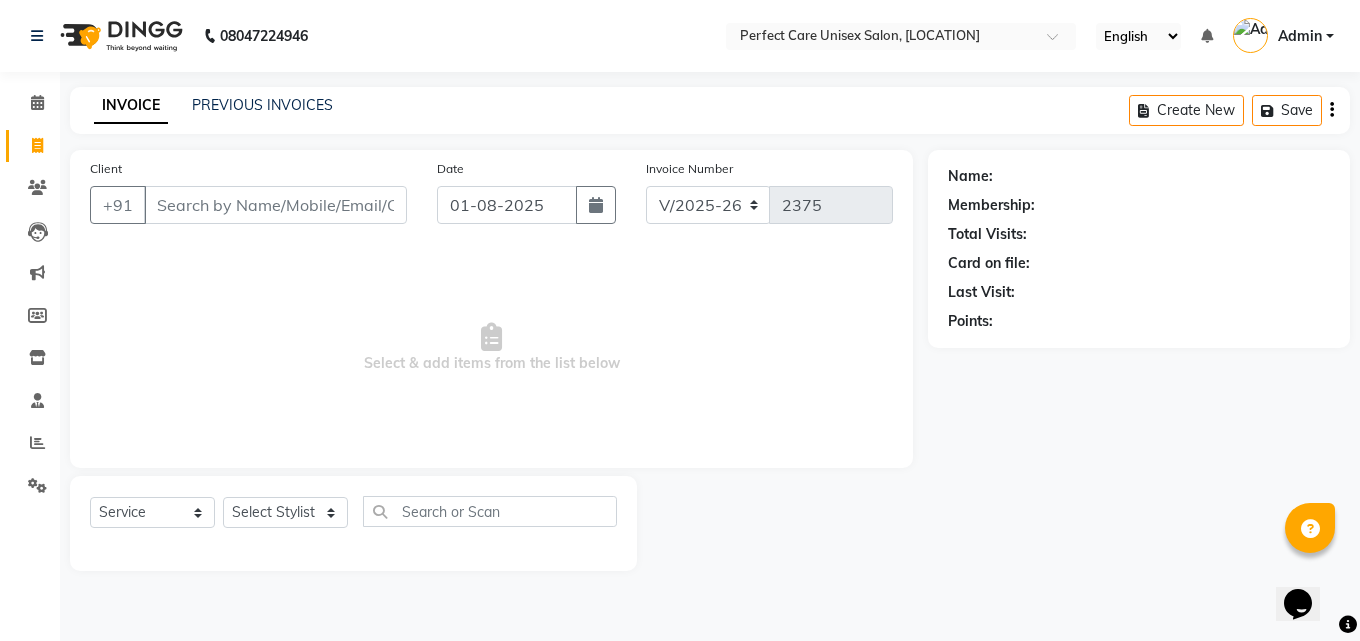 scroll, scrollTop: 0, scrollLeft: 0, axis: both 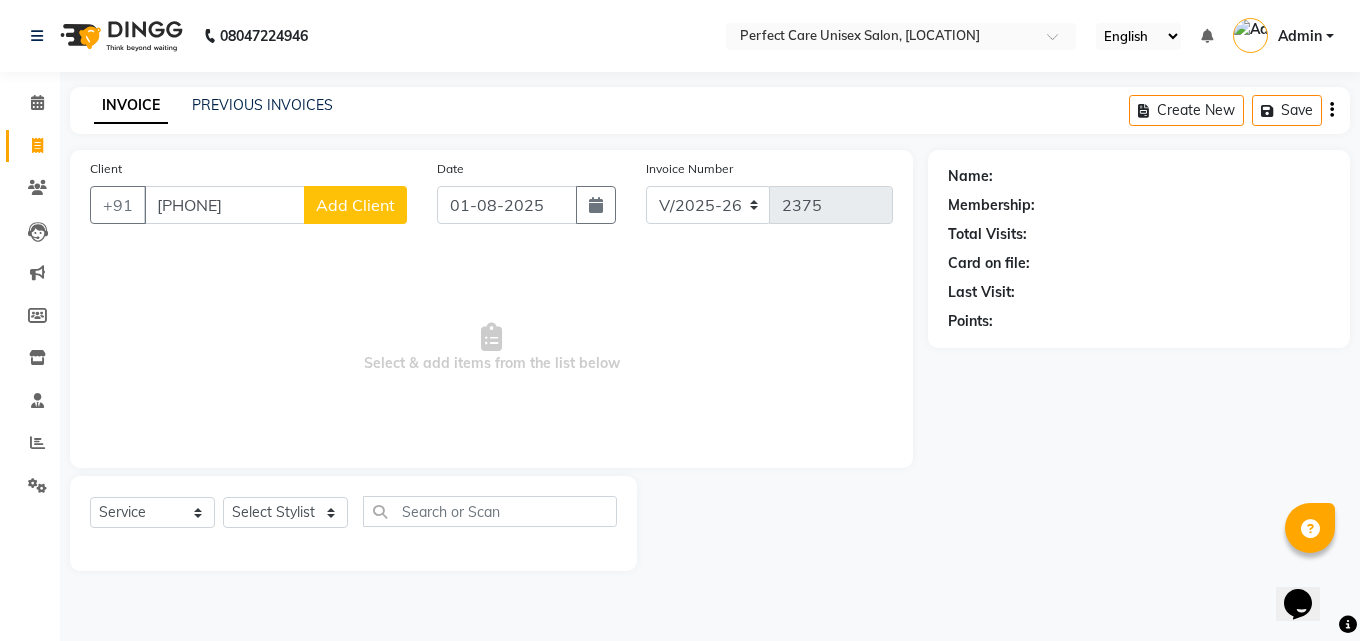 type on "[PHONE]" 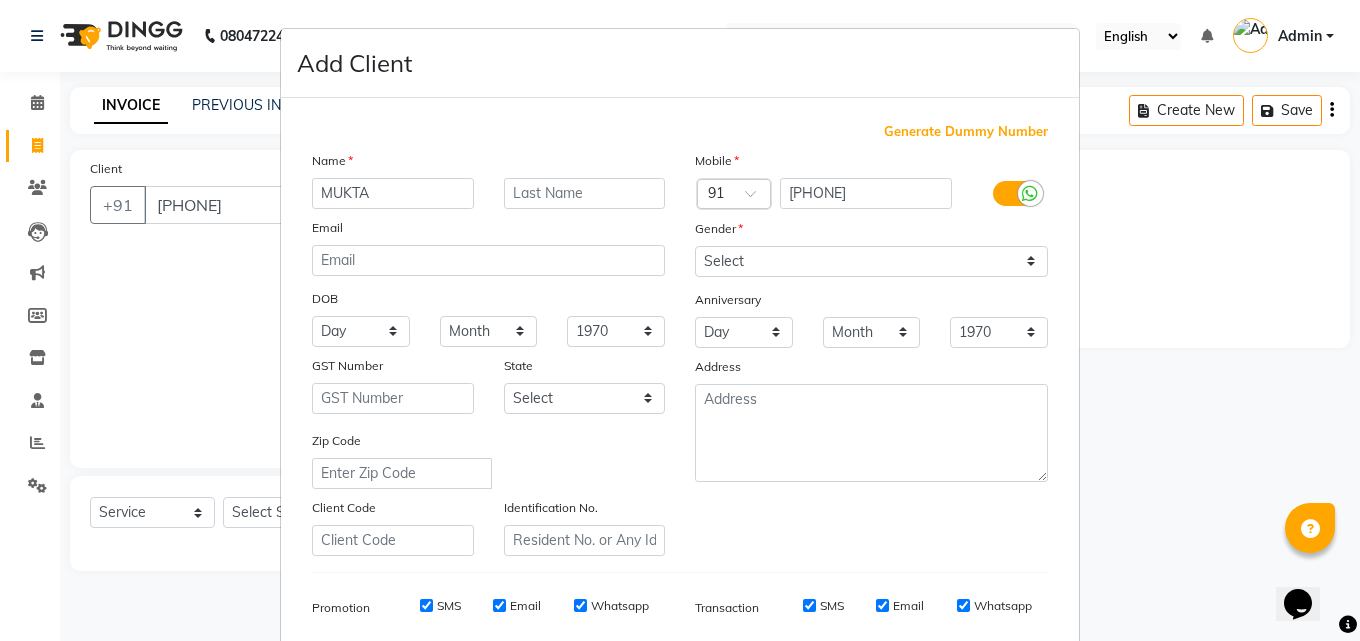 type on "MUKTA" 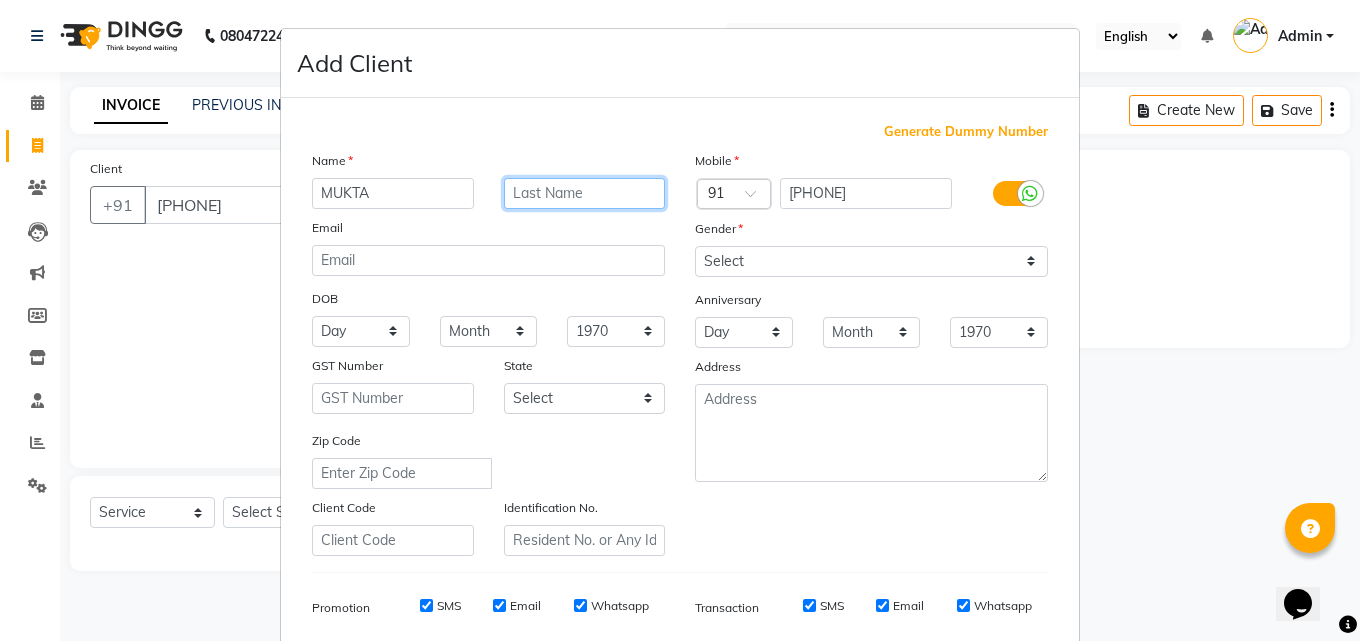 click at bounding box center [585, 193] 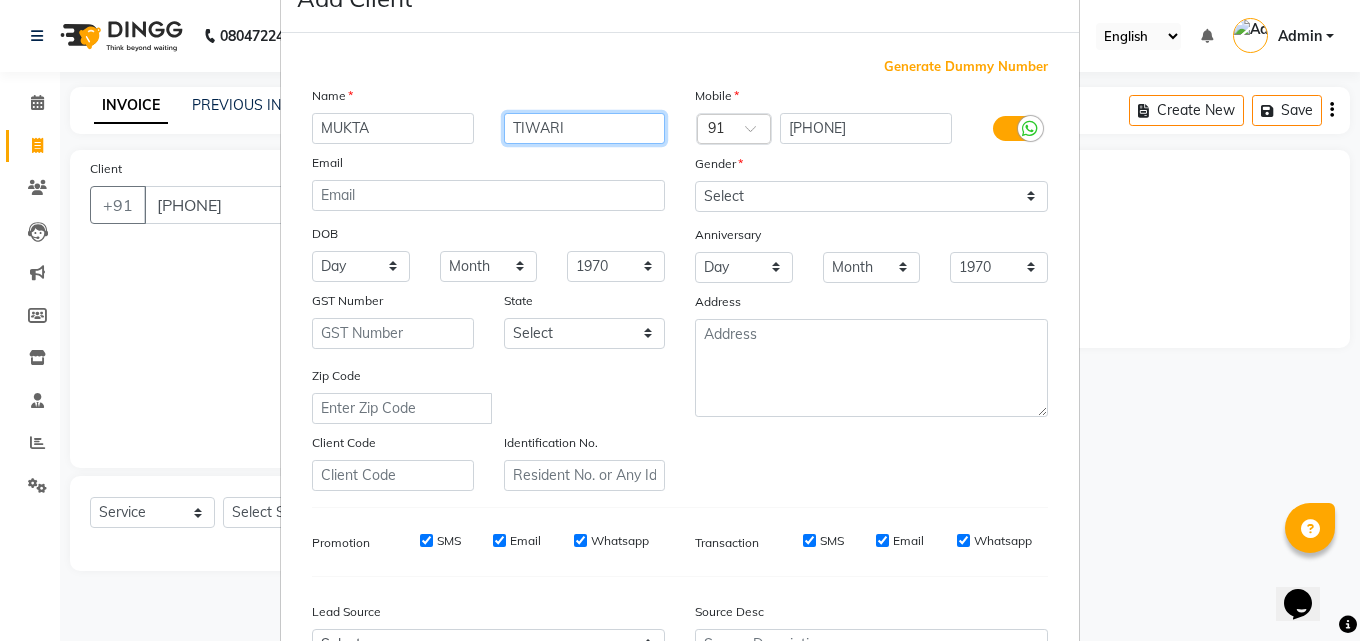 scroll, scrollTop: 100, scrollLeft: 0, axis: vertical 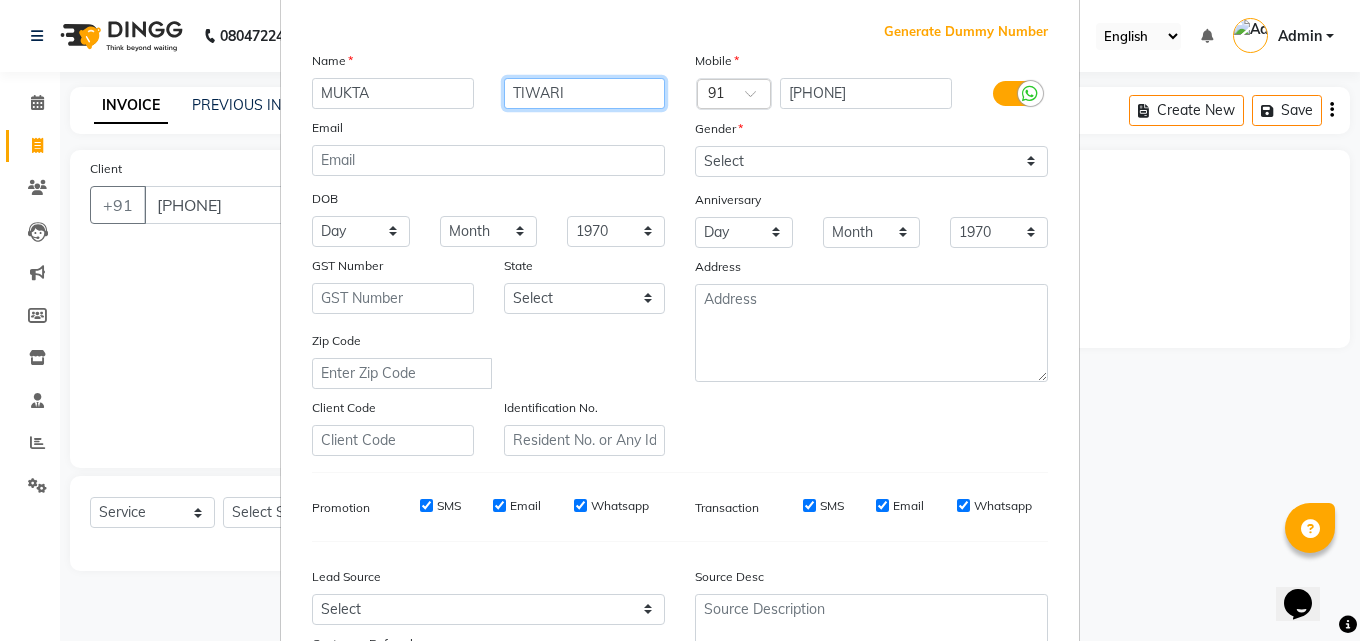 type on "TIWARI" 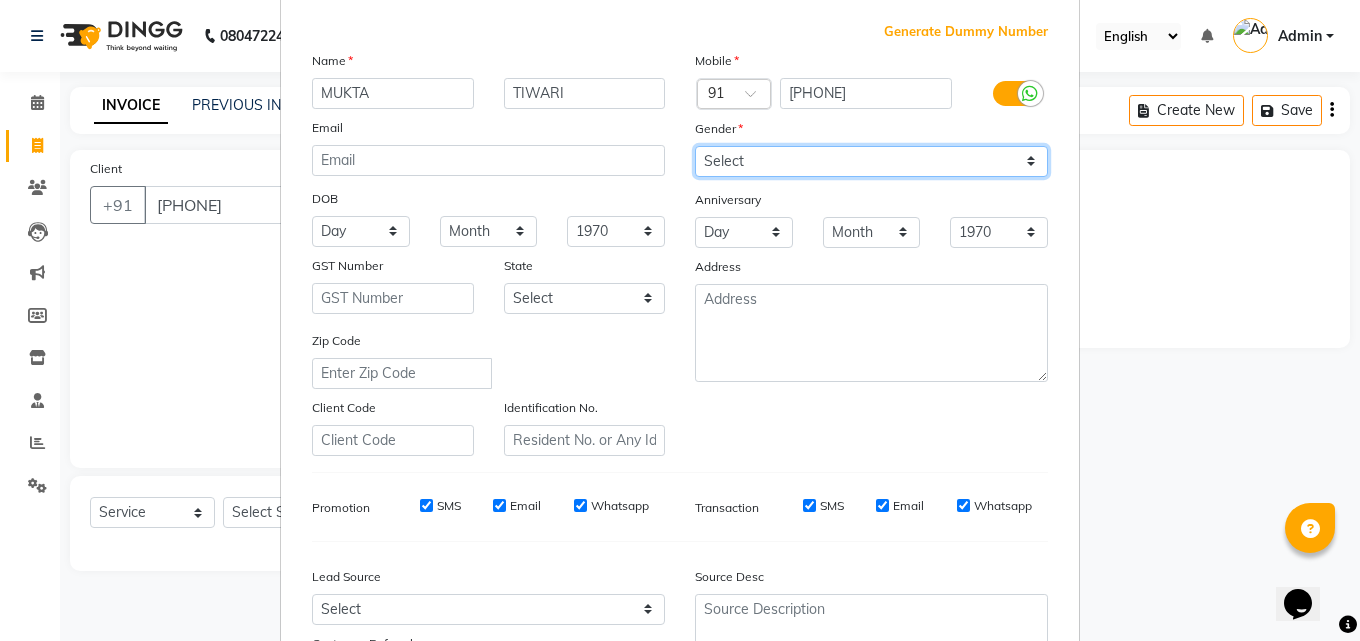 click on "Select Male Female Other Prefer Not To Say" at bounding box center (871, 161) 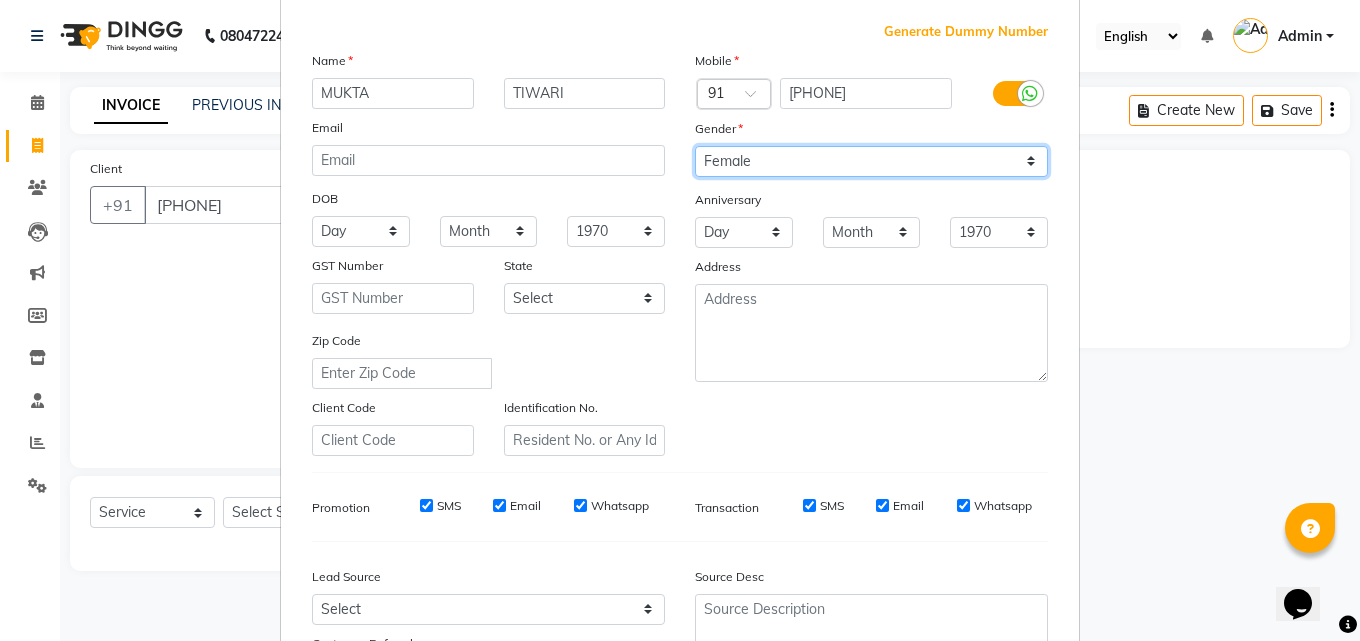 click on "Select Male Female Other Prefer Not To Say" at bounding box center [871, 161] 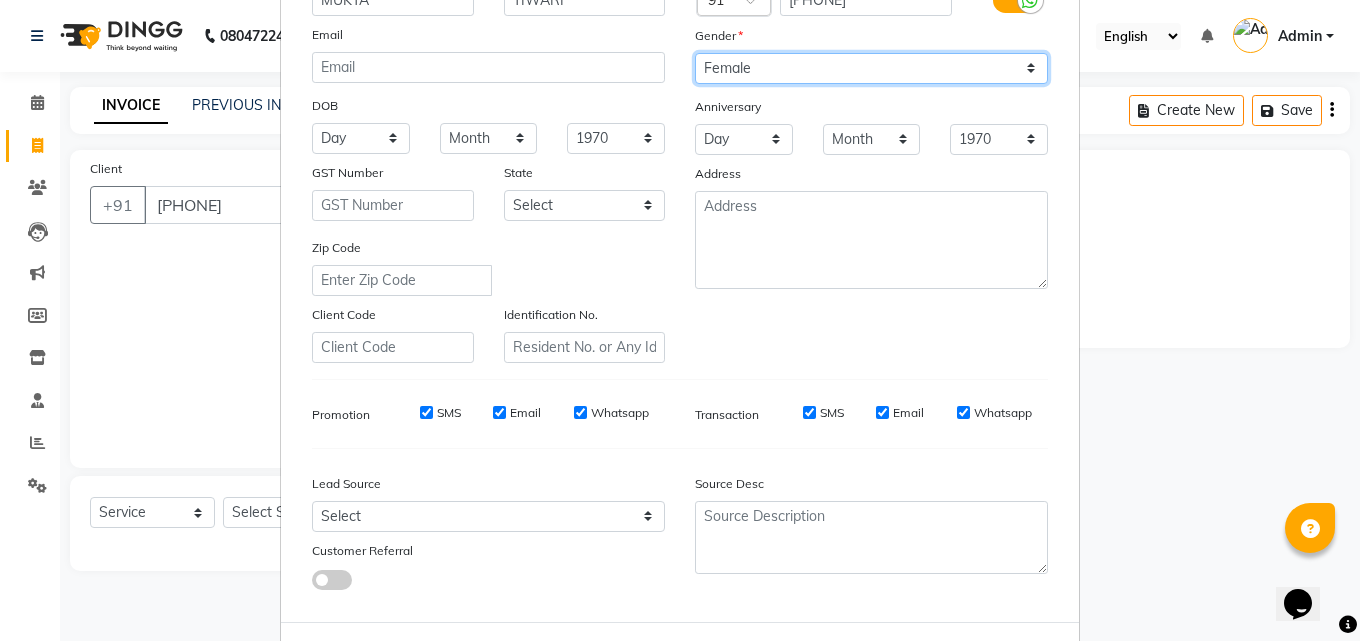 scroll, scrollTop: 282, scrollLeft: 0, axis: vertical 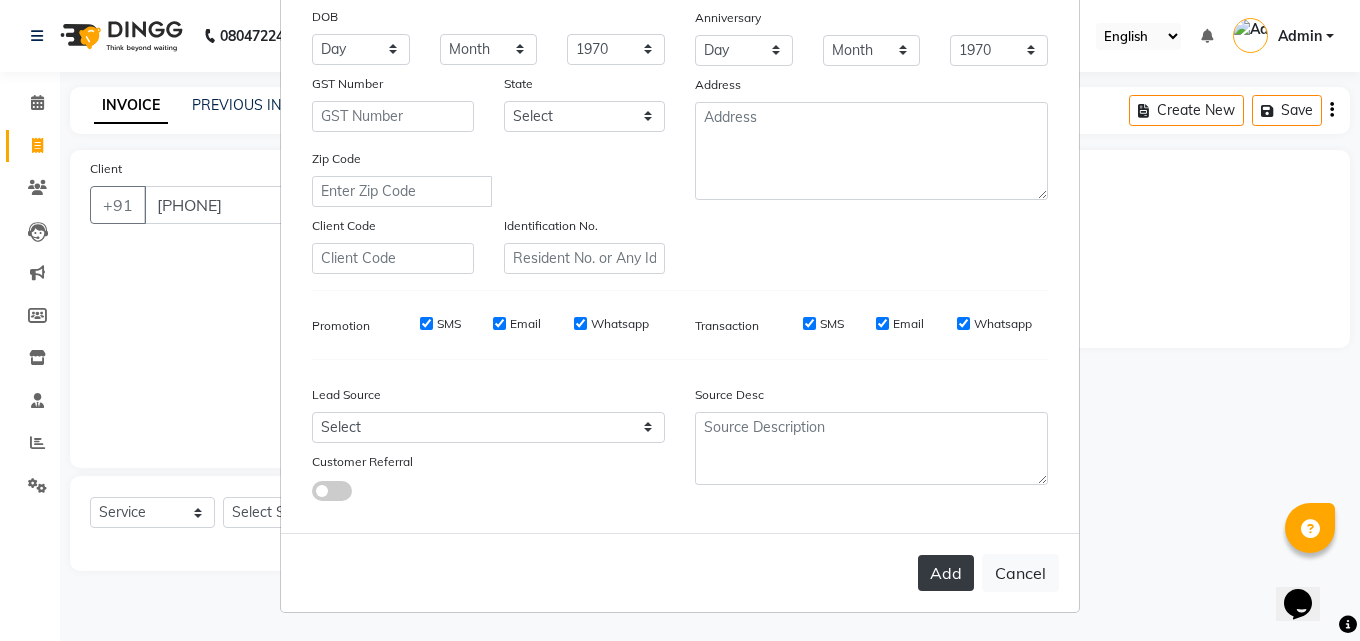 click on "Add" at bounding box center (946, 573) 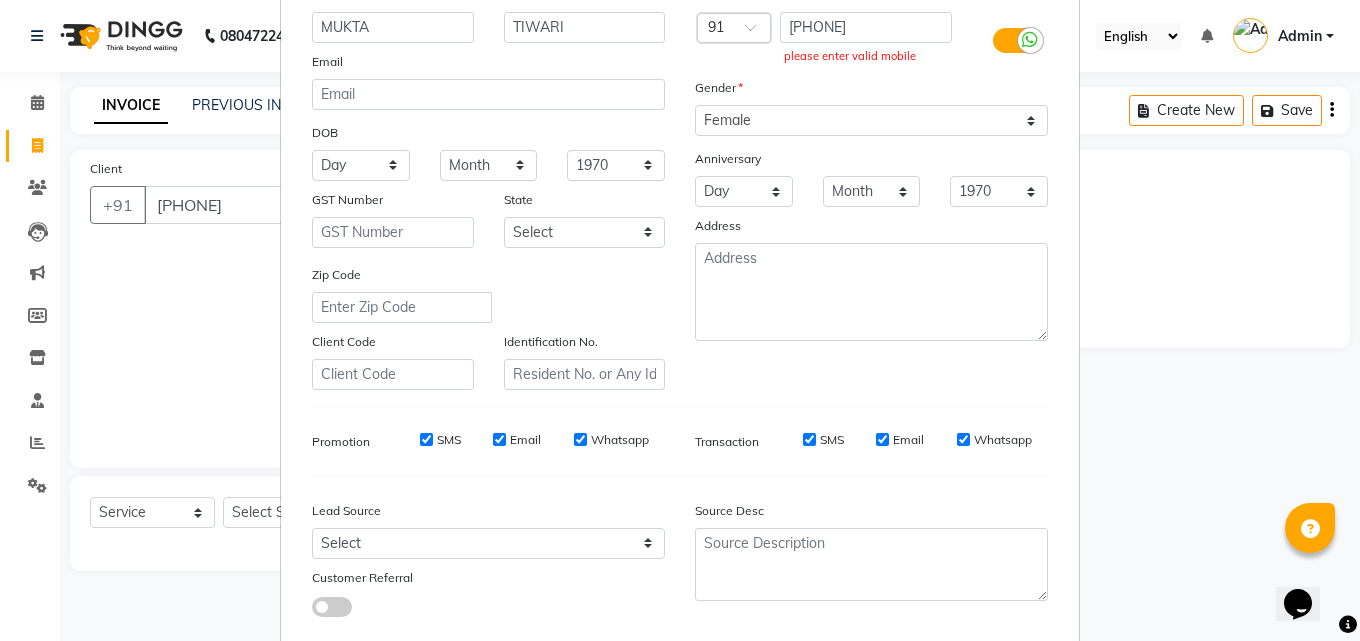 scroll, scrollTop: 0, scrollLeft: 0, axis: both 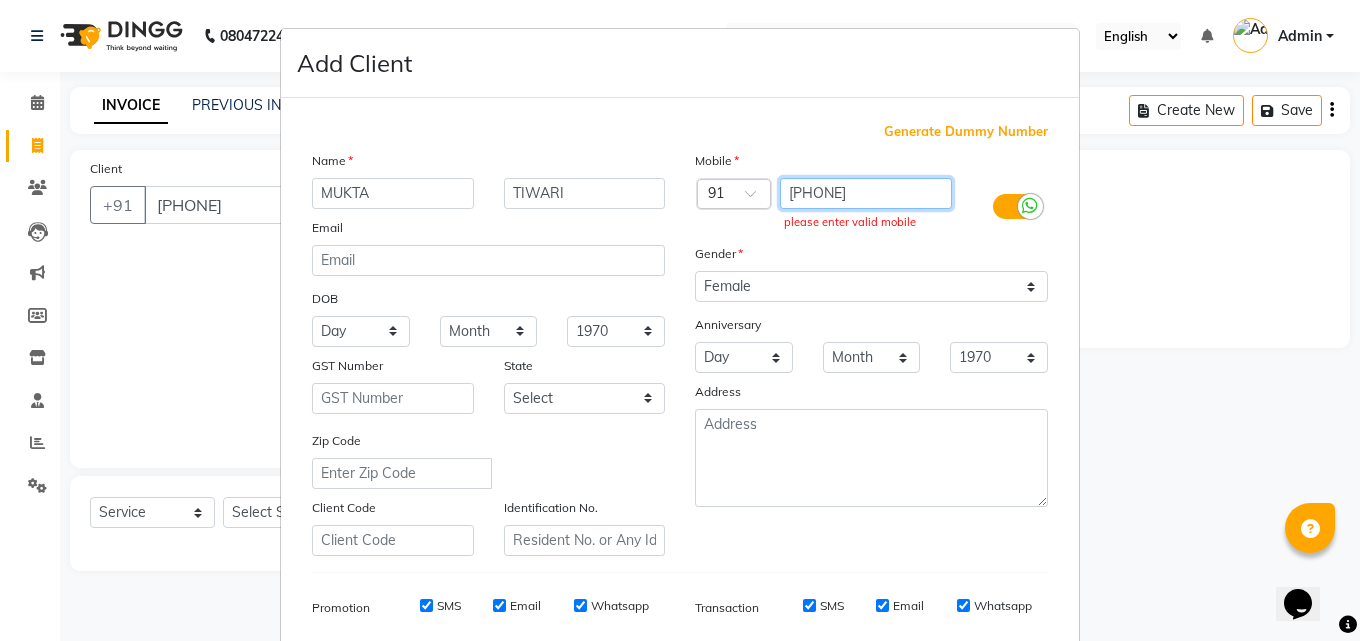 click on "[PHONE]" at bounding box center [866, 193] 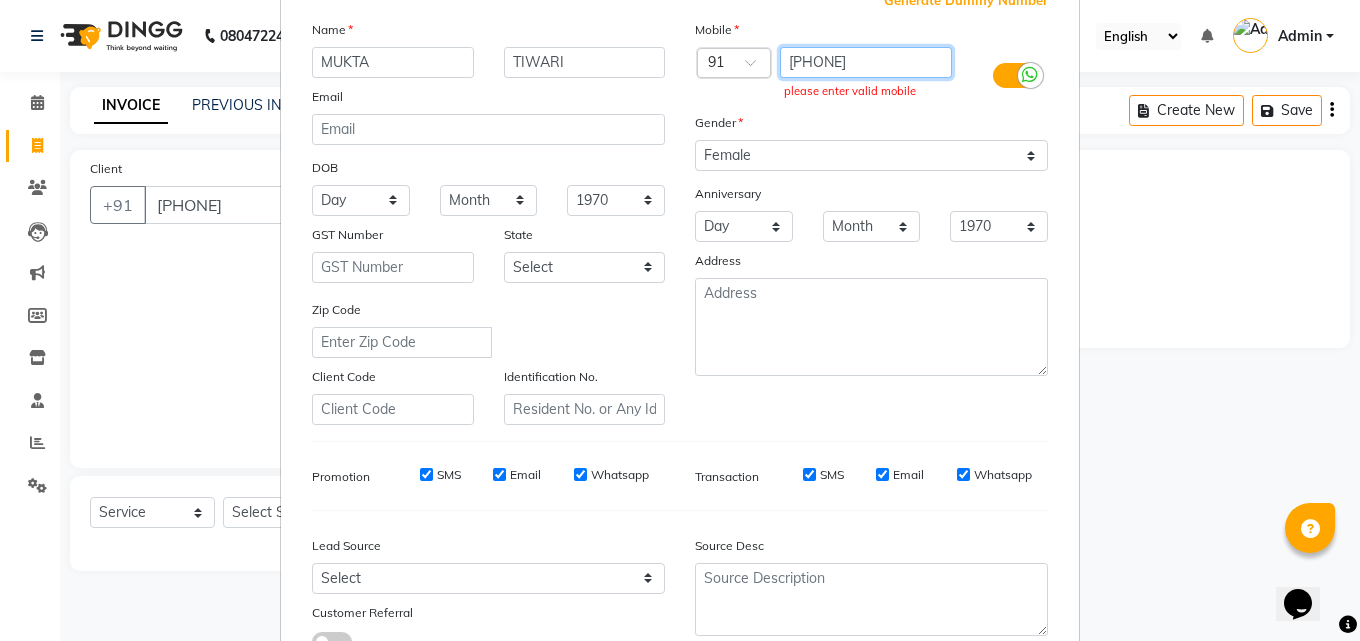 scroll, scrollTop: 282, scrollLeft: 0, axis: vertical 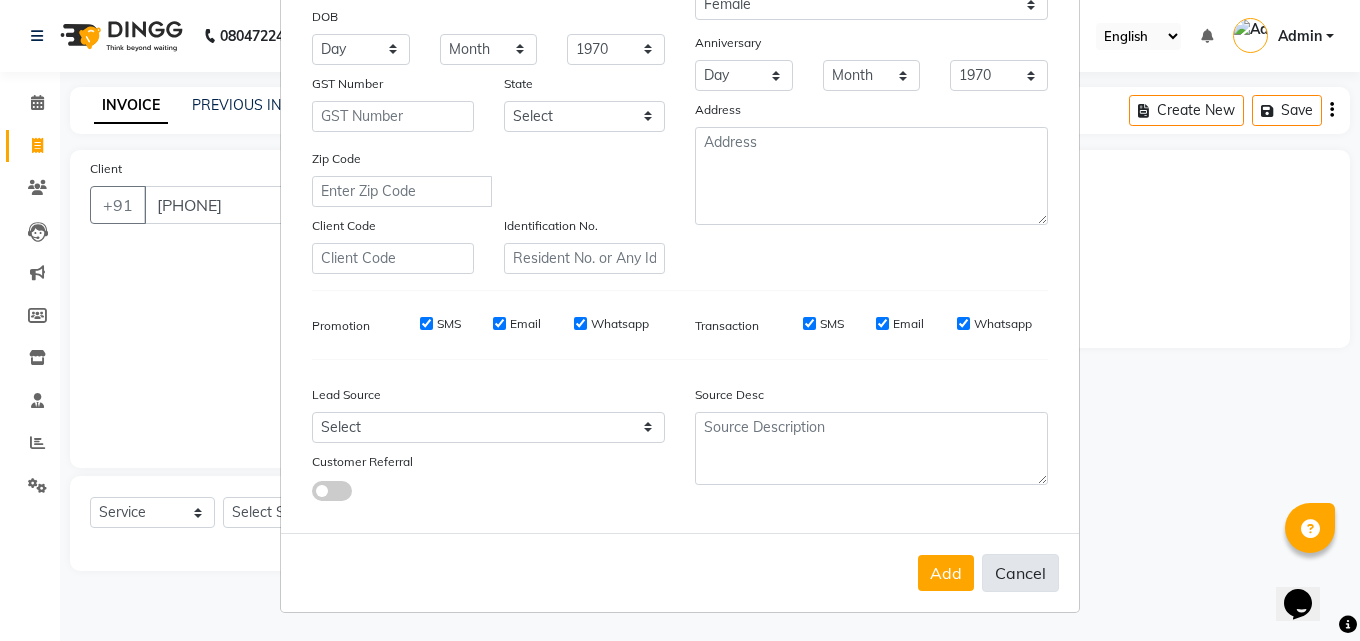 click on "Cancel" at bounding box center (1020, 573) 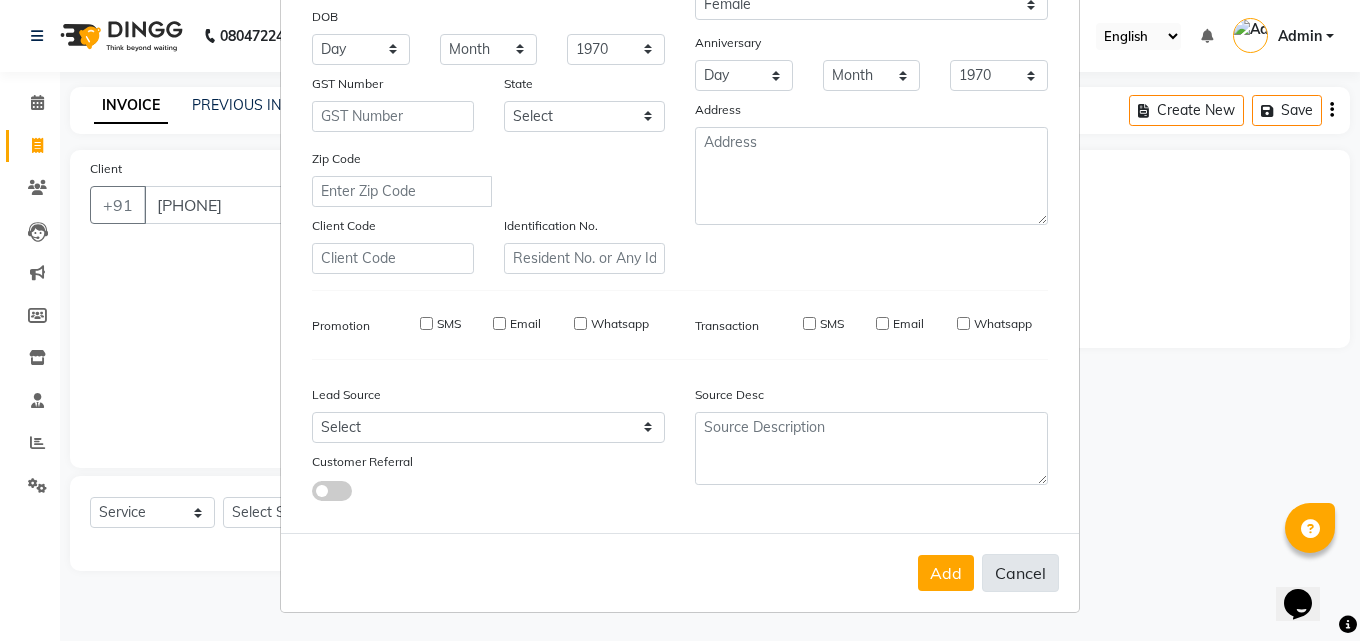 type 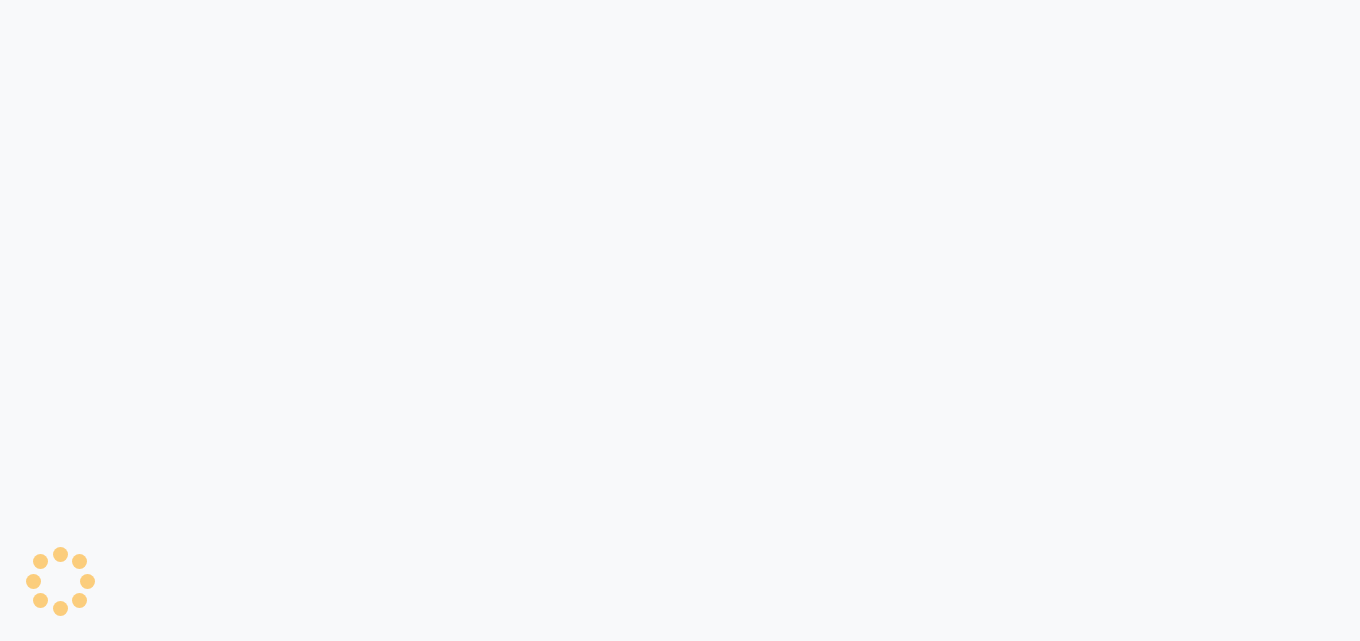 scroll, scrollTop: 0, scrollLeft: 0, axis: both 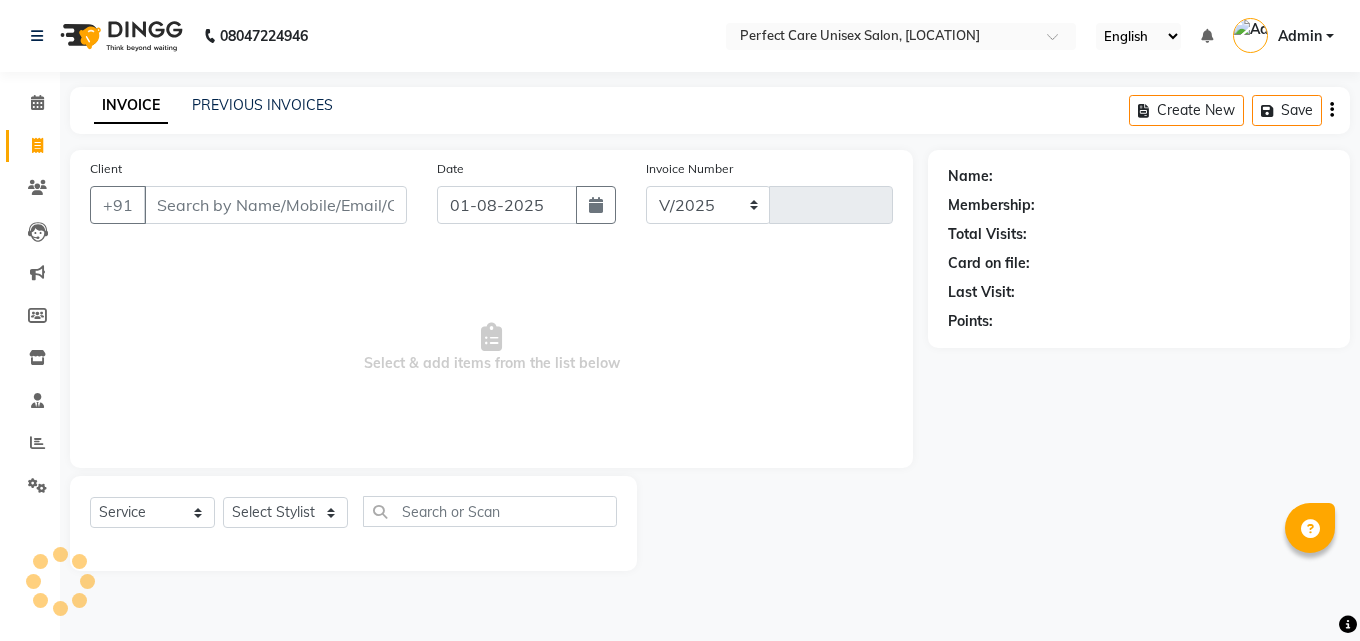 select on "4751" 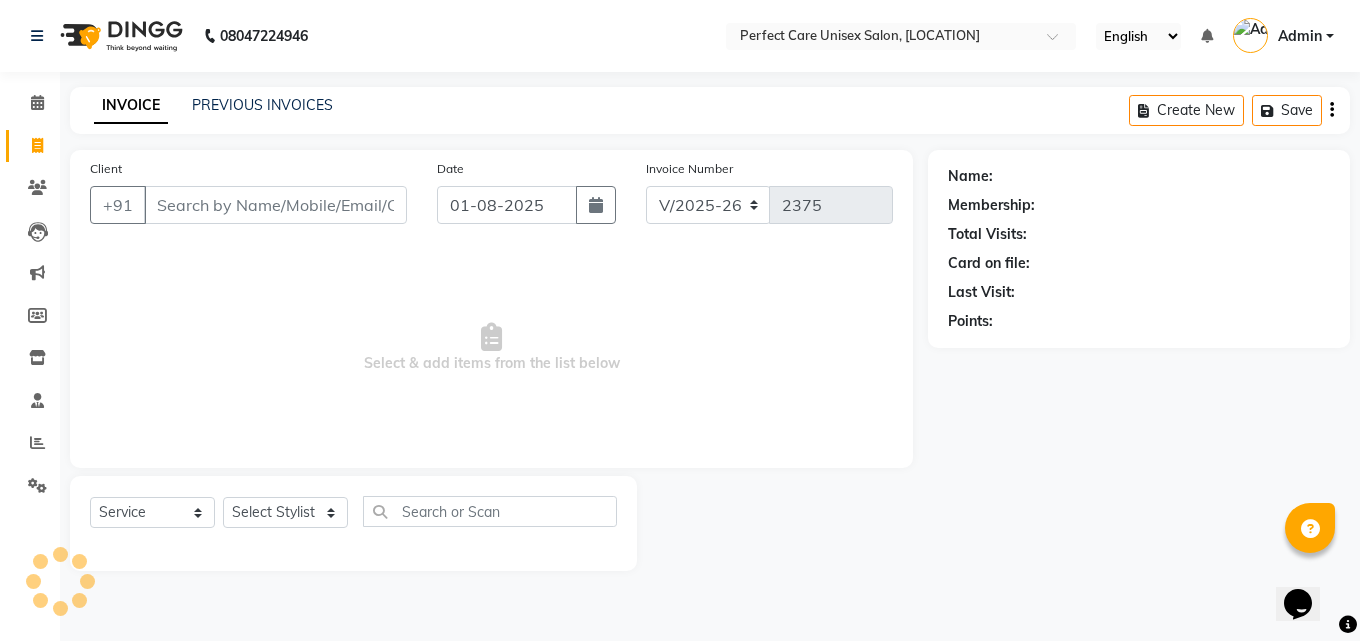 scroll, scrollTop: 0, scrollLeft: 0, axis: both 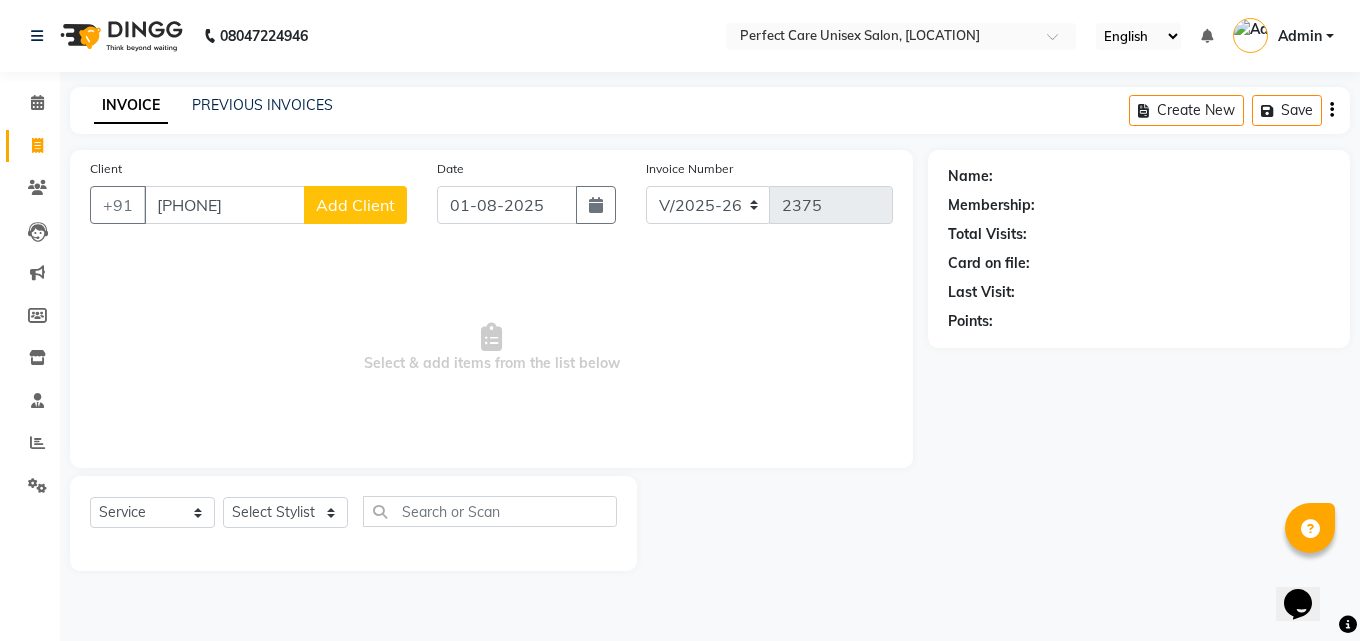 type on "[PHONE]" 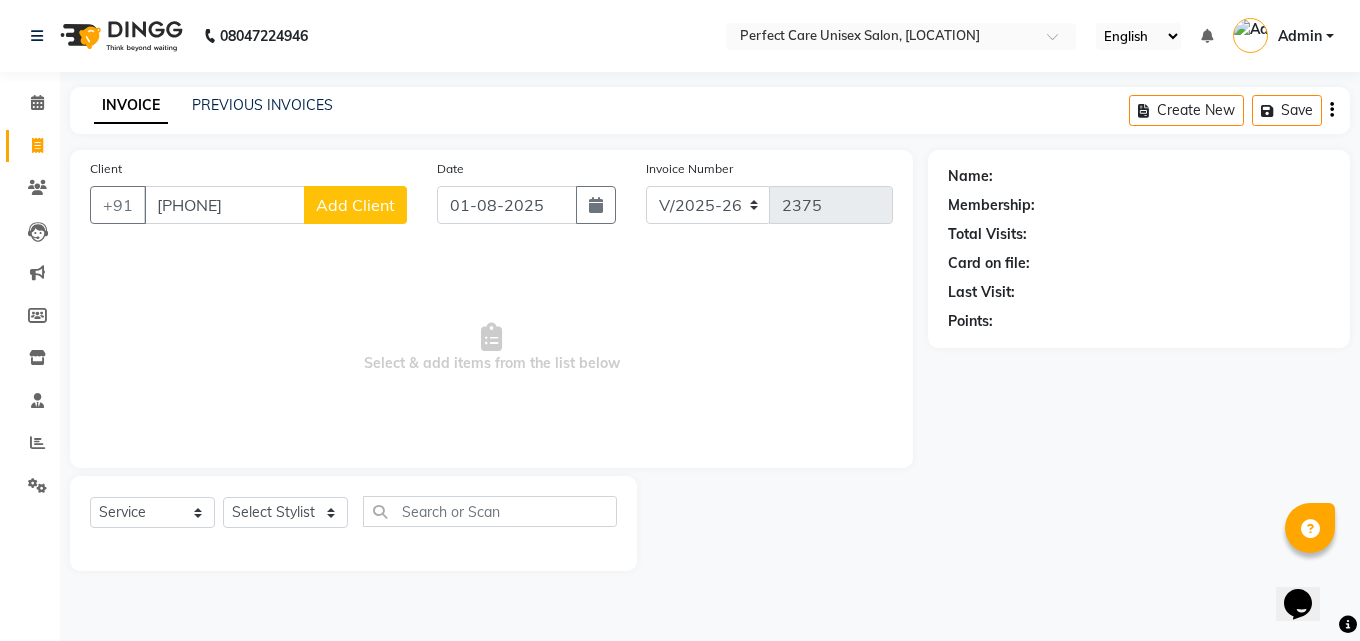 click on "Add Client" 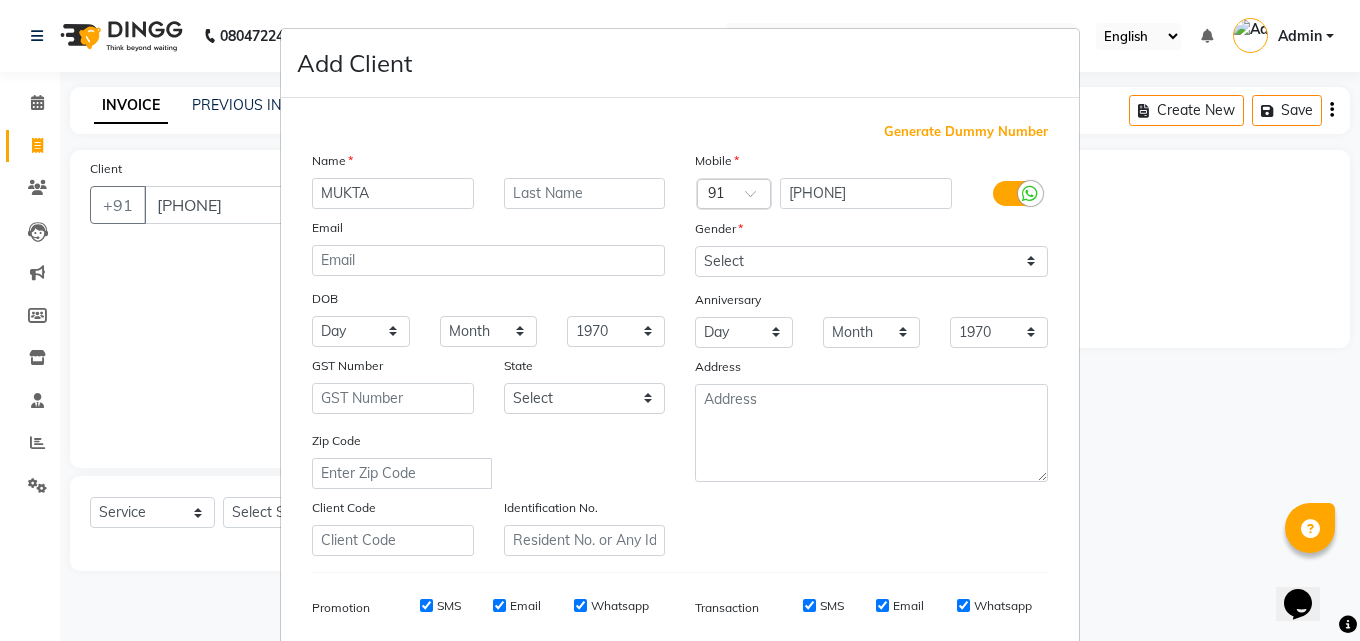 type on "MUKTA" 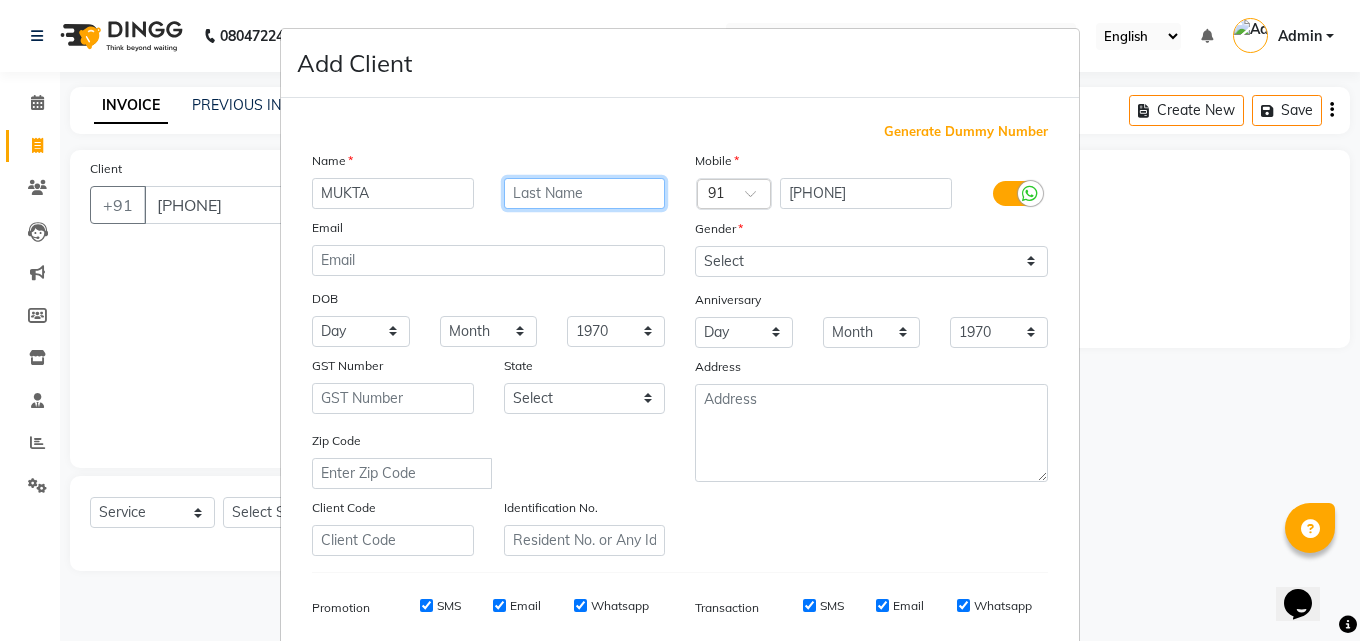 click at bounding box center (585, 193) 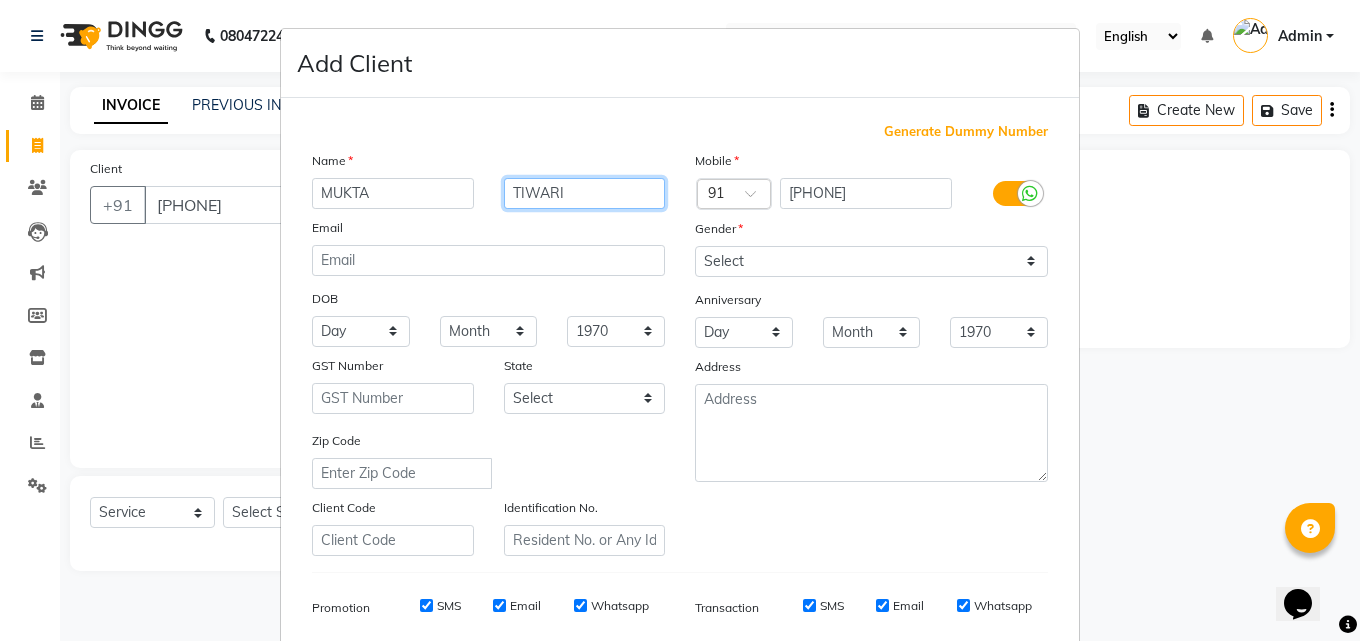 type on "TIWARI" 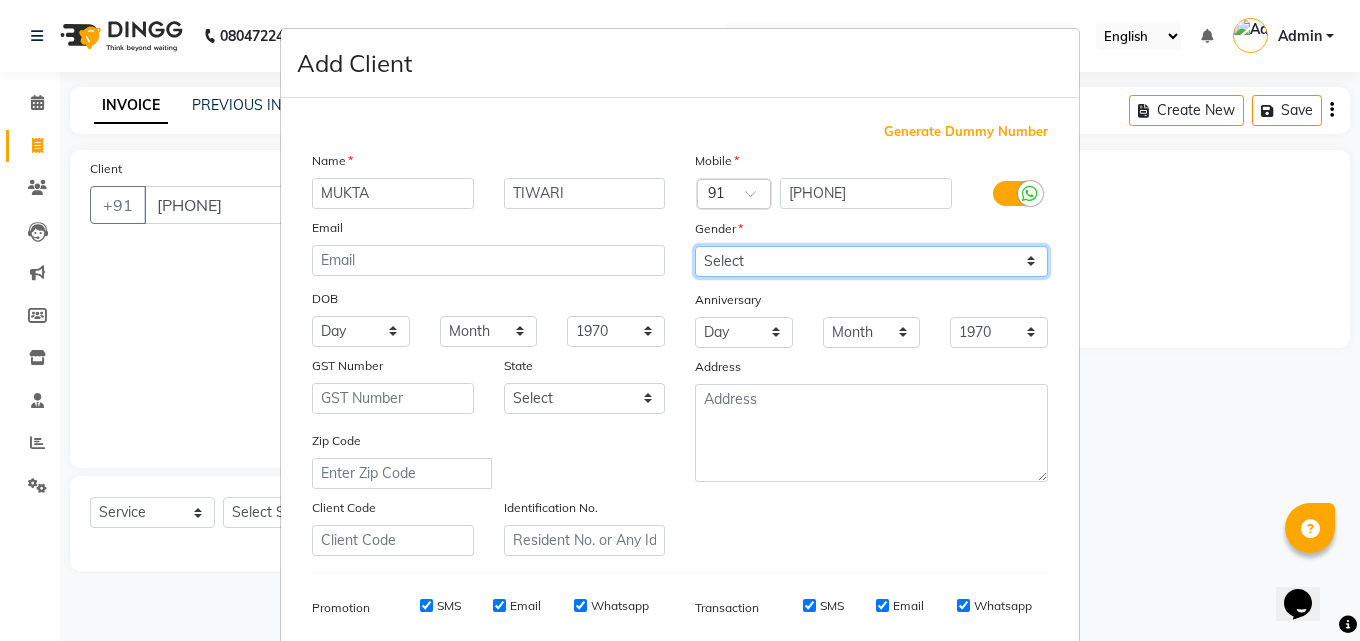 click on "Select Male Female Other Prefer Not To Say" at bounding box center [871, 261] 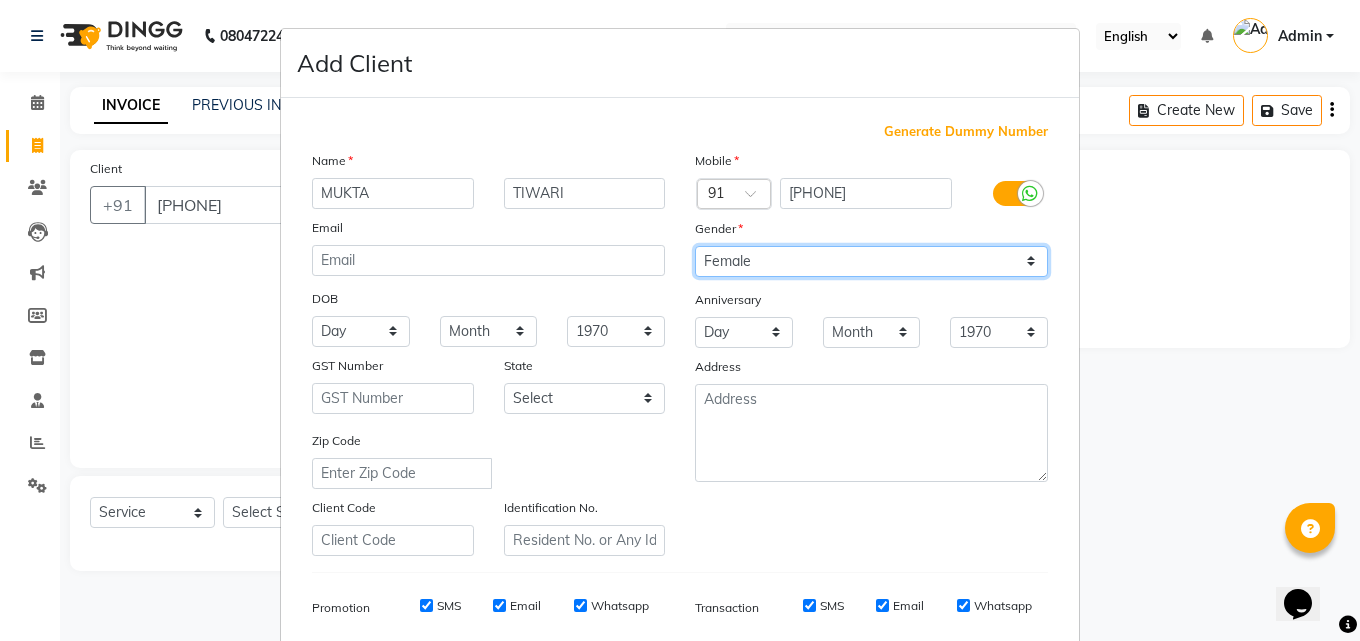 click on "Select Male Female Other Prefer Not To Say" at bounding box center [871, 261] 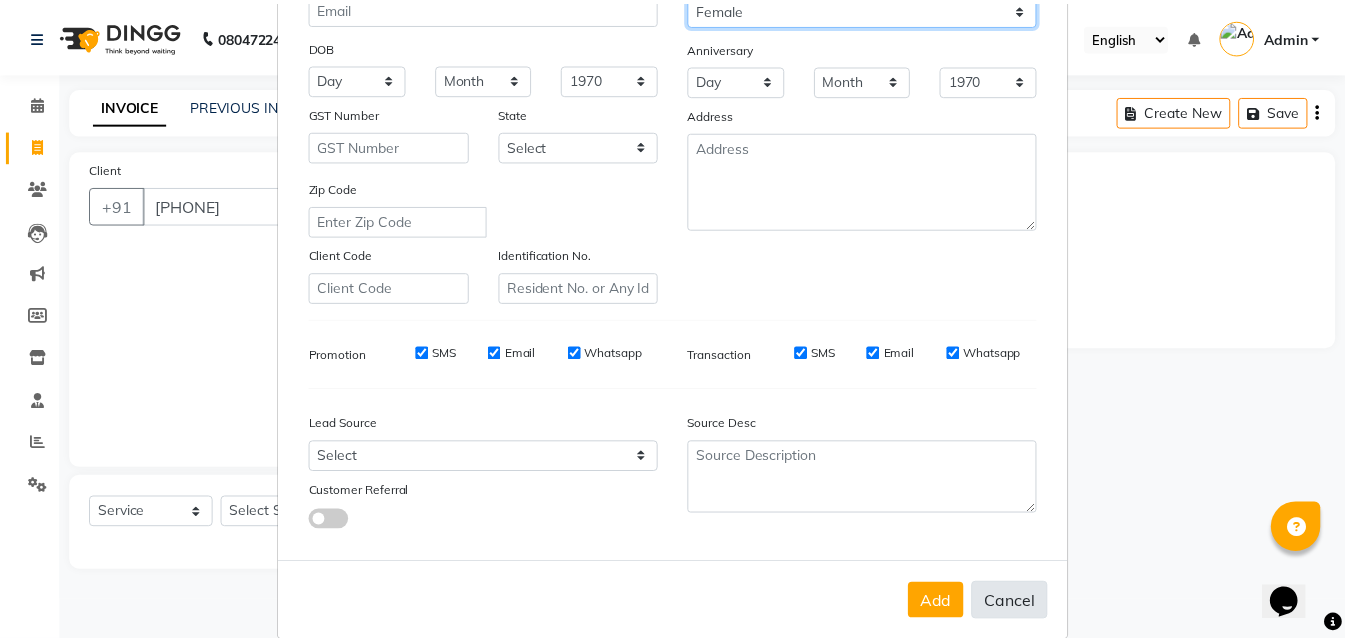 scroll, scrollTop: 282, scrollLeft: 0, axis: vertical 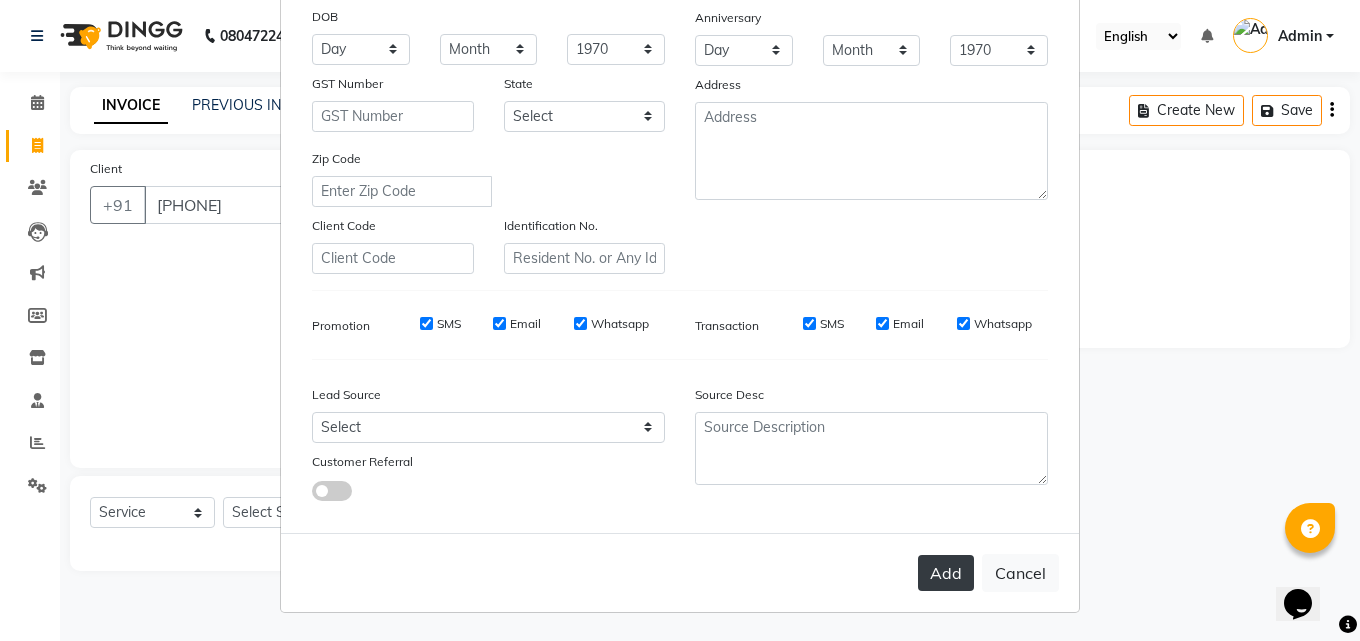 click on "Add" at bounding box center (946, 573) 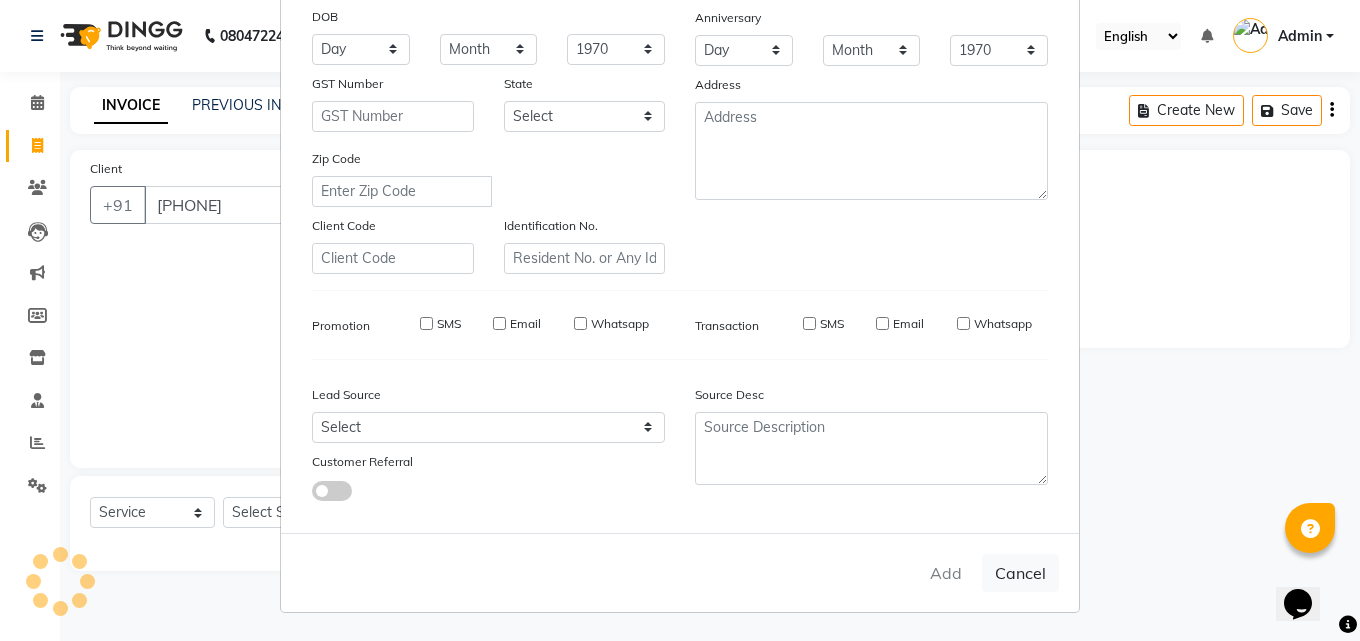 type 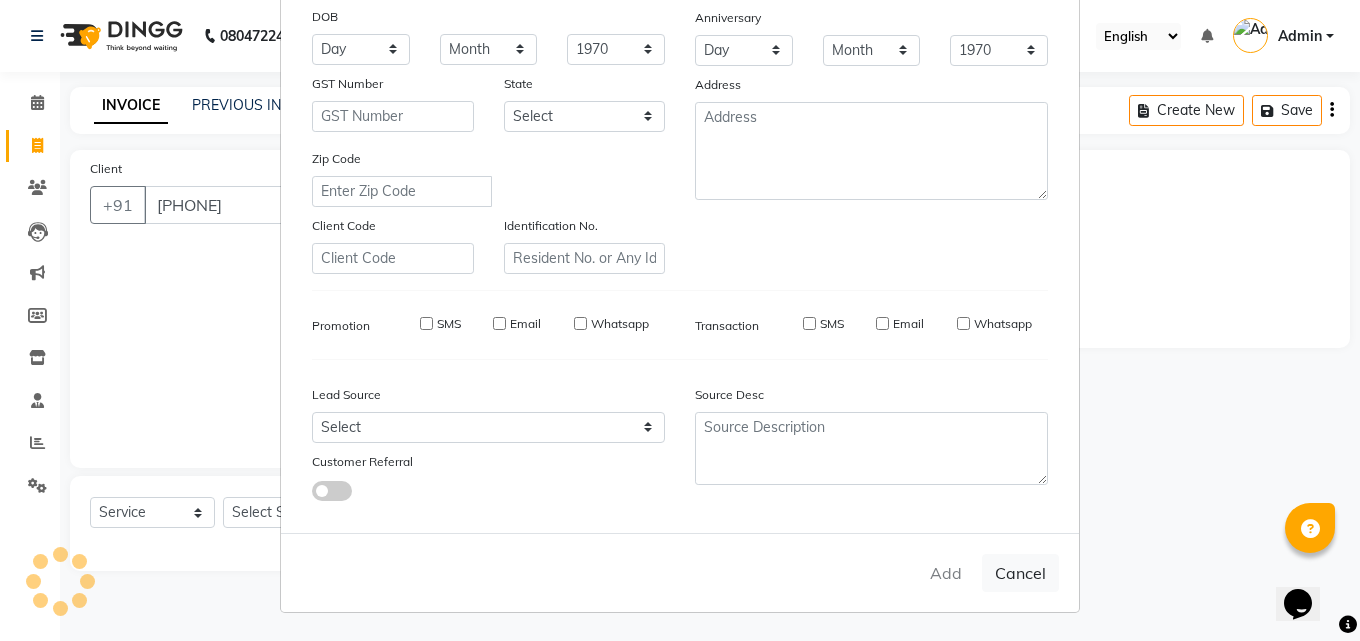 type 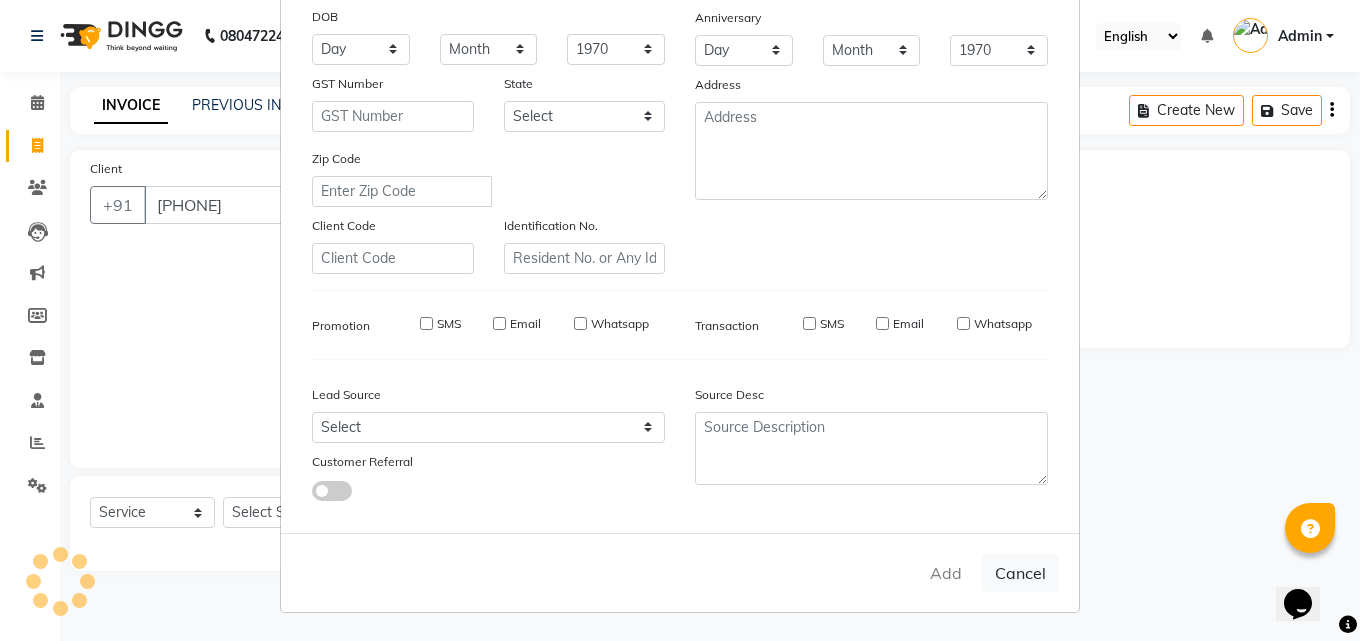 select 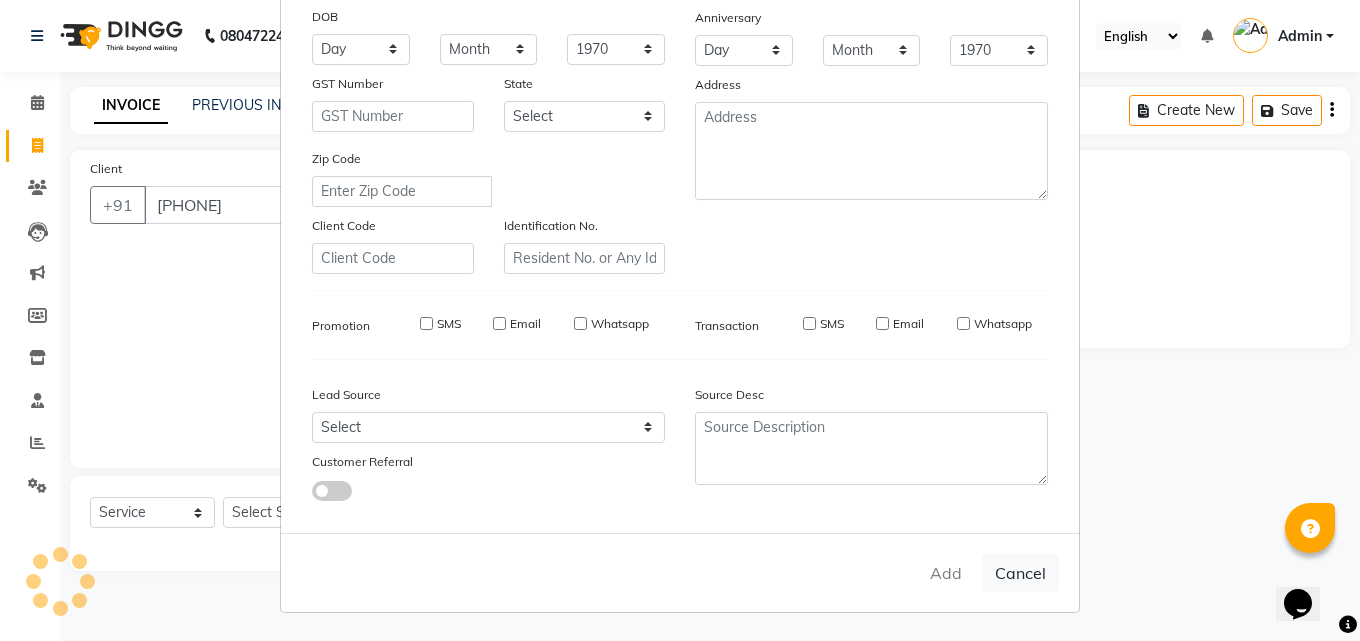 select 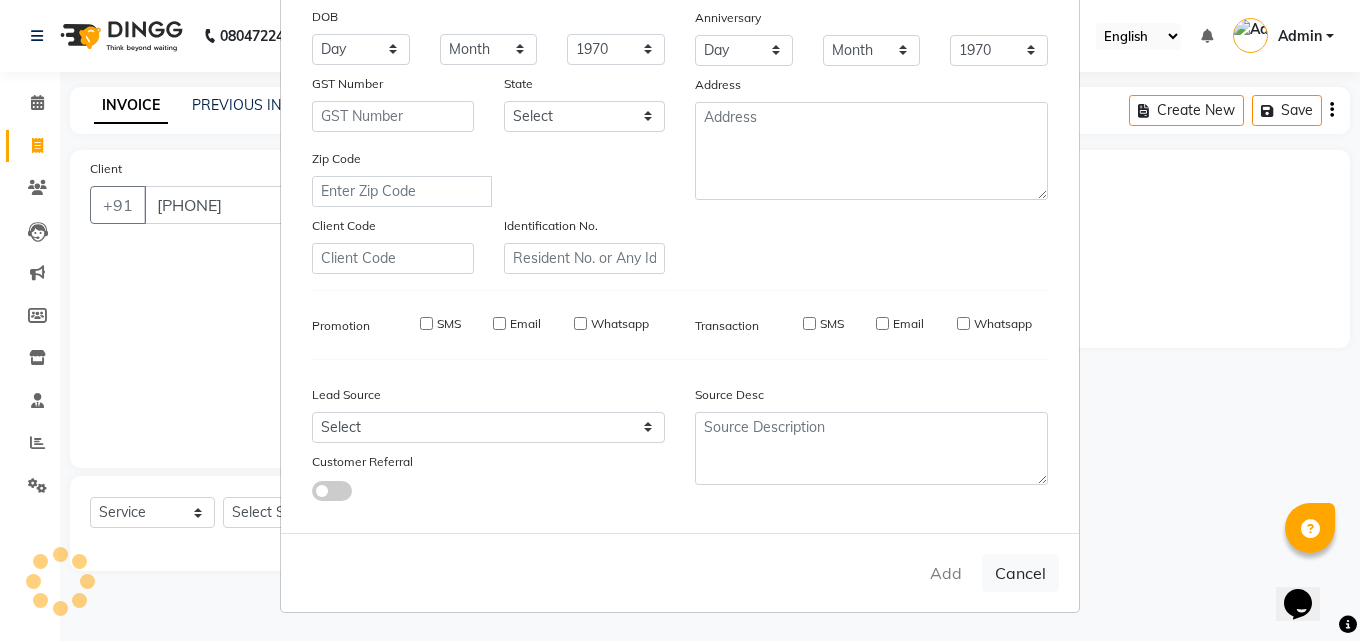 select 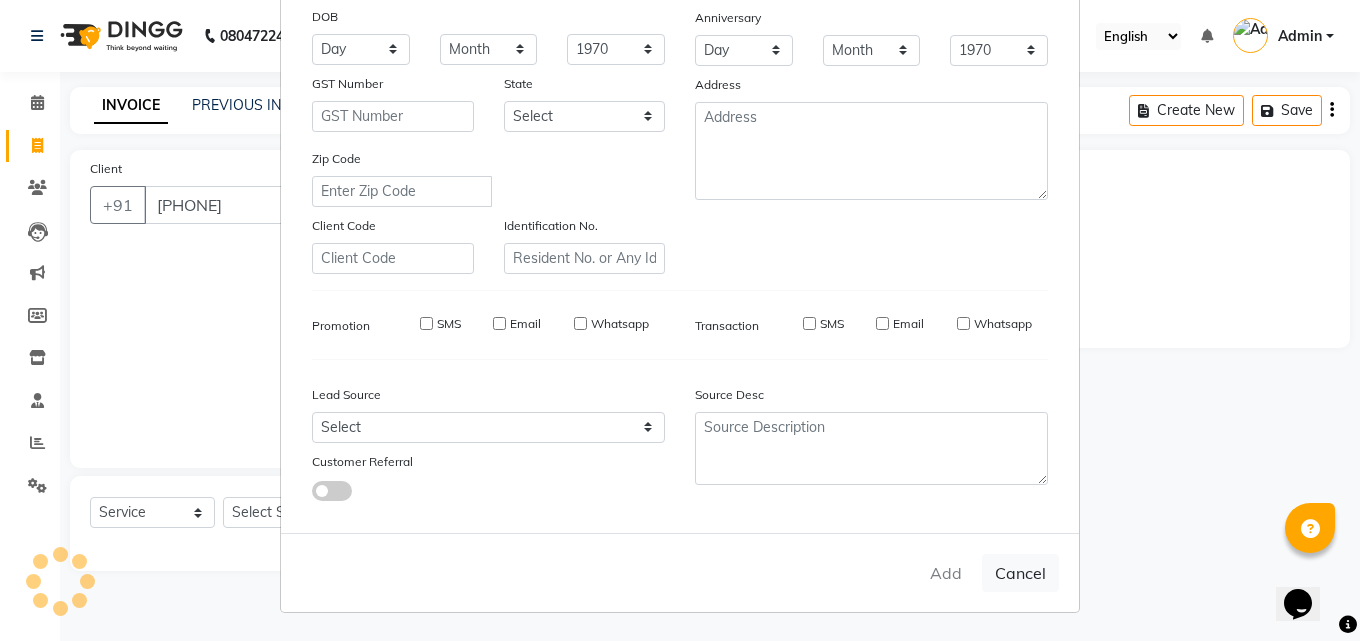 select 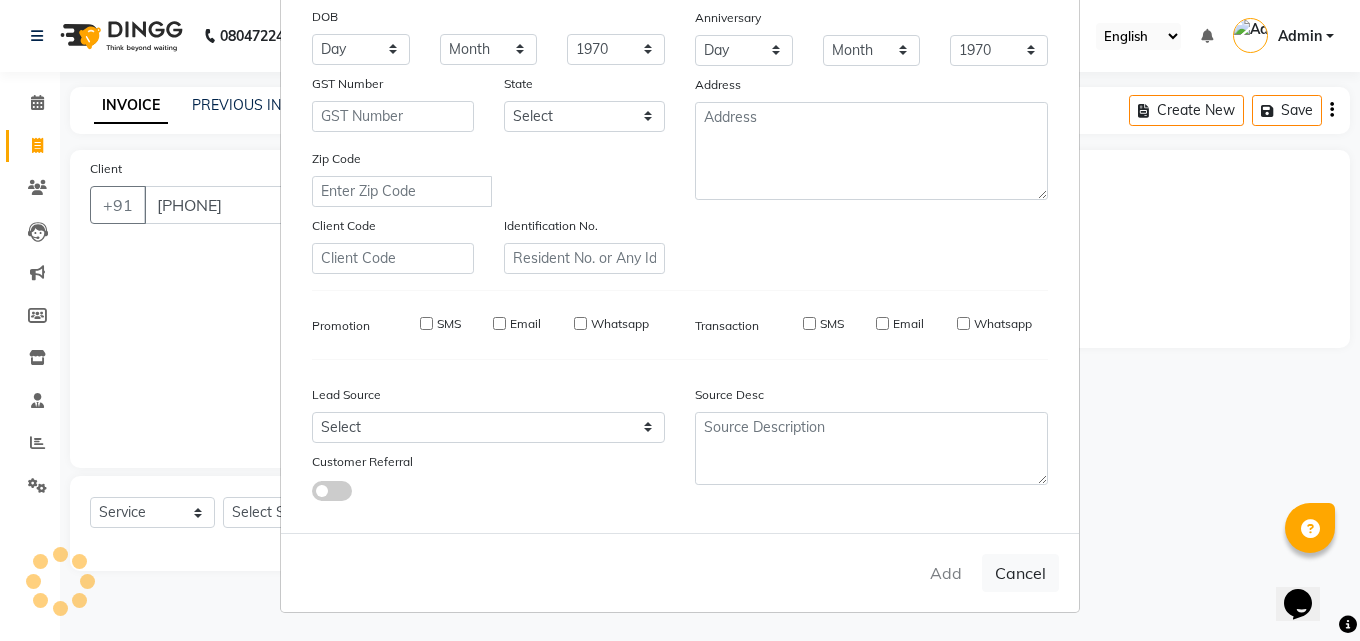 select 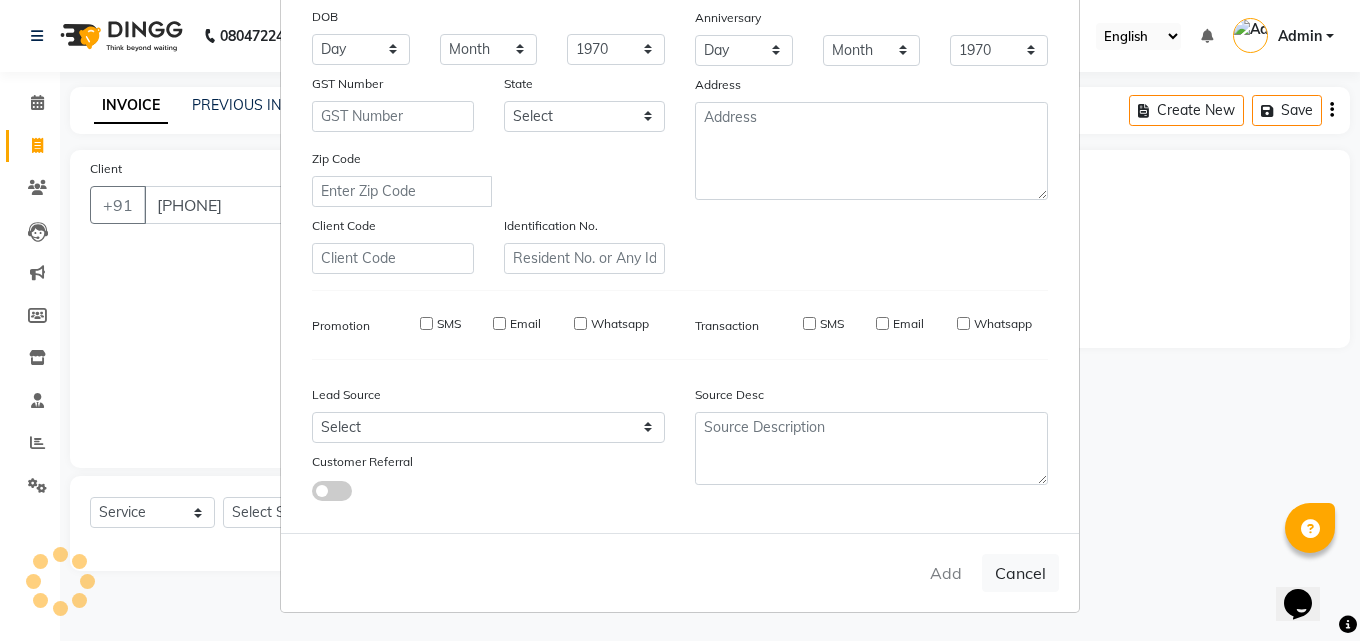 select 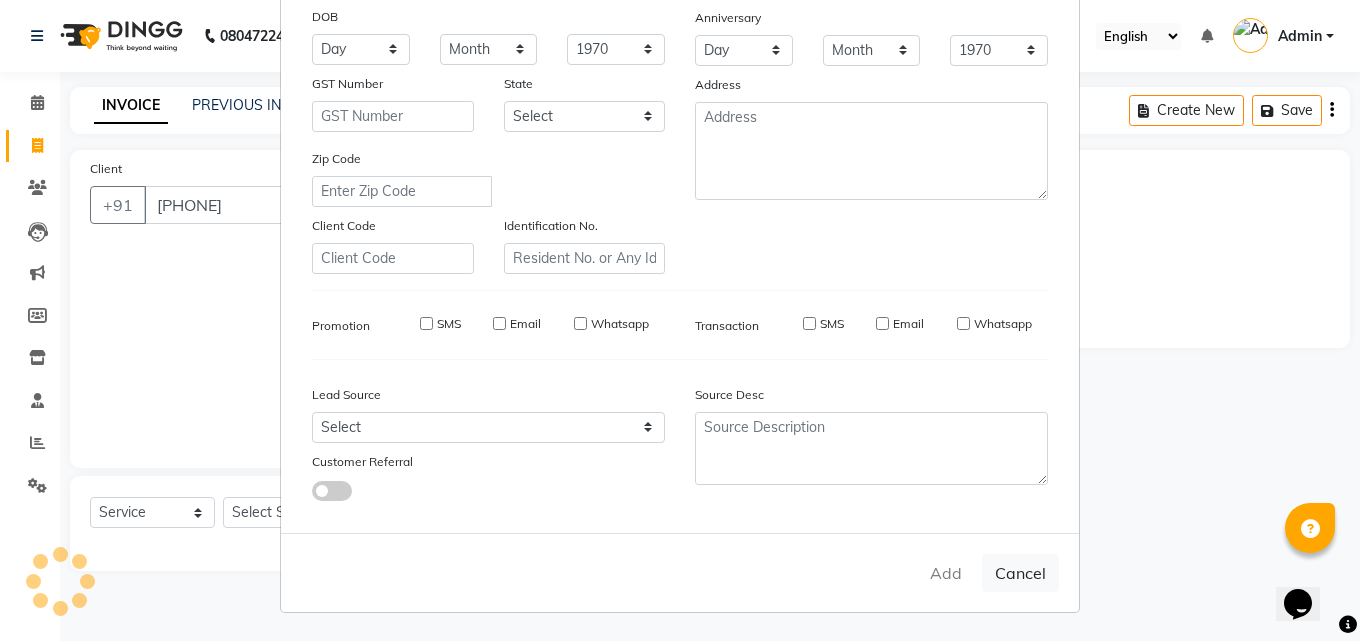 checkbox on "false" 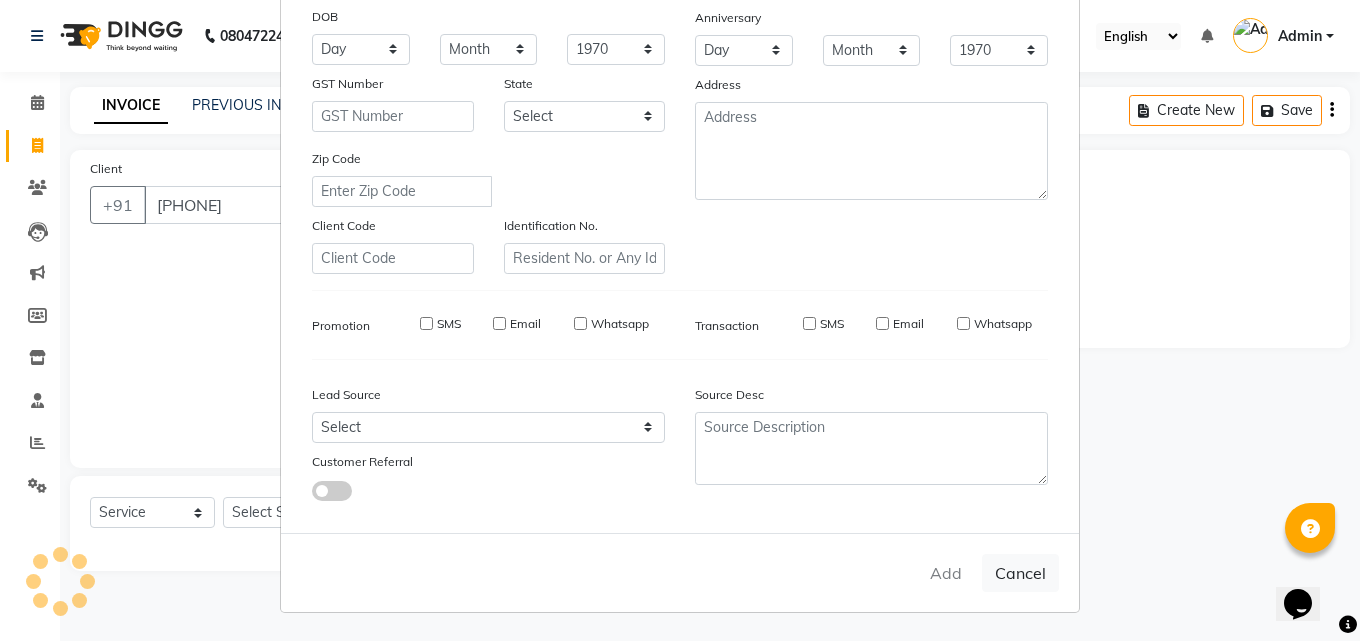 checkbox on "false" 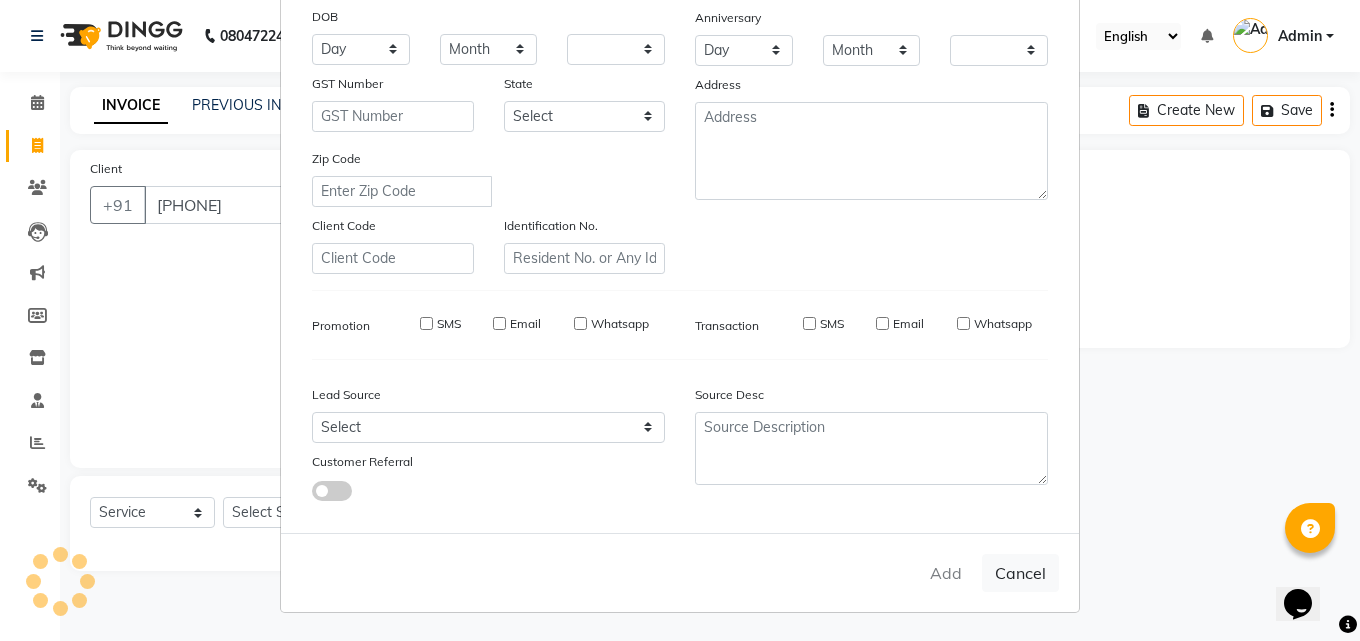 select on "1: Object" 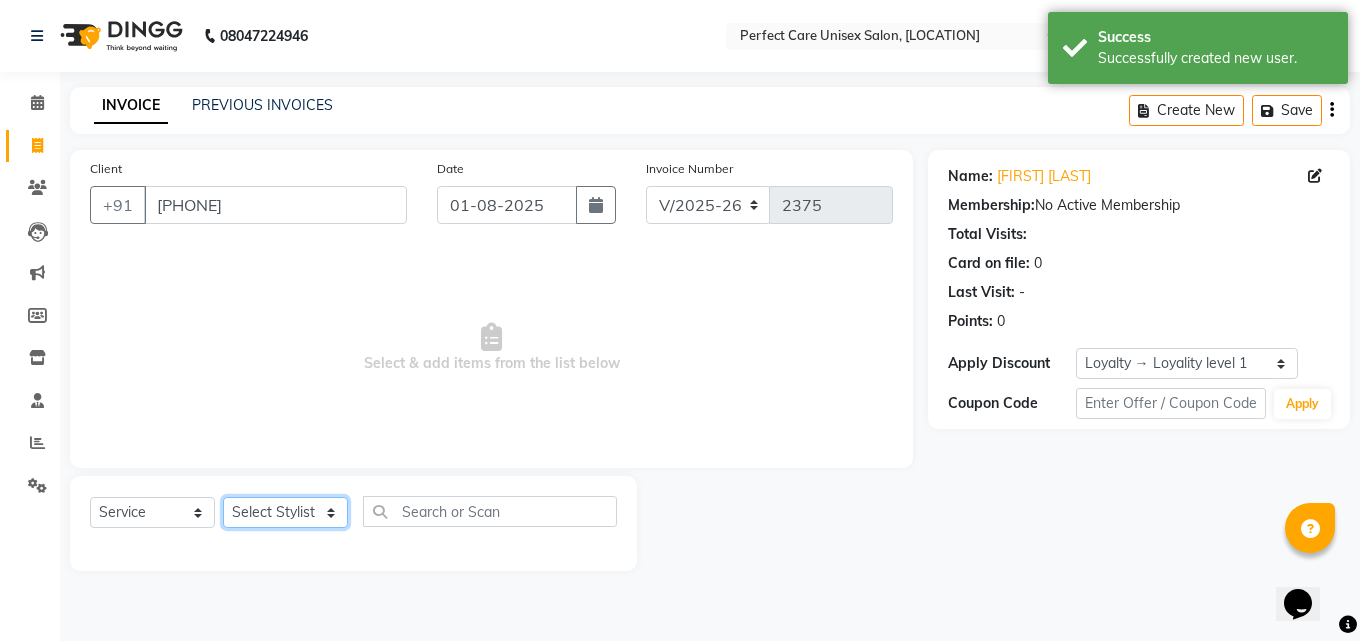 click on "Select Stylist MISS [LAST] MISS [LAST] MISS [LAST]  MISS [LAST] MISS [LAST] MISS. [LAST] MISS. [LAST]  MISS [LAST] MISS. [LAST] MISS [LAST] mohbat MR. [LAST] MR. [LAST] MR. [LAST]  MR [LAST] MR. [LAST] MR. [LAST] MR. [LAST] MR. [LAST] MR. [LAST] MR. [LAST] MR. [LAST] MR. [LAST] MR. [LAST] MR. [LAST] MS [LAST]" 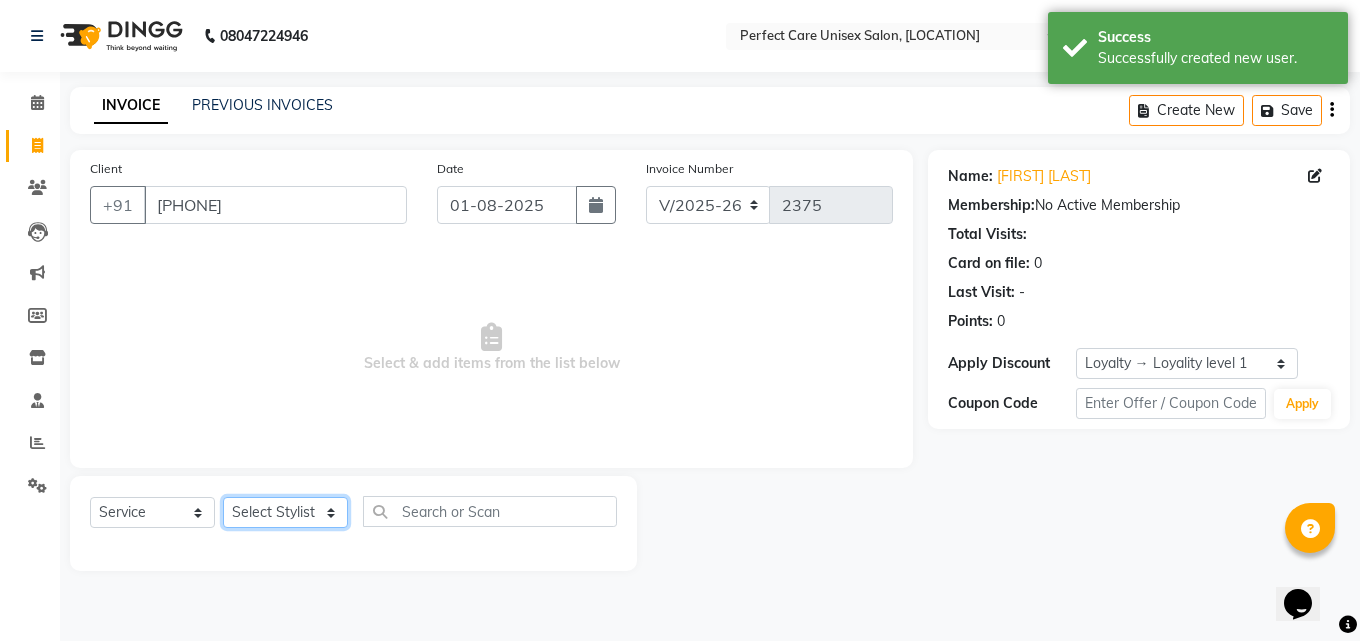 select on "32649" 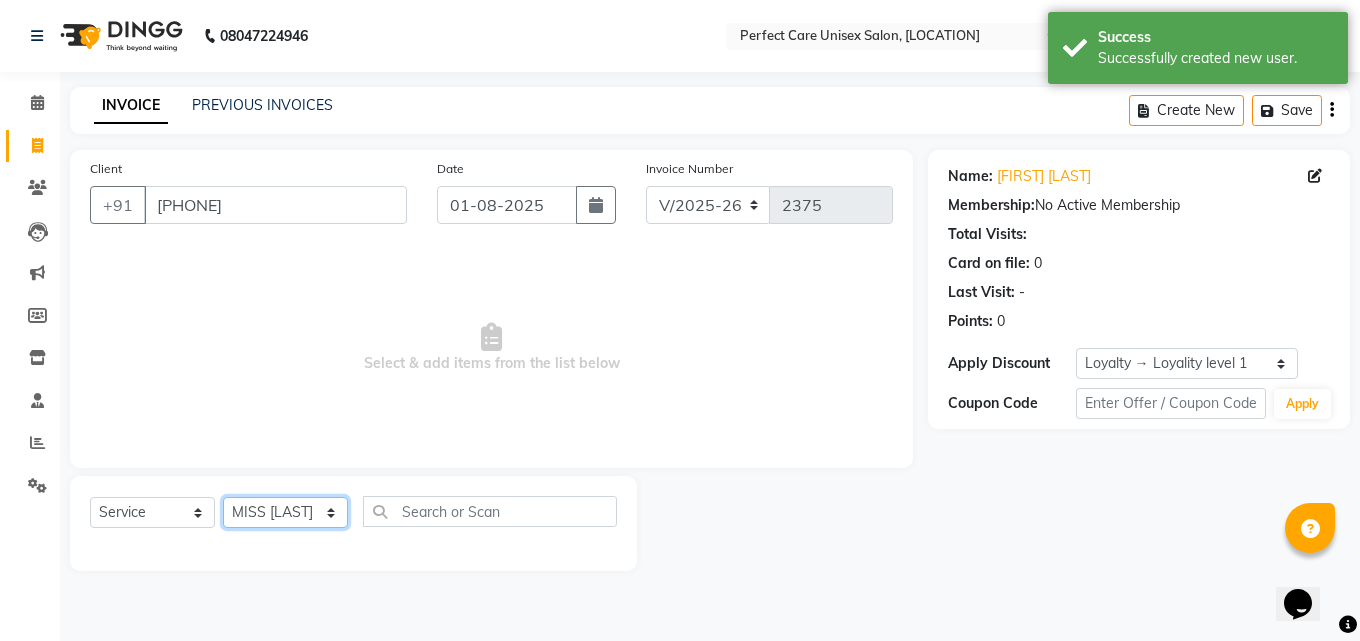 click on "Select Stylist MISS [LAST] MISS [LAST] MISS [LAST]  MISS [LAST] MISS [LAST] MISS. [LAST] MISS. [LAST]  MISS [LAST] MISS. [LAST] MISS [LAST] mohbat MR. [LAST] MR. [LAST] MR. [LAST]  MR [LAST] MR. [LAST] MR. [LAST] MR. [LAST] MR. [LAST] MR. [LAST] MR. [LAST] MR. [LAST] MR. [LAST] MR. [LAST] MR. [LAST] MS [LAST]" 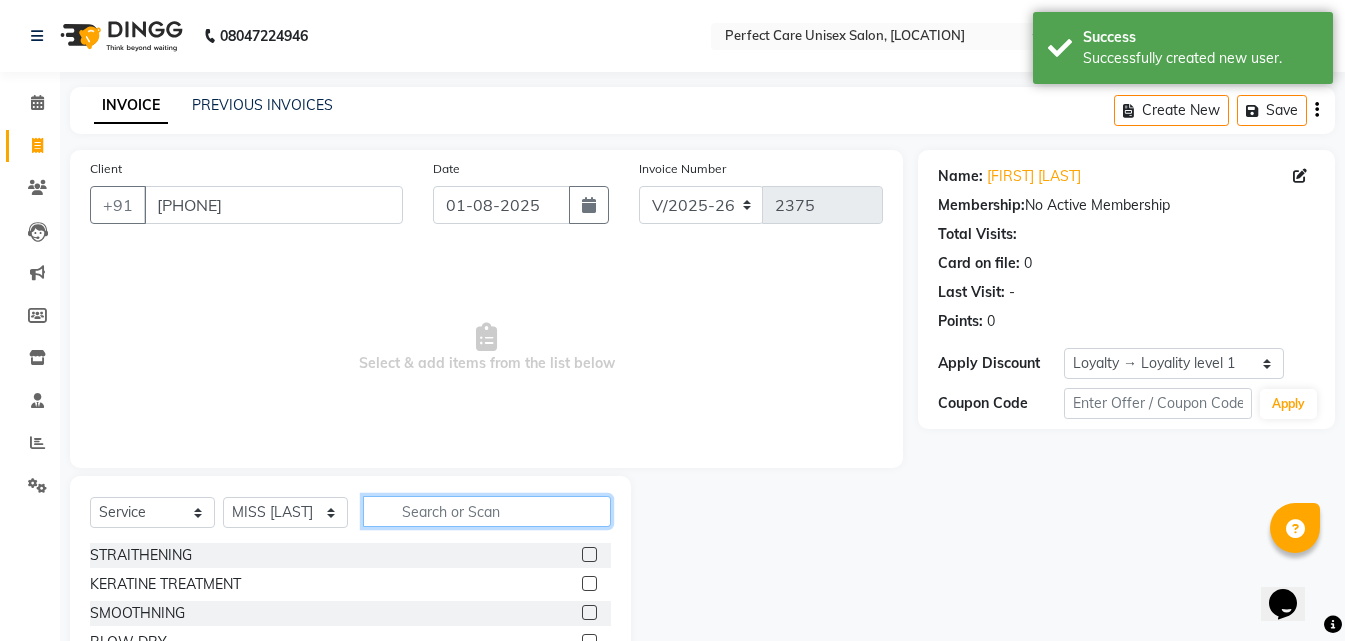 click 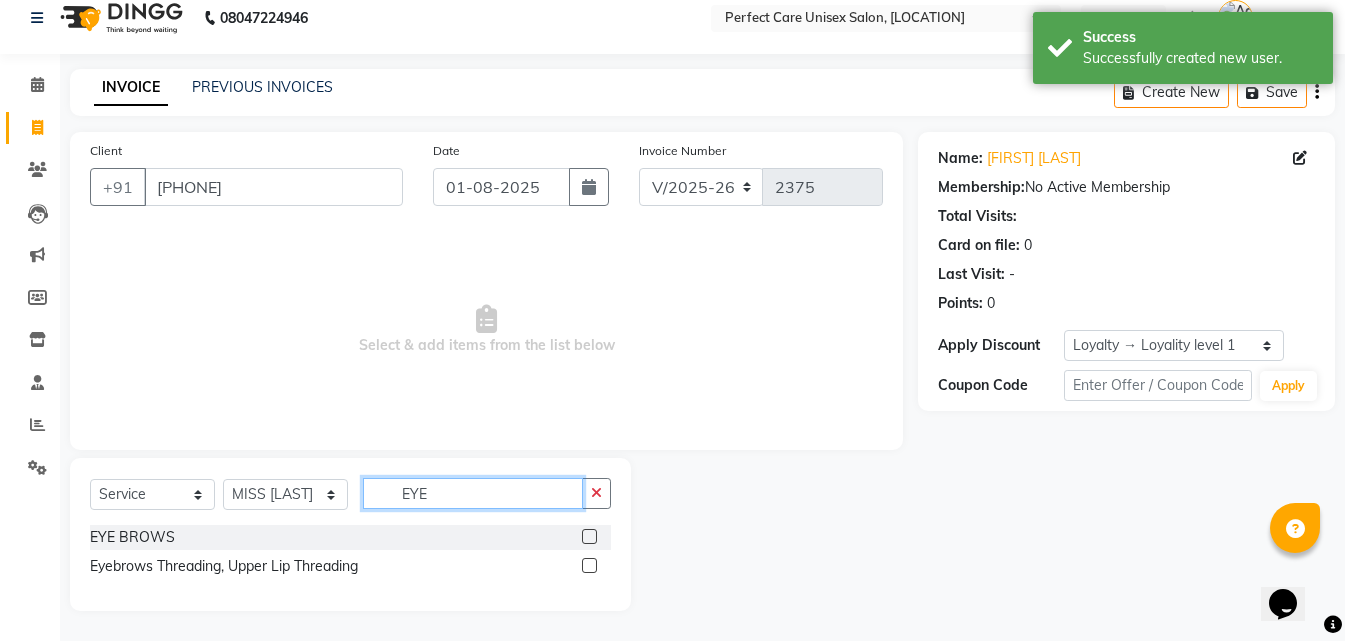 scroll, scrollTop: 18, scrollLeft: 0, axis: vertical 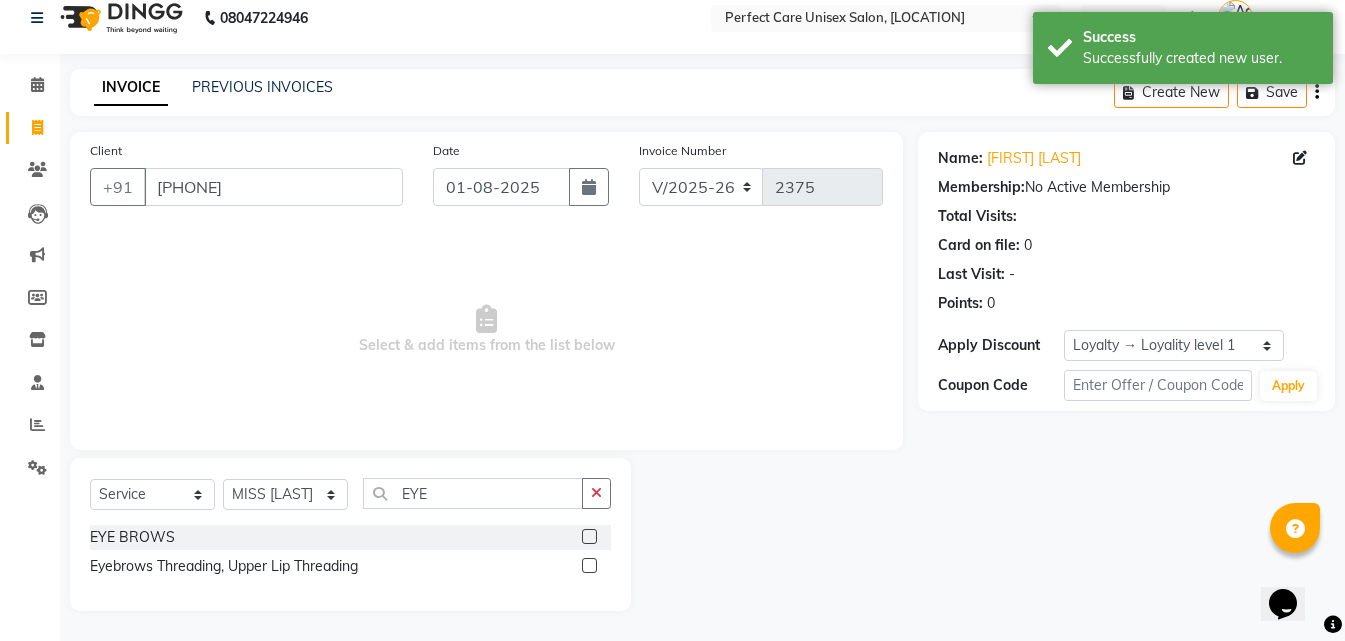 click 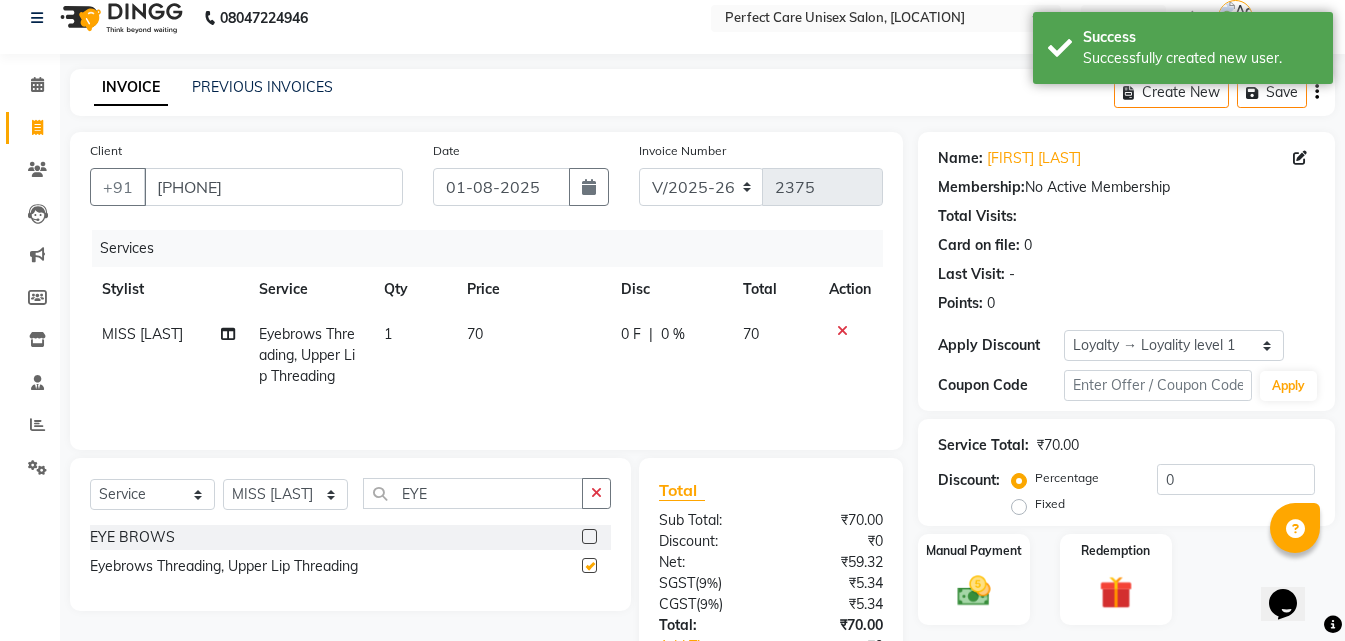 checkbox on "false" 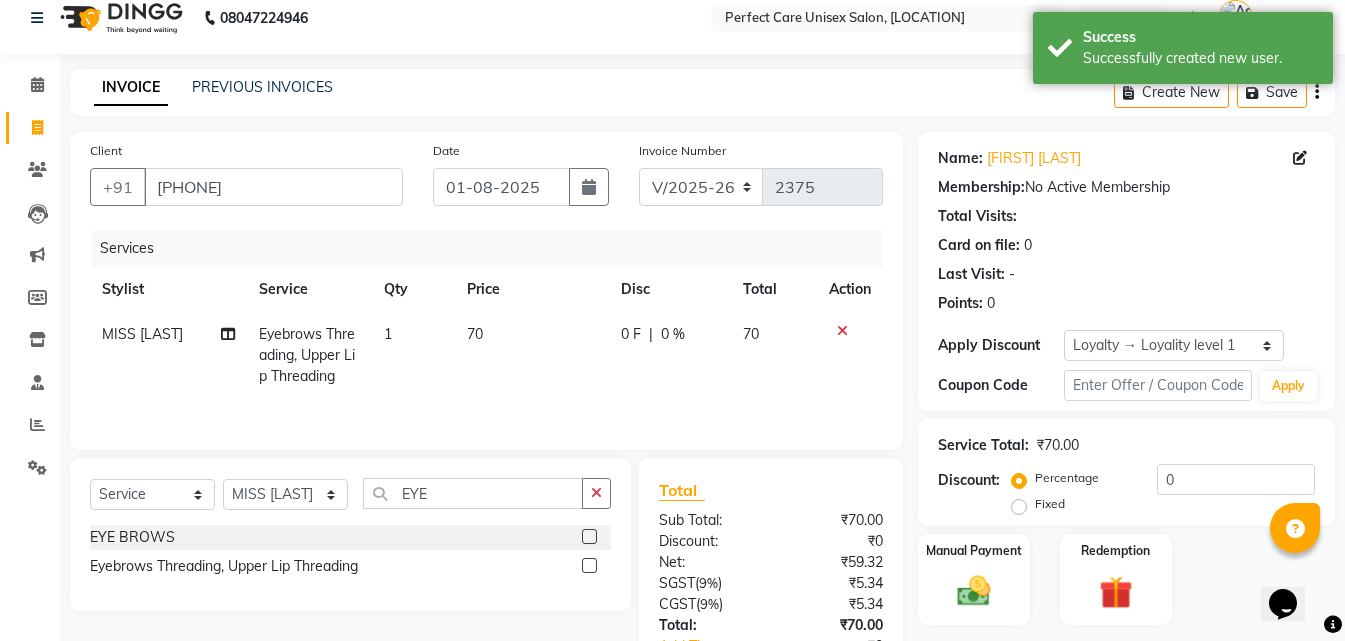 click on "70" 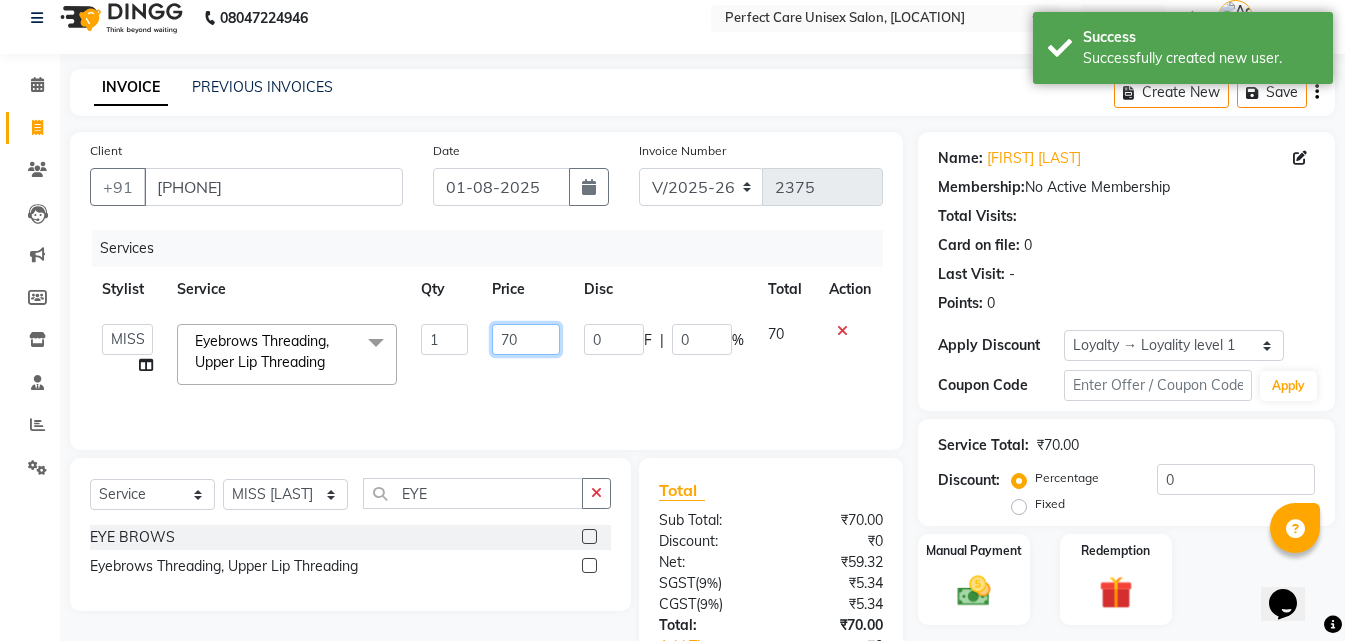 click on "70" 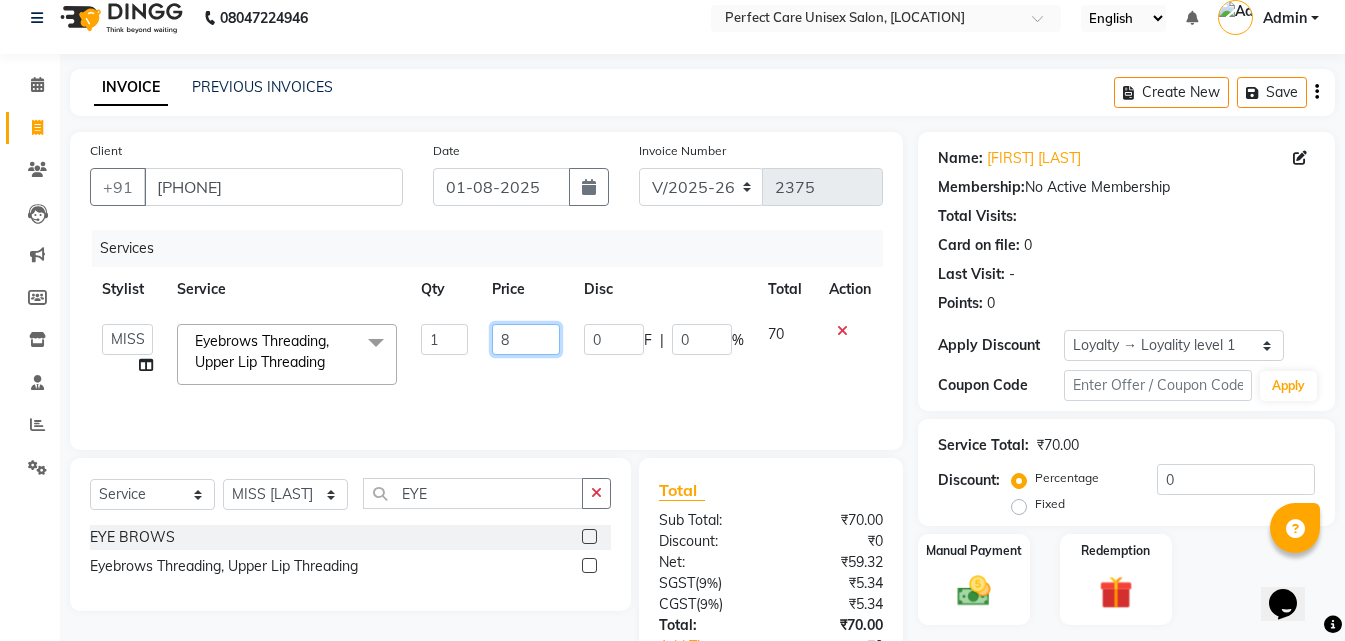 type on "80" 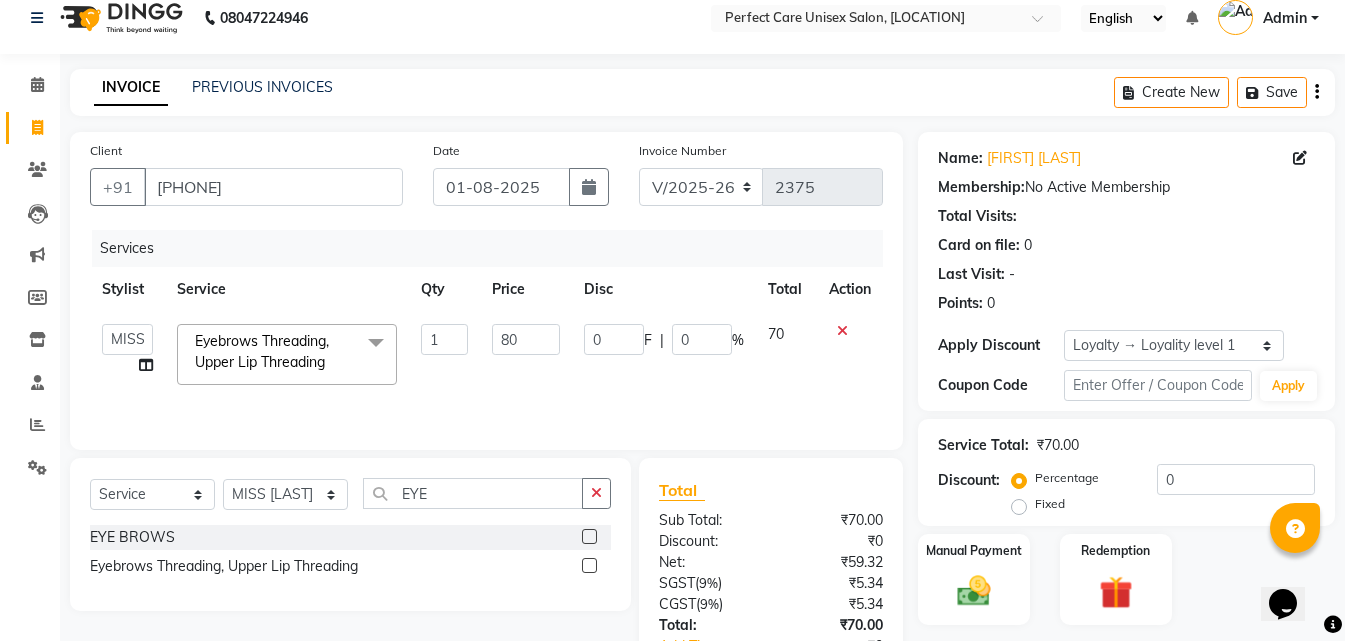 click on "80" 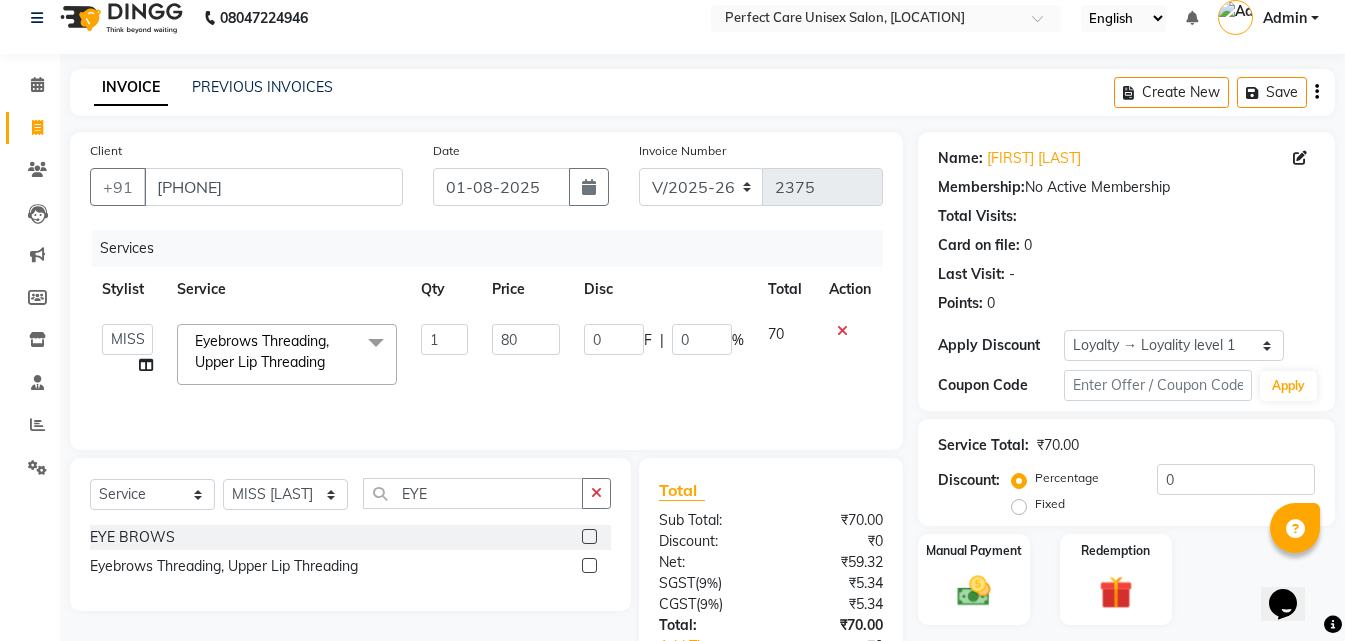 select on "32649" 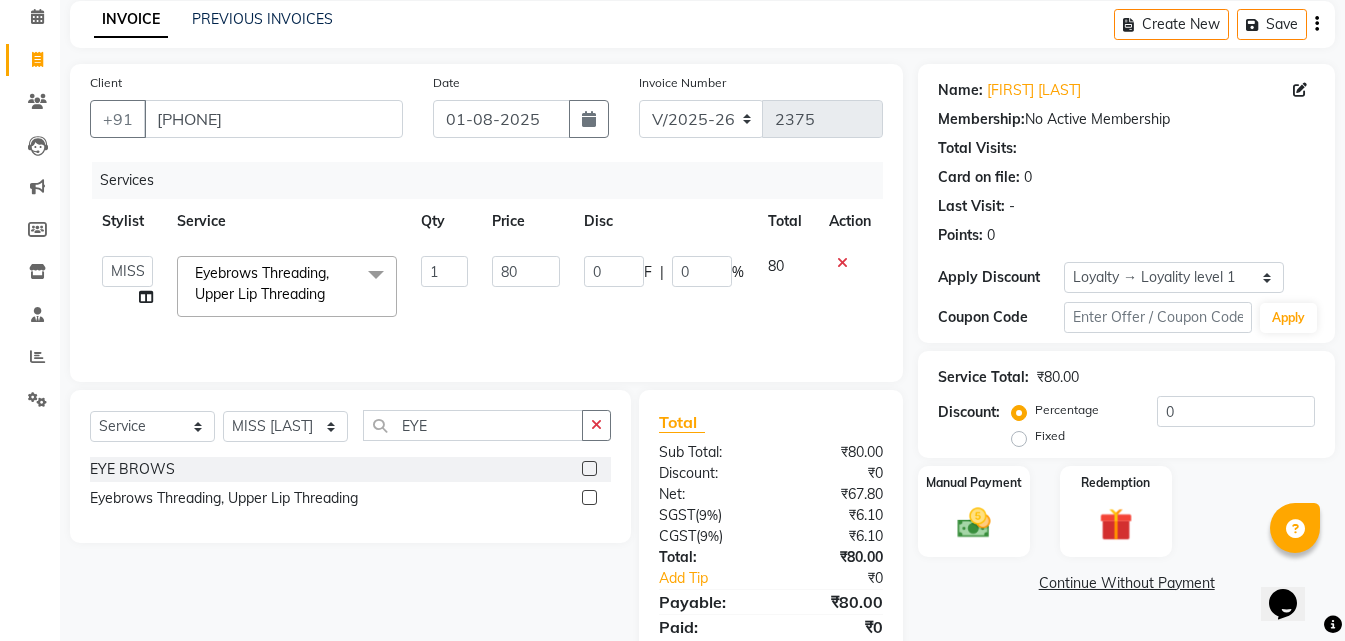 scroll, scrollTop: 159, scrollLeft: 0, axis: vertical 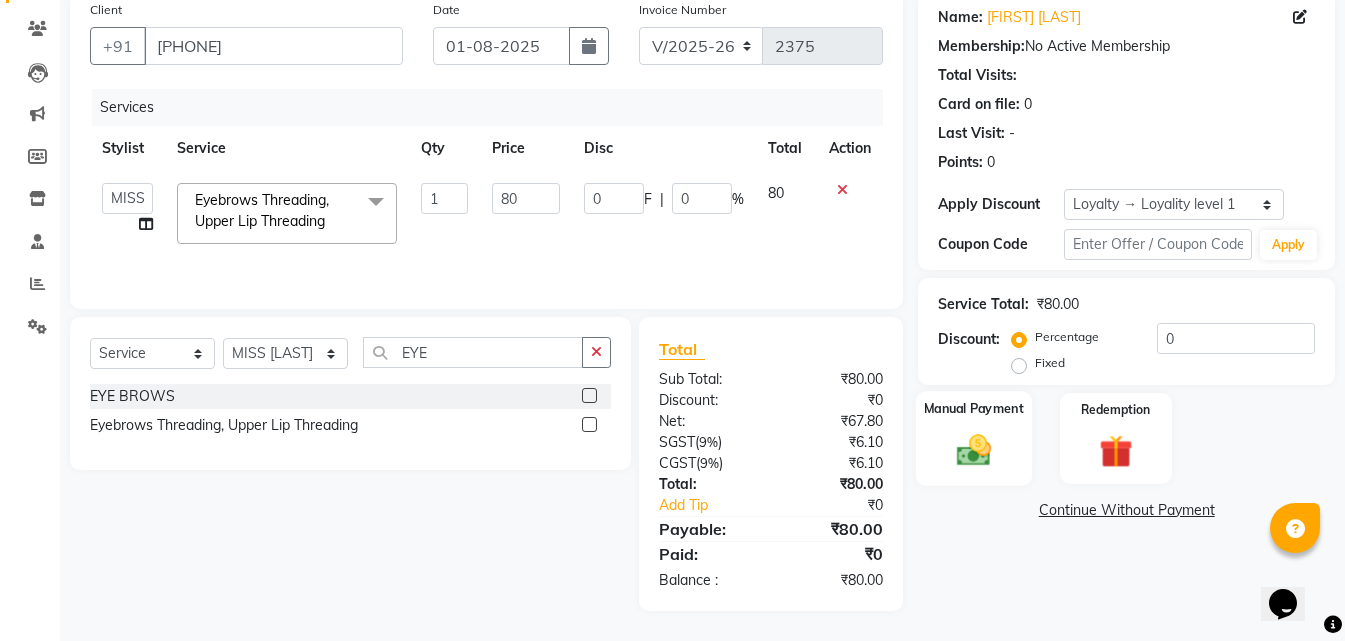 click on "Manual Payment" 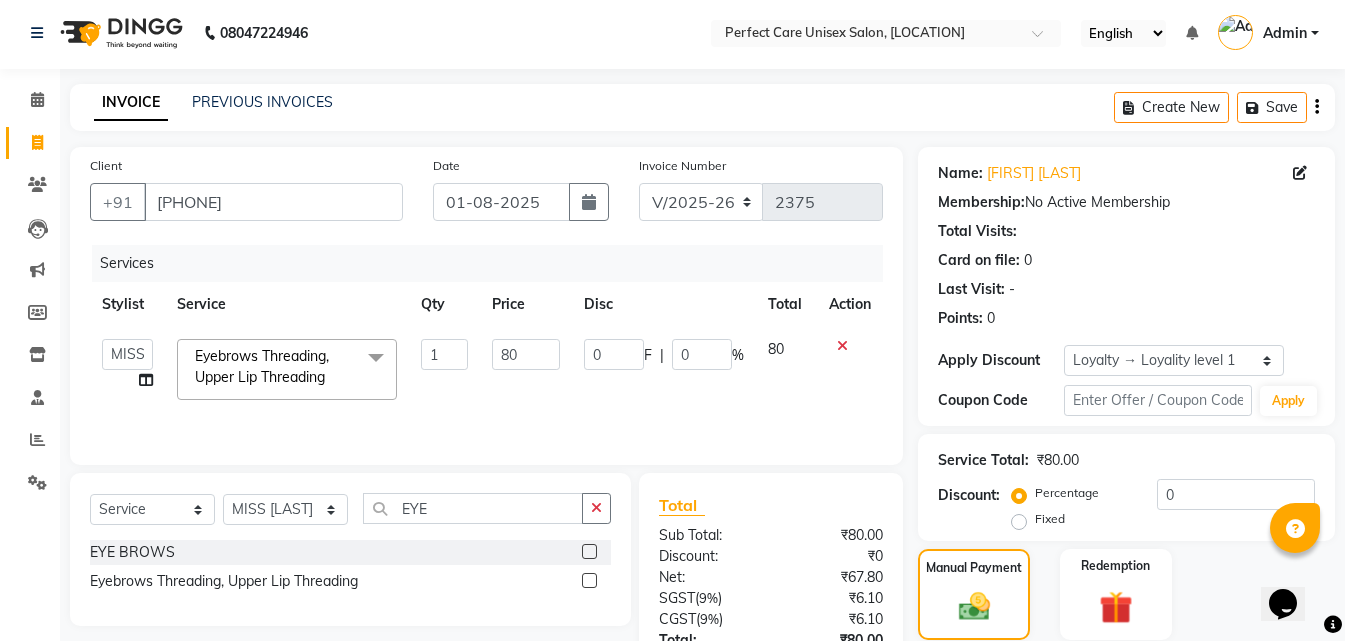 scroll, scrollTop: 0, scrollLeft: 0, axis: both 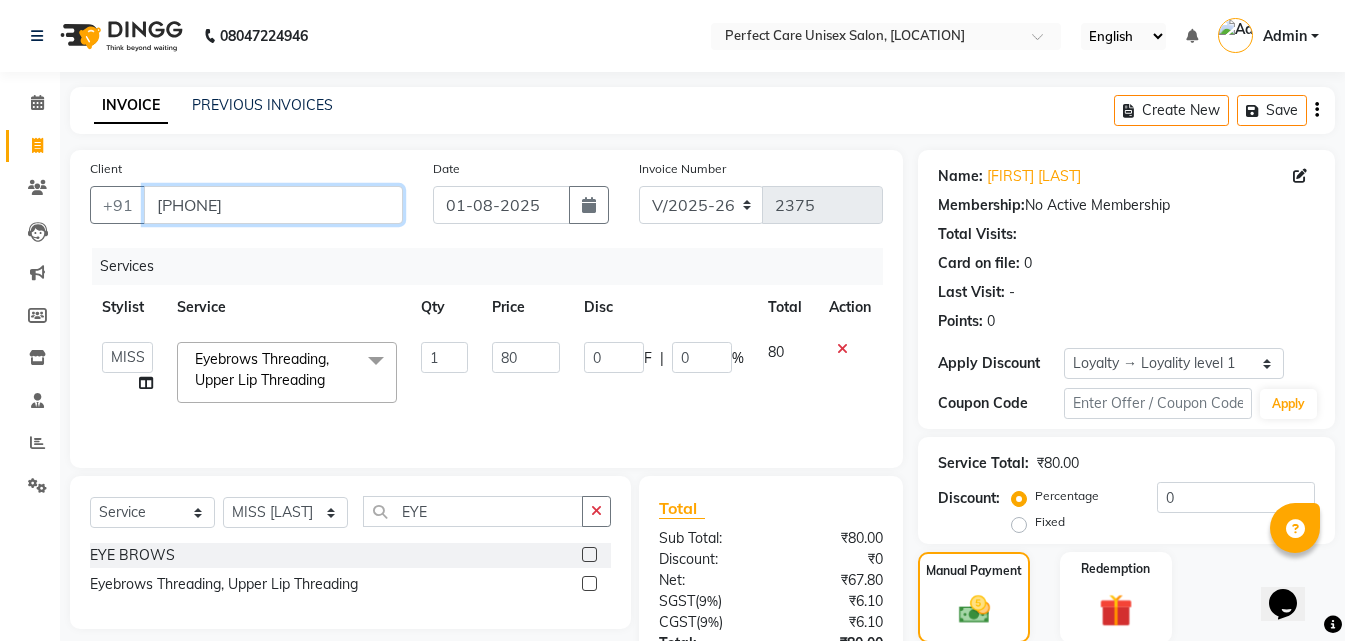 click on "[PHONE]" at bounding box center [273, 205] 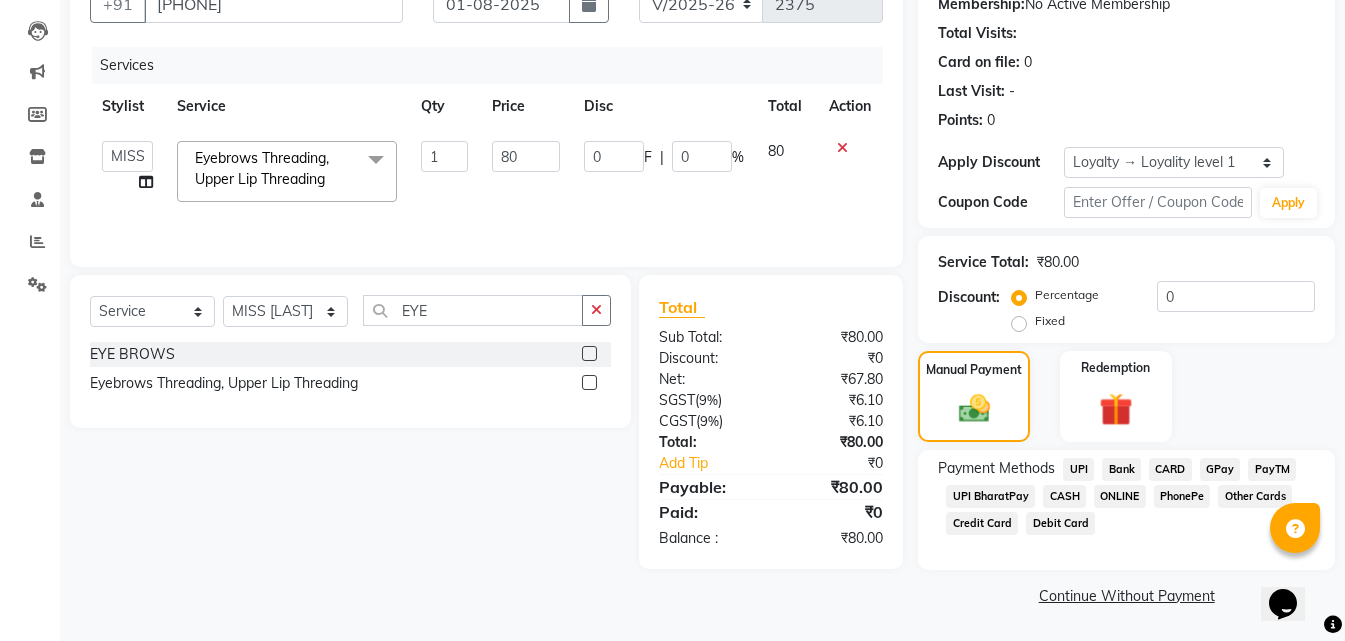 click on "ONLINE" 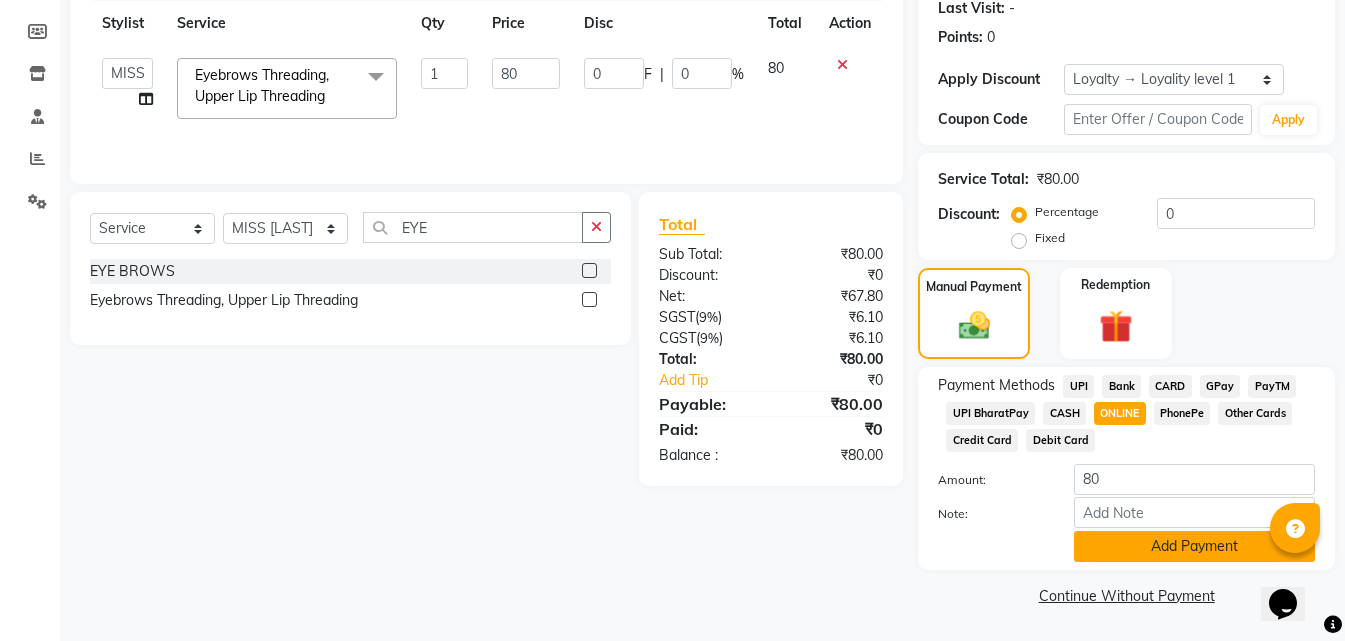 click on "Add Payment" 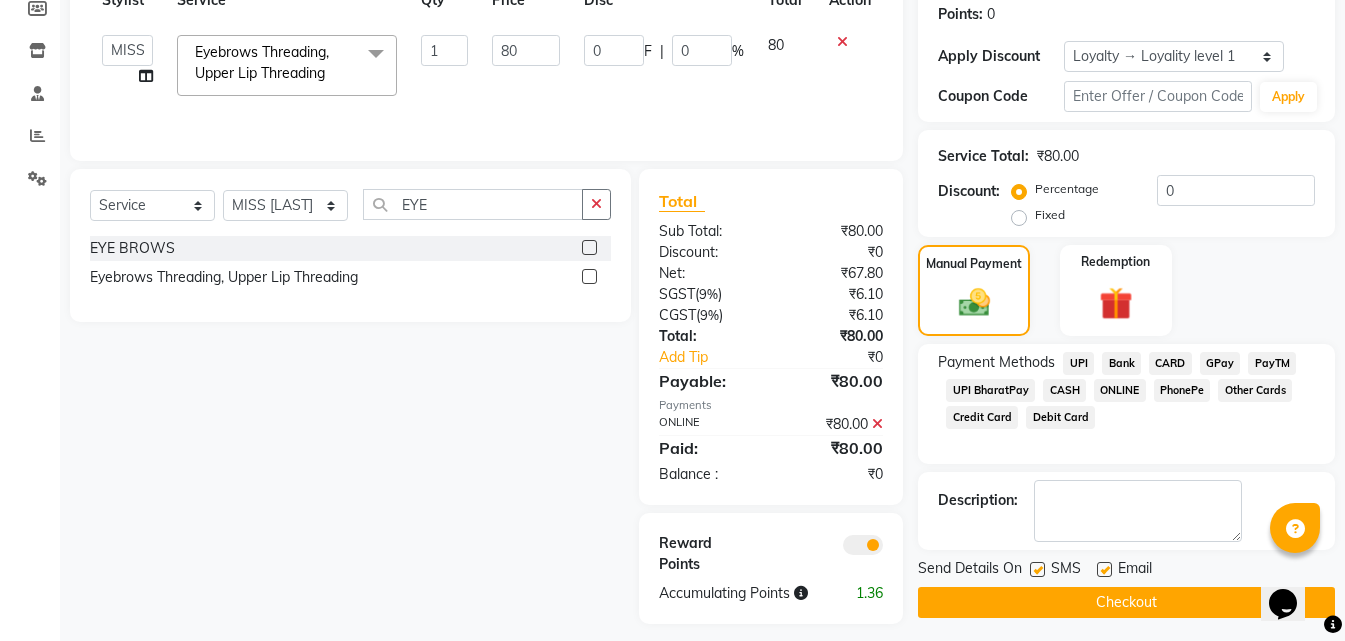 scroll, scrollTop: 320, scrollLeft: 0, axis: vertical 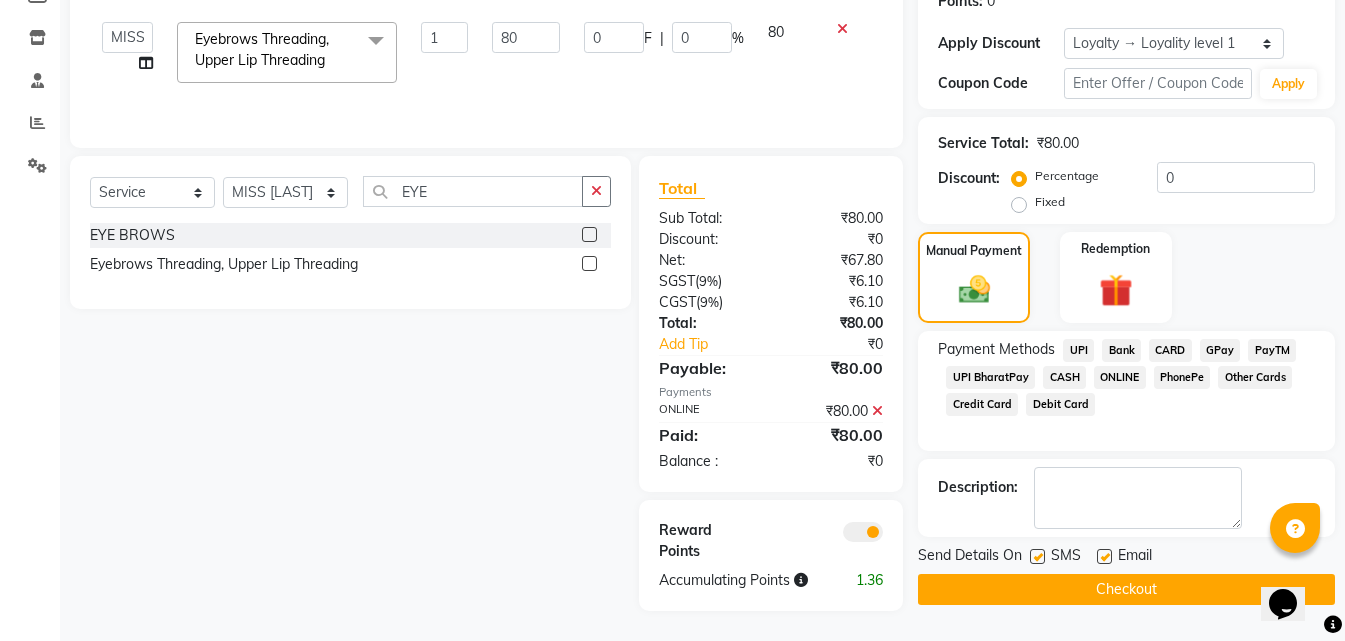 click on "Checkout" 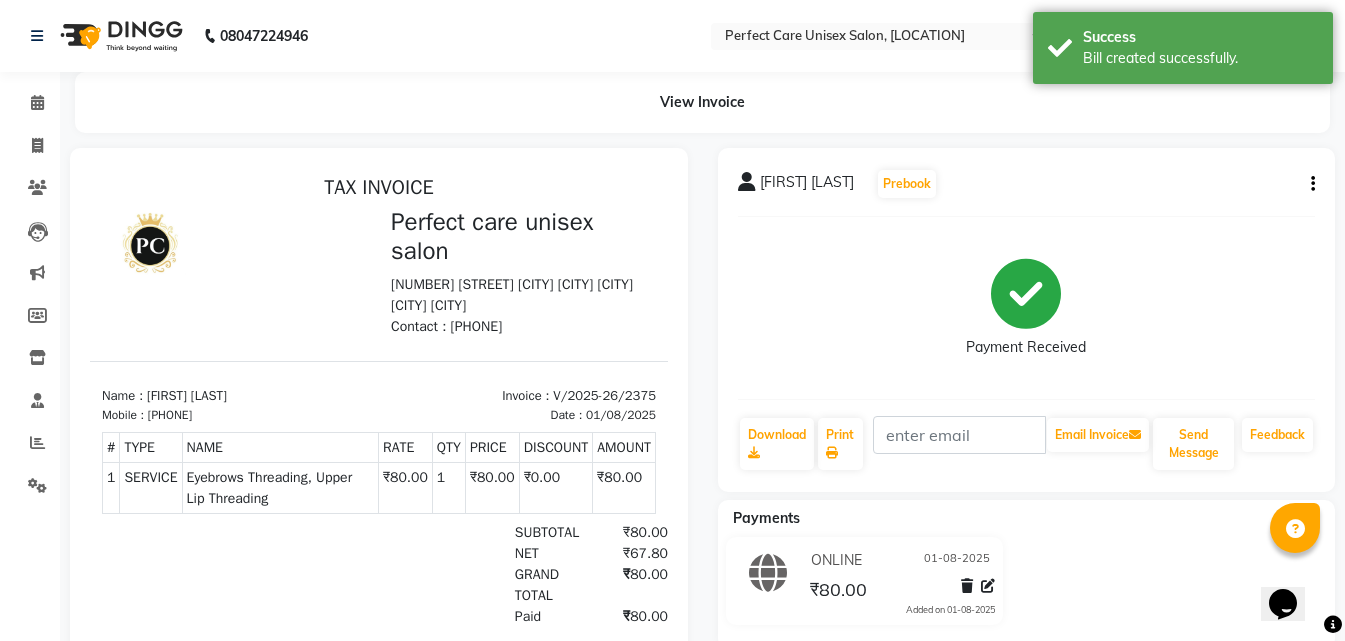scroll, scrollTop: 0, scrollLeft: 0, axis: both 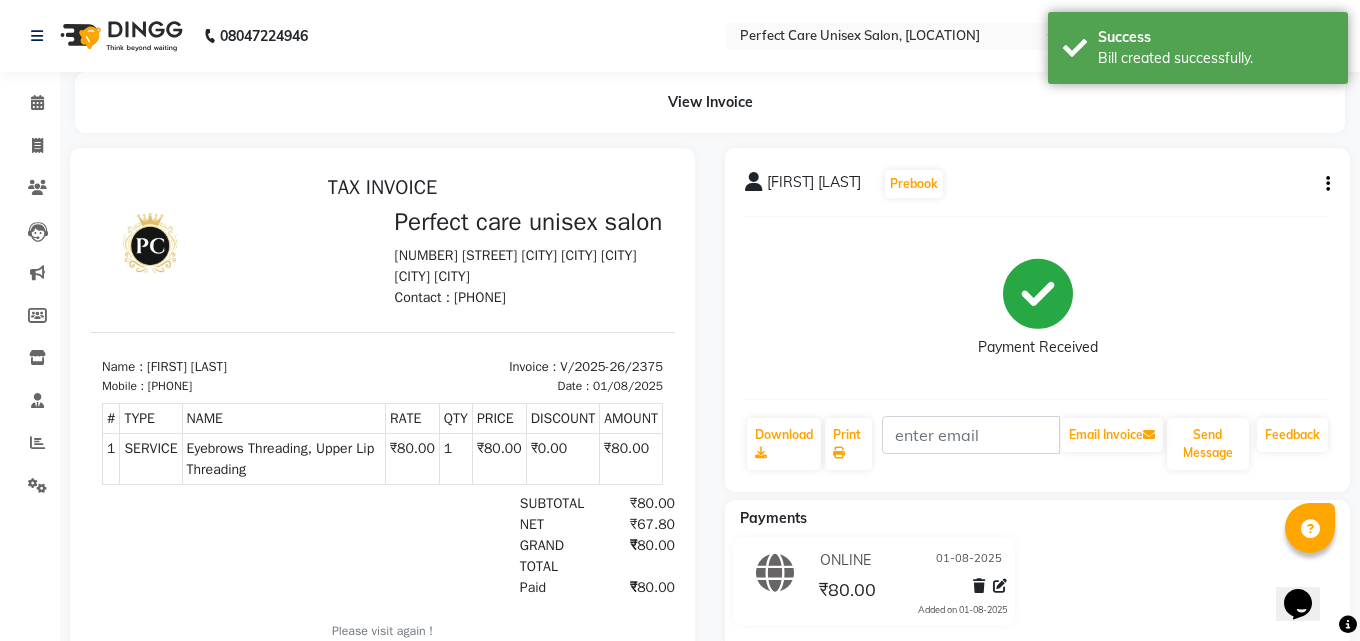 select on "service" 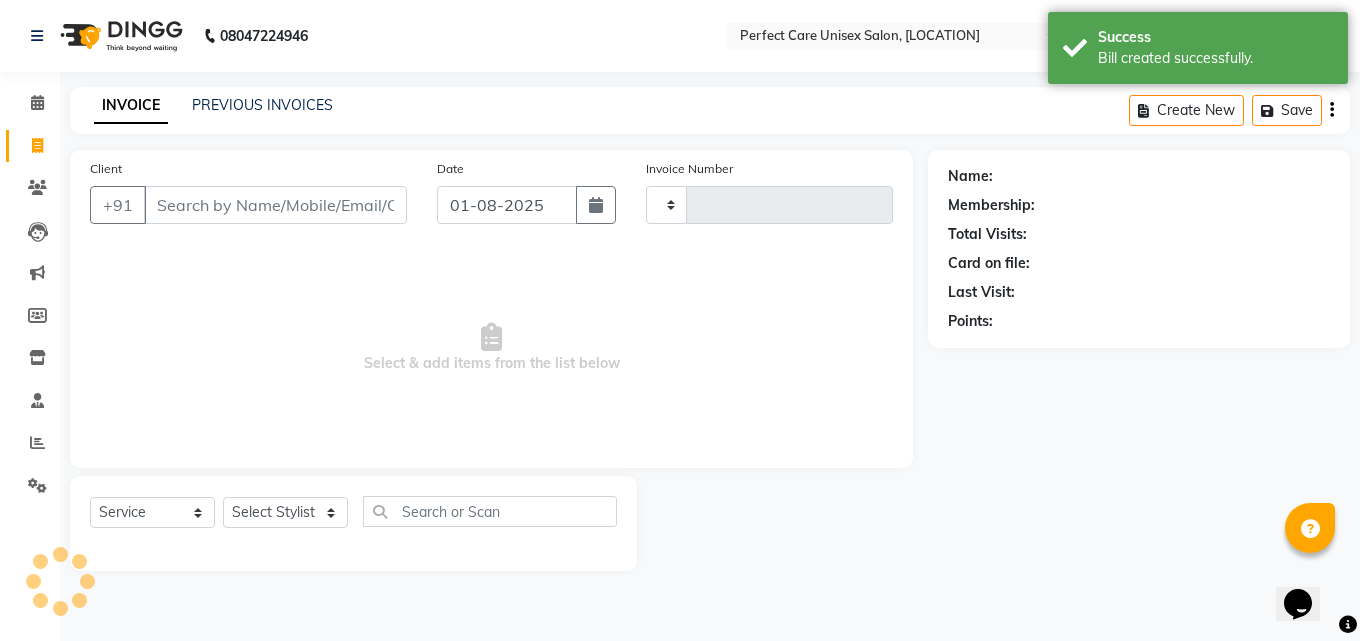type on "2376" 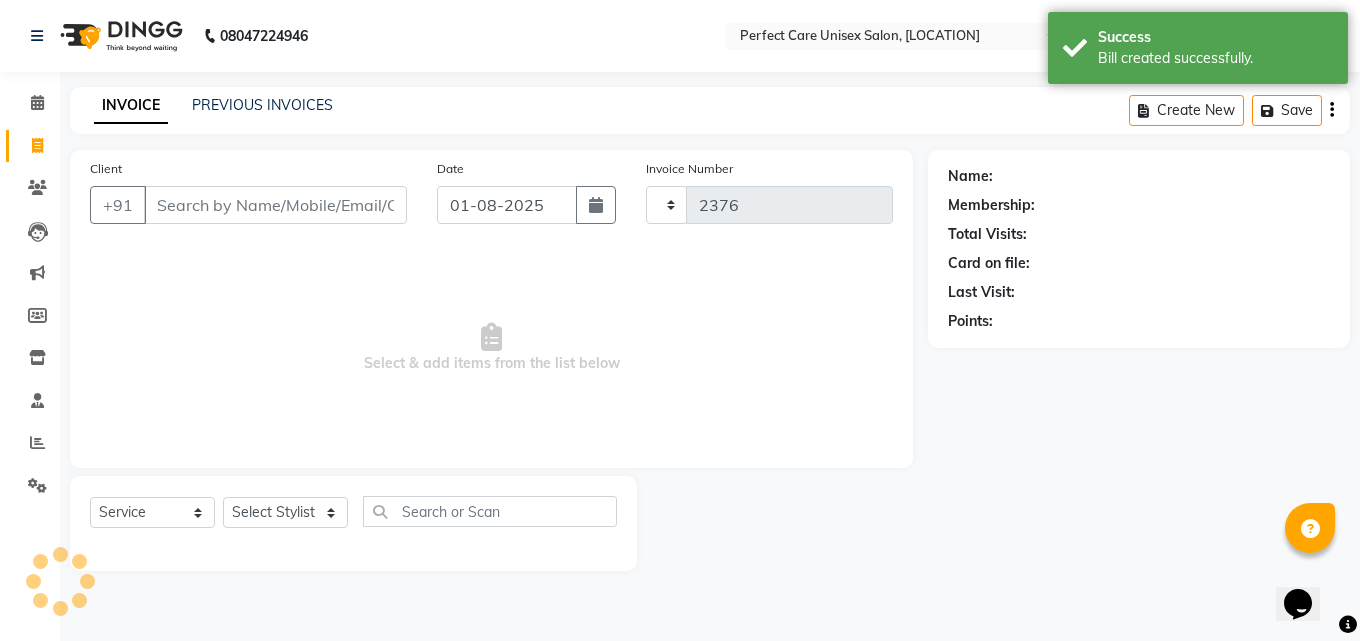 select on "4751" 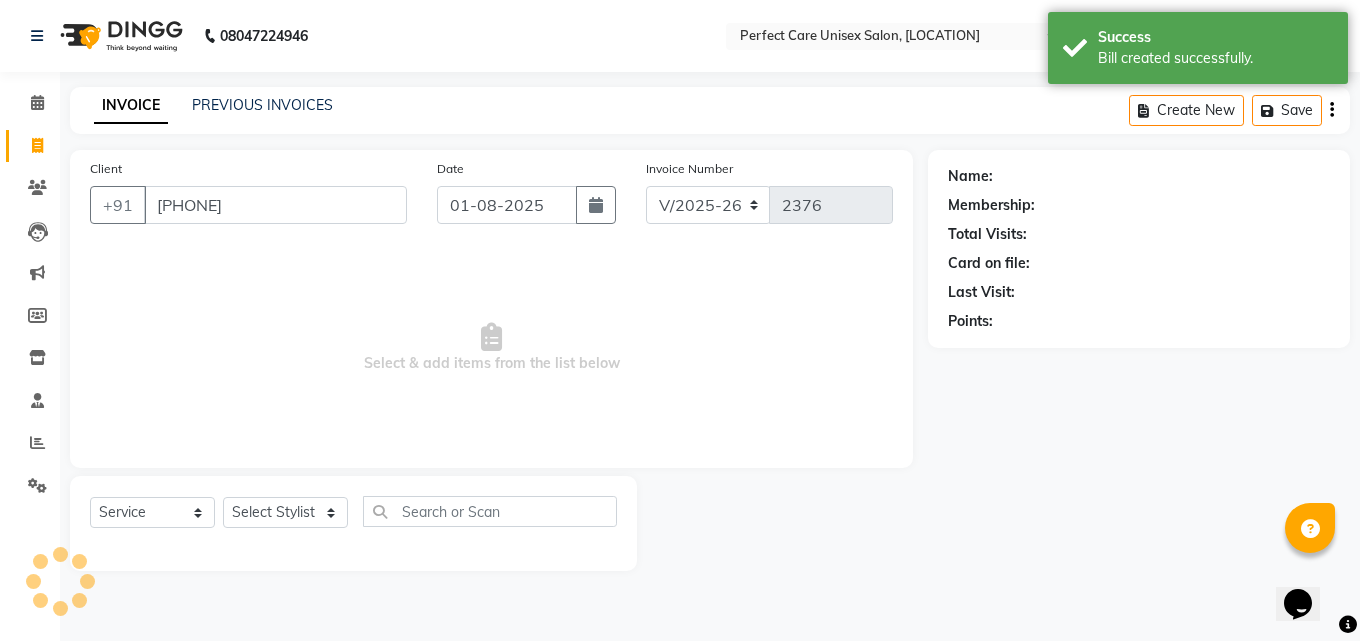 type on "[PHONE]" 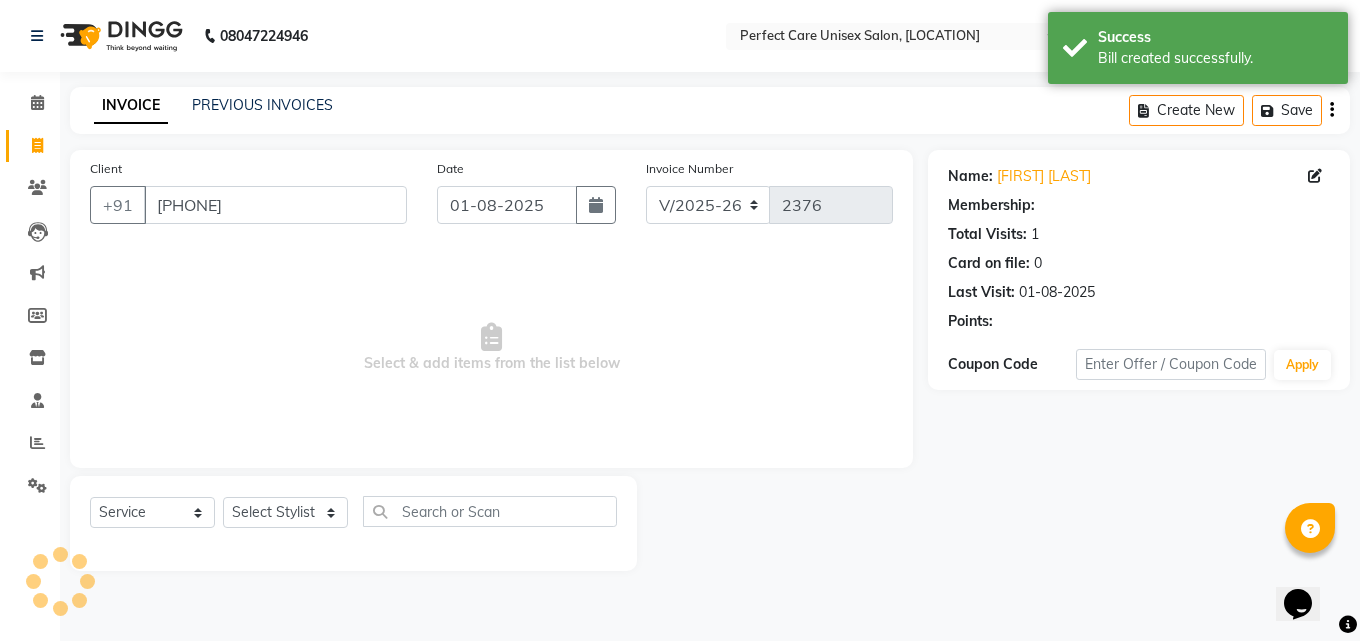 select on "1: Object" 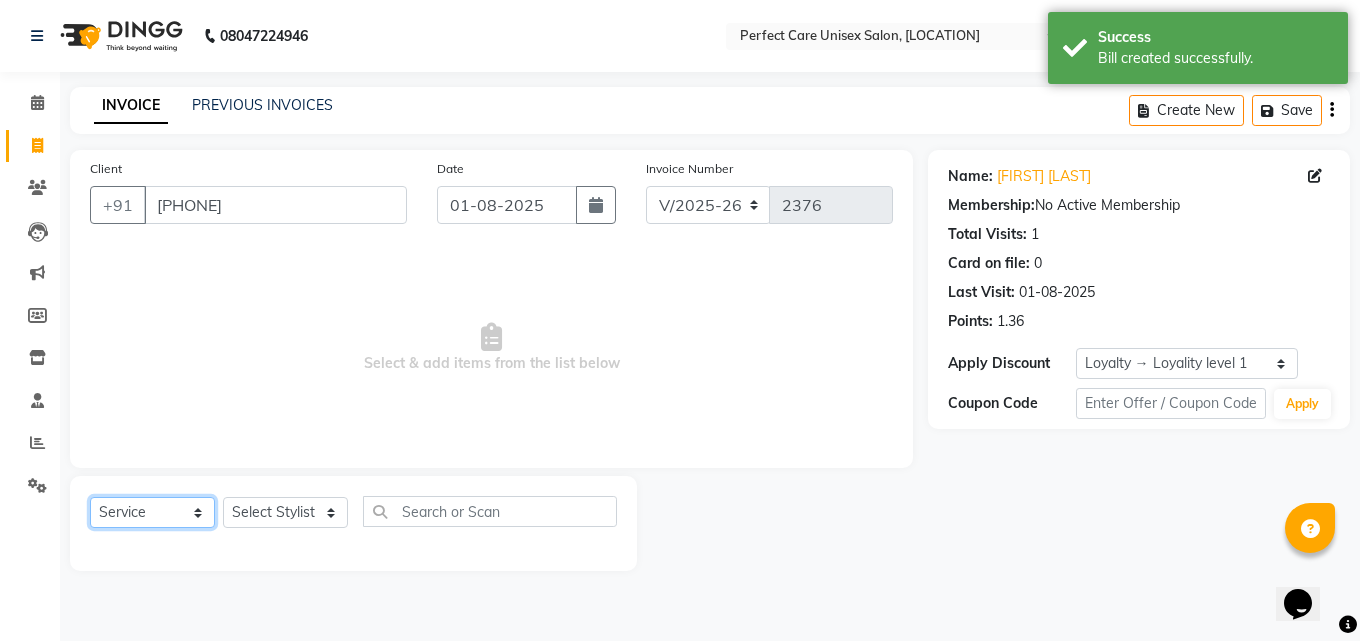 click on "Select  Service  Product  Membership  Package Voucher Prepaid Gift Card" 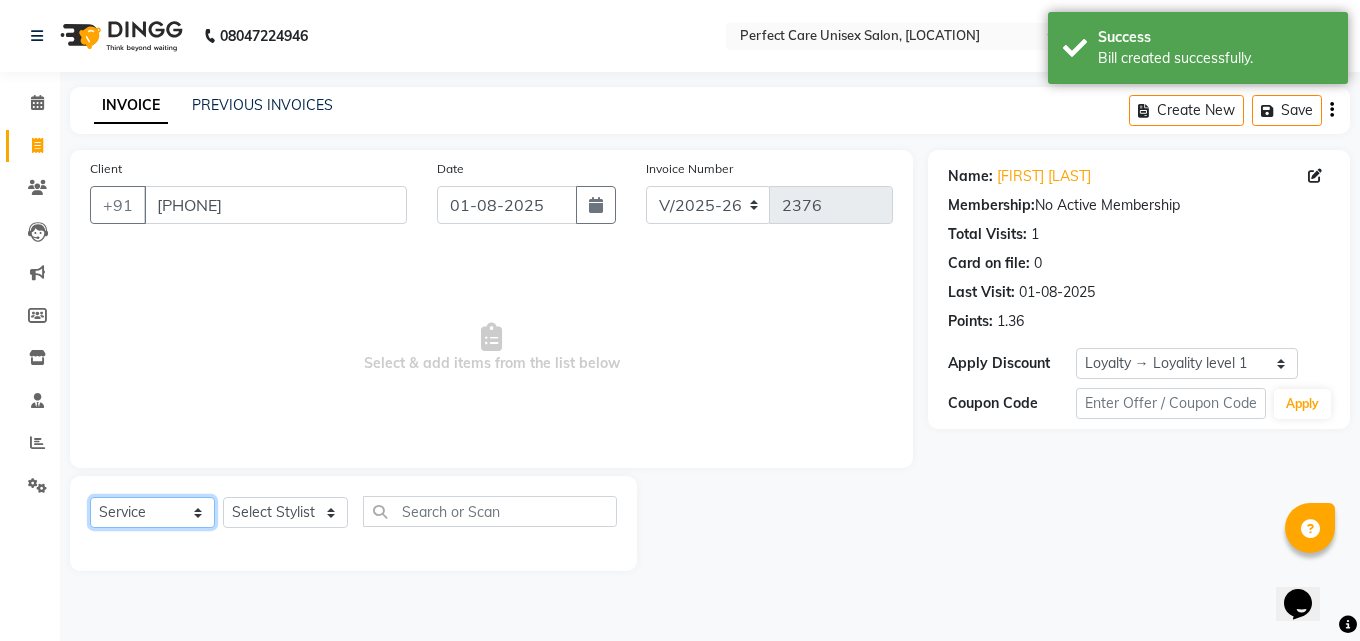 select on "product" 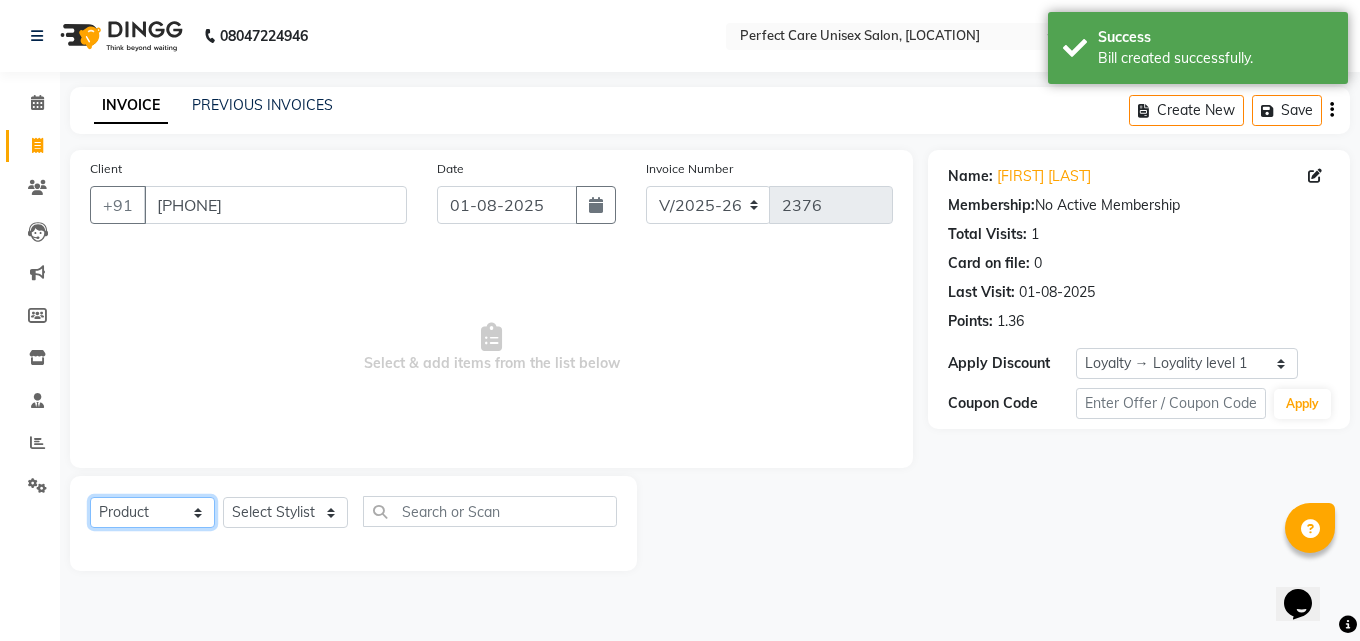 click on "Select  Service  Product  Membership  Package Voucher Prepaid Gift Card" 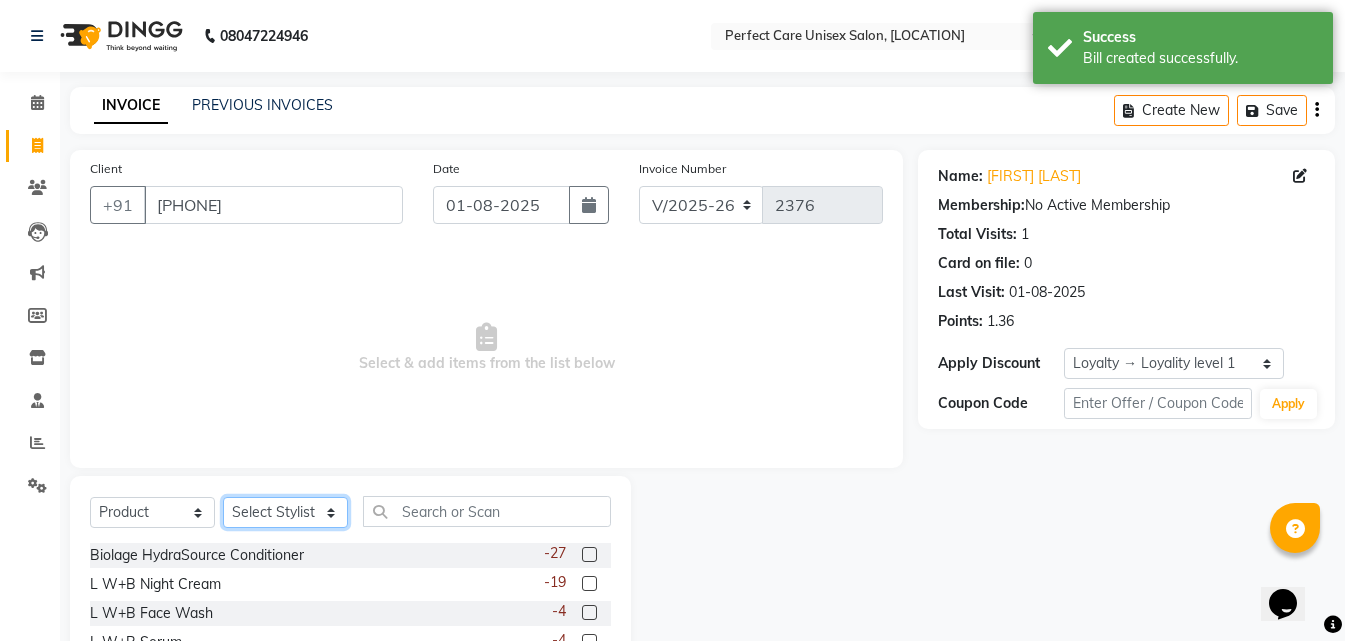 click on "Select Stylist MISS [LAST] MISS [LAST] MISS [LAST]  MISS [LAST] MISS [LAST] MISS. [LAST] MISS. [LAST]  MISS [LAST] MISS. [LAST] MISS [LAST] mohbat MR. [LAST] MR. [LAST] MR. [LAST]  MR [LAST] MR. [LAST] MR. [LAST] MR. [LAST] MR. [LAST] MR. [LAST] MR. [LAST] MR. [LAST] MR. [LAST] MR. [LAST] MR. [LAST] MS [LAST]" 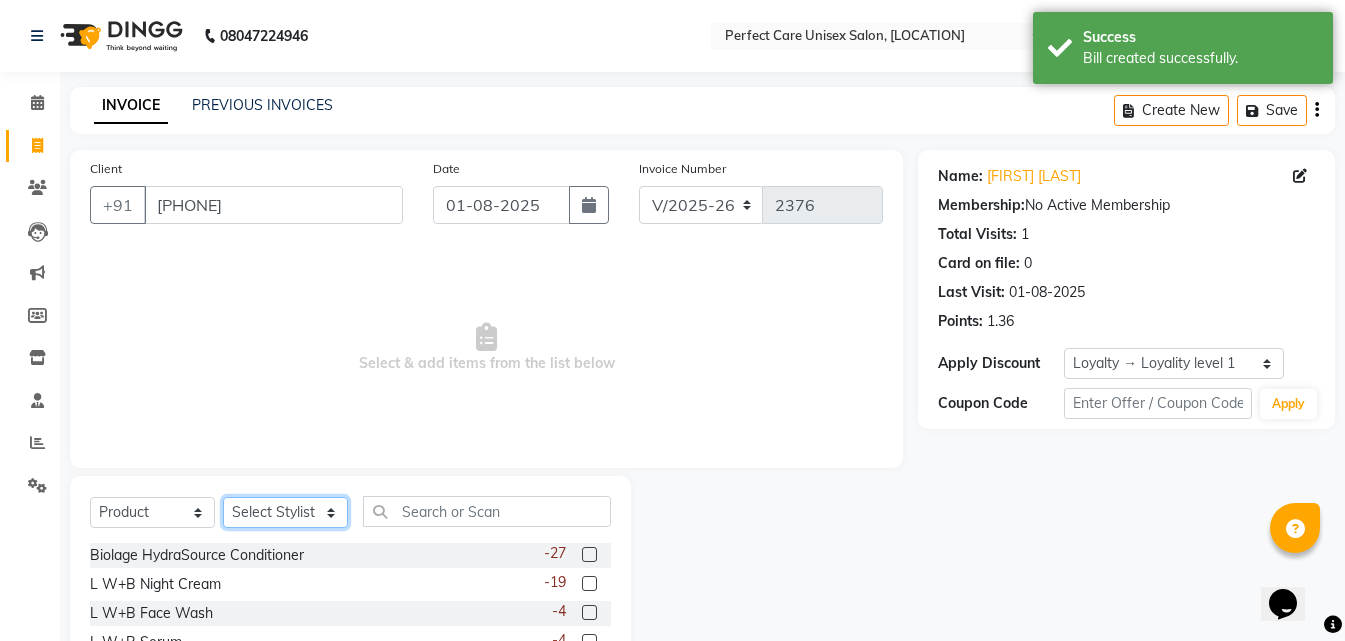 select on "28404" 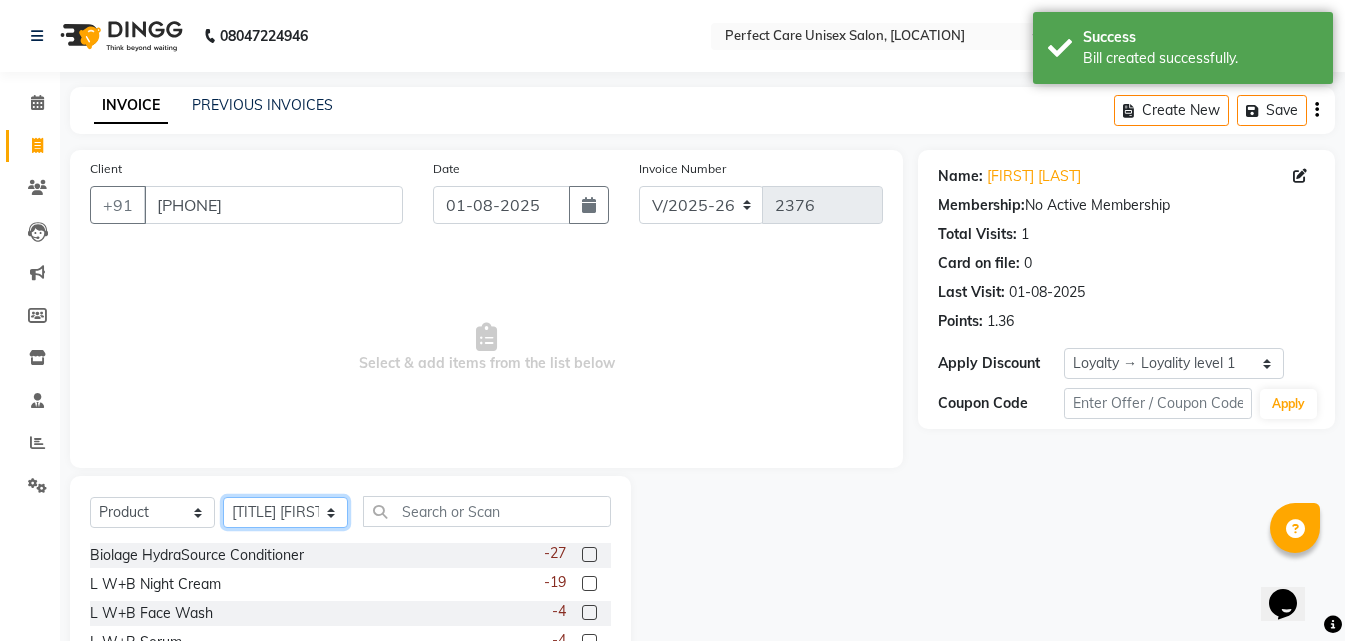 click on "Select Stylist MISS [LAST] MISS [LAST] MISS [LAST]  MISS [LAST] MISS [LAST] MISS. [LAST] MISS. [LAST]  MISS [LAST] MISS. [LAST] MISS [LAST] mohbat MR. [LAST] MR. [LAST] MR. [LAST]  MR [LAST] MR. [LAST] MR. [LAST] MR. [LAST] MR. [LAST] MR. [LAST] MR. [LAST] MR. [LAST] MR. [LAST] MR. [LAST] MR. [LAST] MS [LAST]" 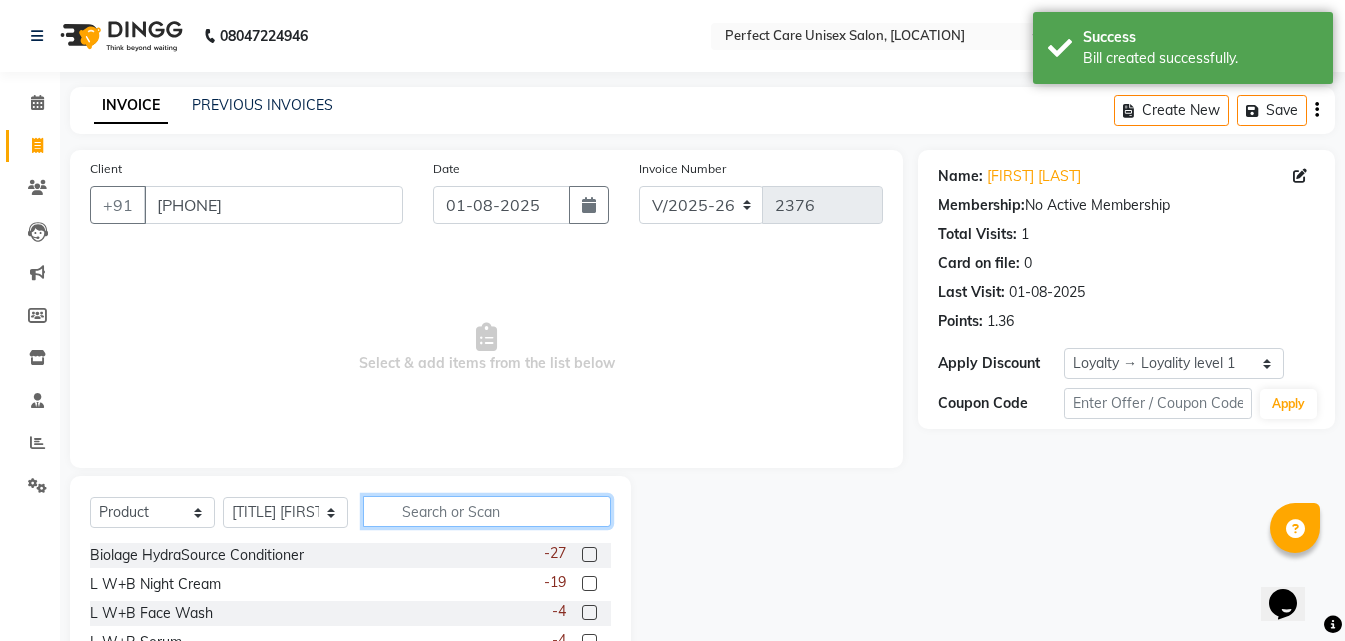 click 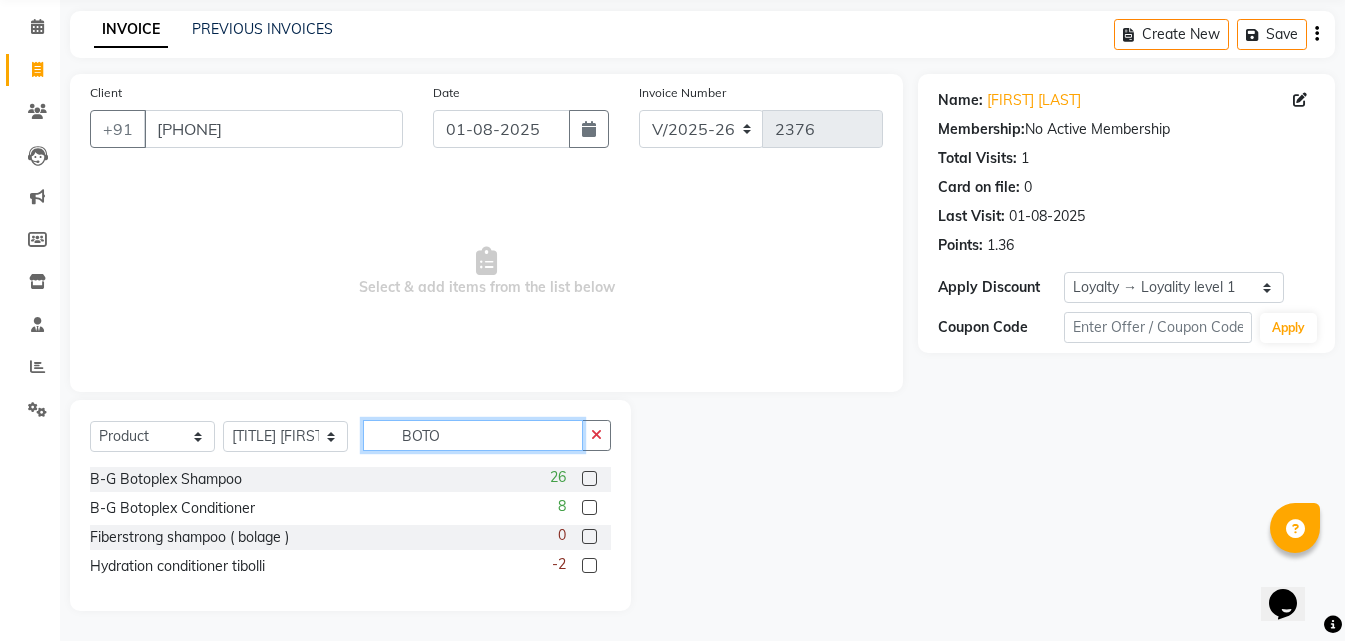 scroll, scrollTop: 18, scrollLeft: 0, axis: vertical 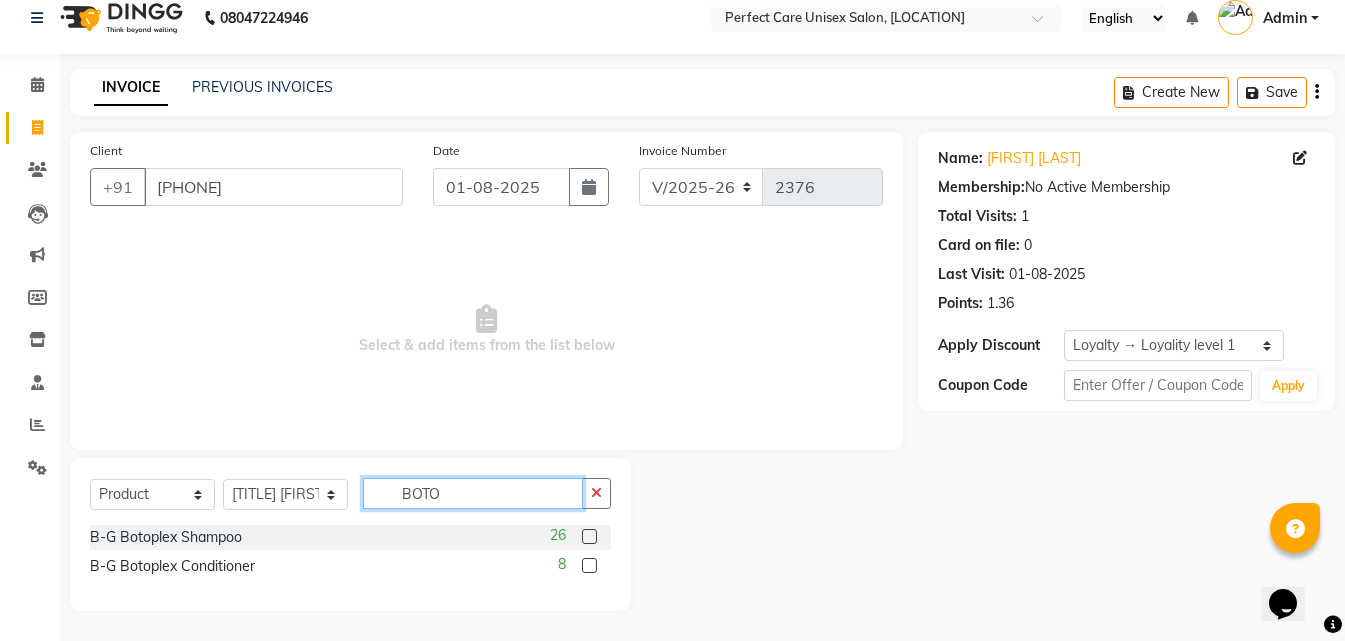 type on "BOTO" 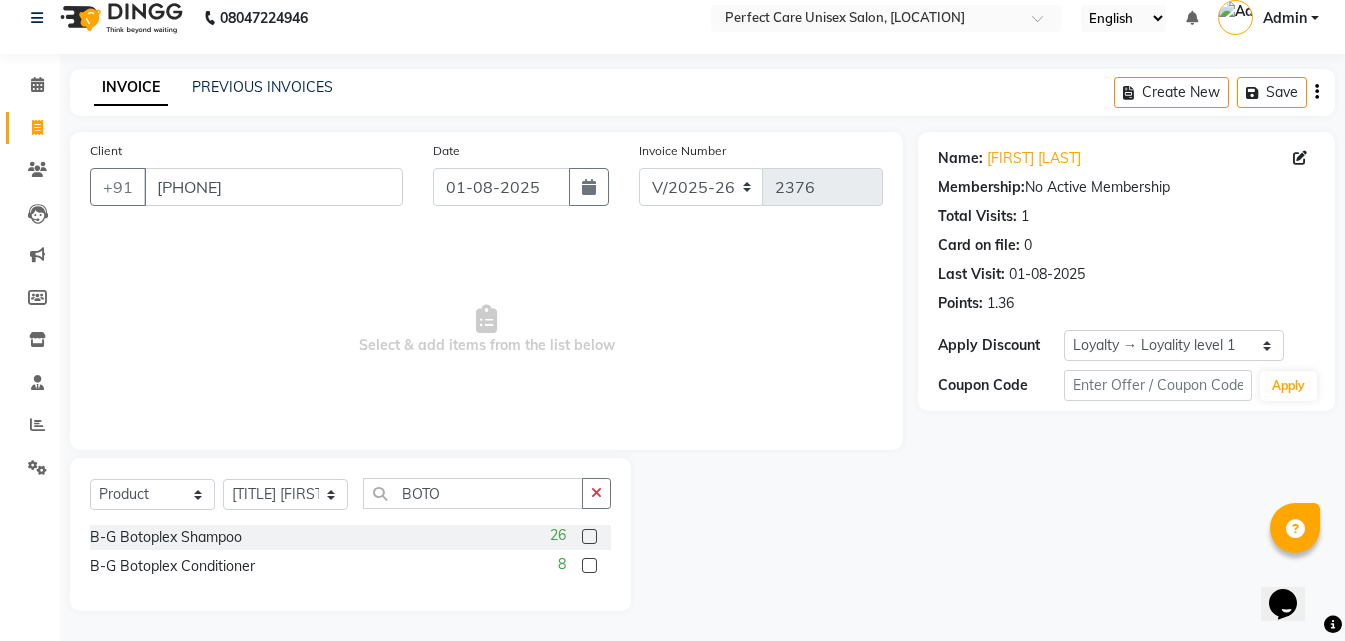 click 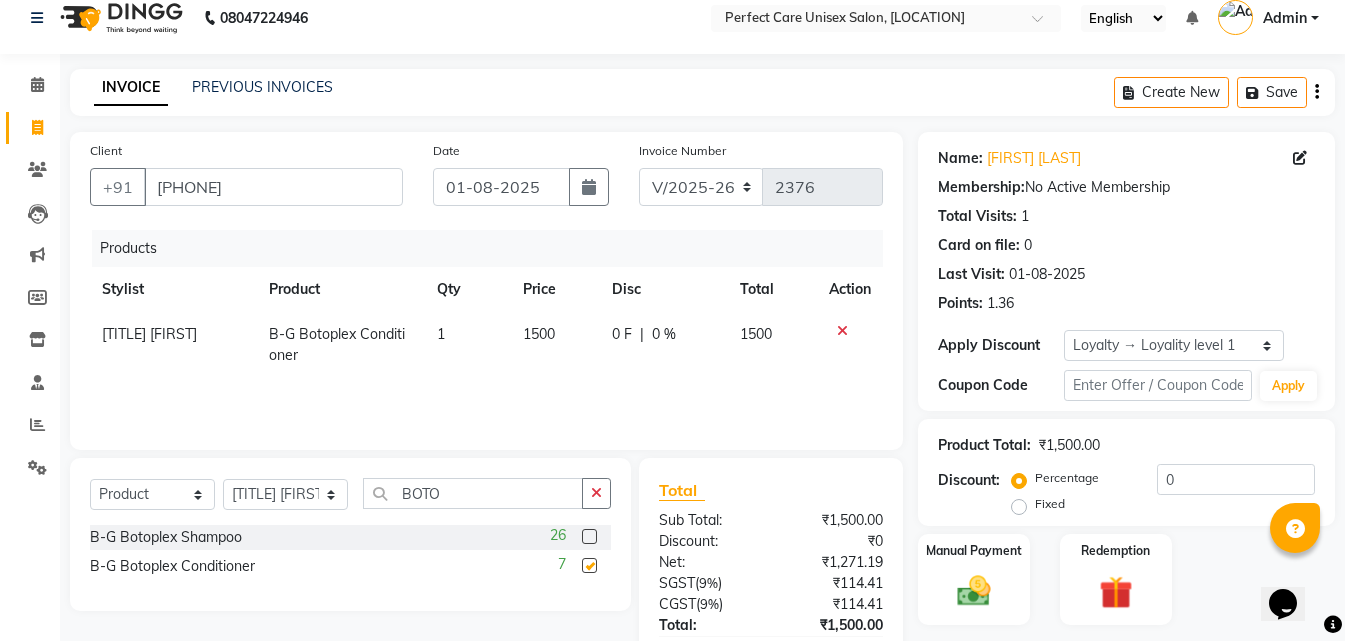 checkbox on "false" 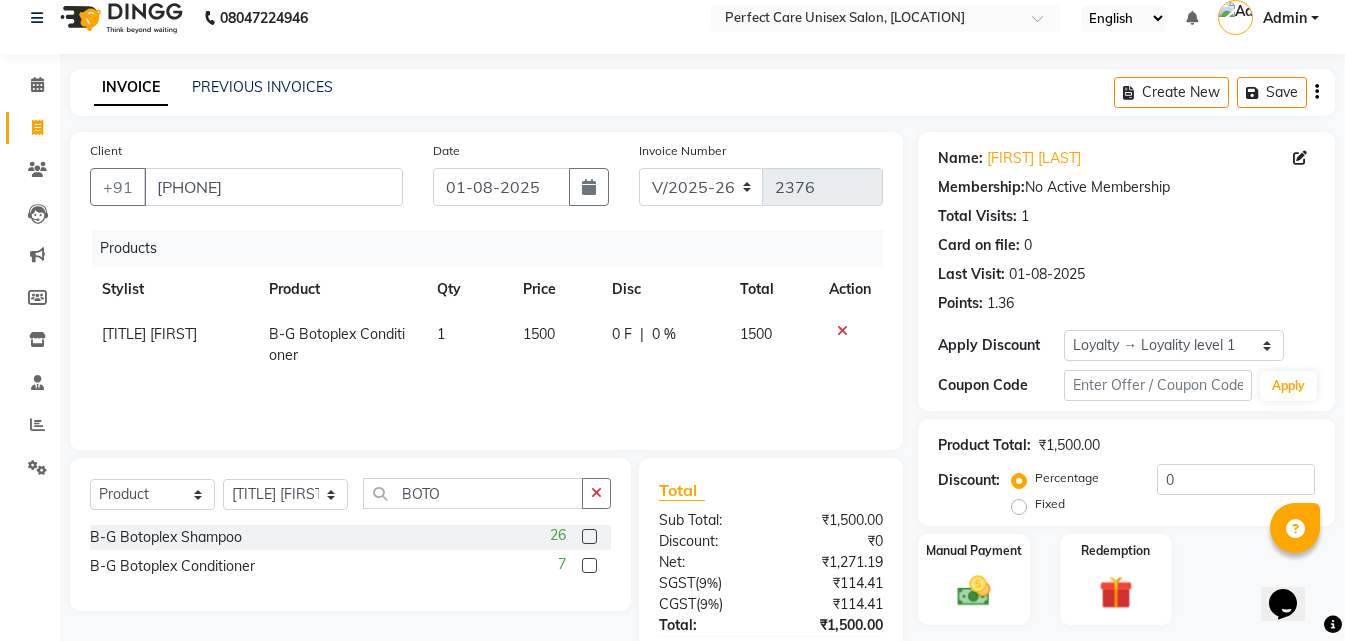 click on "1500" 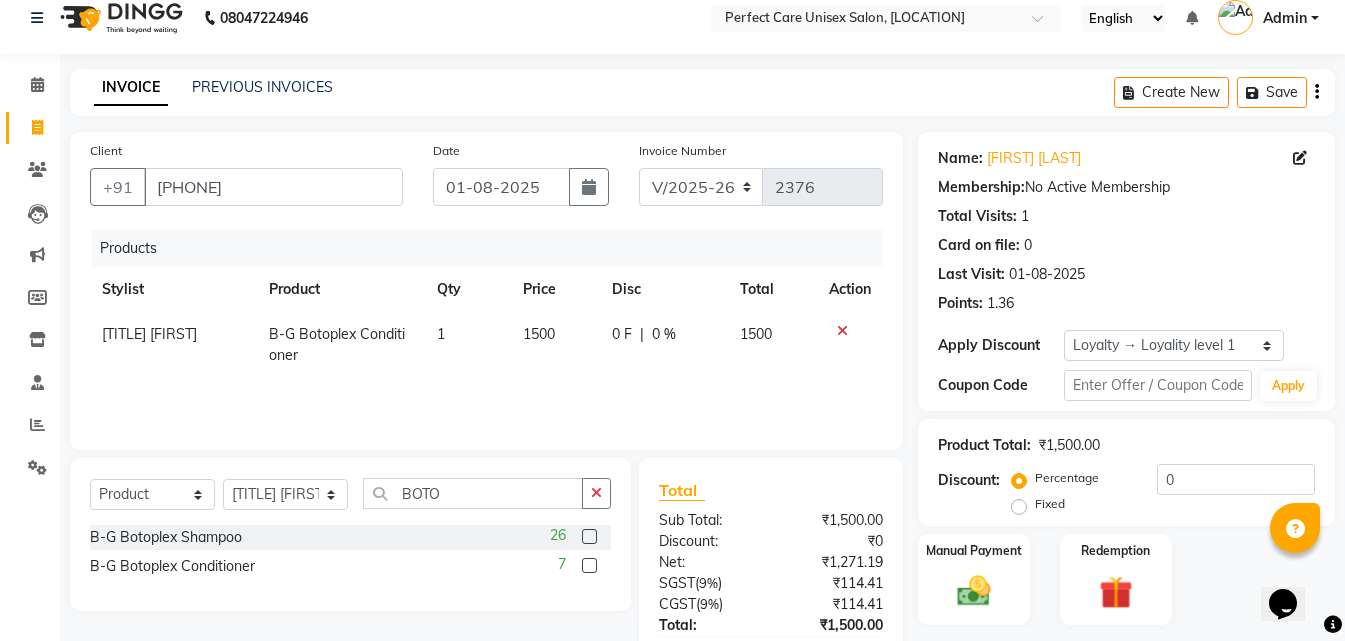 select on "28404" 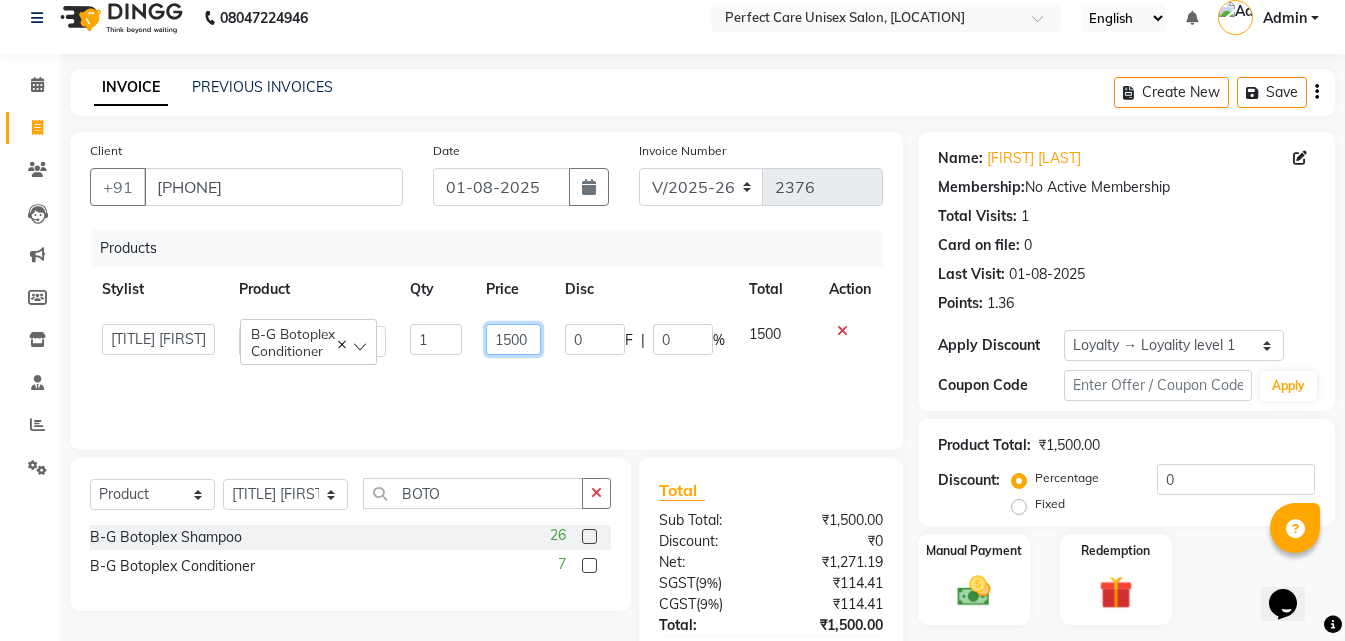 click on "1500" 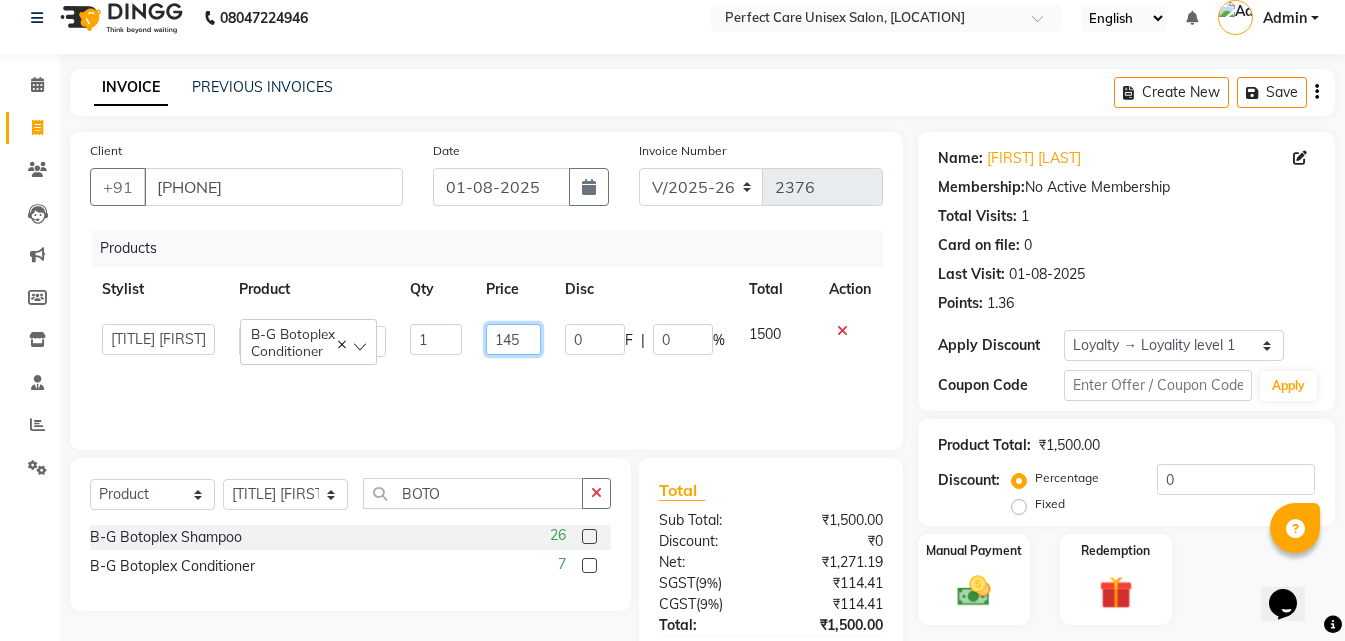 type on "1450" 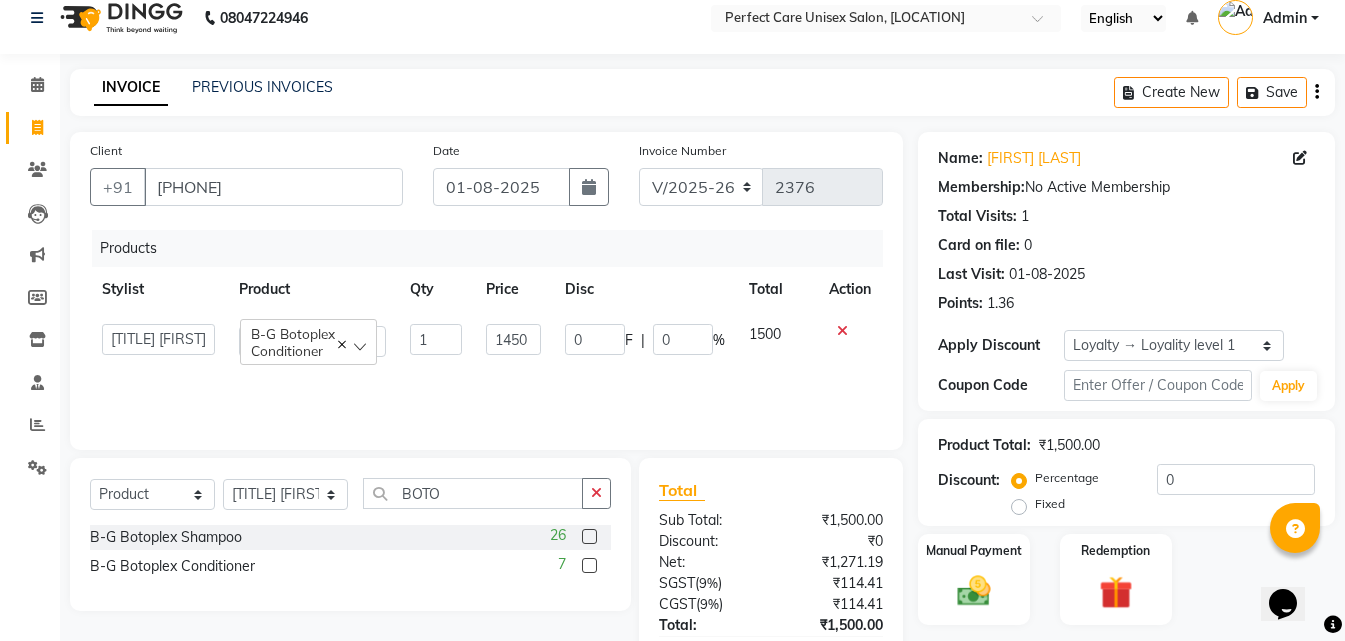 click on "1450" 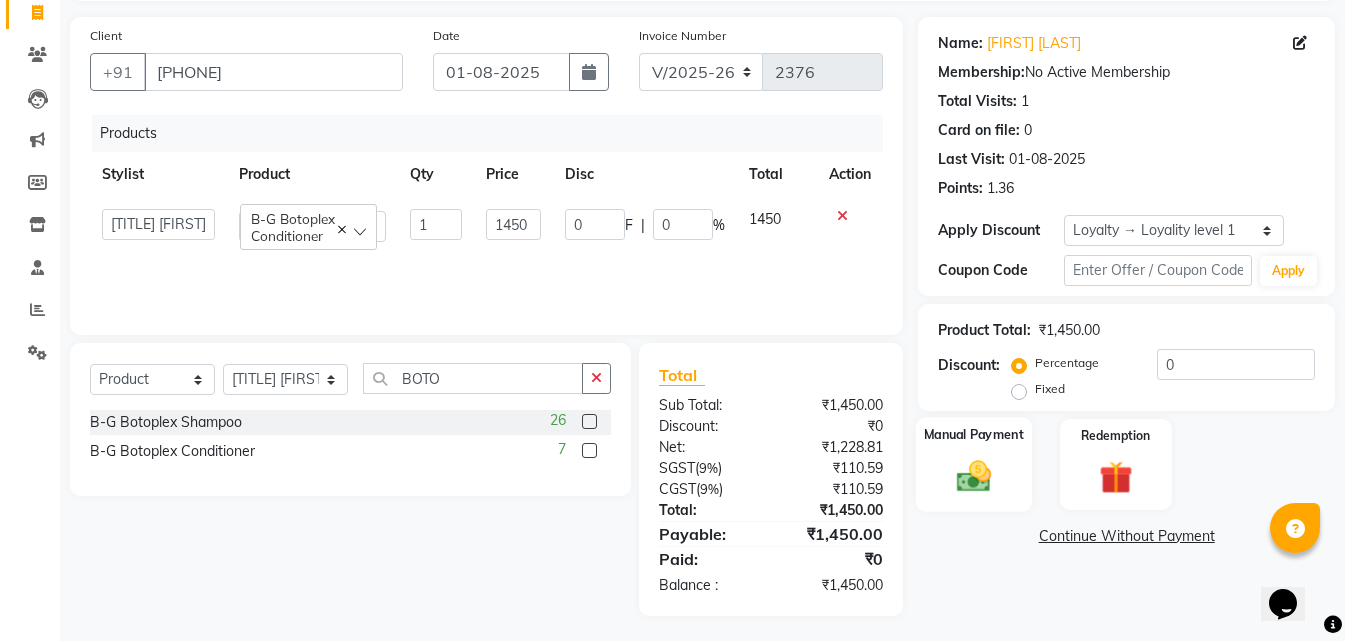 scroll, scrollTop: 138, scrollLeft: 0, axis: vertical 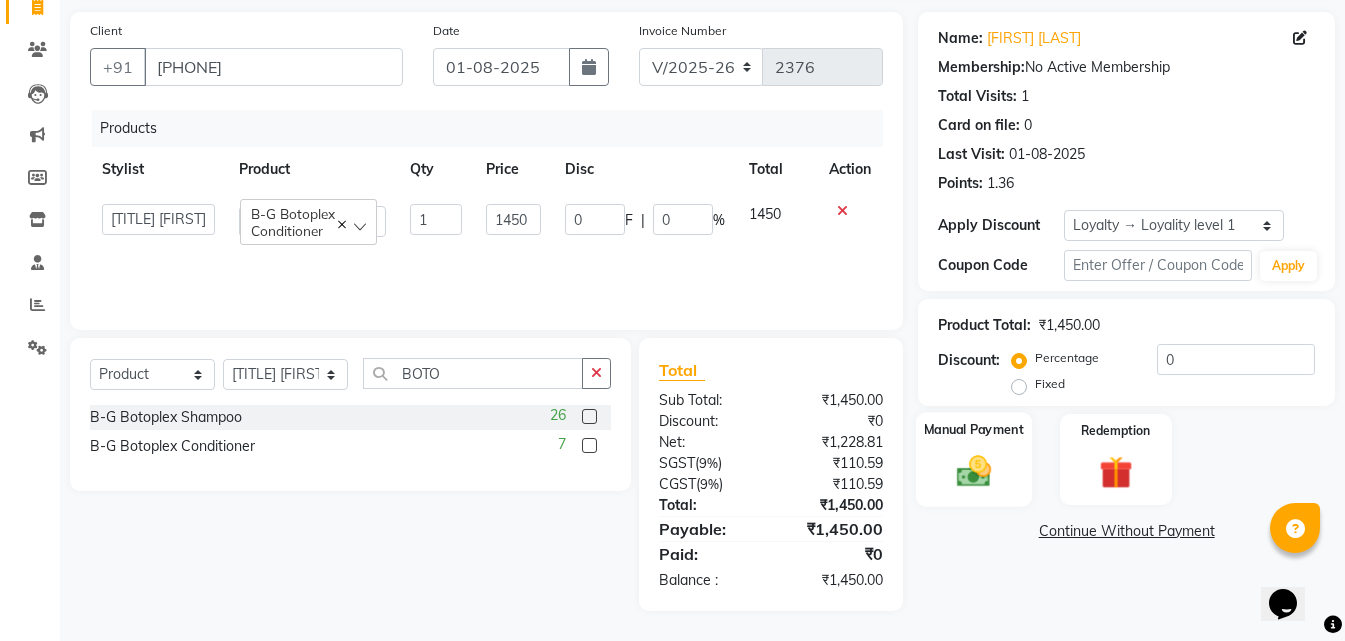 click 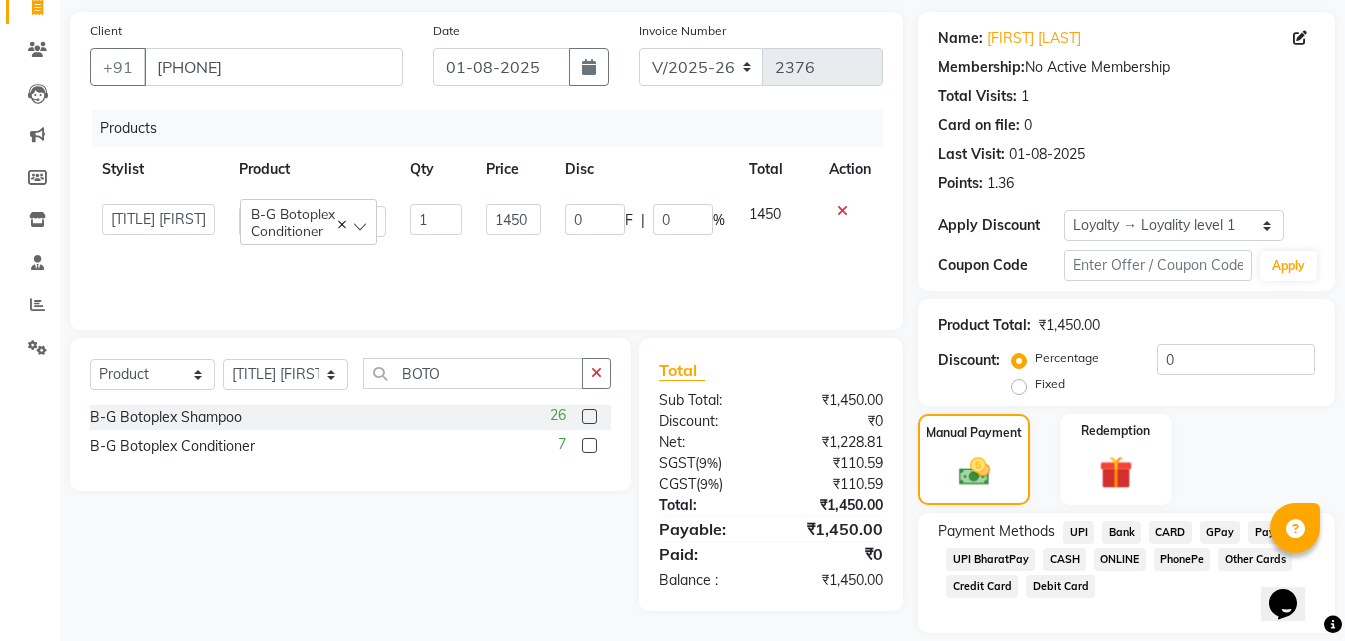 click on "ONLINE" 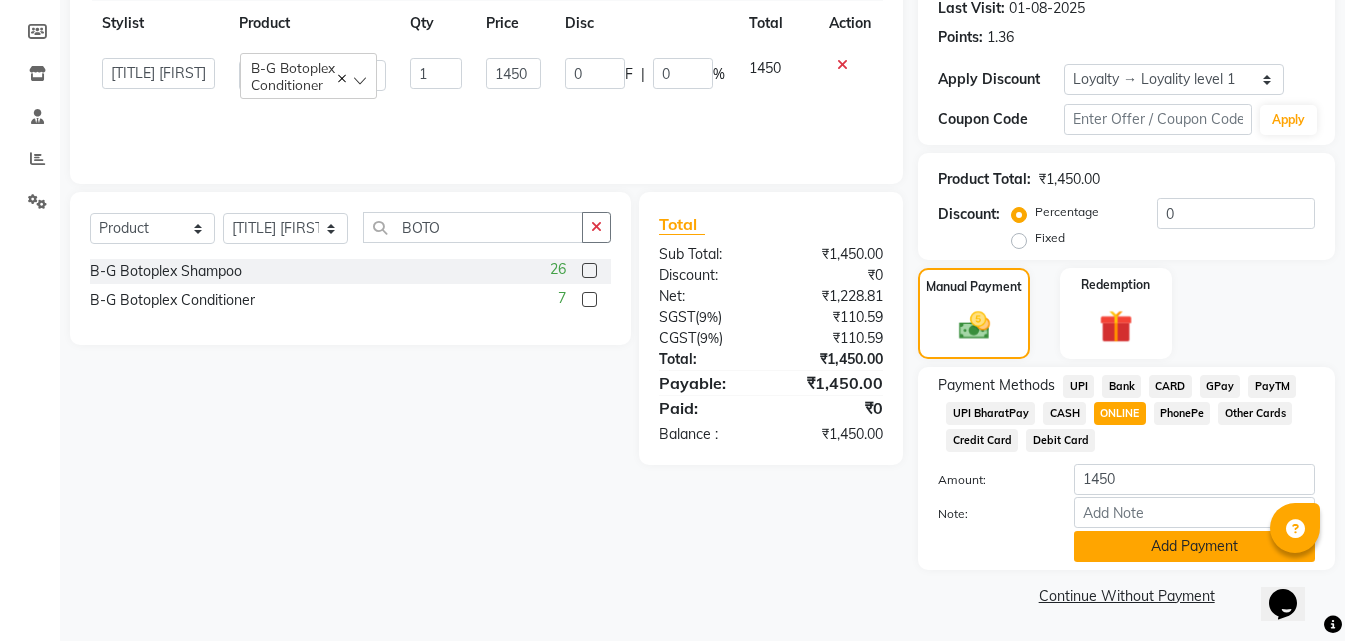 click on "Add Payment" 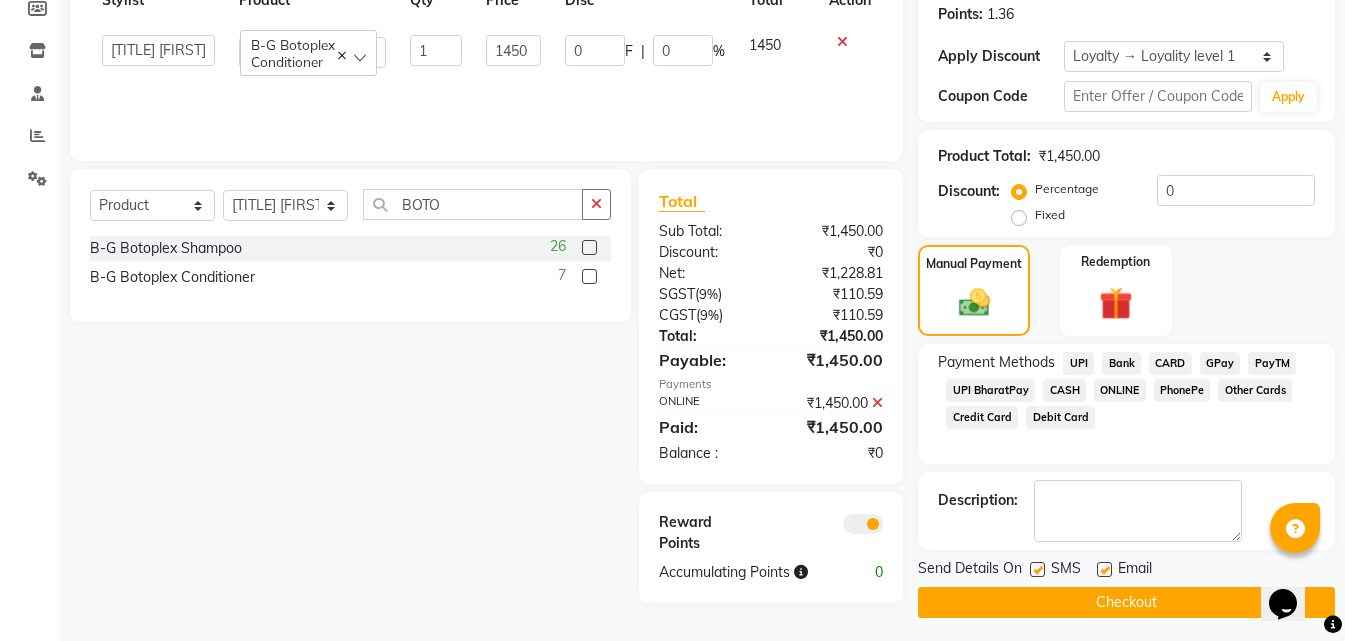 scroll, scrollTop: 314, scrollLeft: 0, axis: vertical 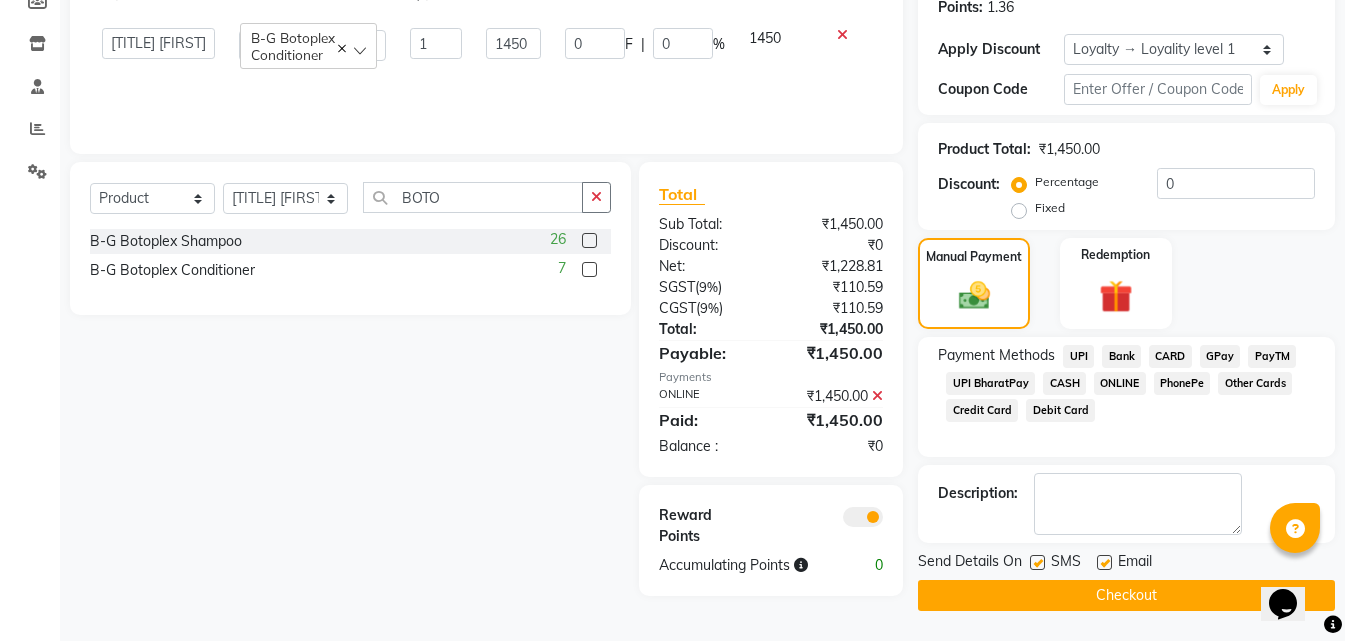 click on "Checkout" 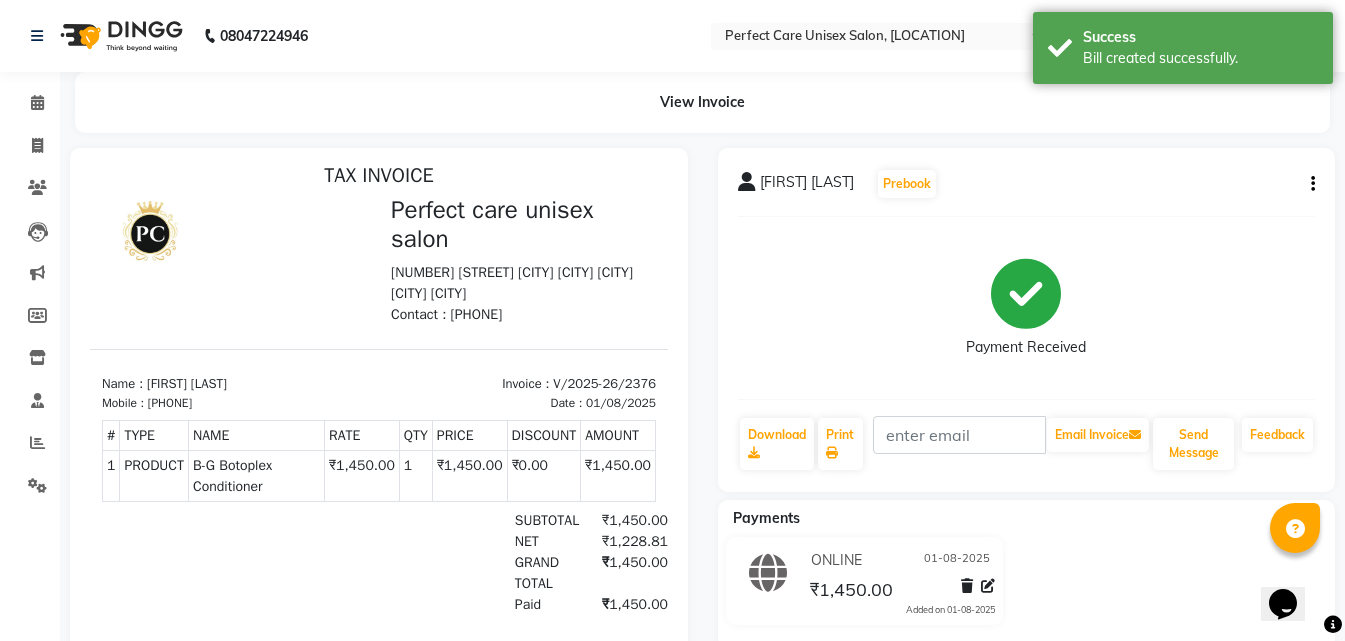 scroll, scrollTop: 16, scrollLeft: 0, axis: vertical 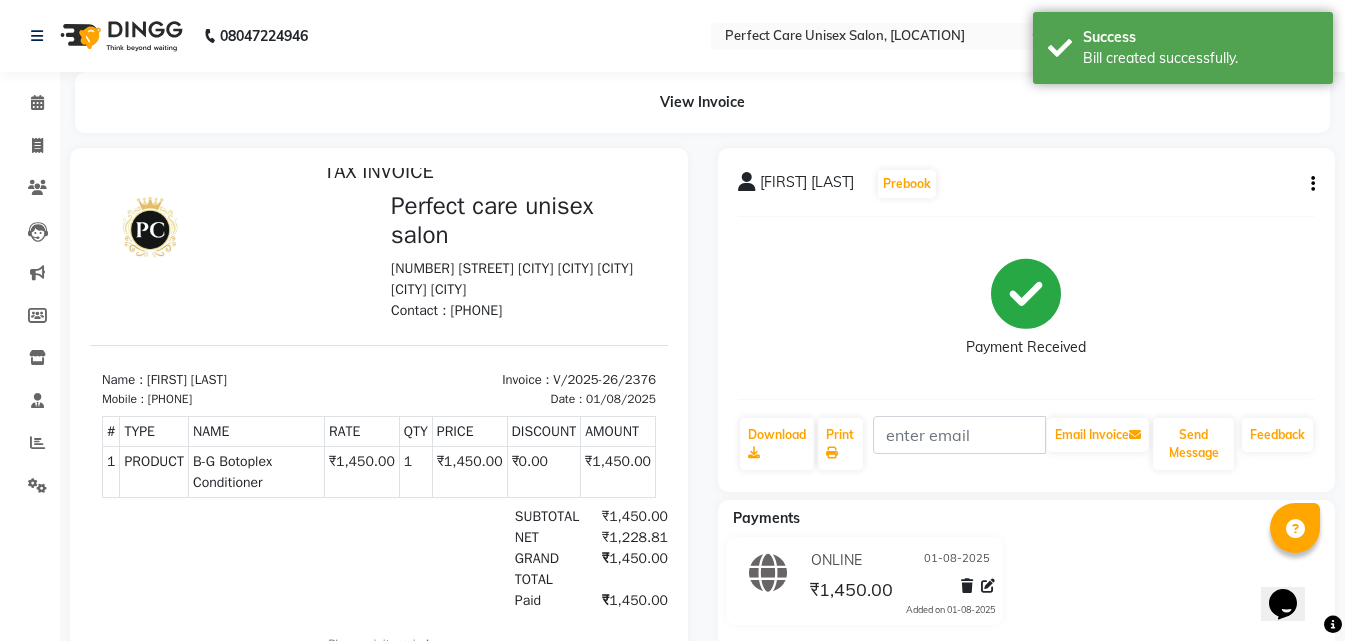select on "service" 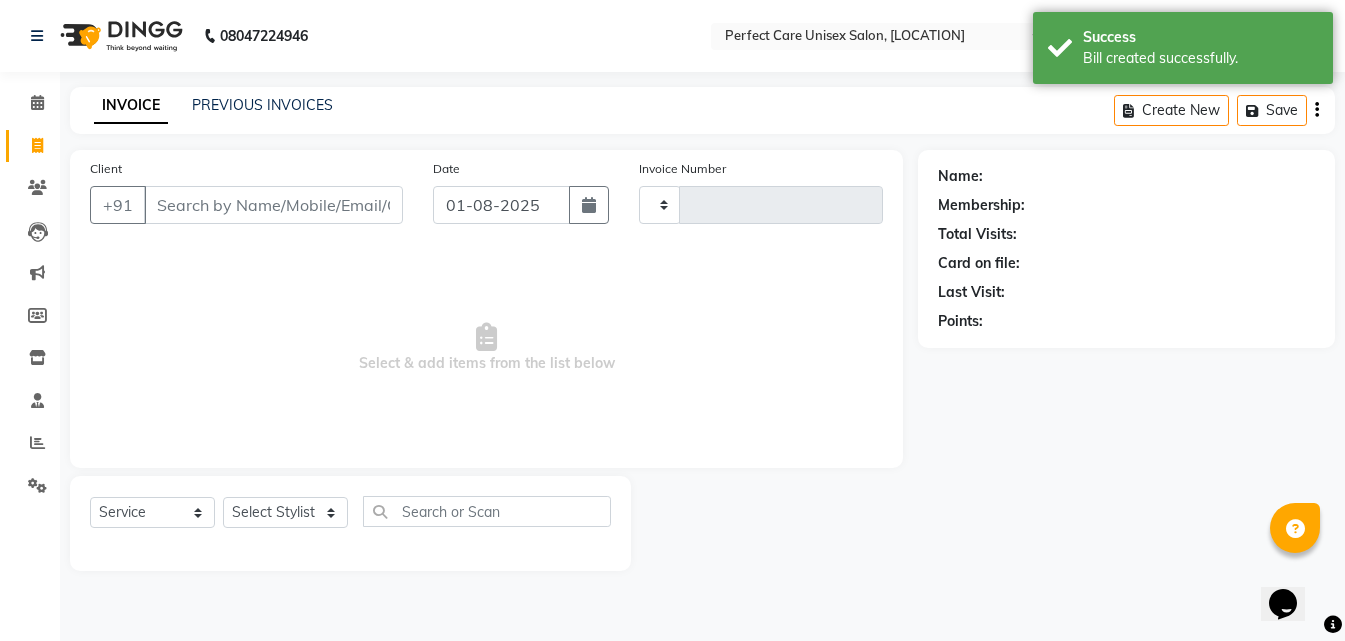 type on "2377" 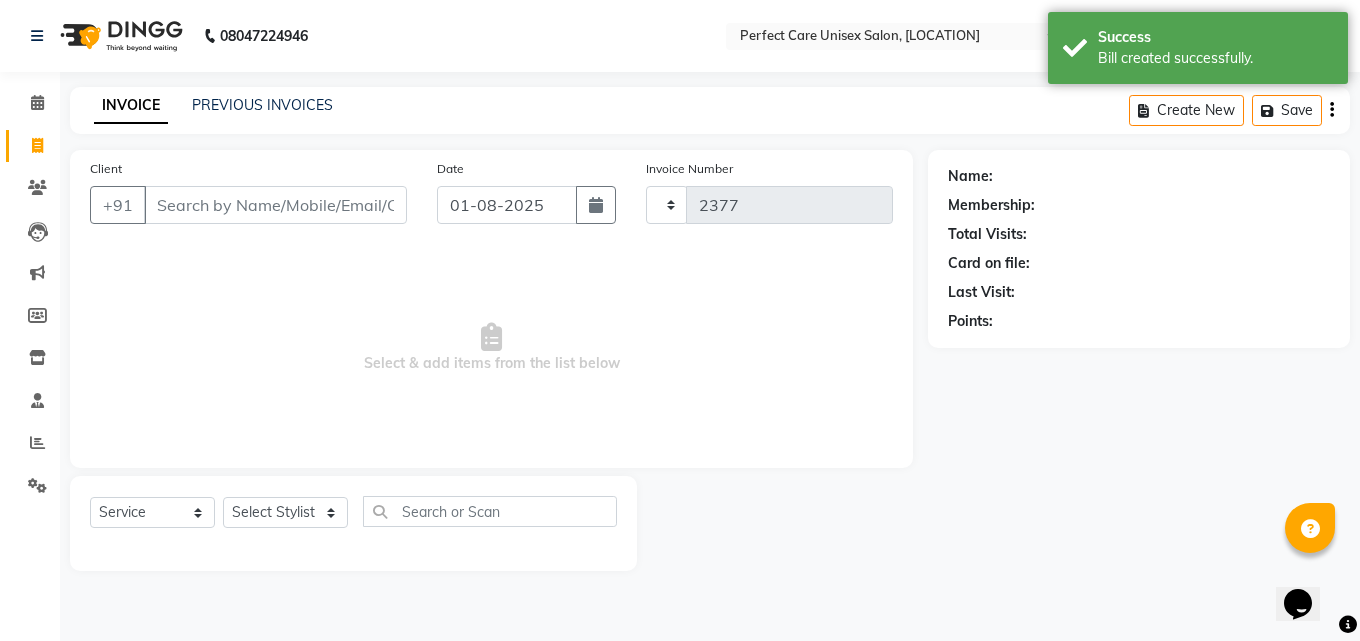 select on "4751" 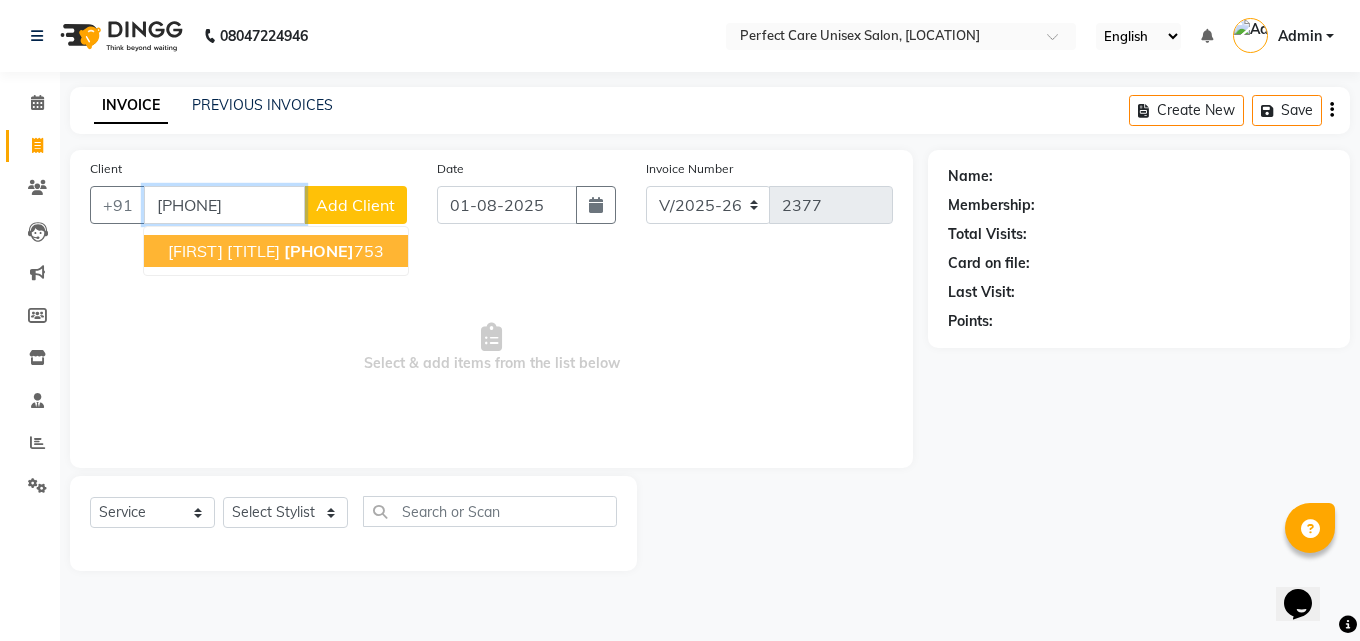 click on "7253975" 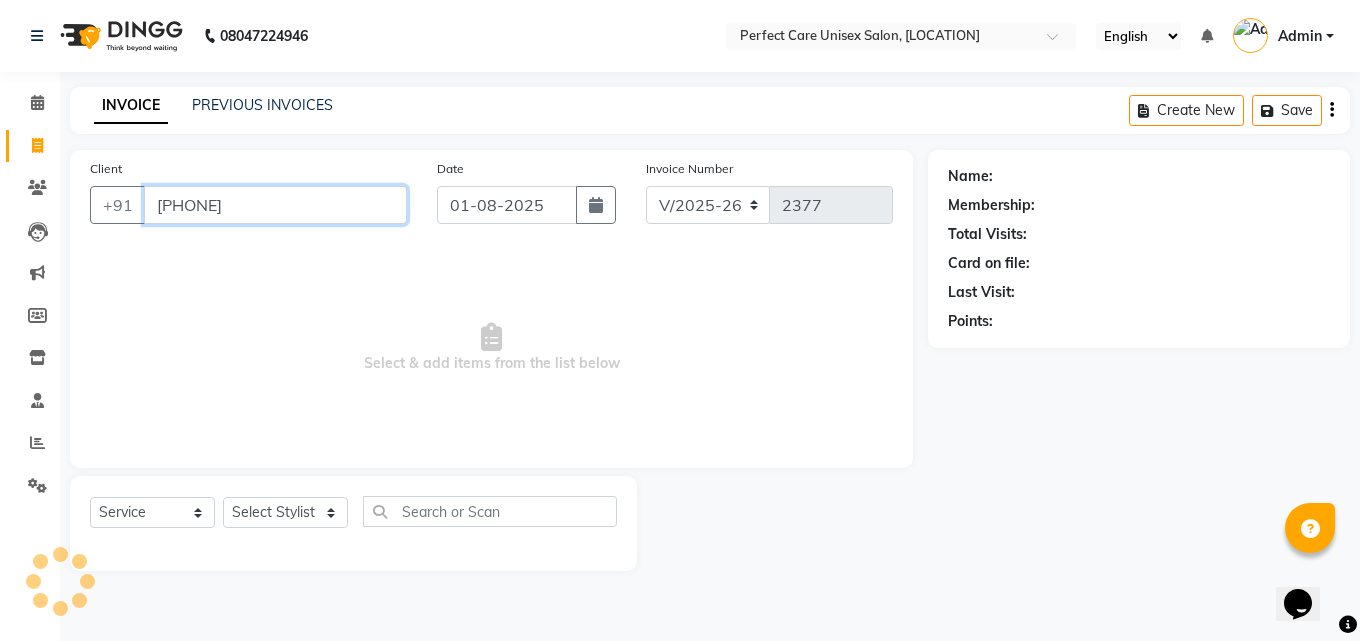 type on "7253975753" 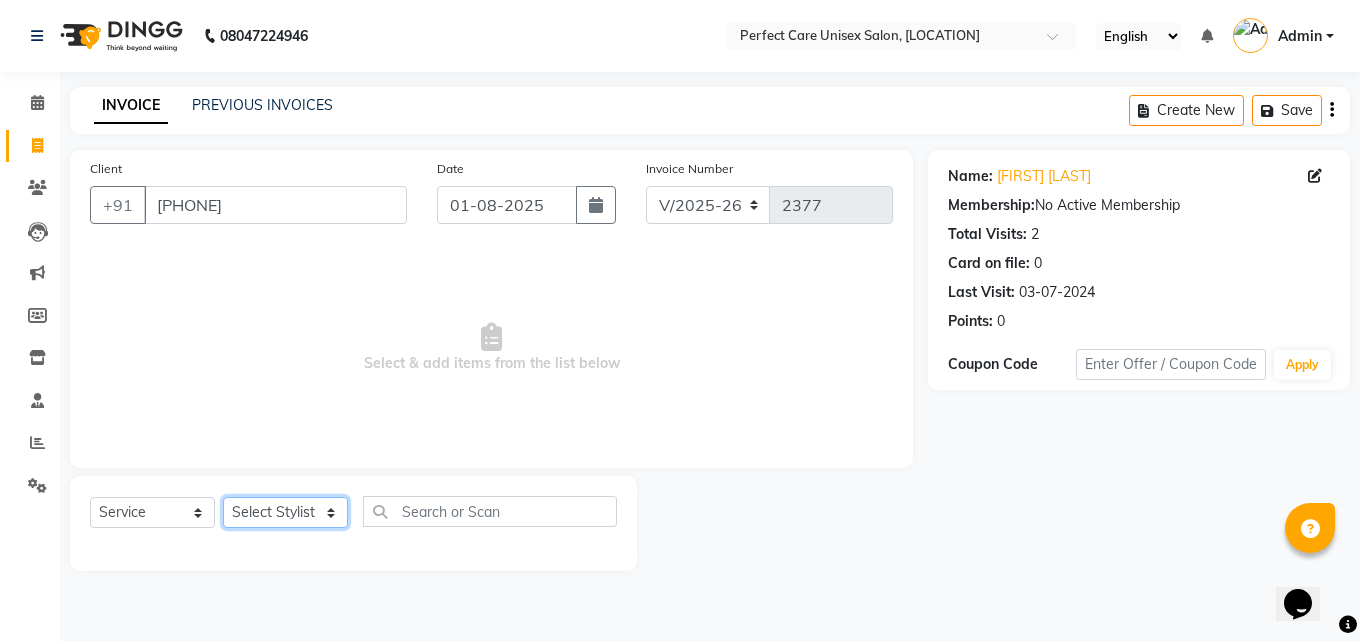 click on "Select Stylist MISS [LAST] MISS [LAST] MISS [LAST]  MISS [LAST] MISS [LAST] MISS. [LAST] MISS. [LAST]  MISS [LAST] MISS. [LAST] MISS [LAST] mohbat MR. [LAST] MR. [LAST] MR. [LAST]  MR [LAST] MR. [LAST] MR. [LAST] MR. [LAST] MR. [LAST] MR. [LAST] MR. [LAST] MR. [LAST] MR. [LAST] MR. [LAST] MR. [LAST] MS [LAST]" 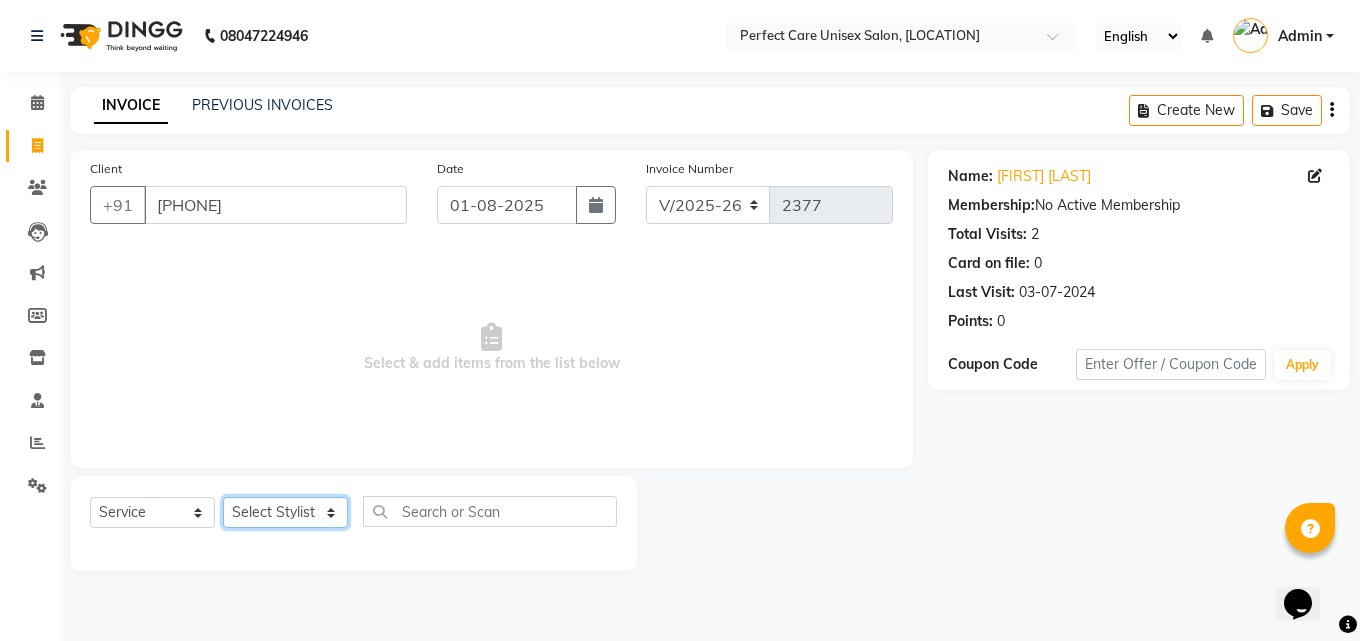 select on "71364" 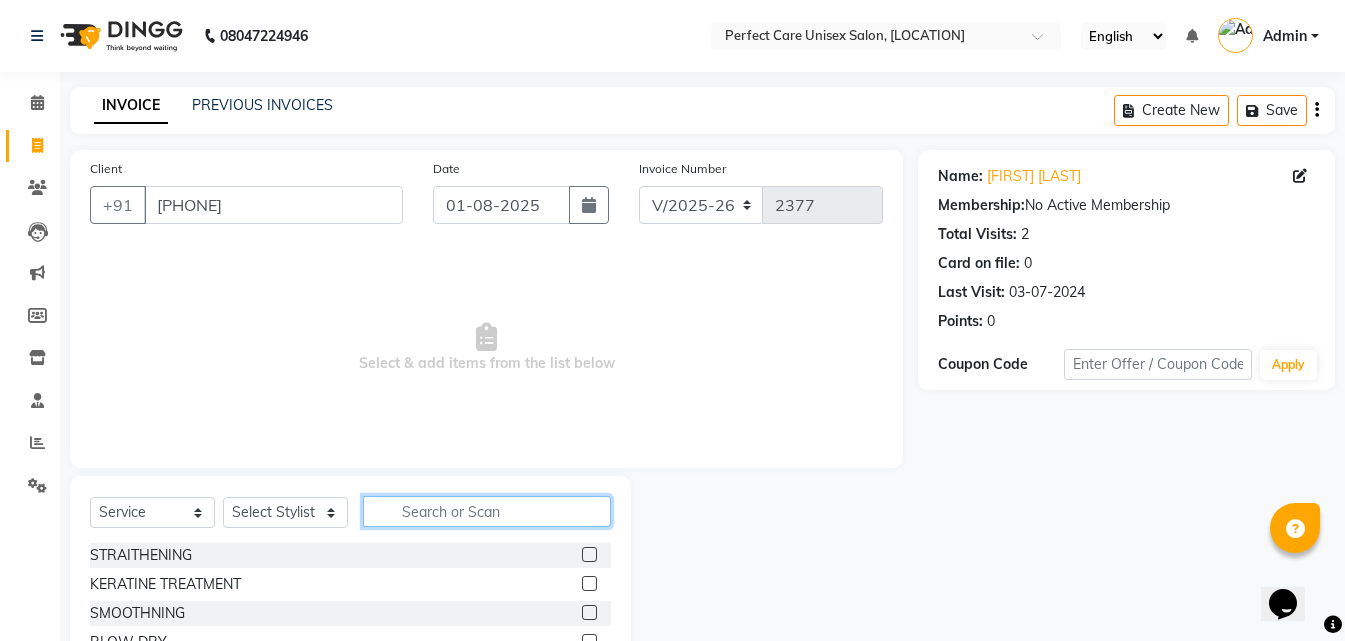 click 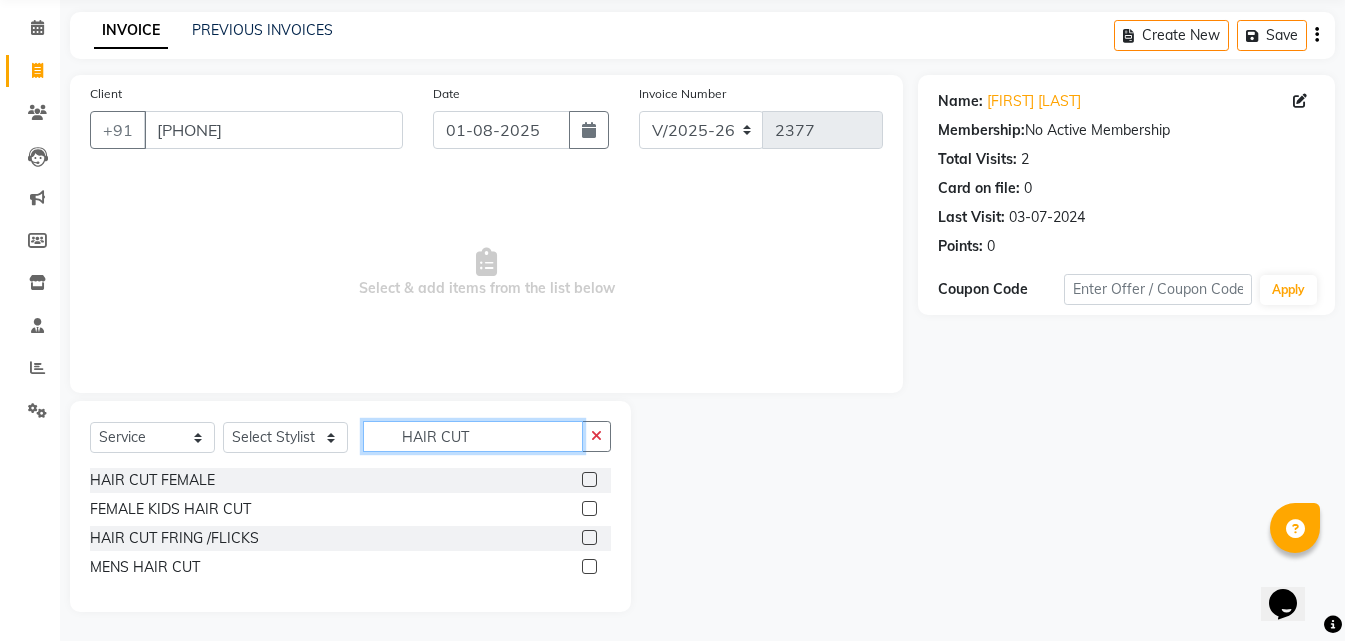 scroll, scrollTop: 76, scrollLeft: 0, axis: vertical 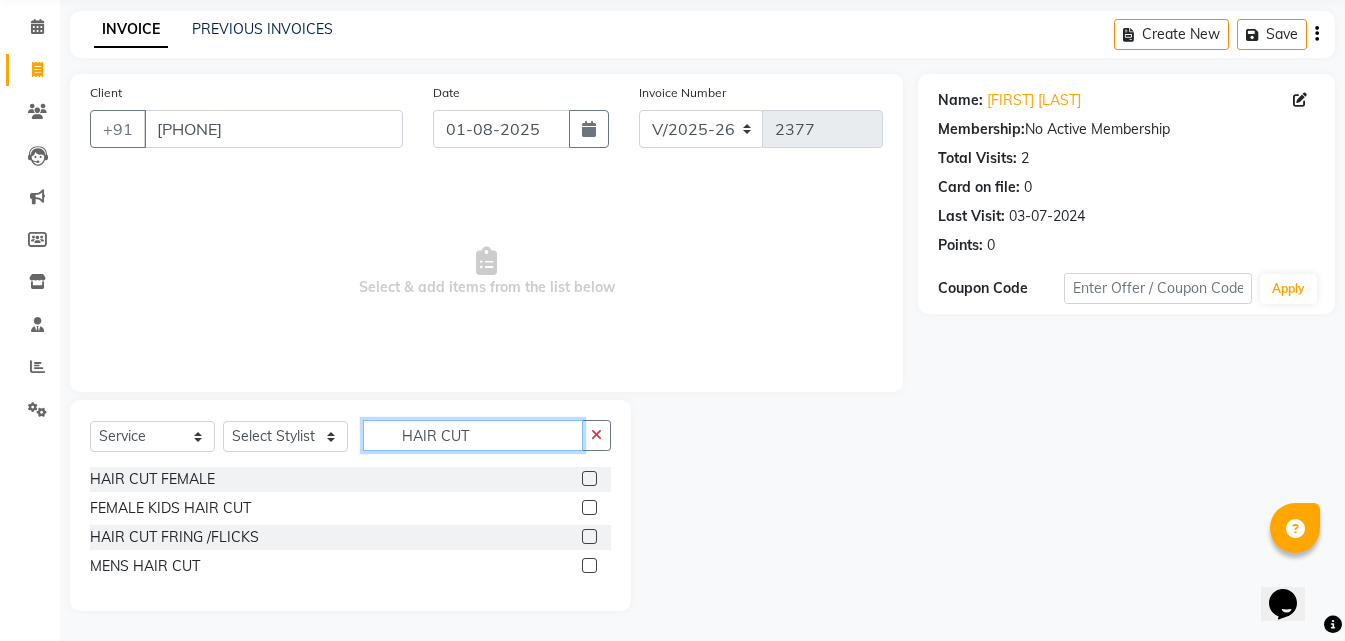 type on "HAIR CUT" 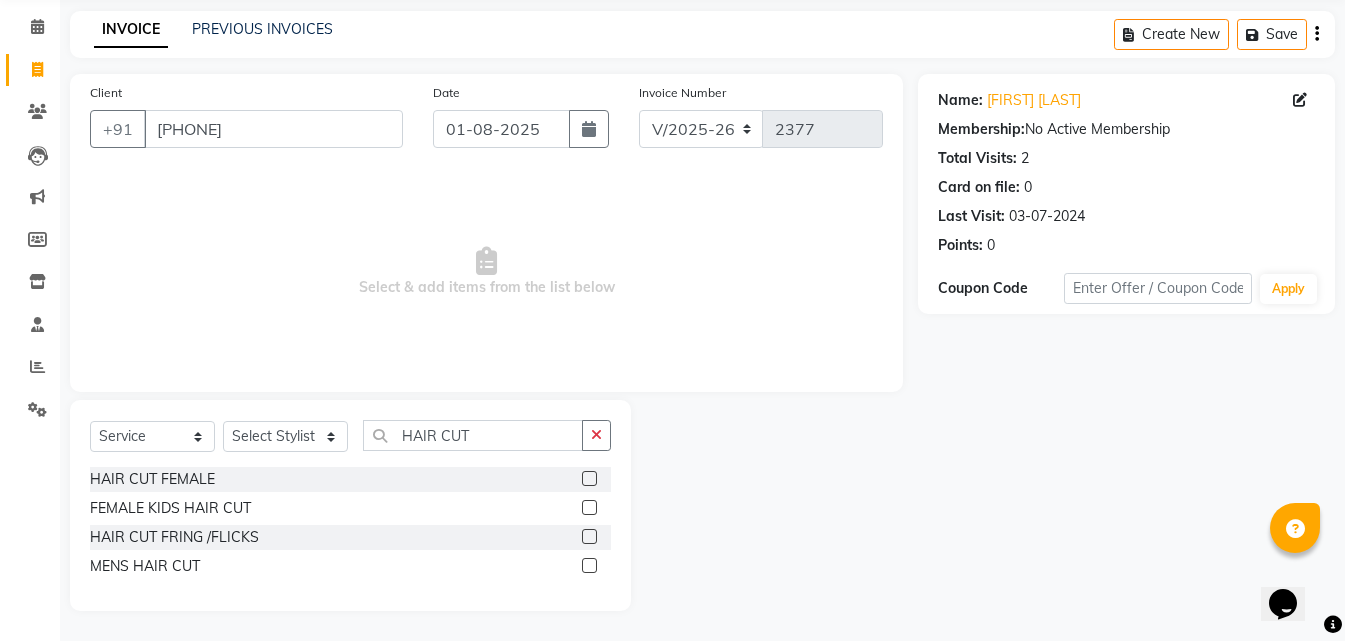 click 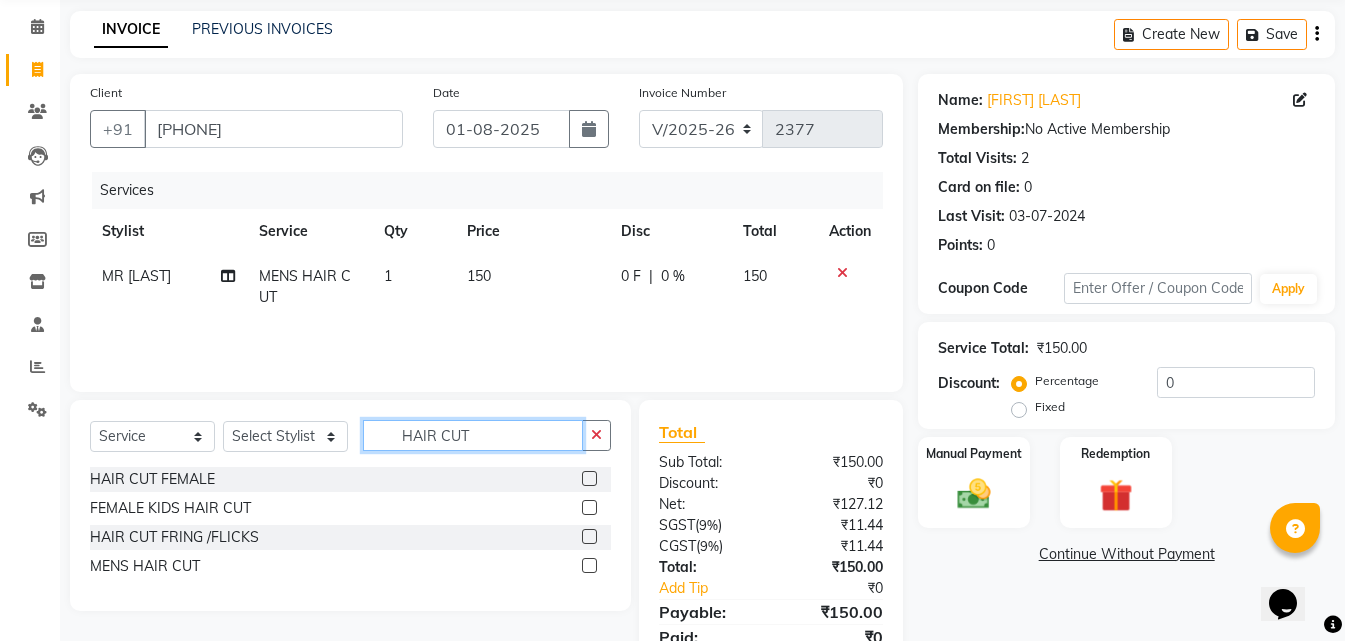 checkbox on "false" 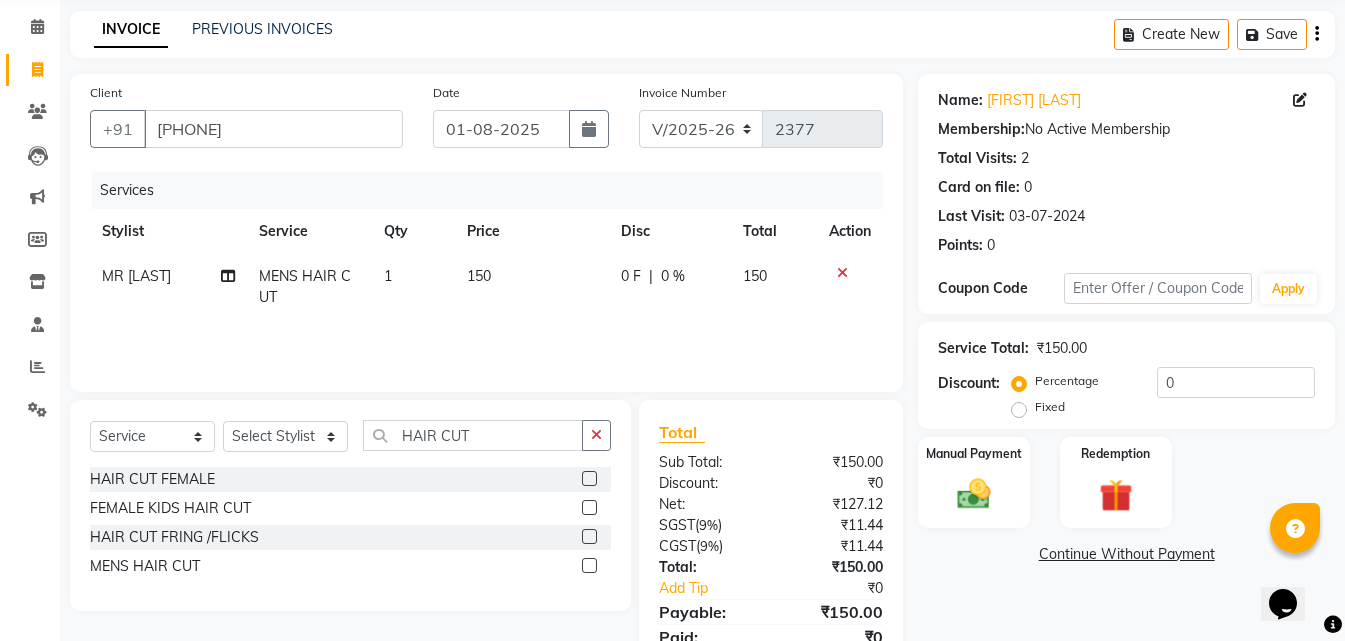 click on "Select  Service  Product  Membership  Package Voucher Prepaid Gift Card  Select Stylist MISS CHANDA MISS KAYNAT MISS KRITIKA  MISS PIHU MISS POOJA MISS.SHRADDHA MISS.SHREYA  MISS SUDHA  MISS. USHA MISS YAMINI mohbat MR. AARIF MR.ANGAD MR. ARBAZ MR. ARUN  MR ARYAN MR. AVINASH MR. FARMAN MR.KARAN MR.KASIM MR. NAUSHAD MR.NAZIM MR. SAM MR.SAMEER MR.VIKASH MR.VISHAL MS RAMCHARAN NONE rashmi HAIR CUT" 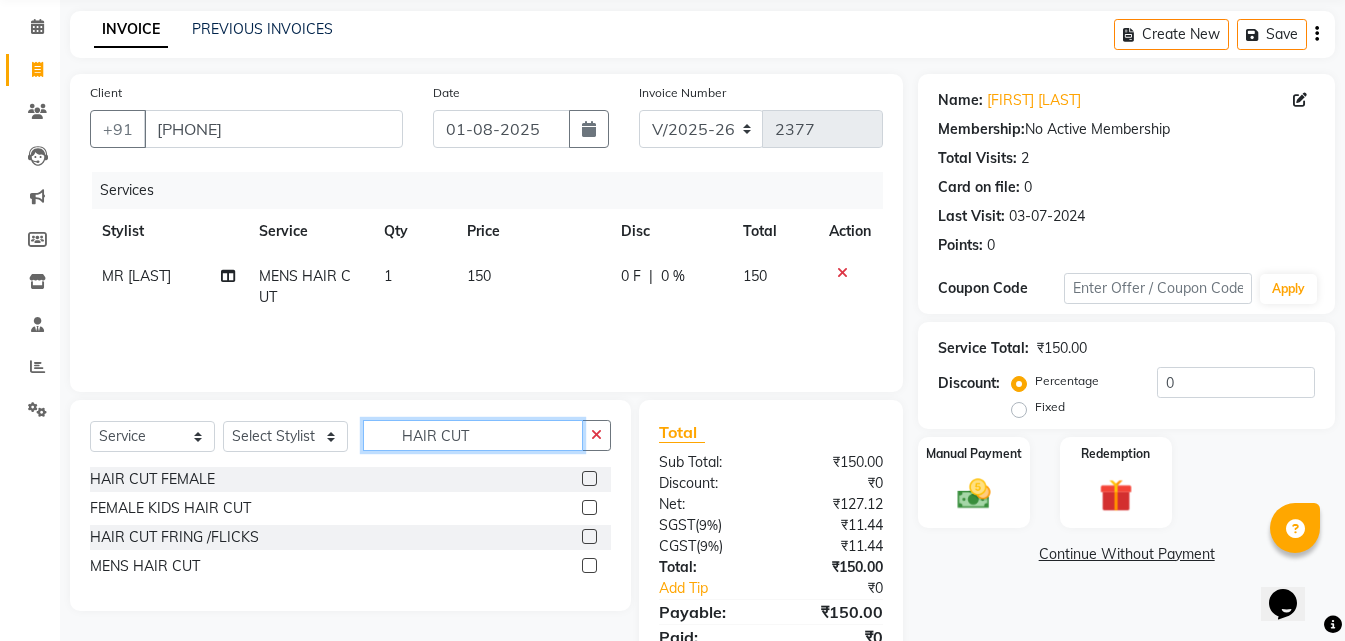 drag, startPoint x: 508, startPoint y: 428, endPoint x: 353, endPoint y: 432, distance: 155.0516 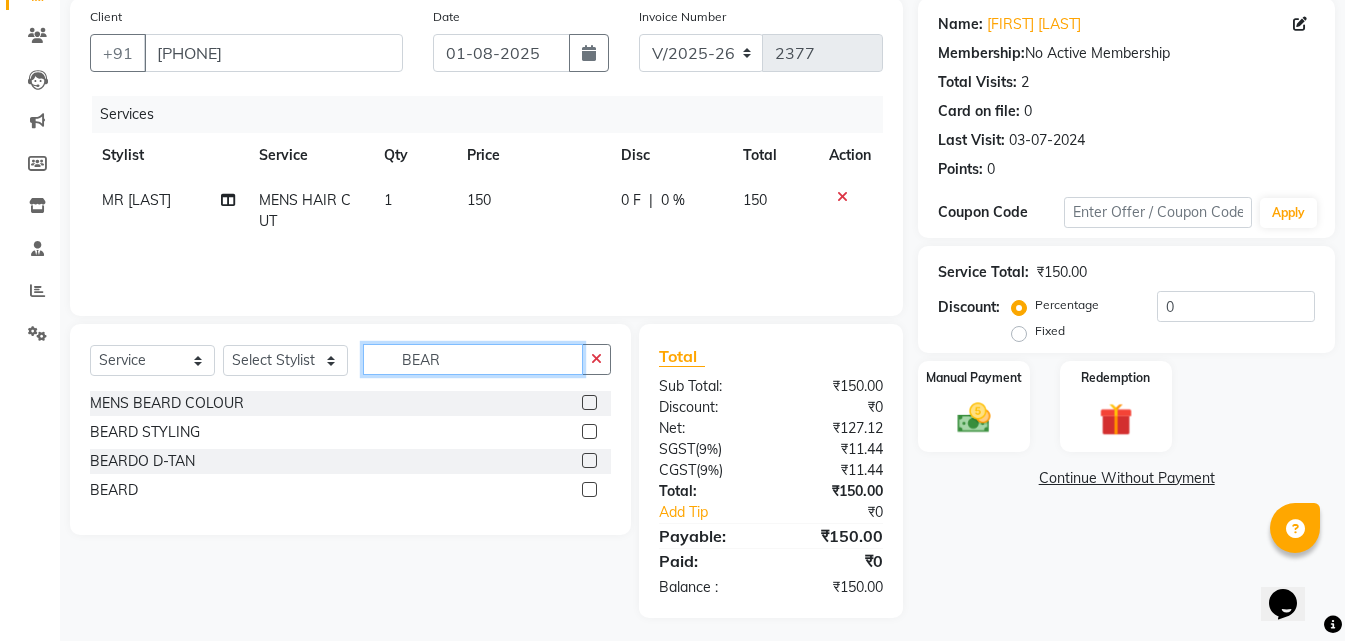 scroll, scrollTop: 159, scrollLeft: 0, axis: vertical 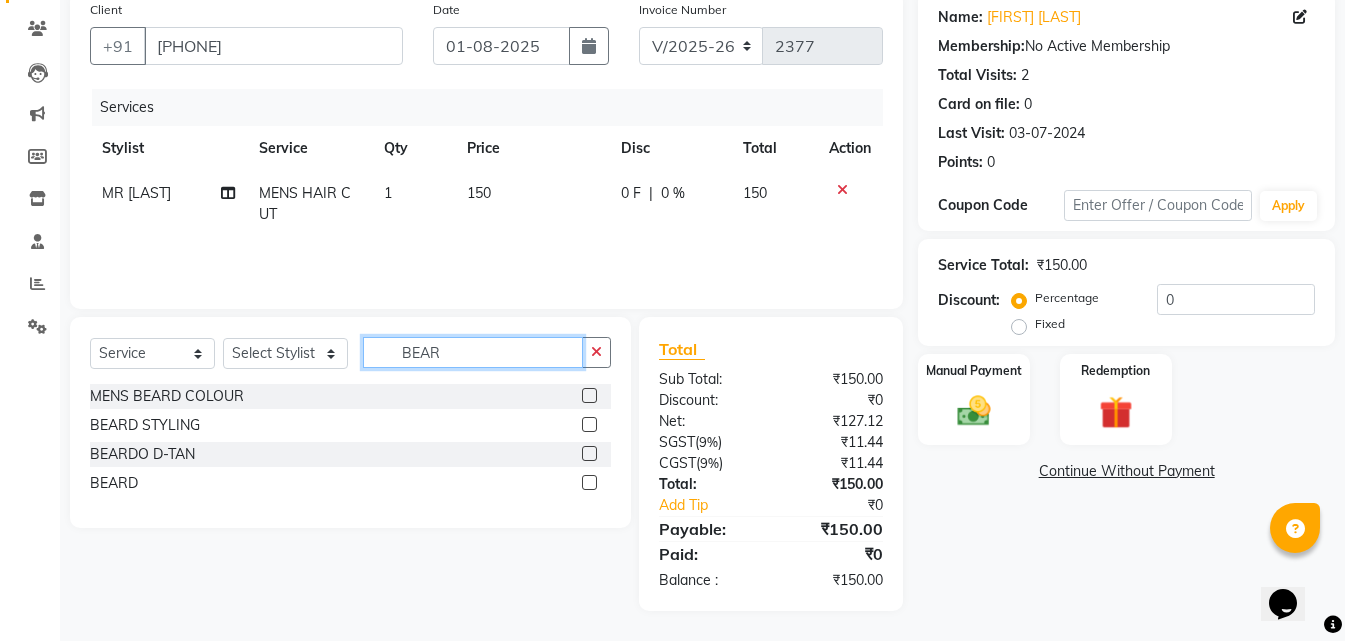 type on "BEAR" 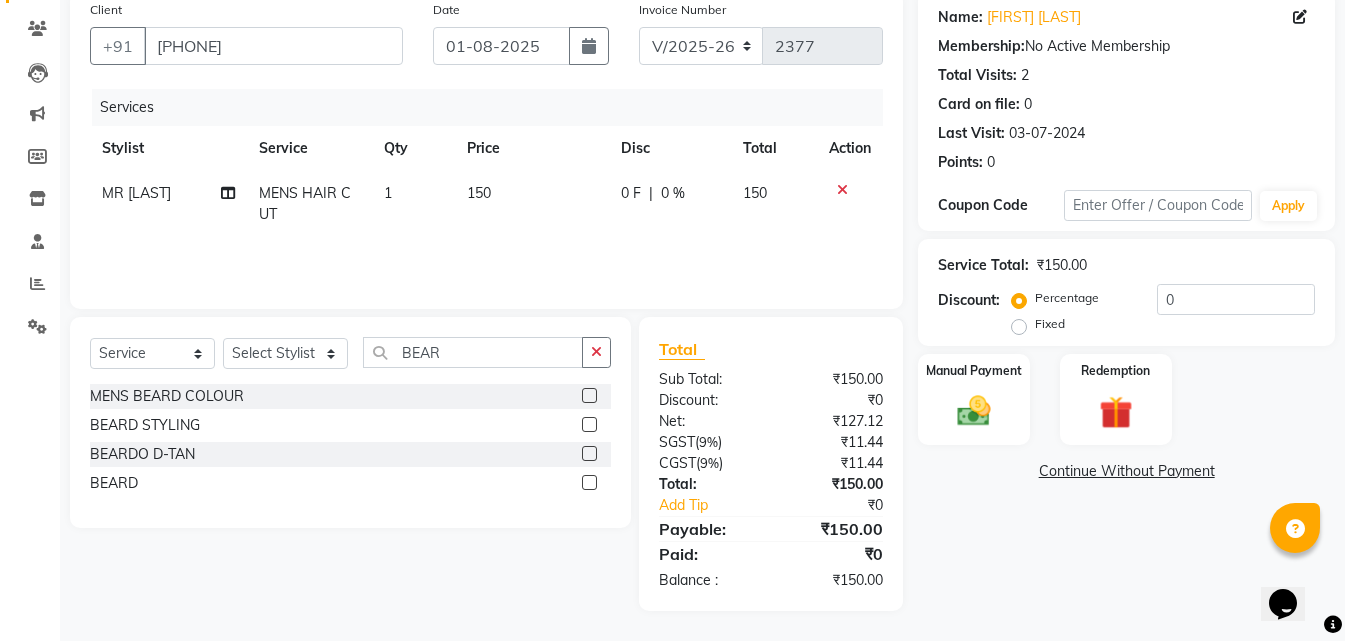 click 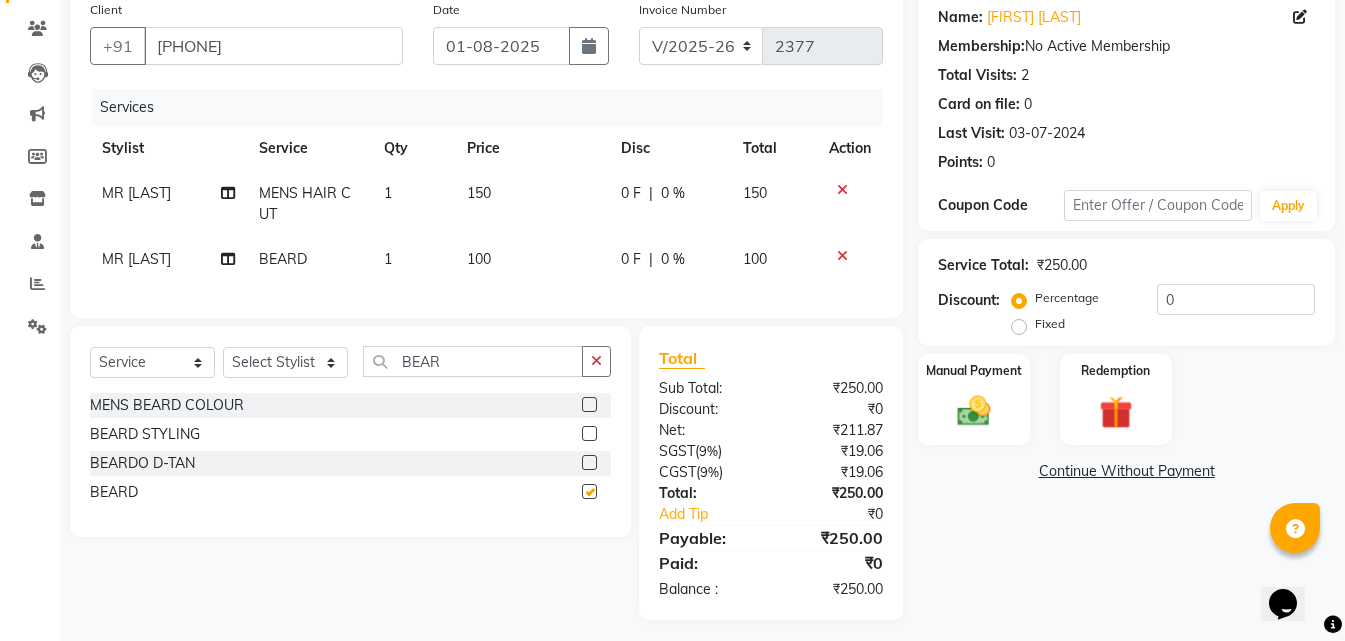 checkbox on "false" 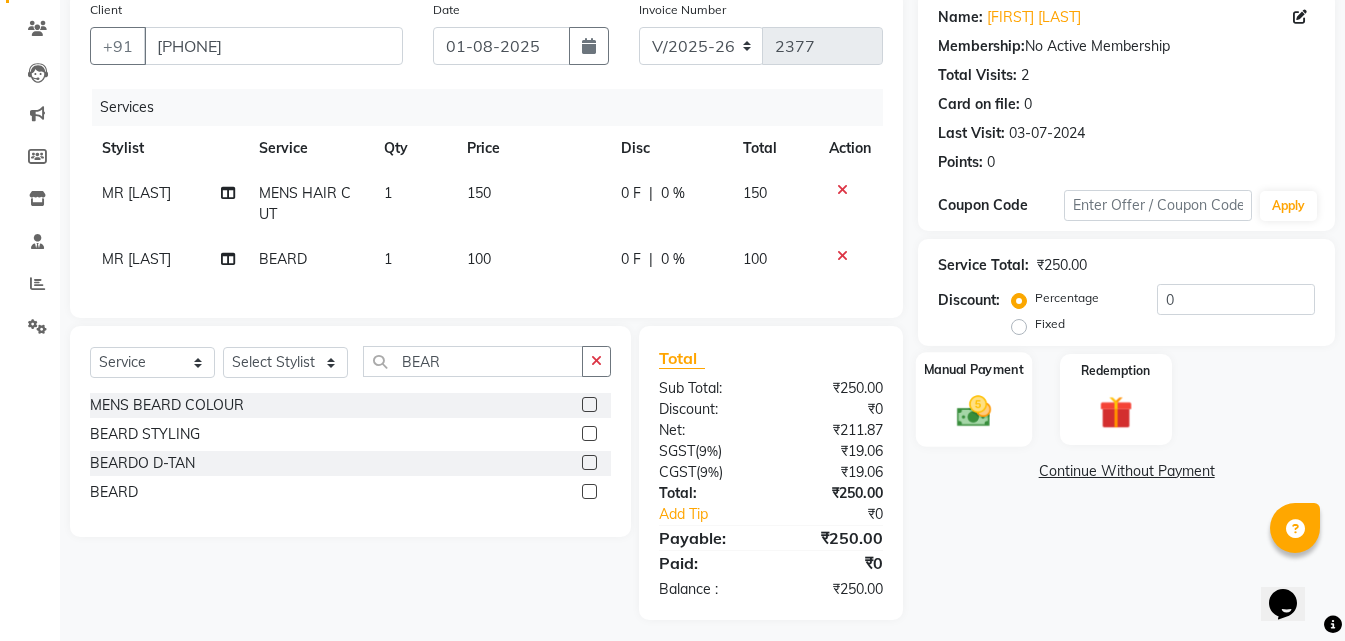 click 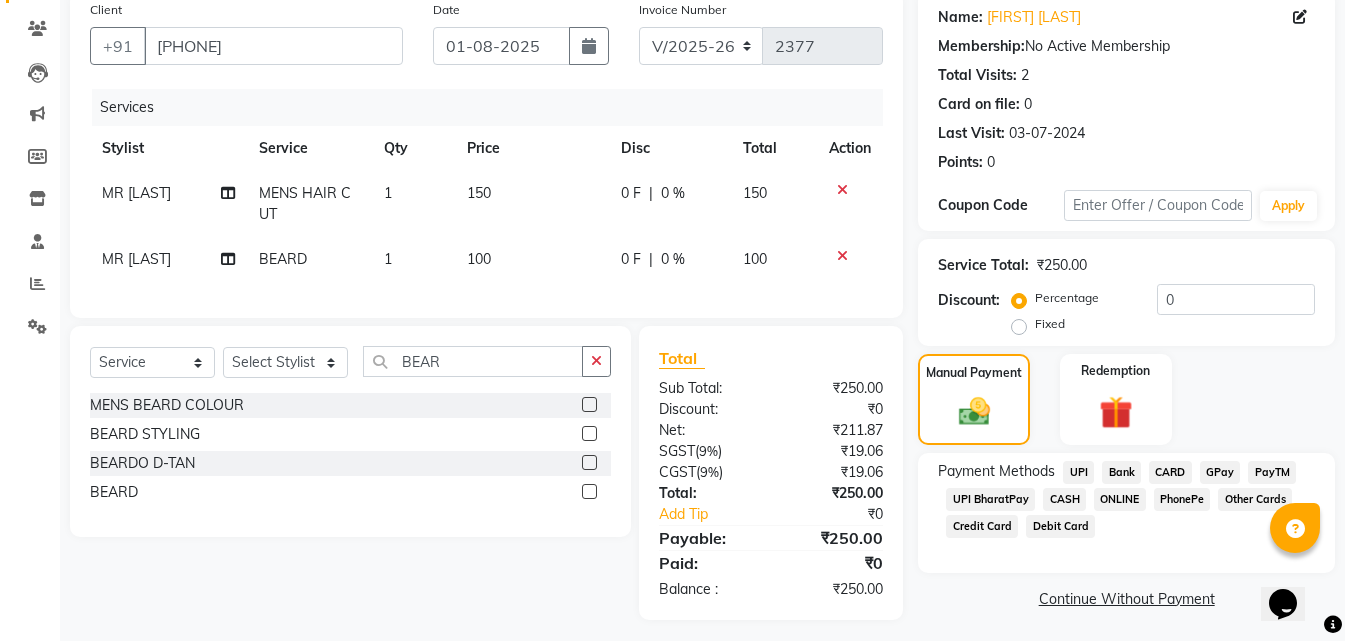 click on "CASH" 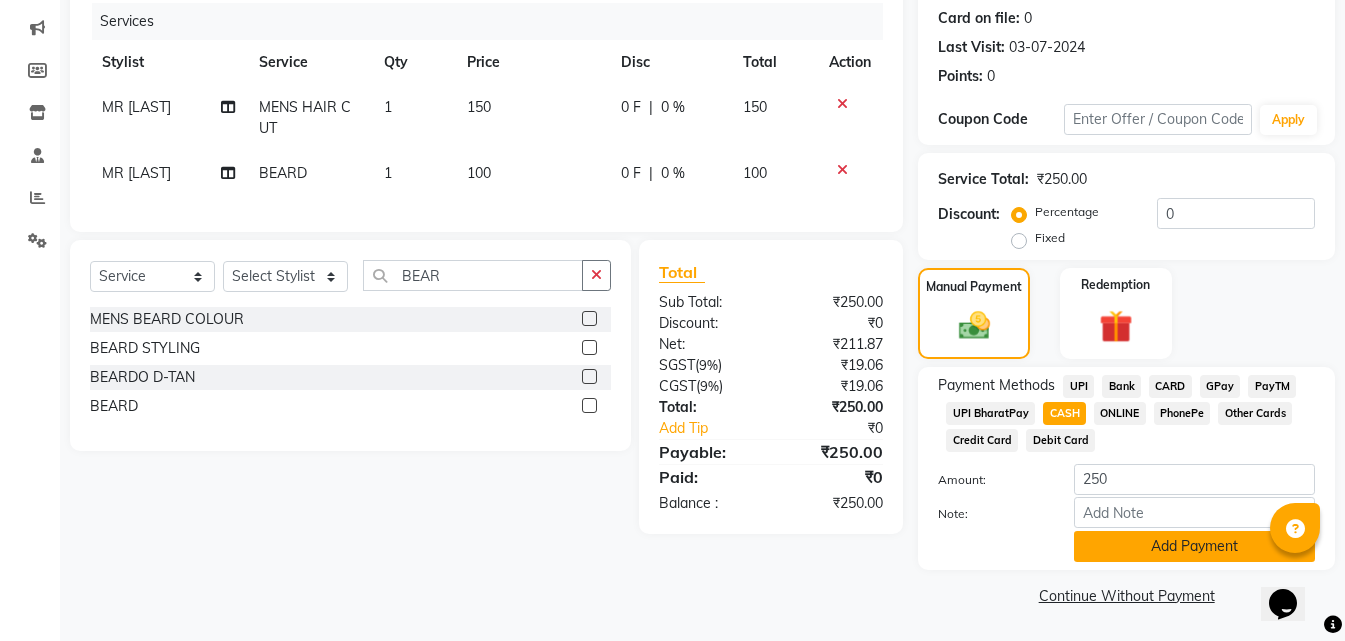 click on "Add Payment" 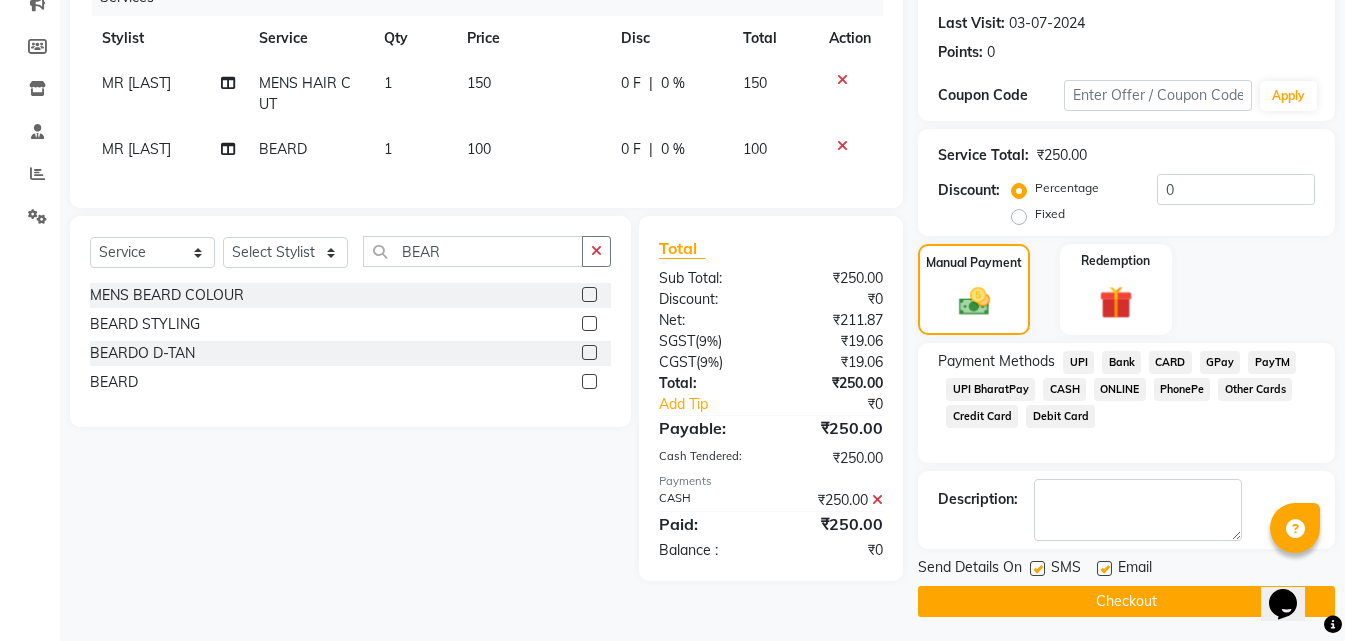 scroll, scrollTop: 275, scrollLeft: 0, axis: vertical 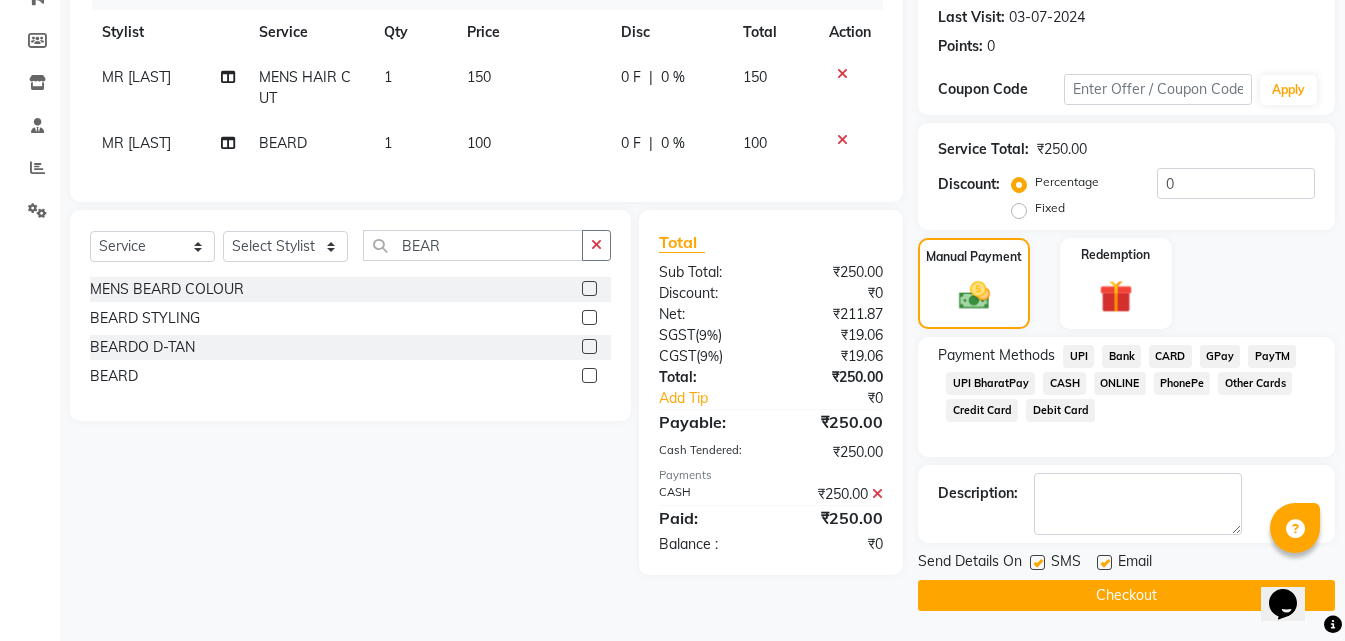 click on "Checkout" 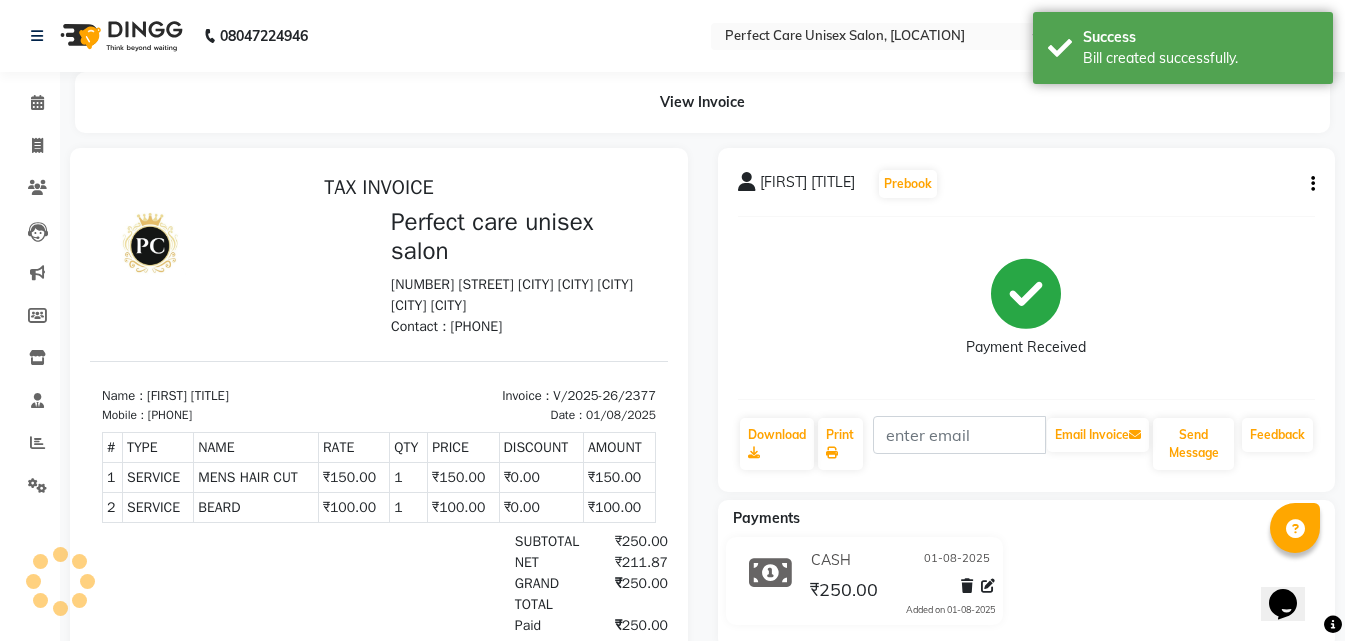 scroll, scrollTop: 0, scrollLeft: 0, axis: both 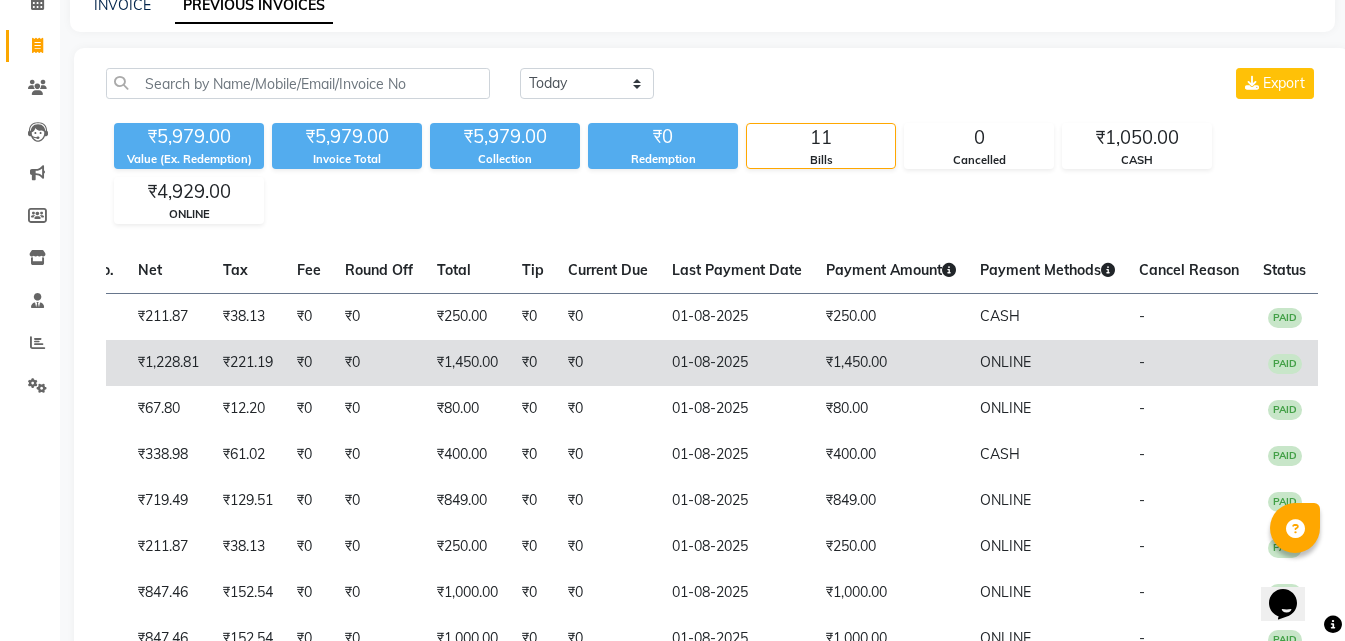 drag, startPoint x: 474, startPoint y: 353, endPoint x: 946, endPoint y: 388, distance: 473.2959 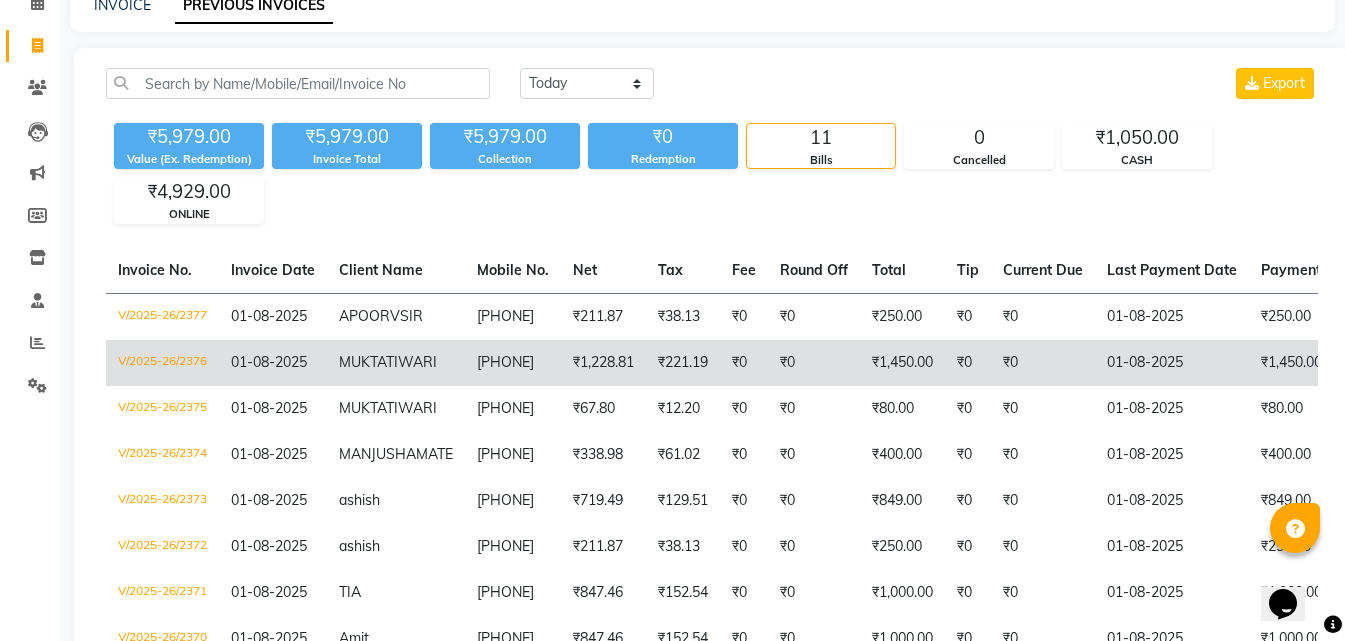 drag, startPoint x: 1030, startPoint y: 376, endPoint x: 522, endPoint y: 386, distance: 508.09842 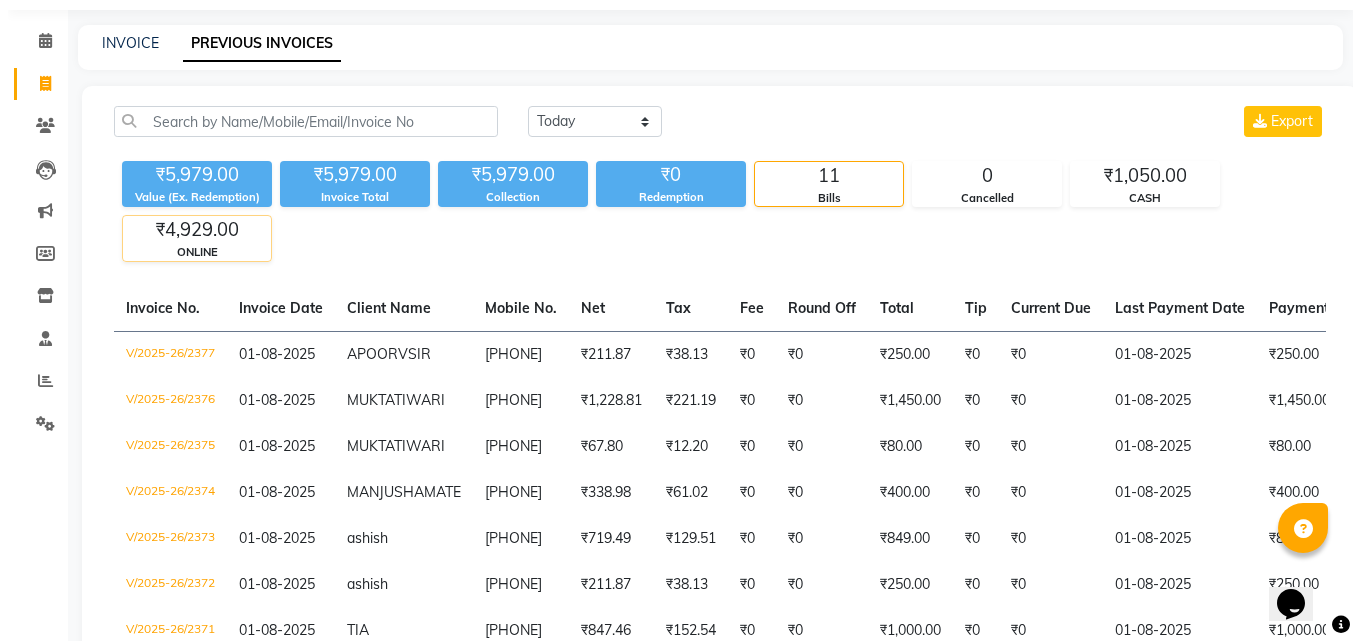 scroll, scrollTop: 0, scrollLeft: 0, axis: both 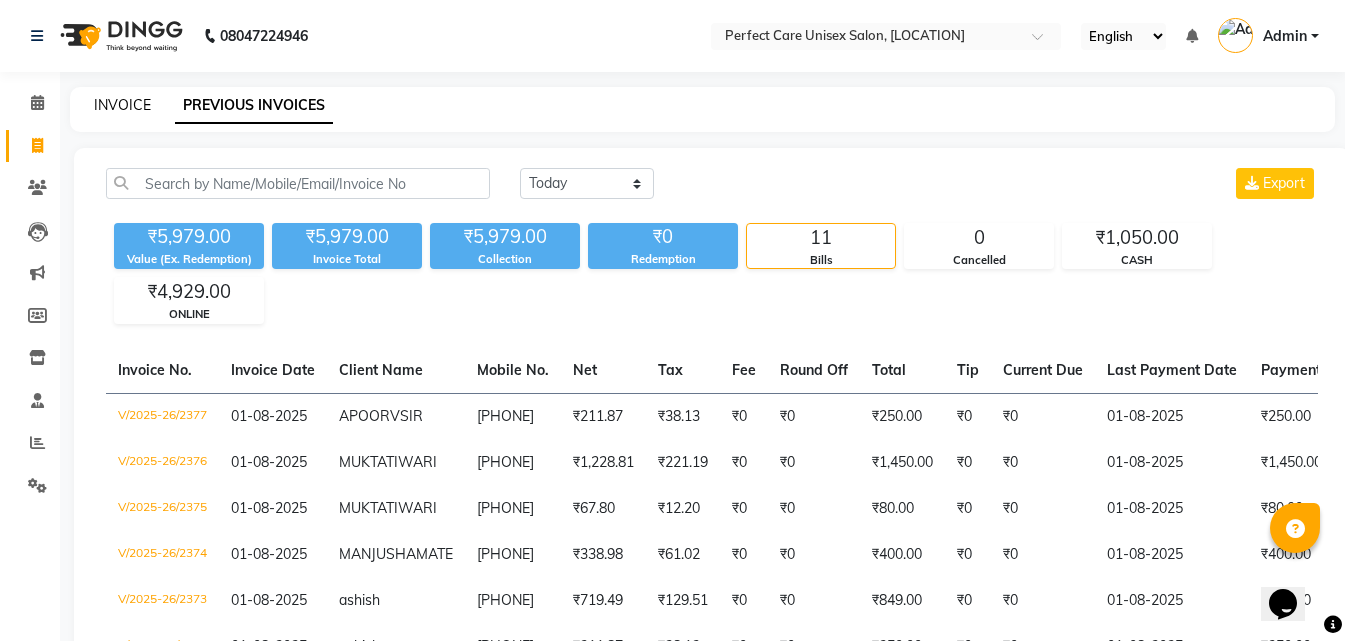 click on "INVOICE" 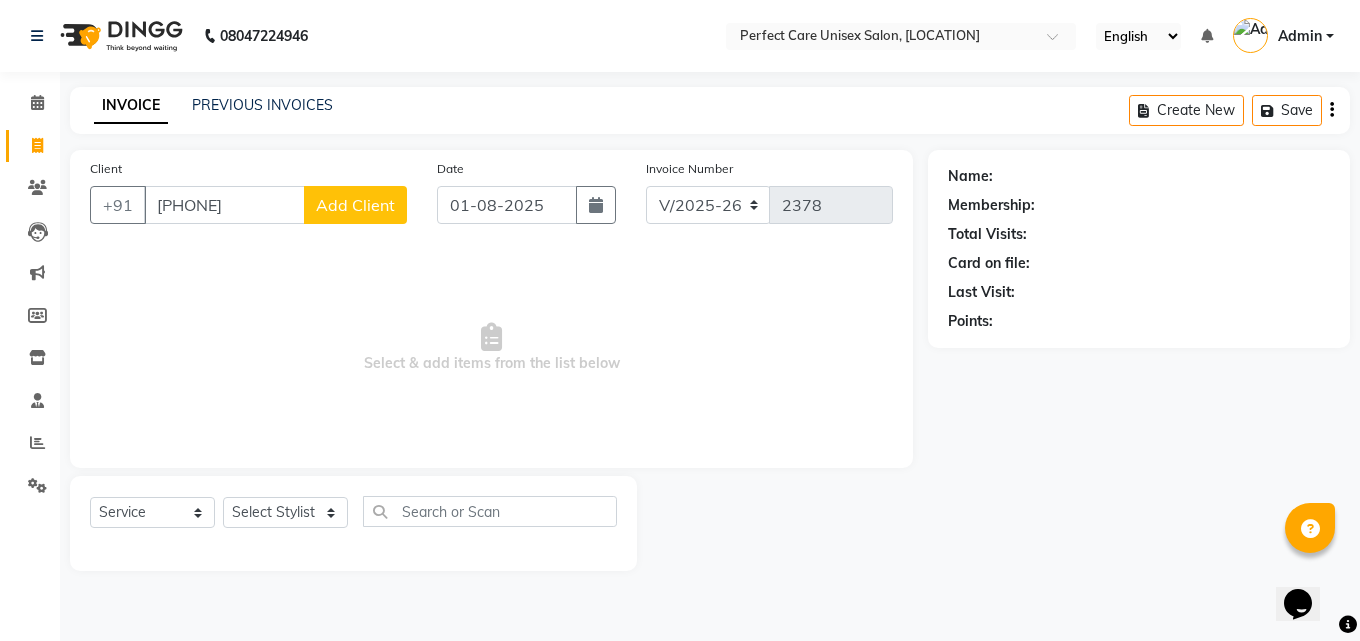 type on "7415351996" 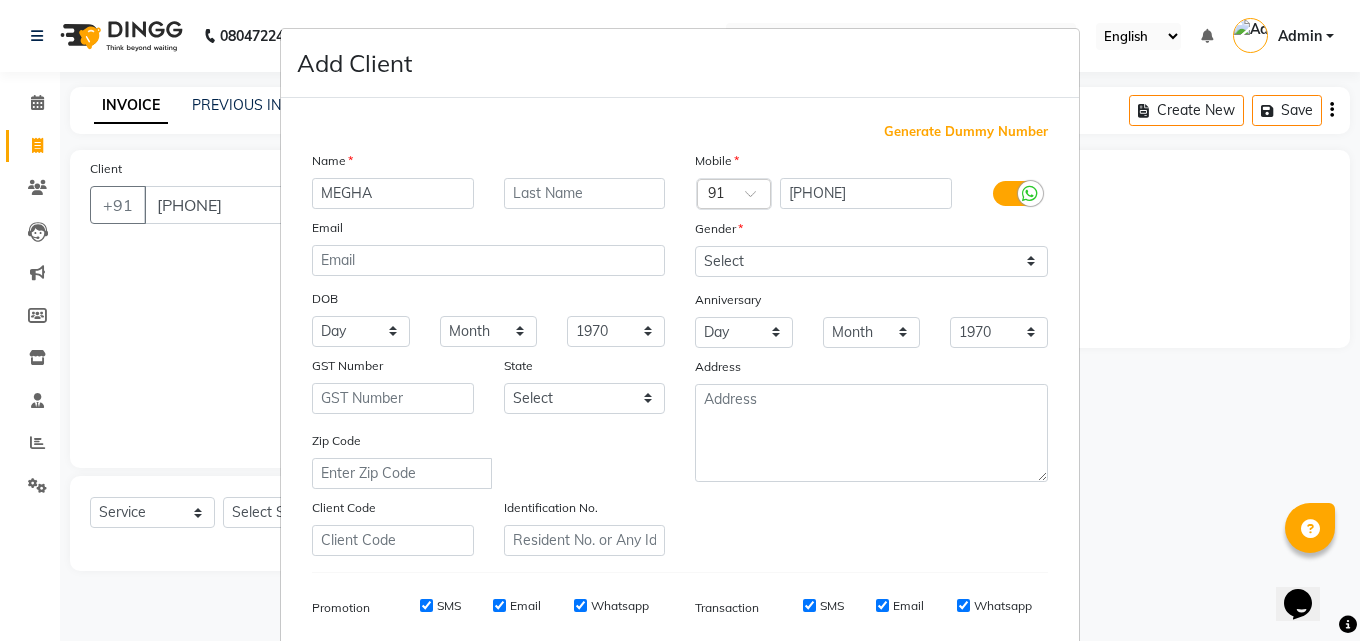 type on "MEGHA" 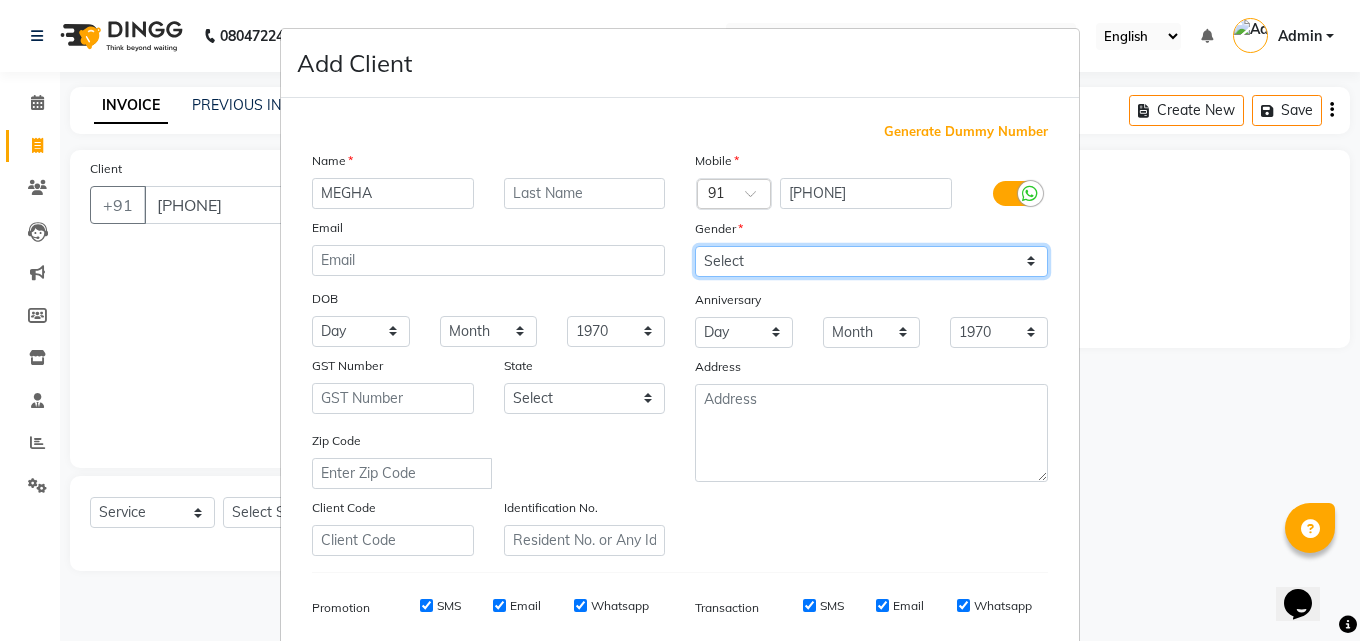 click on "Select Male Female Other Prefer Not To Say" at bounding box center (871, 261) 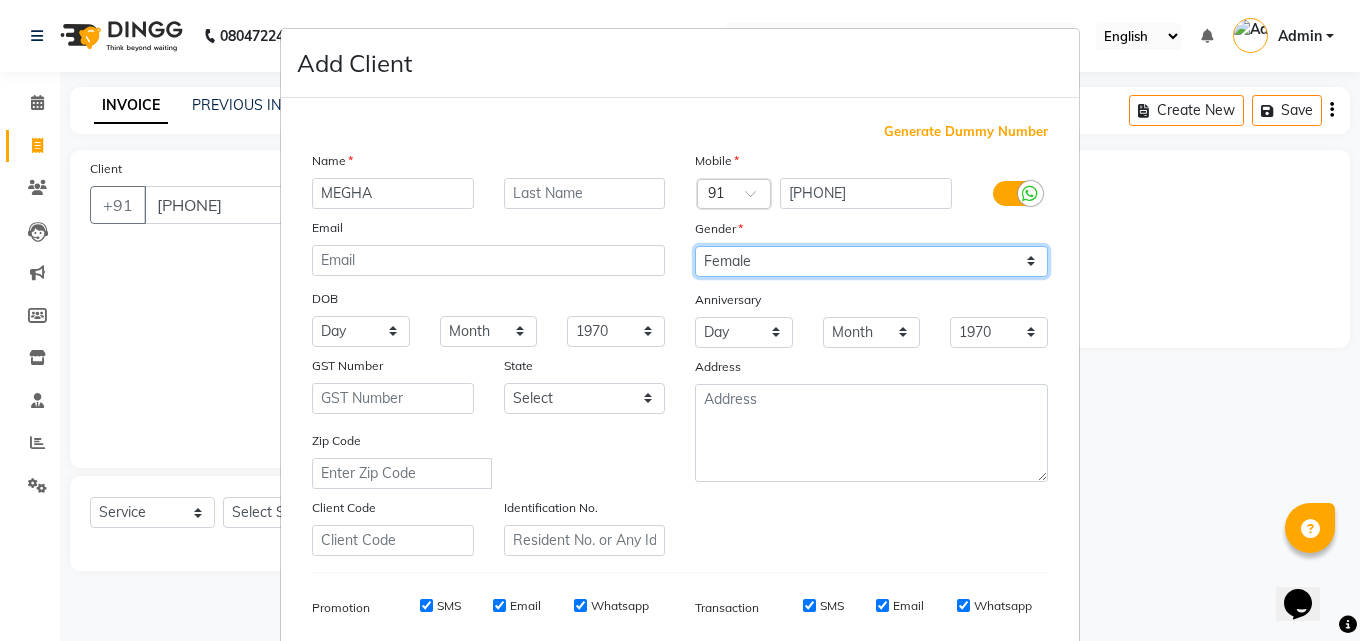 click on "Select Male Female Other Prefer Not To Say" at bounding box center [871, 261] 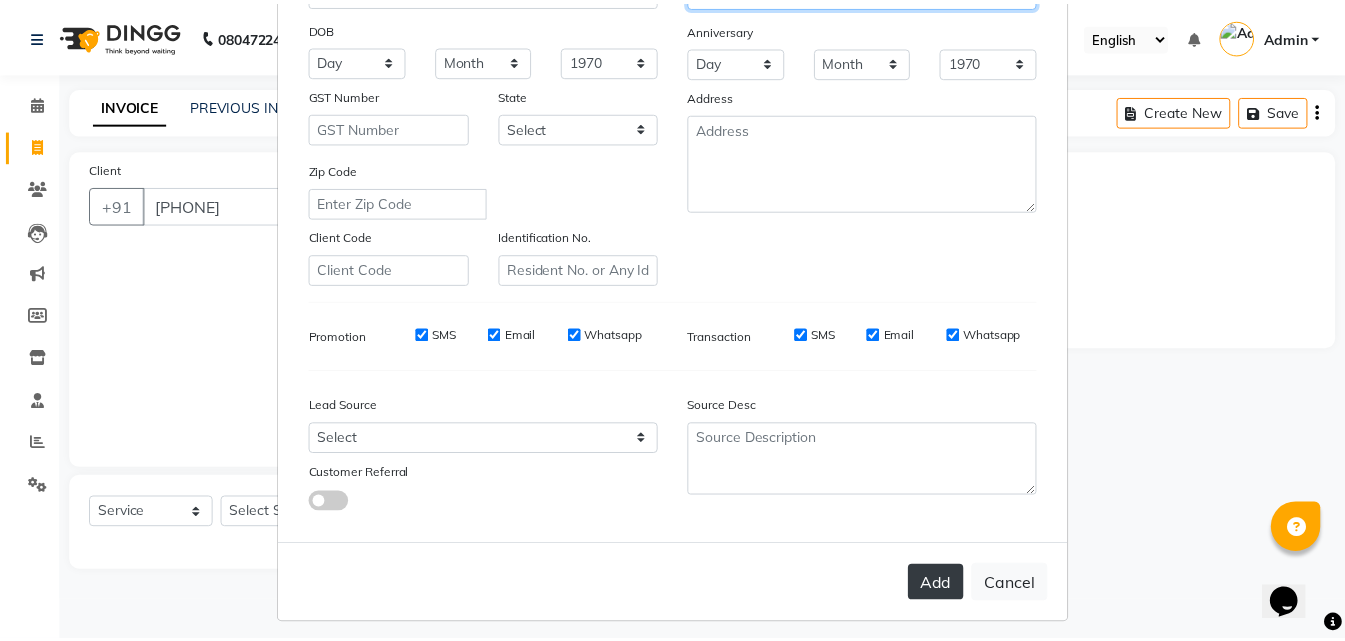 scroll, scrollTop: 282, scrollLeft: 0, axis: vertical 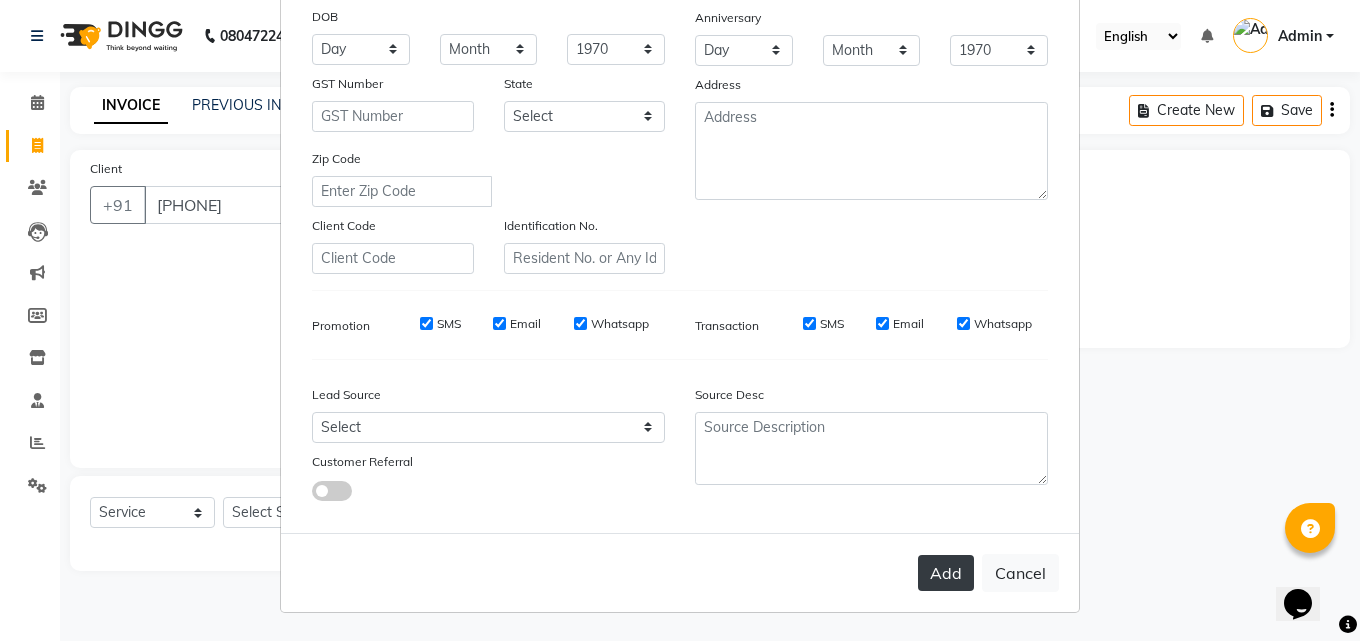 click on "Add" at bounding box center (946, 573) 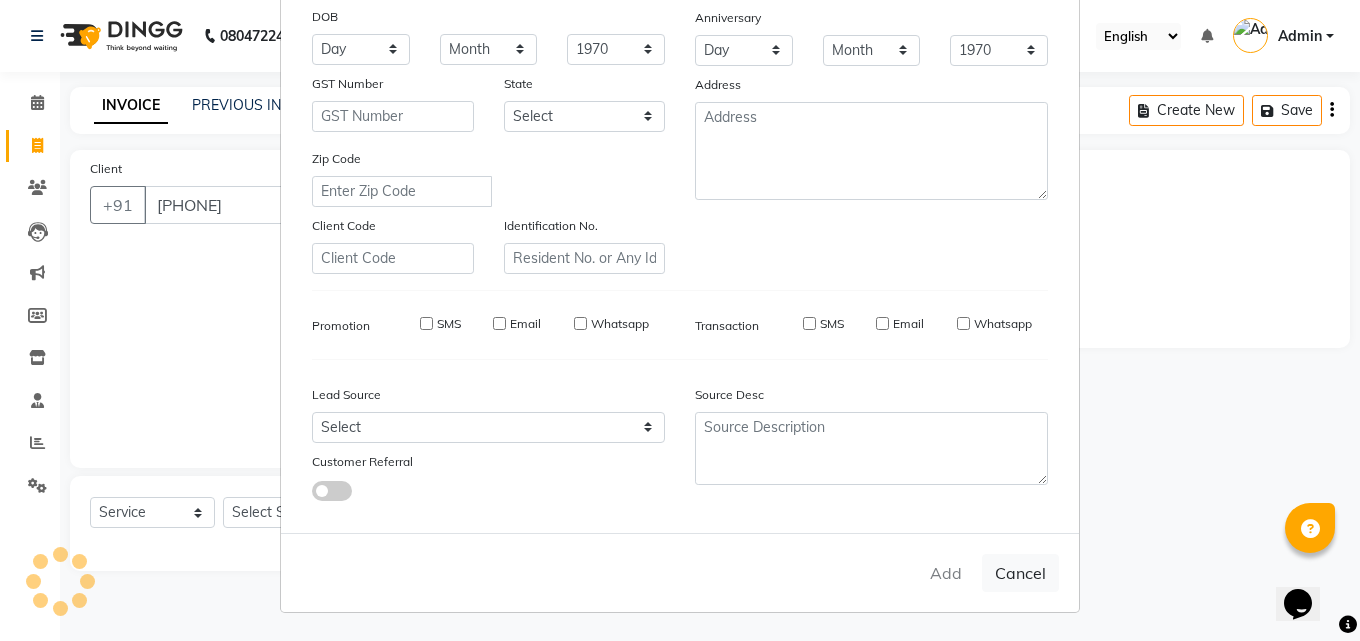 type 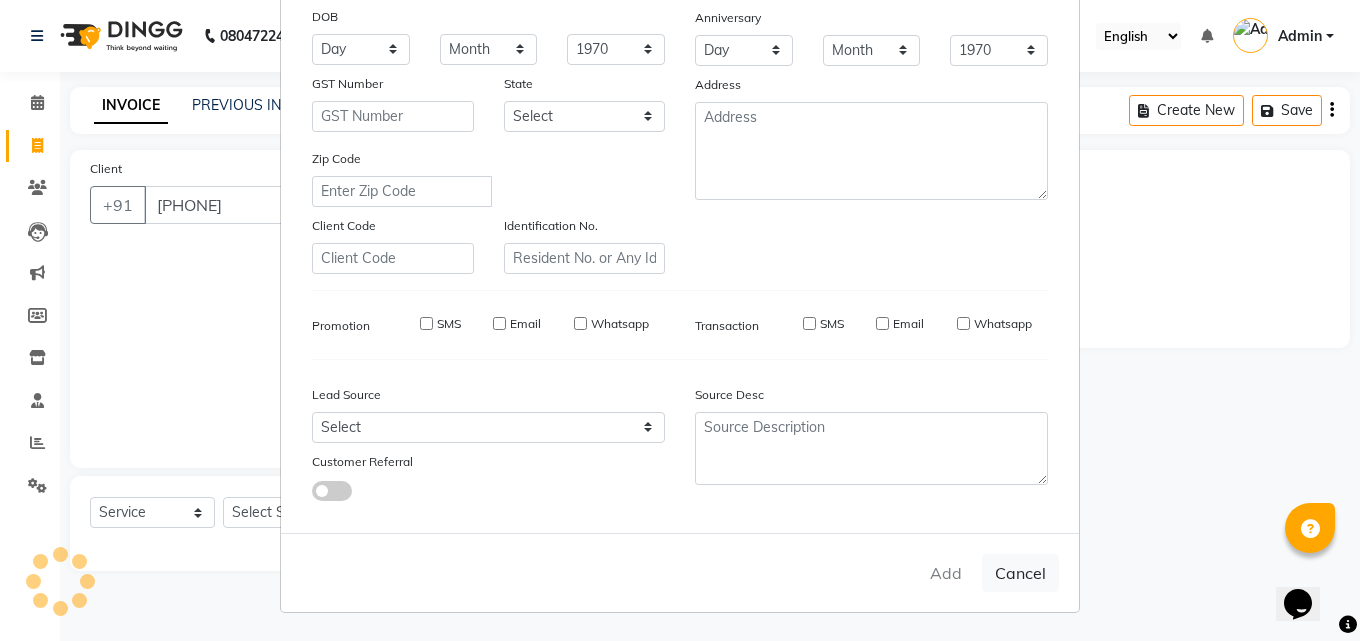 select 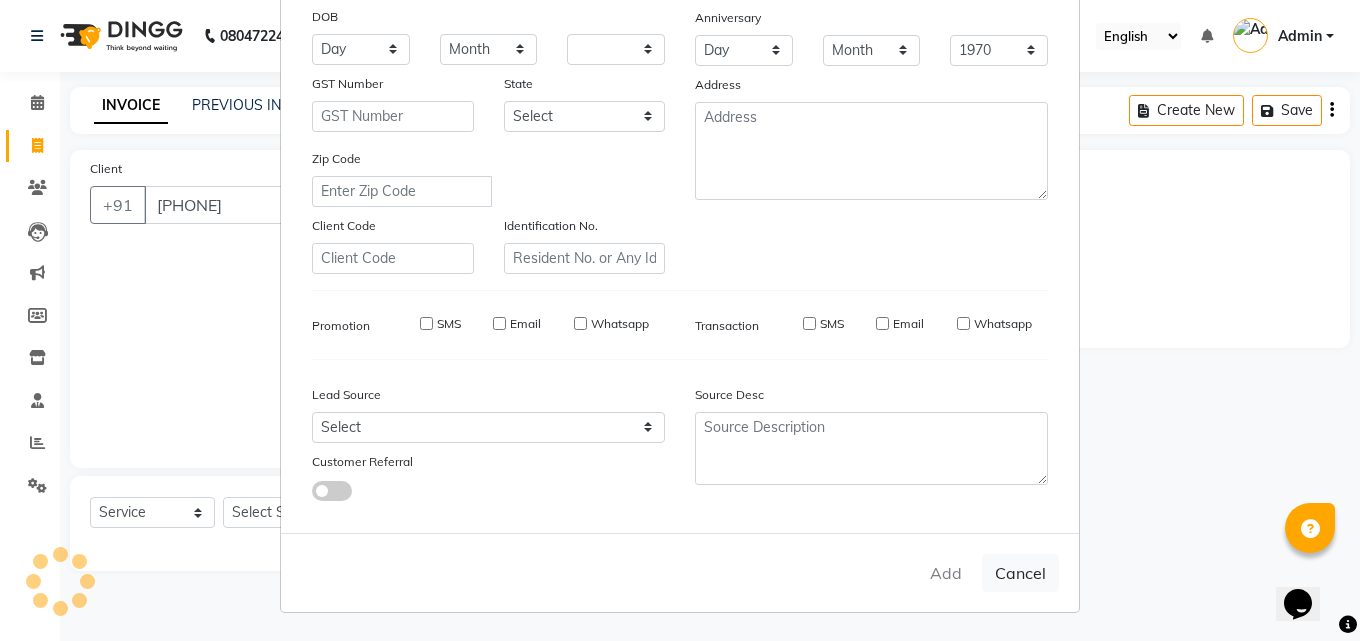 select 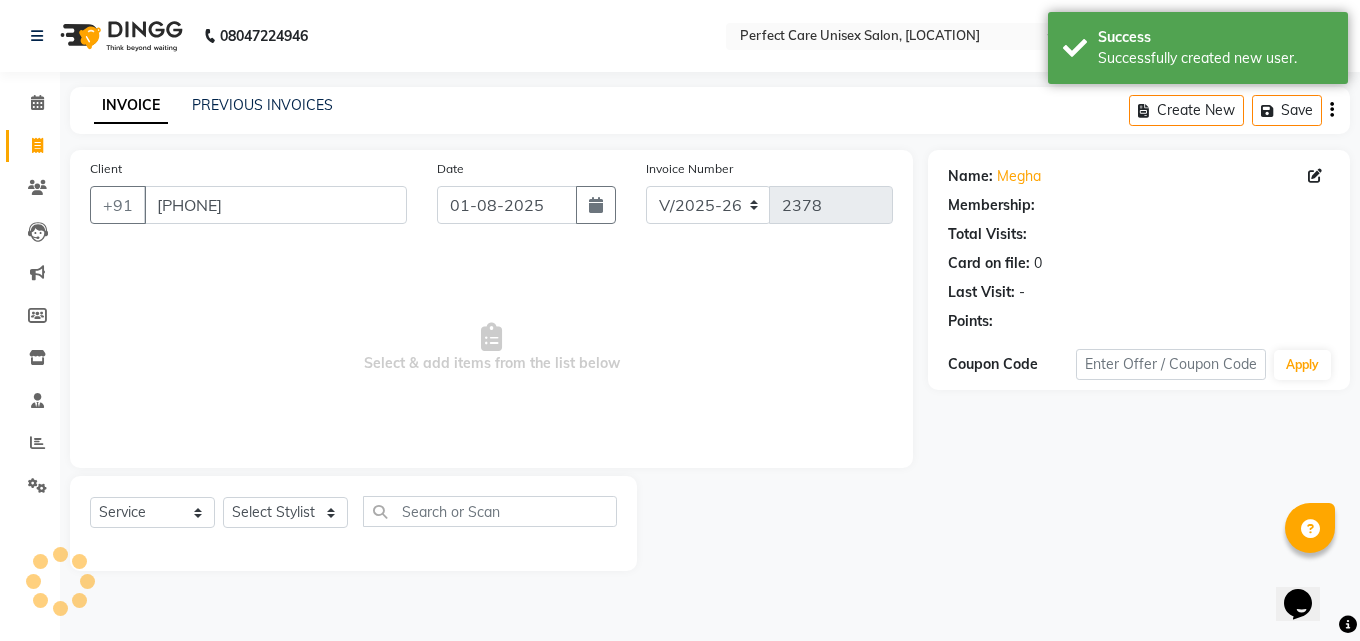 select on "1: Object" 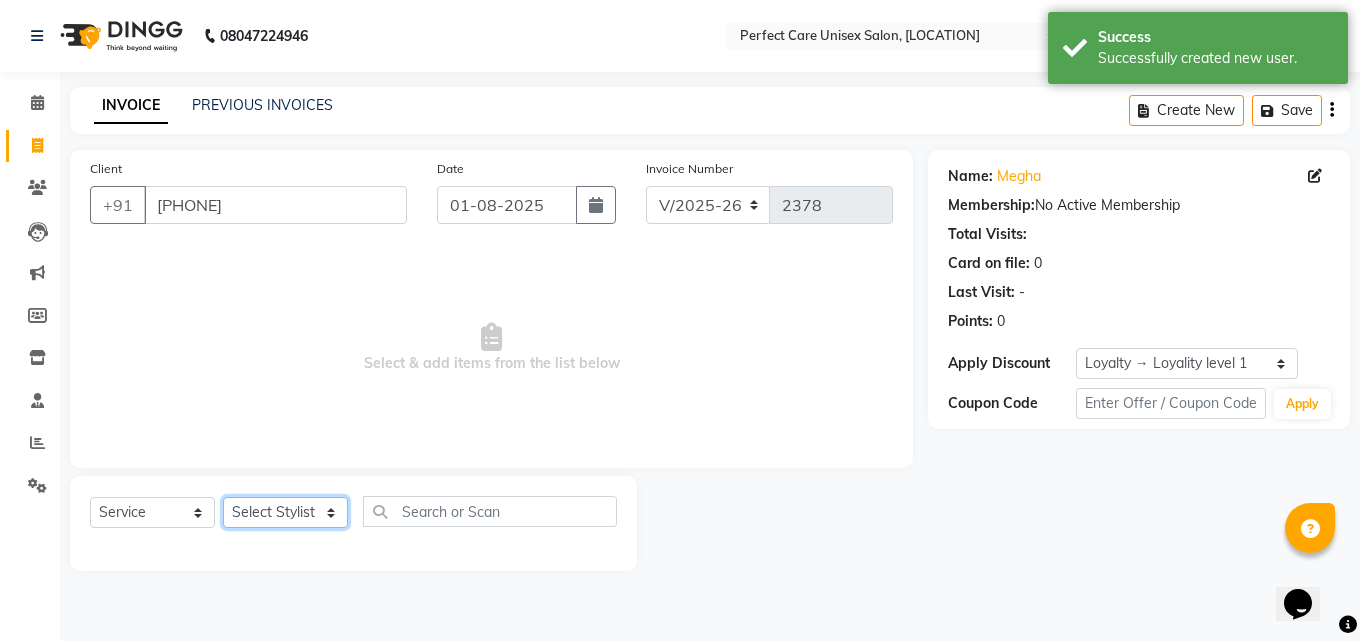 click on "Select Stylist MISS [LAST] MISS [LAST] MISS [LAST]  MISS [LAST] MISS [LAST] MISS. [LAST] MISS. [LAST]  MISS [LAST] MISS. [LAST] MISS [LAST] mohbat MR. [LAST] MR. [LAST] MR. [LAST]  MR [LAST] MR. [LAST] MR. [LAST] MR. [LAST] MR. [LAST] MR. [LAST] MR. [LAST] MR. [LAST] MR. [LAST] MR. [LAST] MR. [LAST] MS [LAST]" 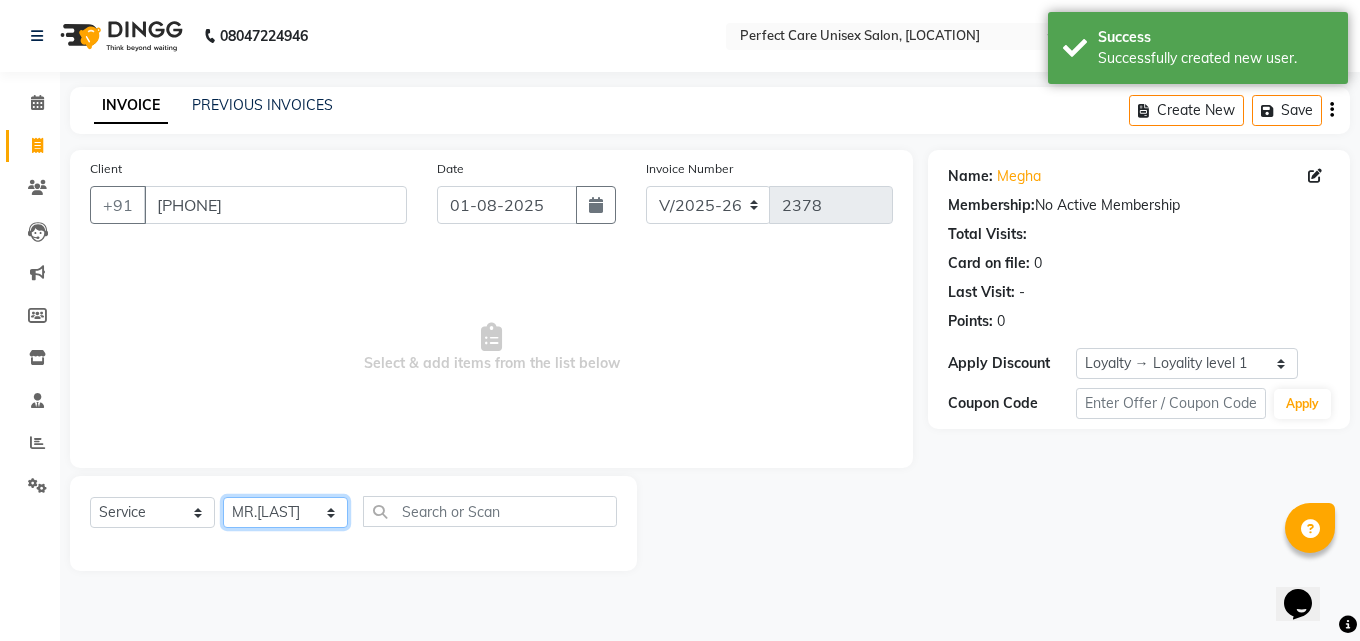 click on "Select Stylist MISS [LAST] MISS [LAST] MISS [LAST]  MISS [LAST] MISS [LAST] MISS. [LAST] MISS. [LAST]  MISS [LAST] MISS. [LAST] MISS [LAST] mohbat MR. [LAST] MR. [LAST] MR. [LAST]  MR [LAST] MR. [LAST] MR. [LAST] MR. [LAST] MR. [LAST] MR. [LAST] MR. [LAST] MR. [LAST] MR. [LAST] MR. [LAST] MR. [LAST] MS [LAST]" 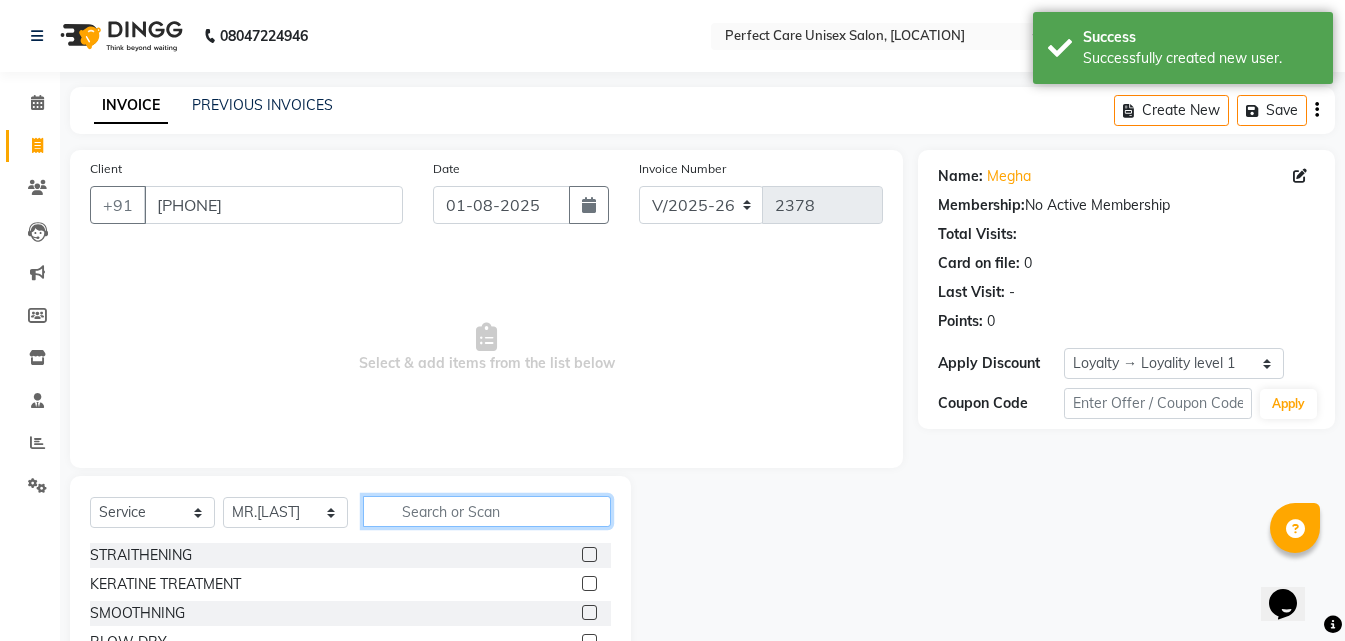 click 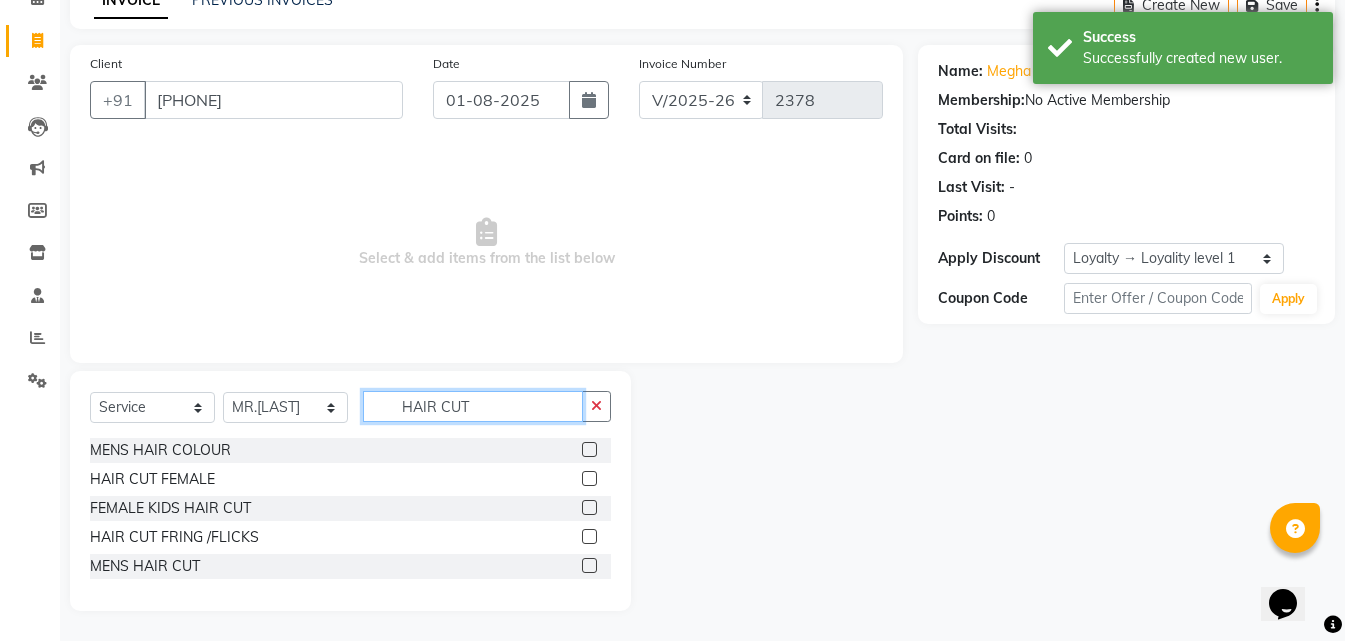 scroll, scrollTop: 76, scrollLeft: 0, axis: vertical 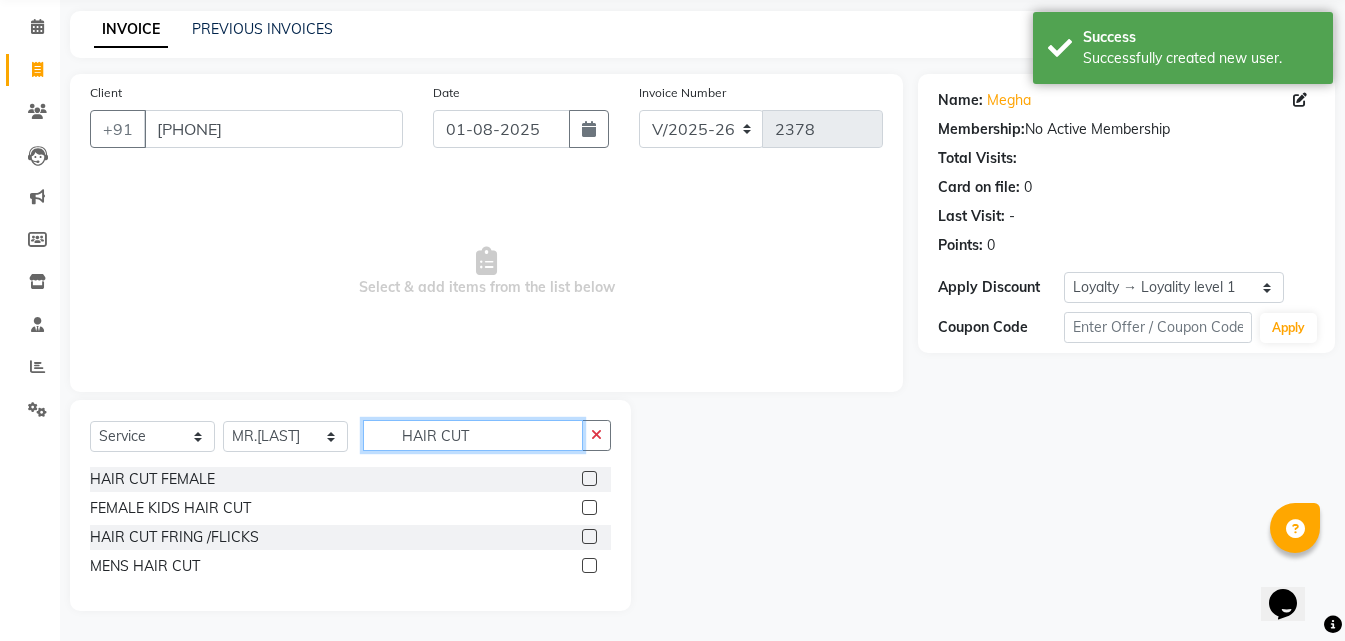 type on "HAIR CUT" 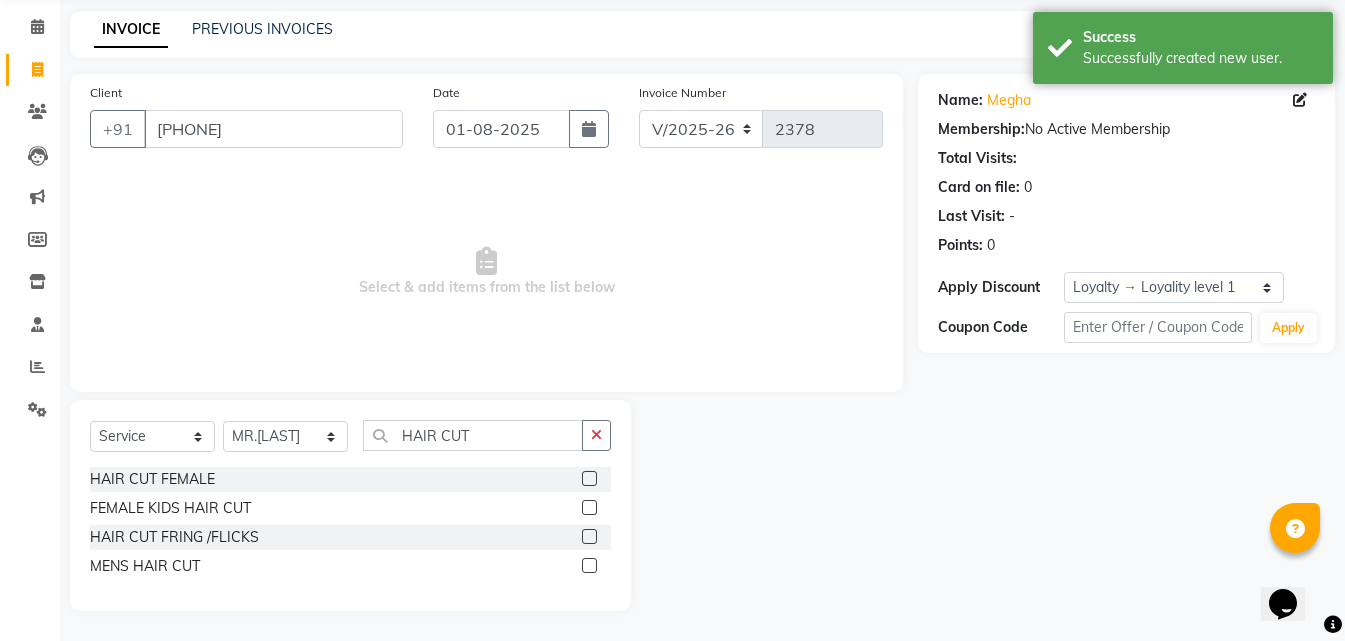 click 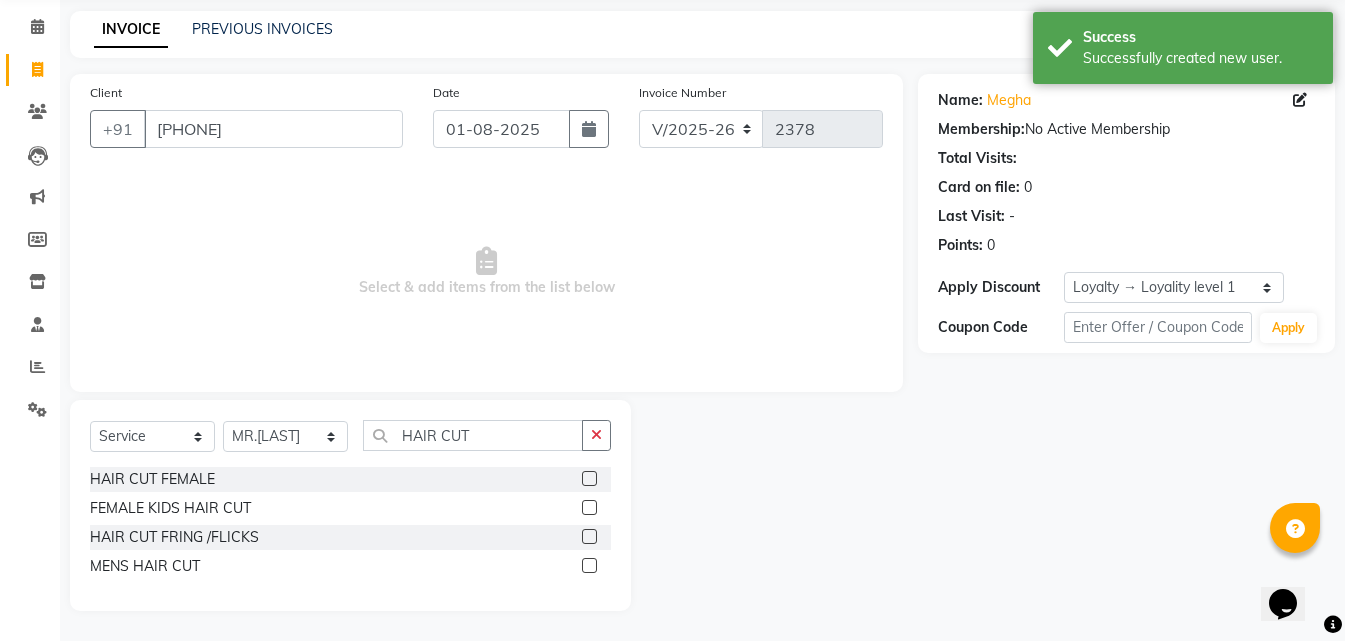 click at bounding box center [588, 479] 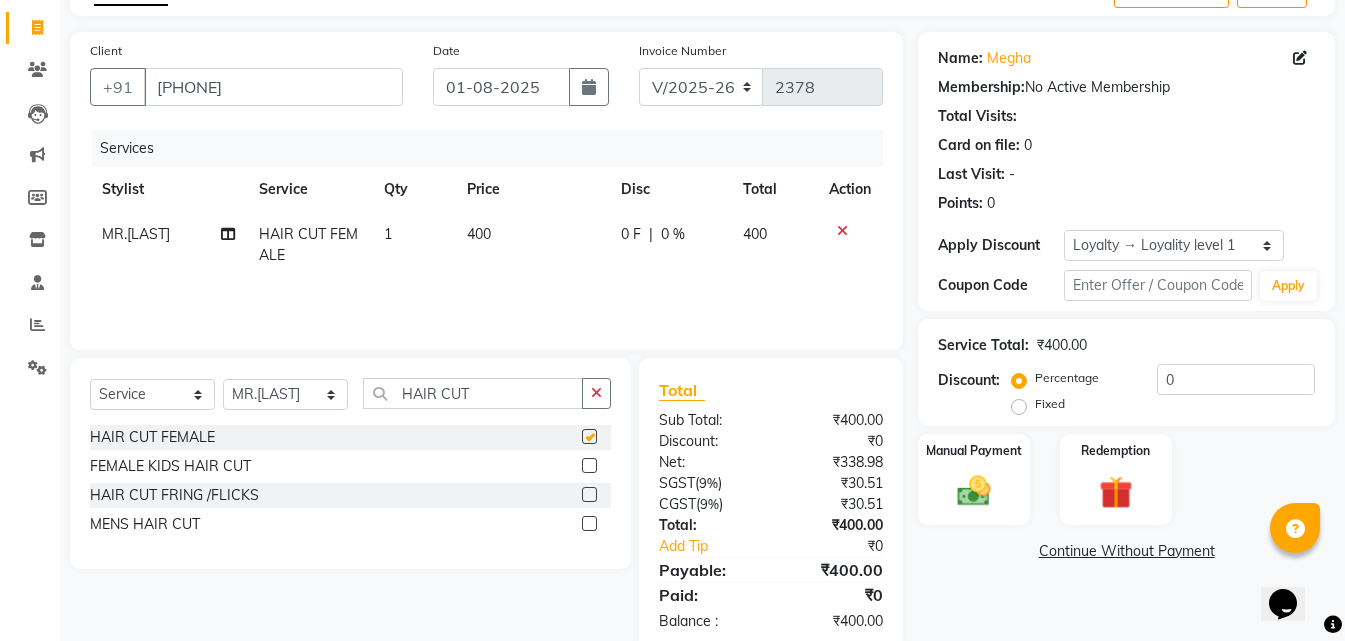 checkbox on "false" 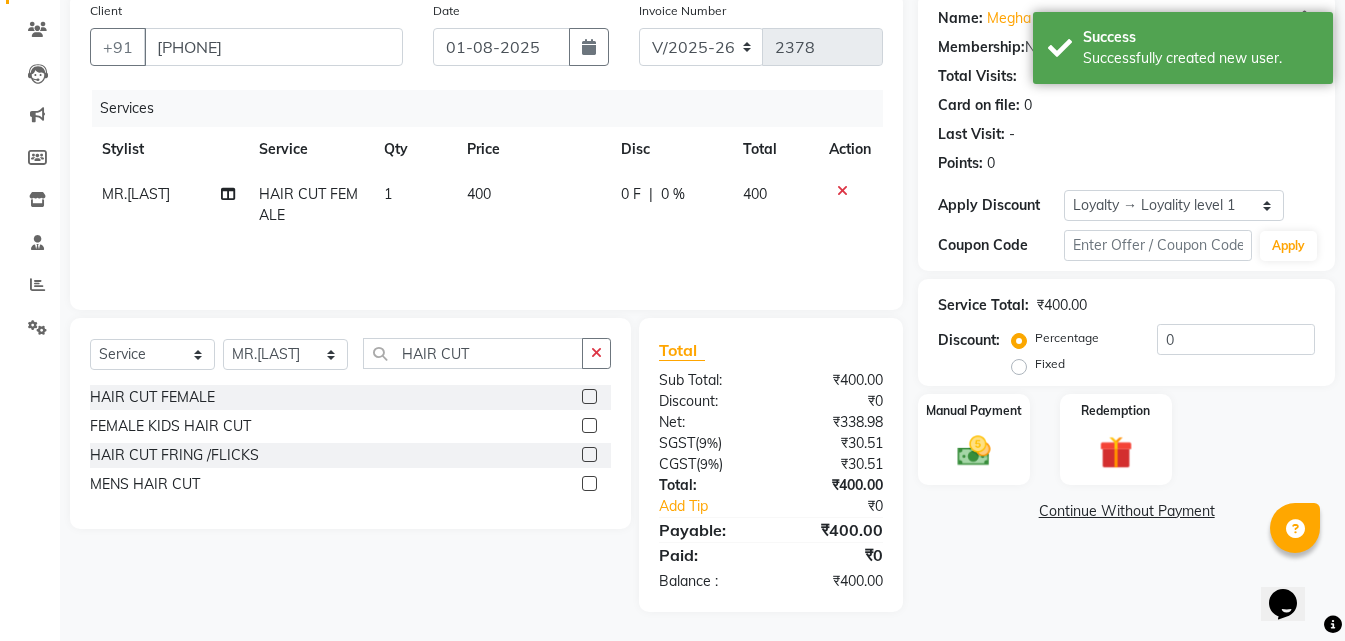 scroll, scrollTop: 159, scrollLeft: 0, axis: vertical 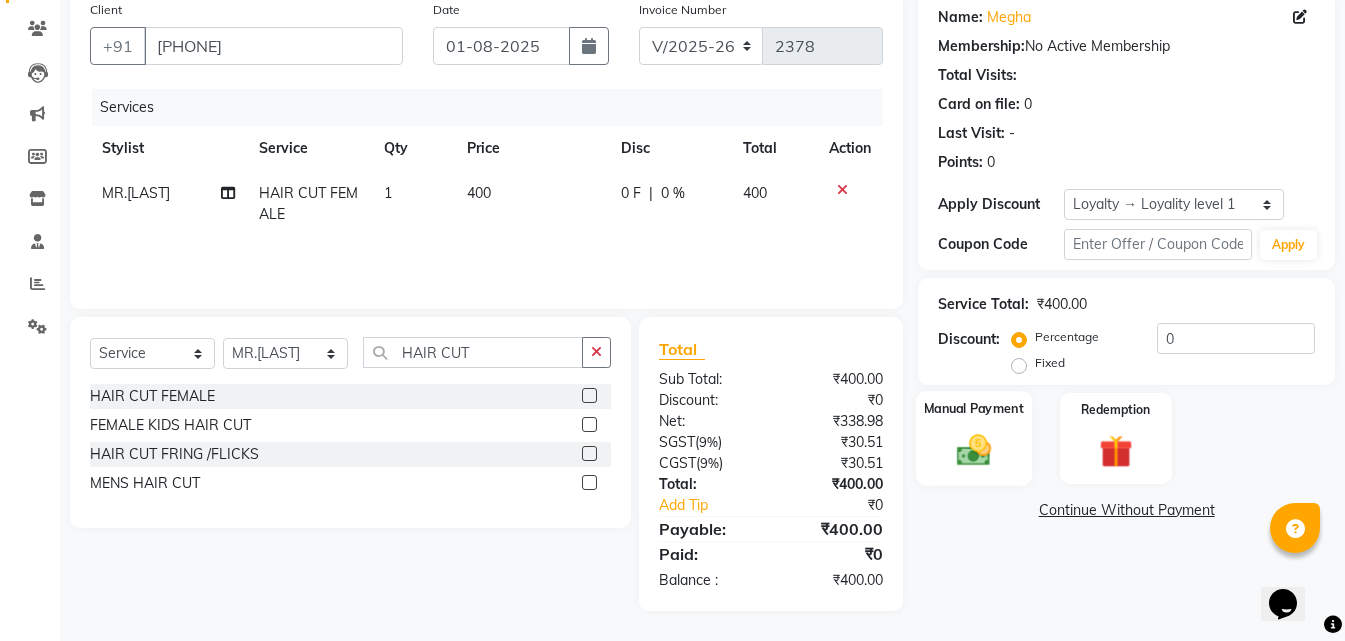 click 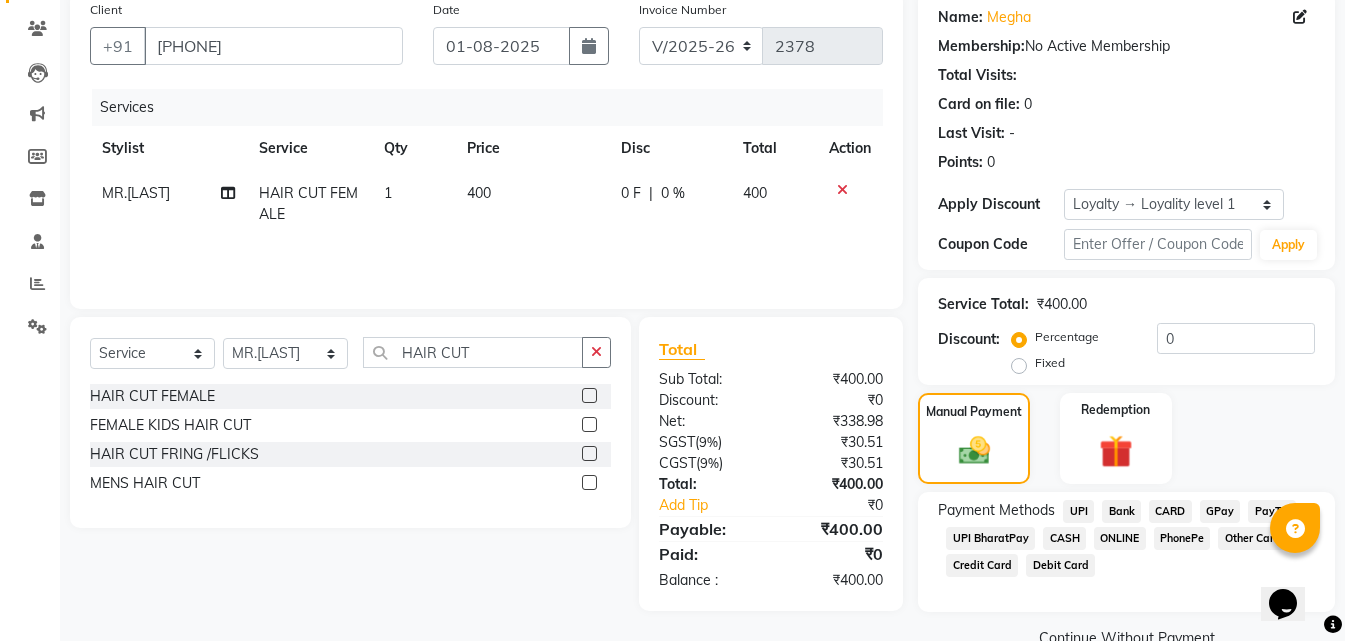 click on "CASH" 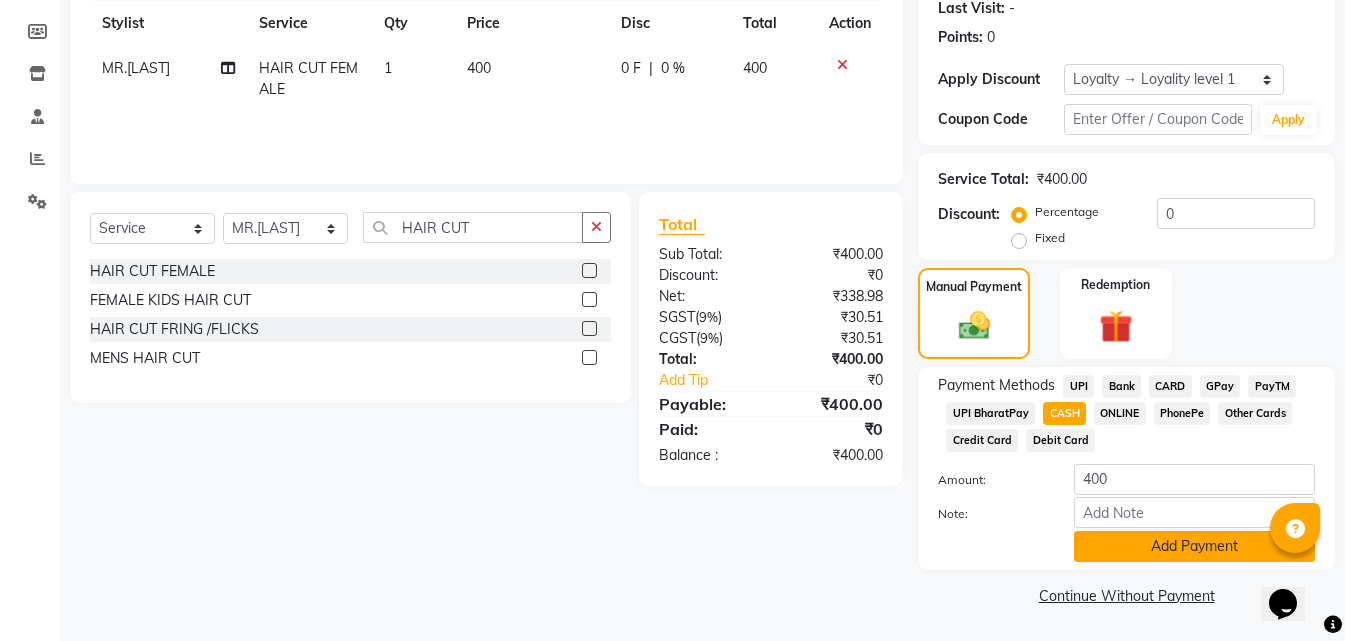 click on "Add Payment" 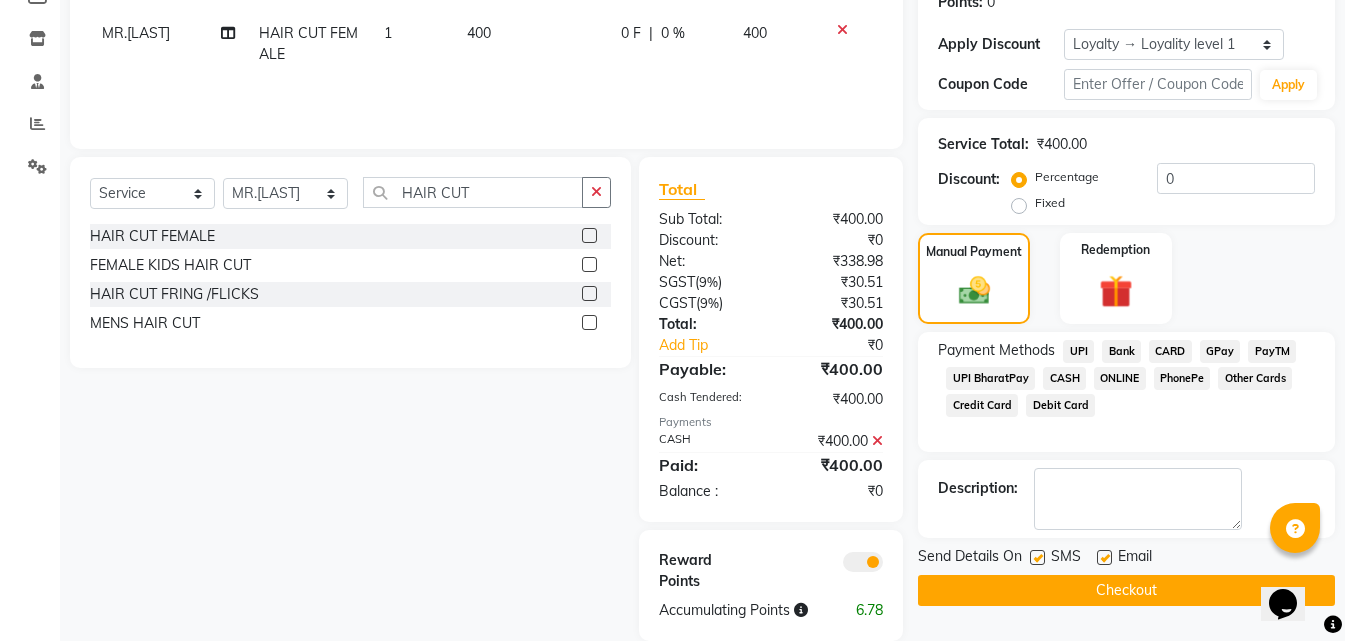 scroll, scrollTop: 349, scrollLeft: 0, axis: vertical 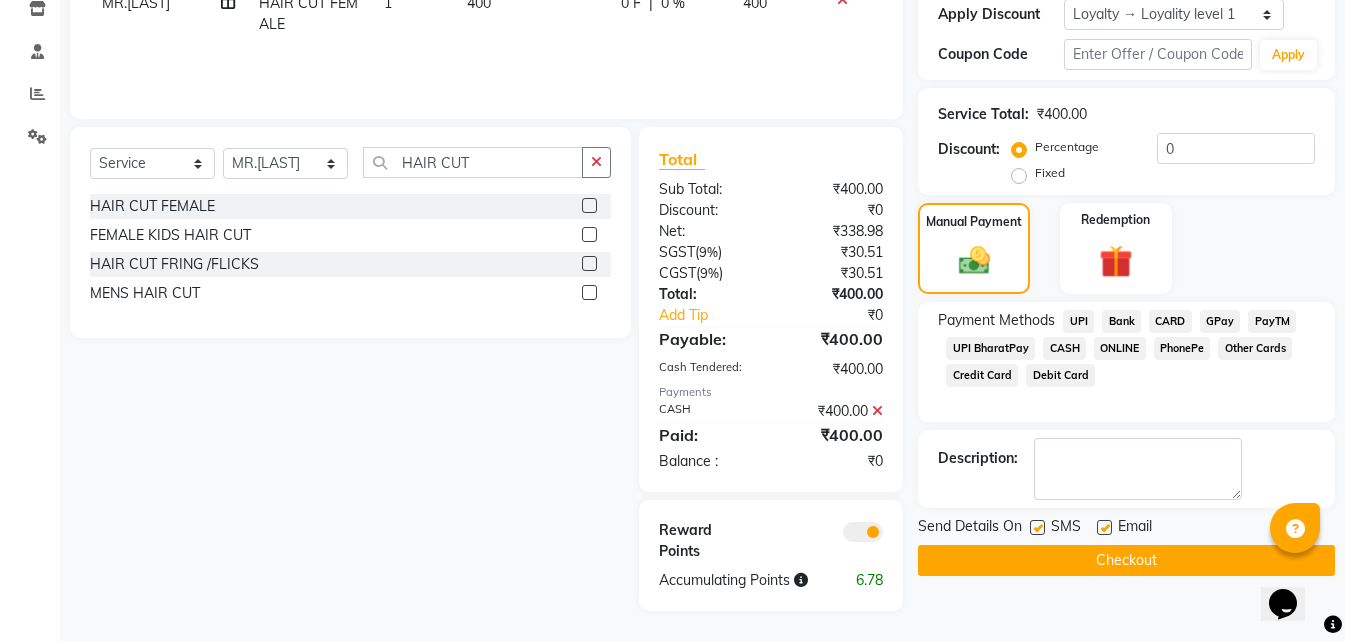 click on "Checkout" 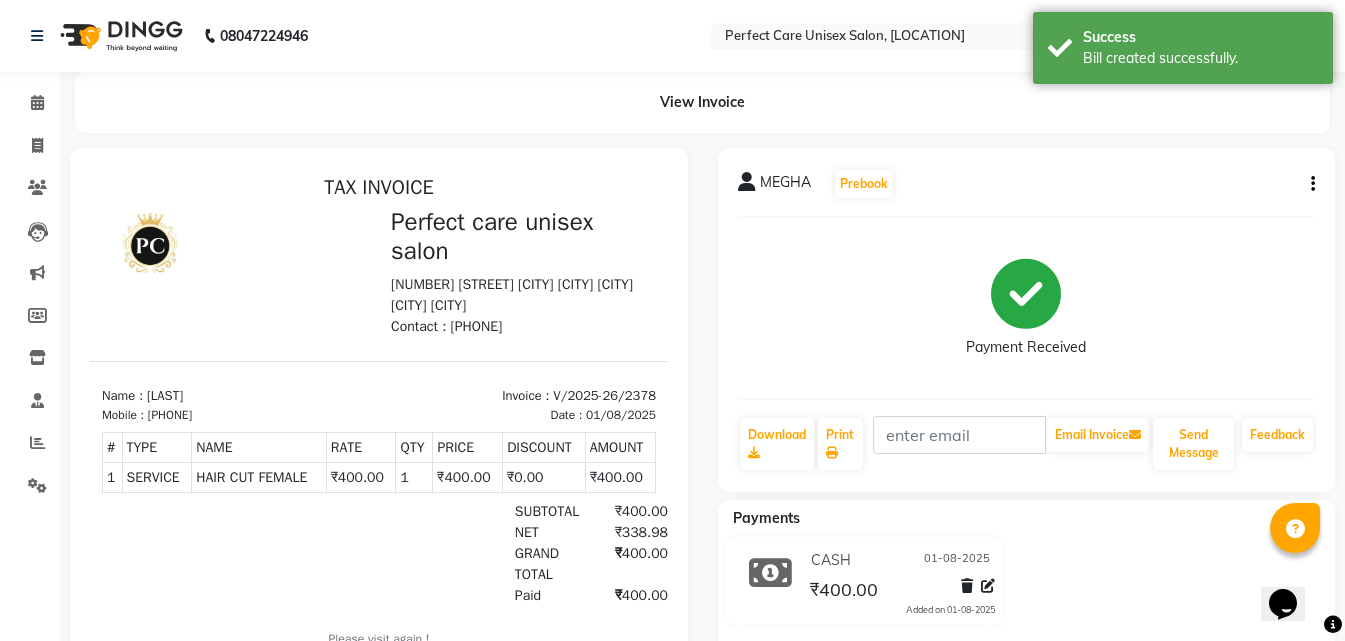 scroll, scrollTop: 0, scrollLeft: 0, axis: both 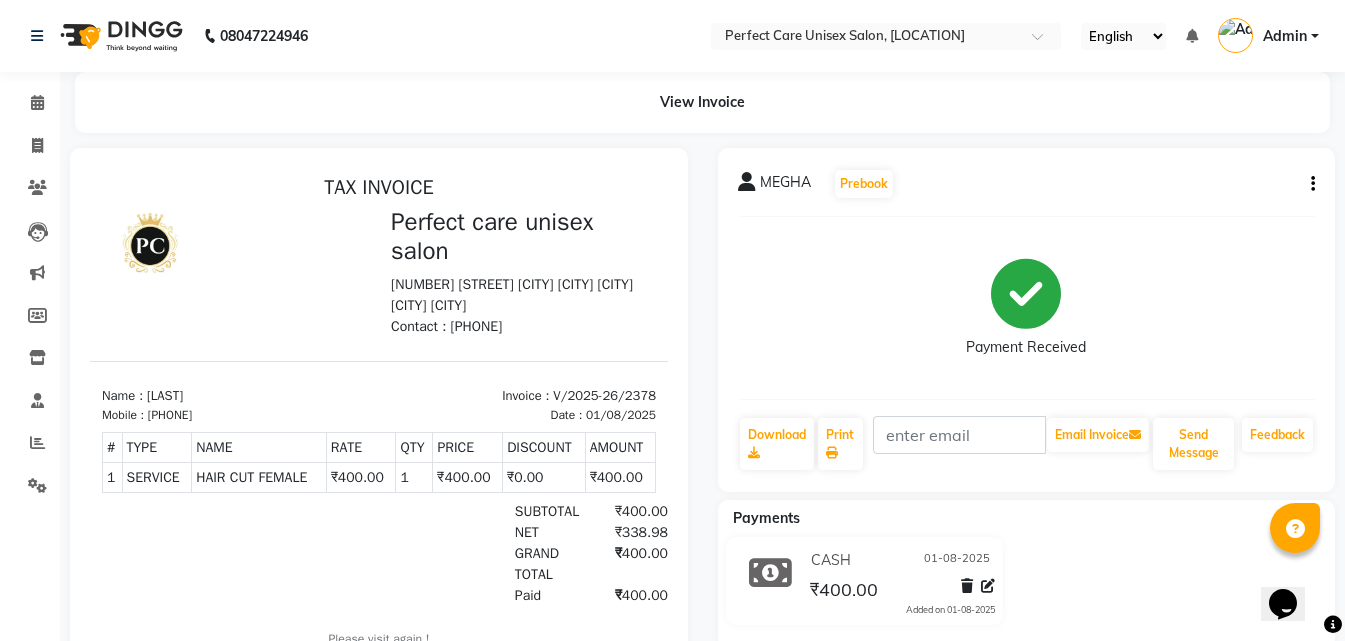 select on "4751" 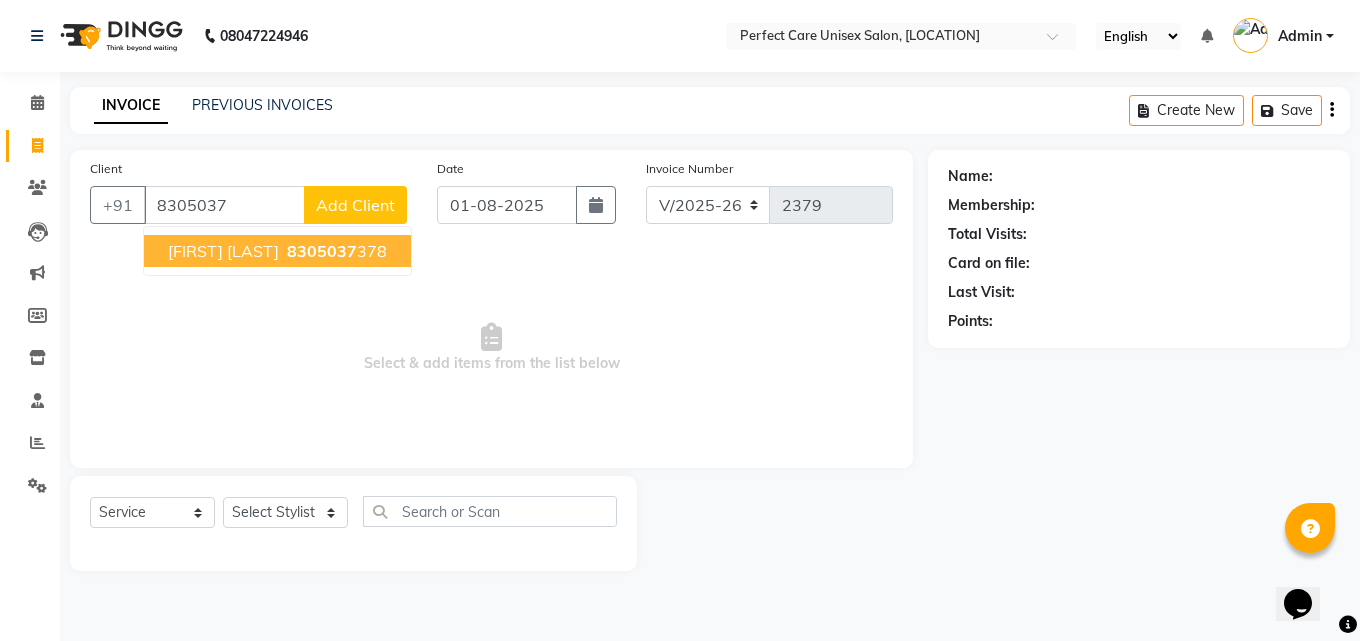 click on "8305037 378" at bounding box center (335, 251) 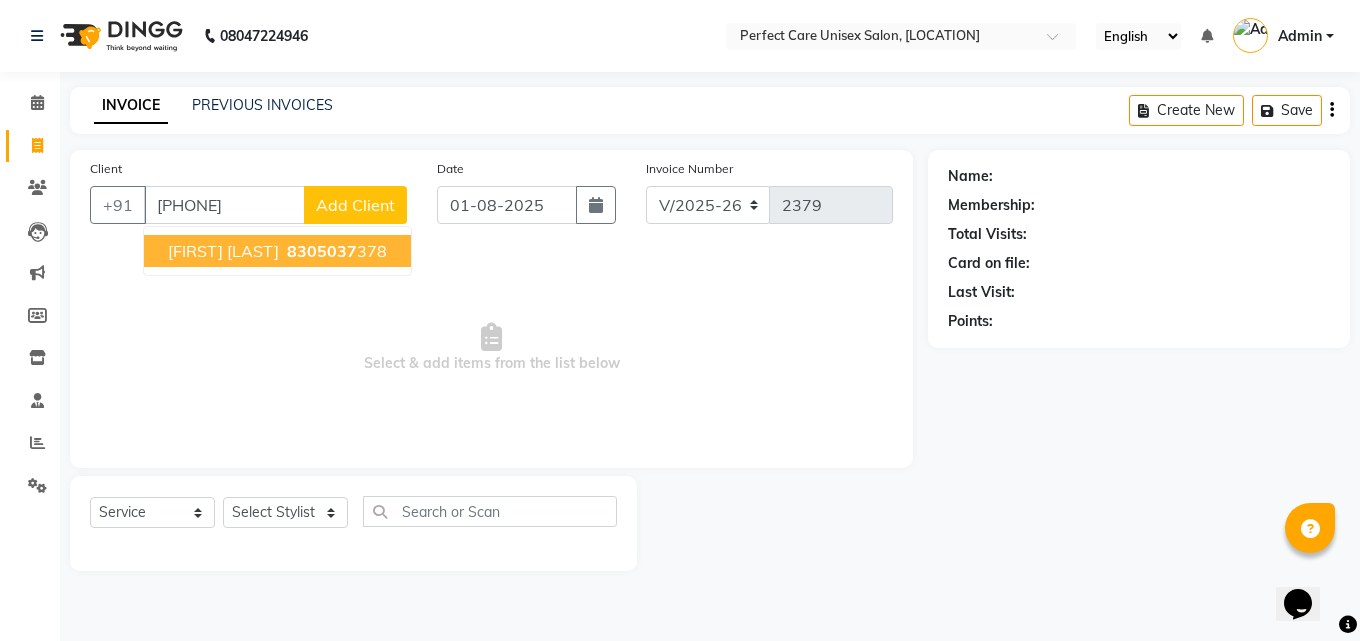 type on "8305037378" 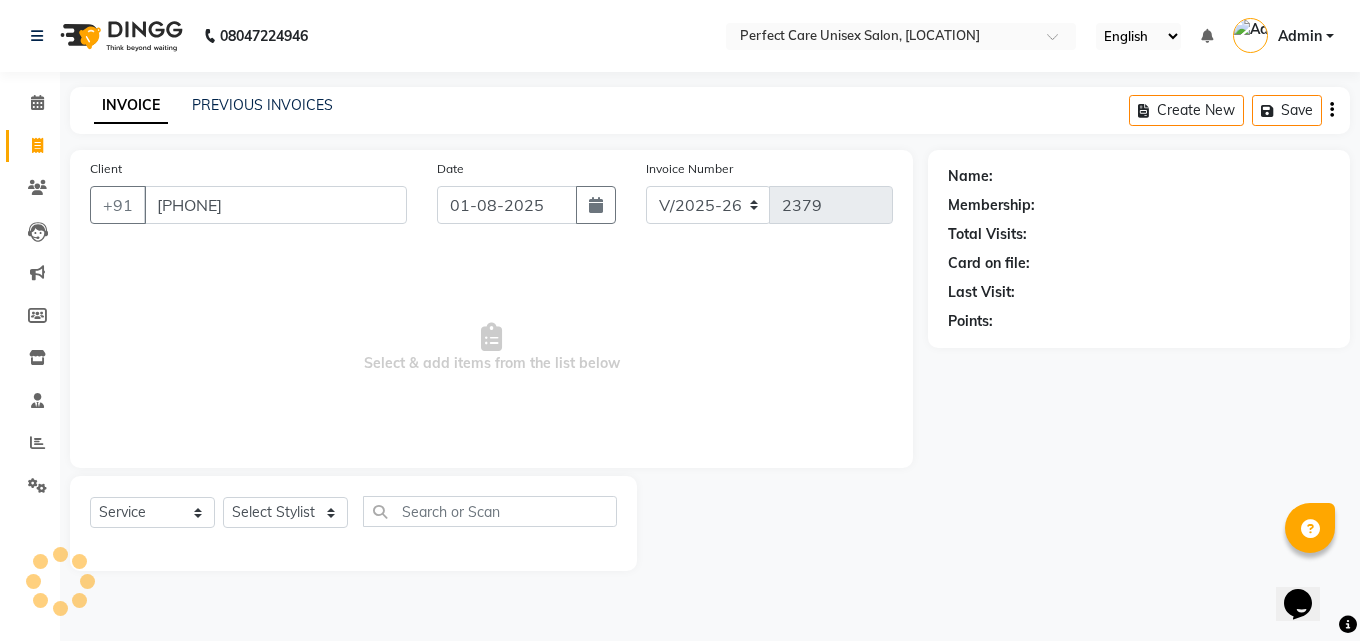 select on "1: Object" 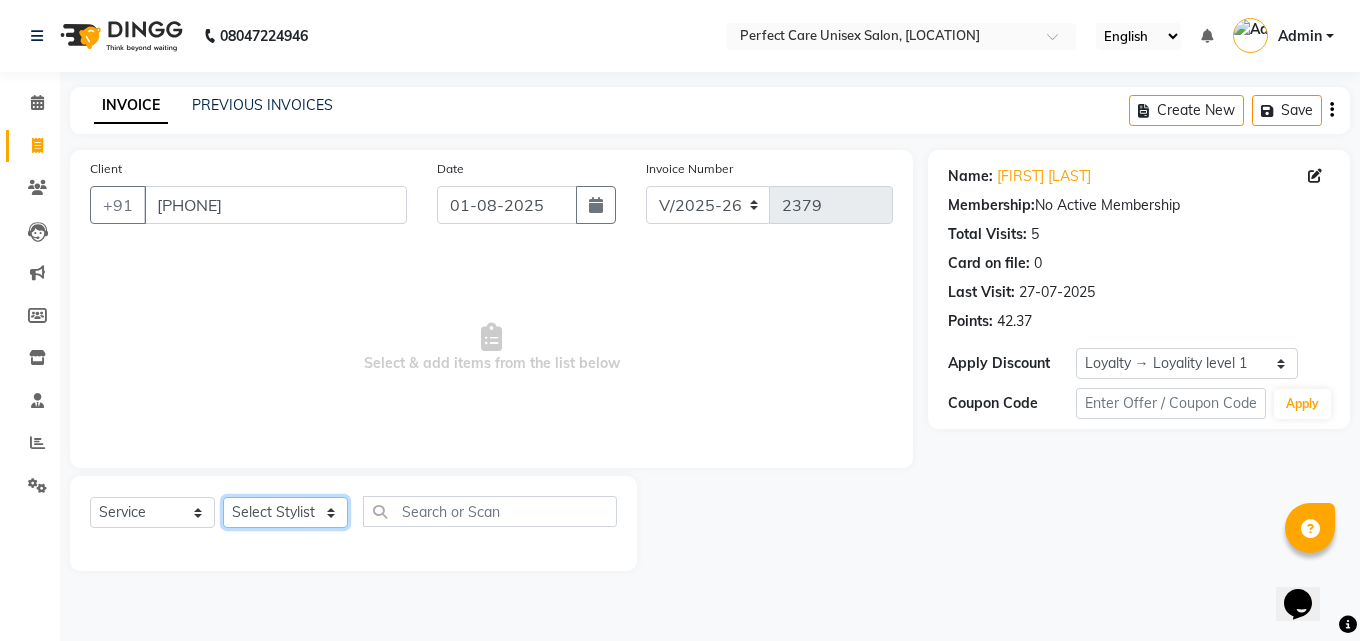 click on "Select Stylist MISS [LAST] MISS [LAST] MISS [LAST]  MISS [LAST] MISS [LAST] MISS. [LAST] MISS. [LAST]  MISS [LAST] MISS. [LAST] MISS [LAST] mohbat MR. [LAST] MR. [LAST] MR. [LAST]  MR [LAST] MR. [LAST] MR. [LAST] MR. [LAST] MR. [LAST] MR. [LAST] MR. [LAST] MR. [LAST] MR. [LAST] MR. [LAST] MR. [LAST] MS [LAST]" 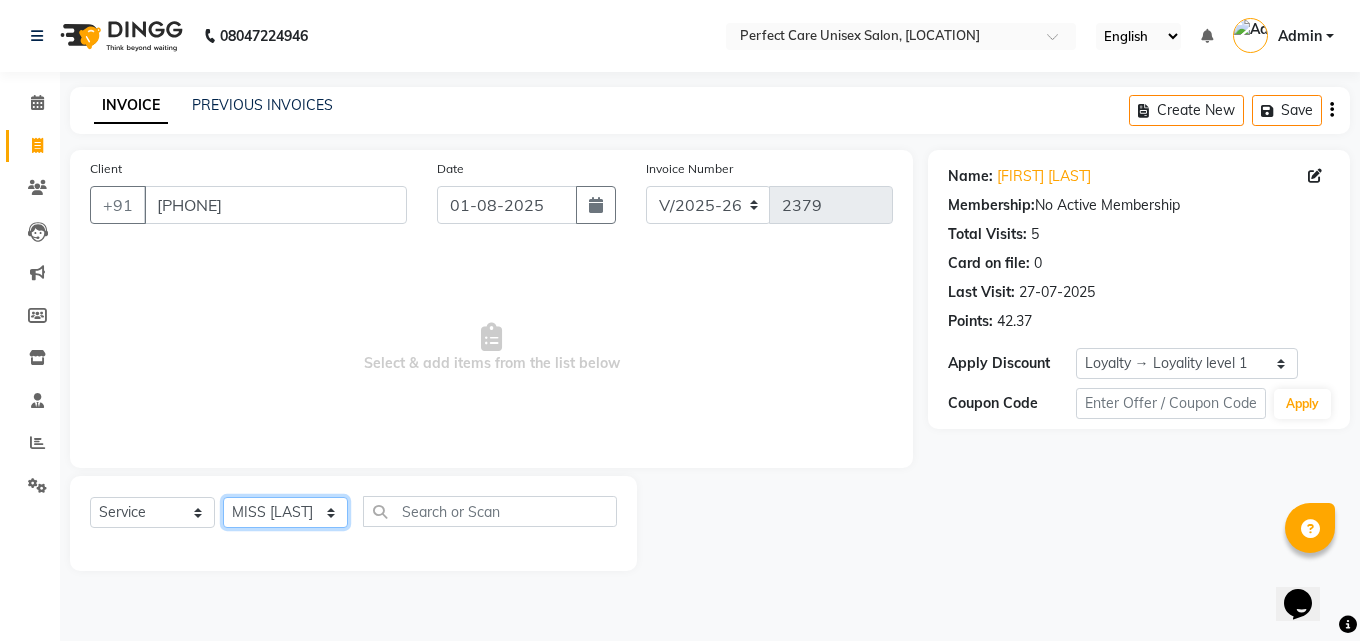 click on "Select Stylist MISS [LAST] MISS [LAST] MISS [LAST]  MISS [LAST] MISS [LAST] MISS. [LAST] MISS. [LAST]  MISS [LAST] MISS. [LAST] MISS [LAST] mohbat MR. [LAST] MR. [LAST] MR. [LAST]  MR [LAST] MR. [LAST] MR. [LAST] MR. [LAST] MR. [LAST] MR. [LAST] MR. [LAST] MR. [LAST] MR. [LAST] MR. [LAST] MR. [LAST] MS [LAST]" 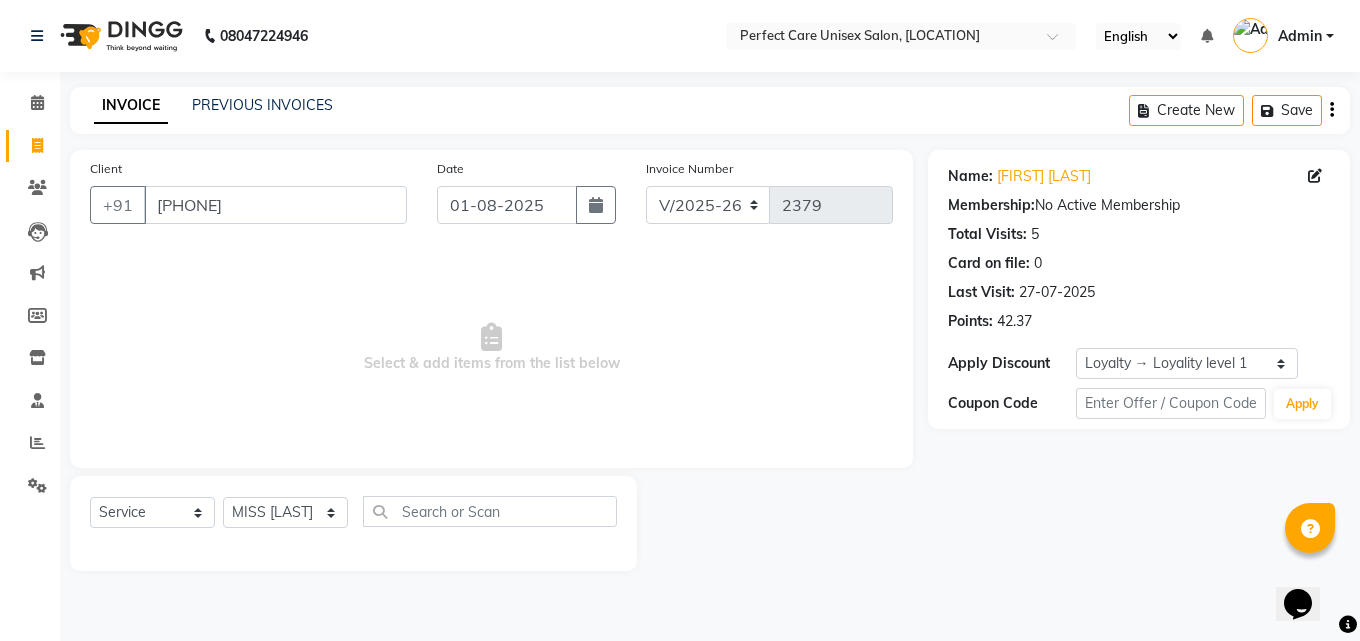 click on "INVOICE PREVIOUS INVOICES Create New   Save" 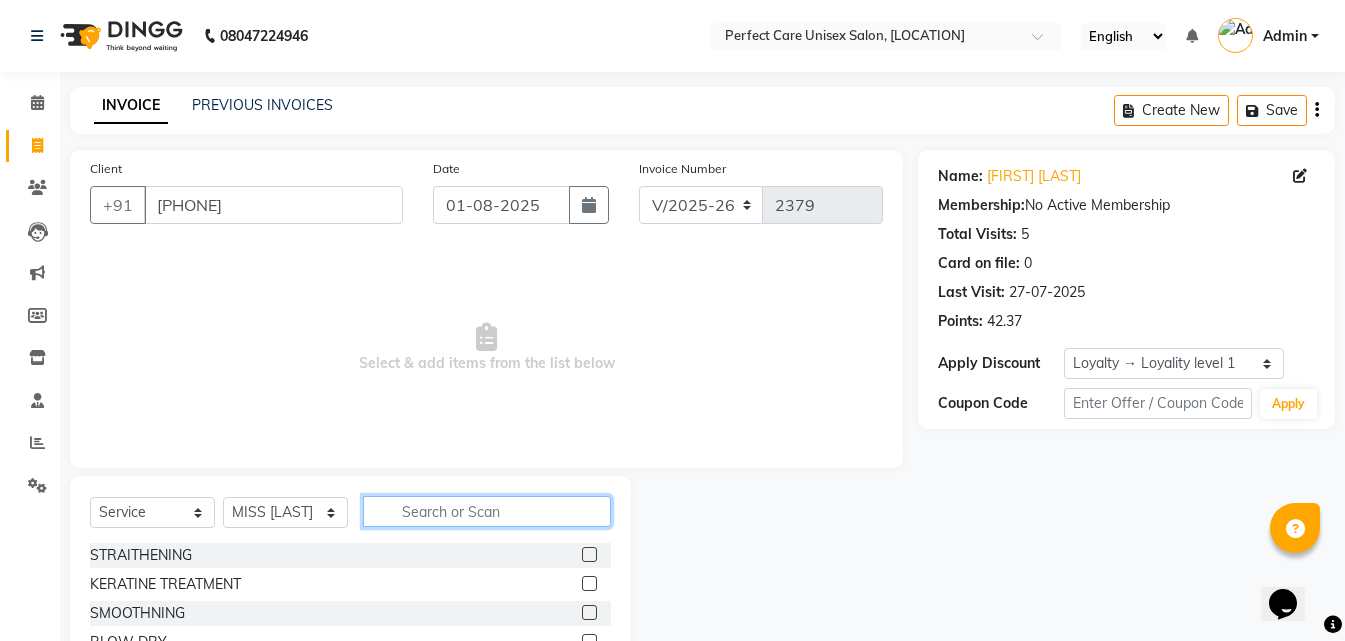 click 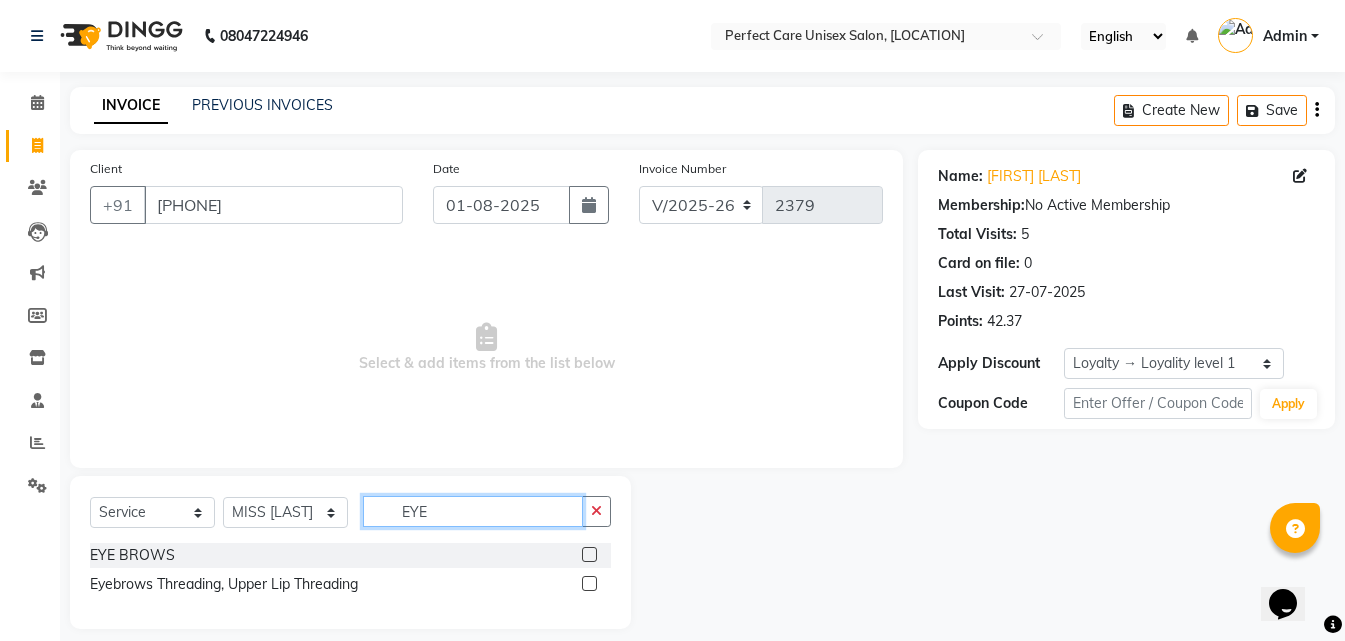type on "EYE" 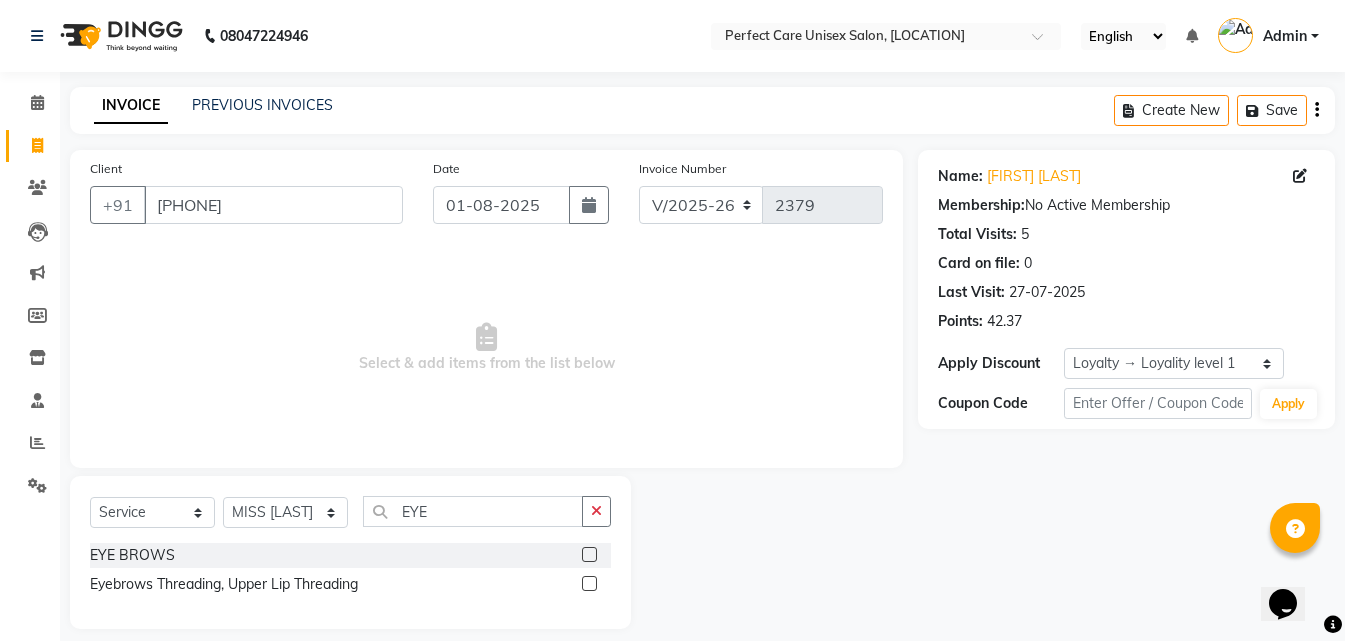 click 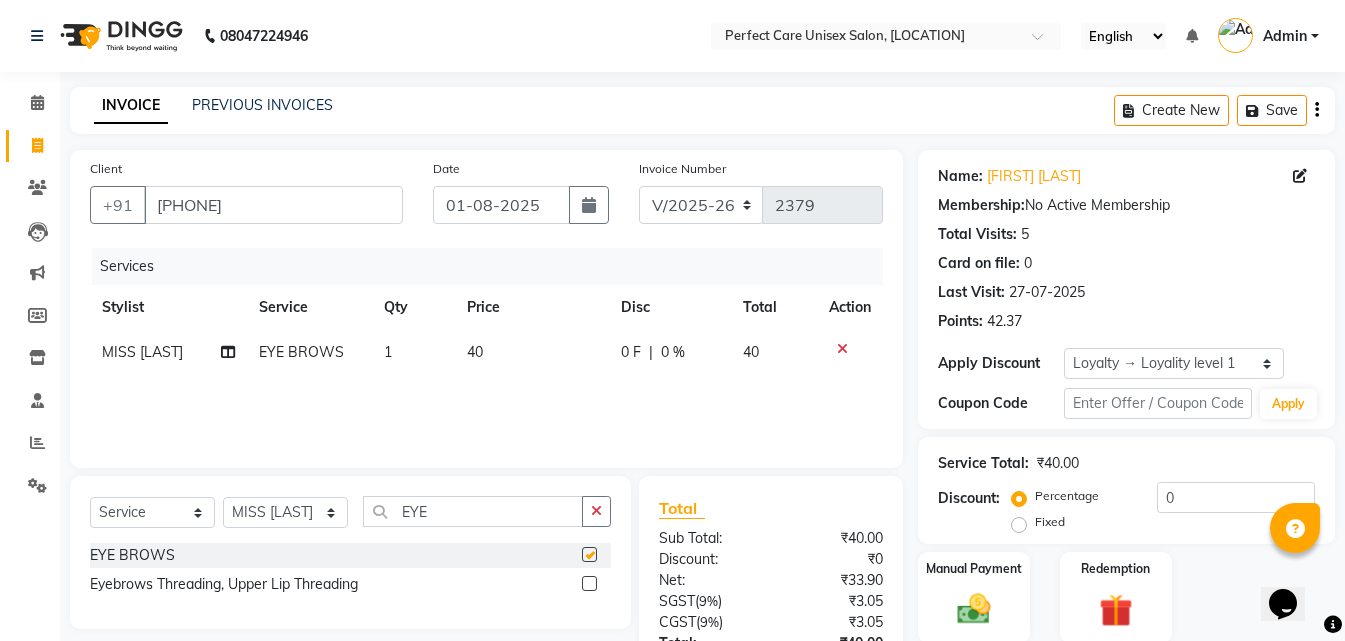 checkbox on "false" 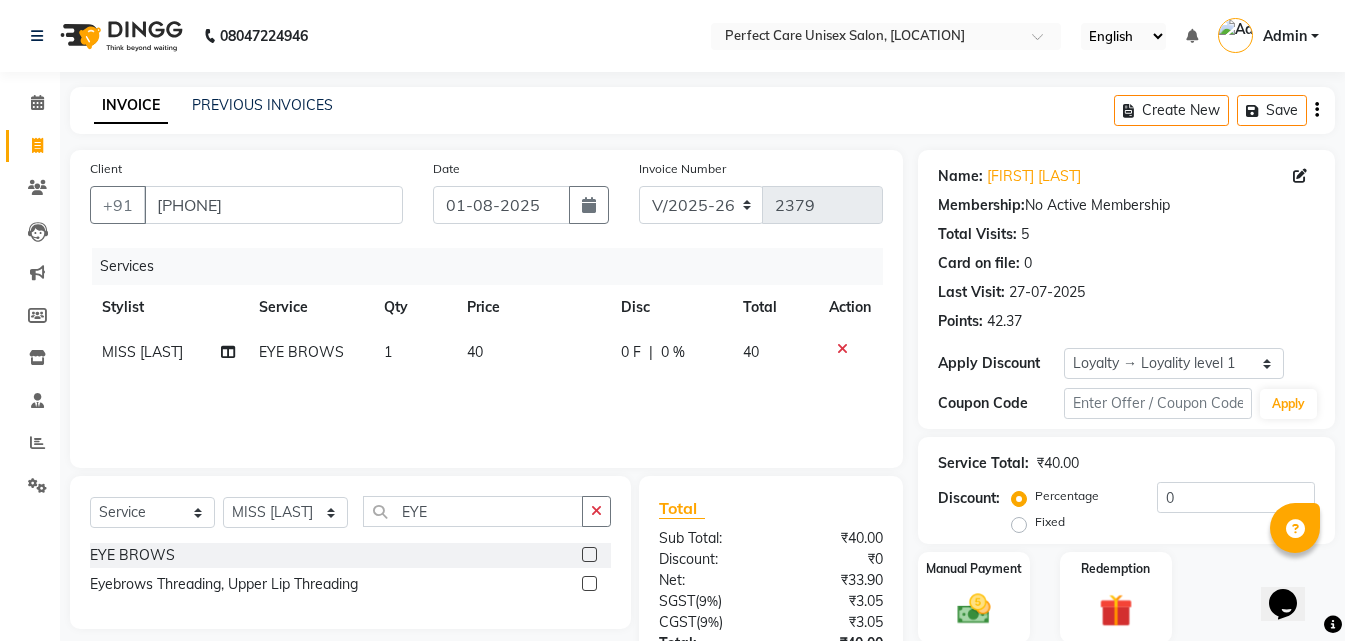 click on "40" 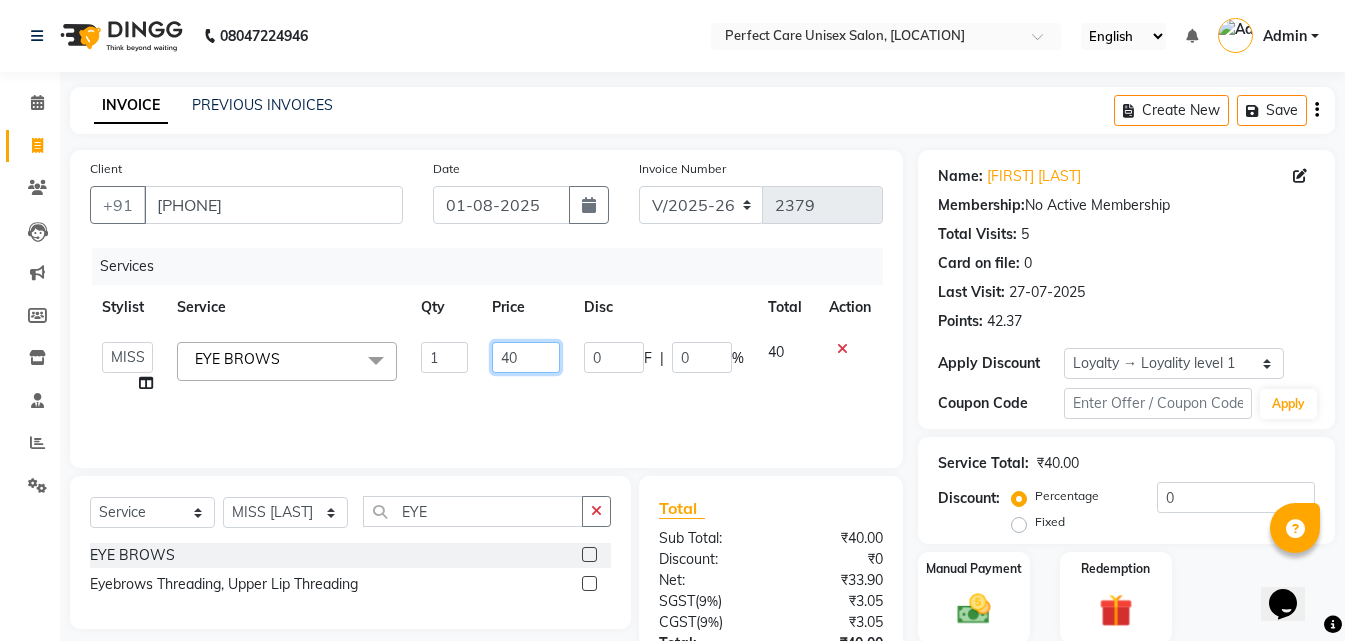 drag, startPoint x: 511, startPoint y: 354, endPoint x: 515, endPoint y: 384, distance: 30.265491 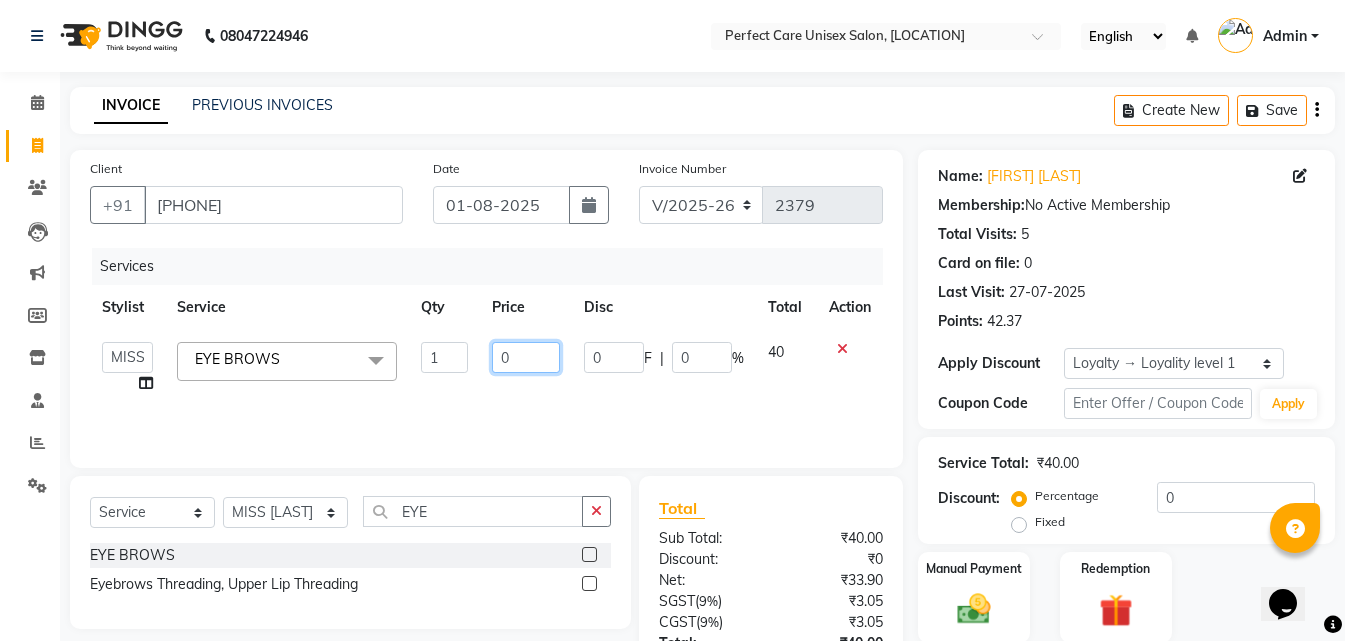 type on "50" 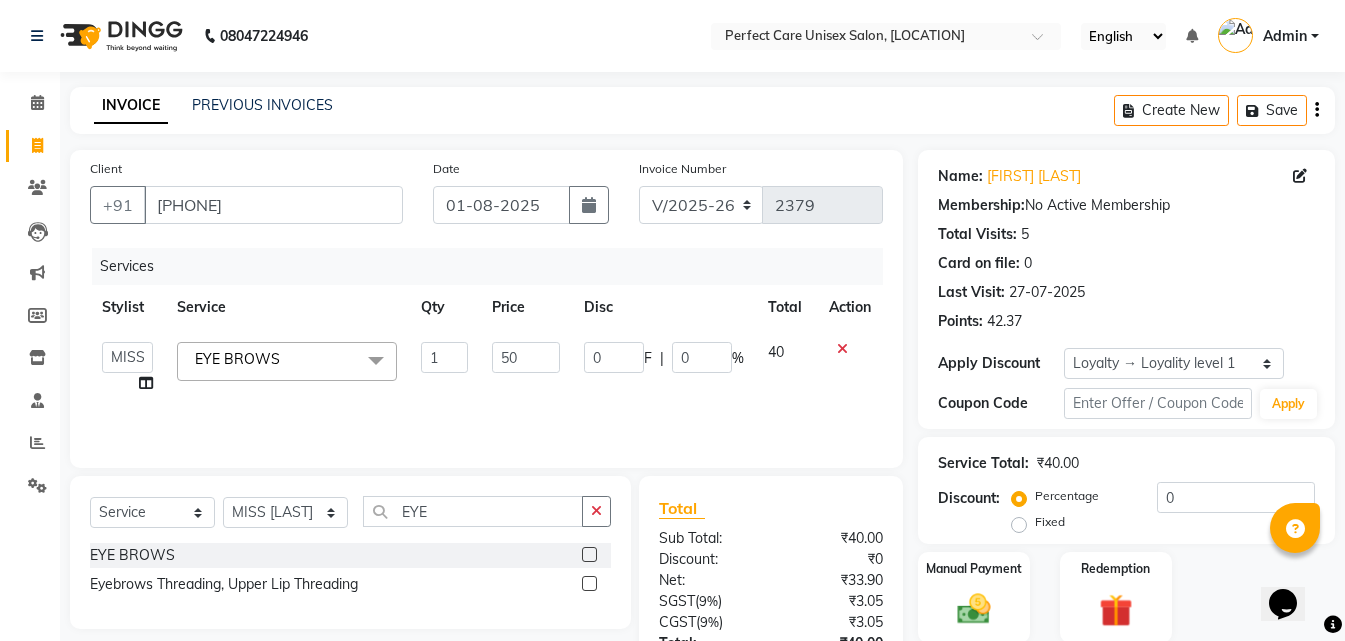 drag, startPoint x: 553, startPoint y: 388, endPoint x: 566, endPoint y: 395, distance: 14.764823 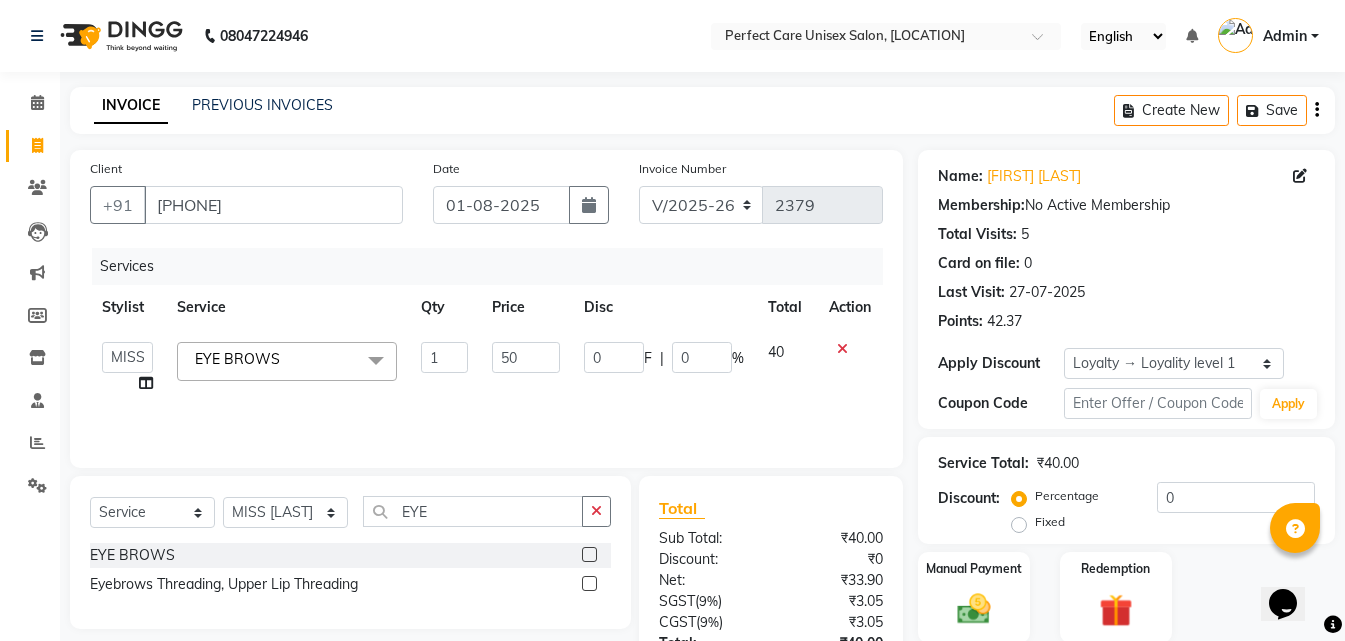 click on "Services Stylist Service Qty Price Disc Total Action  MISS CHANDA   MISS KAYNAT   MISS KRITIKA    MISS PIHU   MISS POOJA   MISS.SHRADDHA   MISS.SHREYA    MISS SUDHA    MISS. USHA   MISS YAMINI   mohbat   MR. AARIF   MR.ANGAD   MR. ARBAZ   MR. ARUN    MR ARYAN   MR. AVINASH   MR. FARMAN   MR.KARAN   MR.KASIM   MR. NAUSHAD   MR.NAZIM   MR. SAM   MR.SAMEER   MR.VIKASH   MR.VISHAL   MS RAMCHARAN   NONE   rashmi  EYE BROWS   x STRAITHENING KERATINE TREATMENT  SMOOTHNING BLOW DRY HiGHLIGHTS  PER STREAK( 300 ) MENS HAIR COLOUR  MENS BEARD COLOUR  ROOT TOUCHUP FEMALE FULL HAND  CHOCLATE WAX FULL LEG CHOCLATE WAX UNDERARMS CHOCLATE WAX FULL HAND NORMAL WAX UNDERARMS NORMAL WAX FULL LEG NORMAL WAX FULL HAND RICA WAX FULL LEG RICA WAX EYE BROWS  UPPER LIP FOR HEAD  CHIN SIDE LOCK NORMAL WAX SIDE LOCK THREAD SIDE LOCK RICA WAX  HAIR SPA HAIR IRONING  FEMALE HAIR WASH  FEMALE HAIR DO  NOSE WAX HAIR CUT FEMALE TOUCH-UP FACIAL BLEACH BODY POLISH BEARD STYLING GLOBAL COLOR B WAXING HALF LEG RICA WAX UNDERARMS RICA WAX D-TAN" 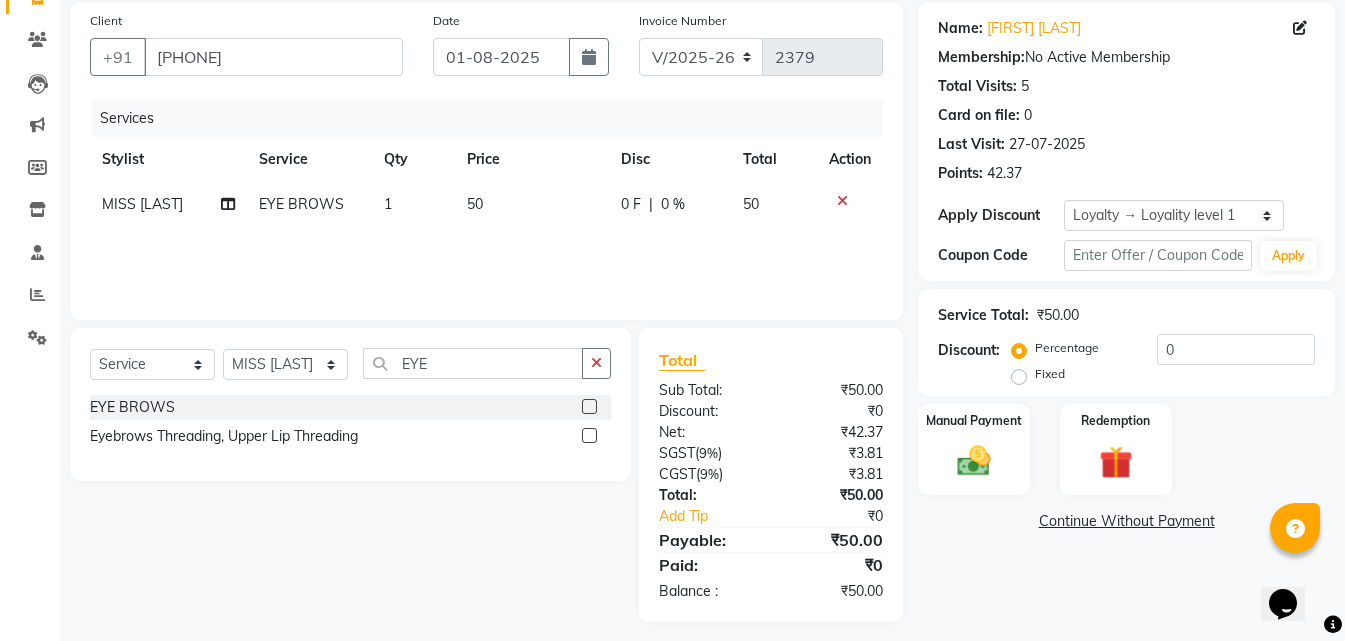scroll, scrollTop: 159, scrollLeft: 0, axis: vertical 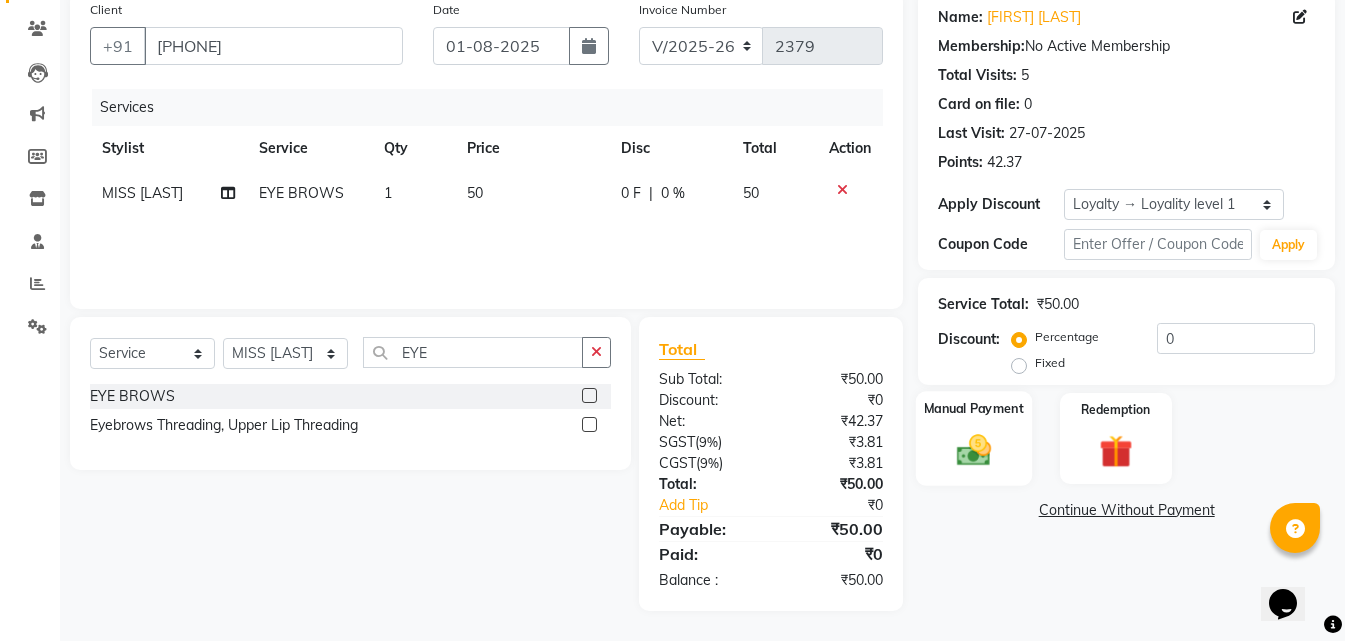 click on "Manual Payment" 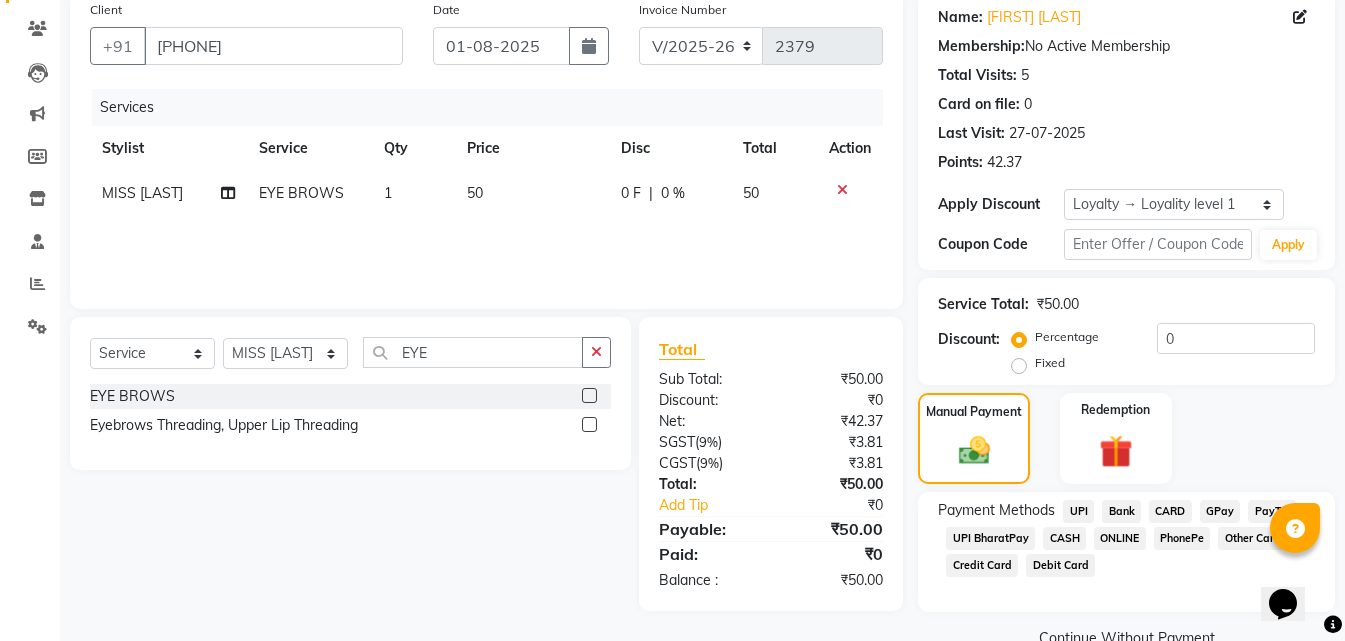 click on "ONLINE" 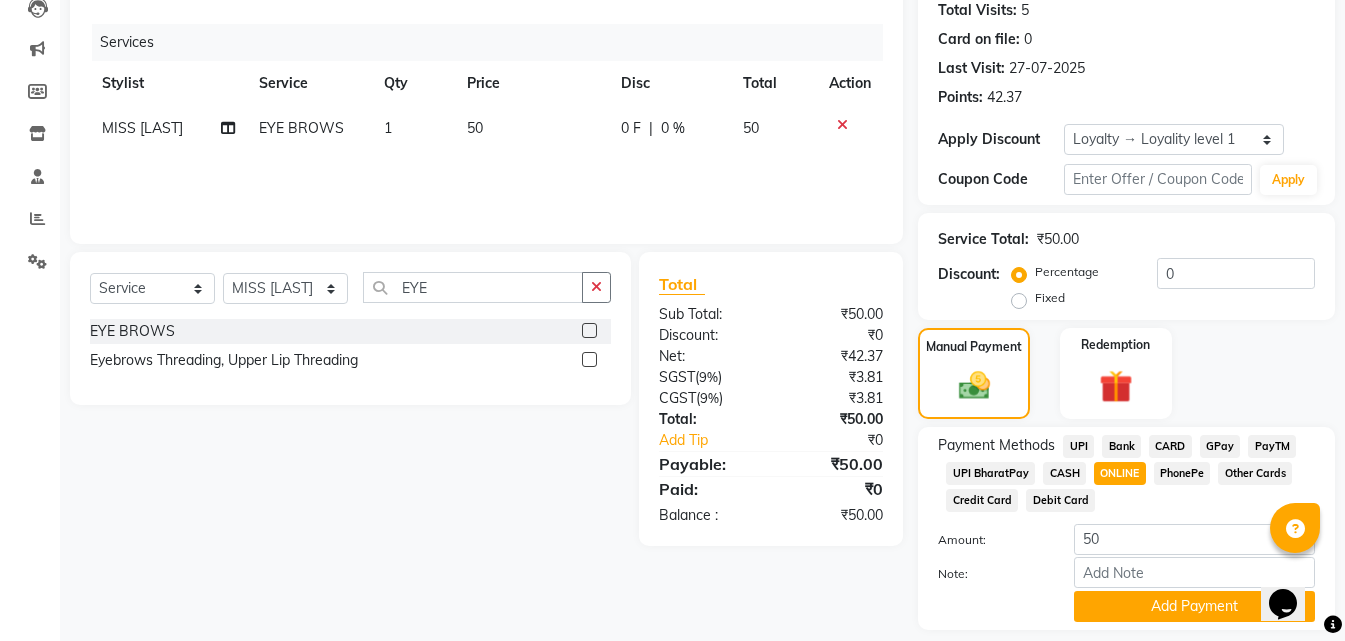 scroll, scrollTop: 259, scrollLeft: 0, axis: vertical 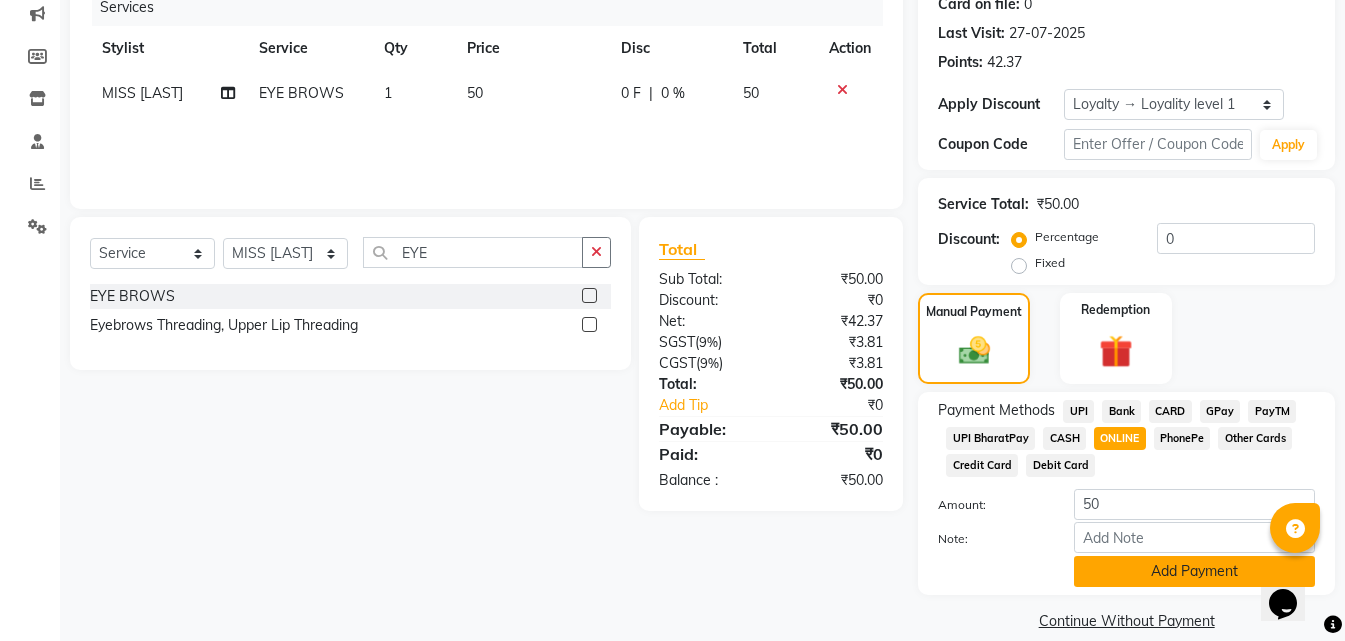 click on "Add Payment" 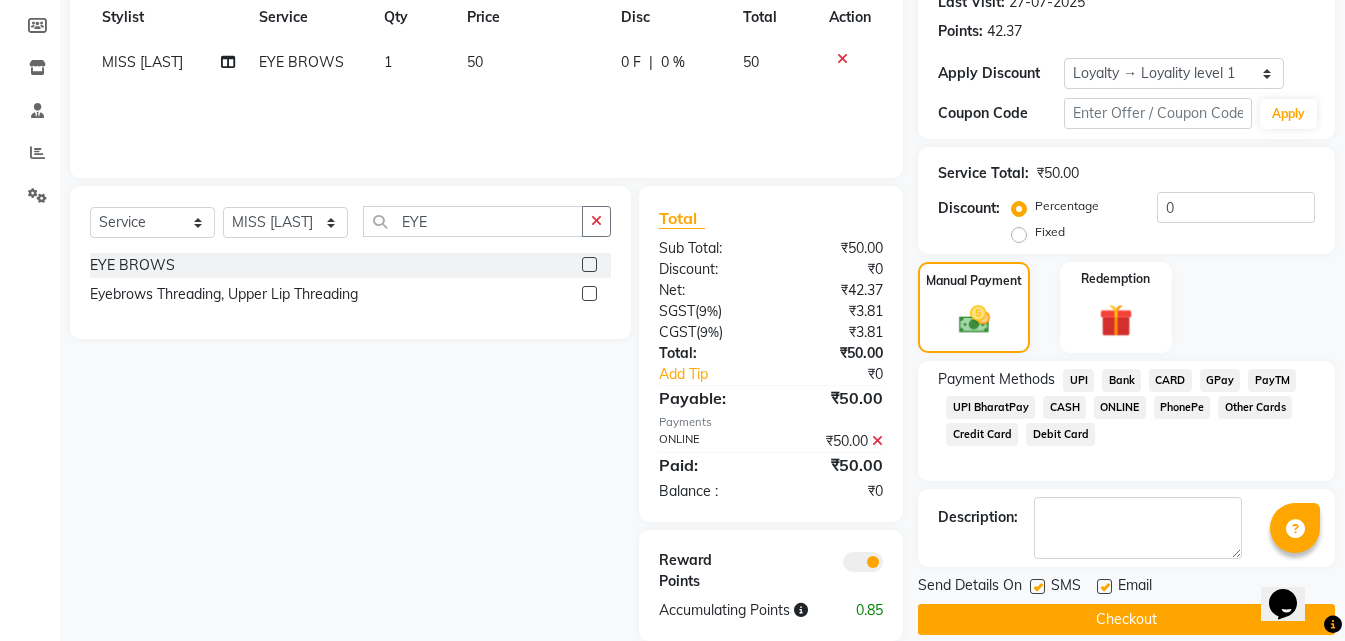 scroll, scrollTop: 300, scrollLeft: 0, axis: vertical 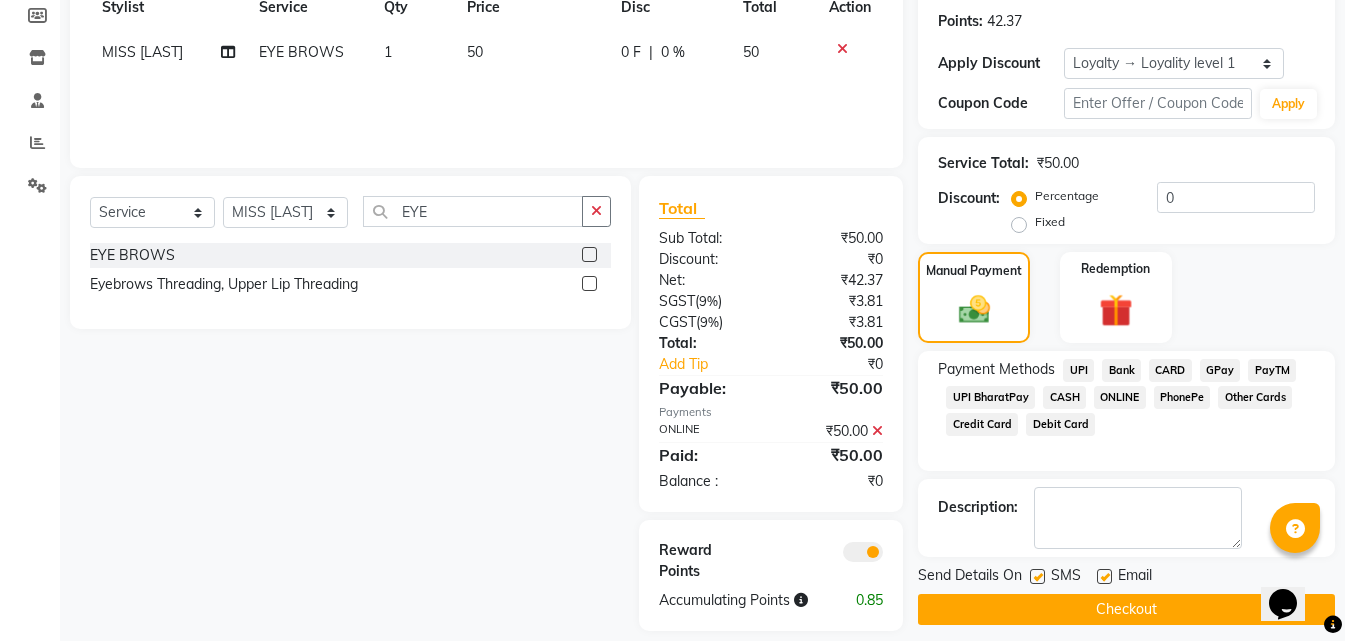 click on "Checkout" 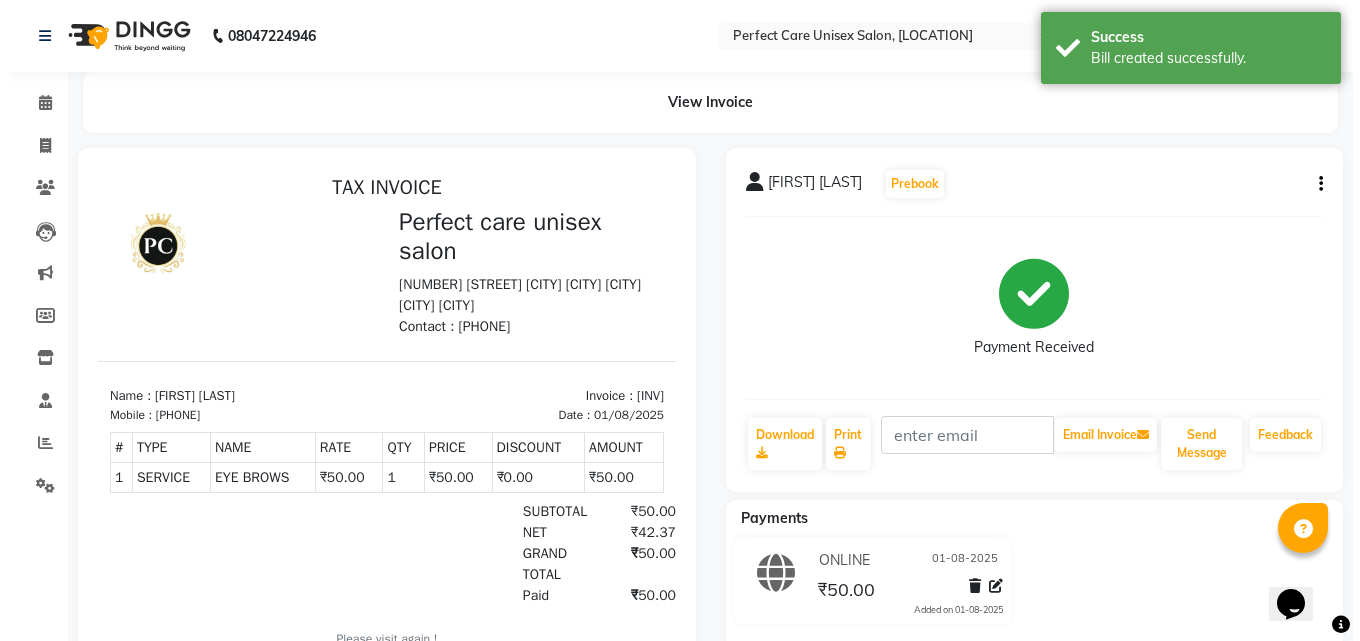 scroll, scrollTop: 0, scrollLeft: 0, axis: both 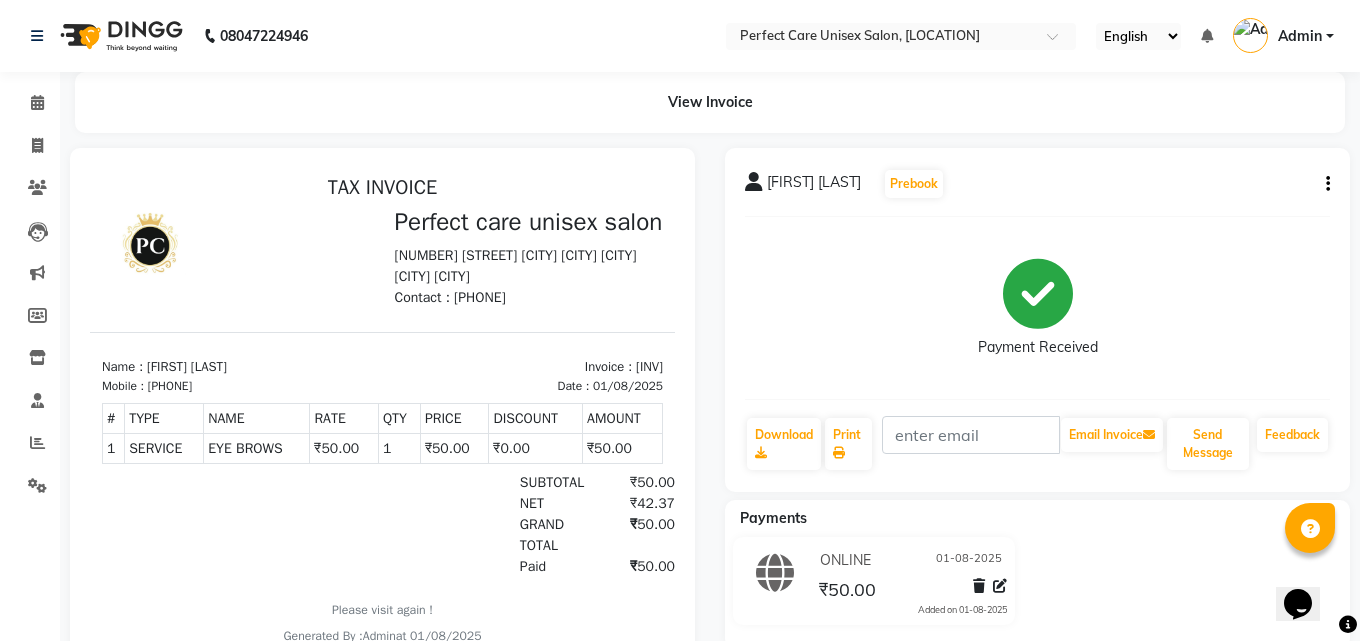 select on "4751" 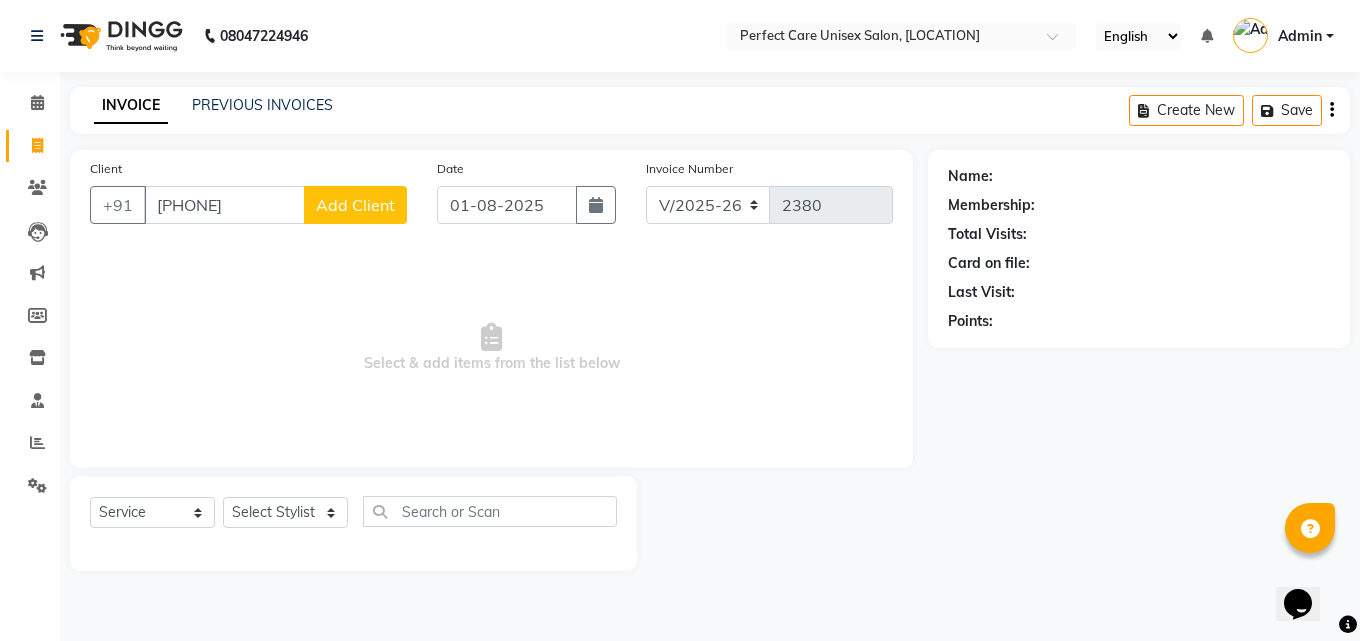 type on "9039051855" 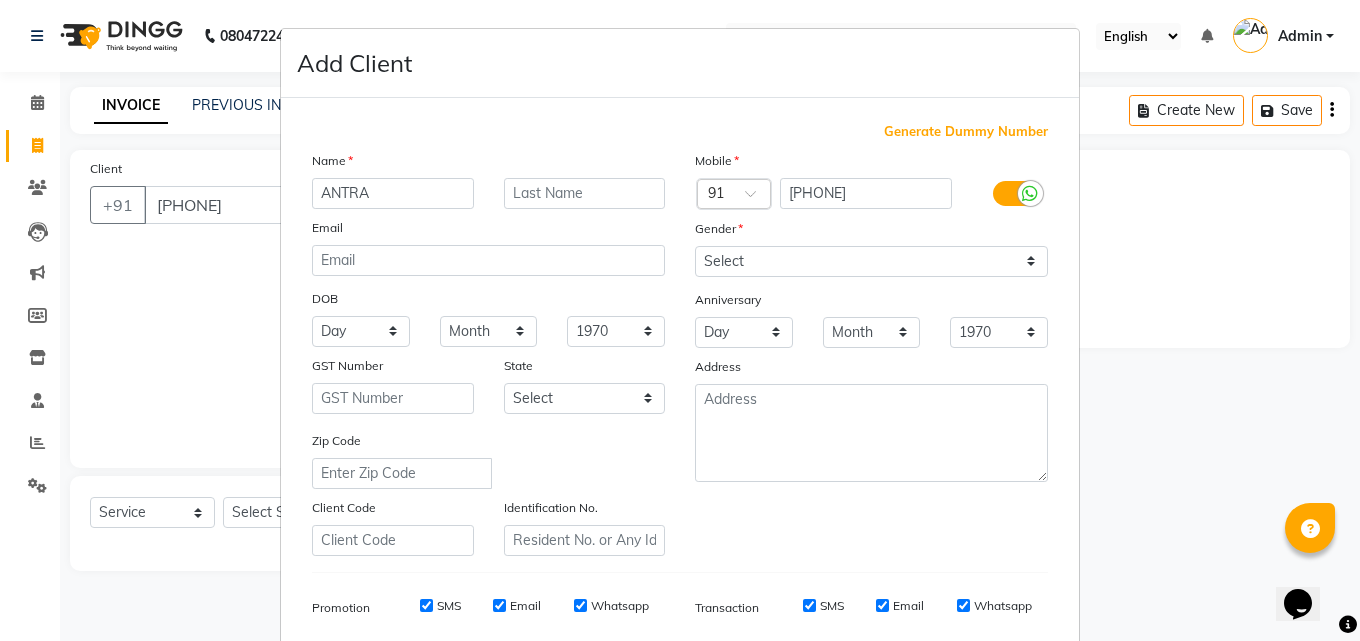 type on "ANTRA" 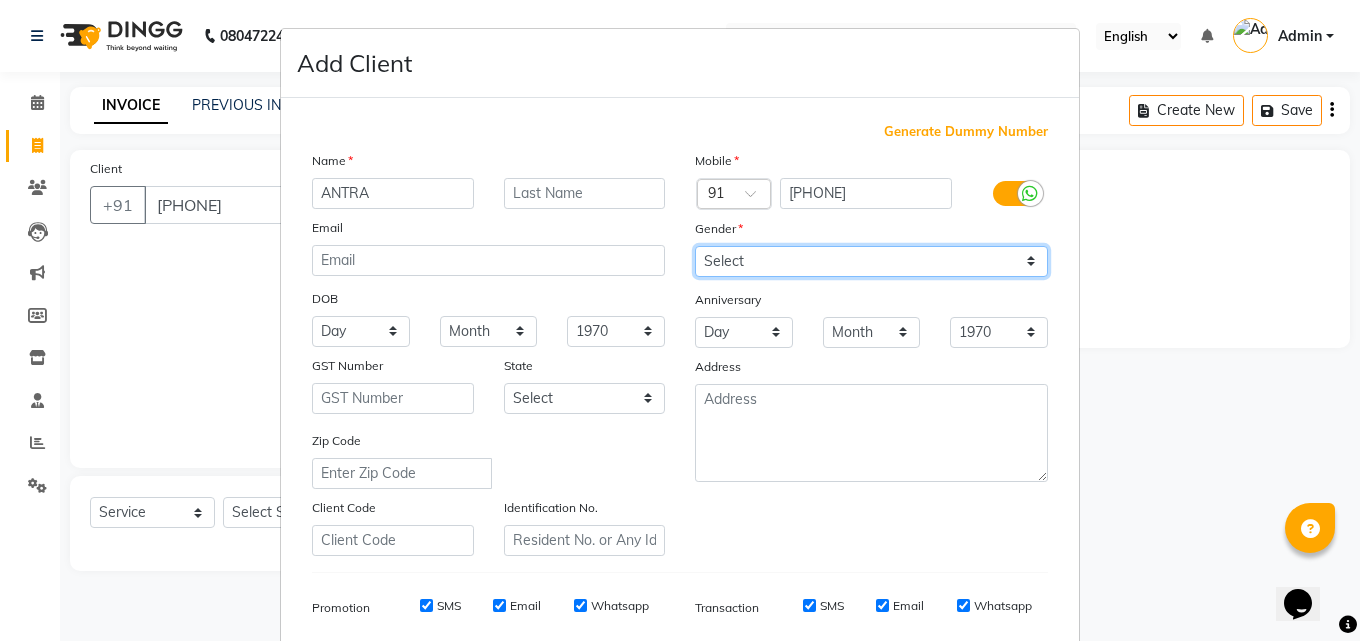 click on "Select Male Female Other Prefer Not To Say" at bounding box center (871, 261) 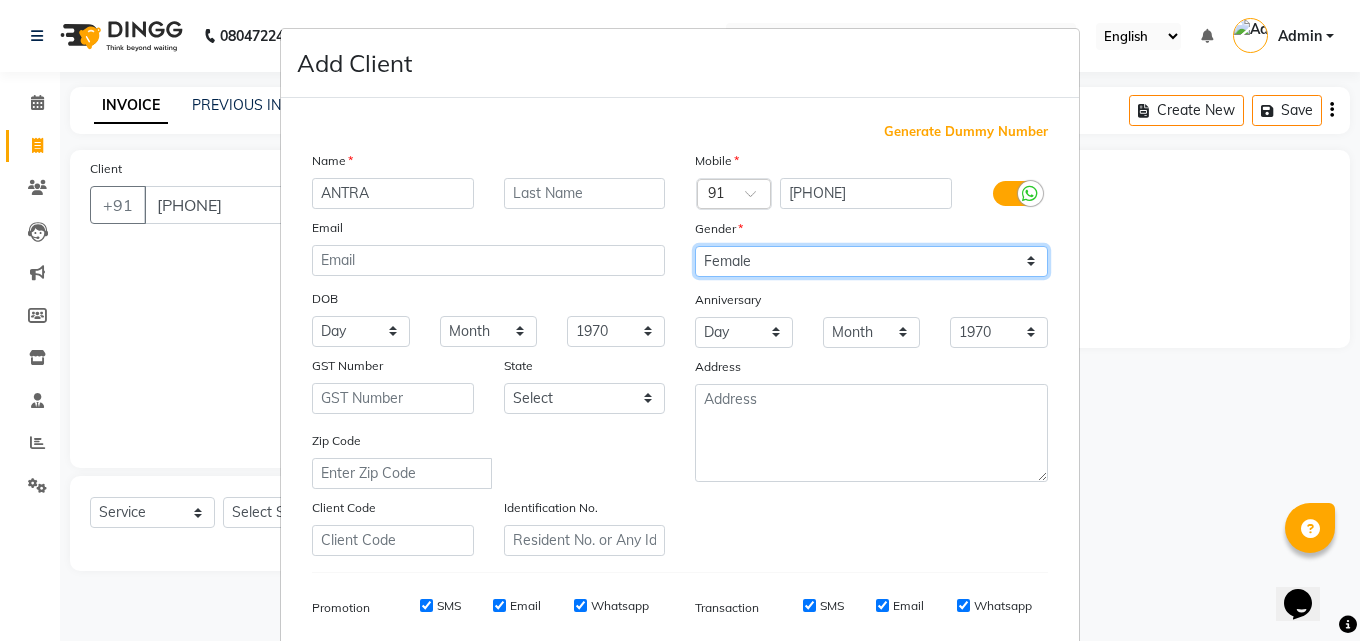 click on "Select Male Female Other Prefer Not To Say" at bounding box center [871, 261] 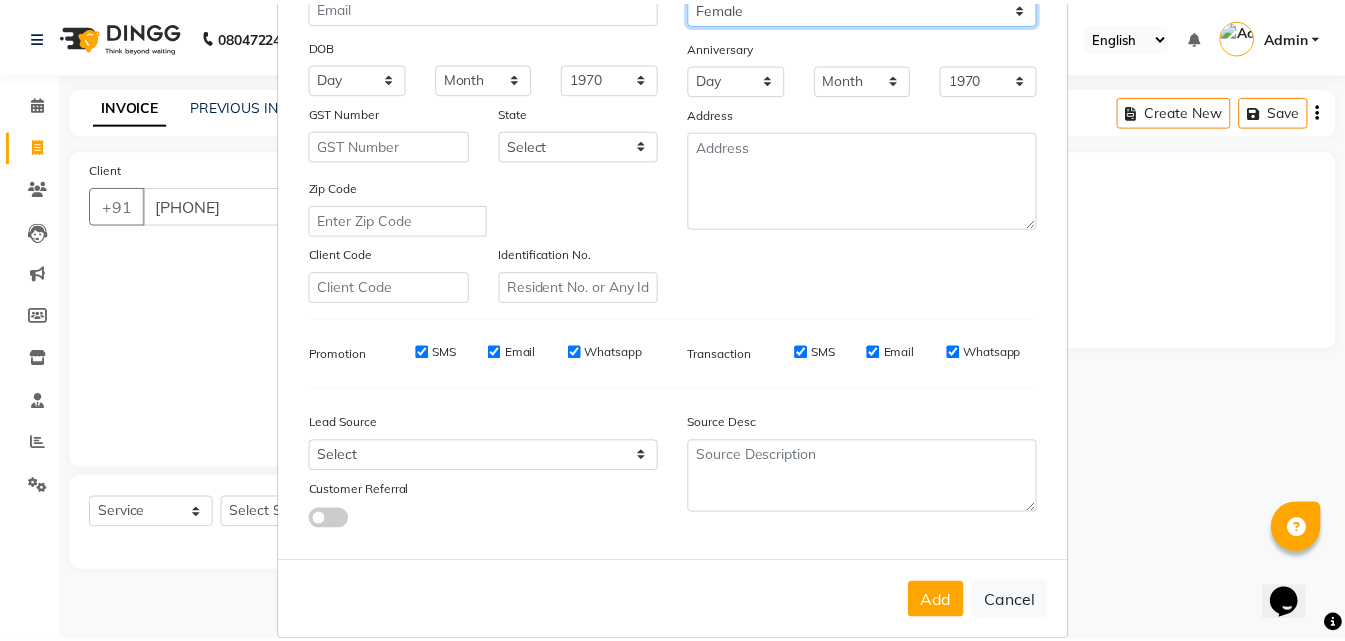scroll, scrollTop: 282, scrollLeft: 0, axis: vertical 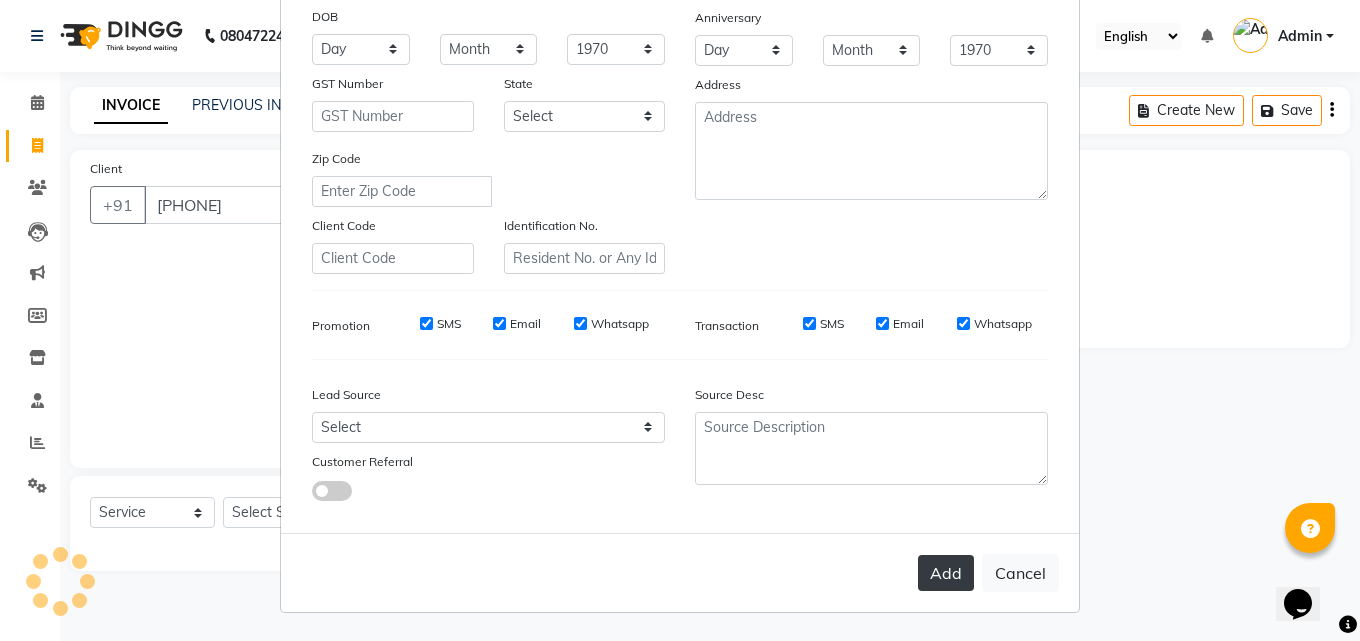 click on "Add" at bounding box center [946, 573] 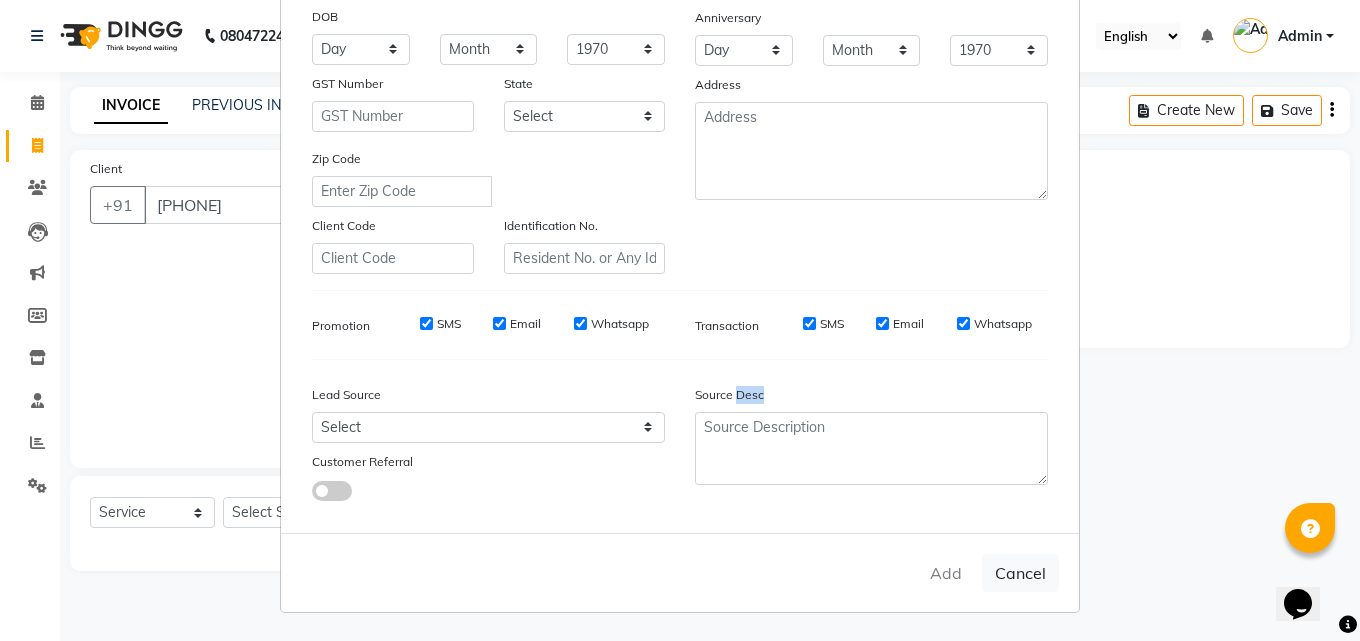 click on "Add   Cancel" at bounding box center (680, 572) 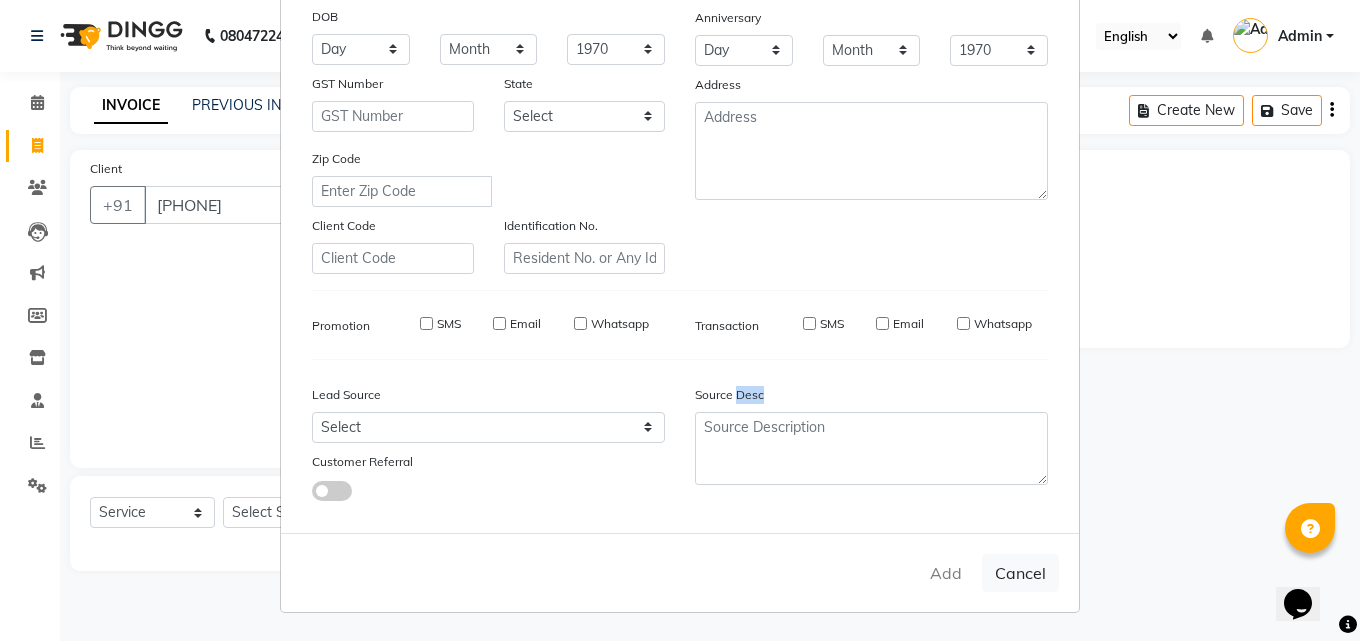 type 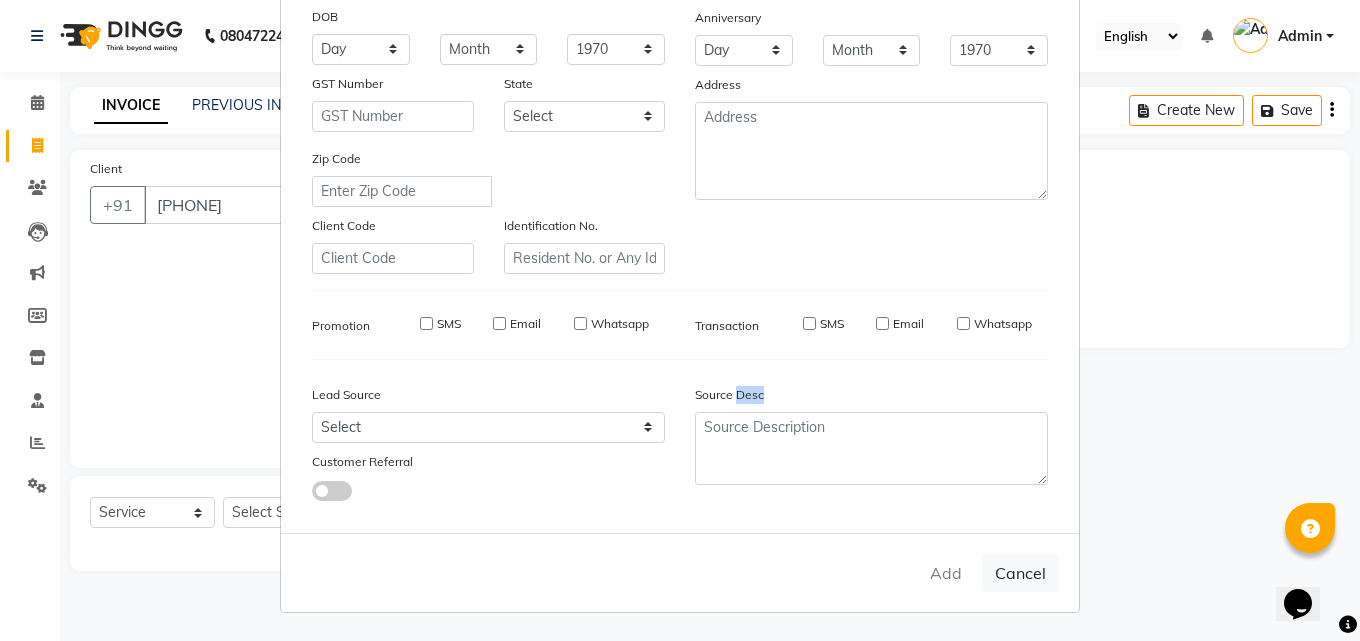 select 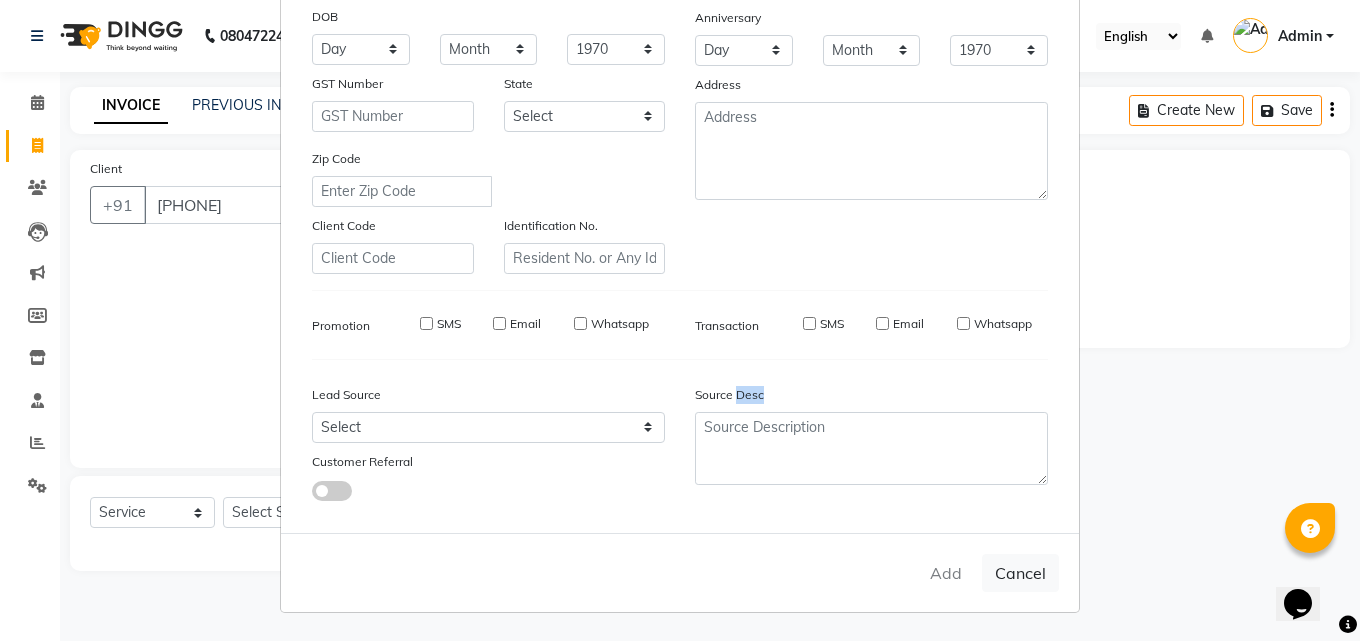 select 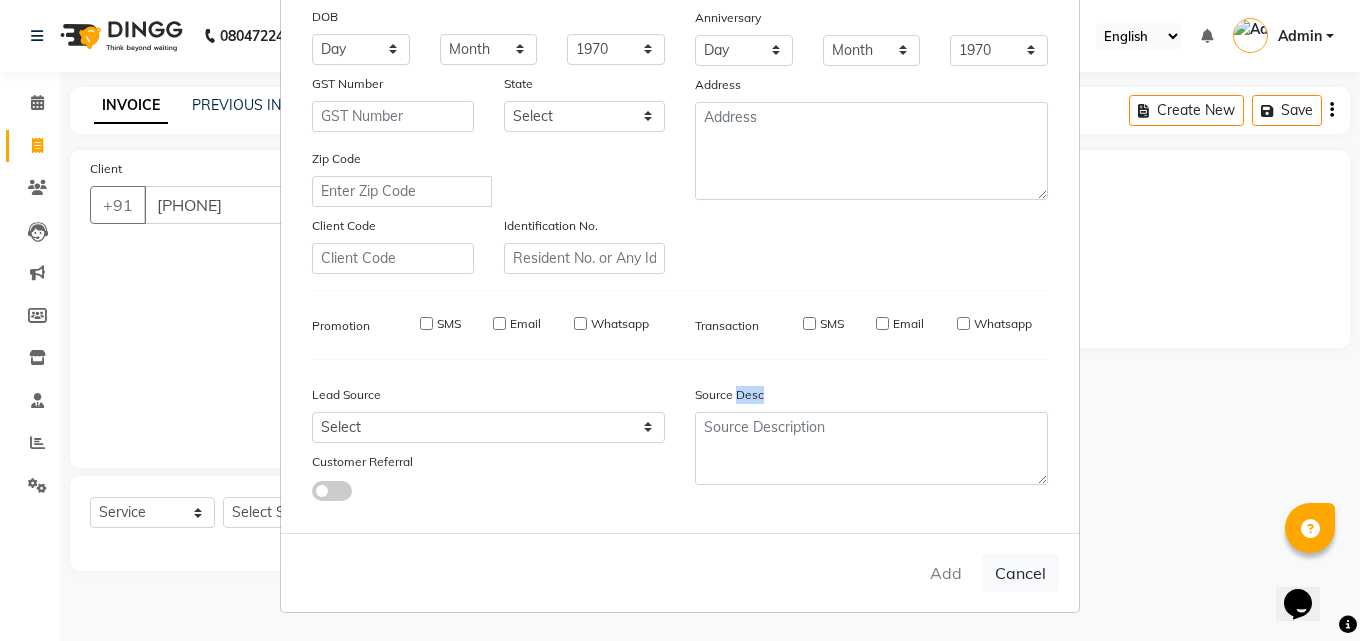 select 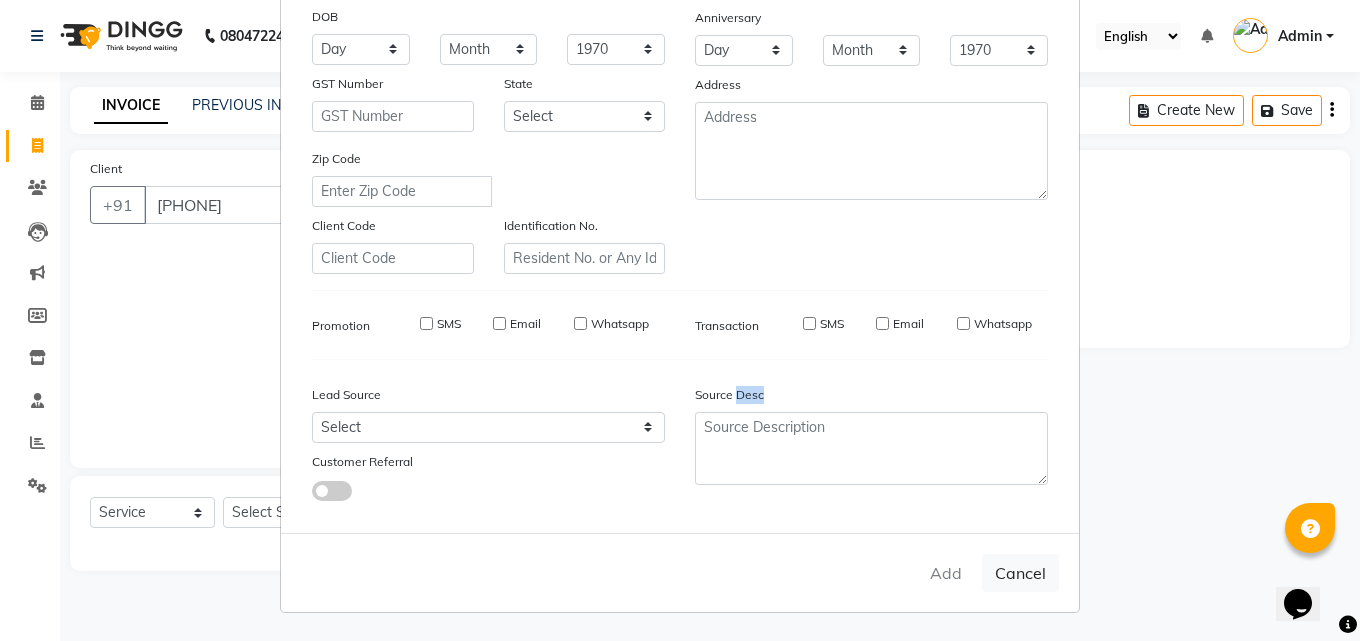 select 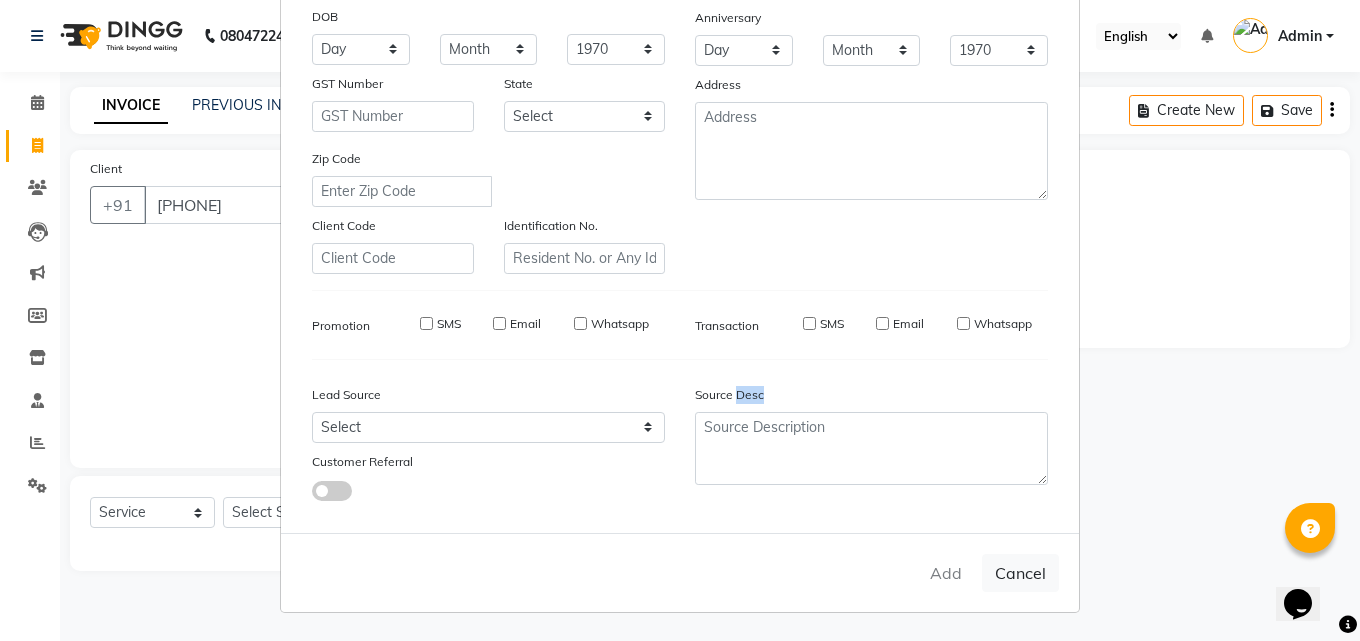 checkbox on "false" 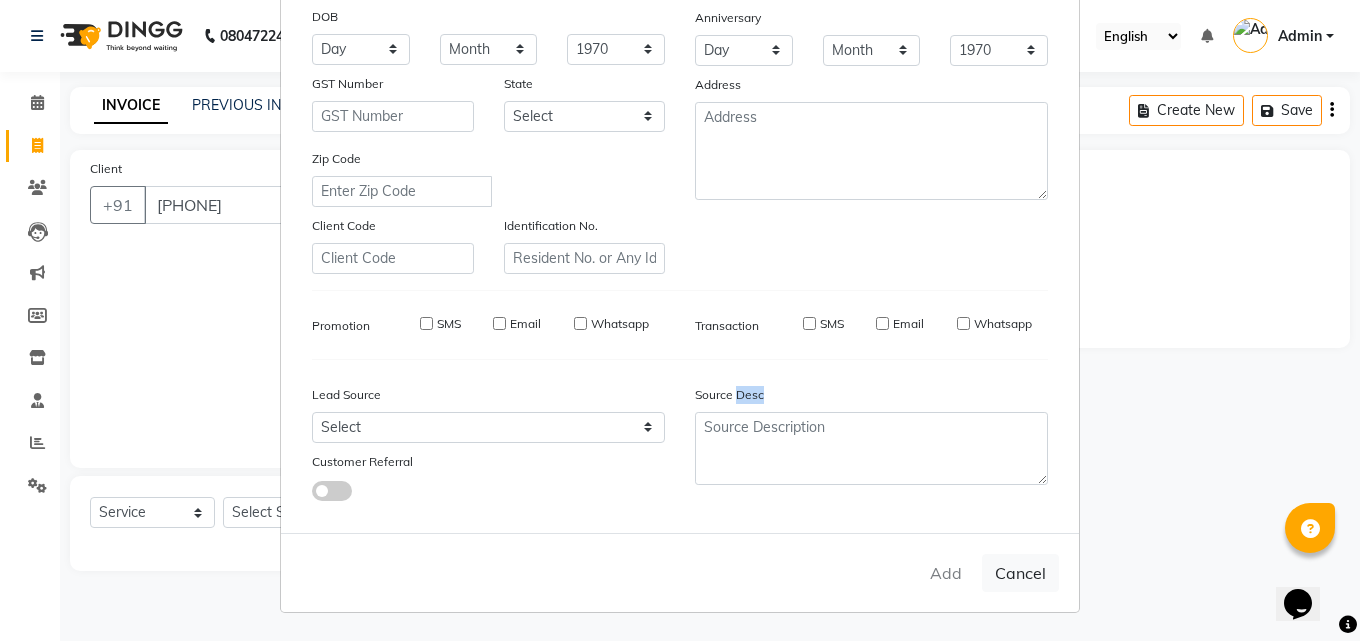 checkbox on "false" 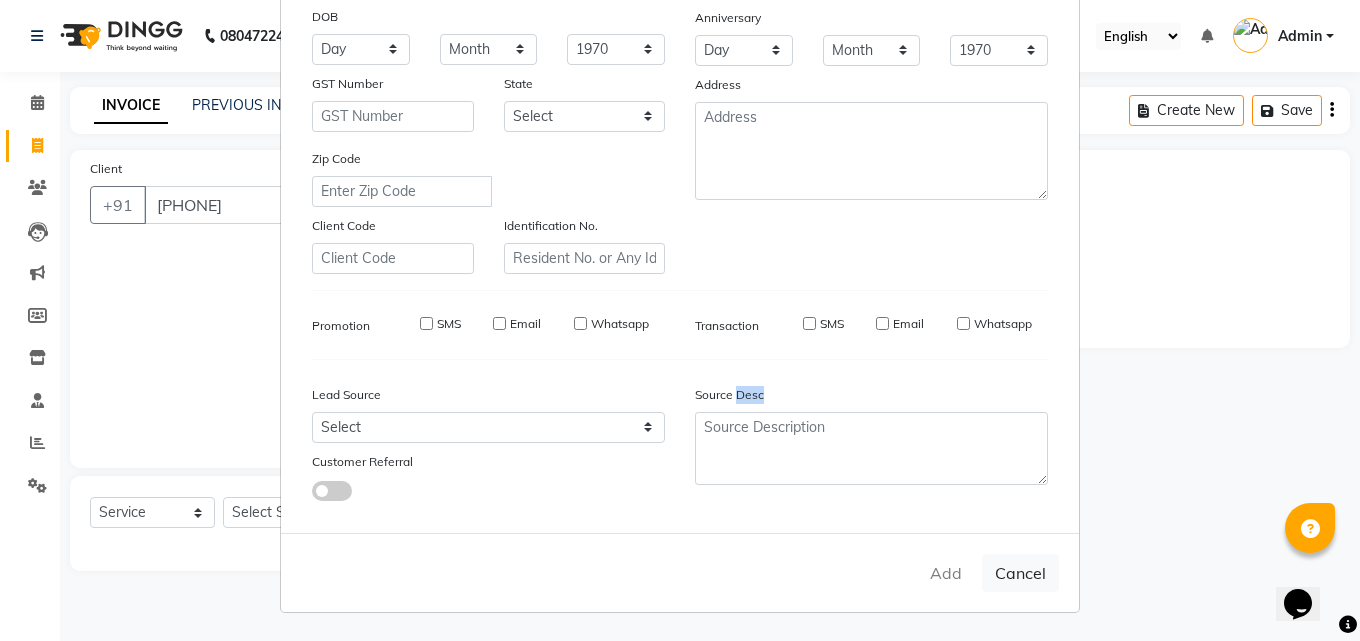 checkbox on "false" 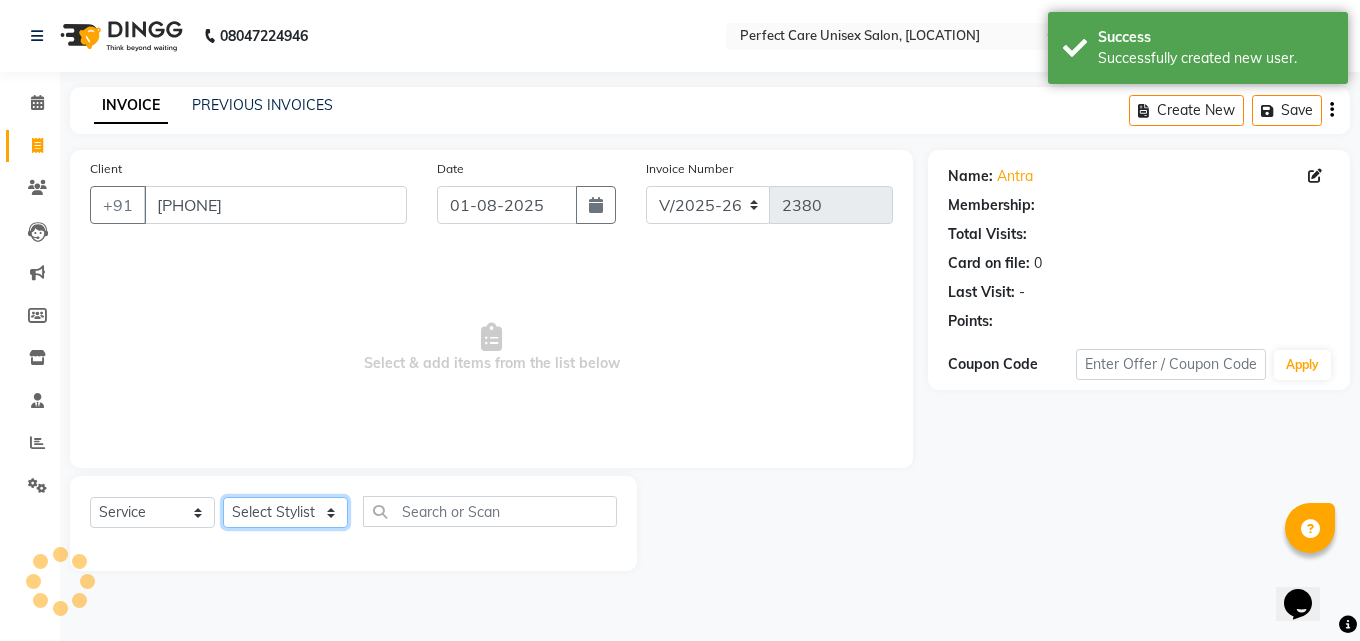 click on "Select Stylist MISS [LAST] MISS [LAST] MISS [LAST]  MISS [LAST] MISS [LAST] MISS. [LAST] MISS. [LAST]  MISS [LAST] MISS. [LAST] MISS [LAST] mohbat MR. [LAST] MR. [LAST] MR. [LAST]  MR [LAST] MR. [LAST] MR. [LAST] MR. [LAST] MR. [LAST] MR. [LAST] MR. [LAST] MR. [LAST] MR. [LAST] MR. [LAST] MR. [LAST] MS [LAST]" 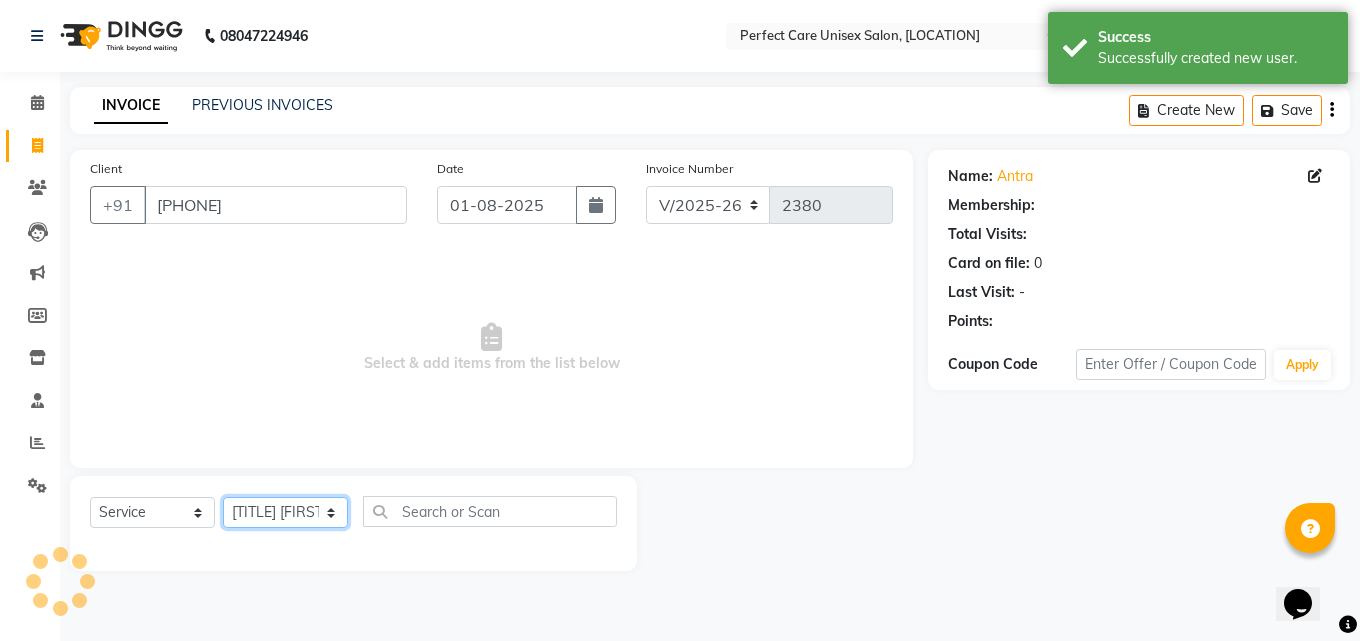 click on "Select Stylist MISS [LAST] MISS [LAST] MISS [LAST]  MISS [LAST] MISS [LAST] MISS. [LAST] MISS. [LAST]  MISS [LAST] MISS. [LAST] MISS [LAST] mohbat MR. [LAST] MR. [LAST] MR. [LAST]  MR [LAST] MR. [LAST] MR. [LAST] MR. [LAST] MR. [LAST] MR. [LAST] MR. [LAST] MR. [LAST] MR. [LAST] MR. [LAST] MR. [LAST] MS [LAST]" 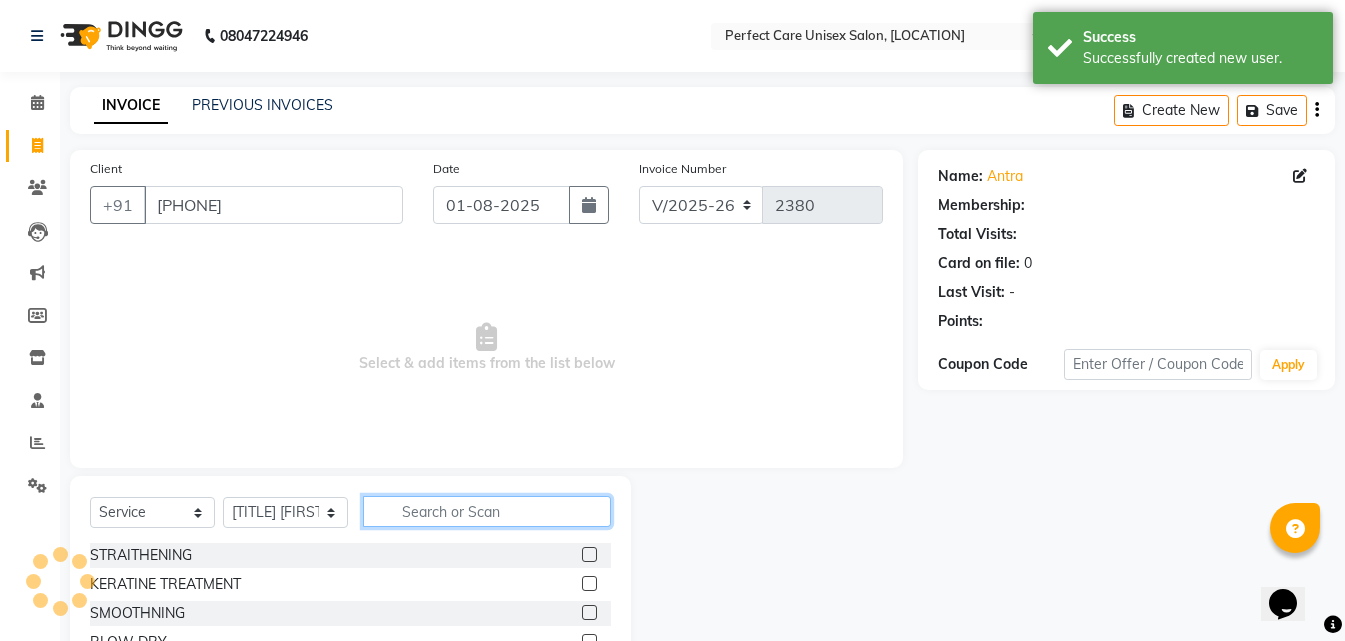 drag, startPoint x: 418, startPoint y: 505, endPoint x: 530, endPoint y: 502, distance: 112.04017 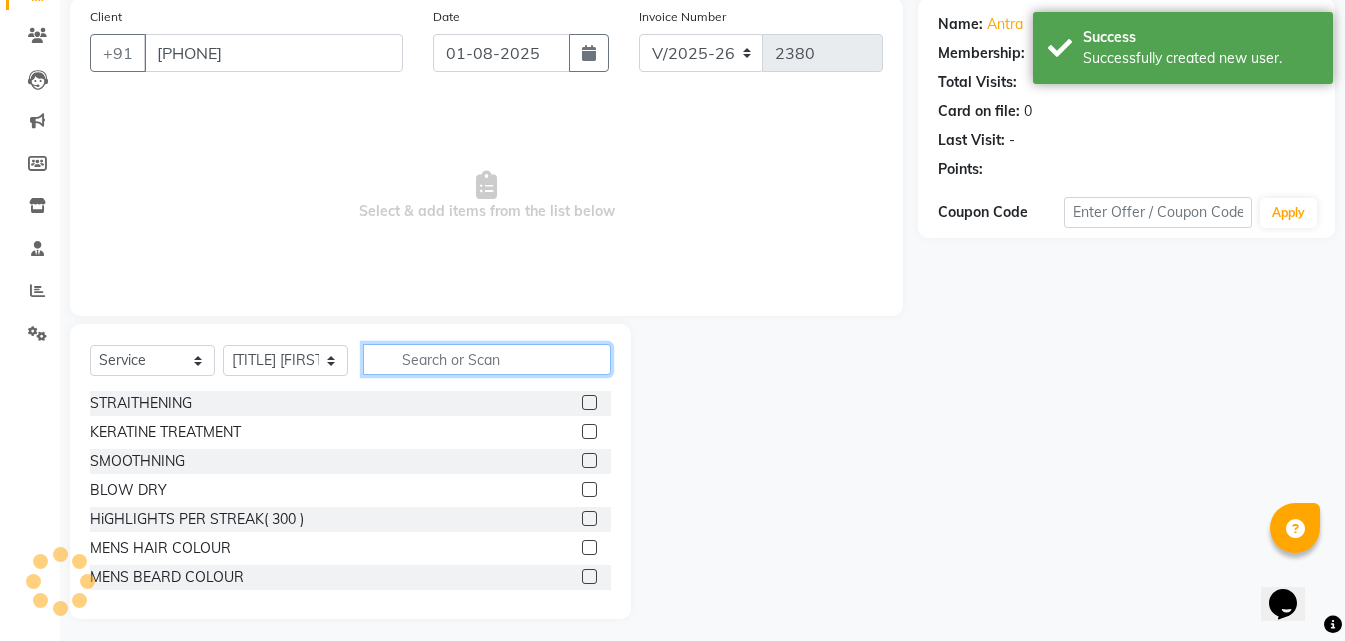 scroll, scrollTop: 160, scrollLeft: 0, axis: vertical 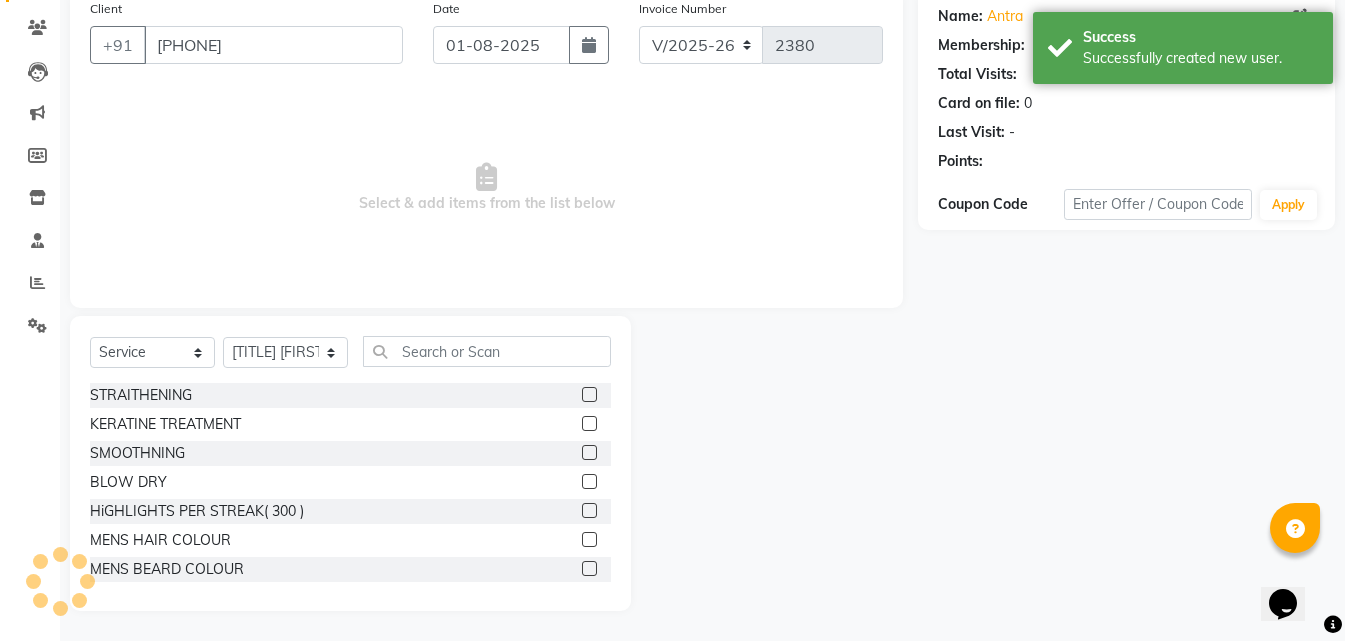 click 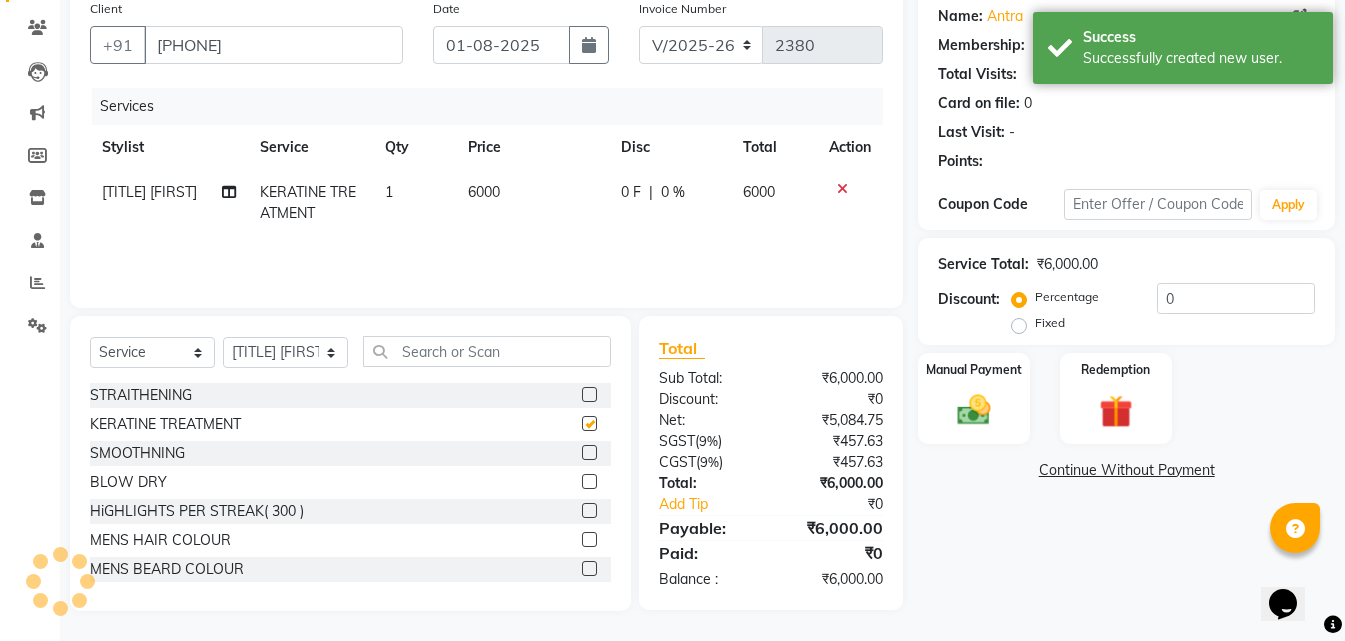 checkbox on "false" 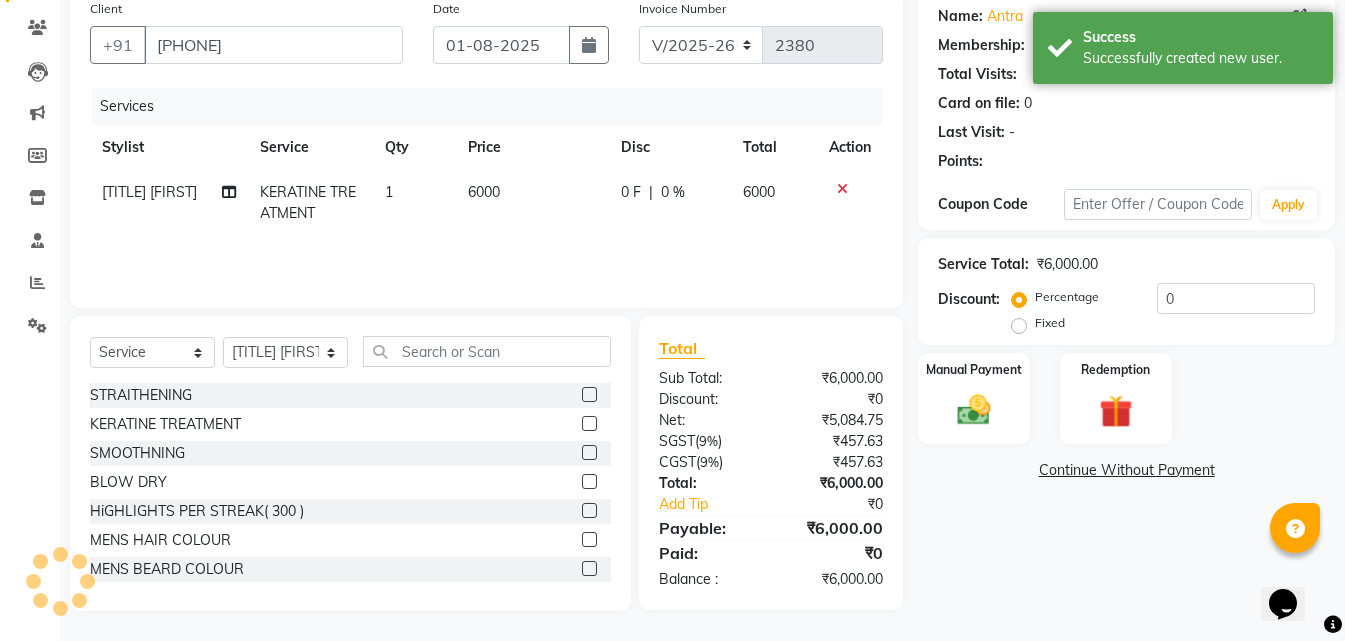 click on "6000" 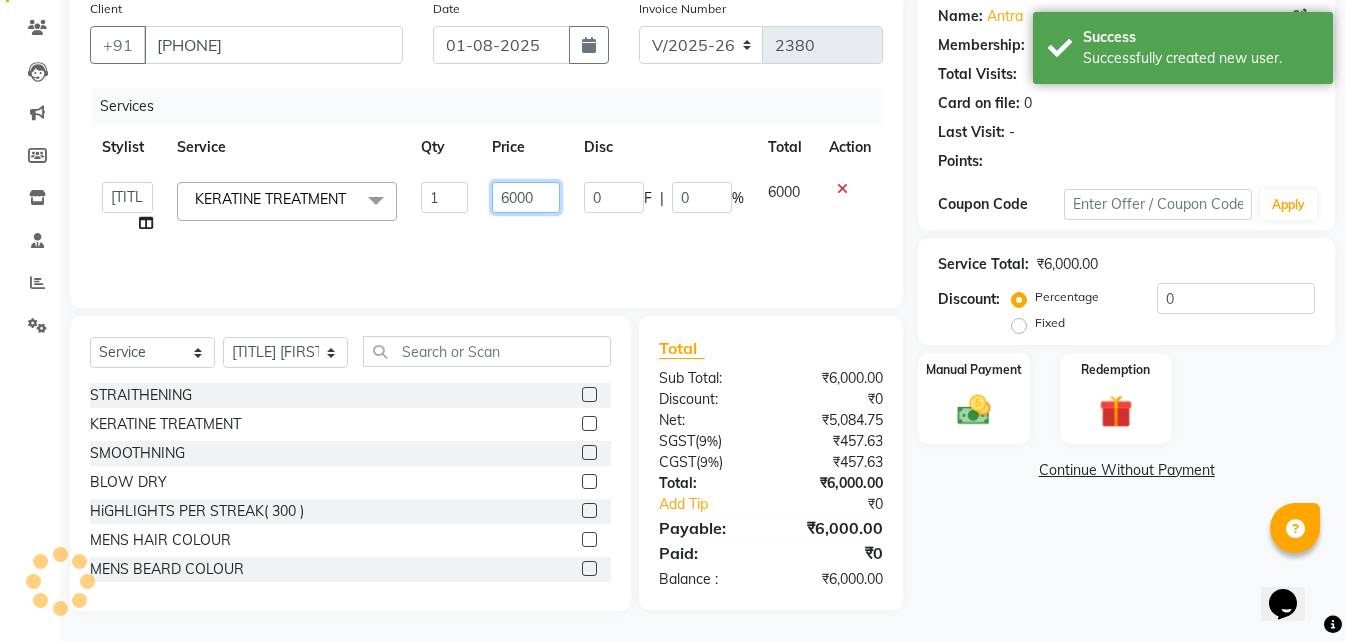 click on "6000" 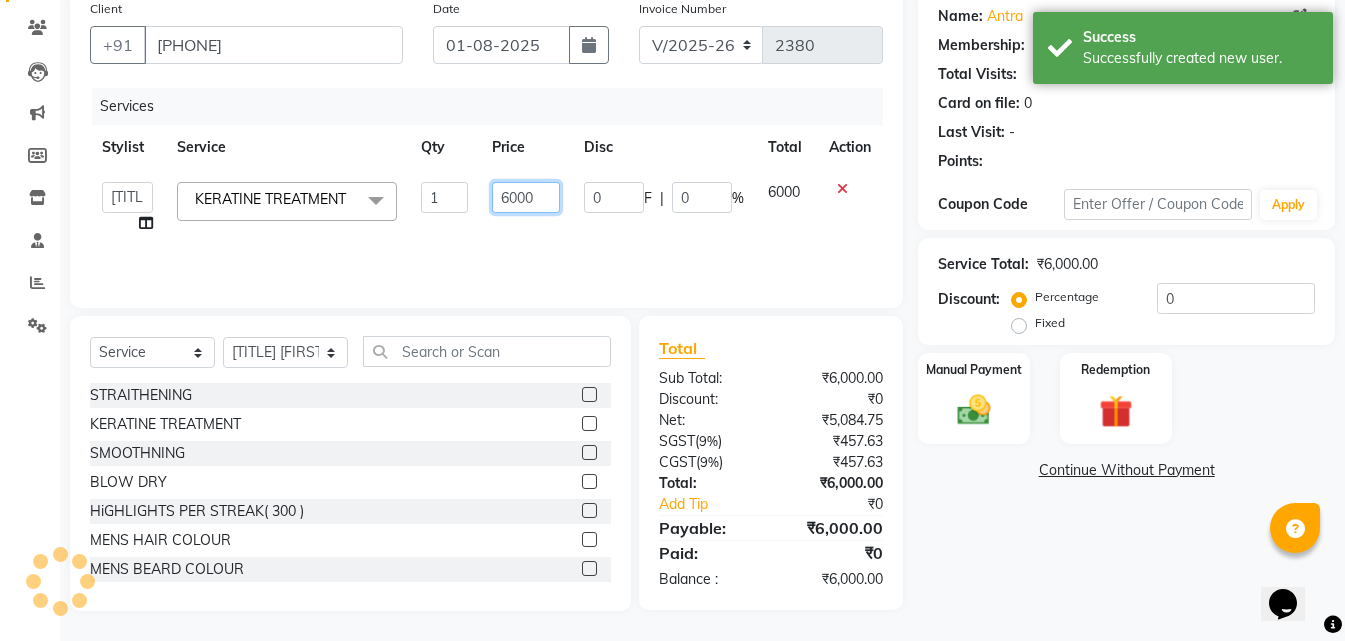 select on "1: Object" 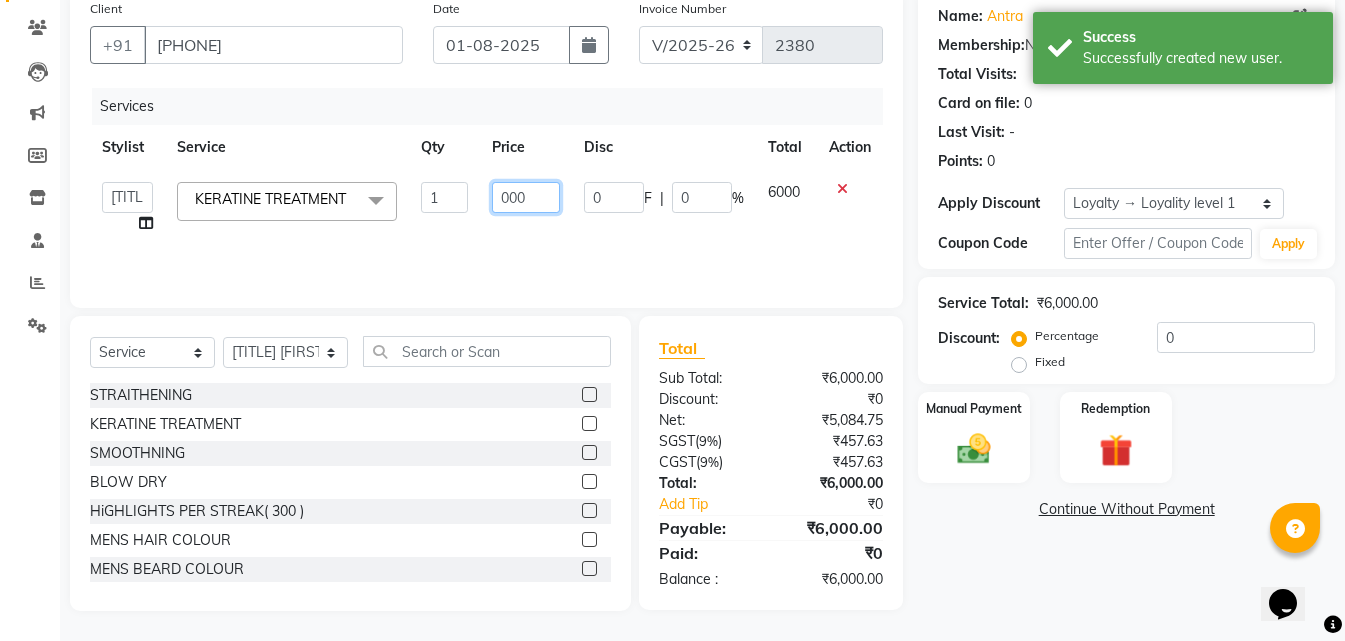 type on "4000" 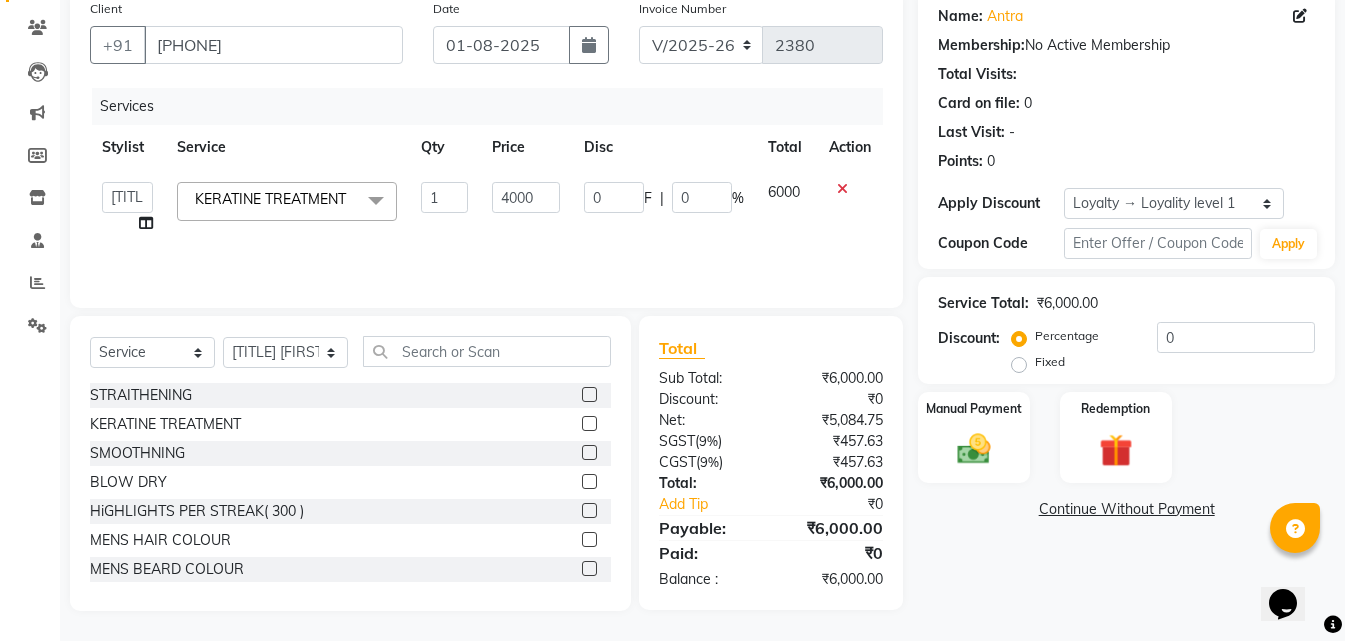 click on "0 F | 0 %" 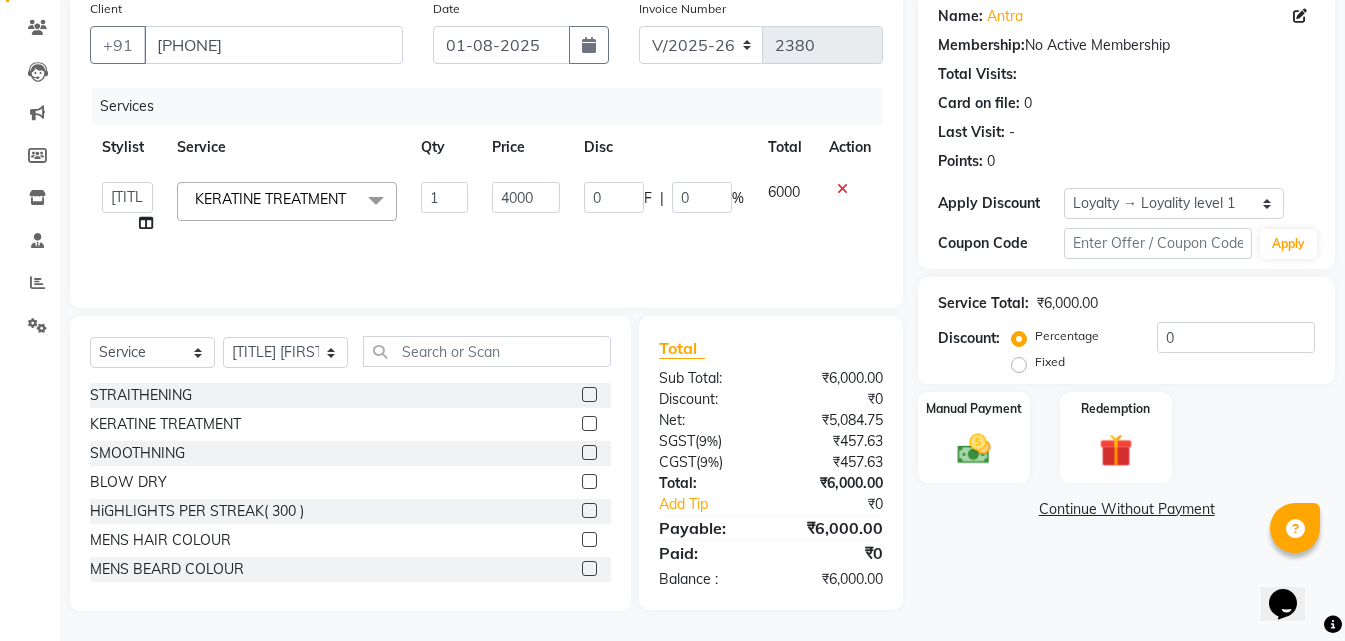 select on "28404" 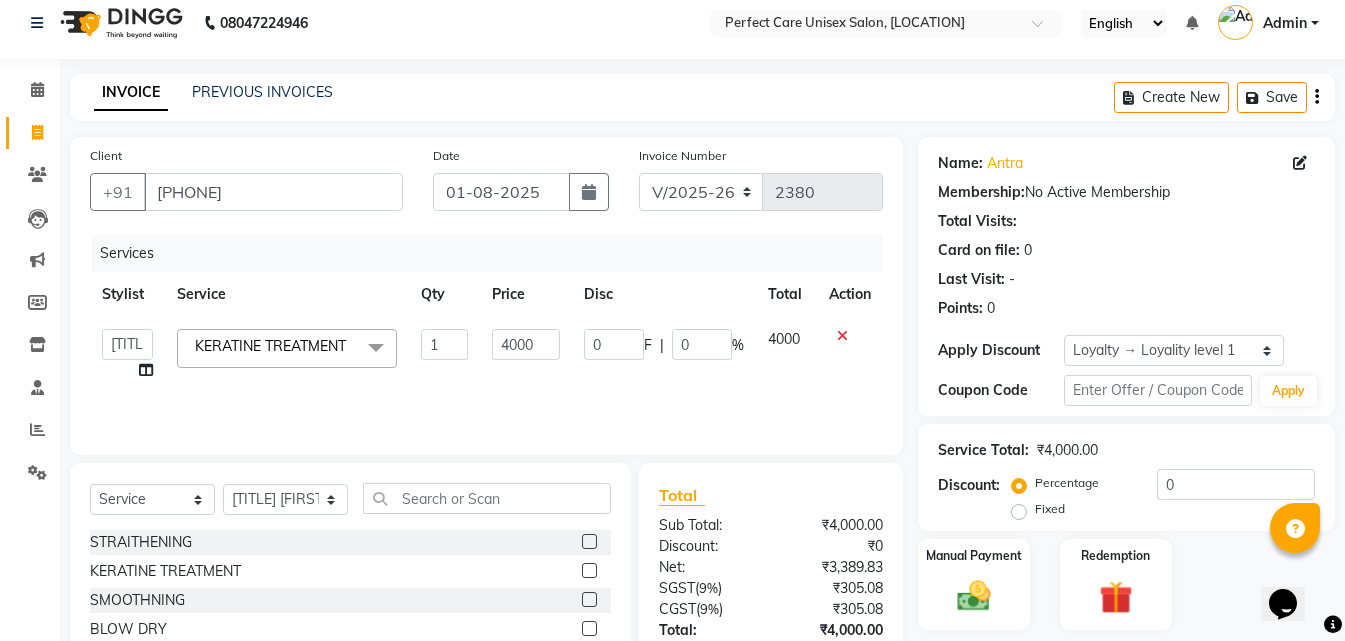 scroll, scrollTop: 0, scrollLeft: 0, axis: both 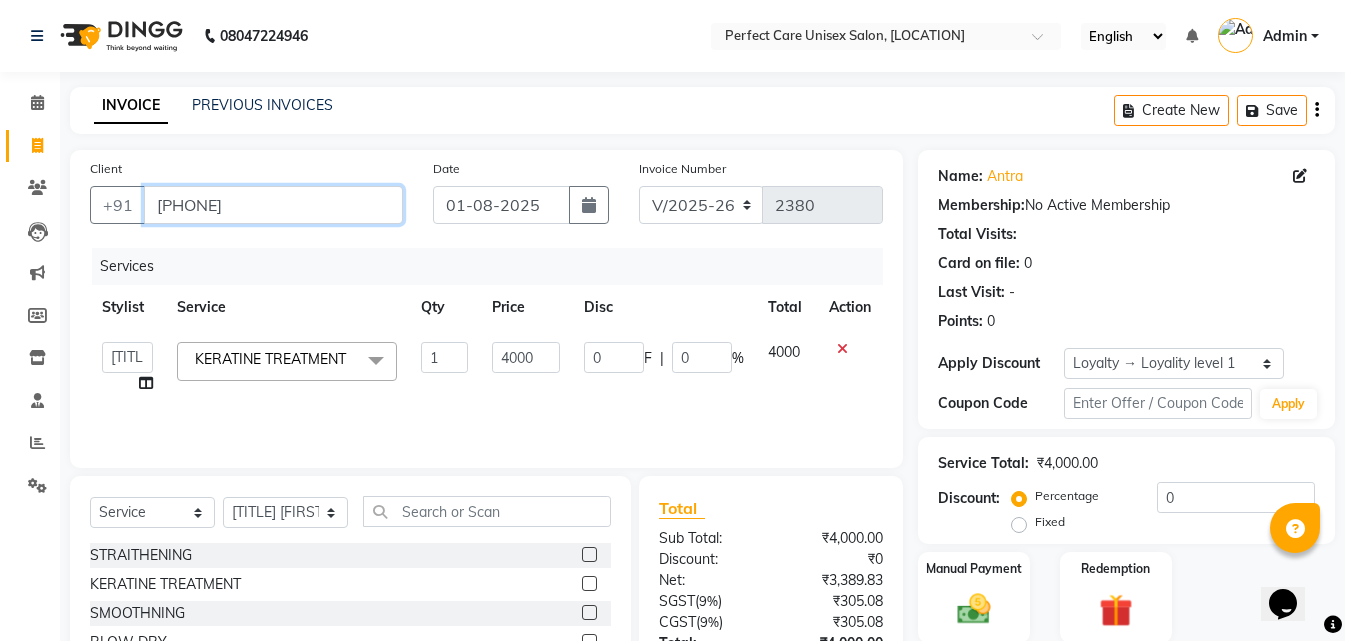 click on "9039051855" at bounding box center (273, 205) 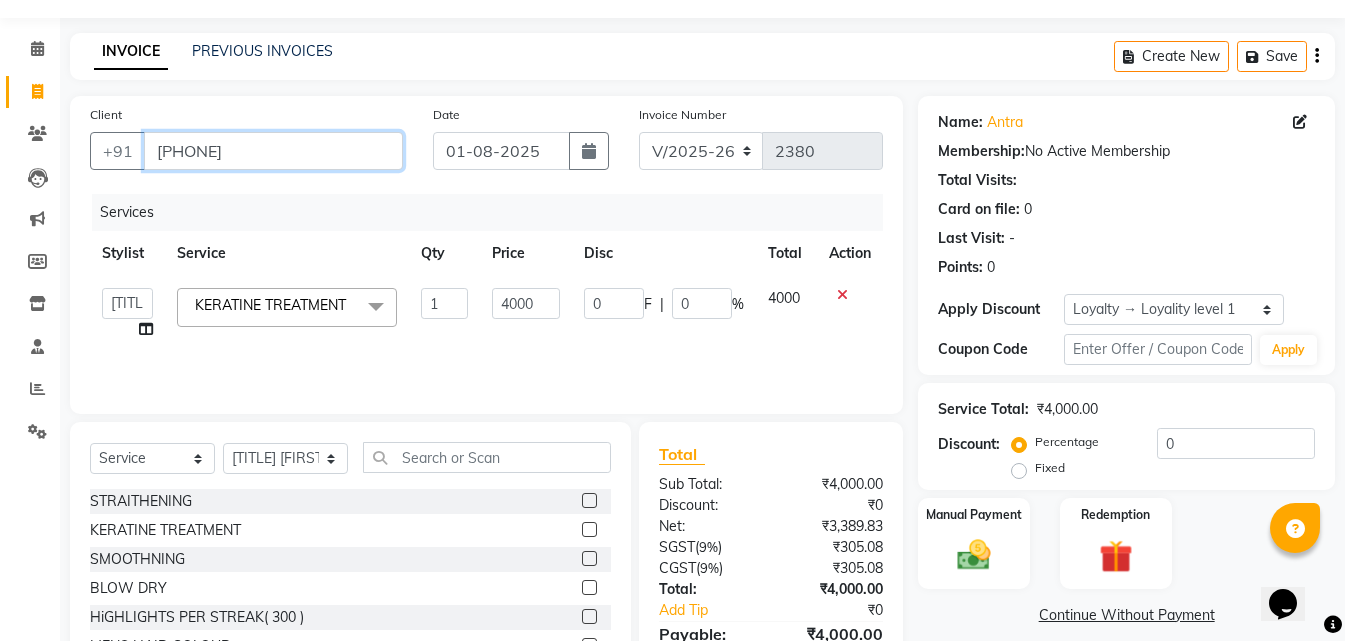 scroll, scrollTop: 160, scrollLeft: 0, axis: vertical 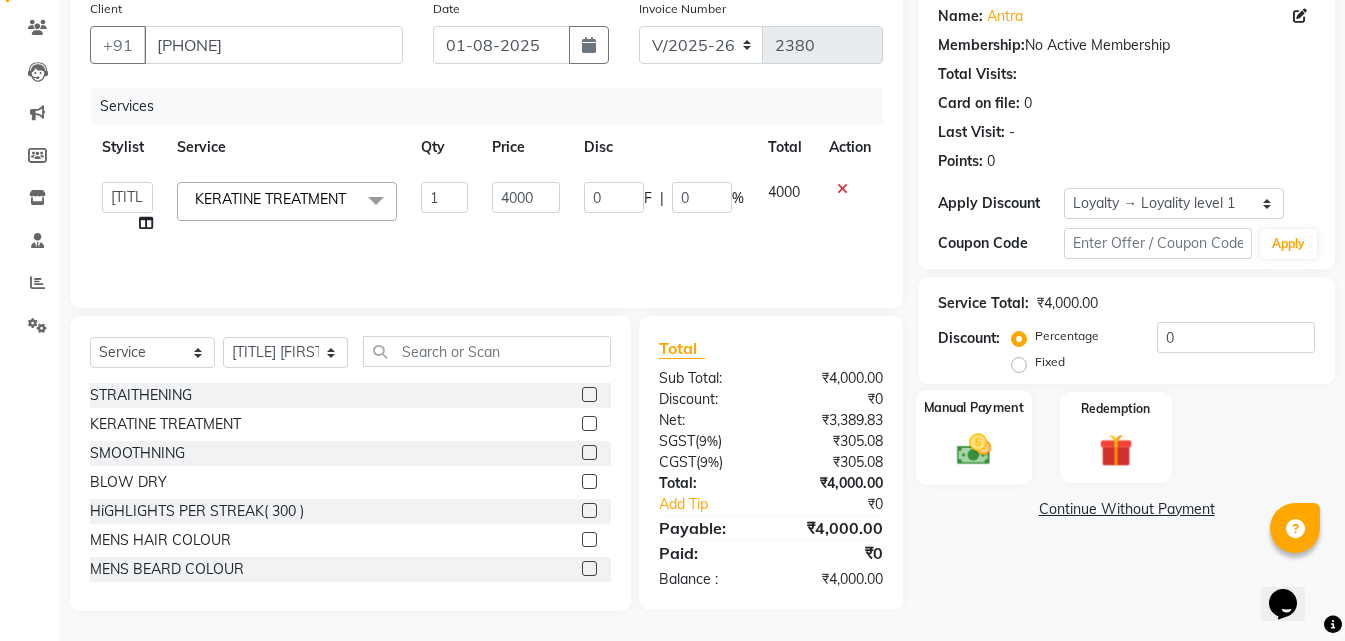 click on "Manual Payment" 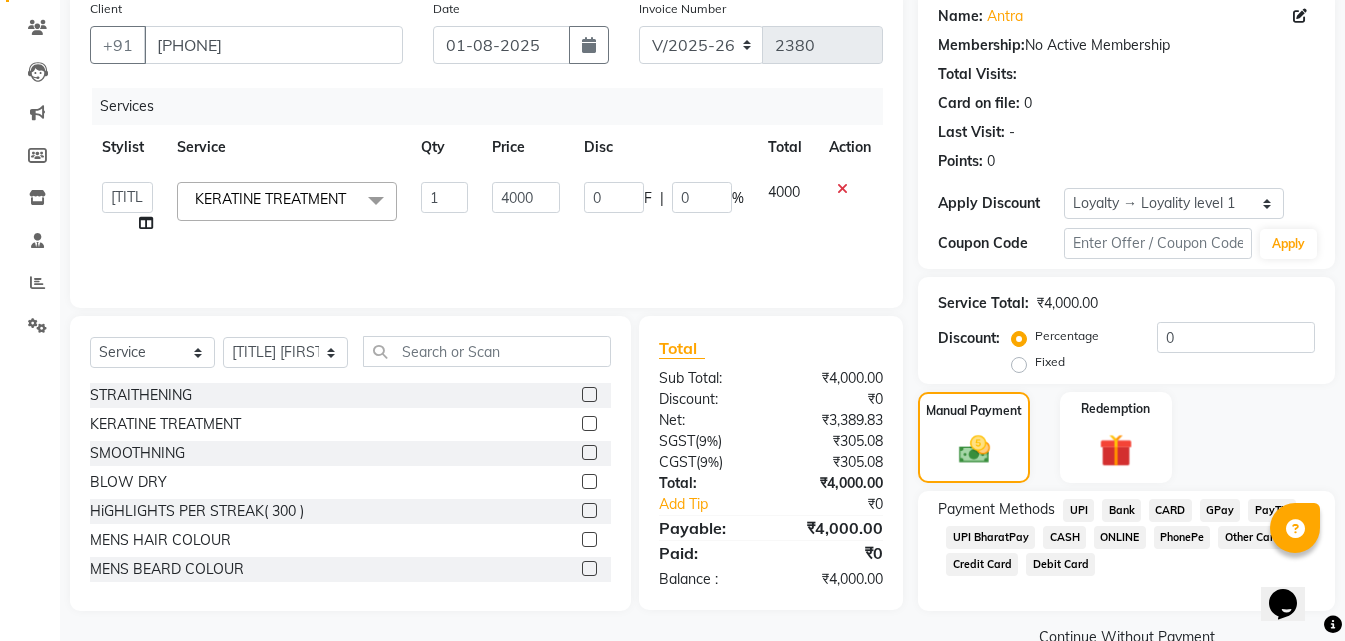 click on "ONLINE" 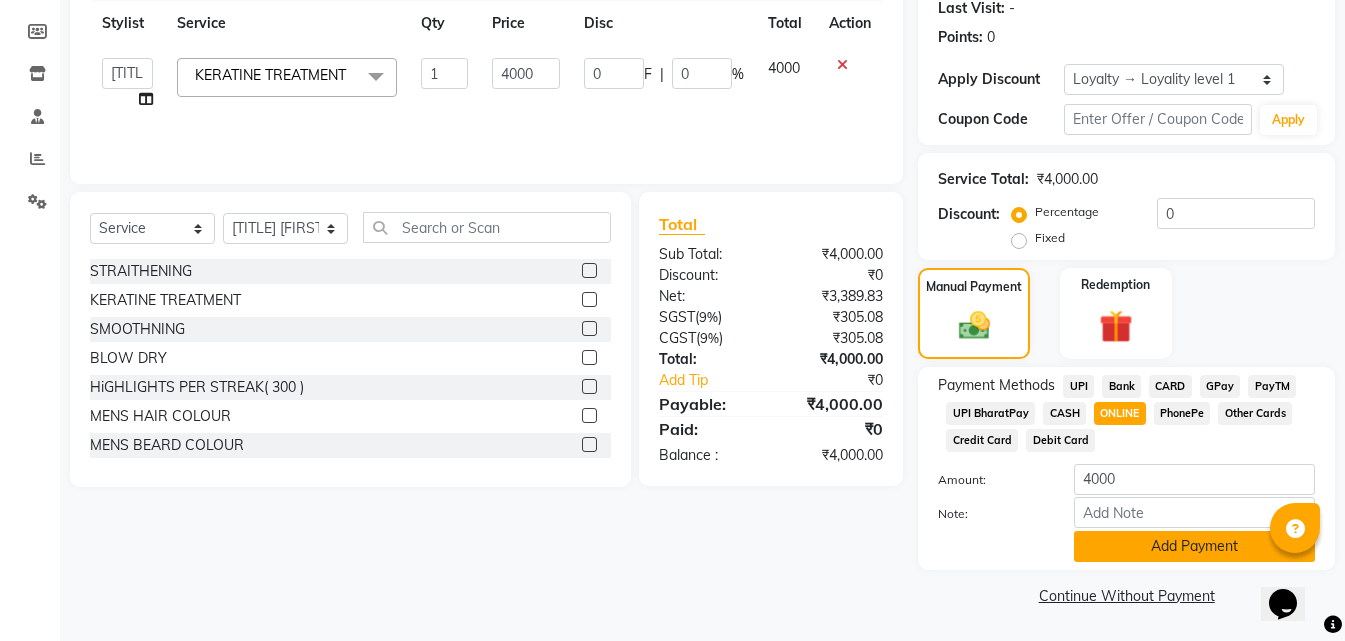 click on "Add Payment" 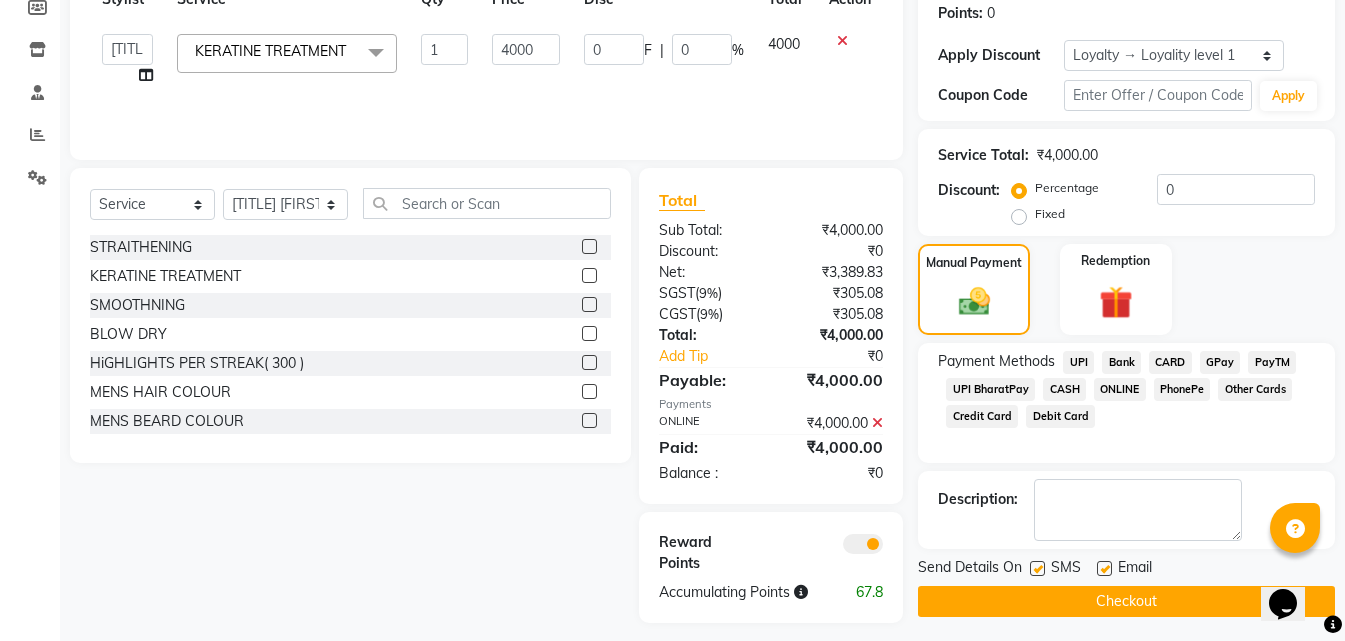 scroll, scrollTop: 320, scrollLeft: 0, axis: vertical 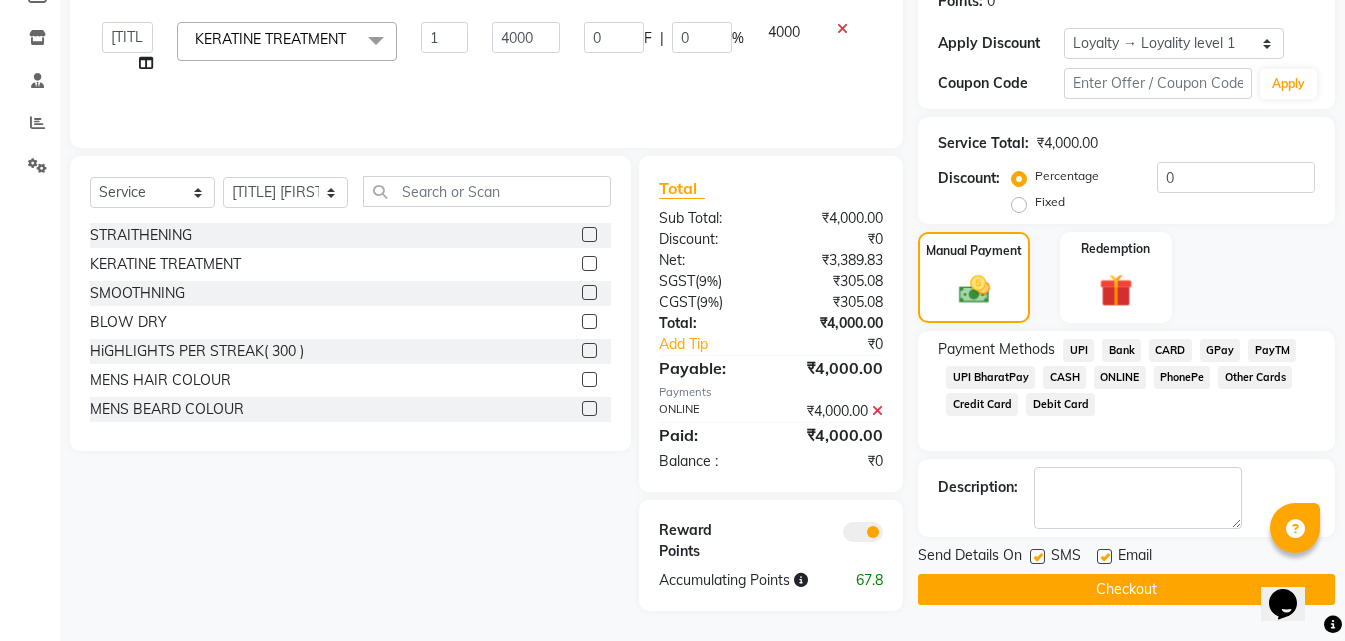 click on "Checkout" 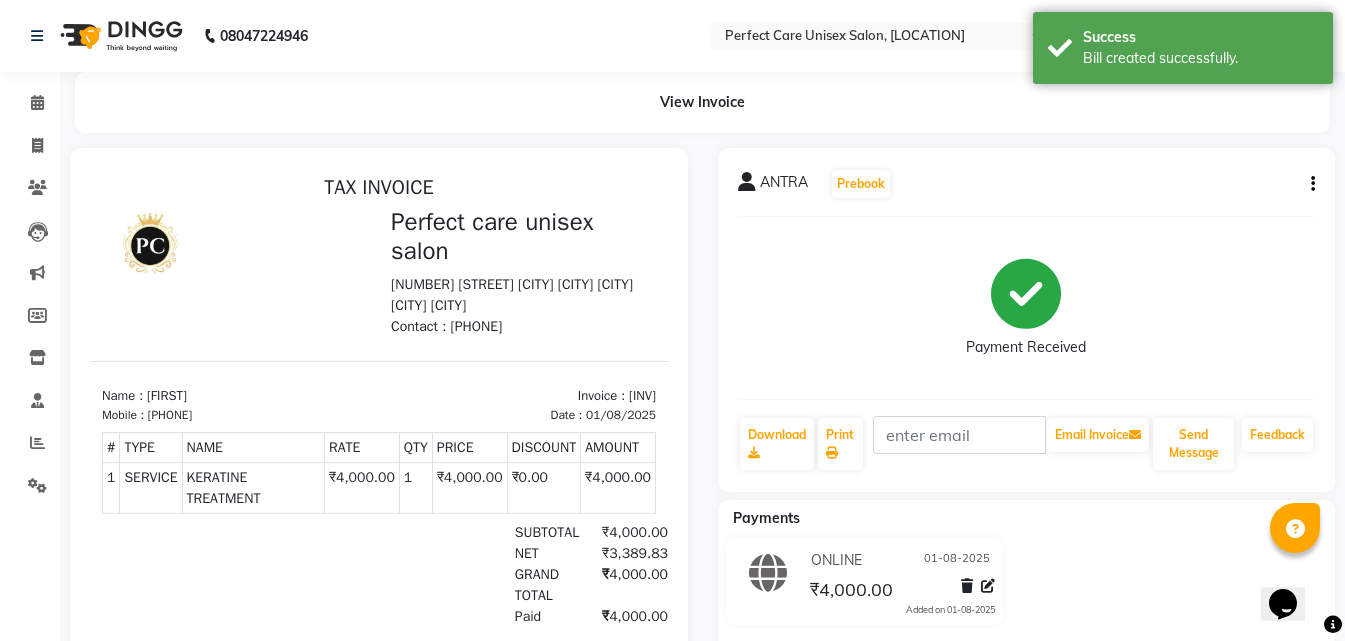 scroll, scrollTop: 0, scrollLeft: 0, axis: both 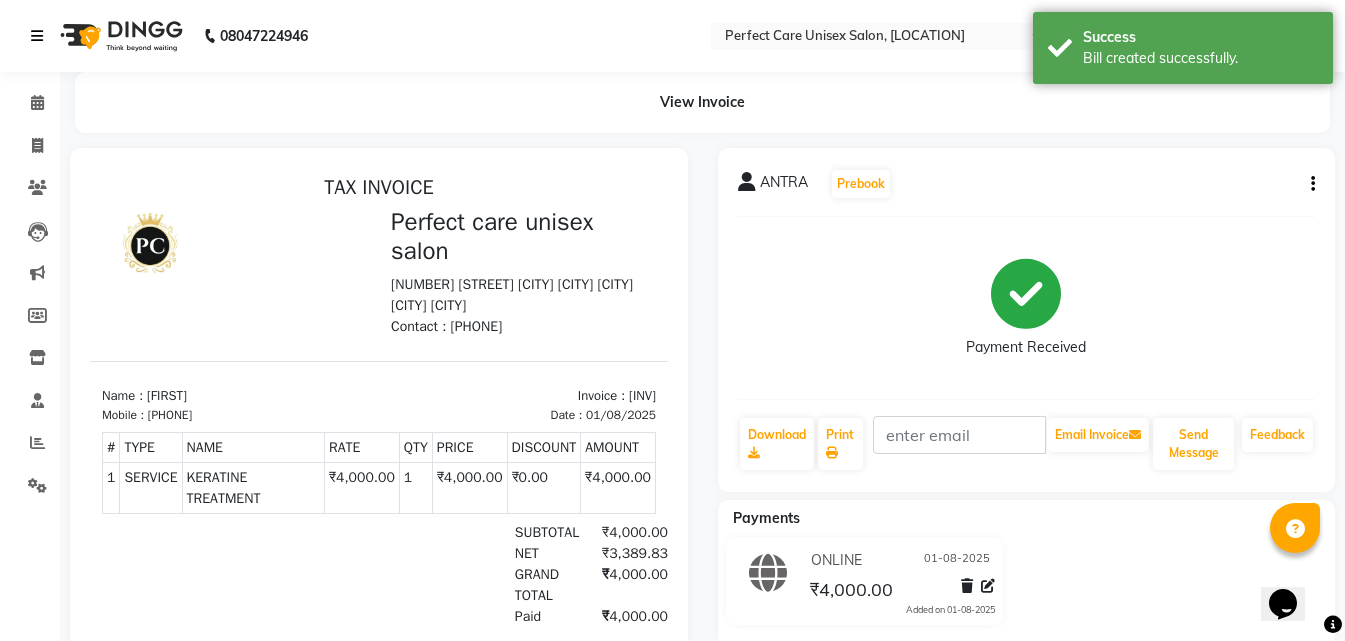 select on "service" 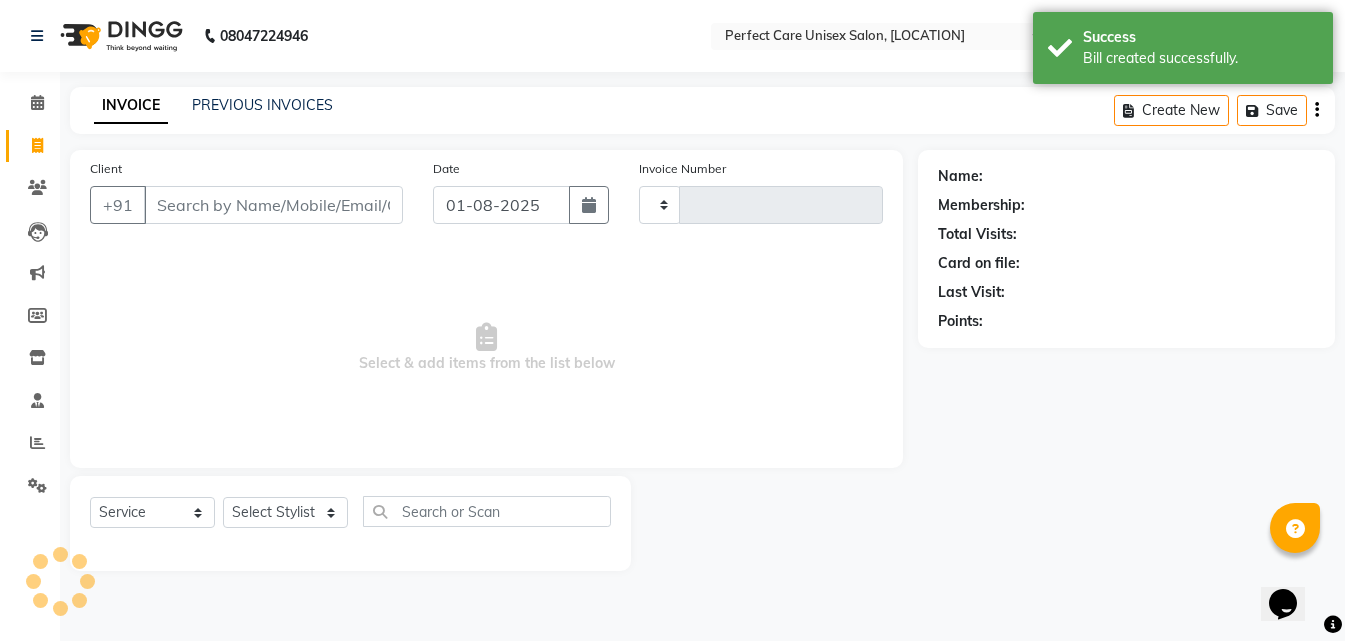 type on "2381" 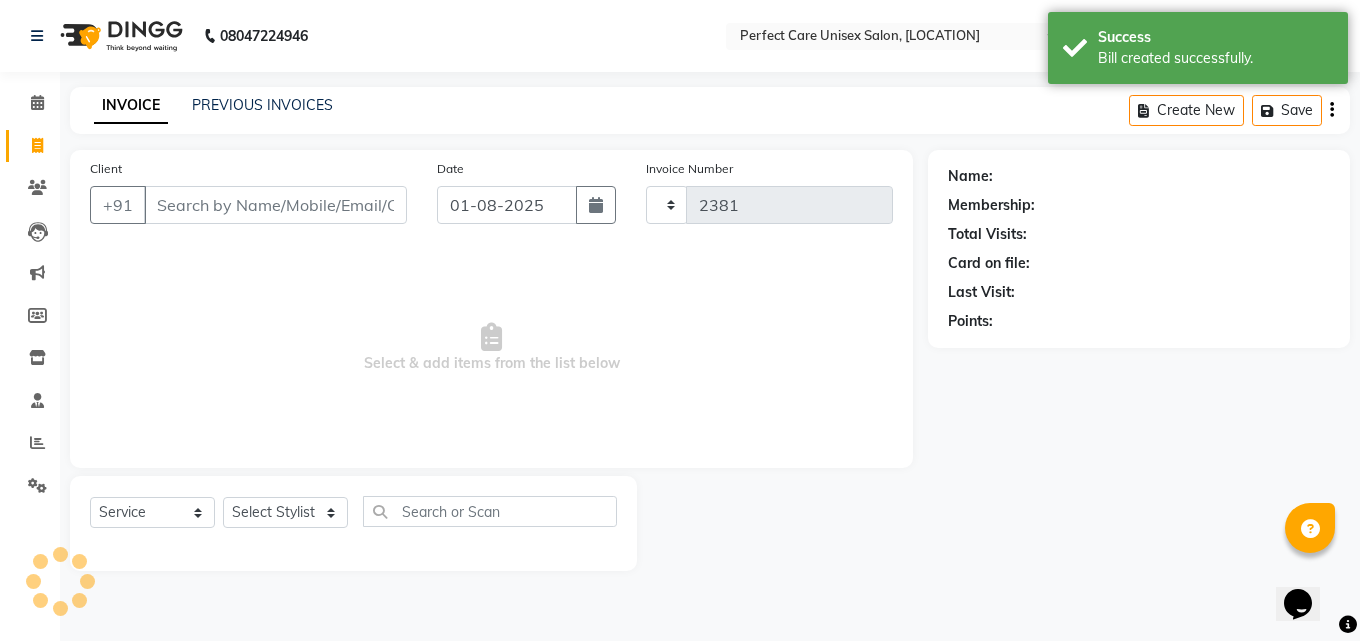 select on "4751" 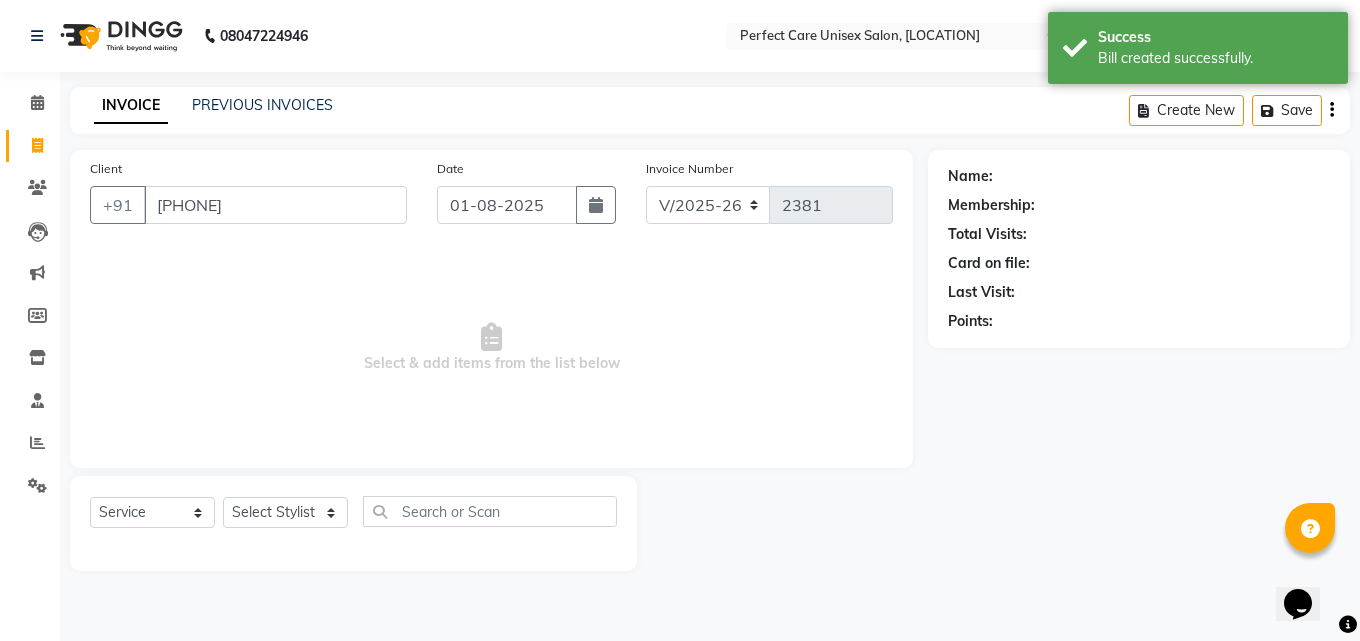type on "9039051855" 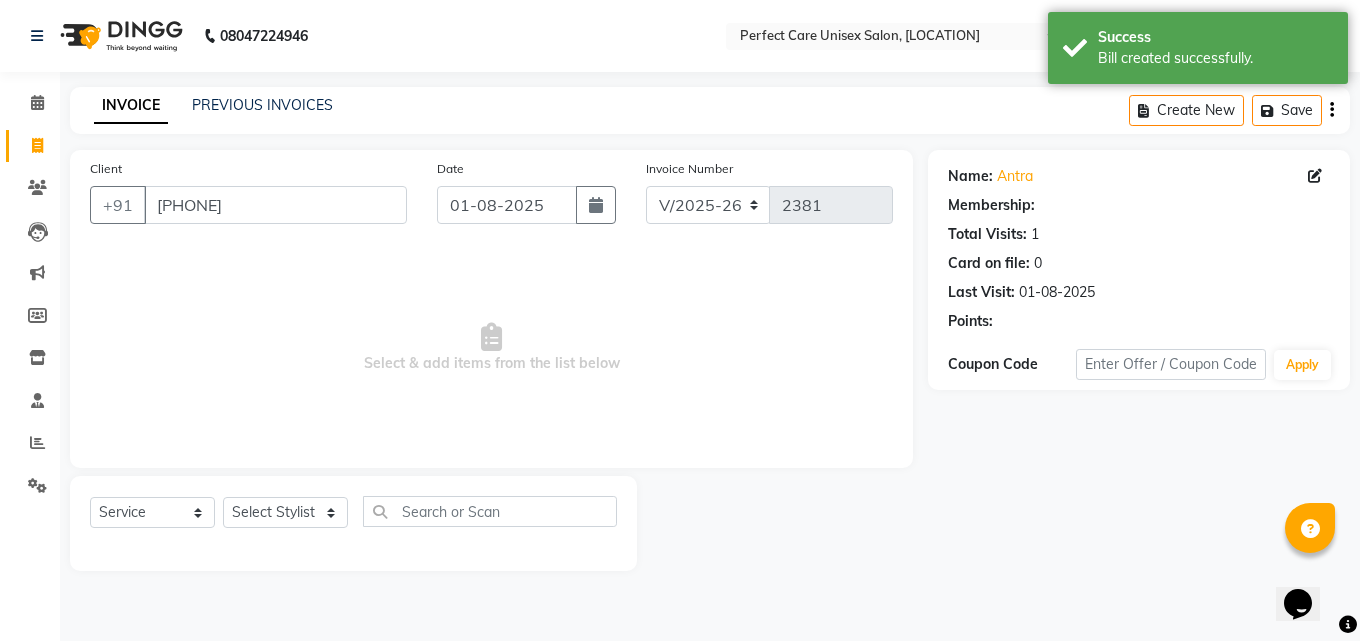 select on "1: Object" 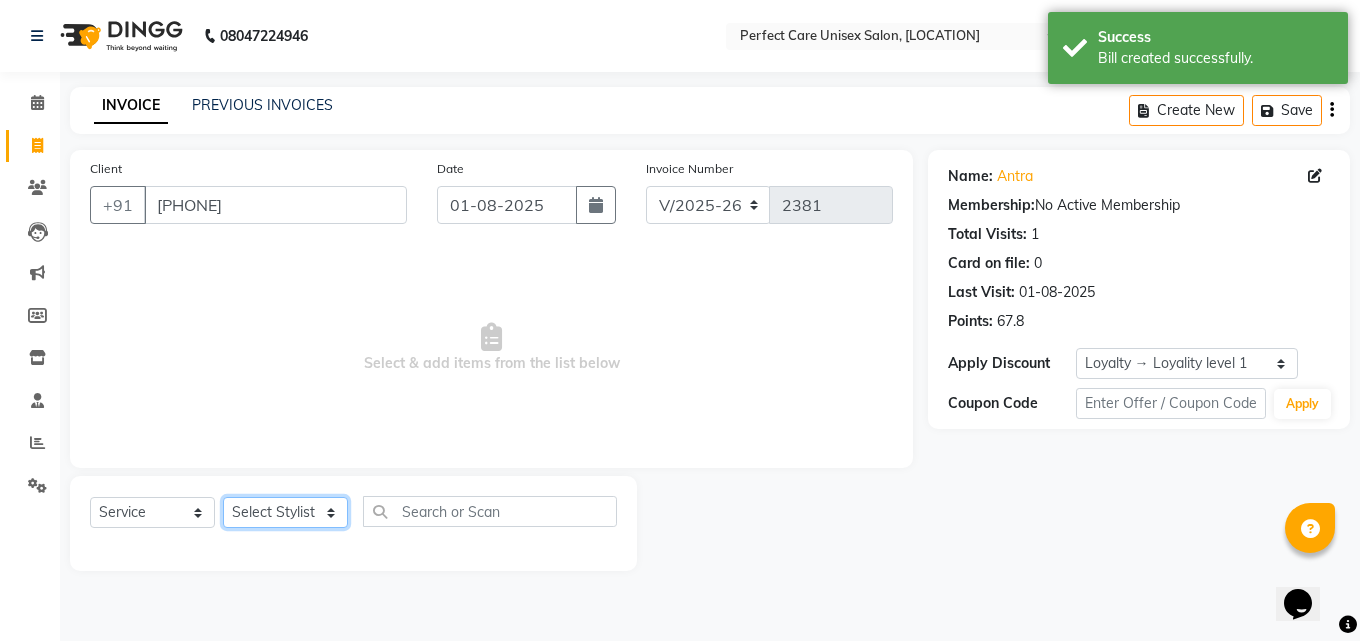 click on "Select Stylist MISS [LAST] MISS [LAST] MISS [LAST]  MISS [LAST] MISS [LAST] MISS. [LAST] MISS. [LAST]  MISS [LAST] MISS. [LAST] MISS [LAST] mohbat MR. [LAST] MR. [LAST] MR. [LAST]  MR [LAST] MR. [LAST] MR. [LAST] MR. [LAST] MR. [LAST] MR. [LAST] MR. [LAST] MR. [LAST] MR. [LAST] MR. [LAST] MR. [LAST] MS [LAST]" 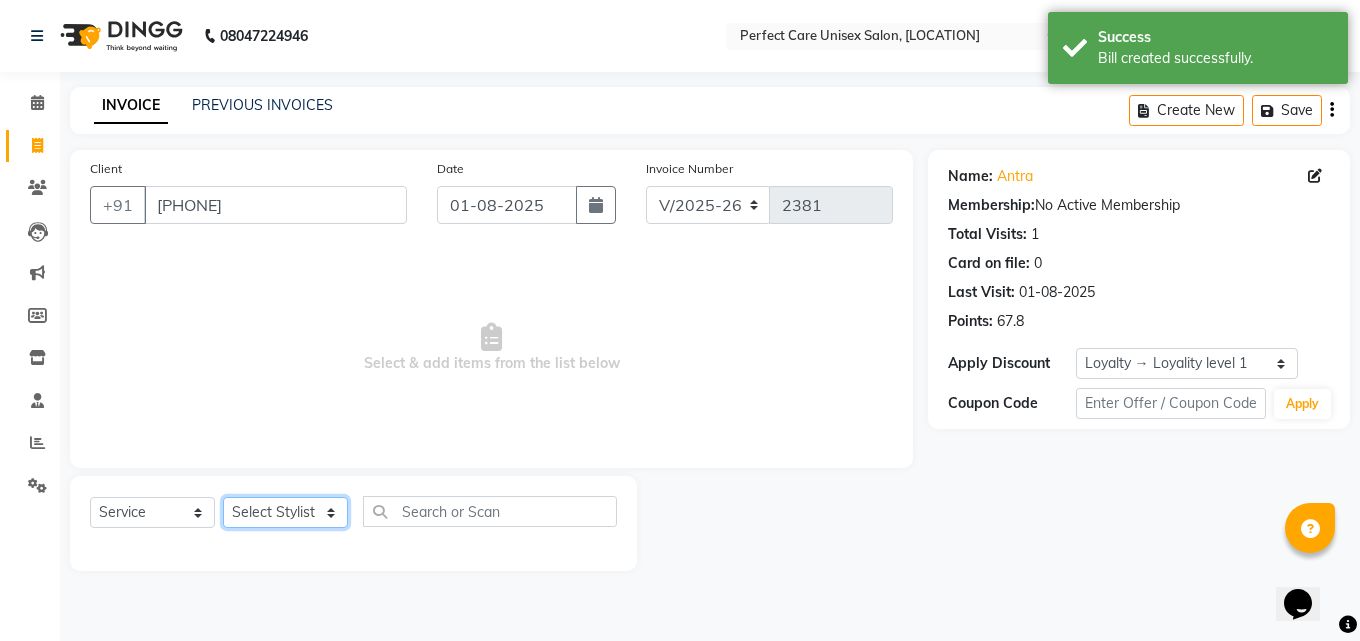 select on "32651" 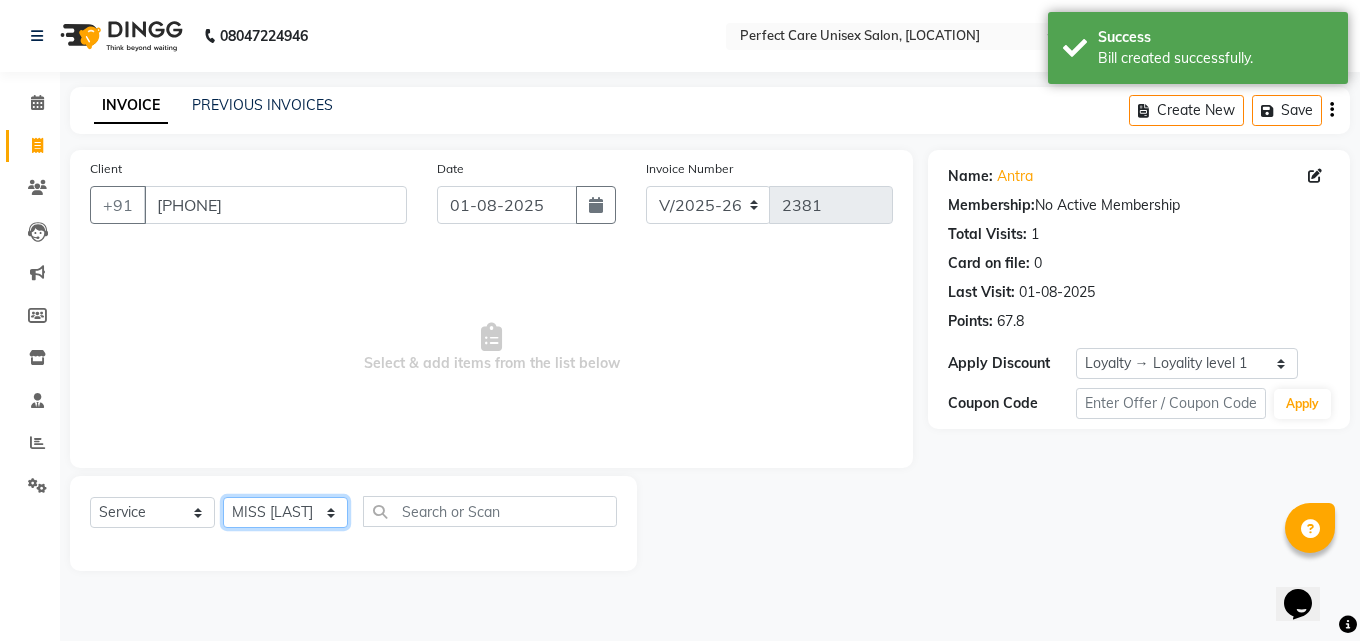click on "Select Stylist MISS [LAST] MISS [LAST] MISS [LAST]  MISS [LAST] MISS [LAST] MISS. [LAST] MISS. [LAST]  MISS [LAST] MISS. [LAST] MISS [LAST] mohbat MR. [LAST] MR. [LAST] MR. [LAST]  MR [LAST] MR. [LAST] MR. [LAST] MR. [LAST] MR. [LAST] MR. [LAST] MR. [LAST] MR. [LAST] MR. [LAST] MR. [LAST] MR. [LAST] MS [LAST]" 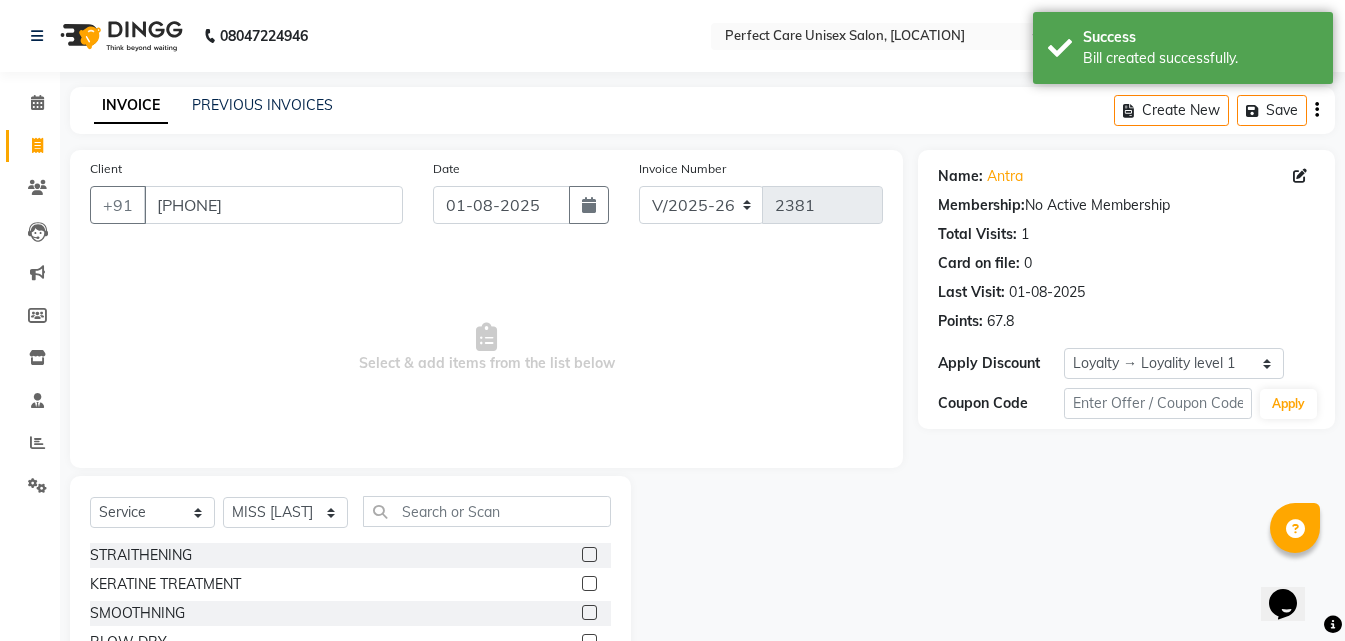 click on "Select  Service  Product  Membership  Package Voucher Prepaid Gift Card  Select Stylist MISS CHANDA MISS KAYNAT MISS KRITIKA  MISS PIHU MISS POOJA MISS.SHRADDHA MISS.SHREYA  MISS SUDHA  MISS. USHA MISS YAMINI mohbat MR. AARIF MR.ANGAD MR. ARBAZ MR. ARUN  MR ARYAN MR. AVINASH MR. FARMAN MR.KARAN MR.KASIM MR. NAUSHAD MR.NAZIM MR. SAM MR.SAMEER MR.VIKASH MR.VISHAL MS RAMCHARAN NONE rashmi STRAITHENING  KERATINE TREATMENT   SMOOTHNING  BLOW DRY  HiGHLIGHTS  PER STREAK( 300 )  MENS HAIR COLOUR   MENS BEARD COLOUR   ROOT TOUCHUP FEMALE  FULL HAND  CHOCLATE WAX  FULL LEG CHOCLATE WAX  UNDERARMS CHOCLATE WAX  FULL HAND NORMAL WAX  UNDERARMS NORMAL WAX  FULL LEG NORMAL WAX  FULL HAND RICA WAX  FULL LEG RICA WAX  EYE BROWS   UPPER LIP  FOR HEAD   CHIN  SIDE LOCK NORMAL WAX  SIDE LOCK THREAD  SIDE LOCK RICA WAX   HAIR SPA  HAIR IRONING   FEMALE HAIR WASH   FEMALE HAIR DO   NOSE WAX  HAIR CUT FEMALE  TOUCH-UP  FACIAL  BLEACH  BODY POLISH  BEARD STYLING  GLOBAL COLOR  B WAXING  HALF LEG RICA WAX  UNDERARMS RICA WAX" 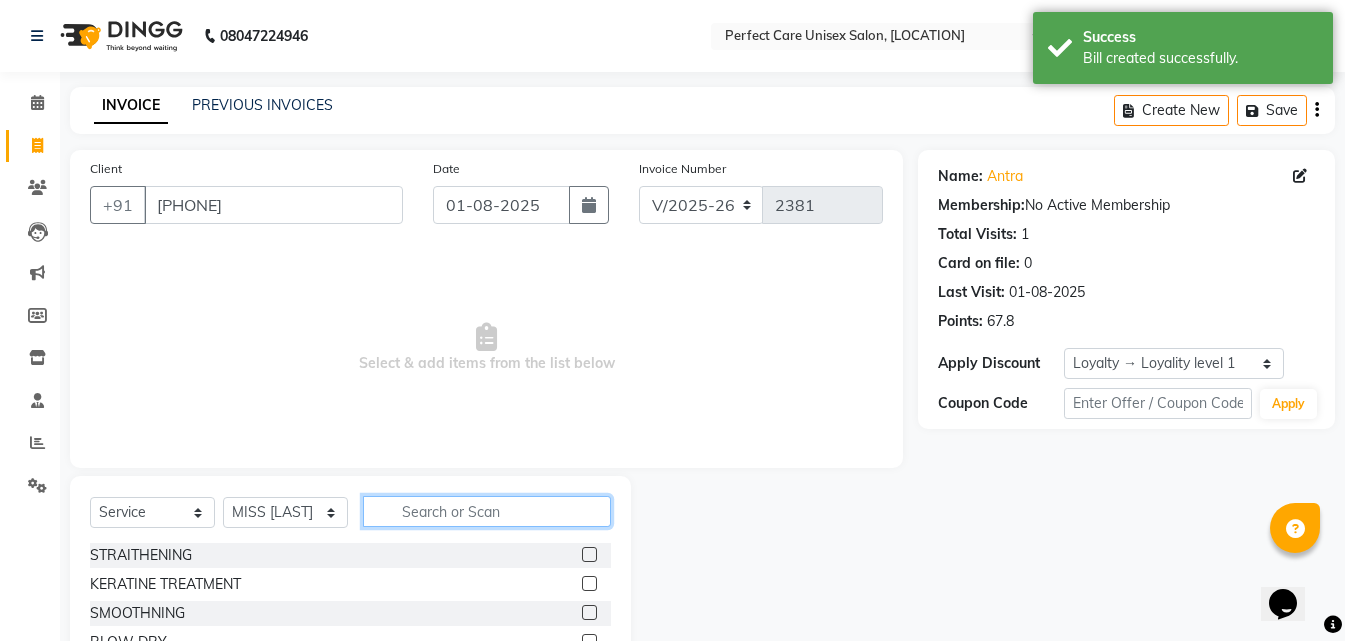click 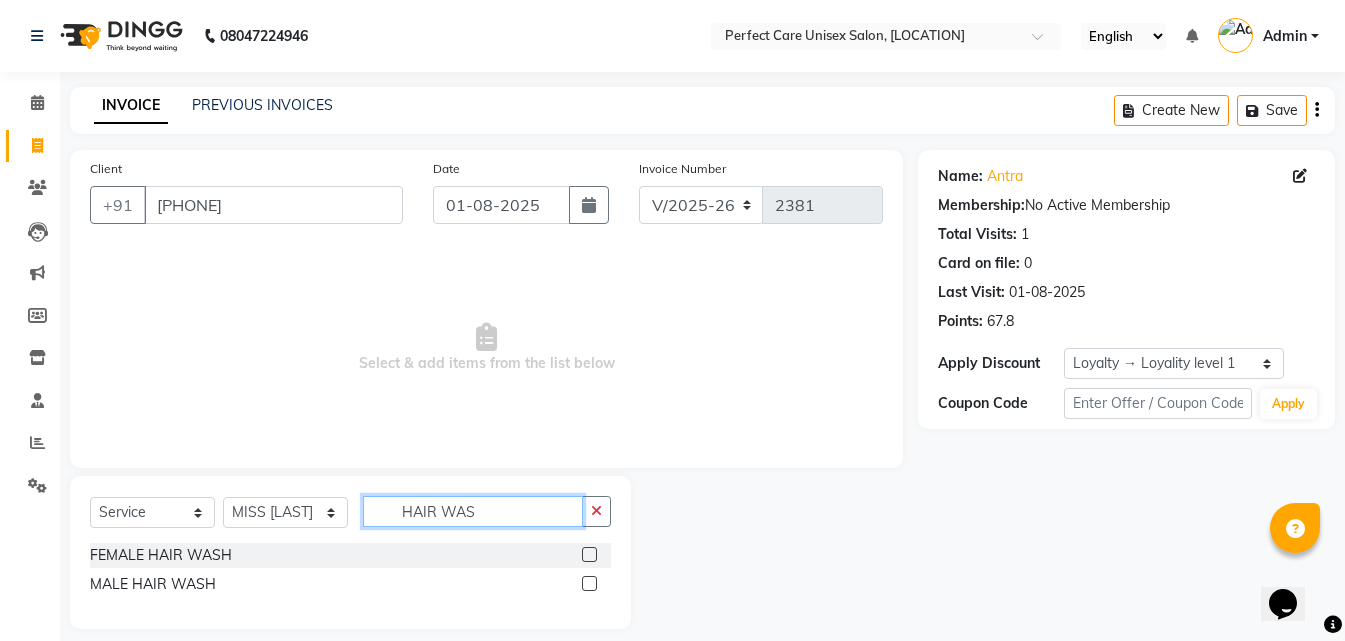 type on "HAIR WAS" 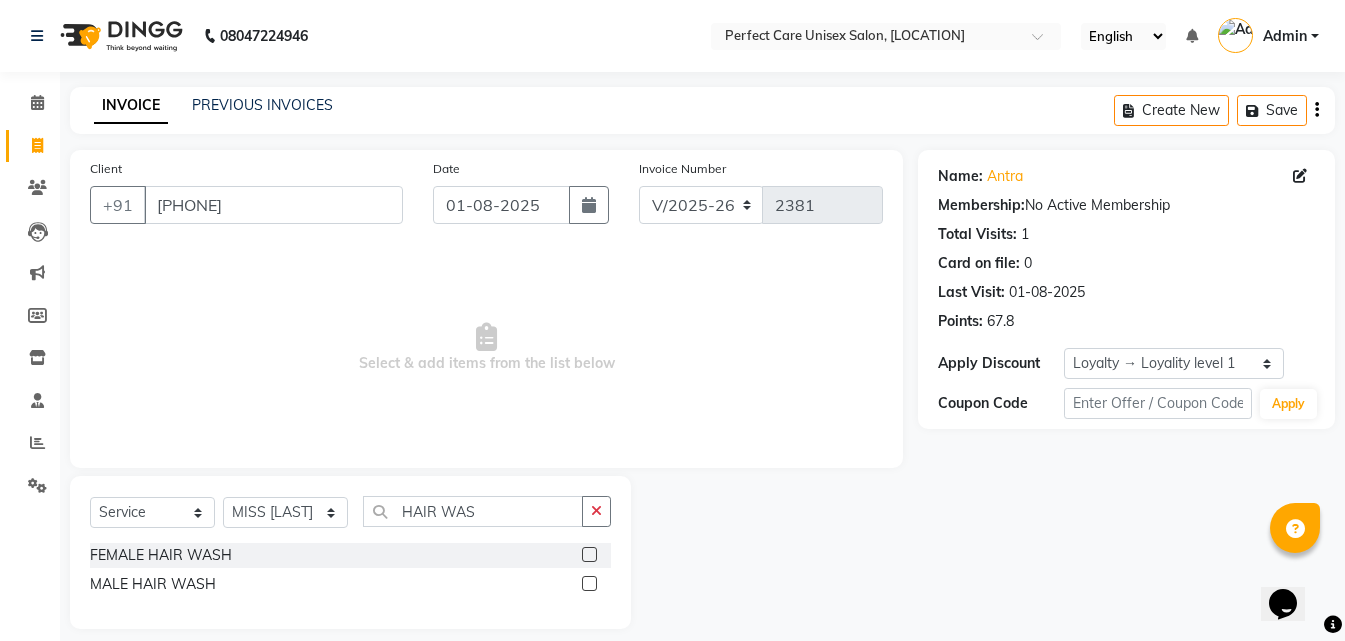 click 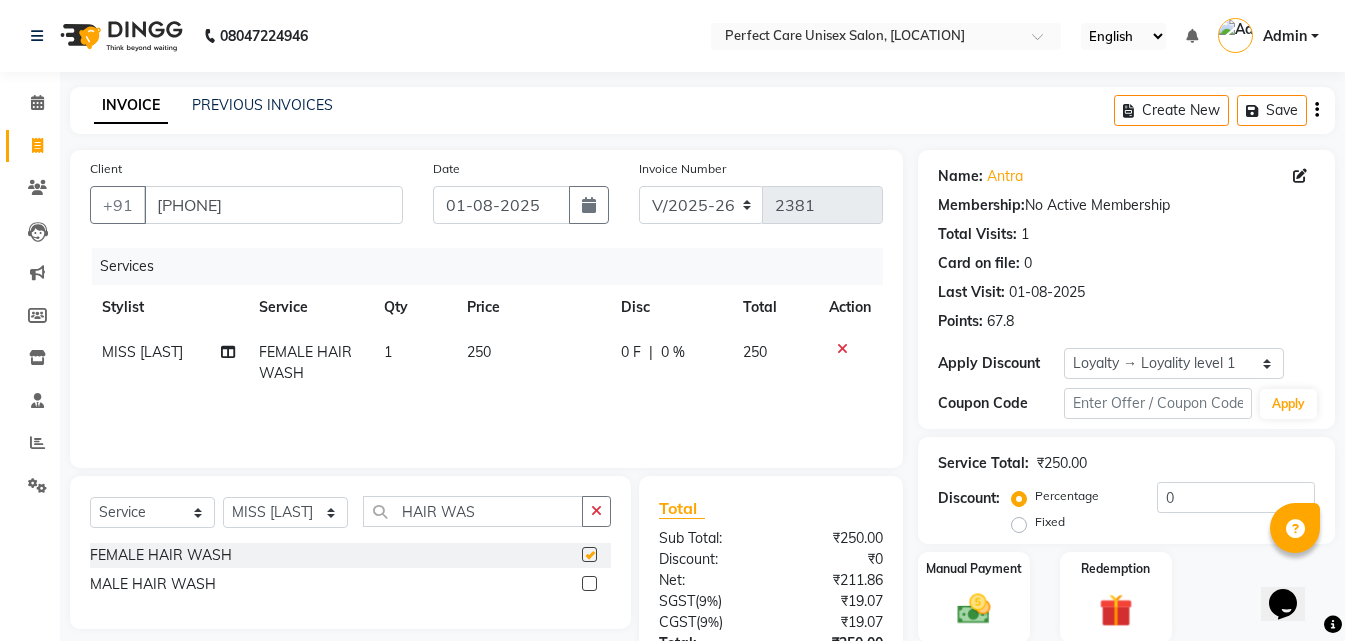 checkbox on "false" 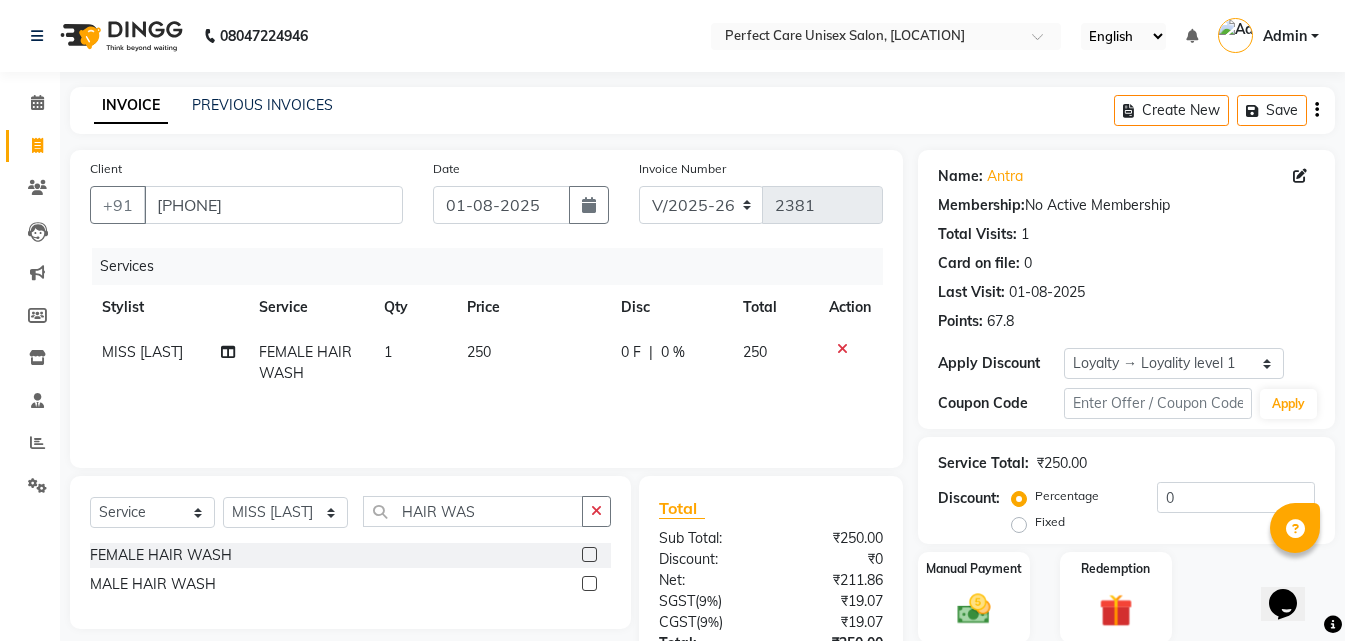 click on "250" 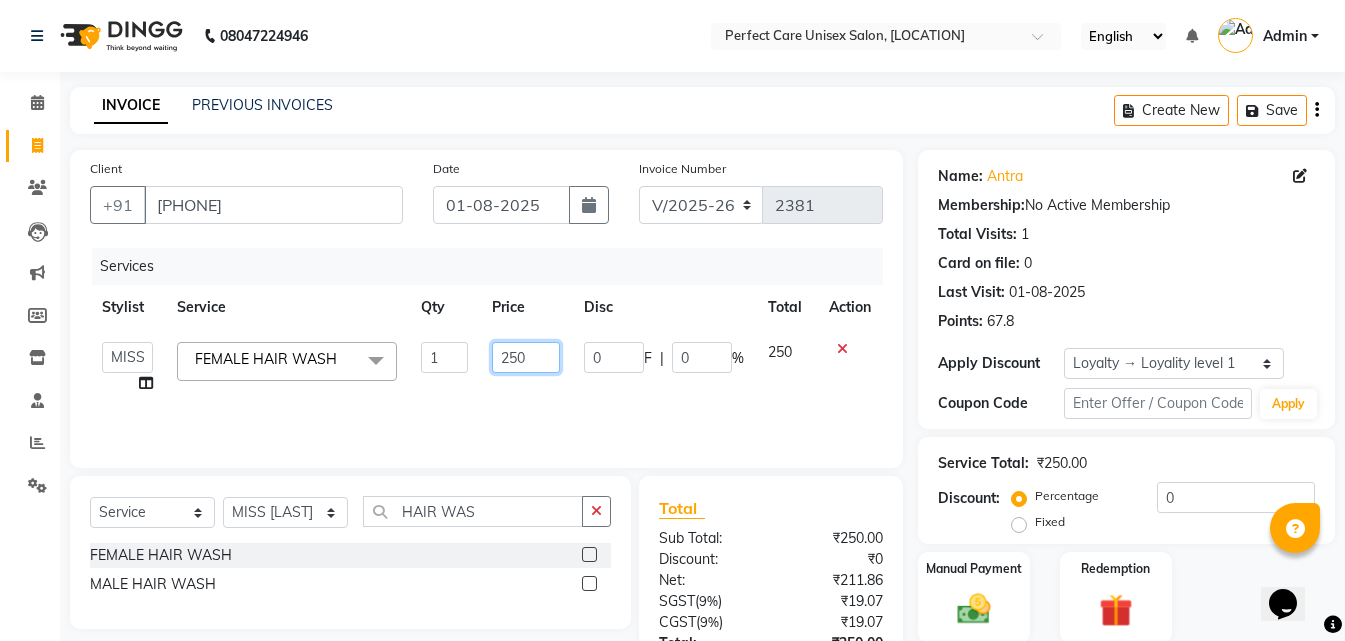 click on "250" 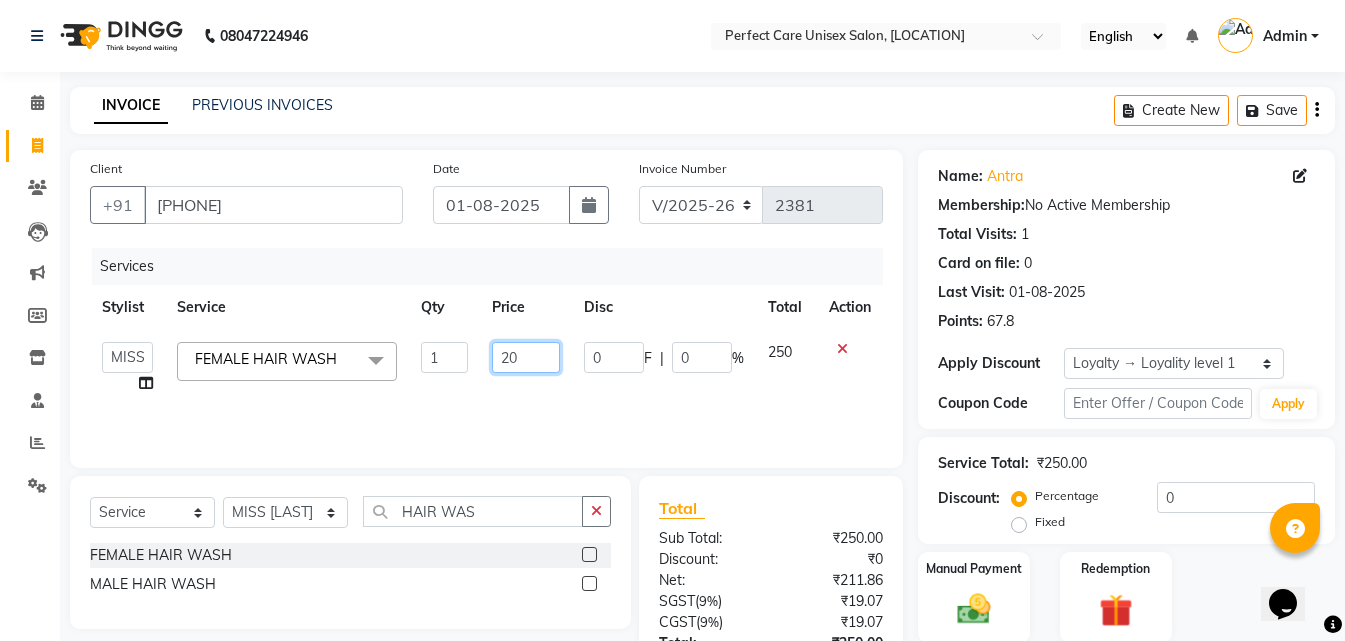 type on "200" 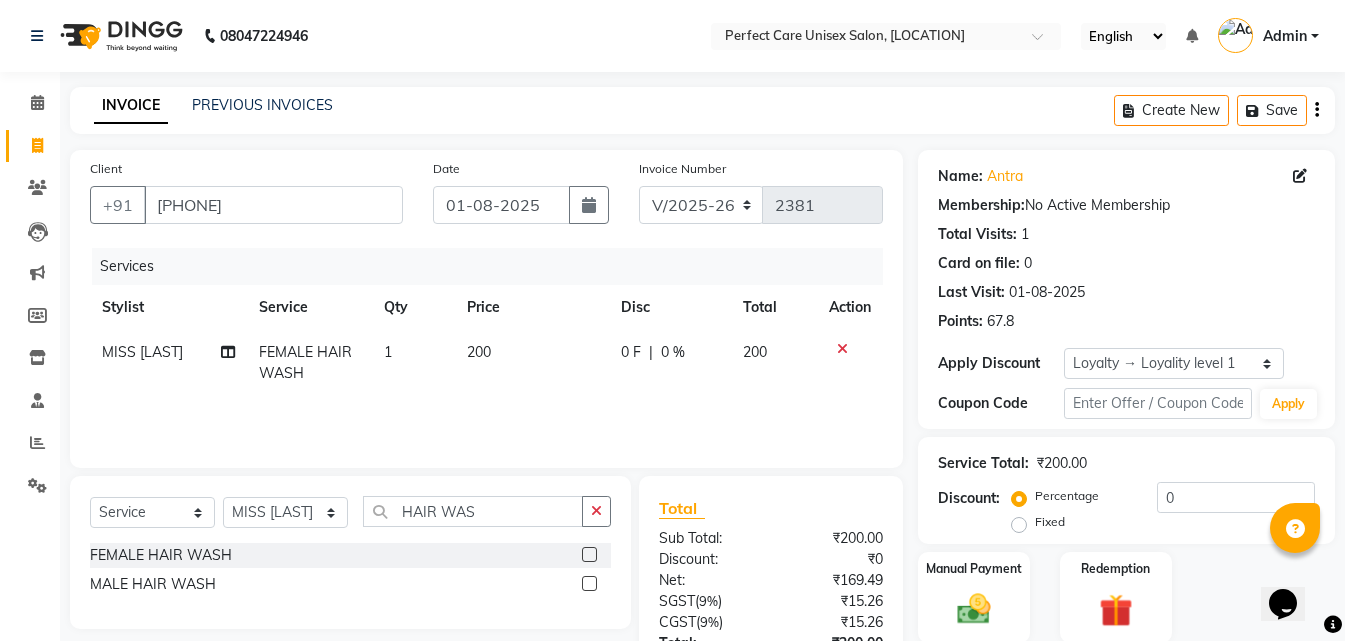 click on "200" 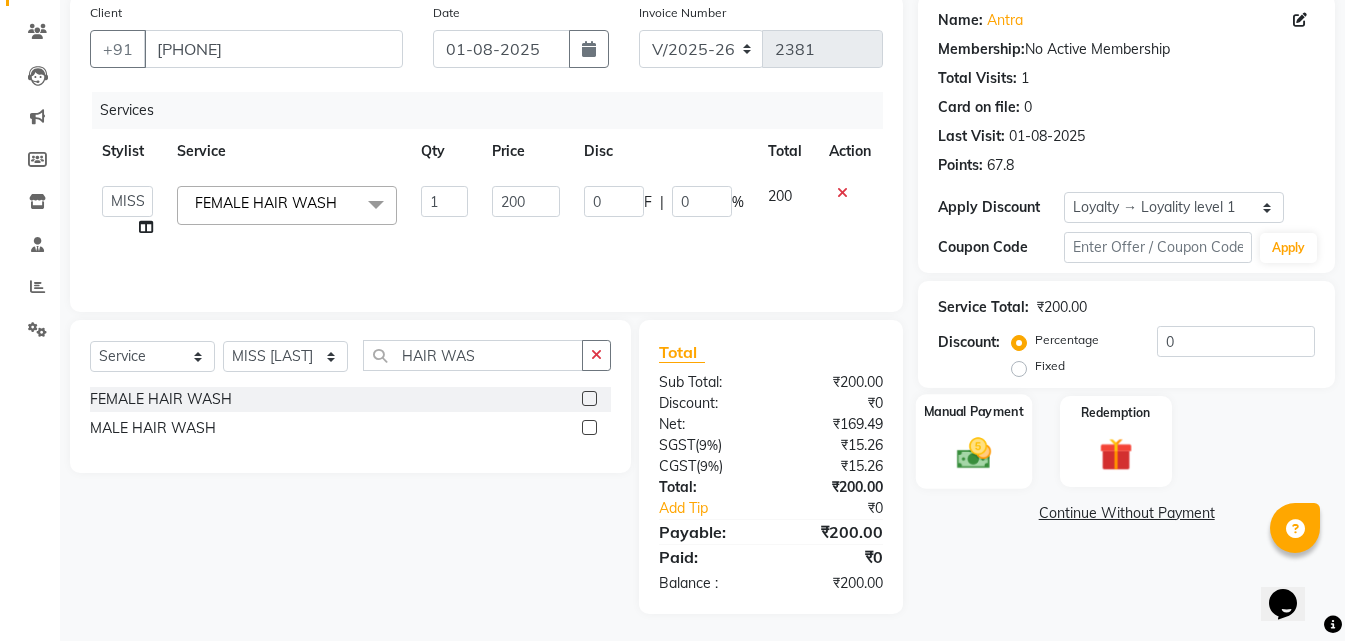 scroll, scrollTop: 159, scrollLeft: 0, axis: vertical 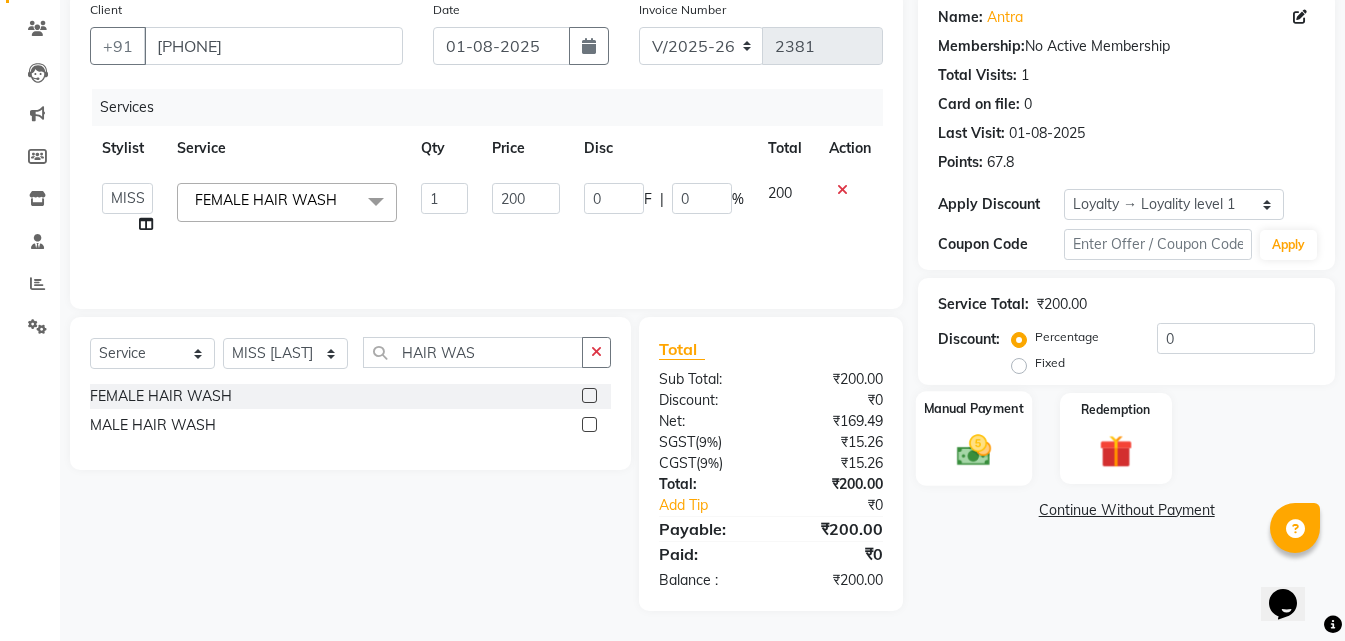 click 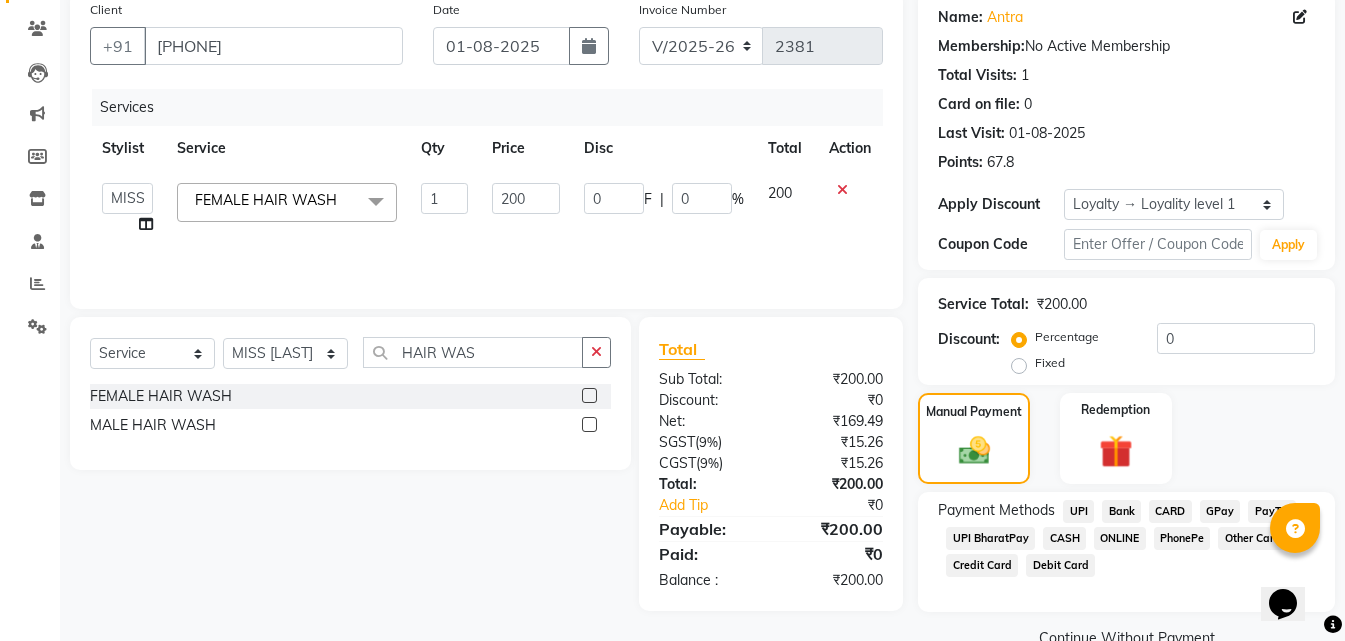 click on "ONLINE" 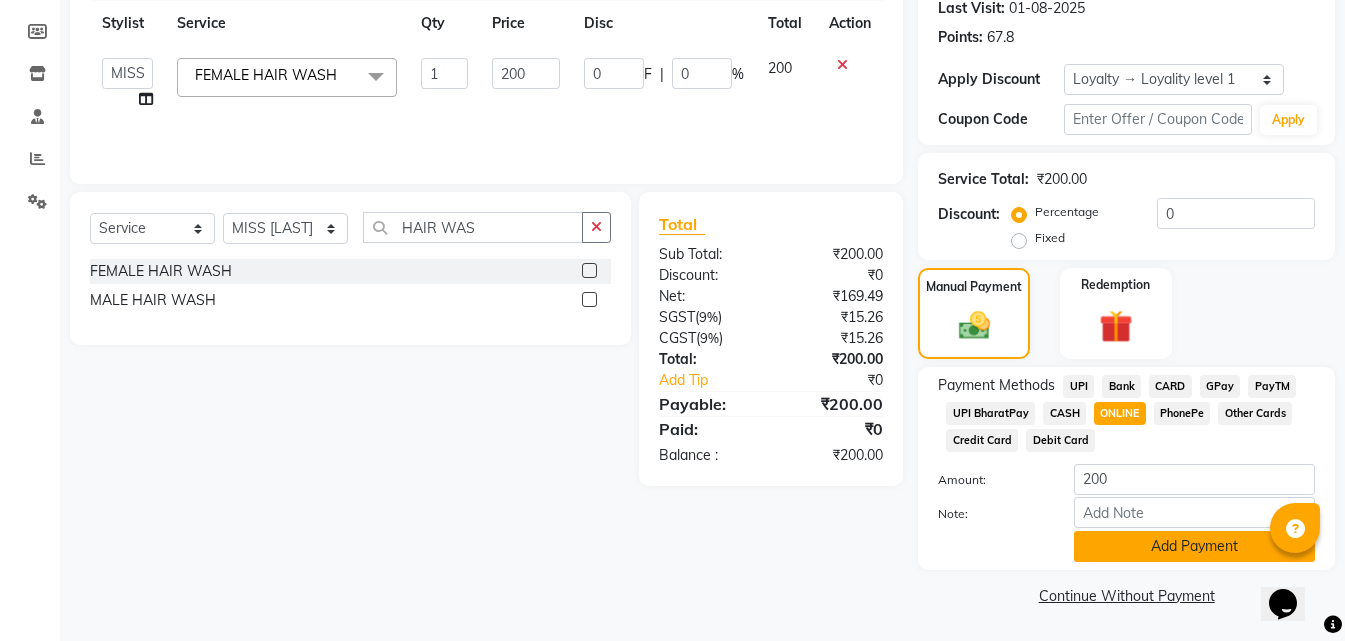 click on "Add Payment" 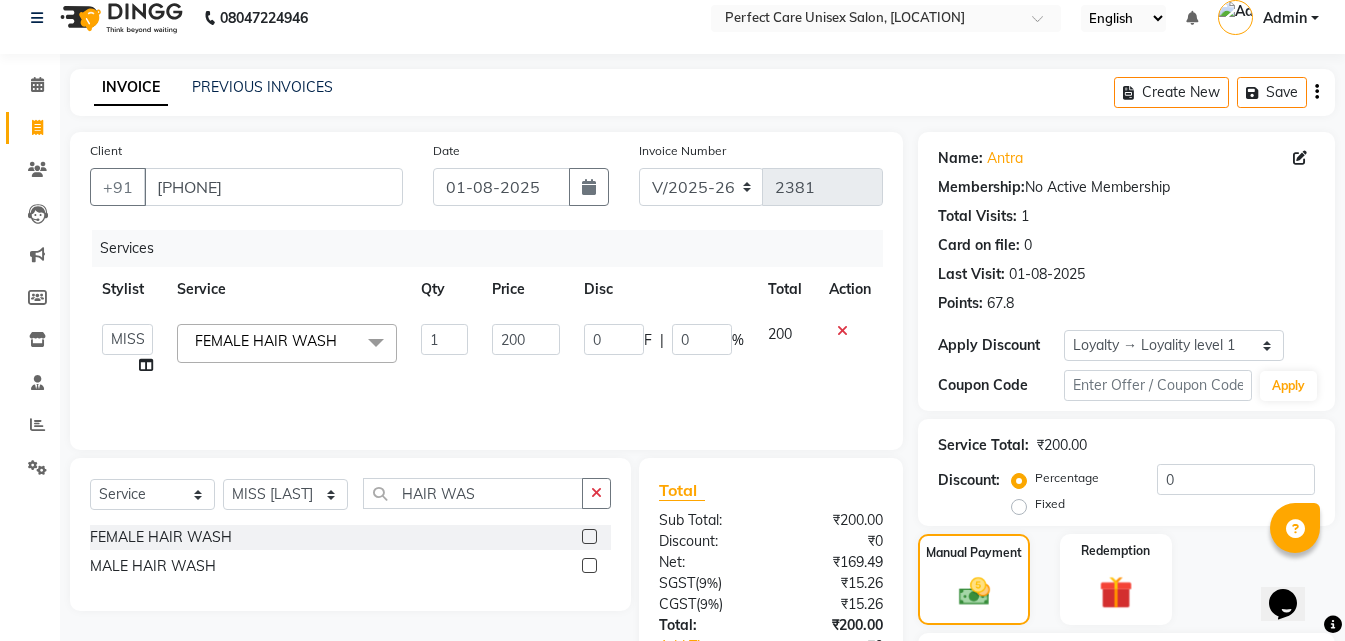 scroll, scrollTop: 0, scrollLeft: 0, axis: both 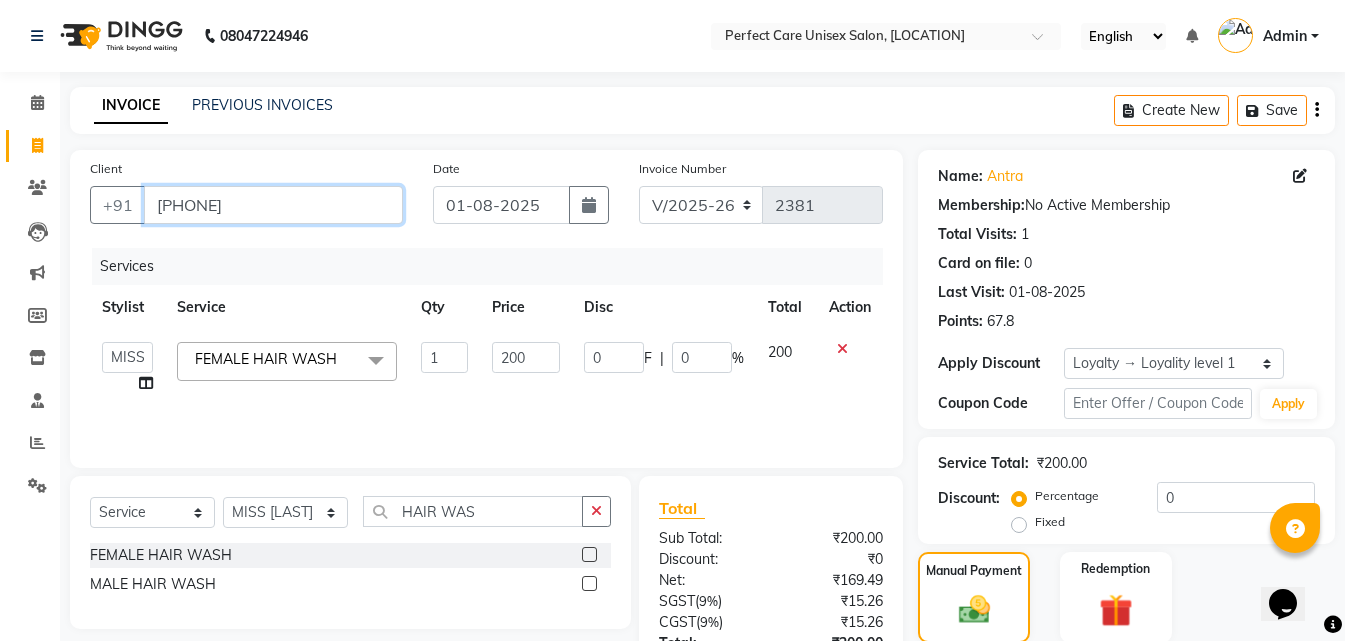 click on "9039051855" at bounding box center [273, 205] 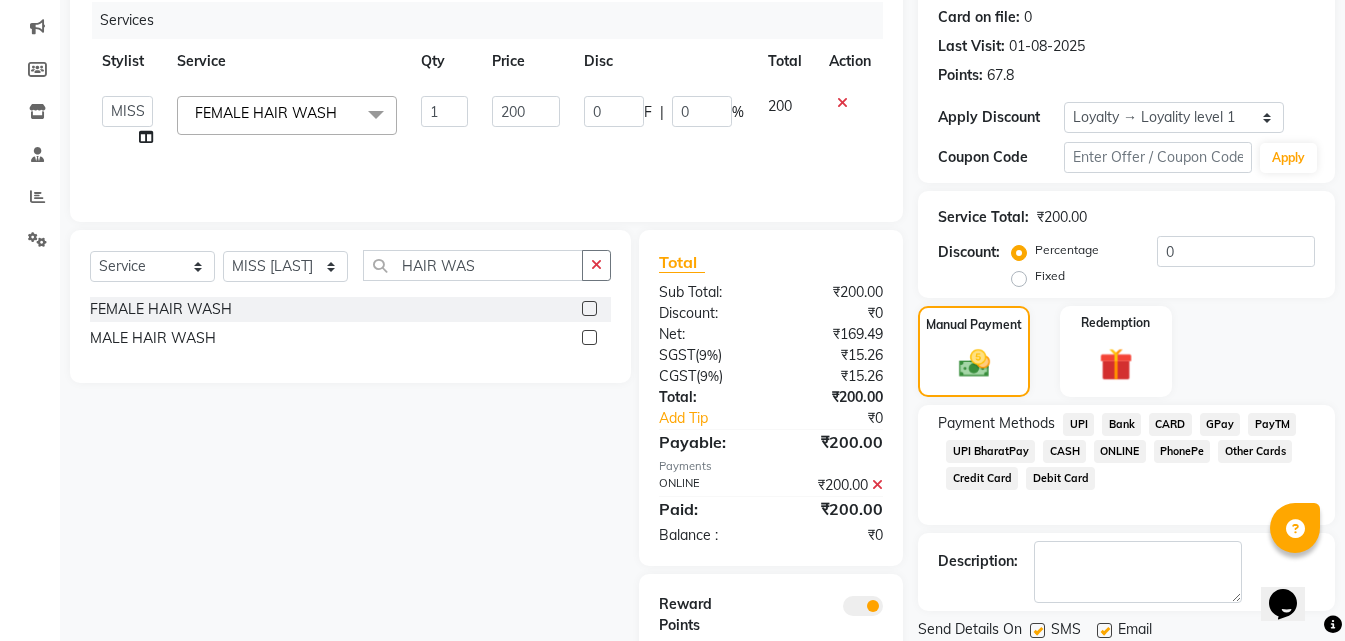 scroll, scrollTop: 300, scrollLeft: 0, axis: vertical 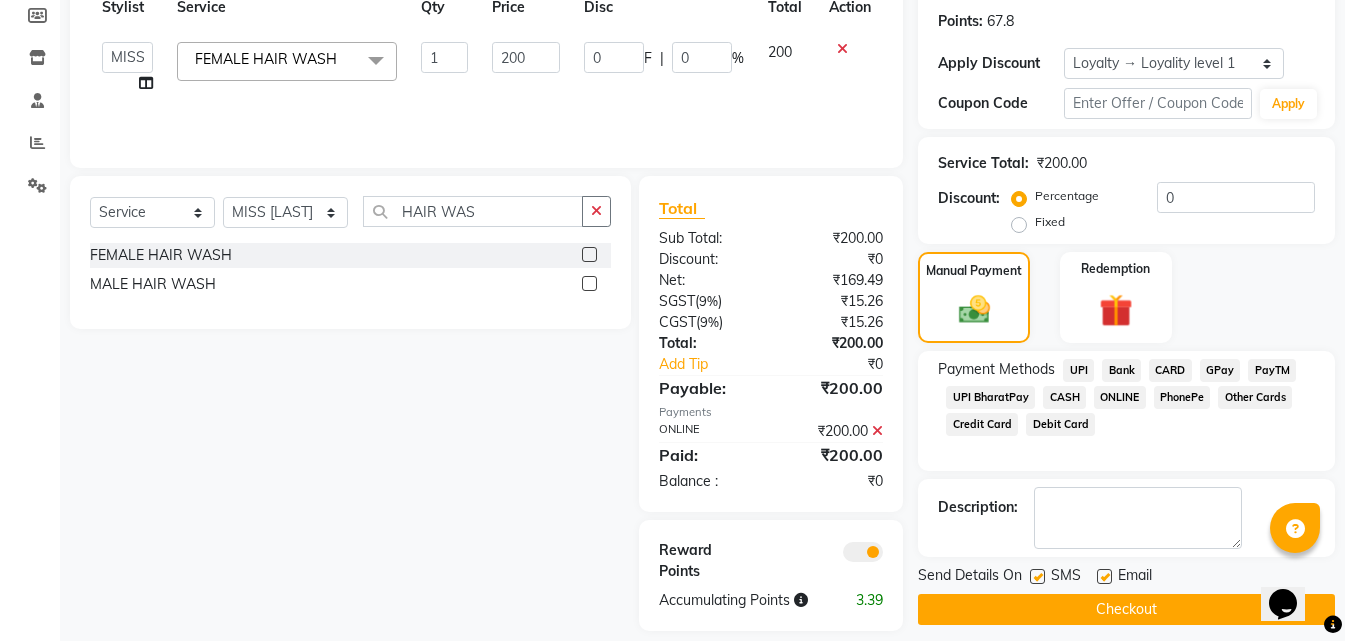 click on "Checkout" 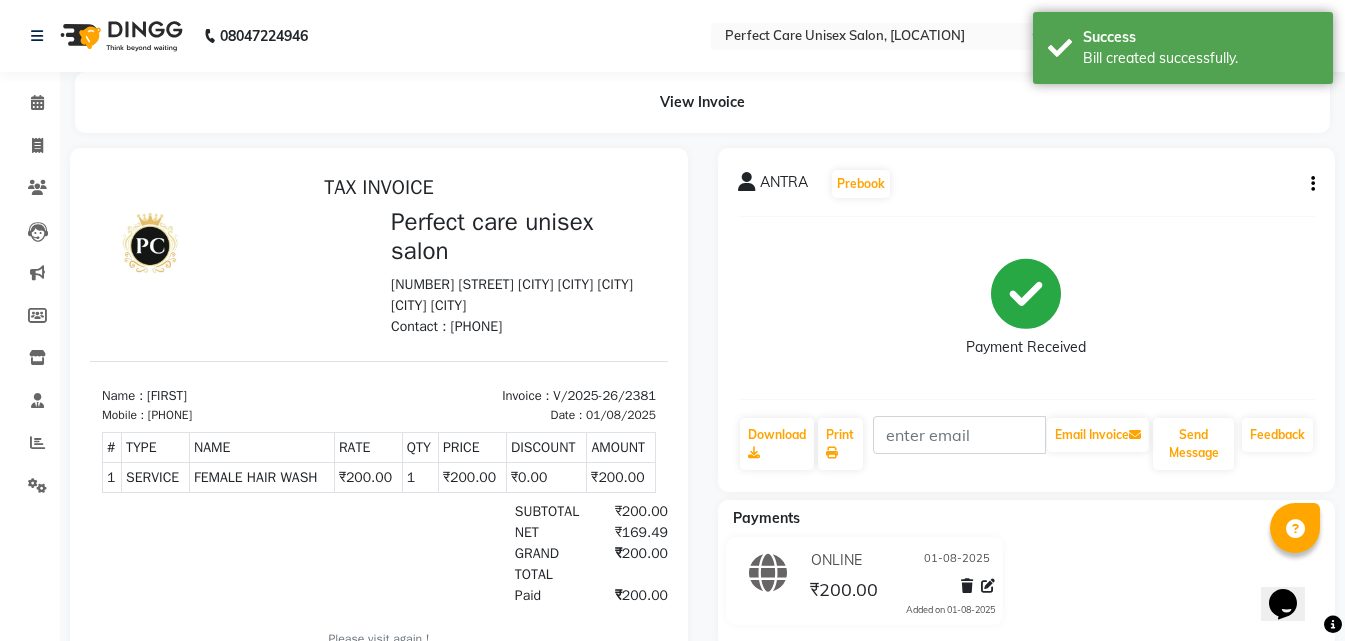 scroll, scrollTop: 0, scrollLeft: 0, axis: both 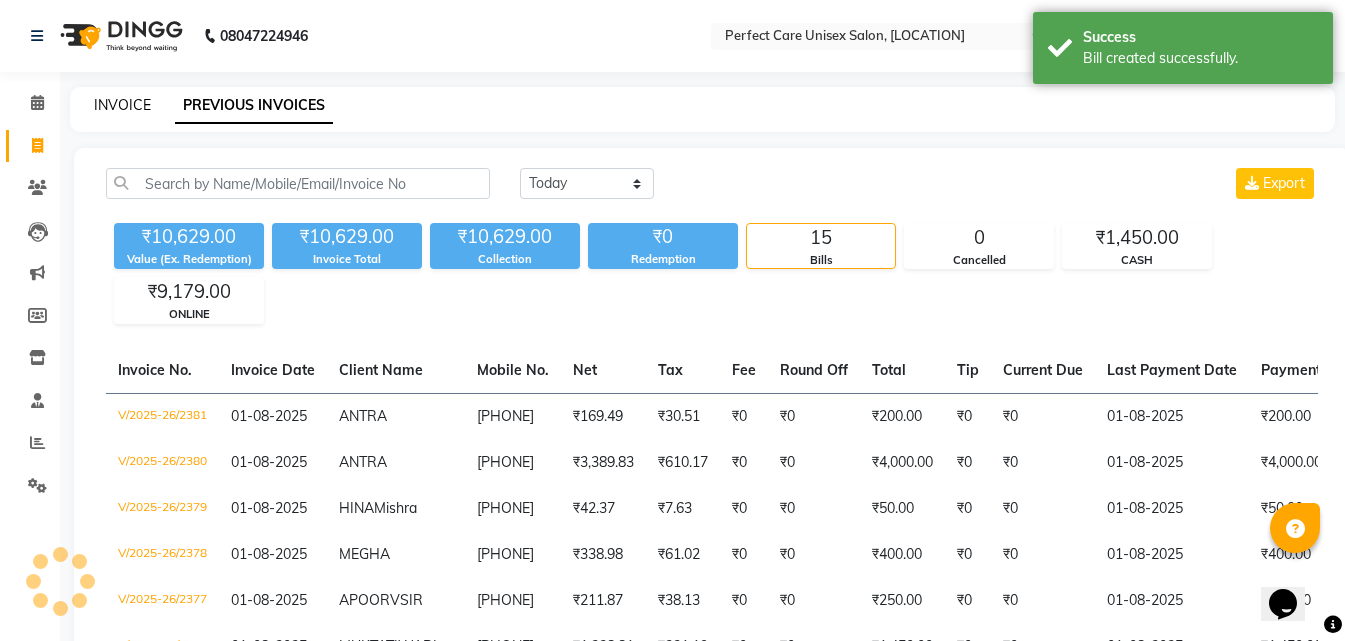 click on "INVOICE" 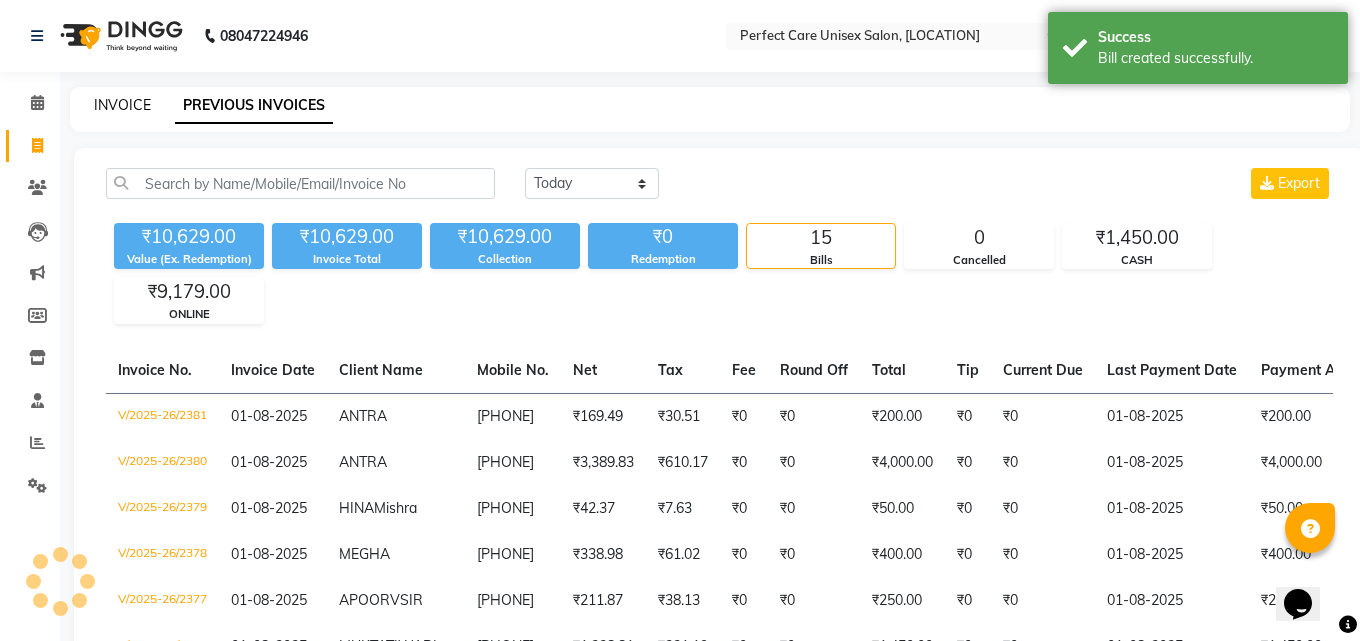 select on "4751" 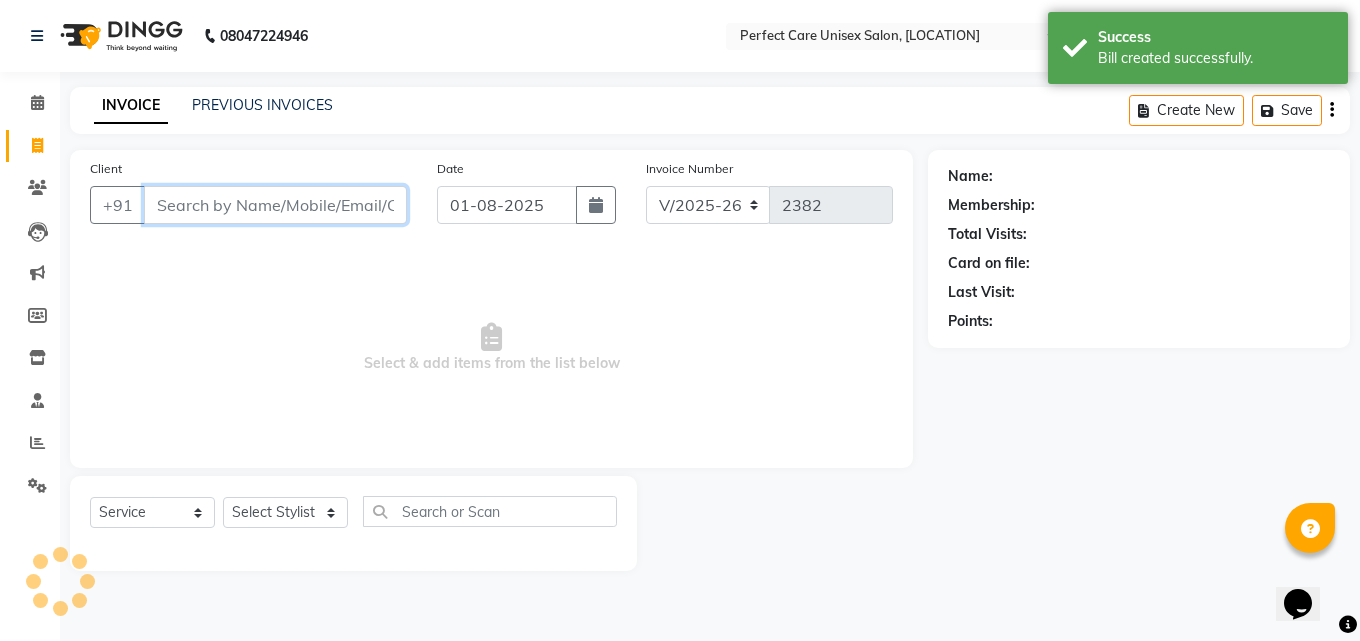 click on "Client" at bounding box center [275, 205] 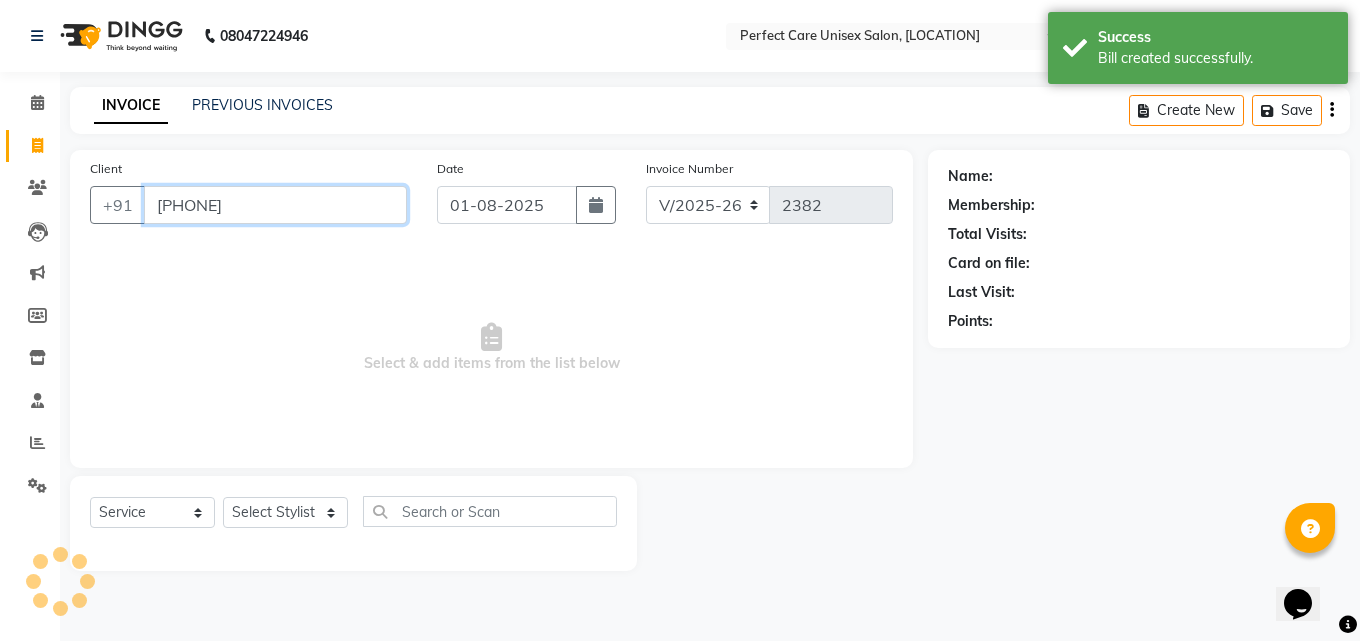 type on "9039051855" 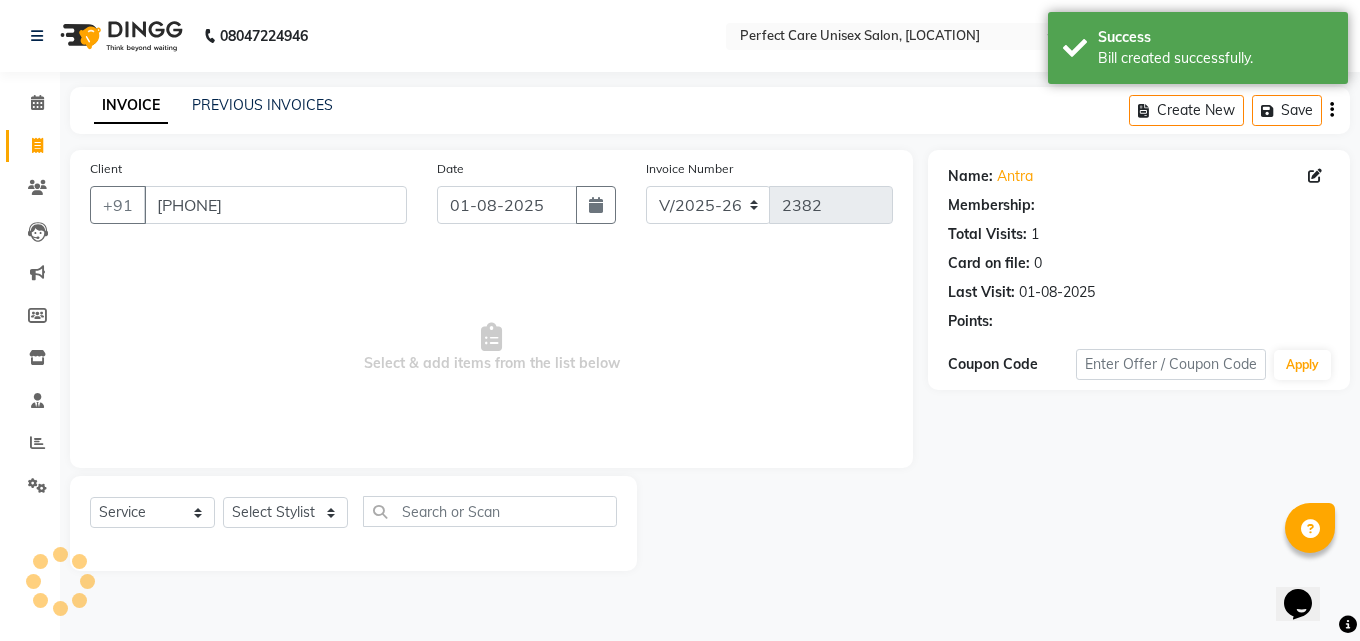 select on "1: Object" 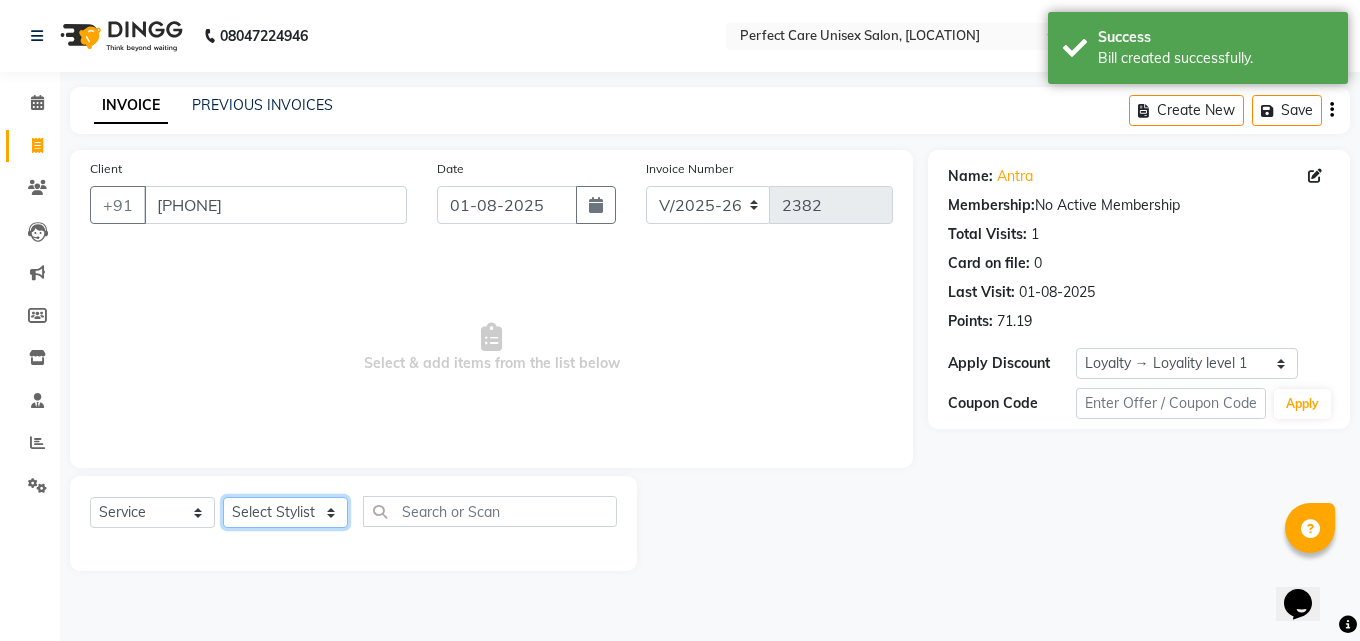click on "Select Stylist MISS [LAST] MISS [LAST] MISS [LAST]  MISS [LAST] MISS [LAST] MISS. [LAST] MISS. [LAST]  MISS [LAST] MISS. [LAST] MISS [LAST] mohbat MR. [LAST] MR. [LAST] MR. [LAST]  MR [LAST] MR. [LAST] MR. [LAST] MR. [LAST] MR. [LAST] MR. [LAST] MR. [LAST] MR. [LAST] MR. [LAST] MR. [LAST] MR. [LAST] MS [LAST]" 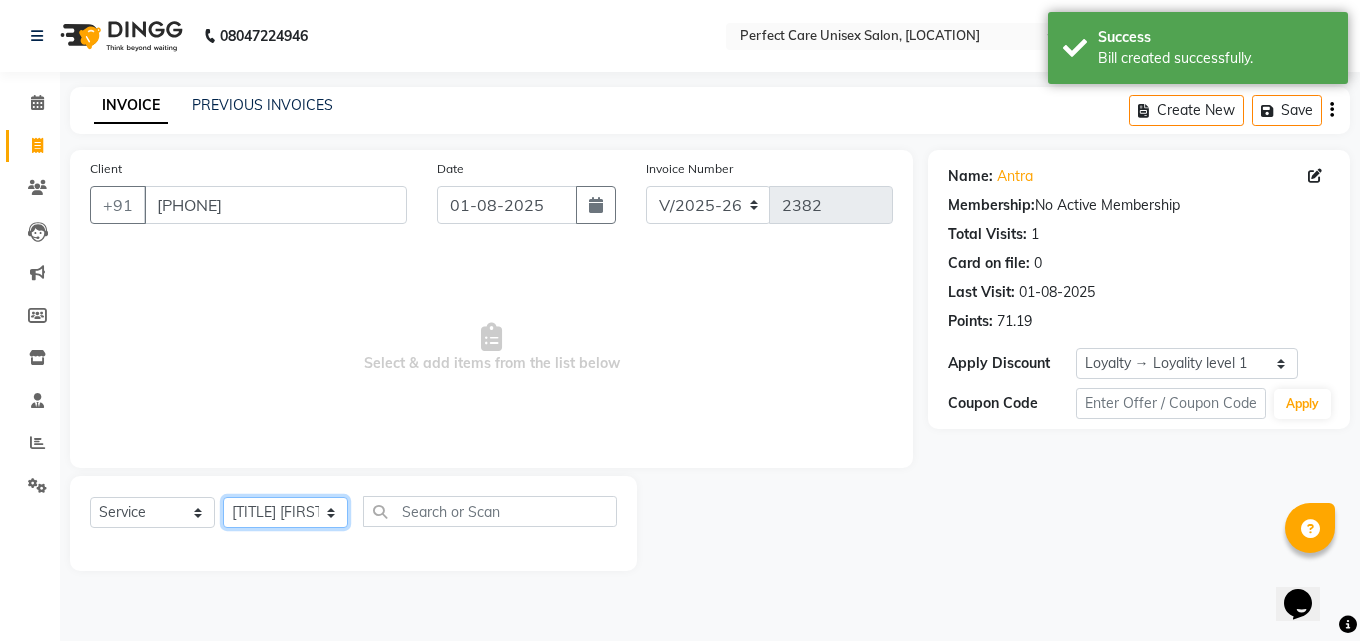 click on "Select Stylist MISS [LAST] MISS [LAST] MISS [LAST]  MISS [LAST] MISS [LAST] MISS. [LAST] MISS. [LAST]  MISS [LAST] MISS. [LAST] MISS [LAST] mohbat MR. [LAST] MR. [LAST] MR. [LAST]  MR [LAST] MR. [LAST] MR. [LAST] MR. [LAST] MR. [LAST] MR. [LAST] MR. [LAST] MR. [LAST] MR. [LAST] MR. [LAST] MR. [LAST] MS [LAST]" 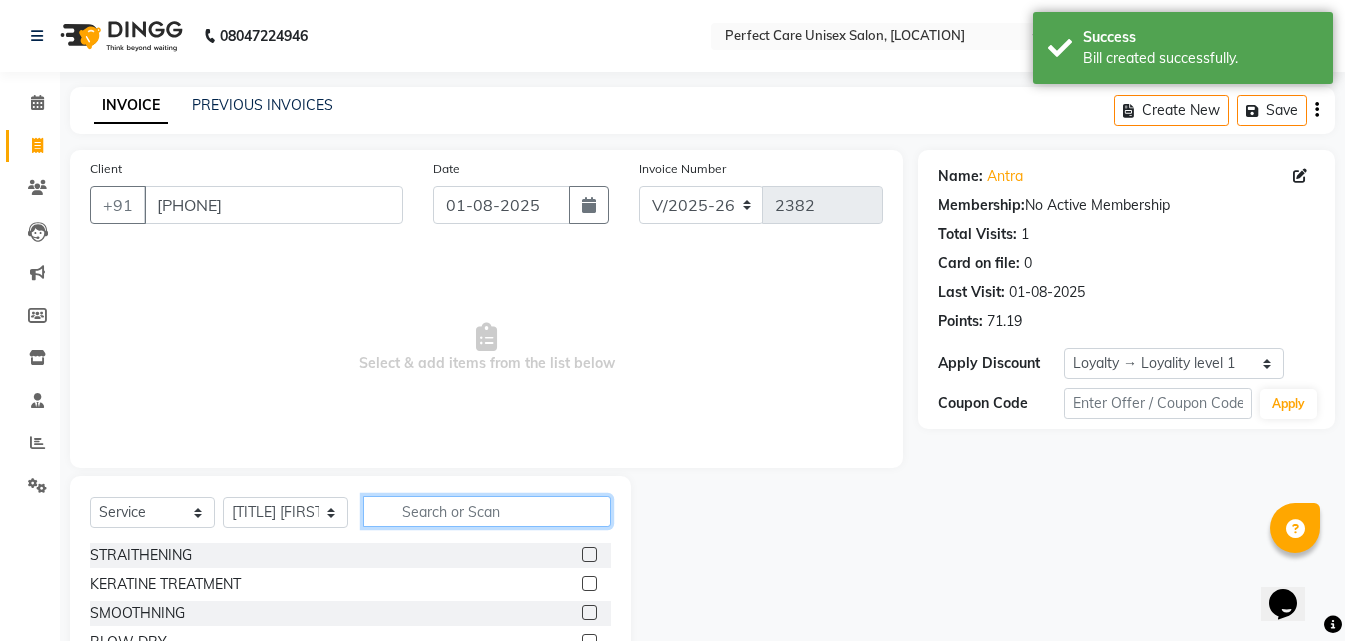 click 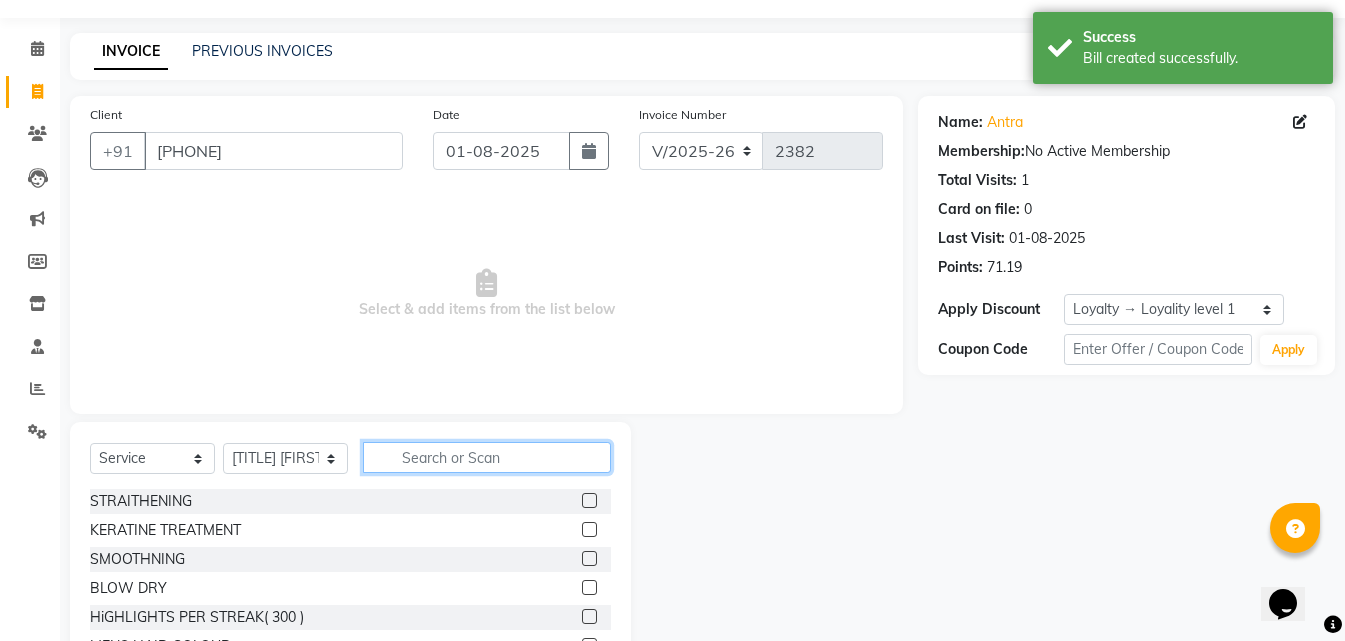 scroll, scrollTop: 160, scrollLeft: 0, axis: vertical 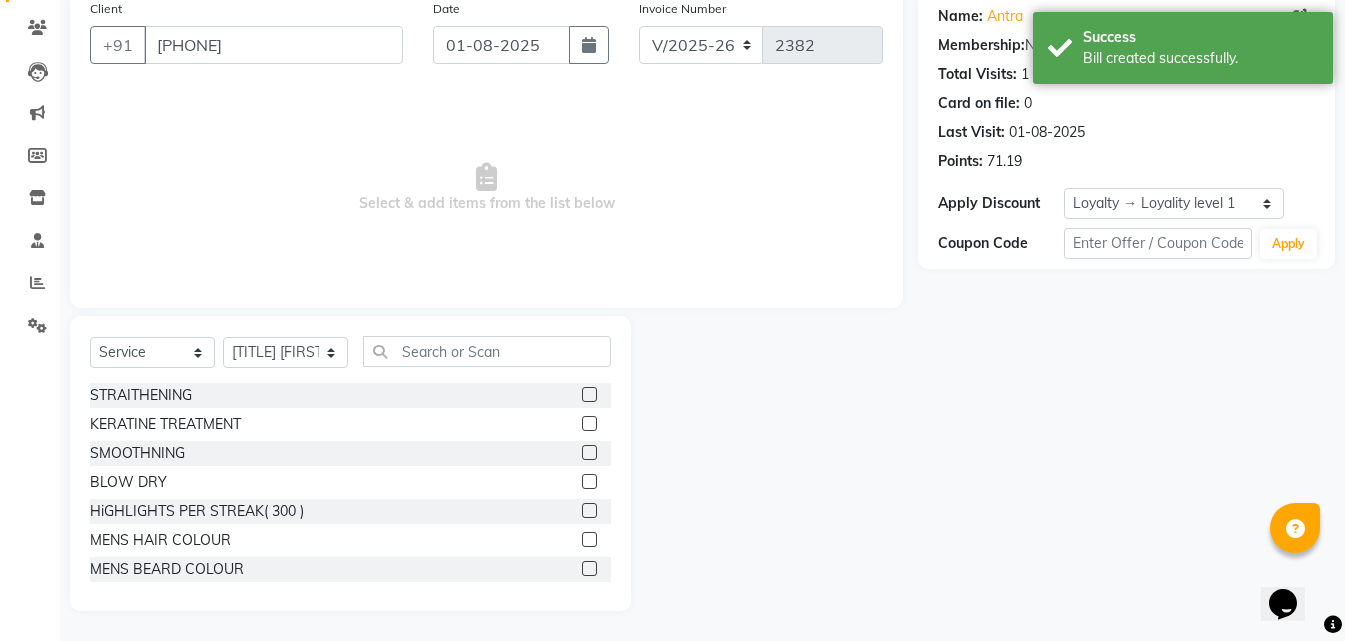 click 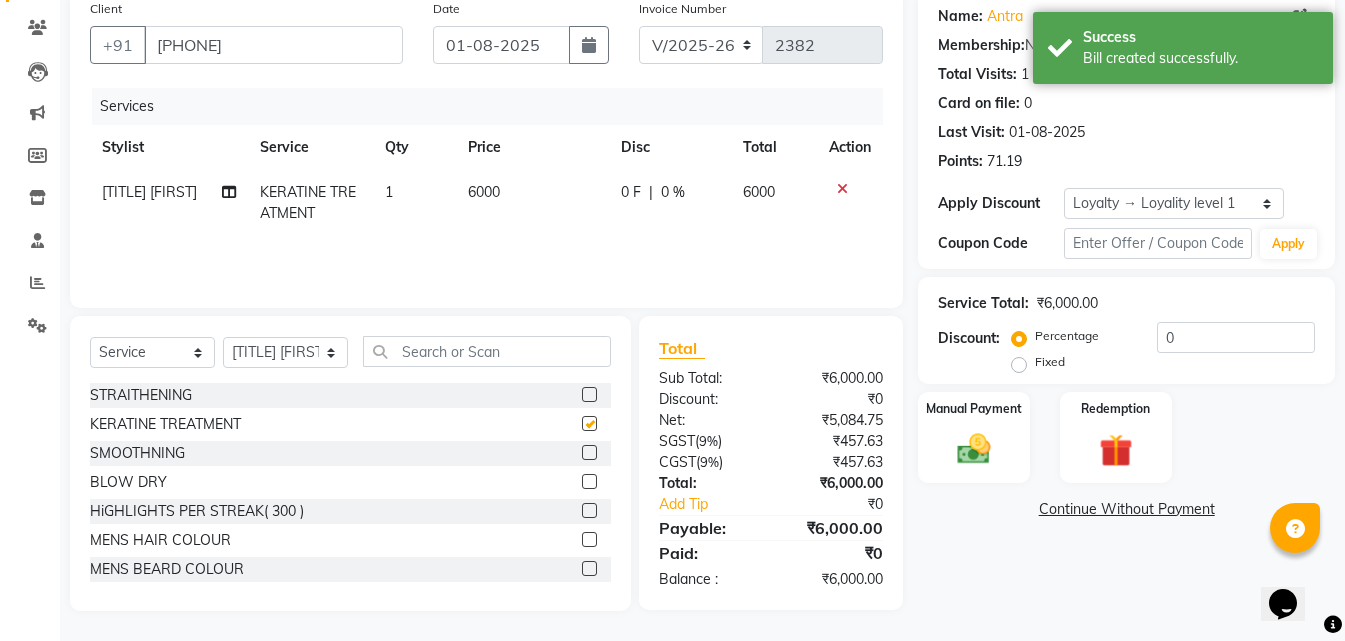 checkbox on "false" 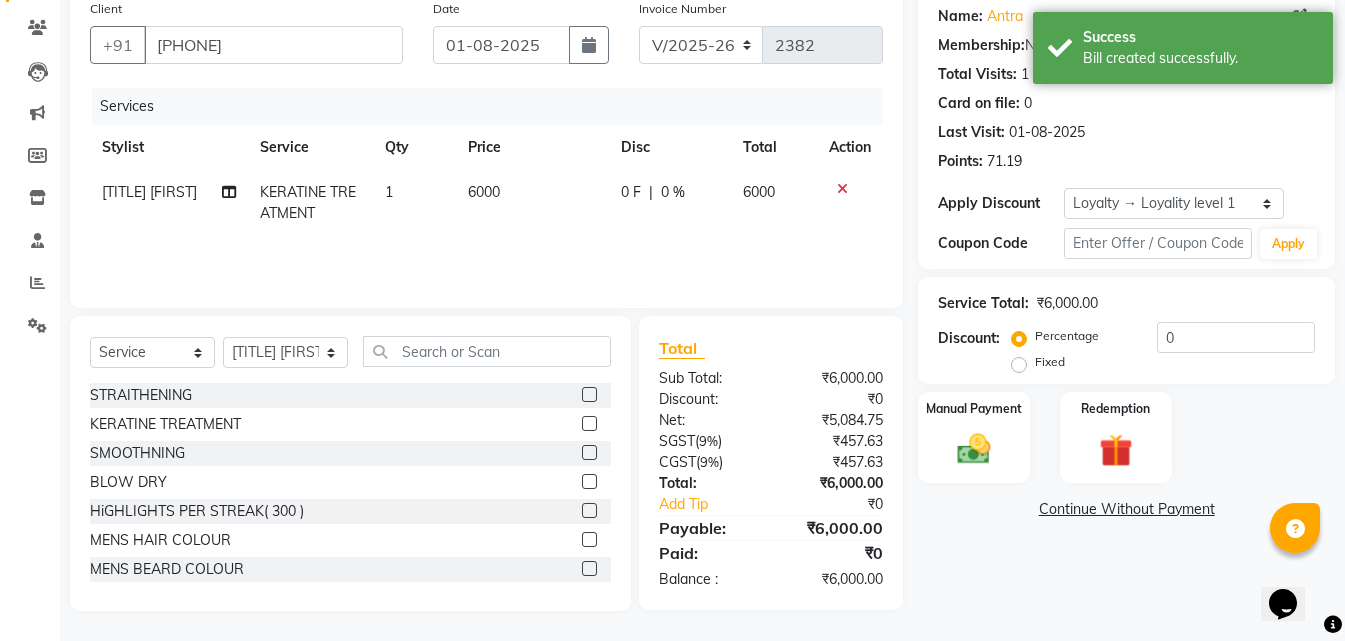 click on "6000" 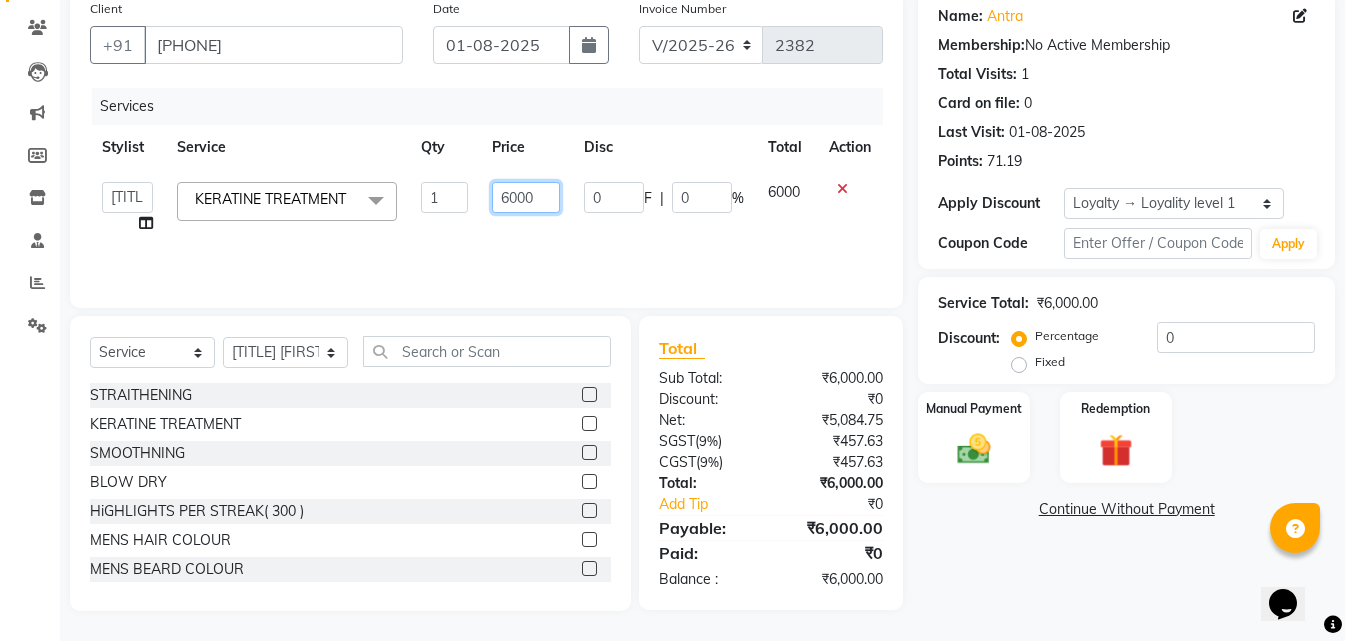 click on "6000" 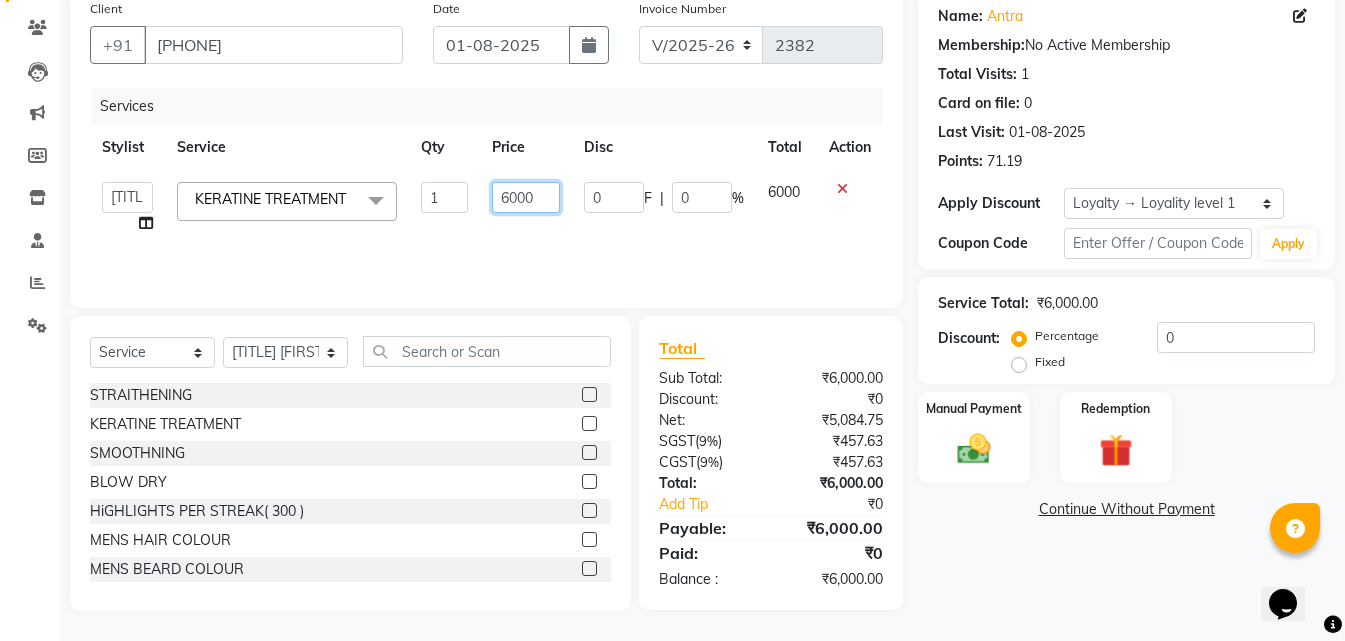 click on "6000" 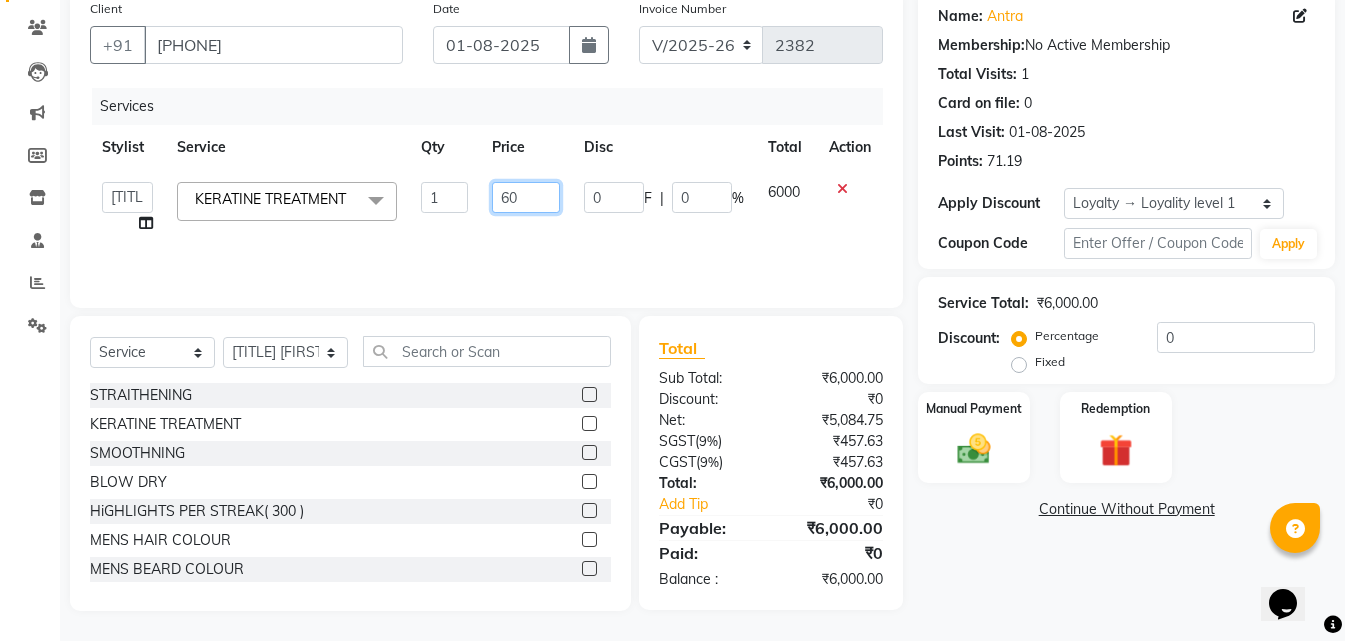type on "6" 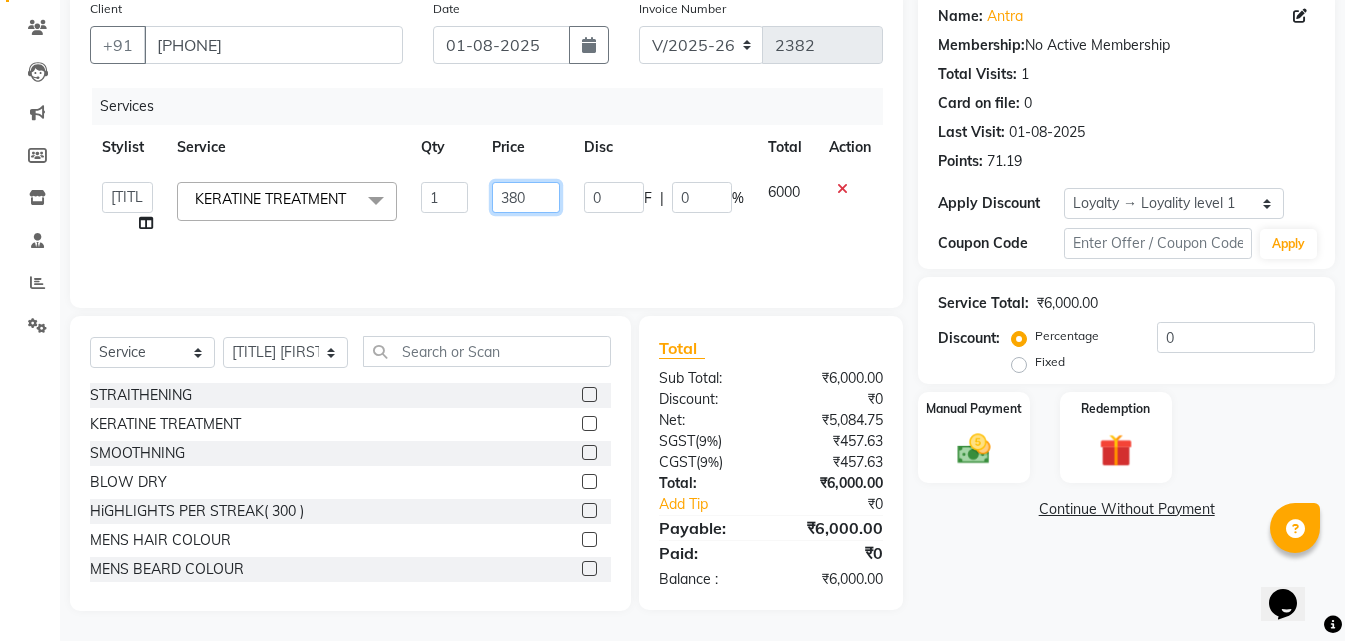 type on "3800" 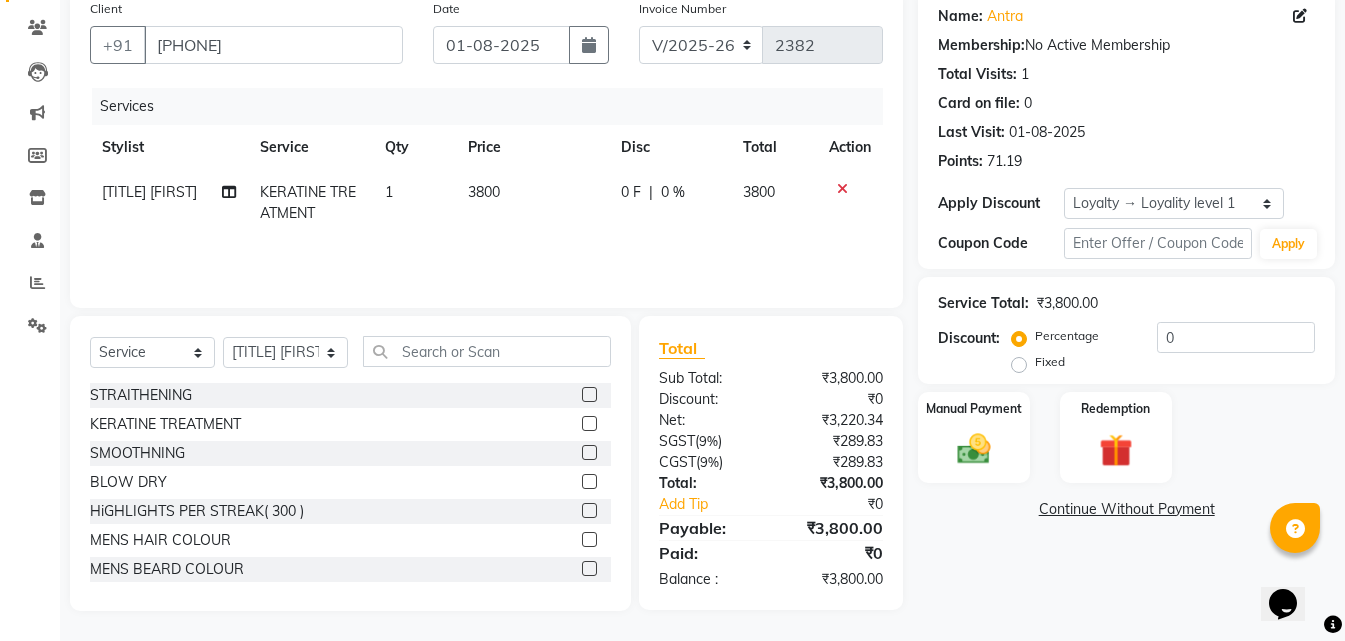 click on "3800" 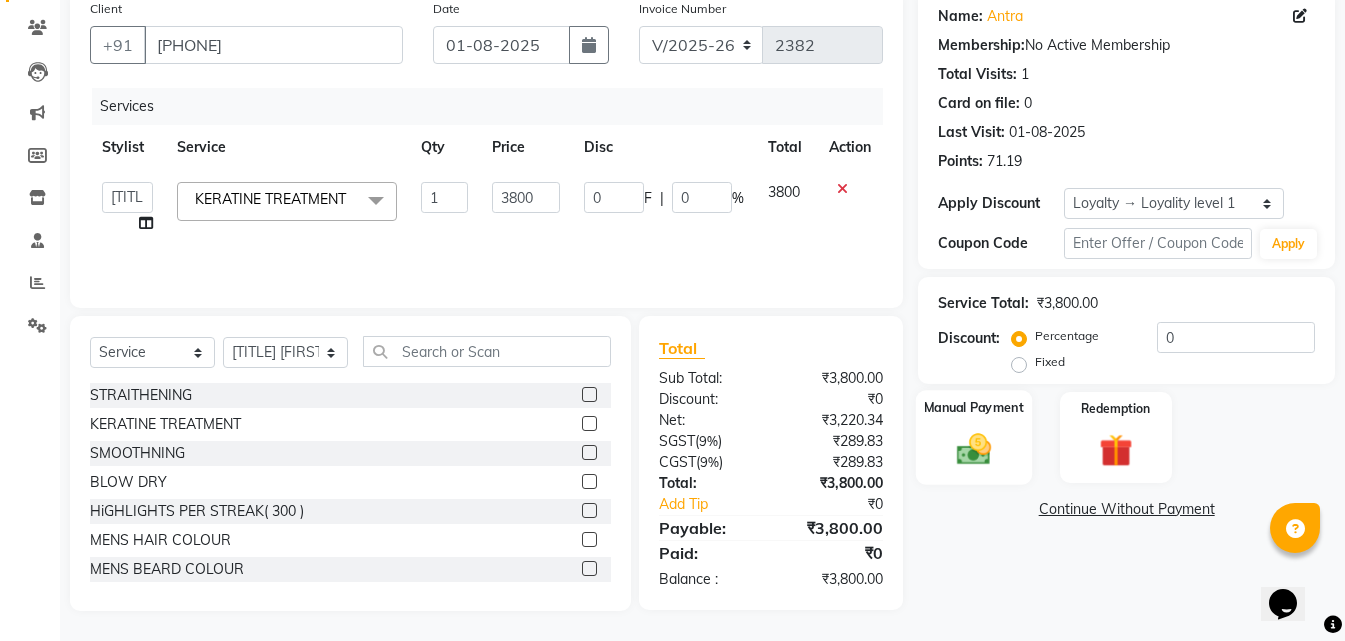 click on "Manual Payment" 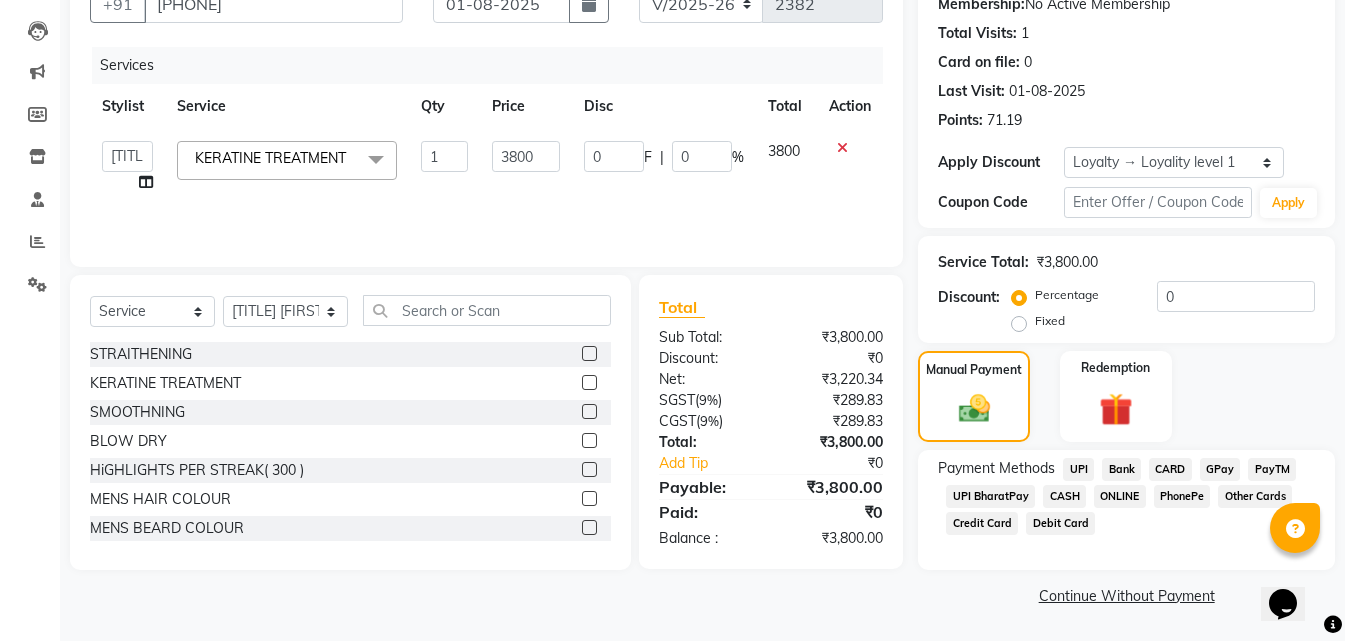 click on "ONLINE" 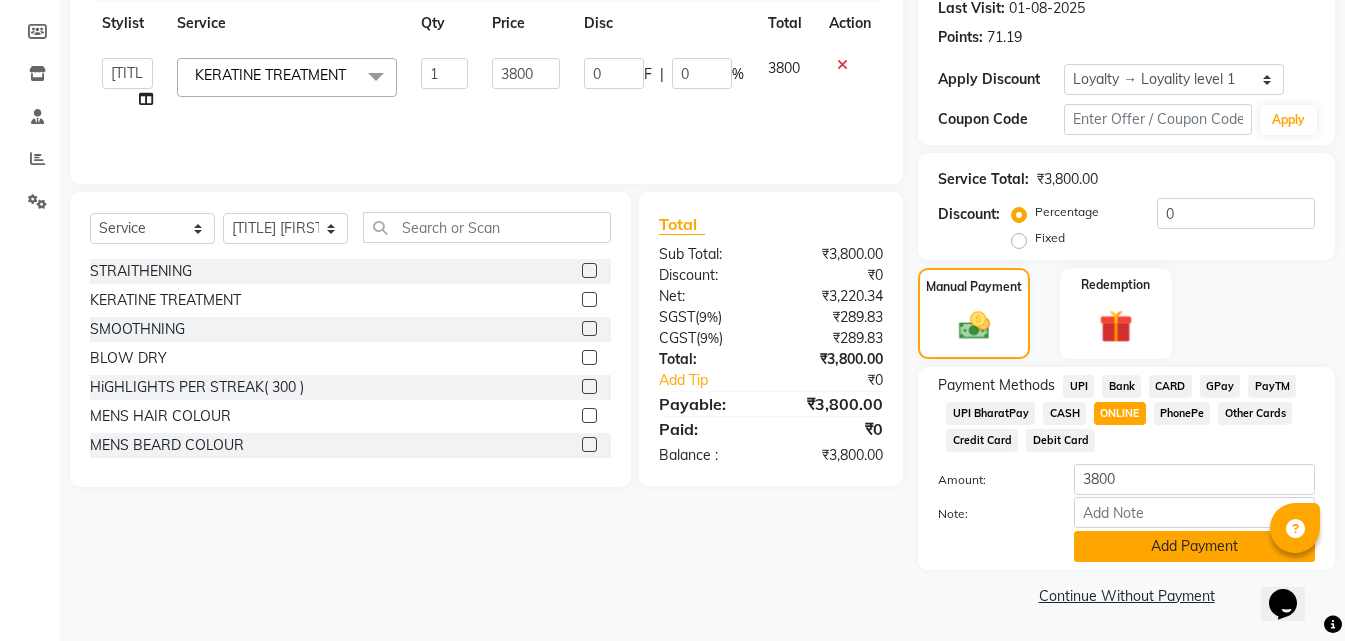 click on "Add Payment" 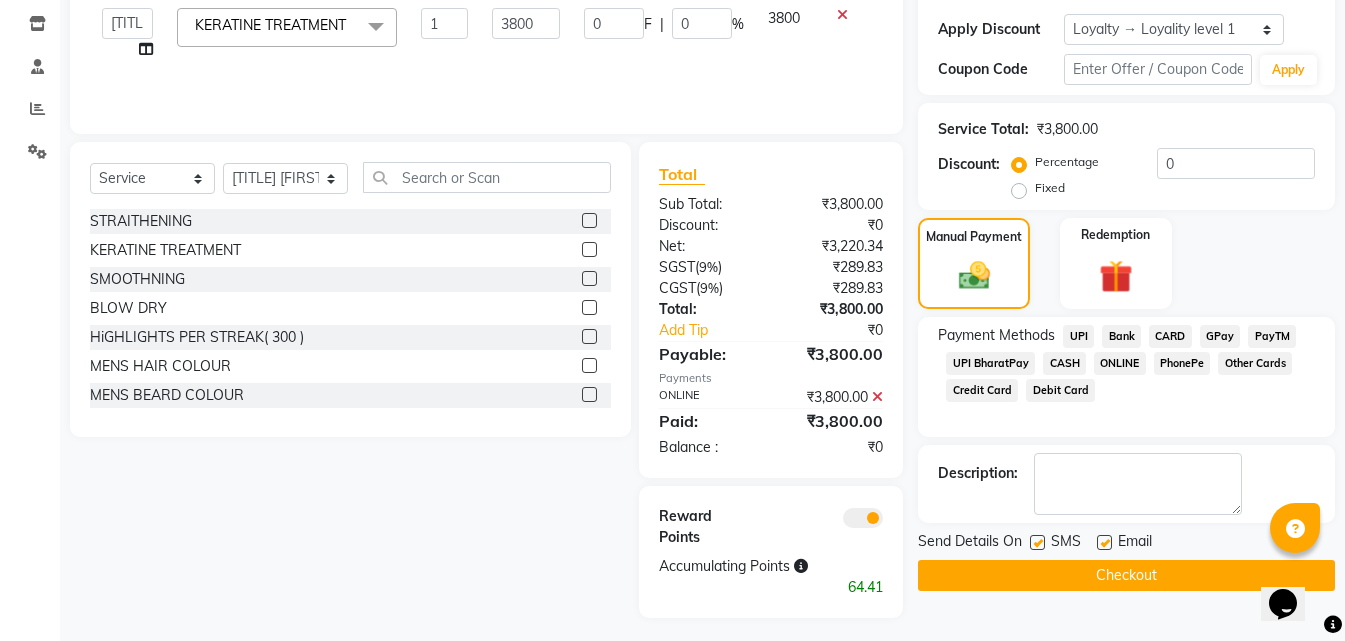 scroll, scrollTop: 341, scrollLeft: 0, axis: vertical 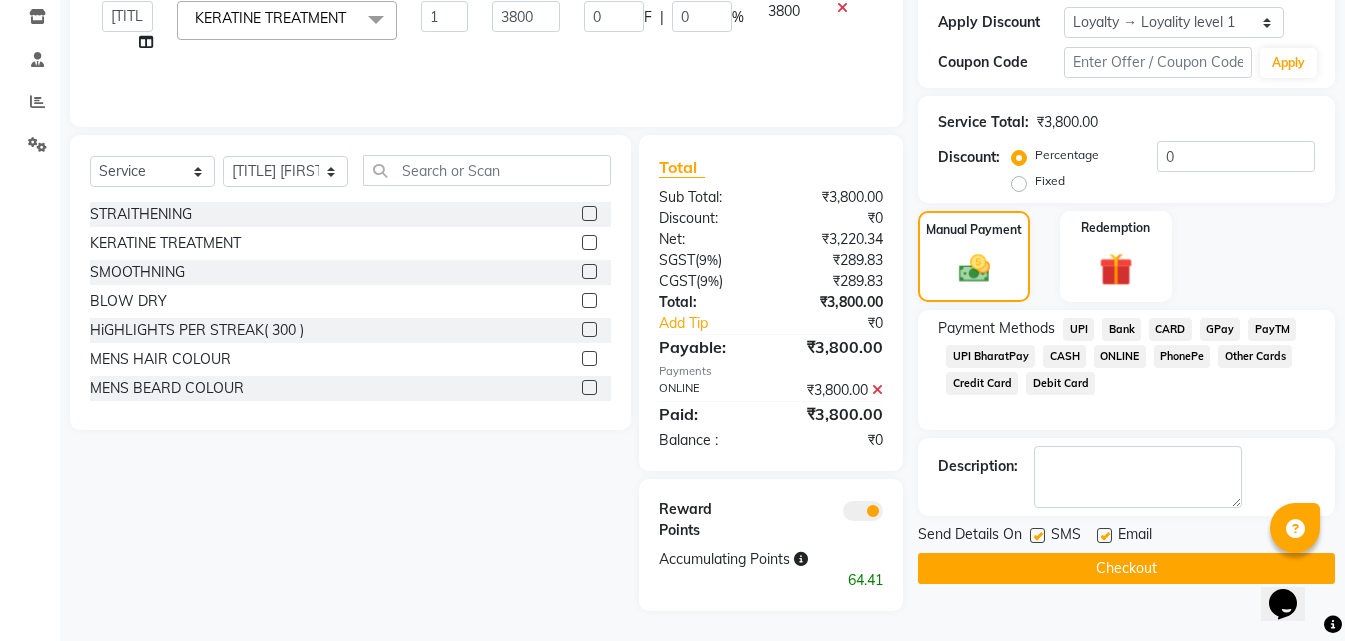 click on "Checkout" 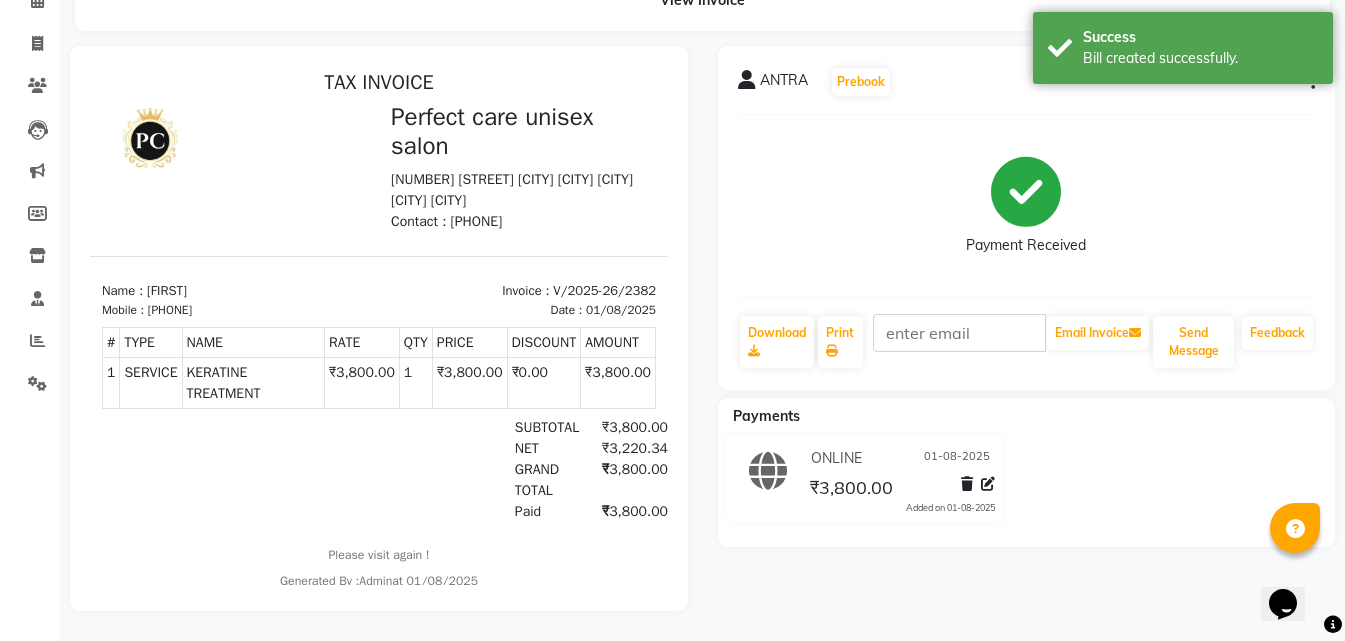 scroll, scrollTop: 0, scrollLeft: 0, axis: both 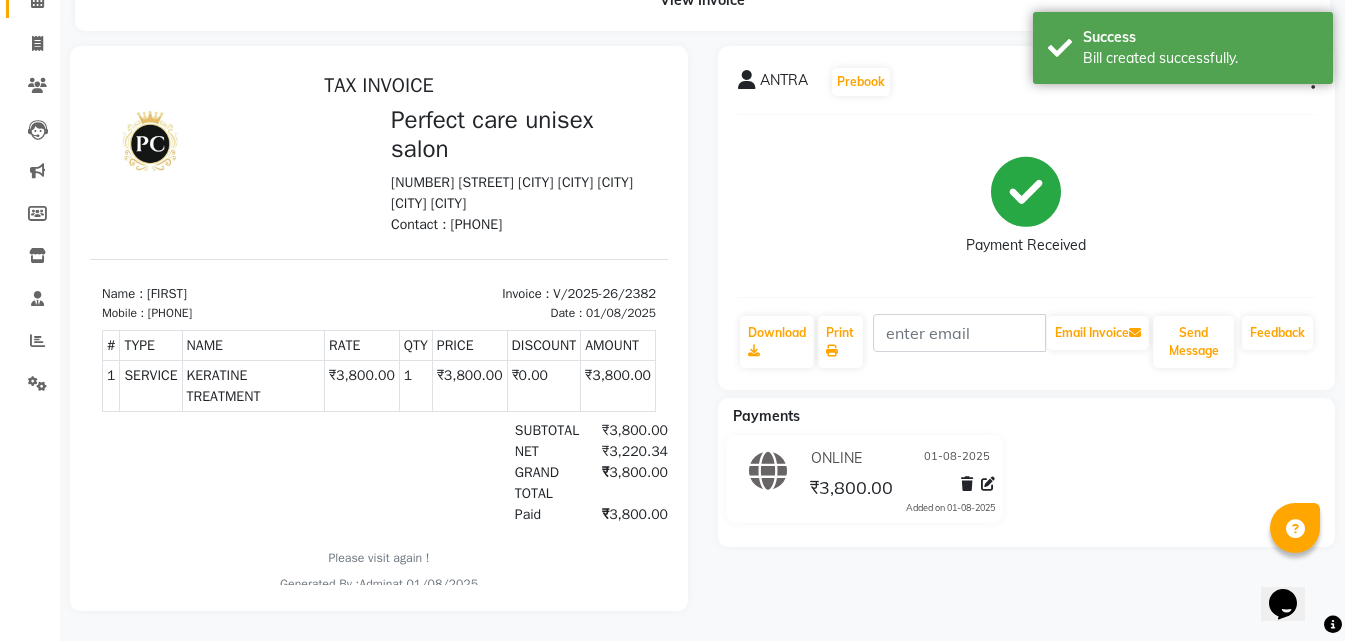 select on "4751" 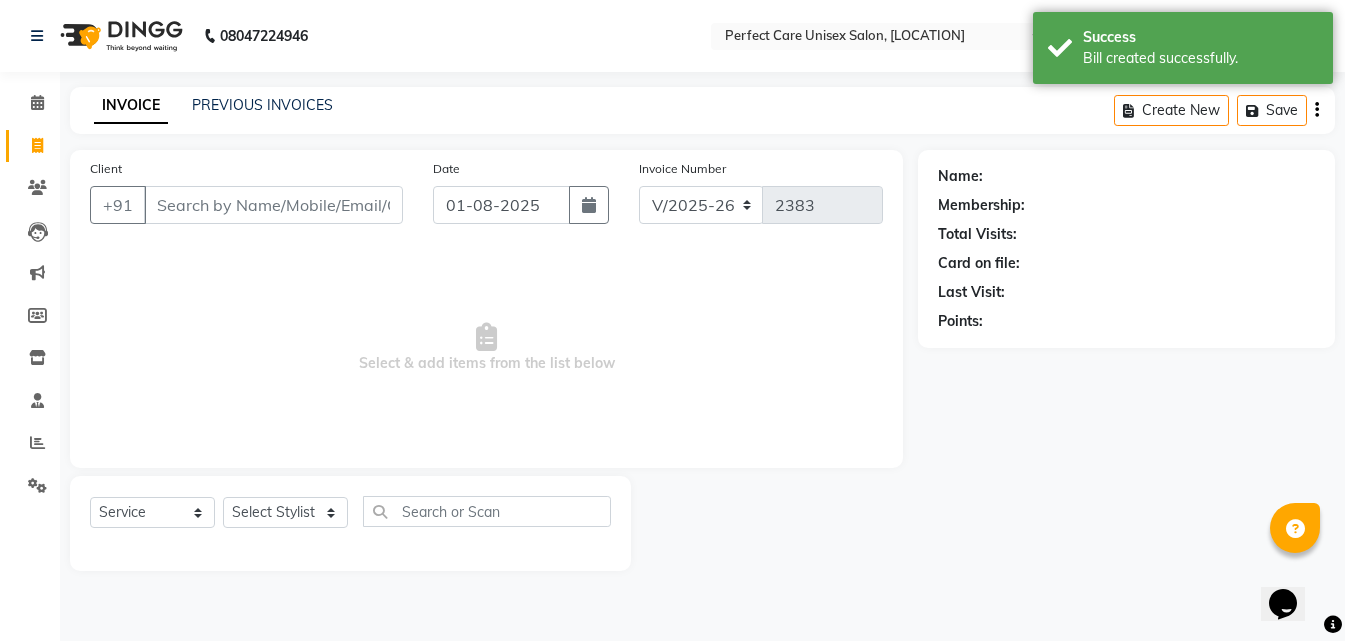scroll, scrollTop: 0, scrollLeft: 0, axis: both 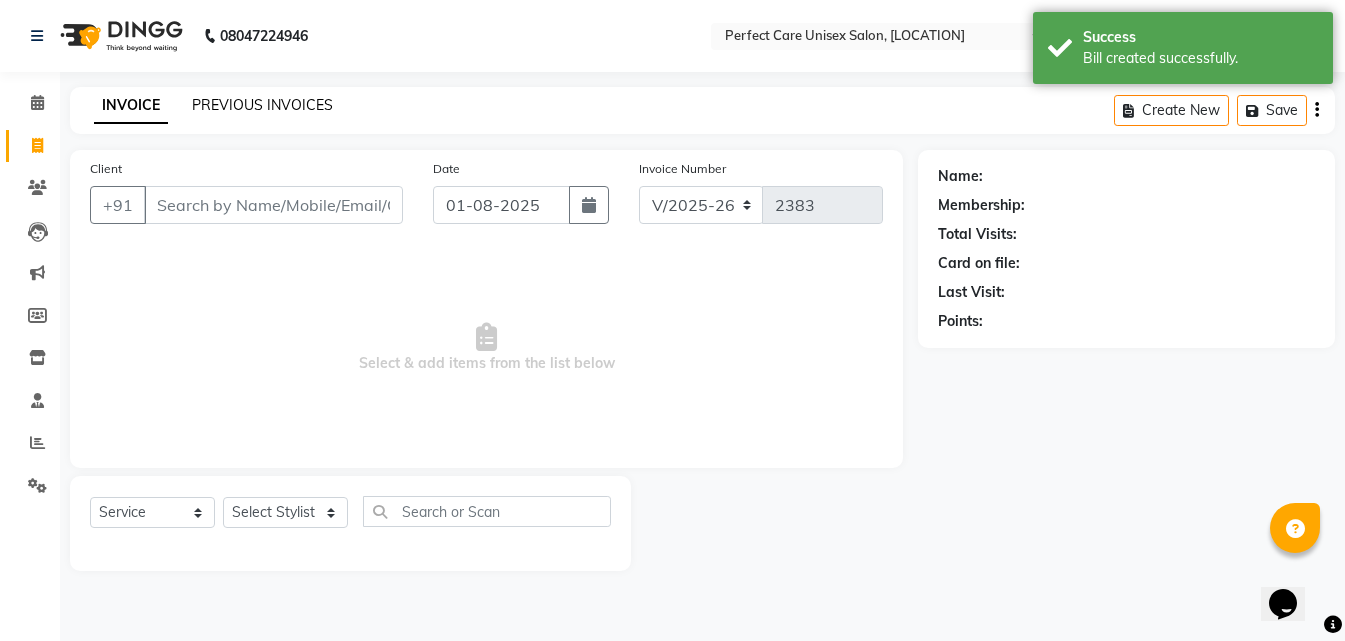 click on "PREVIOUS INVOICES" 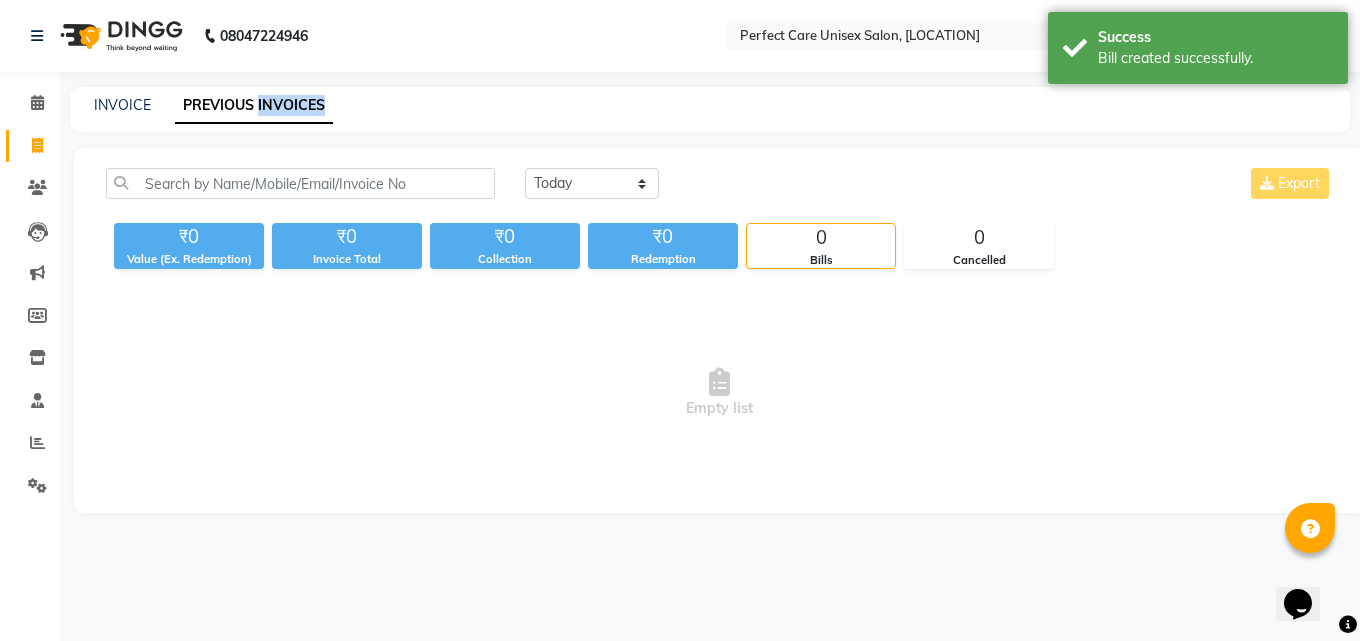 click on "PREVIOUS INVOICES" 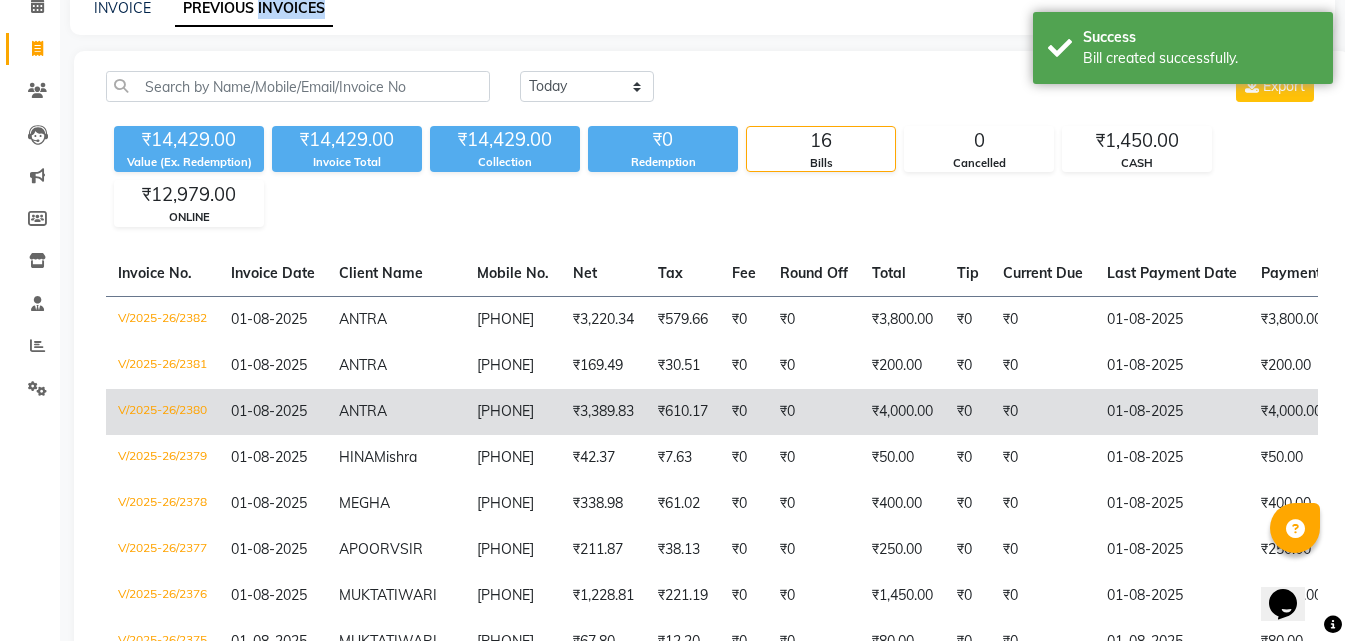 scroll, scrollTop: 100, scrollLeft: 0, axis: vertical 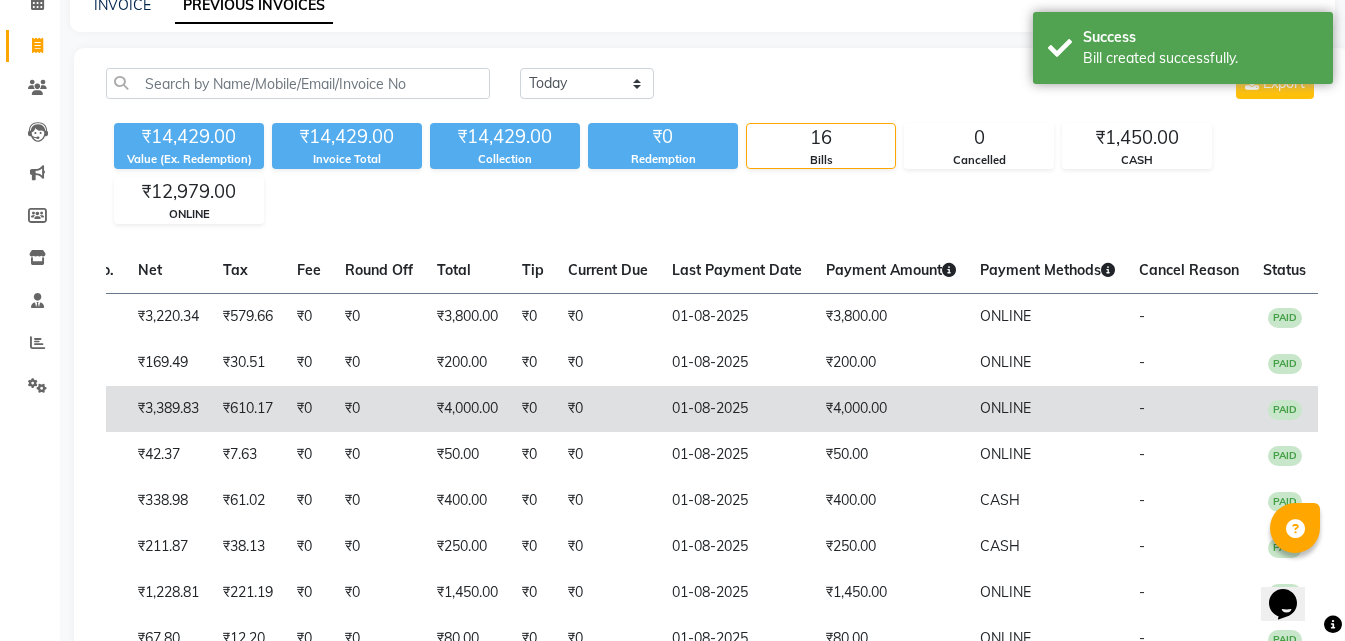 drag, startPoint x: 789, startPoint y: 405, endPoint x: 829, endPoint y: 409, distance: 40.1995 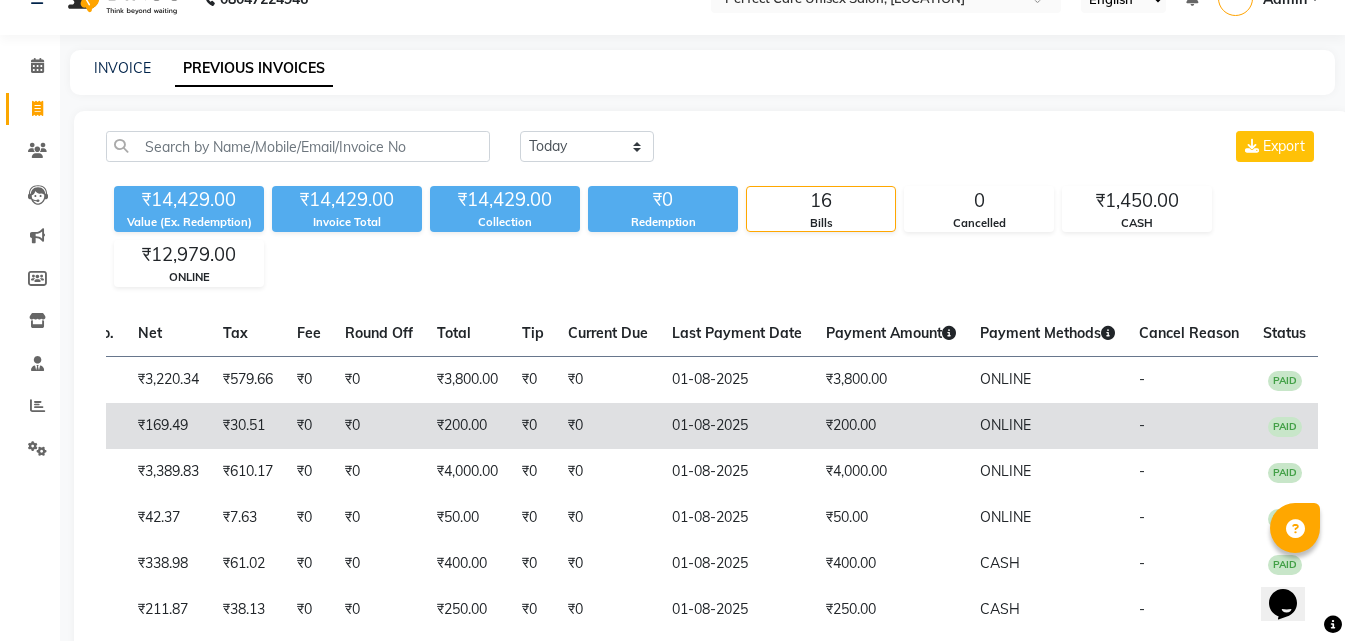 scroll, scrollTop: 213, scrollLeft: 0, axis: vertical 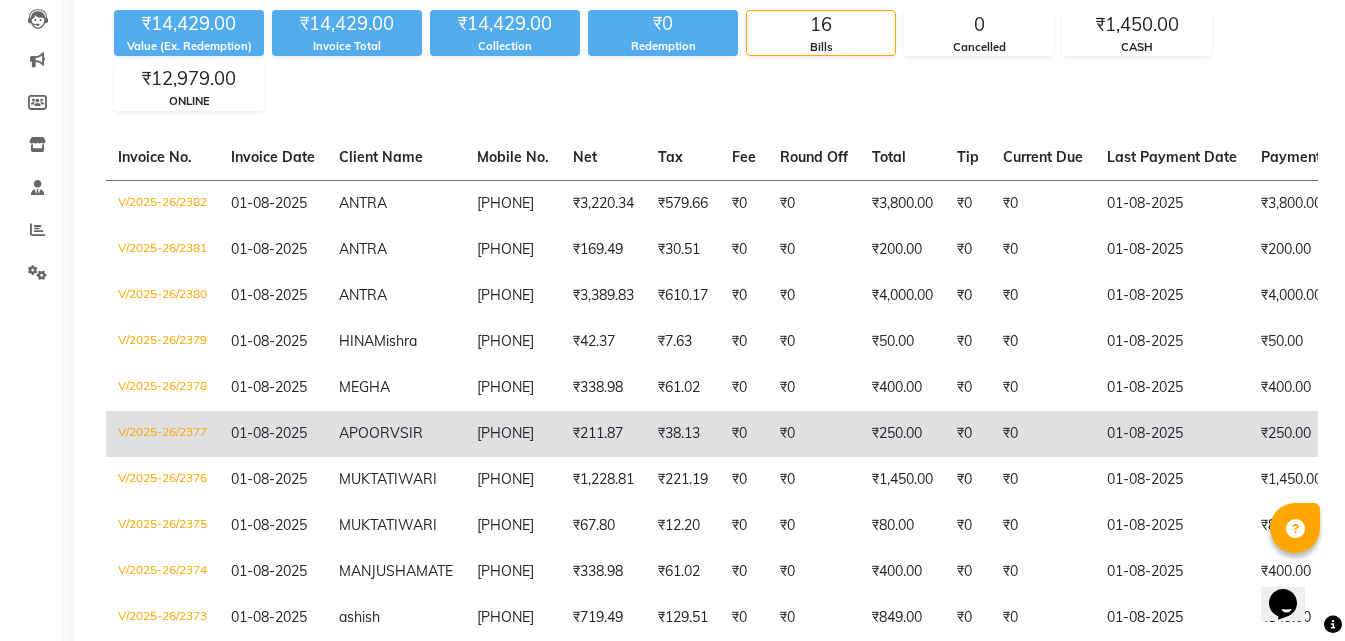 drag, startPoint x: 688, startPoint y: 437, endPoint x: 538, endPoint y: 428, distance: 150.26976 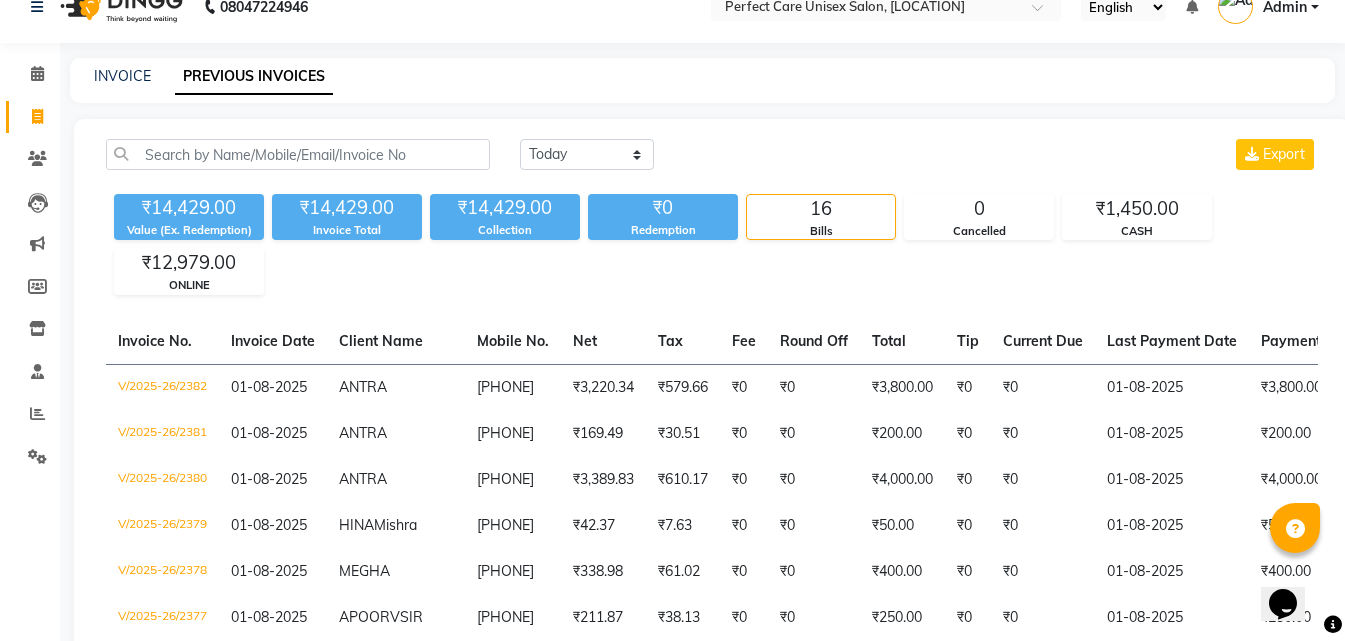 scroll, scrollTop: 0, scrollLeft: 0, axis: both 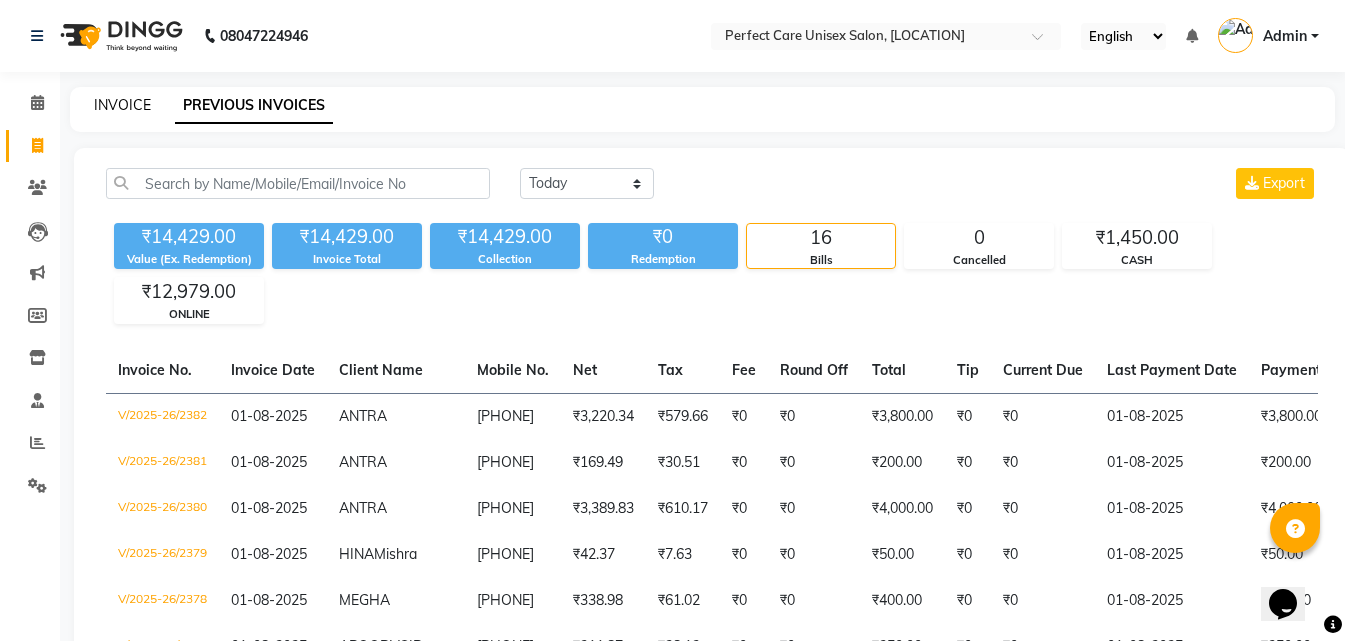 click on "INVOICE" 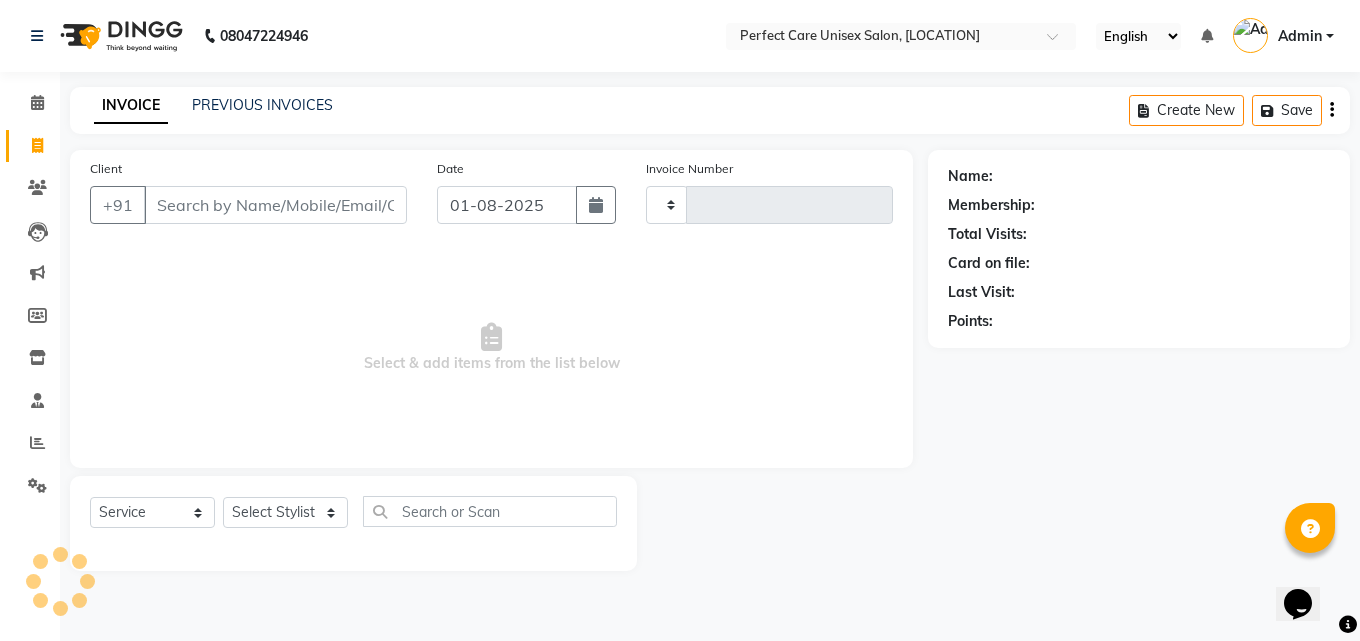 type on "2383" 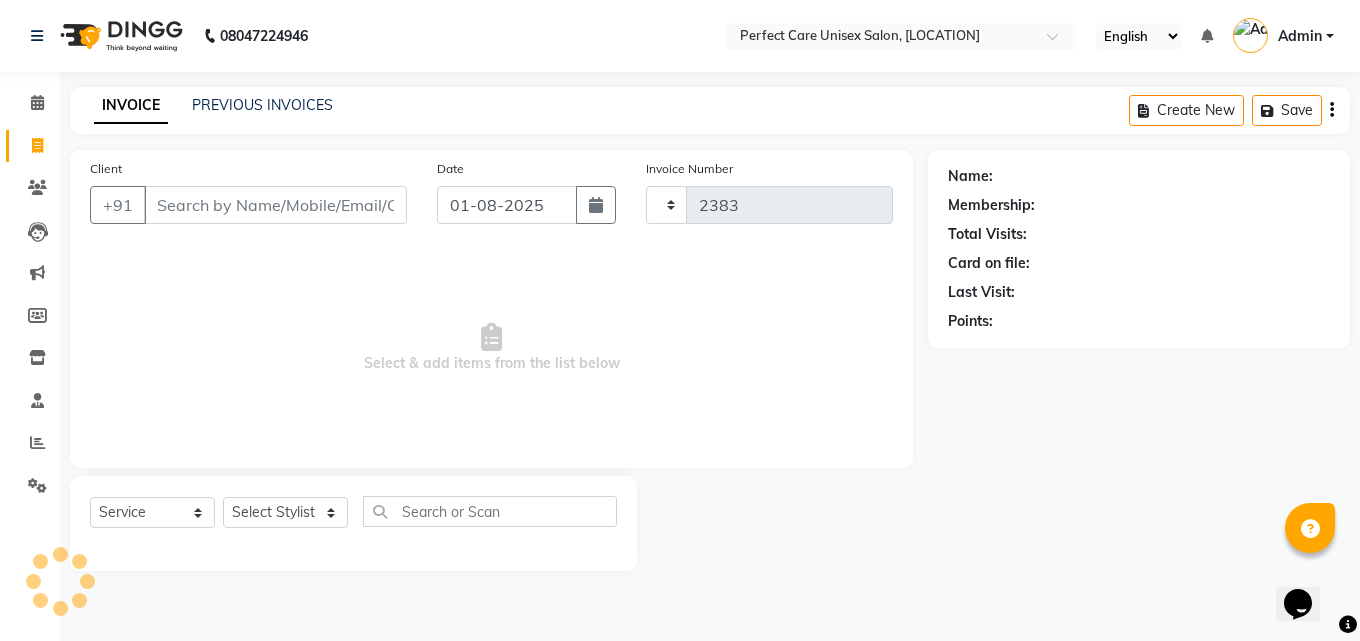select on "4751" 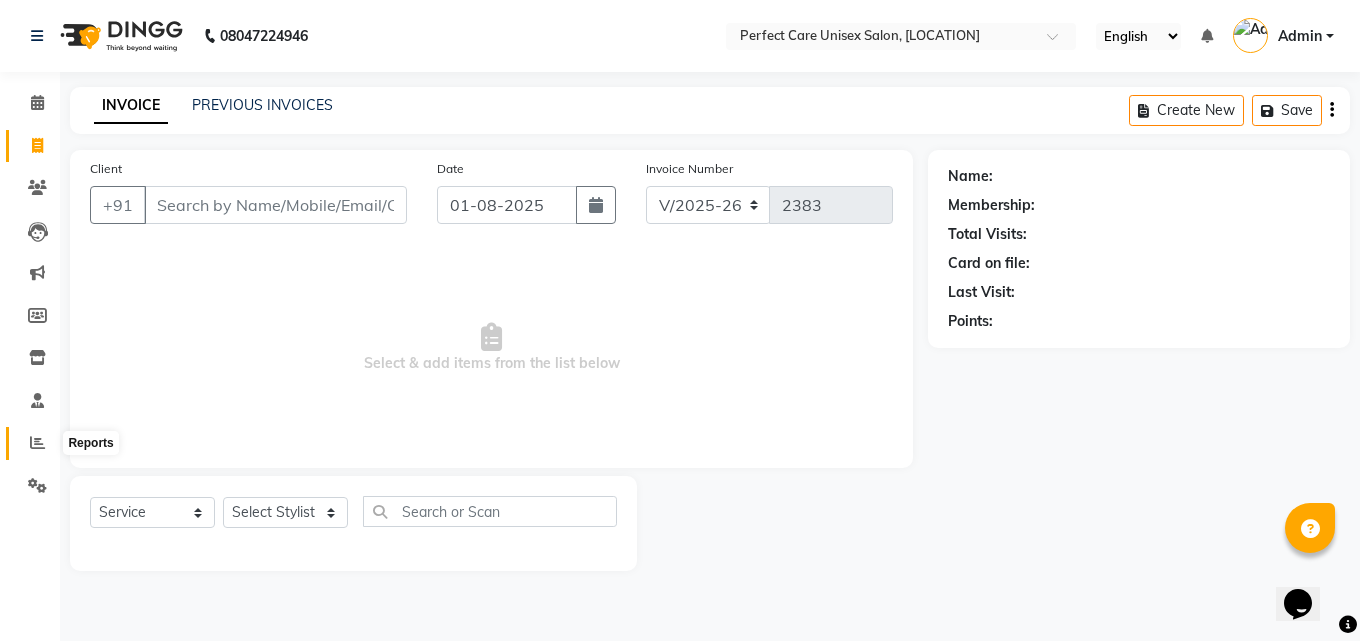 click 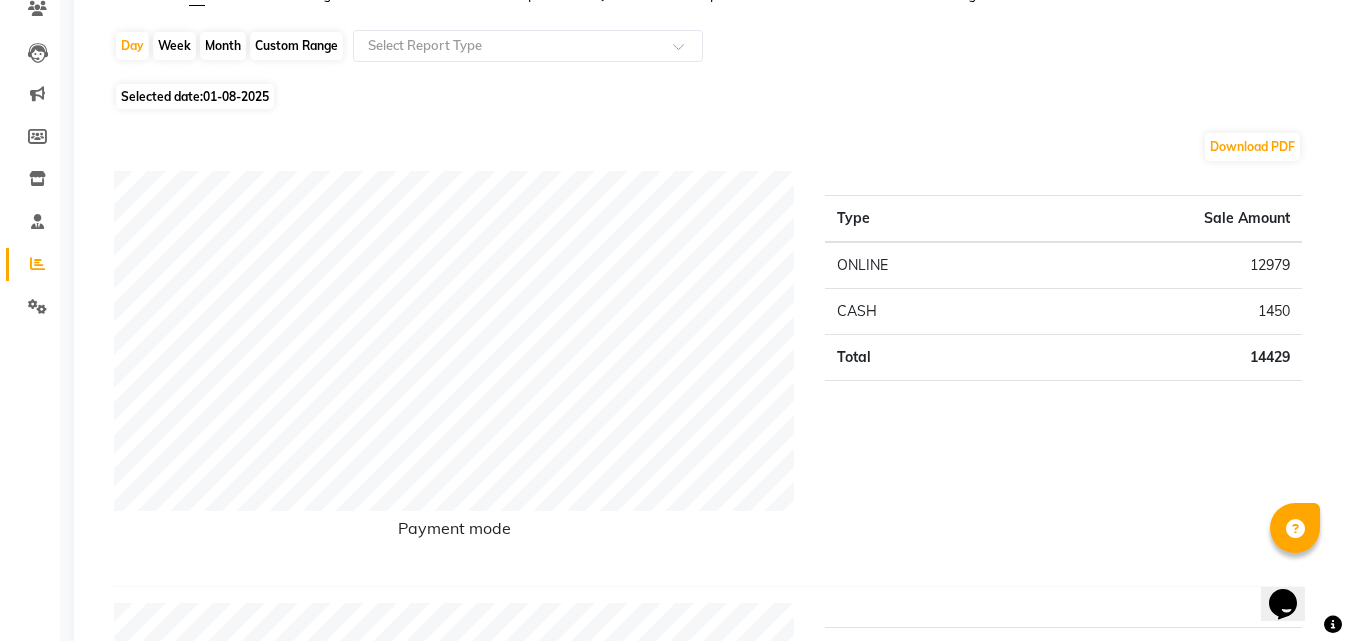 scroll, scrollTop: 0, scrollLeft: 0, axis: both 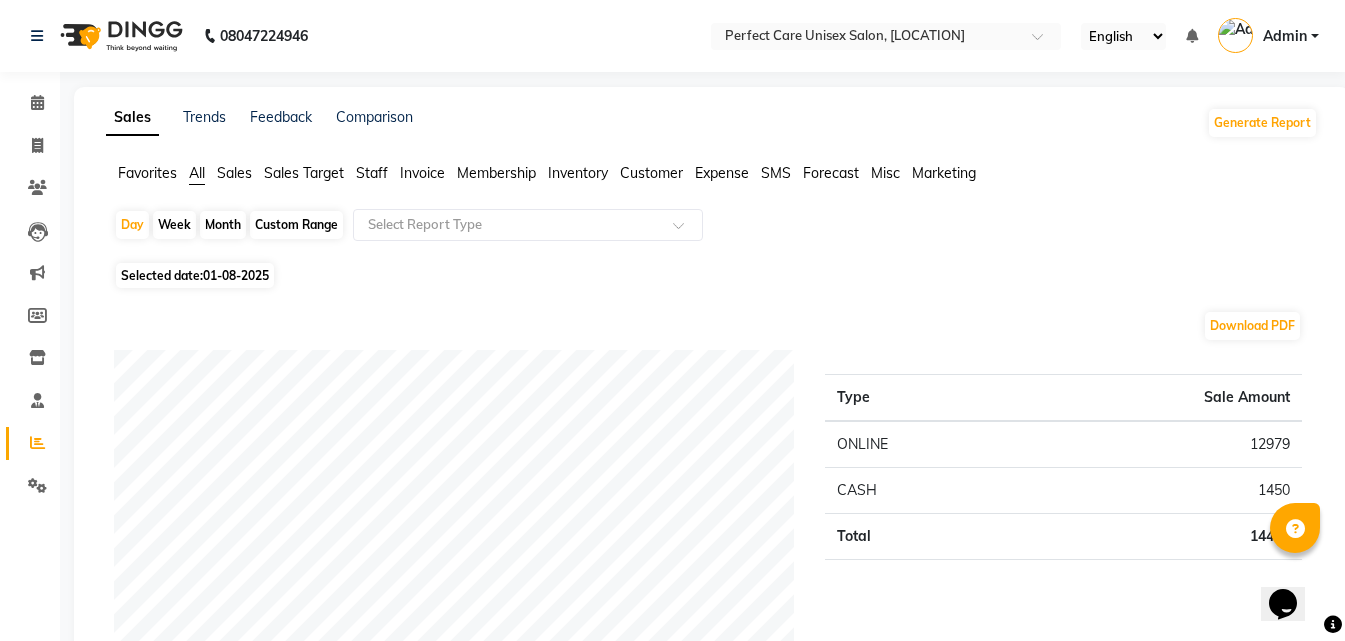click on "Month" 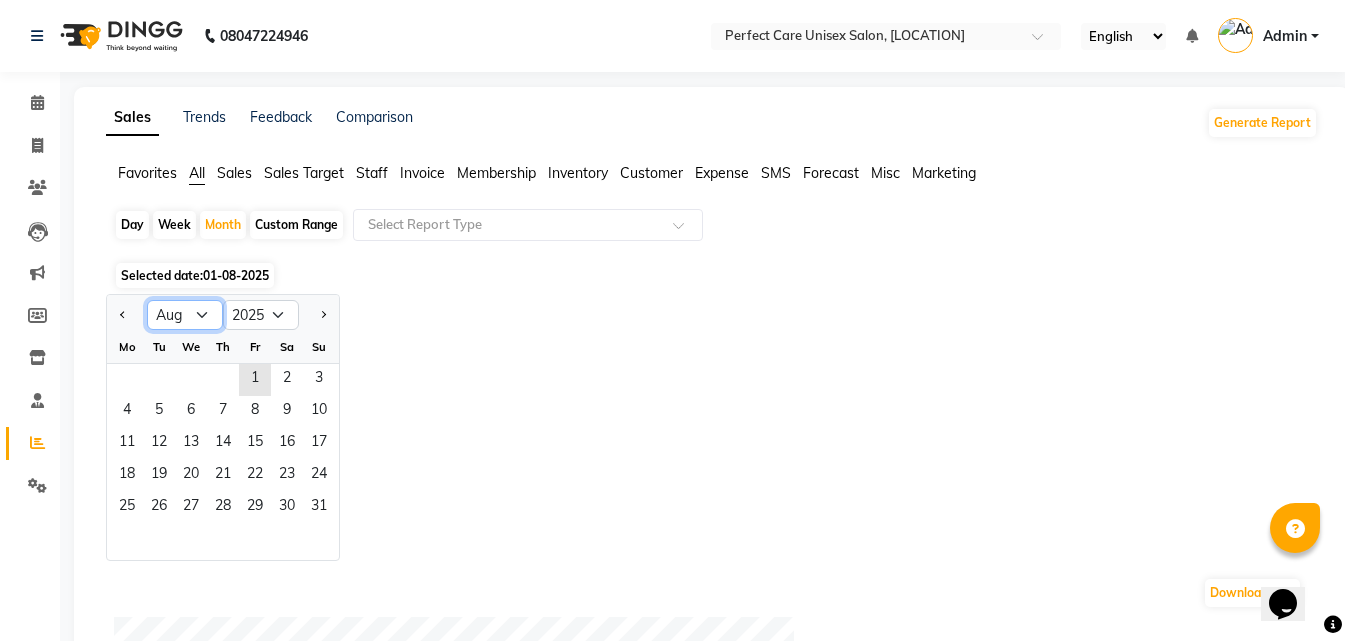 click on "Jan Feb Mar Apr May Jun Jul Aug Sep Oct Nov Dec" 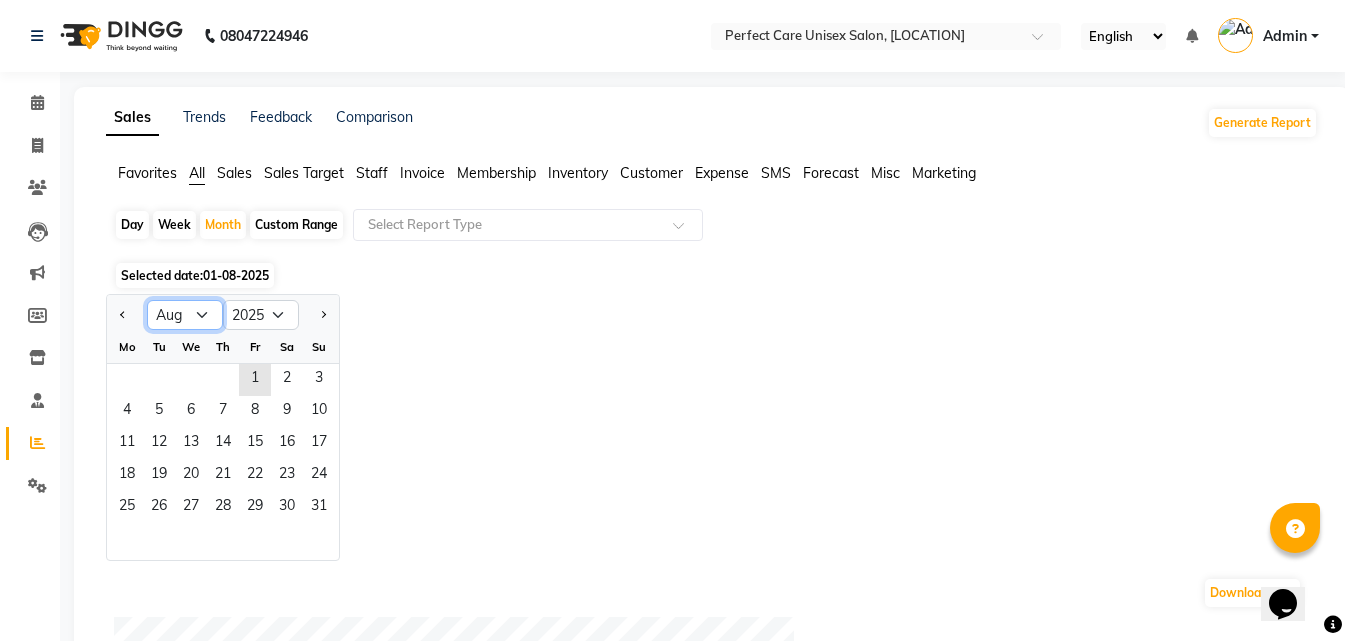 select on "7" 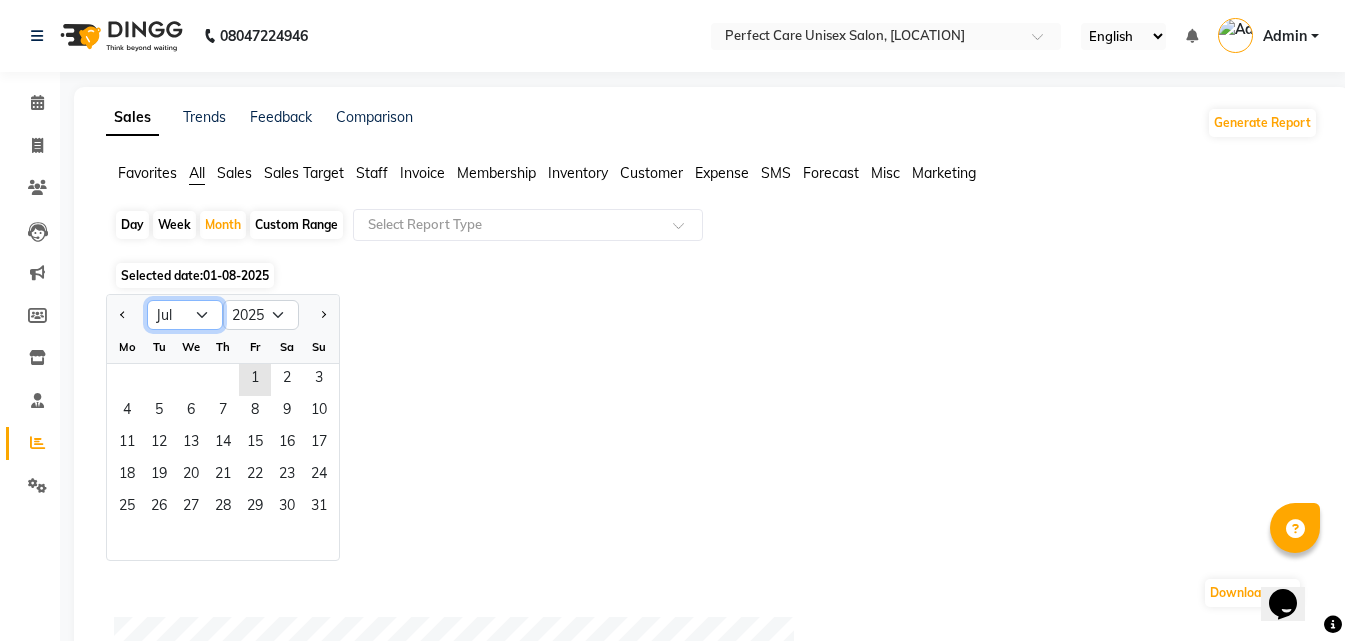 click on "Jan Feb Mar Apr May Jun Jul Aug Sep Oct Nov Dec" 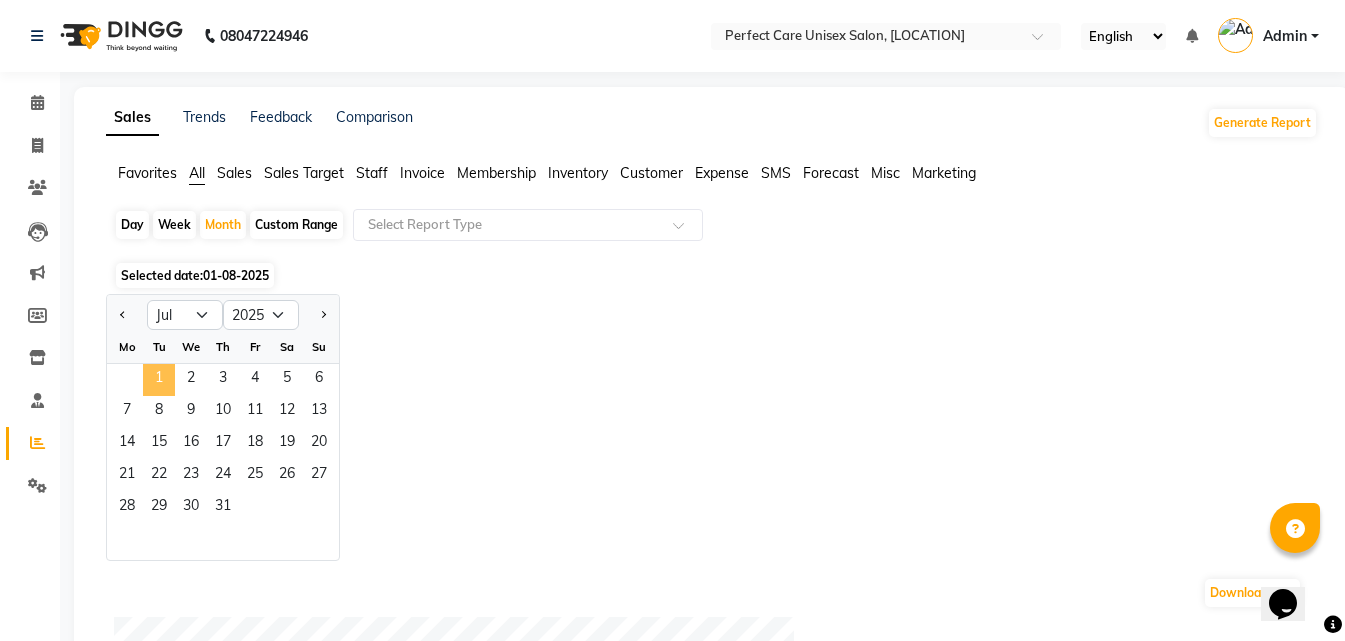 click on "1" 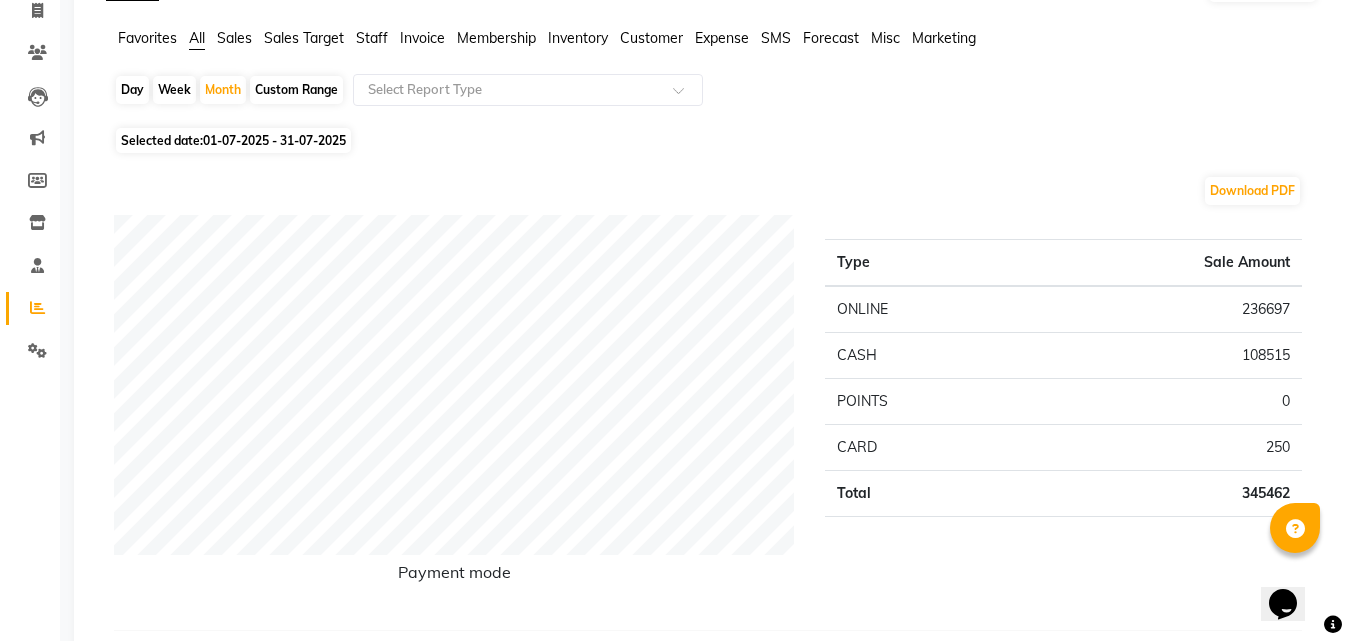 scroll, scrollTop: 0, scrollLeft: 0, axis: both 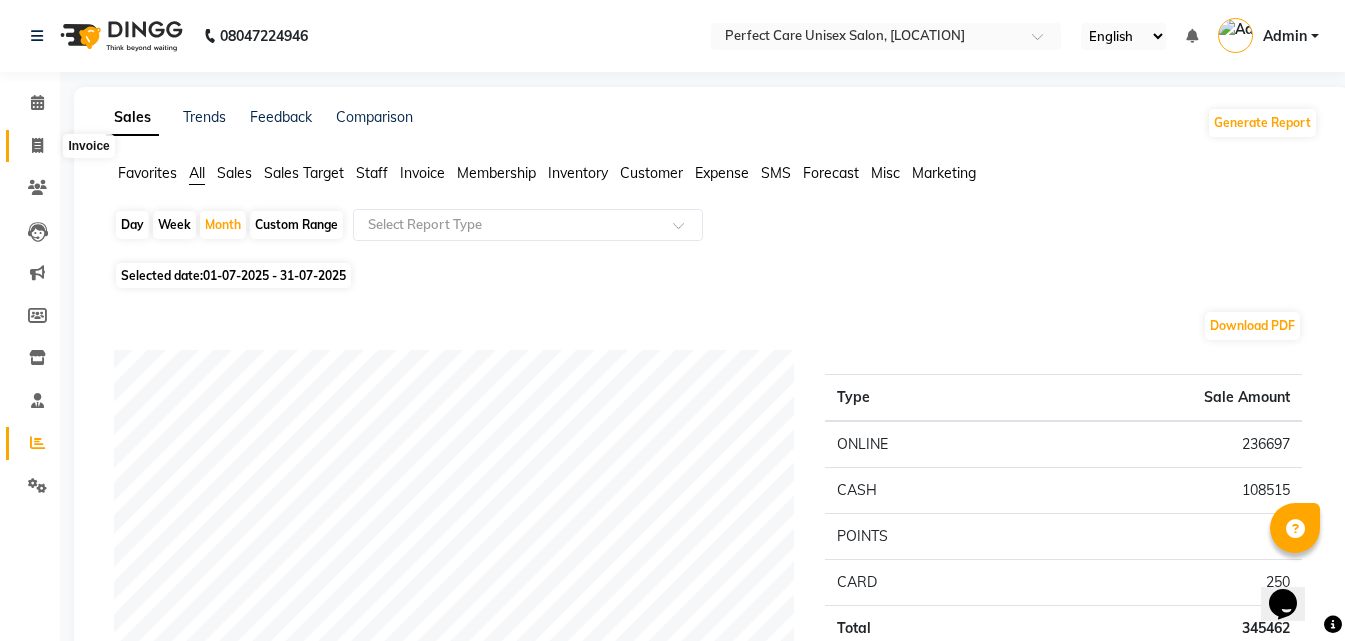 click 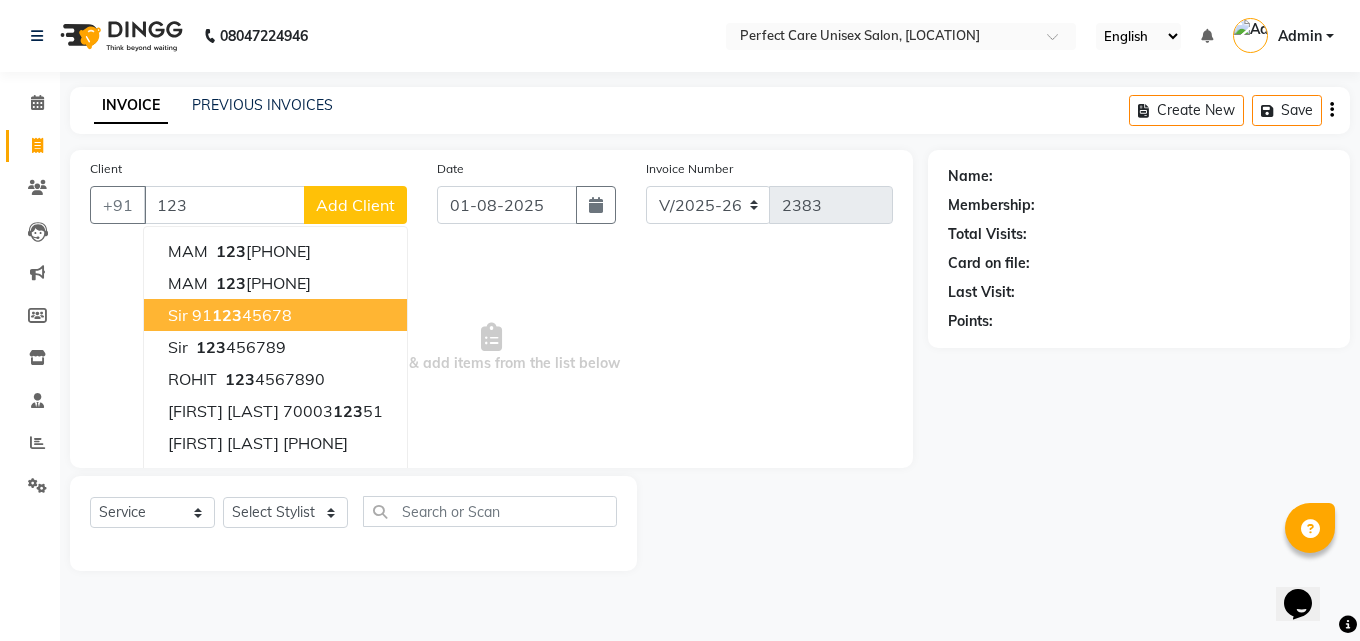click on "91 123 45678" at bounding box center (242, 315) 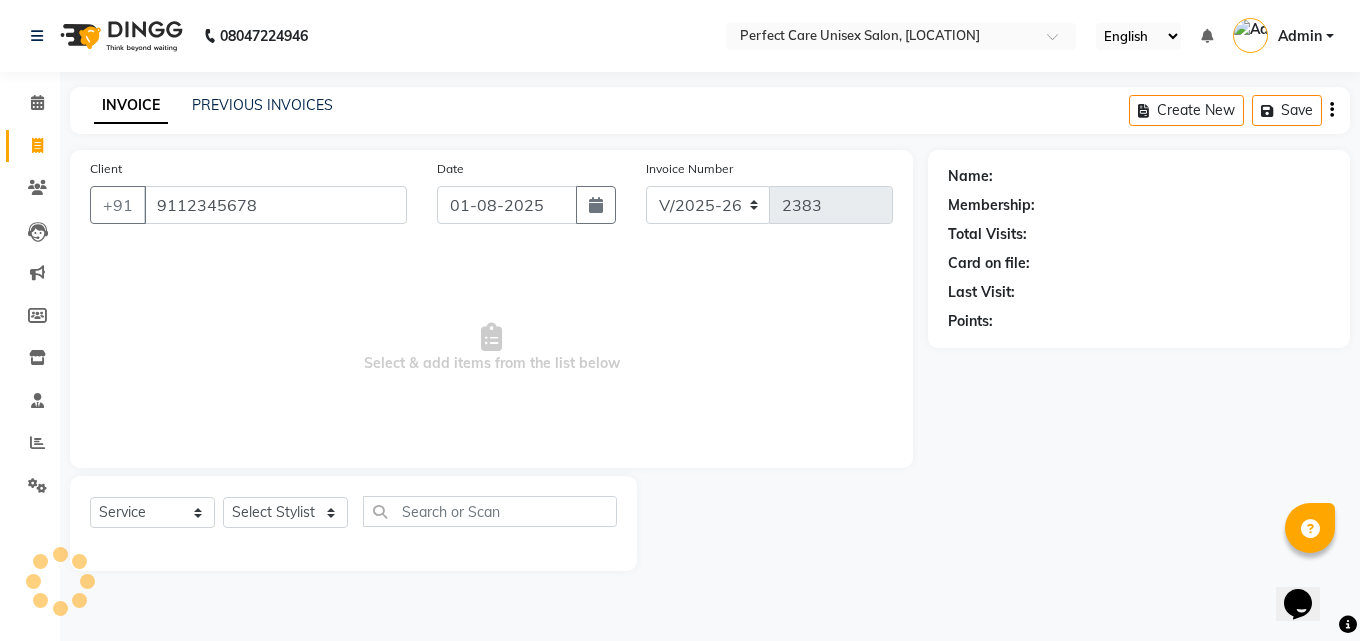 type on "9112345678" 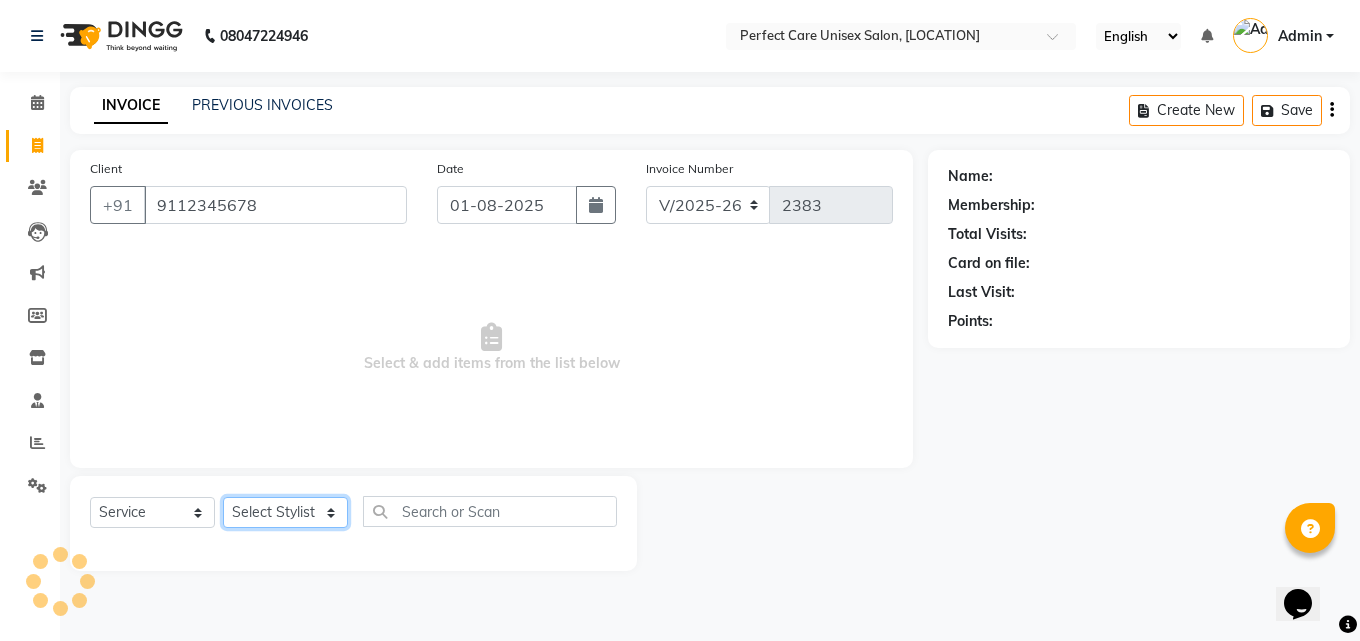 select on "1: Object" 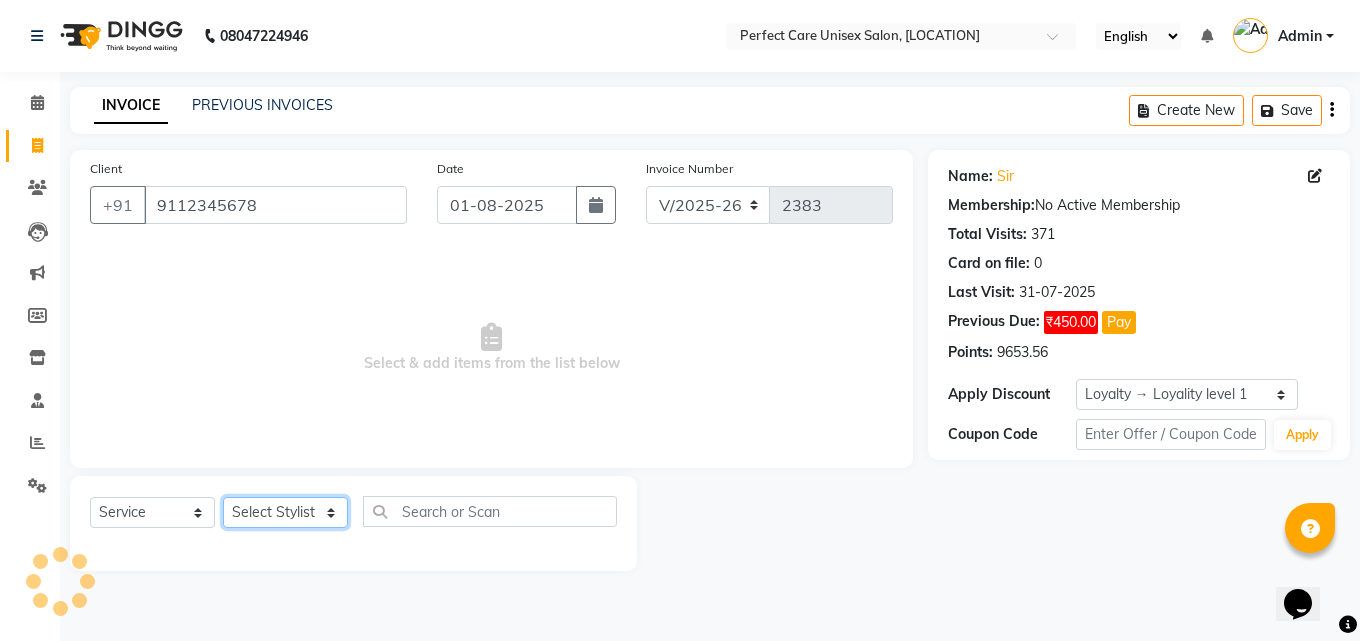 click on "Select Stylist MISS [LAST] MISS [LAST] MISS [LAST]  MISS [LAST] MISS [LAST] MISS. [LAST] MISS. [LAST]  MISS [LAST] MISS. [LAST] MISS [LAST] mohbat MR. [LAST] MR. [LAST] MR. [LAST]  MR [LAST] MR. [LAST] MR. [LAST] MR. [LAST] MR. [LAST] MR. [LAST] MR. [LAST] MR. [LAST] MR. [LAST] MR. [LAST] MR. [LAST] MS [LAST]" 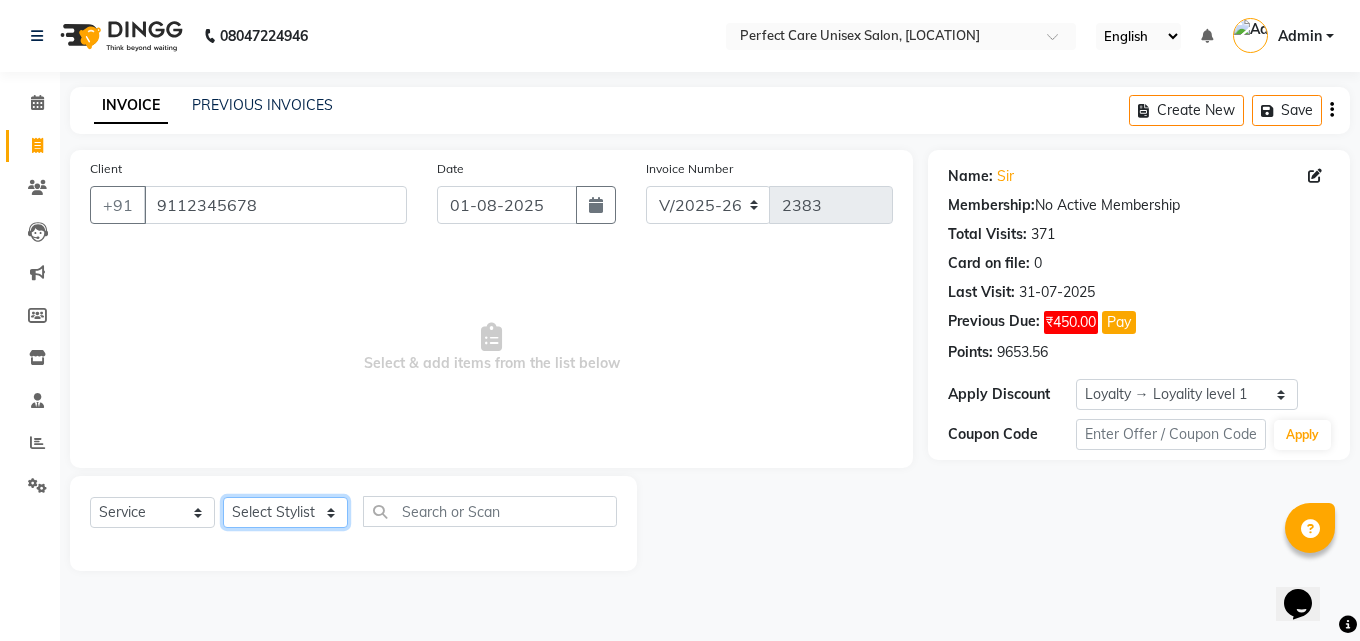 select on "86125" 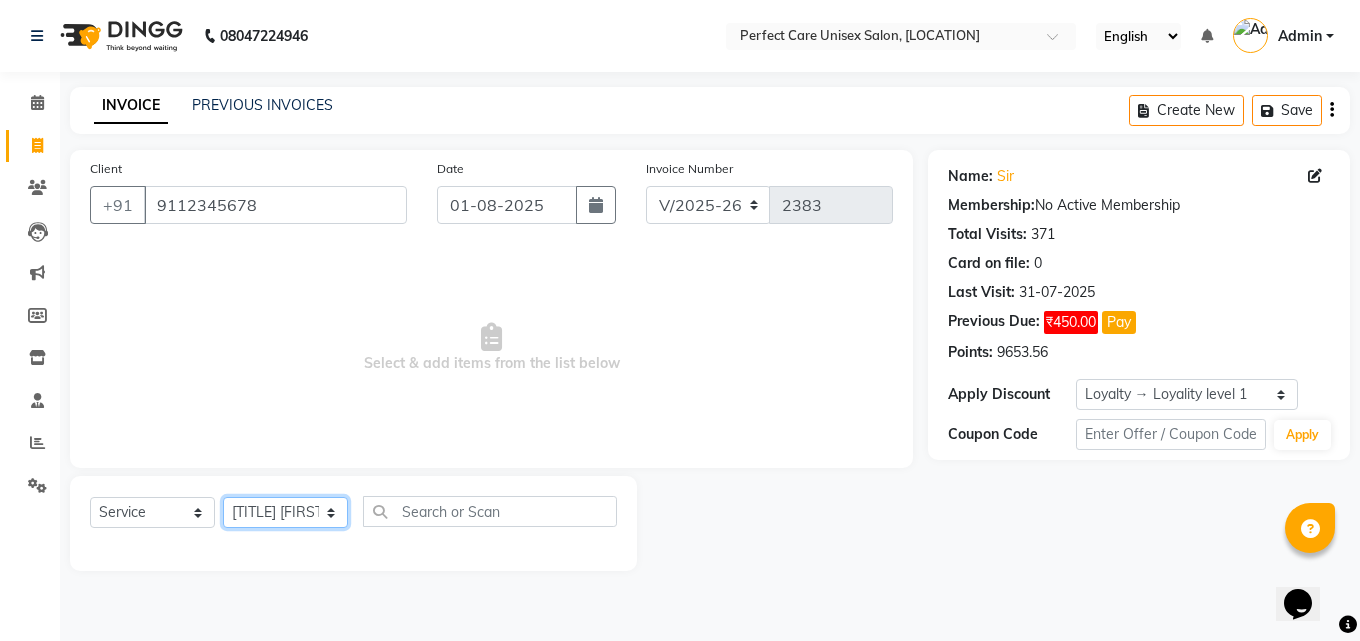 click on "Select Stylist MISS [LAST] MISS [LAST] MISS [LAST]  MISS [LAST] MISS [LAST] MISS. [LAST] MISS. [LAST]  MISS [LAST] MISS. [LAST] MISS [LAST] mohbat MR. [LAST] MR. [LAST] MR. [LAST]  MR [LAST] MR. [LAST] MR. [LAST] MR. [LAST] MR. [LAST] MR. [LAST] MR. [LAST] MR. [LAST] MR. [LAST] MR. [LAST] MR. [LAST] MS [LAST]" 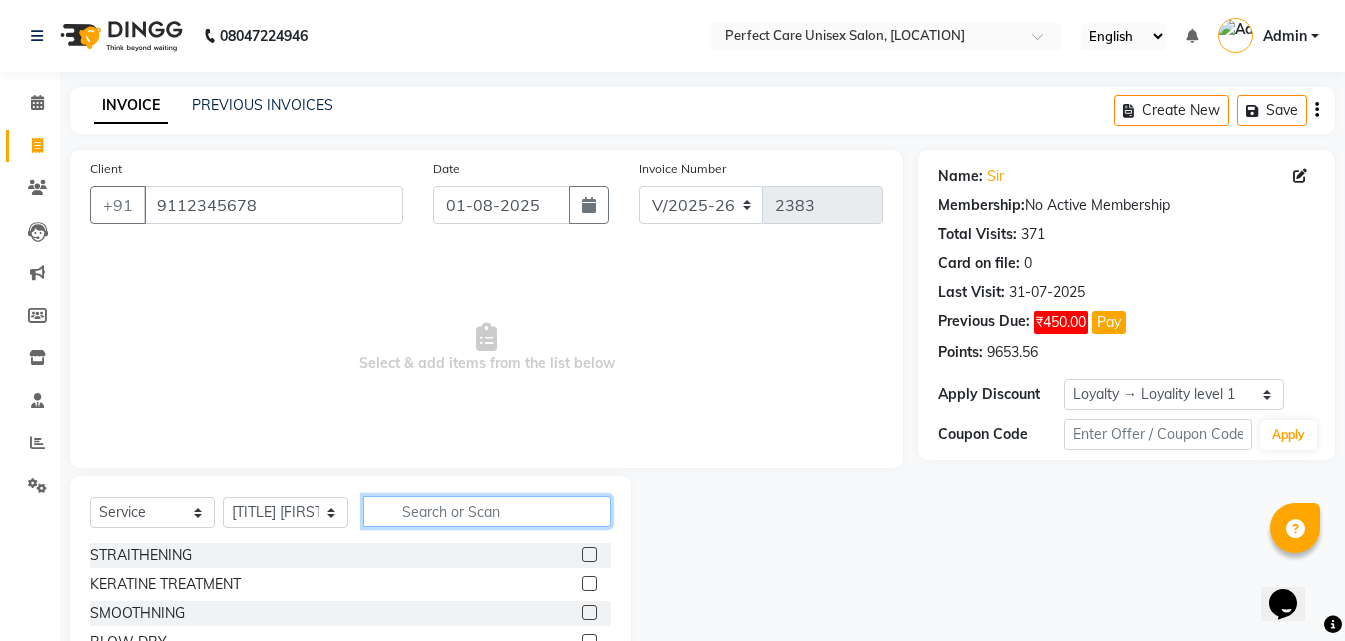 click 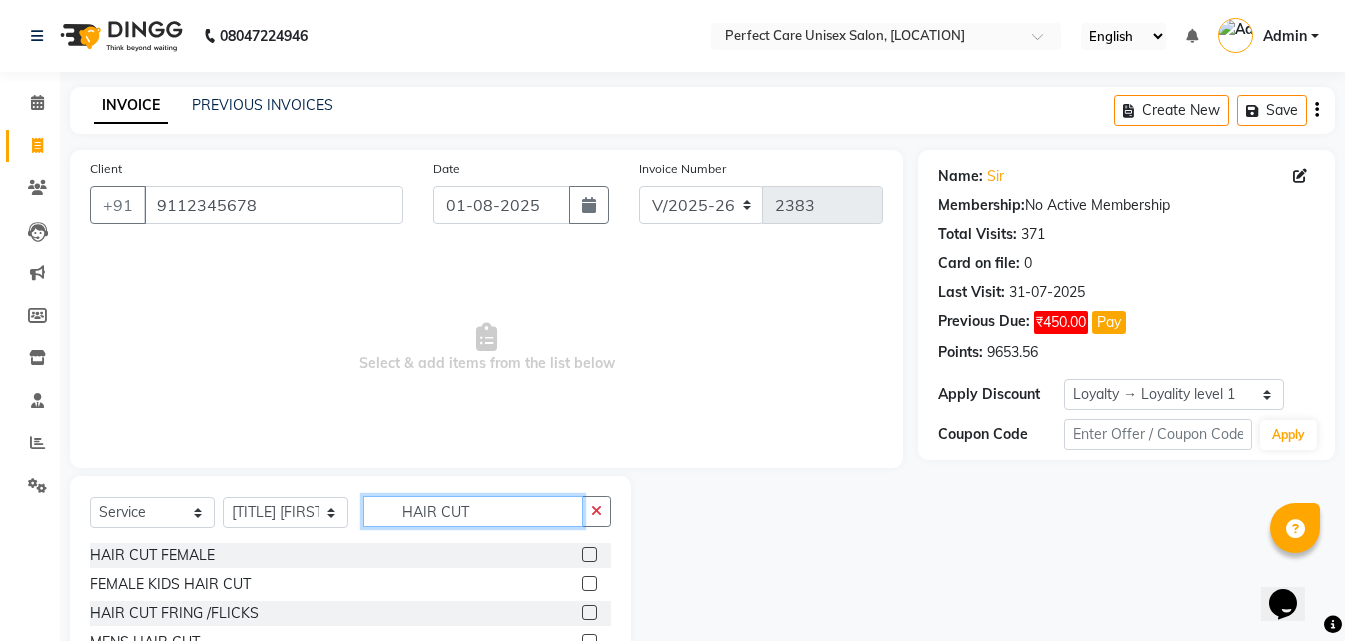 scroll, scrollTop: 76, scrollLeft: 0, axis: vertical 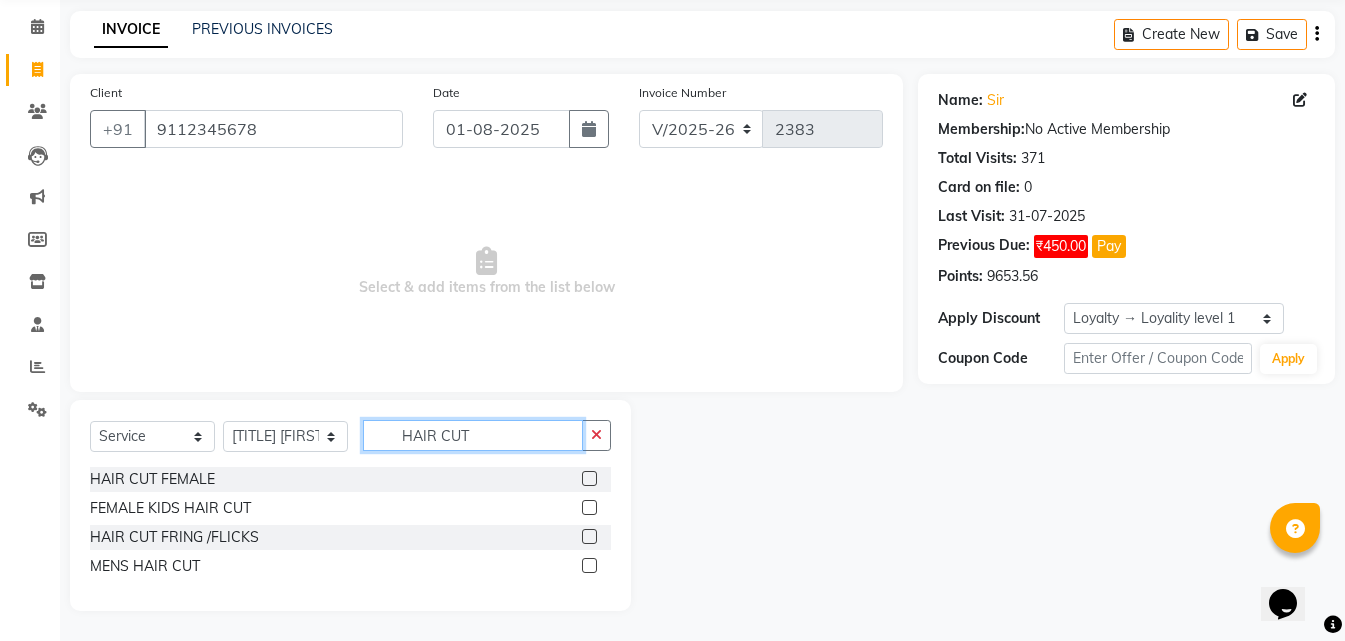 type on "HAIR CUT" 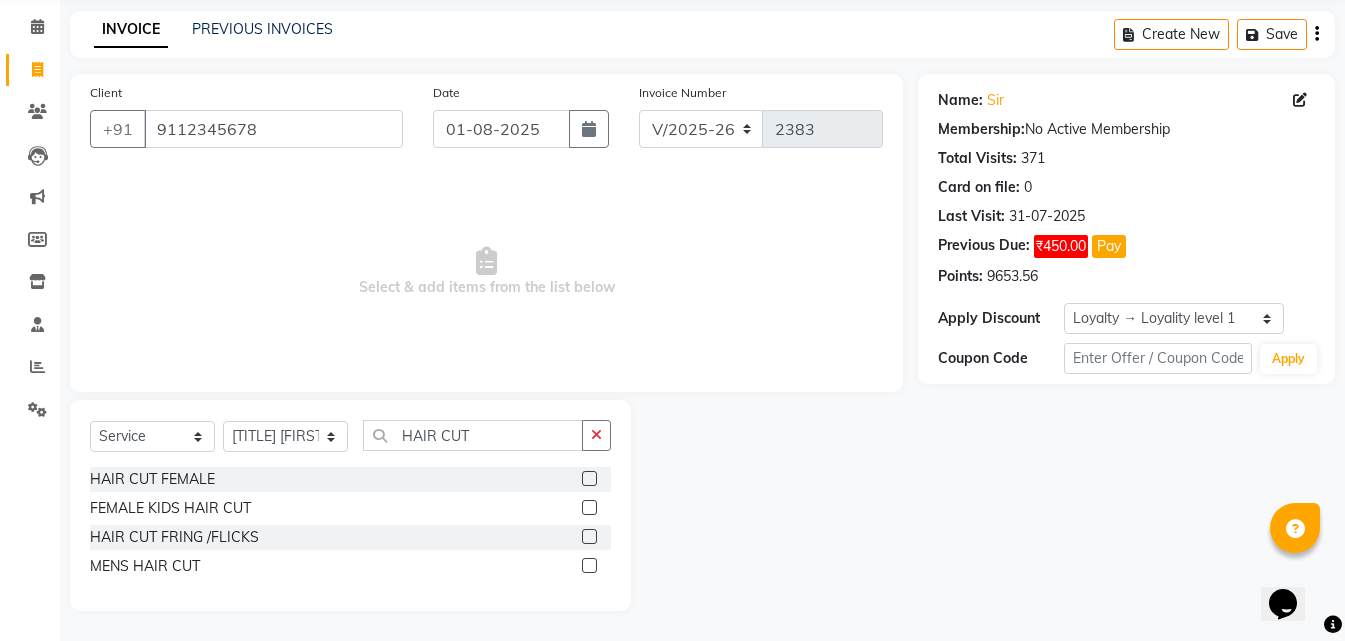 click 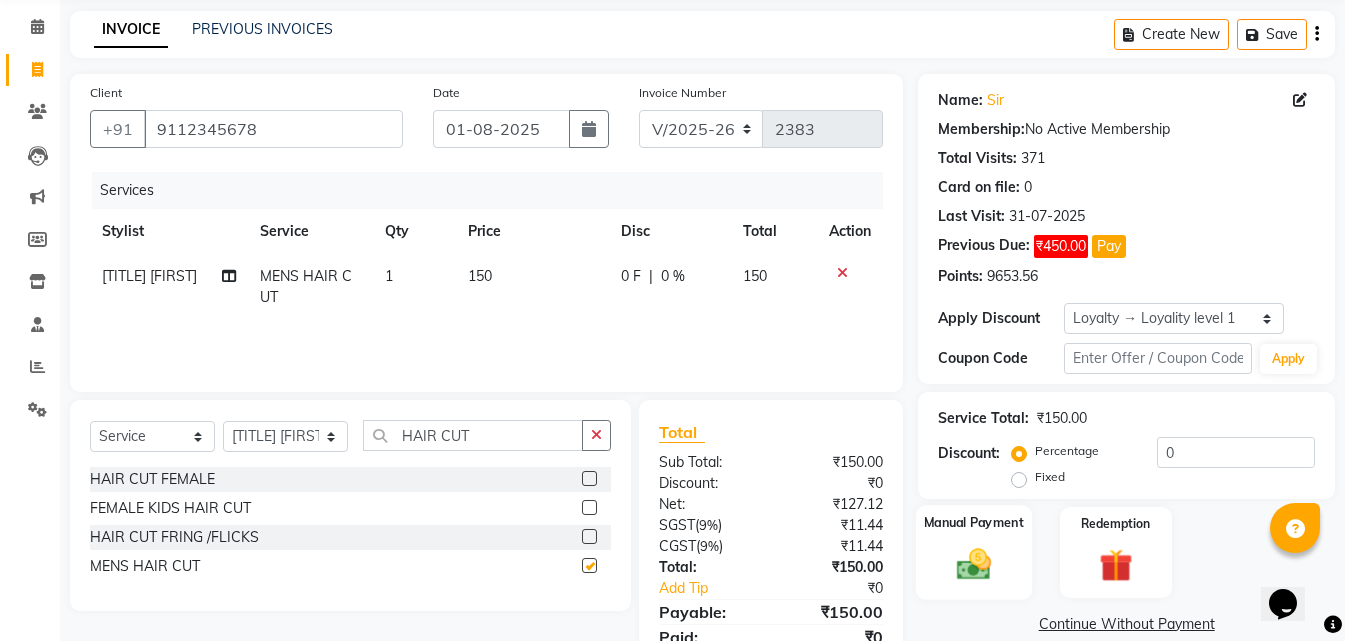 checkbox on "false" 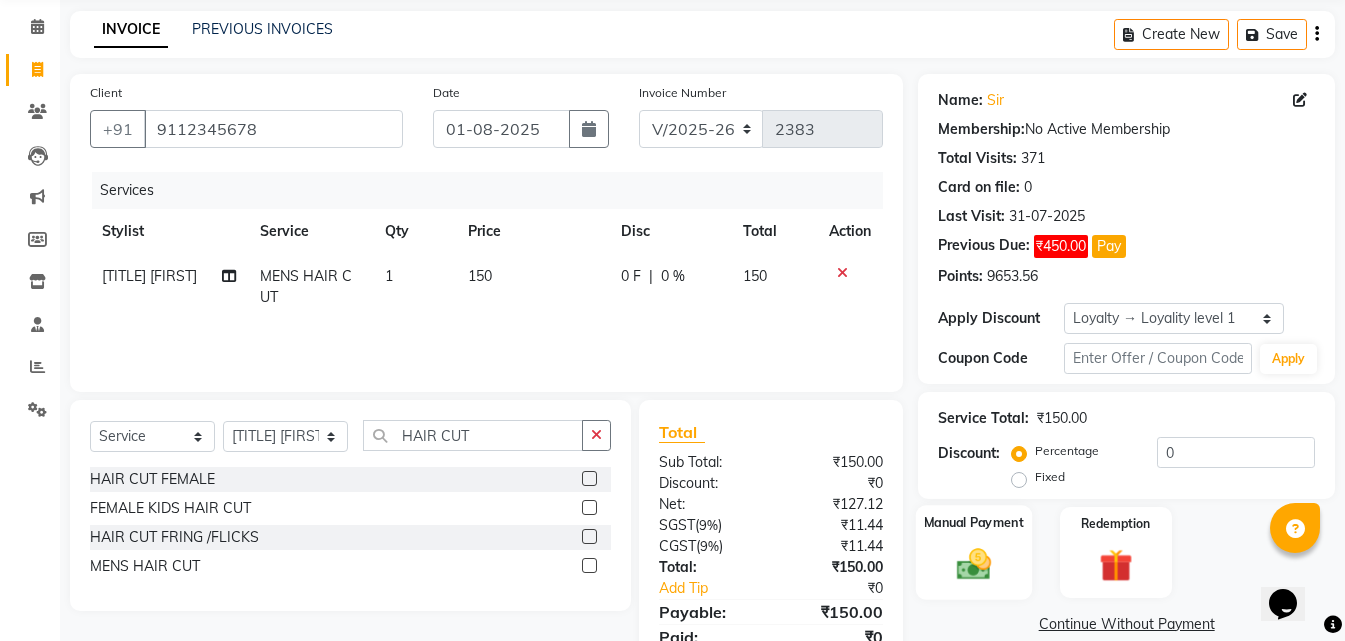 click 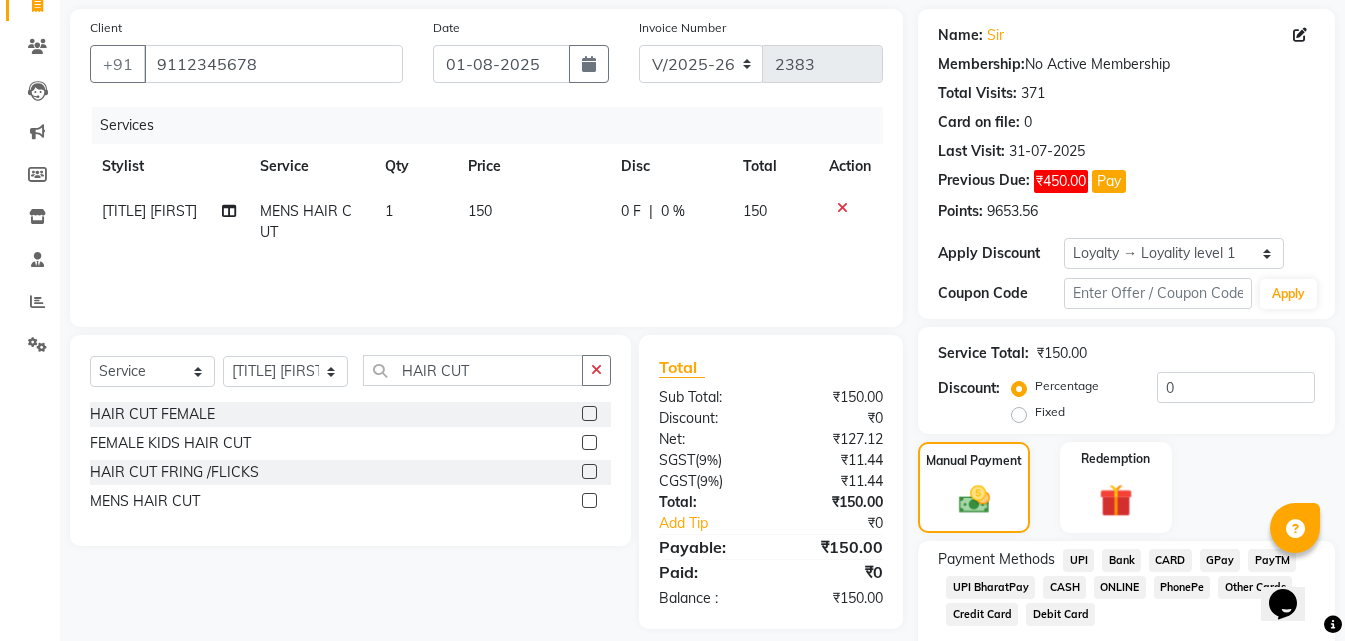 scroll, scrollTop: 176, scrollLeft: 0, axis: vertical 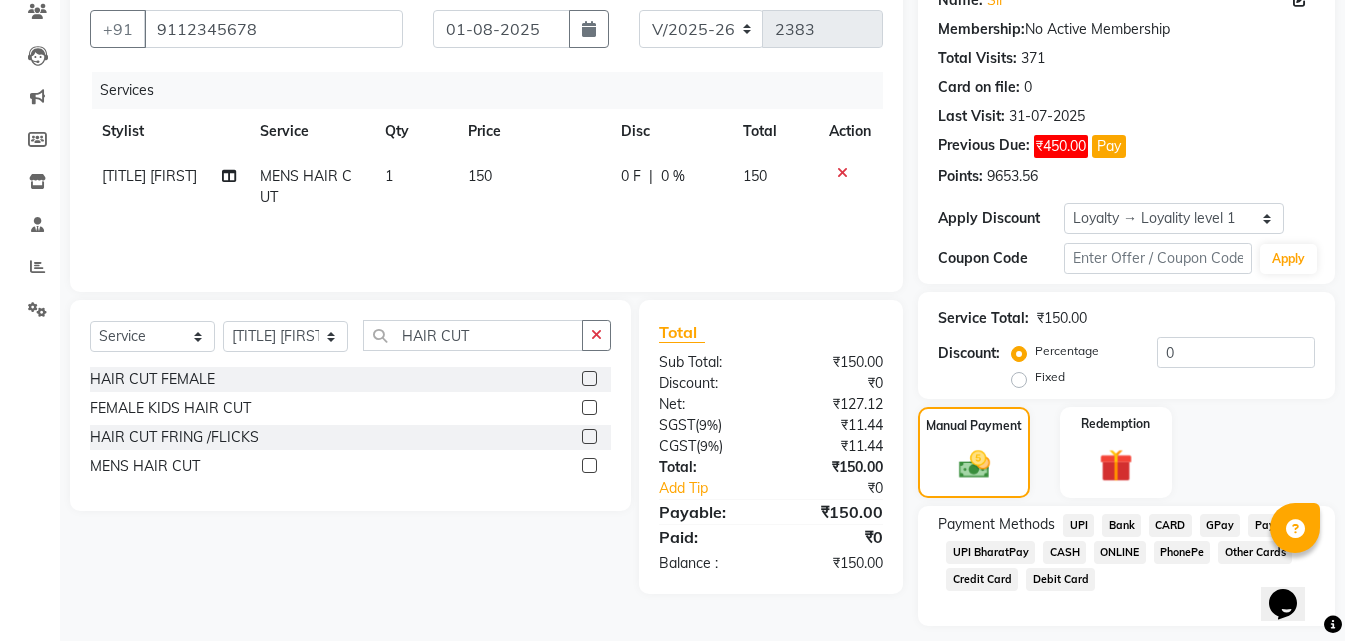 click on "CASH" 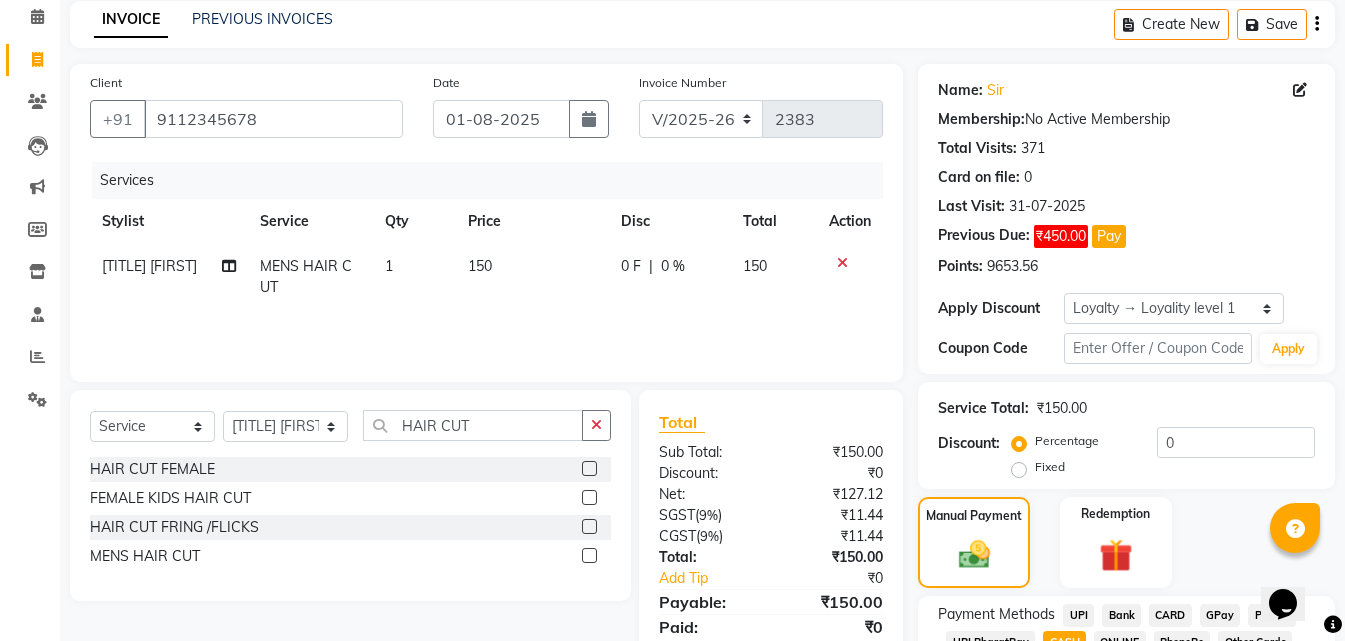 scroll, scrollTop: 0, scrollLeft: 0, axis: both 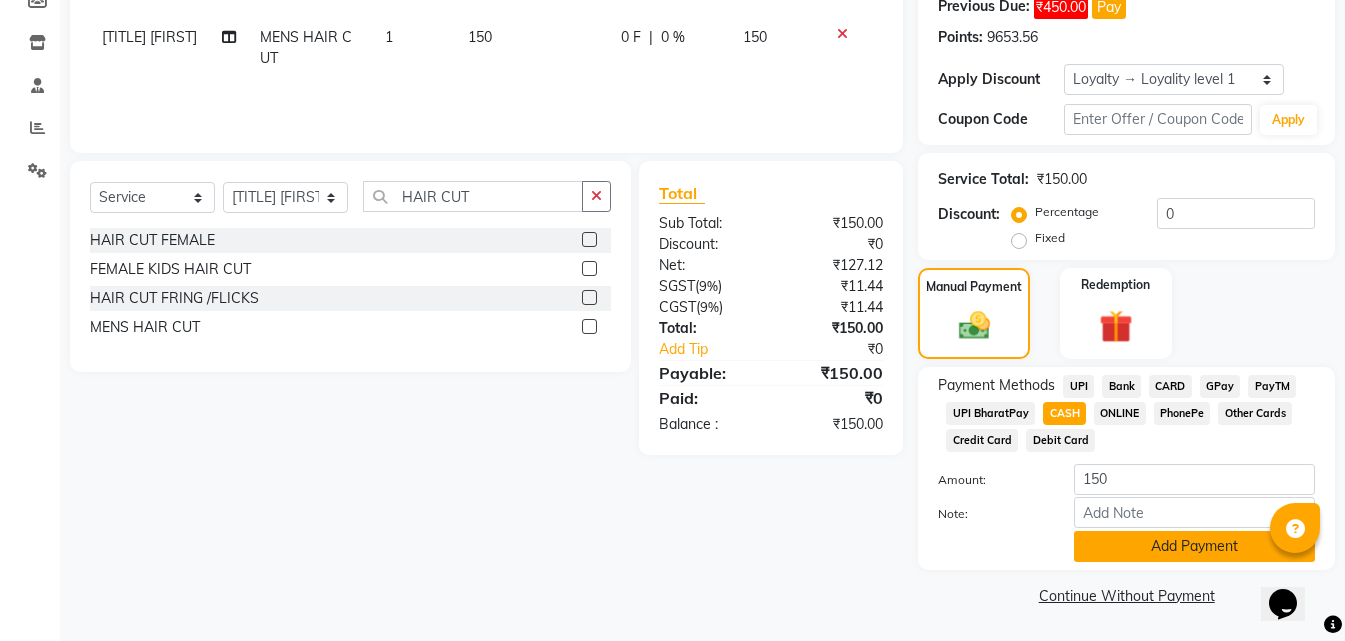 click on "Add Payment" 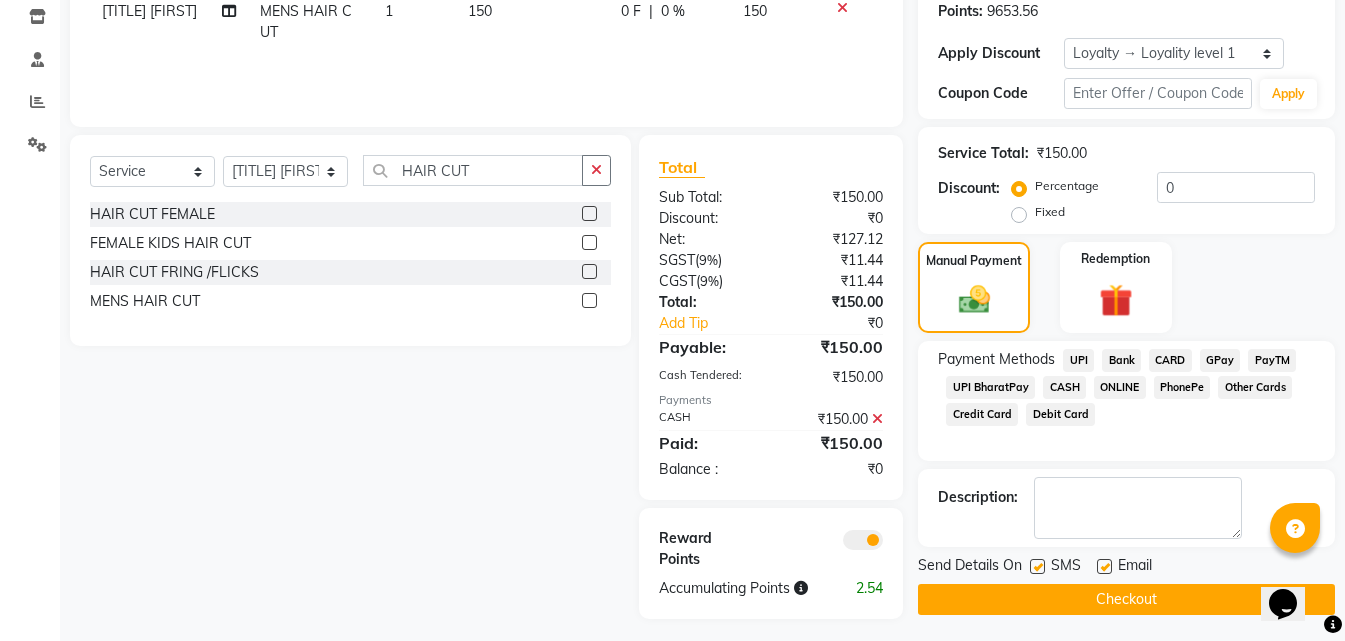scroll, scrollTop: 349, scrollLeft: 0, axis: vertical 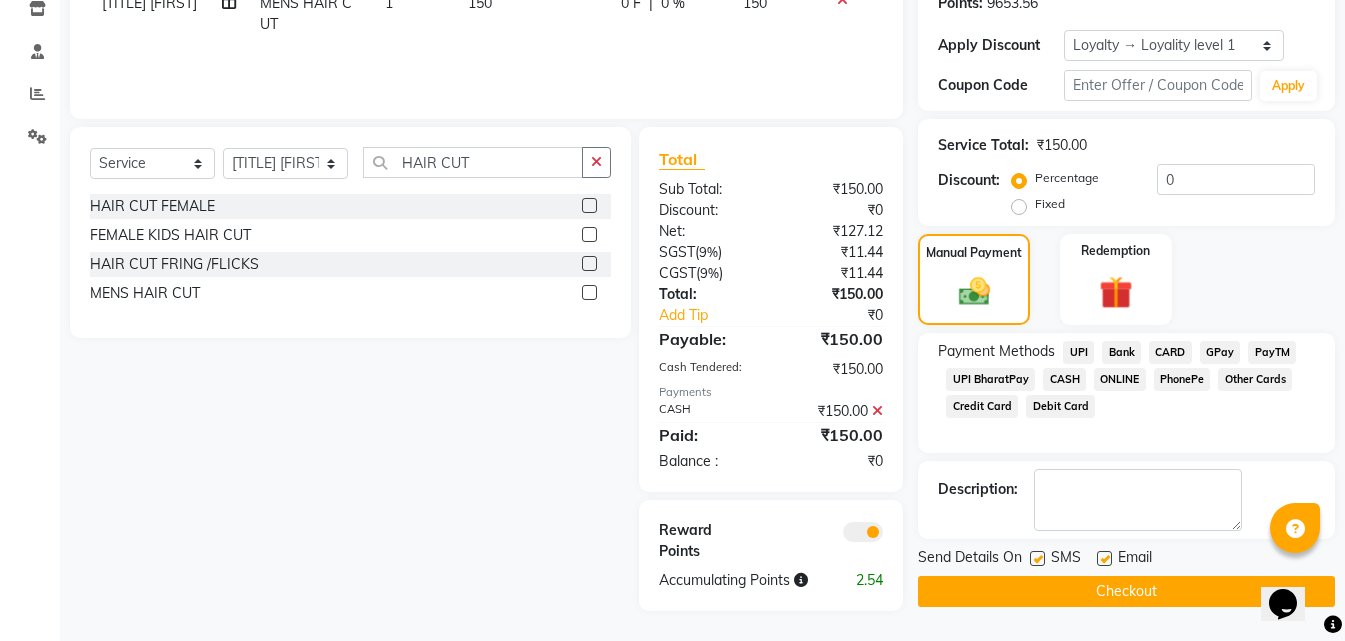 click on "Checkout" 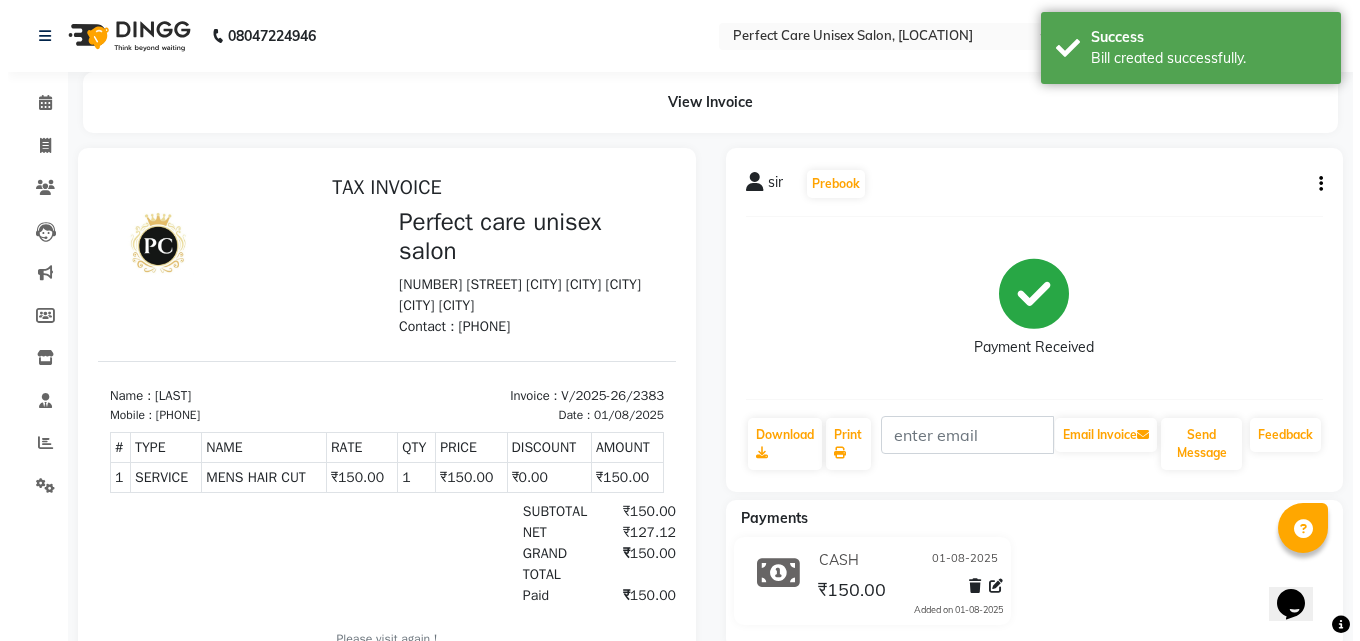 scroll, scrollTop: 0, scrollLeft: 0, axis: both 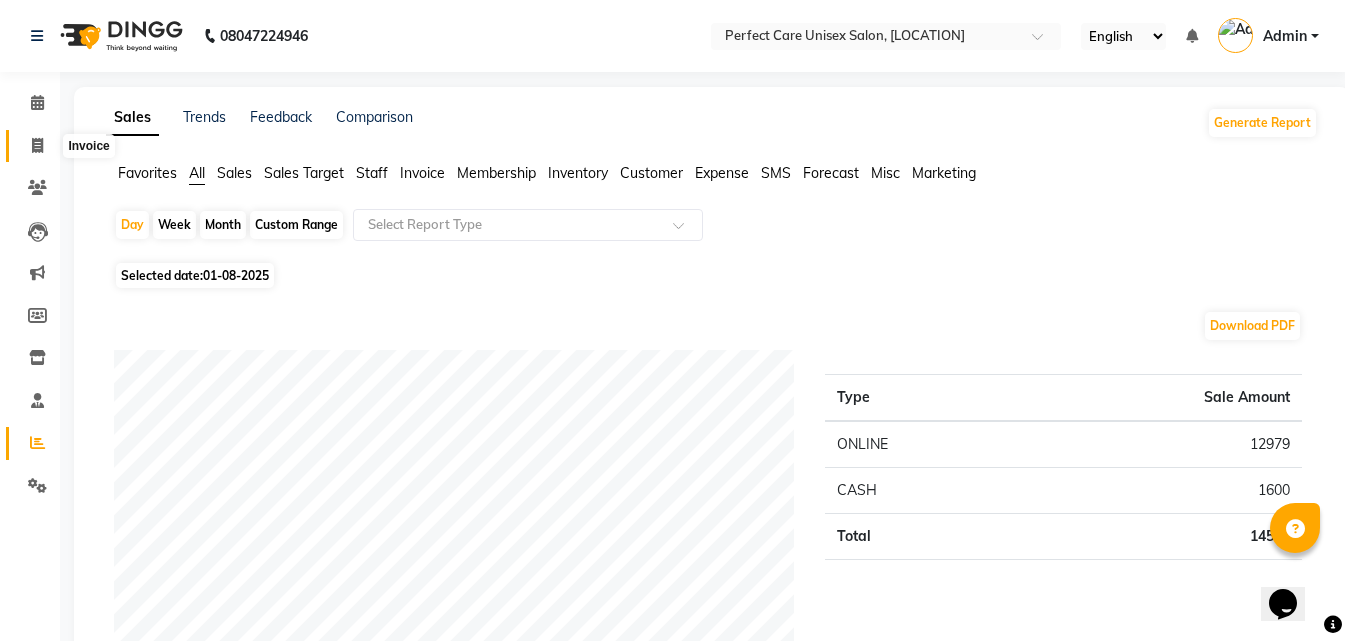 click 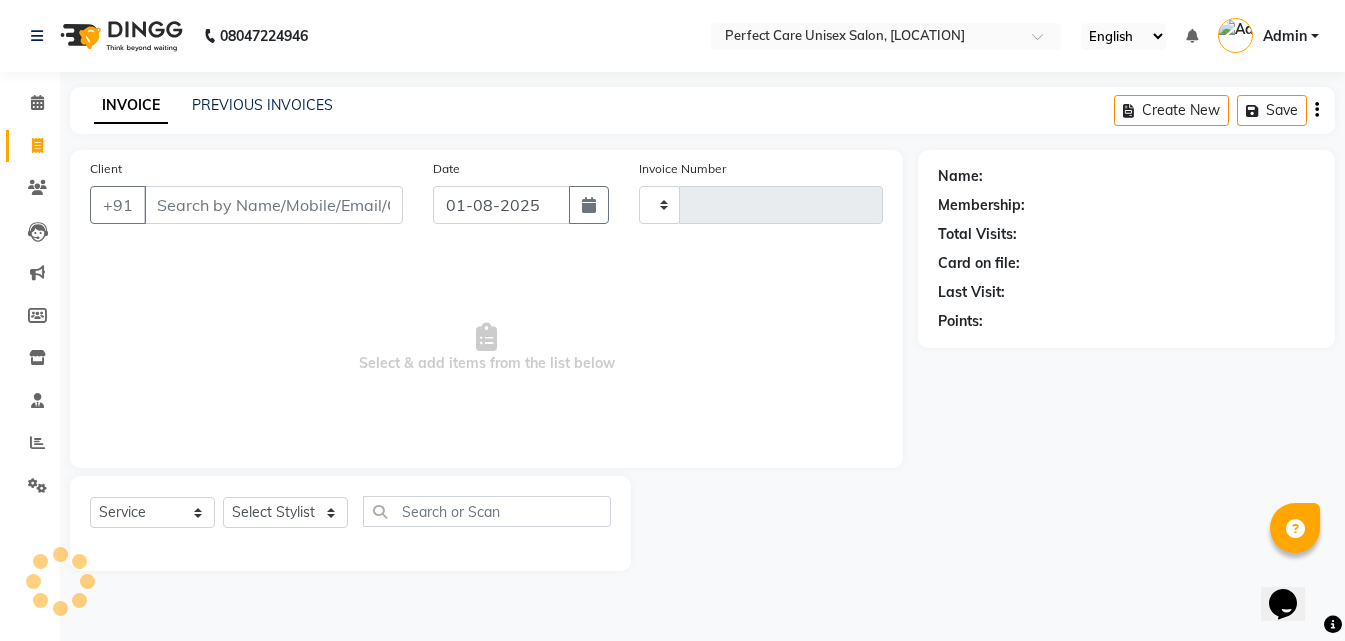 type on "2384" 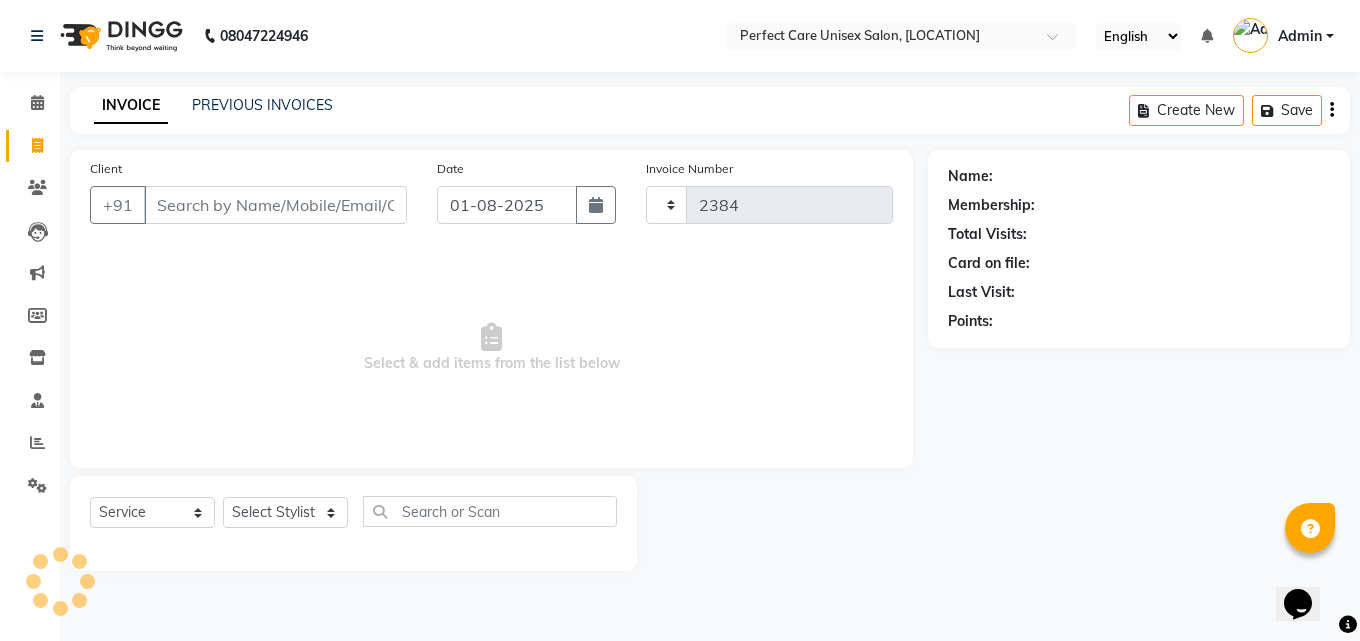select on "4751" 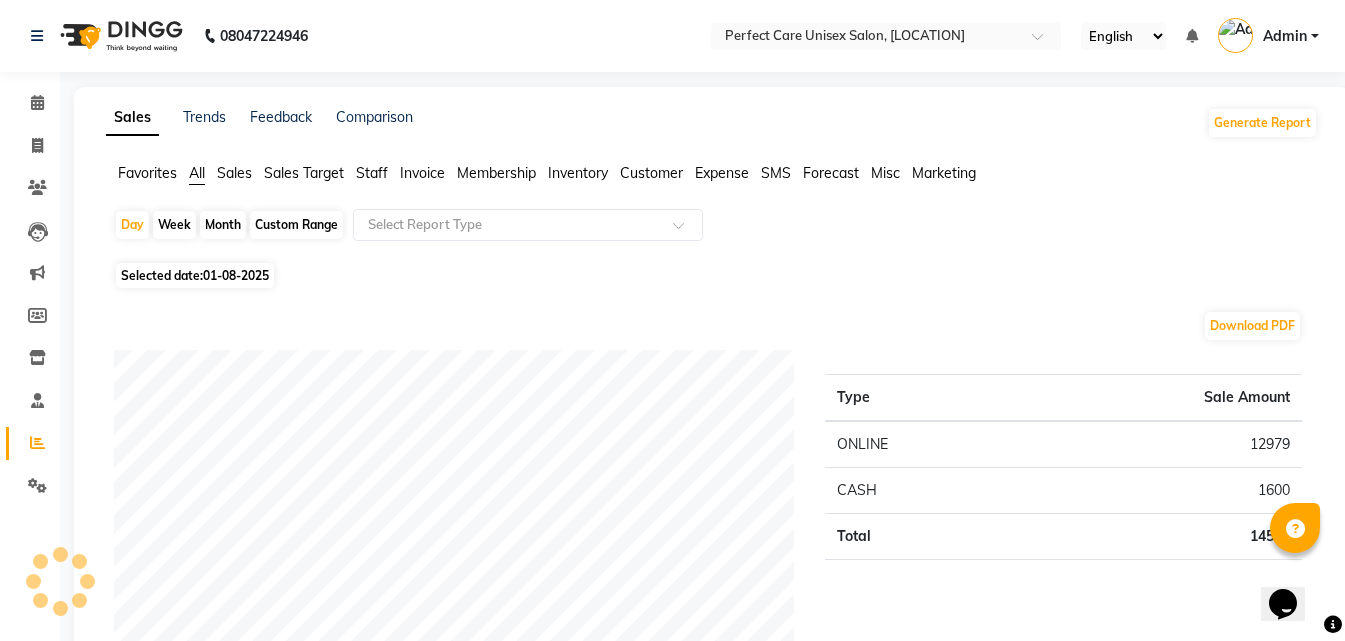 select on "4751" 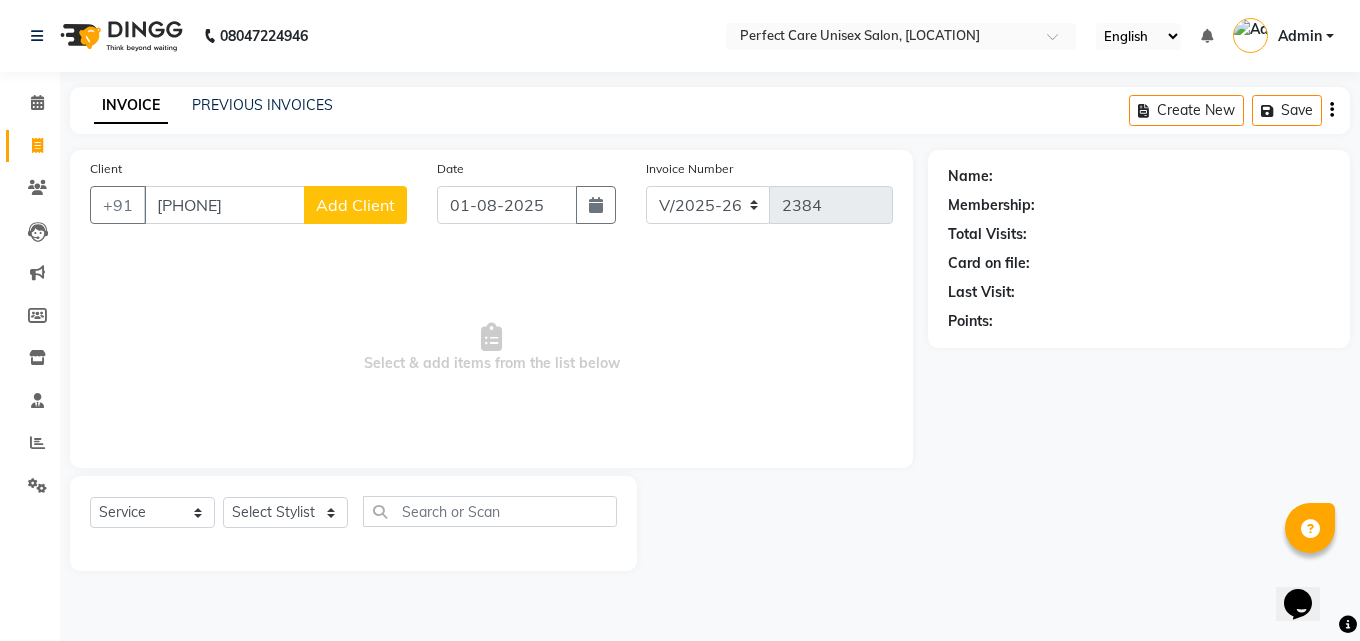 click on "8488888222" at bounding box center [224, 205] 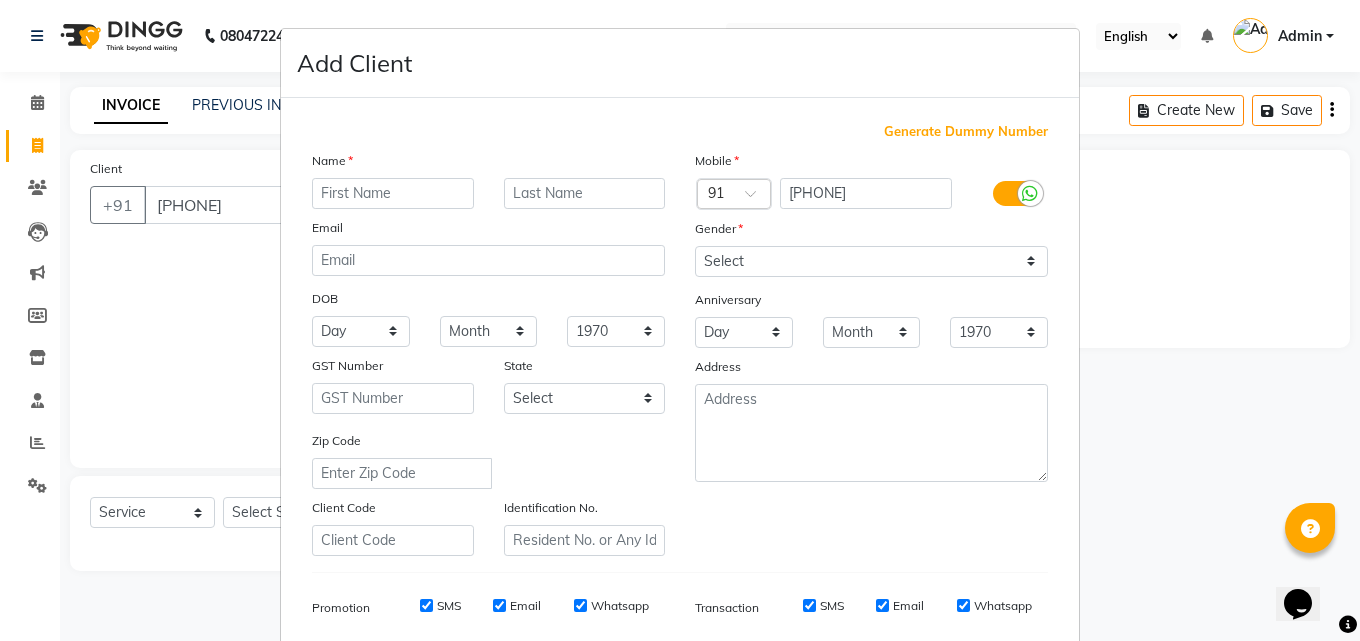 click on "Add Client Generate Dummy Number Name Email DOB Day 01 02 03 04 05 06 07 08 09 10 11 12 13 14 15 16 17 18 19 20 21 22 23 24 25 26 27 28 29 30 31 Month January February March April May June July August September October November December 1940 1941 1942 1943 1944 1945 1946 1947 1948 1949 1950 1951 1952 1953 1954 1955 1956 1957 1958 1959 1960 1961 1962 1963 1964 1965 1966 1967 1968 1969 1970 1971 1972 1973 1974 1975 1976 1977 1978 1979 1980 1981 1982 1983 1984 1985 1986 1987 1988 1989 1990 1991 1992 1993 1994 1995 1996 1997 1998 1999 2000 2001 2002 2003 2004 2005 2006 2007 2008 2009 2010 2011 2012 2013 2014 2015 2016 2017 2018 2019 2020 2021 2022 2023 2024 GST Number State Select Andaman and Nicobar Islands Andhra Pradesh Arunachal Pradesh Assam Bihar Chandigarh Chhattisgarh Dadra and Nagar Haveli Daman and Diu Delhi Goa Gujarat Haryana Himachal Pradesh Jammu and Kashmir Jharkhand Karnataka Kerala Lakshadweep Madhya Pradesh Maharashtra Manipur Meghalaya Mizoram Nagaland Odisha Pondicherry Punjab Rajasthan Sikkim" at bounding box center (680, 320) 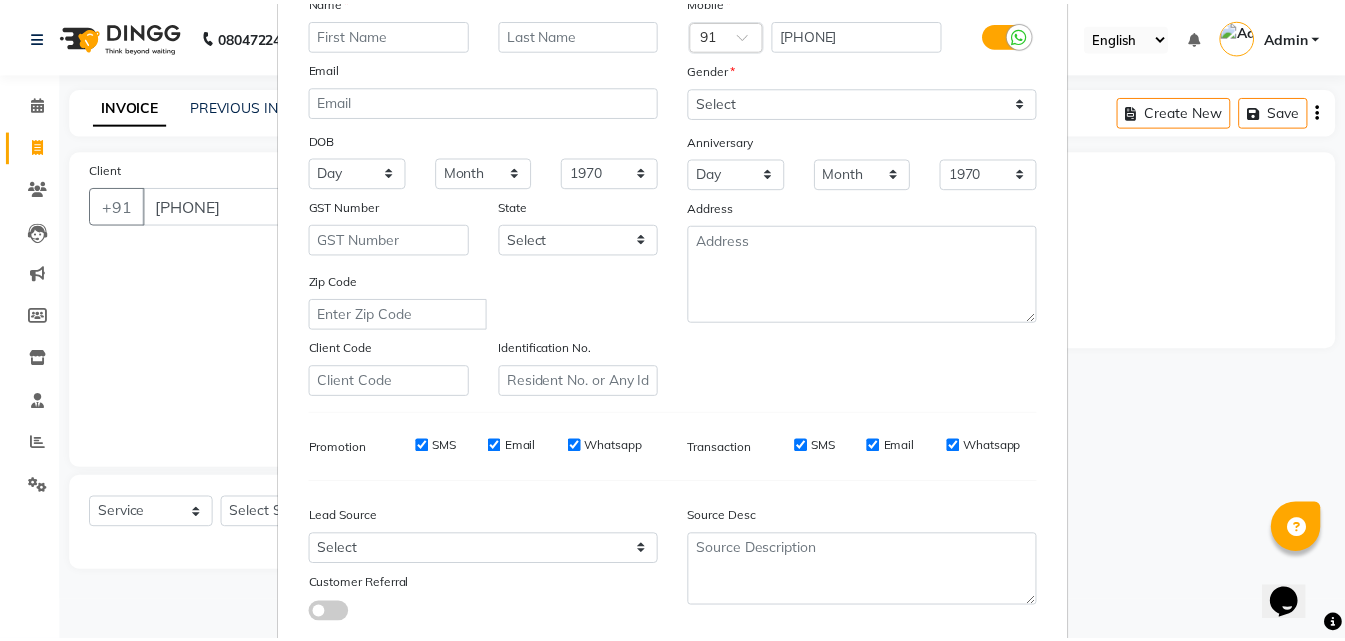 scroll, scrollTop: 282, scrollLeft: 0, axis: vertical 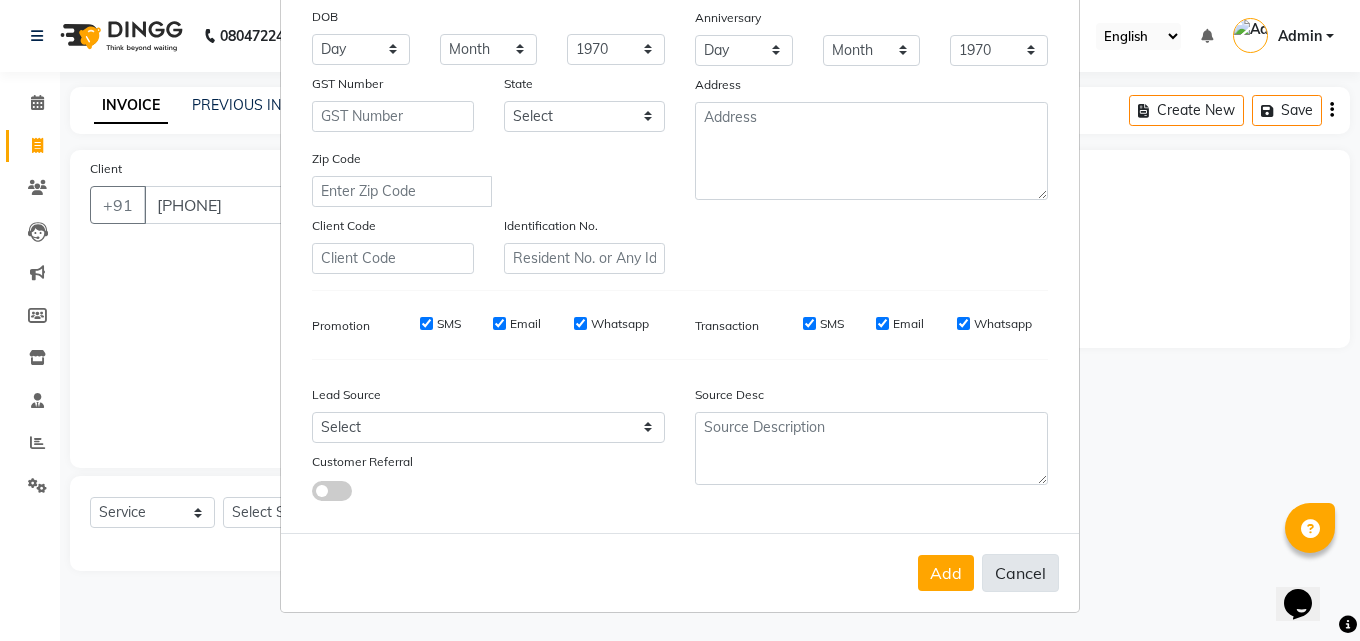 click on "Cancel" at bounding box center (1020, 573) 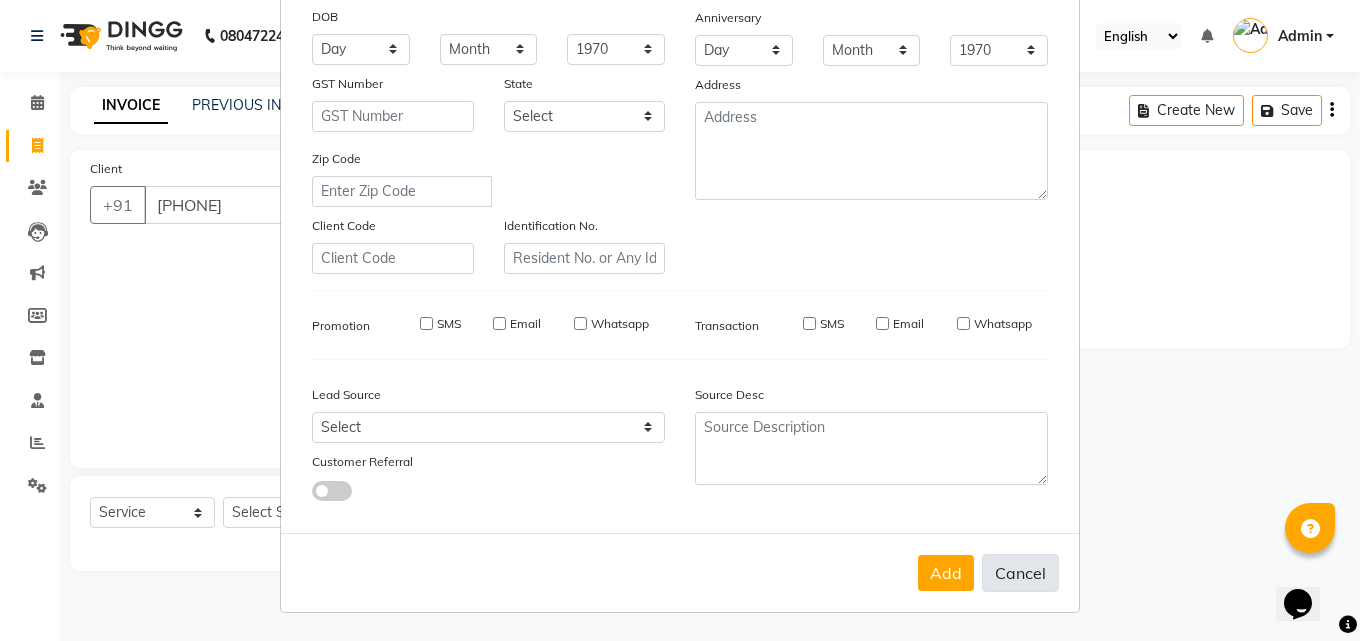 select 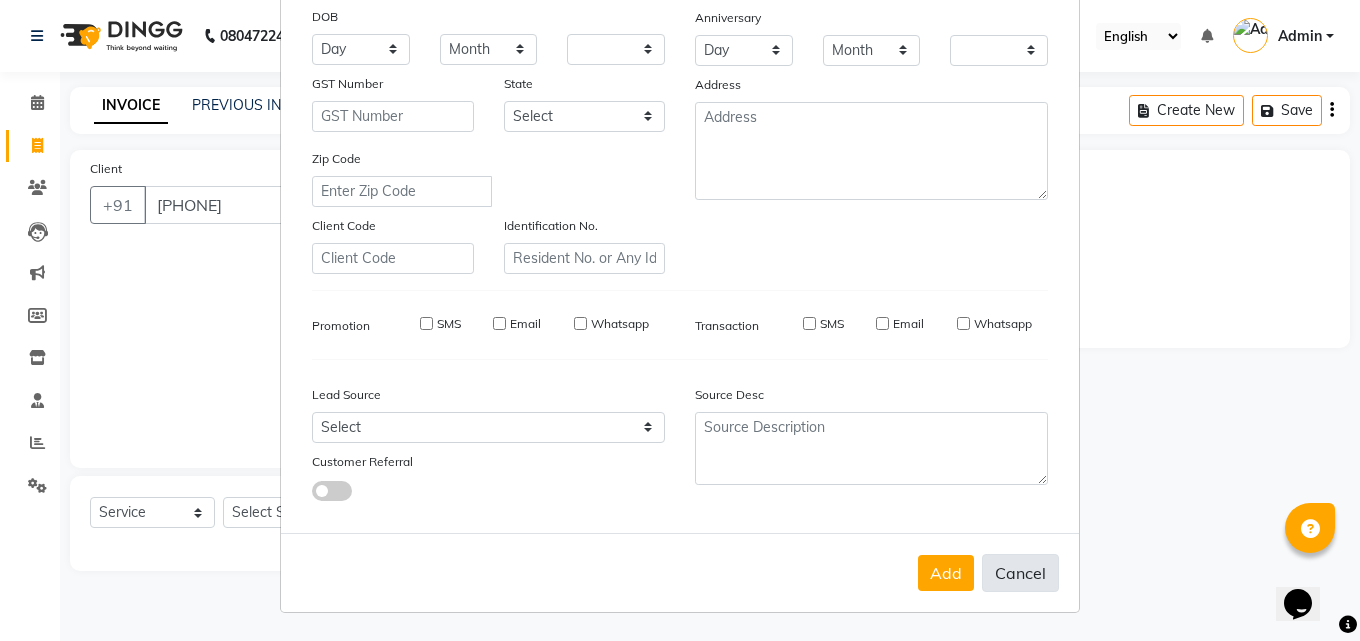click on "Cancel" at bounding box center (1020, 573) 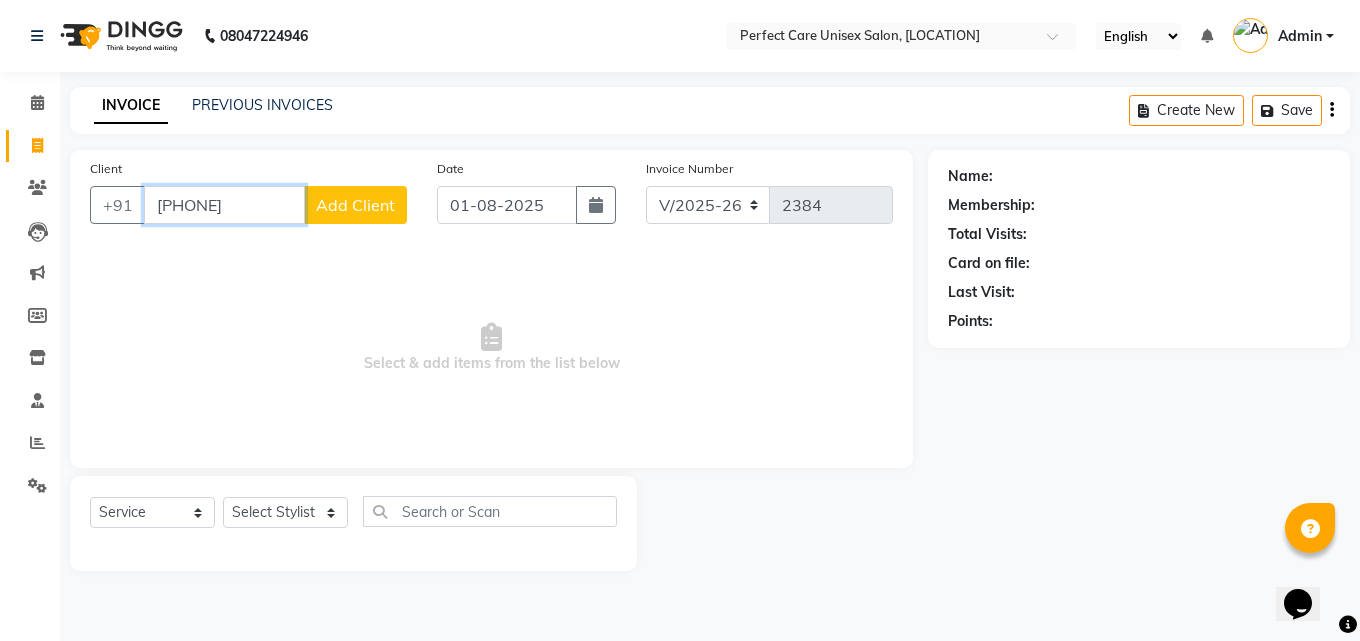 click on "848888222" at bounding box center (224, 205) 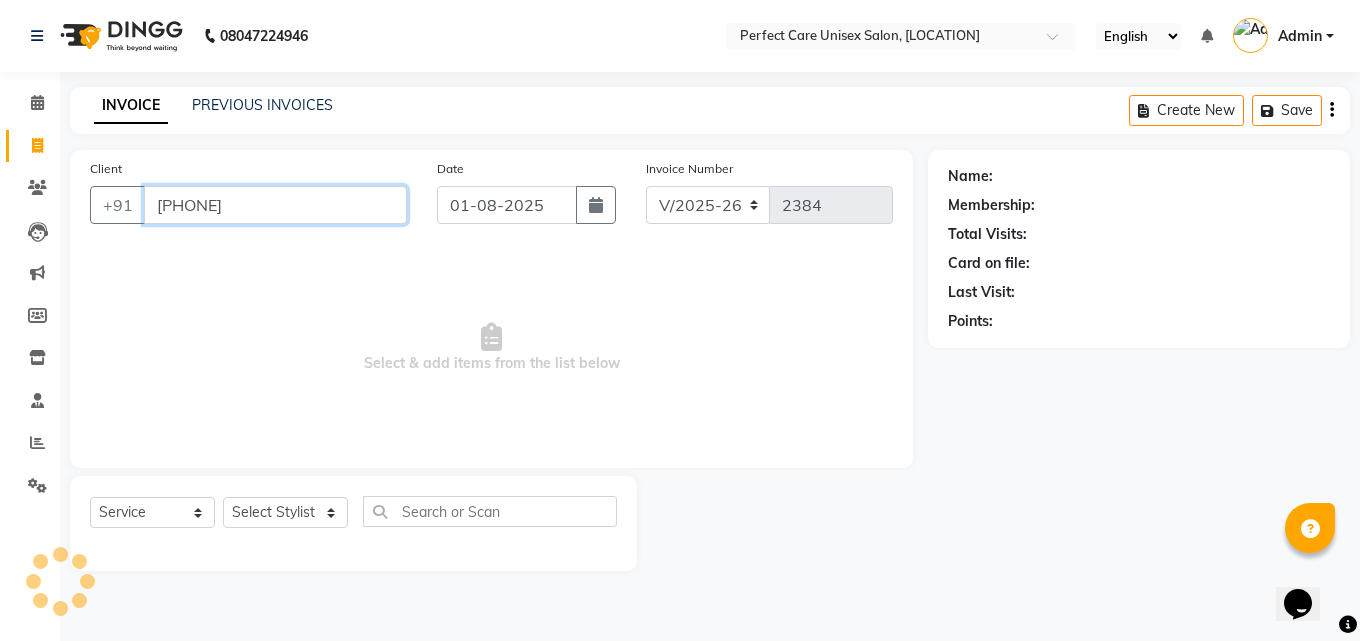 type on "8458888222" 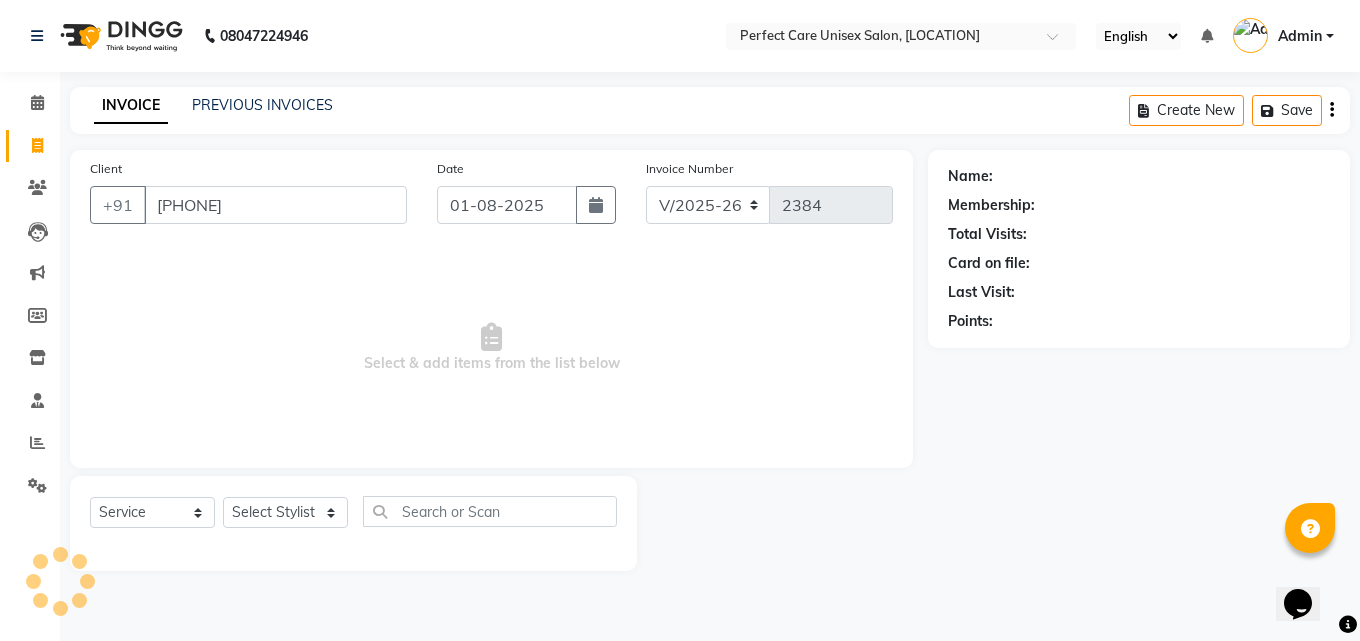 select on "1: Object" 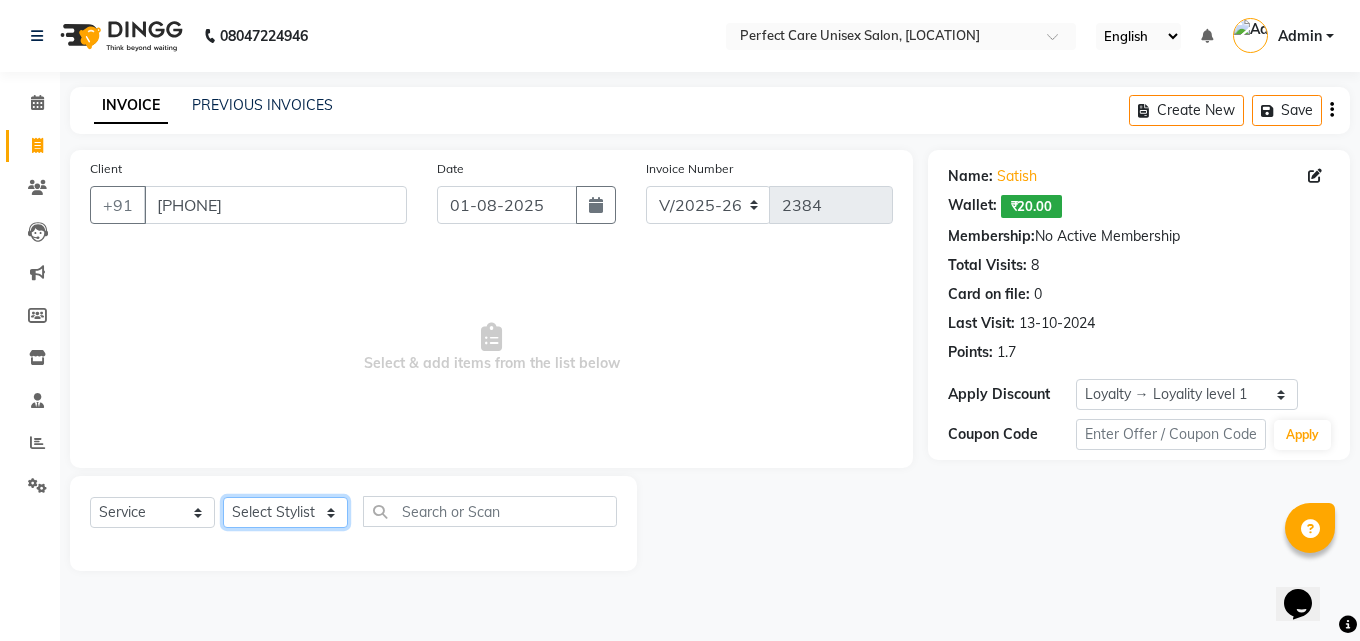 click on "Select Stylist MISS [LAST] MISS [LAST] MISS [LAST]  MISS [LAST] MISS [LAST] MISS. [LAST] MISS. [LAST]  MISS [LAST] MISS. [LAST] MISS [LAST] mohbat MR. [LAST] MR. [LAST] MR. [LAST]  MR [LAST] MR. [LAST] MR. [LAST] MR. [LAST] MR. [LAST] MR. [LAST] MR. [LAST] MR. [LAST] MR. [LAST] MR. [LAST] MR. [LAST] MS [LAST]" 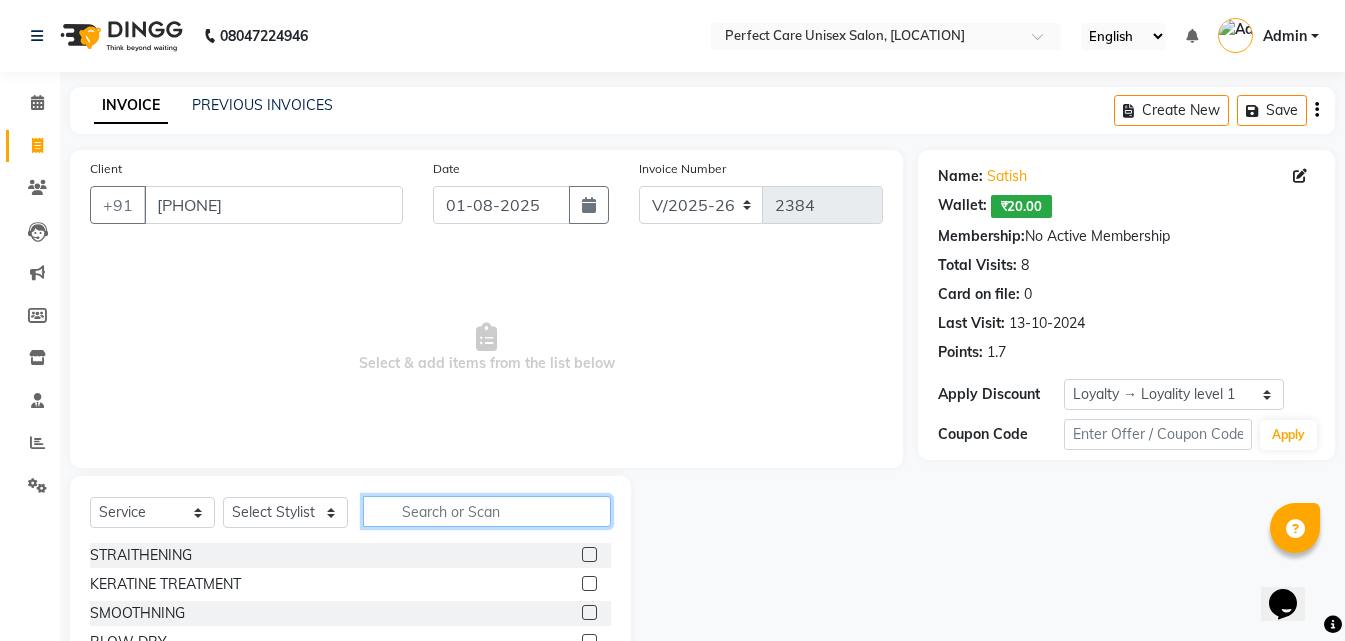 click 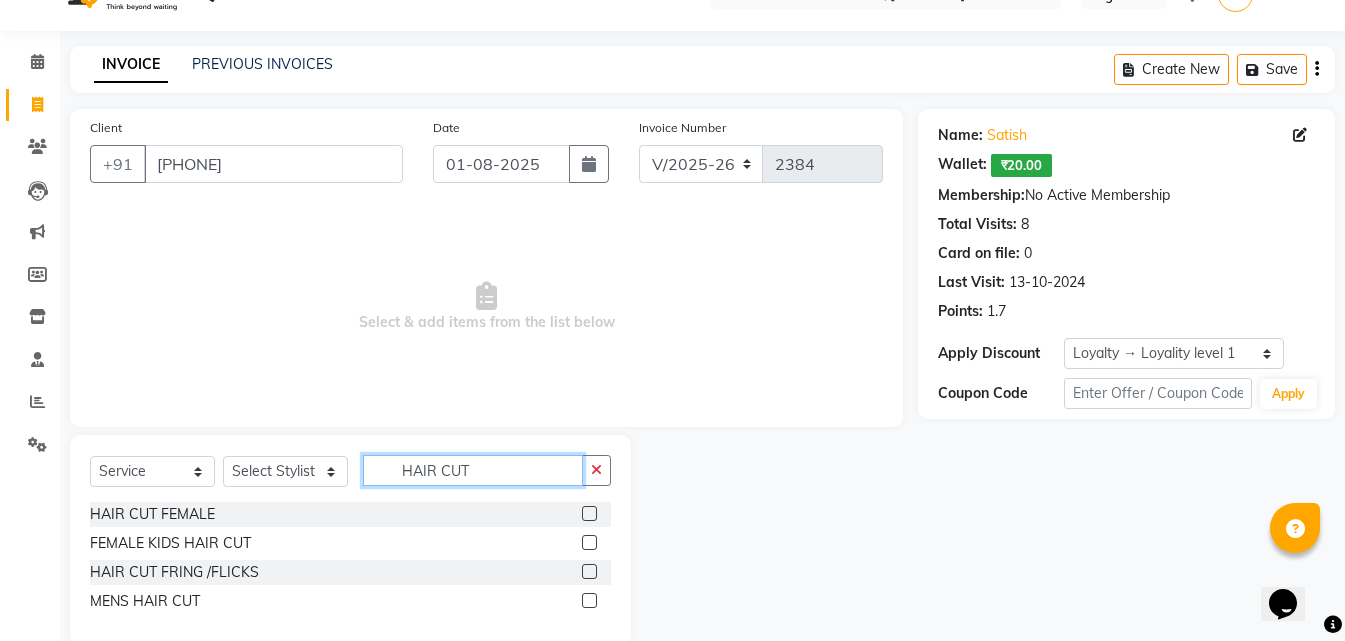 scroll, scrollTop: 76, scrollLeft: 0, axis: vertical 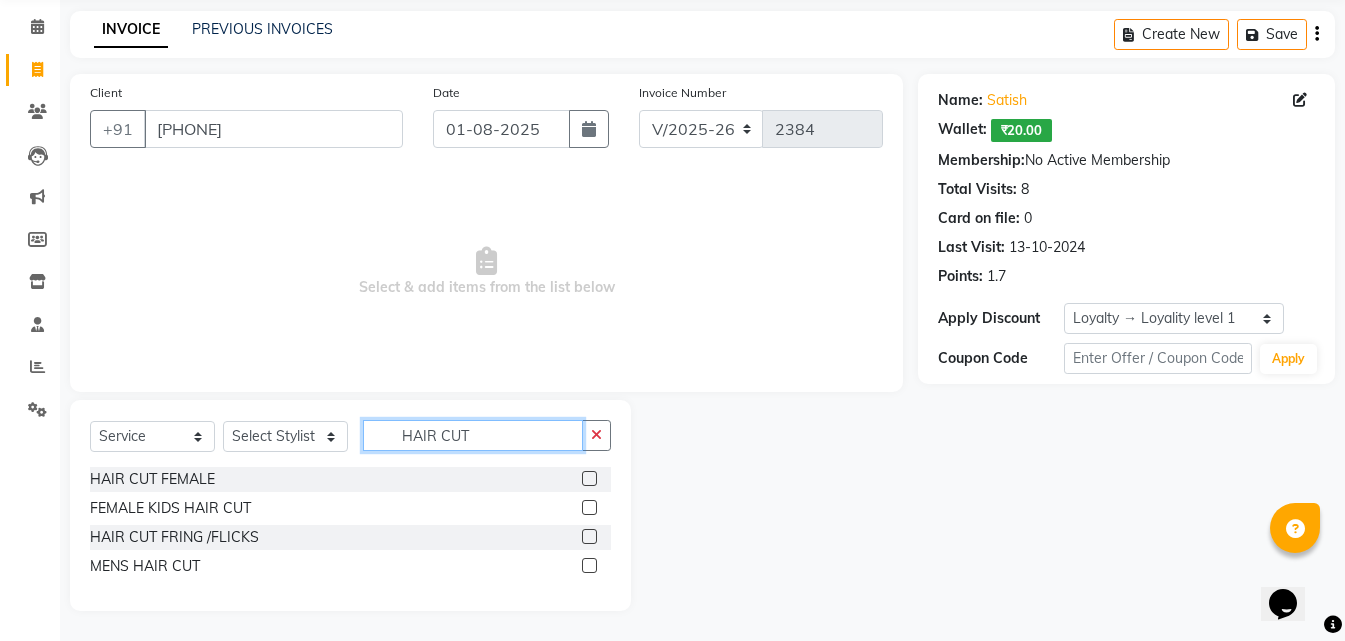 type on "HAIR CUT" 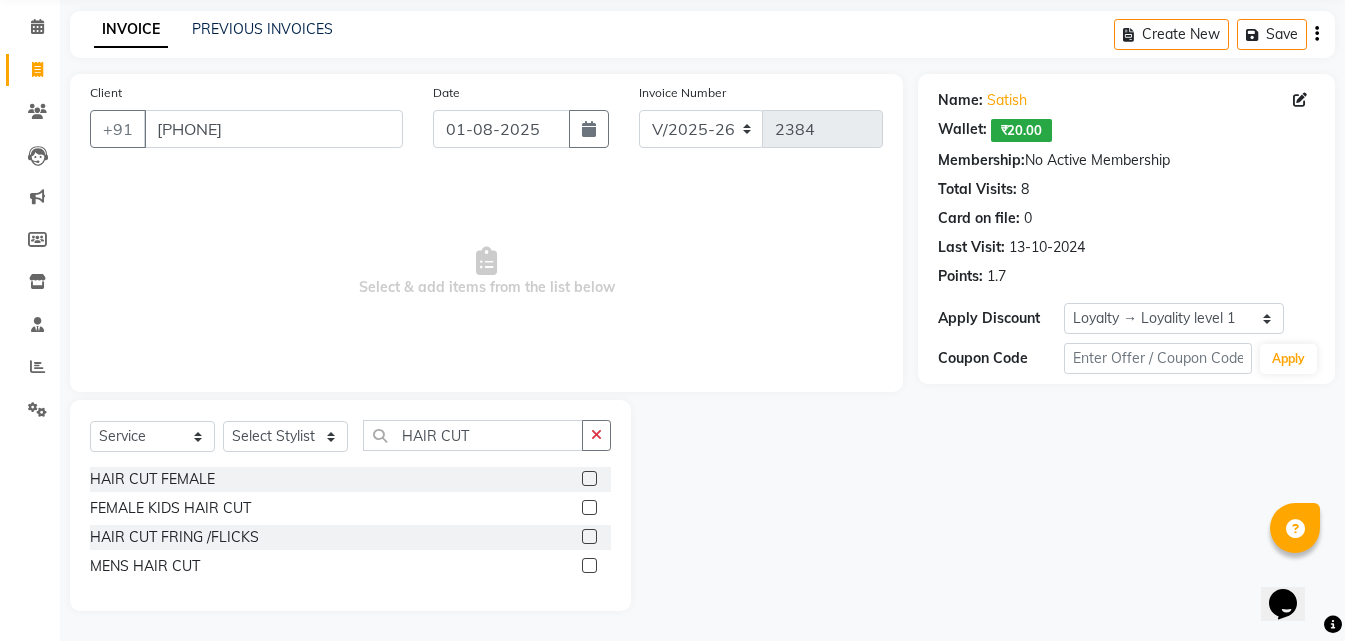 click 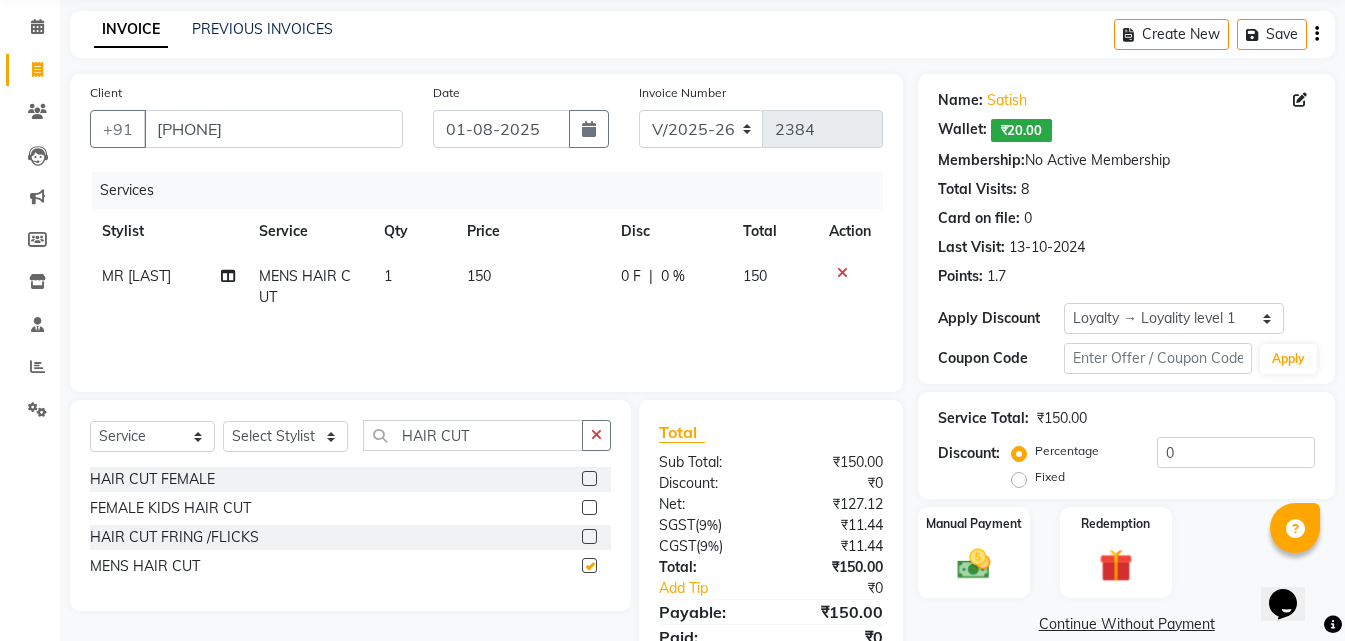 checkbox on "false" 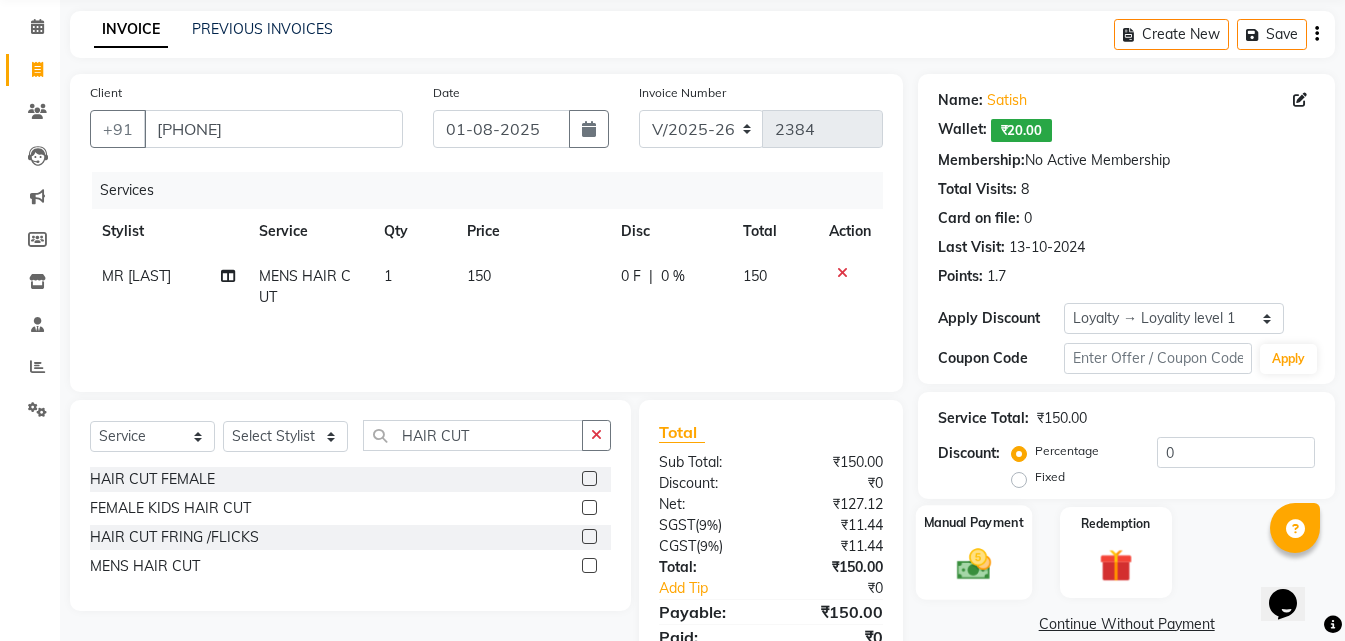 click on "Manual Payment" 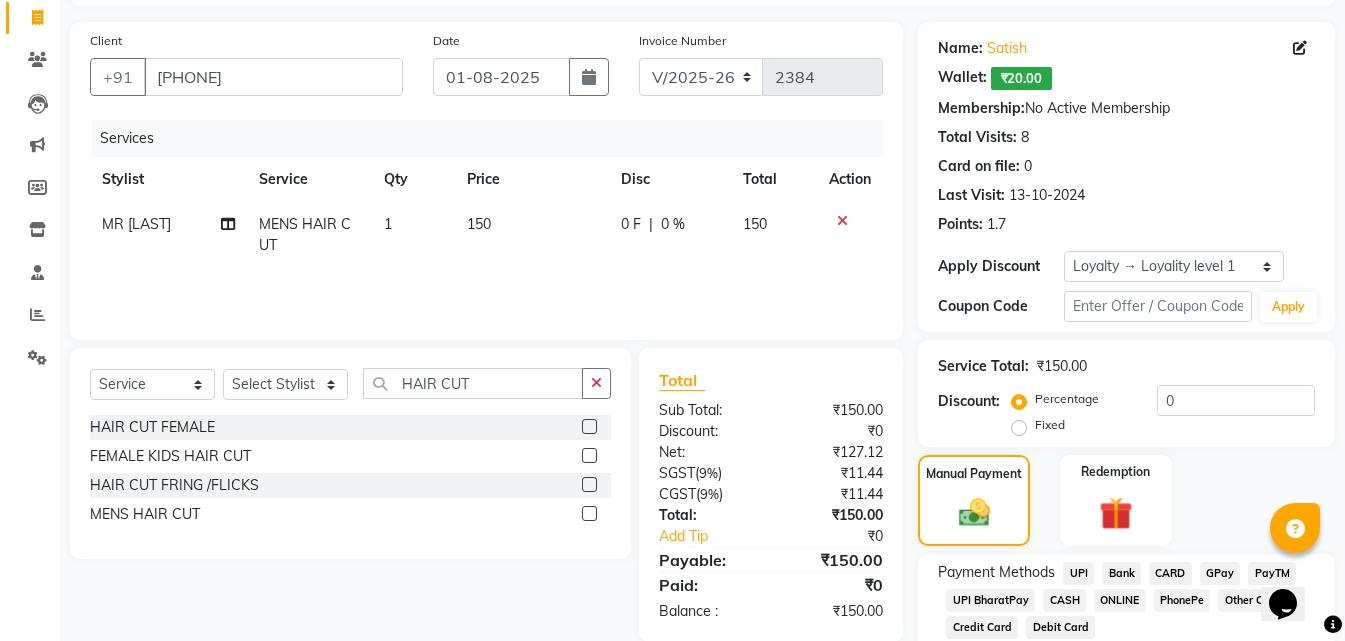 scroll, scrollTop: 176, scrollLeft: 0, axis: vertical 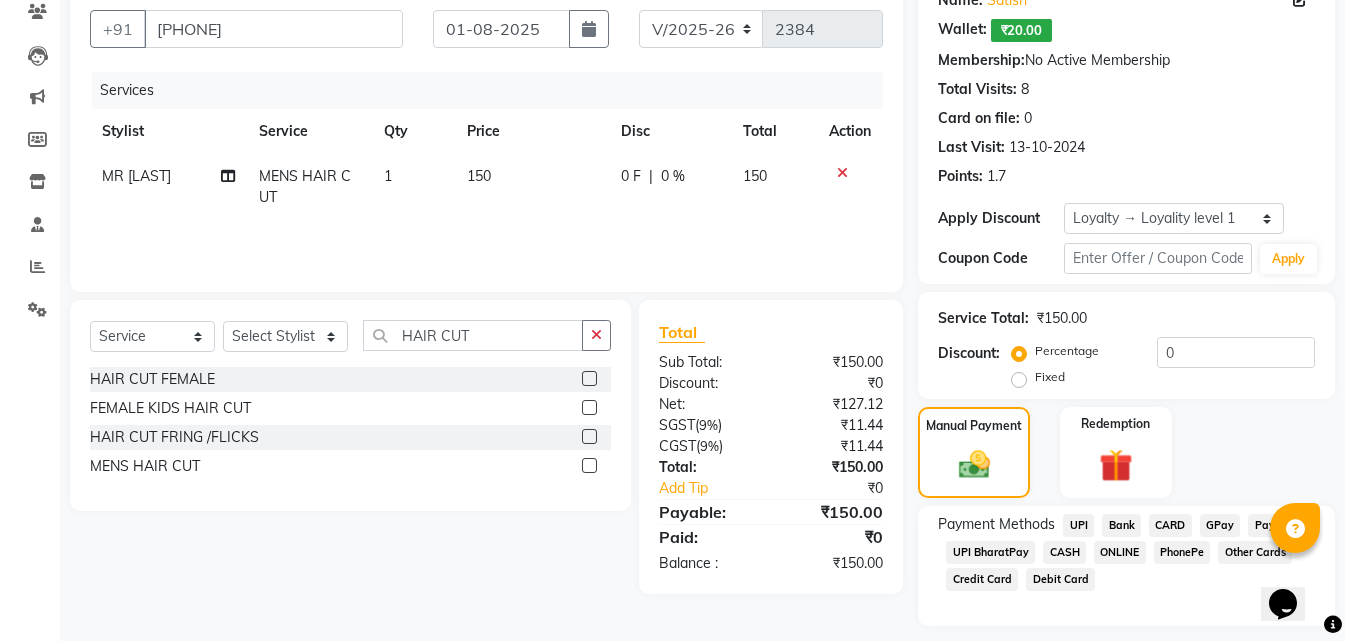 click on "CASH" 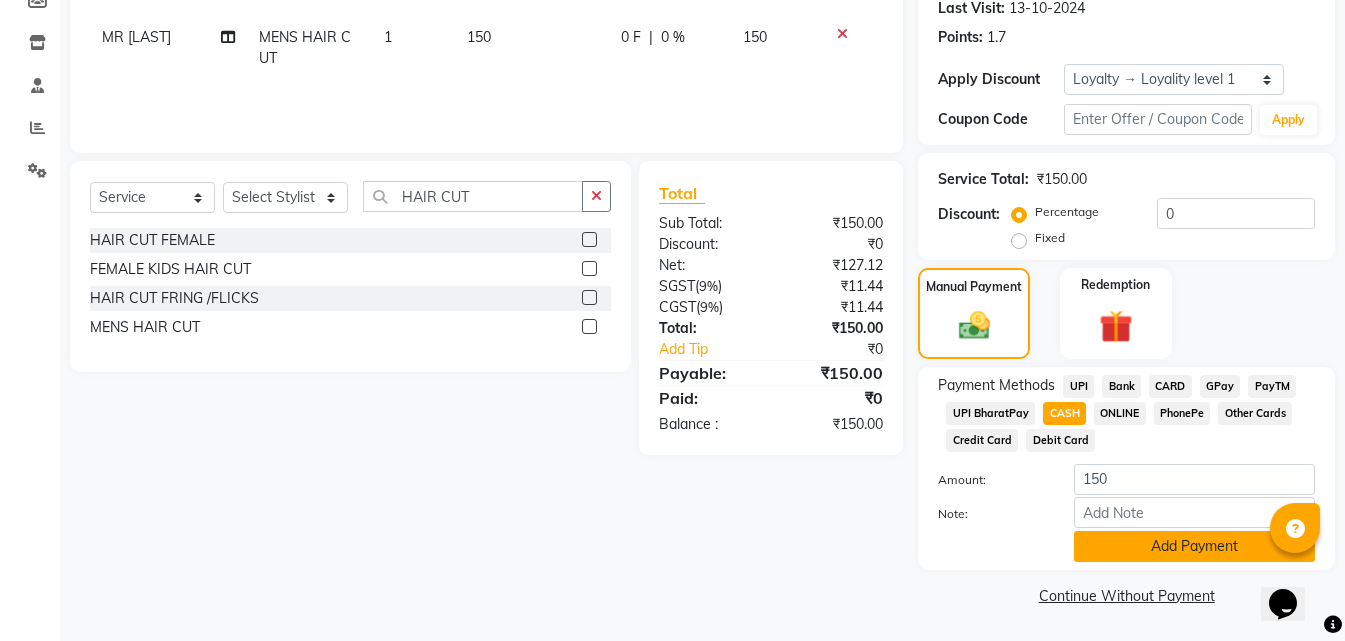 click on "Add Payment" 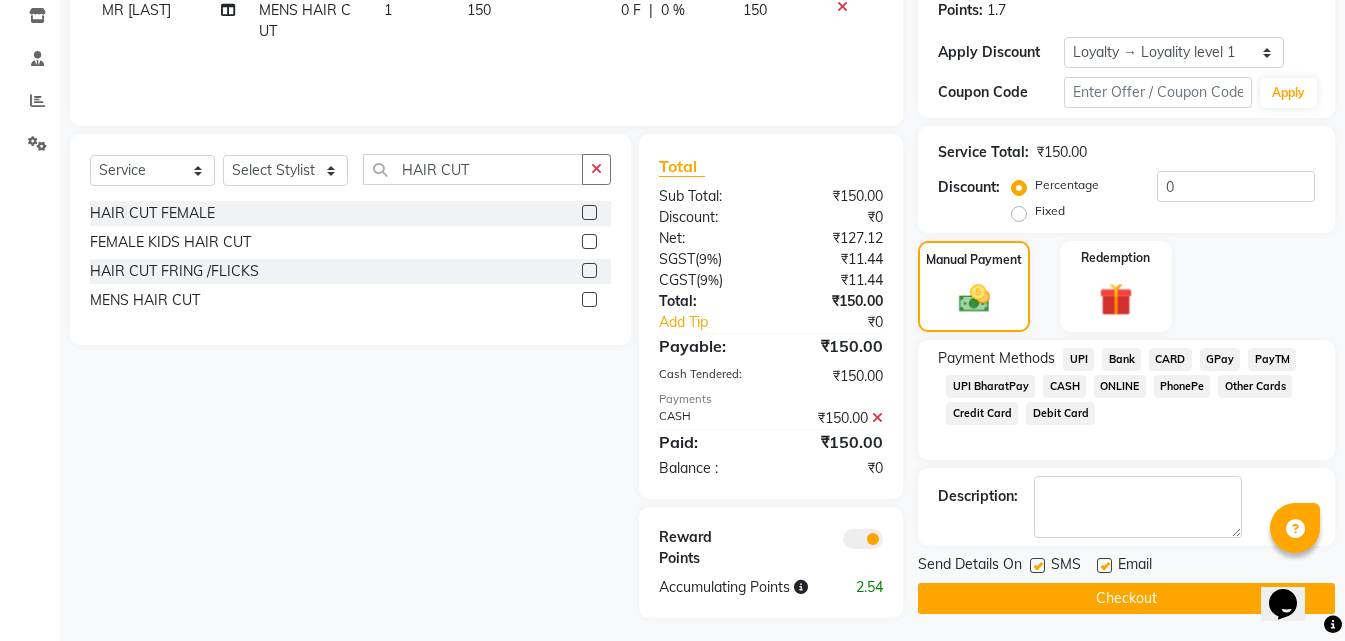 scroll, scrollTop: 349, scrollLeft: 0, axis: vertical 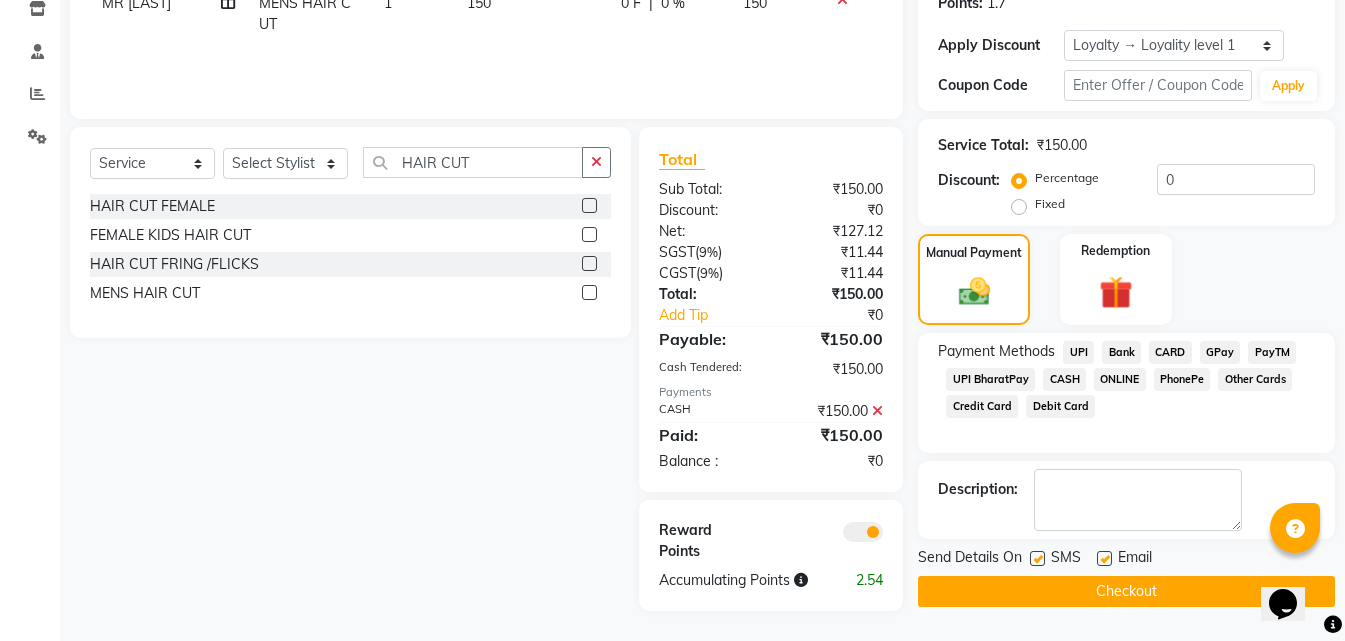 click on "Checkout" 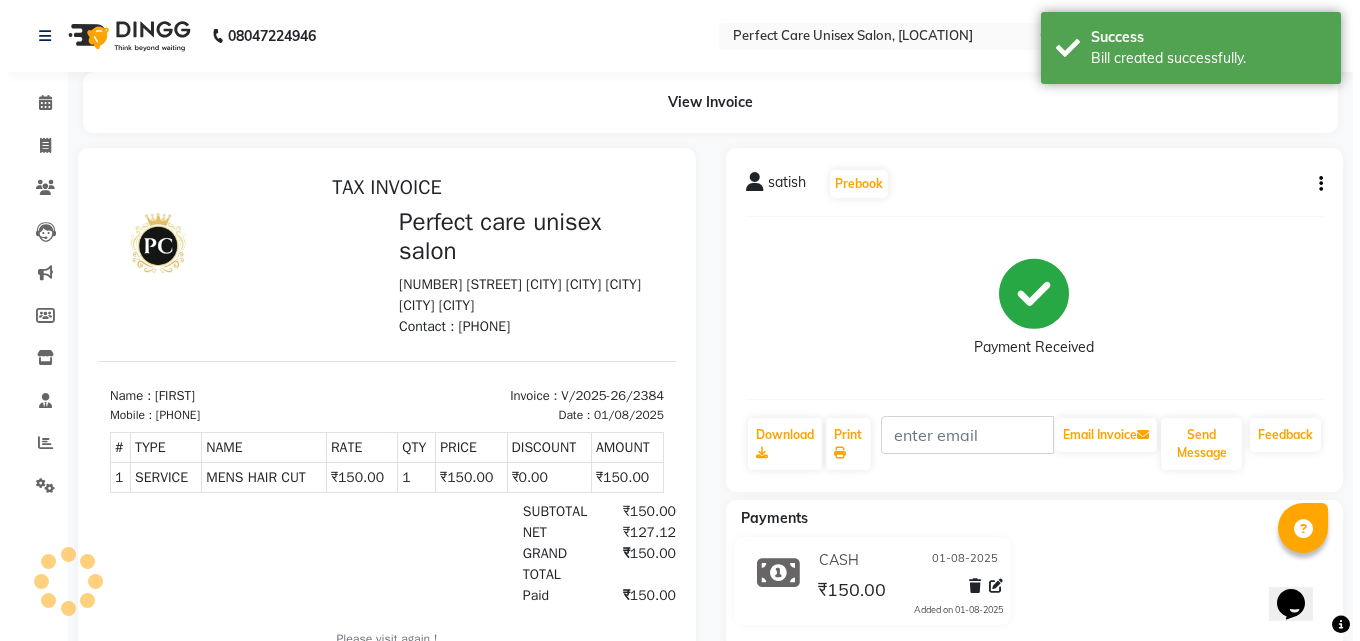 scroll, scrollTop: 0, scrollLeft: 0, axis: both 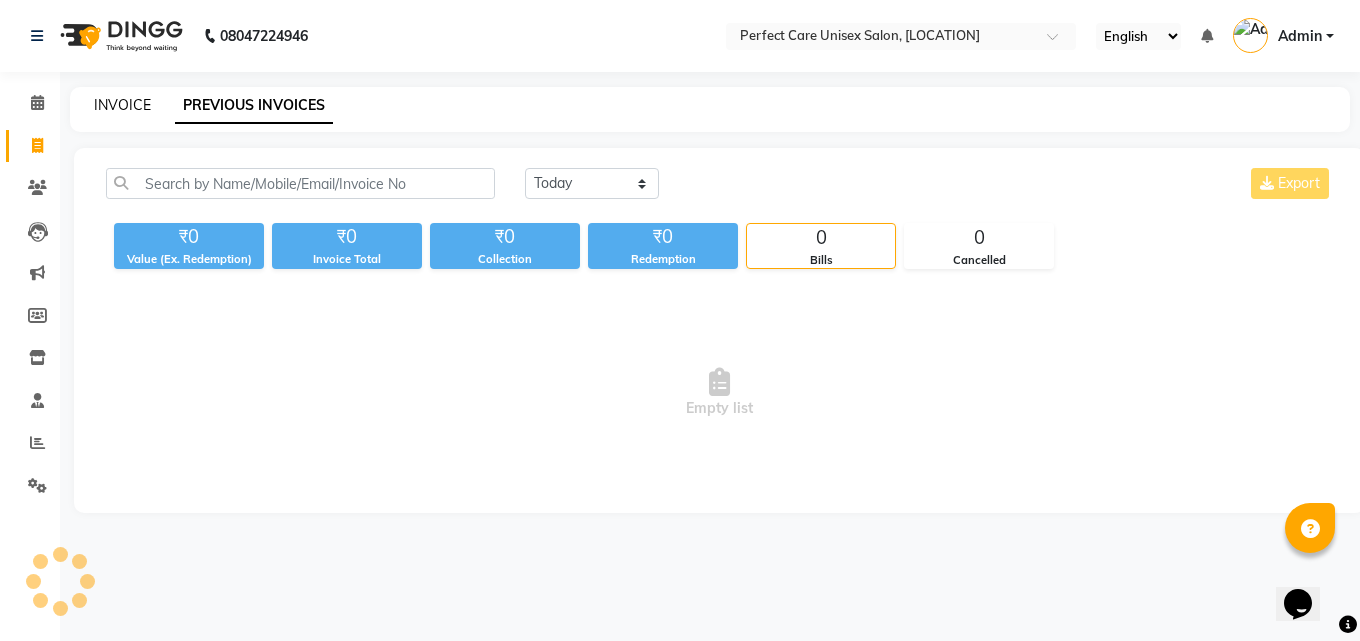 click on "INVOICE" 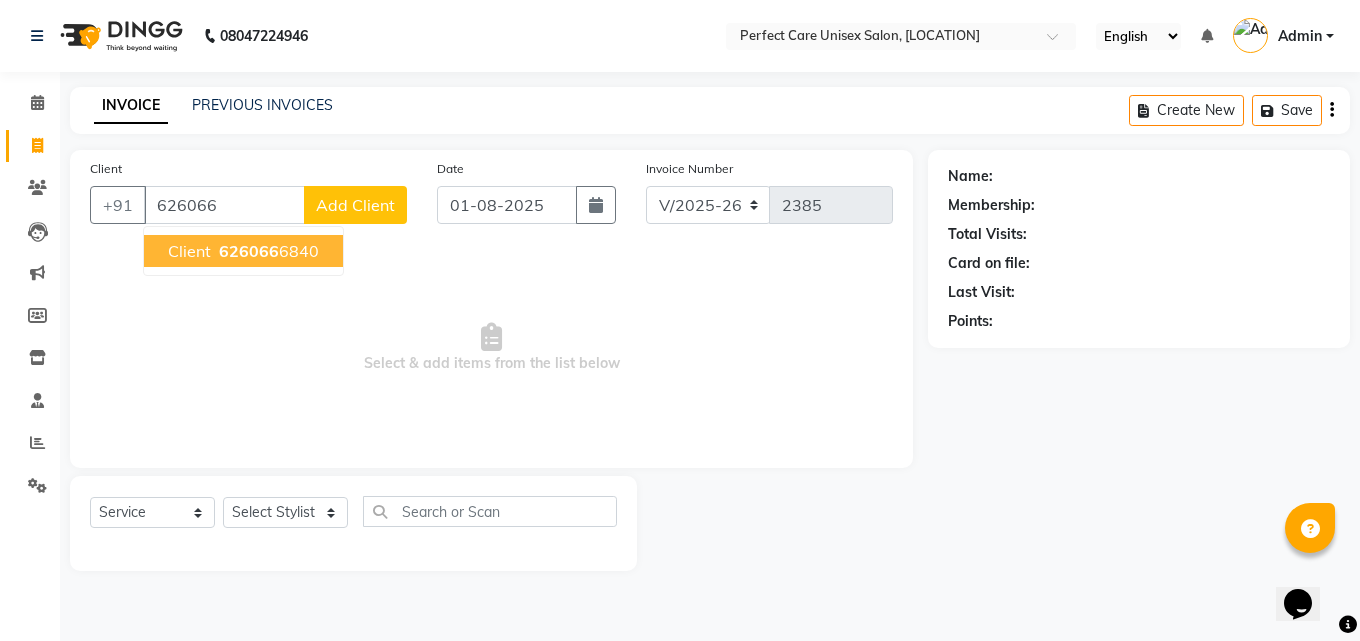 click on "626066" at bounding box center [224, 205] 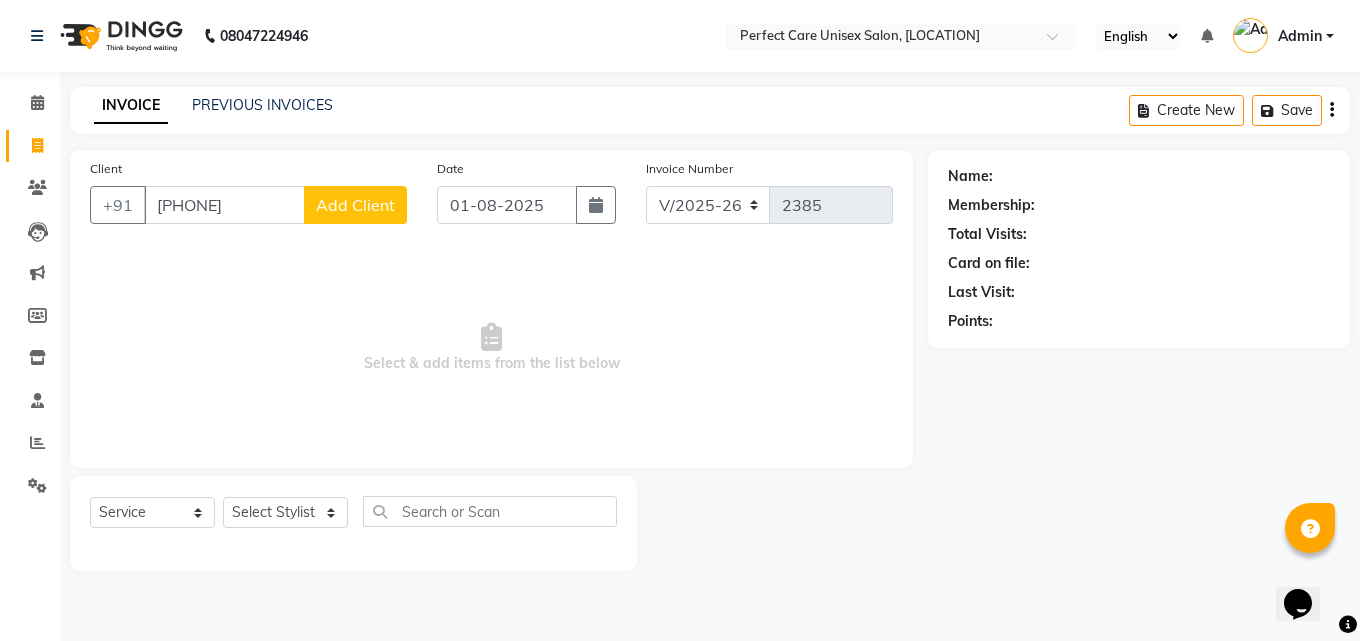 click on "6260266" at bounding box center (224, 205) 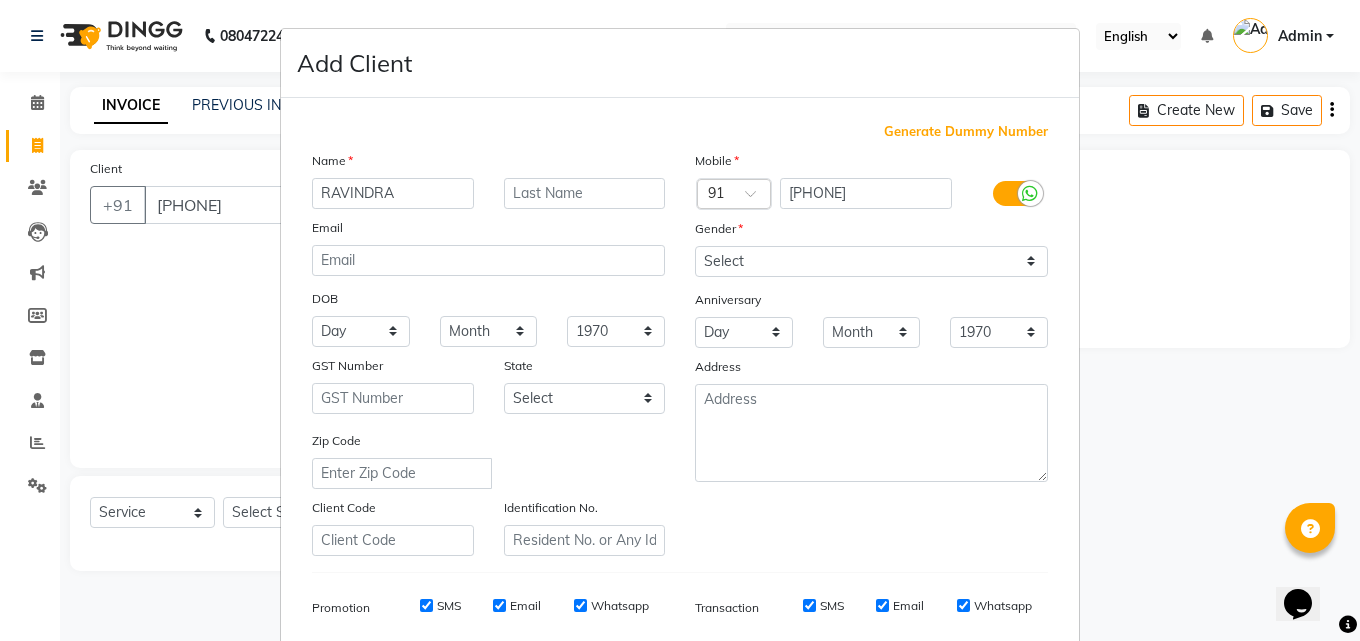 type on "RAVINDRA" 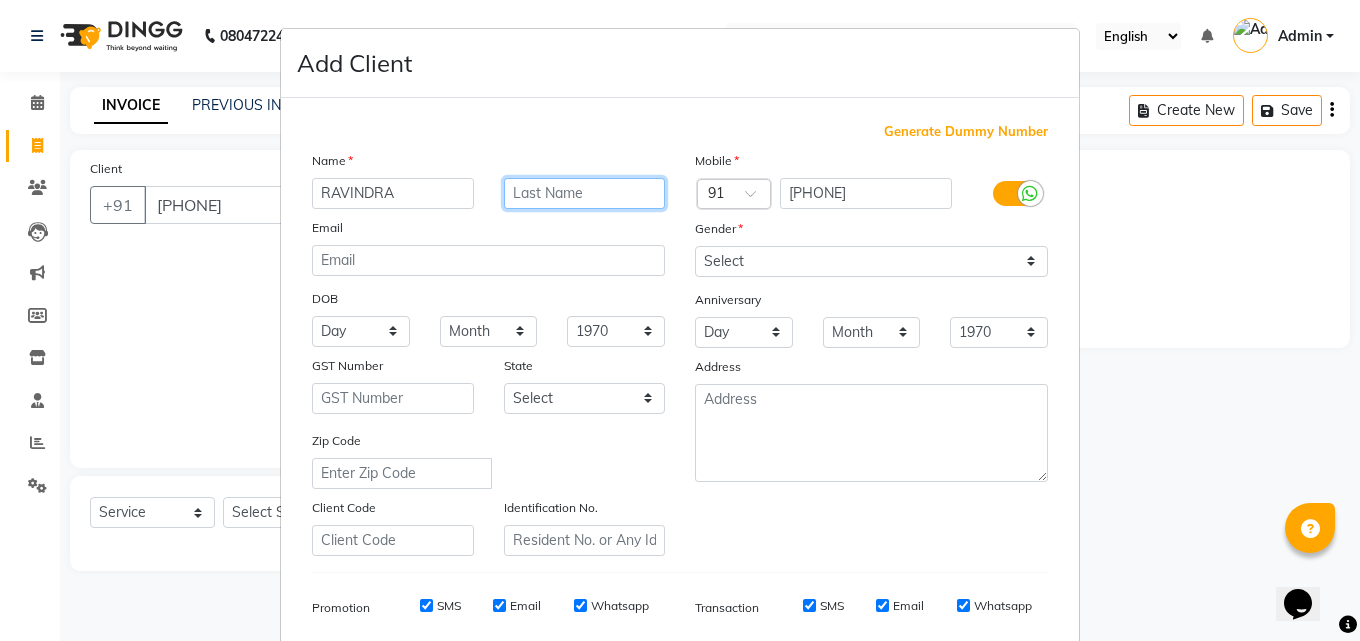 click at bounding box center (585, 193) 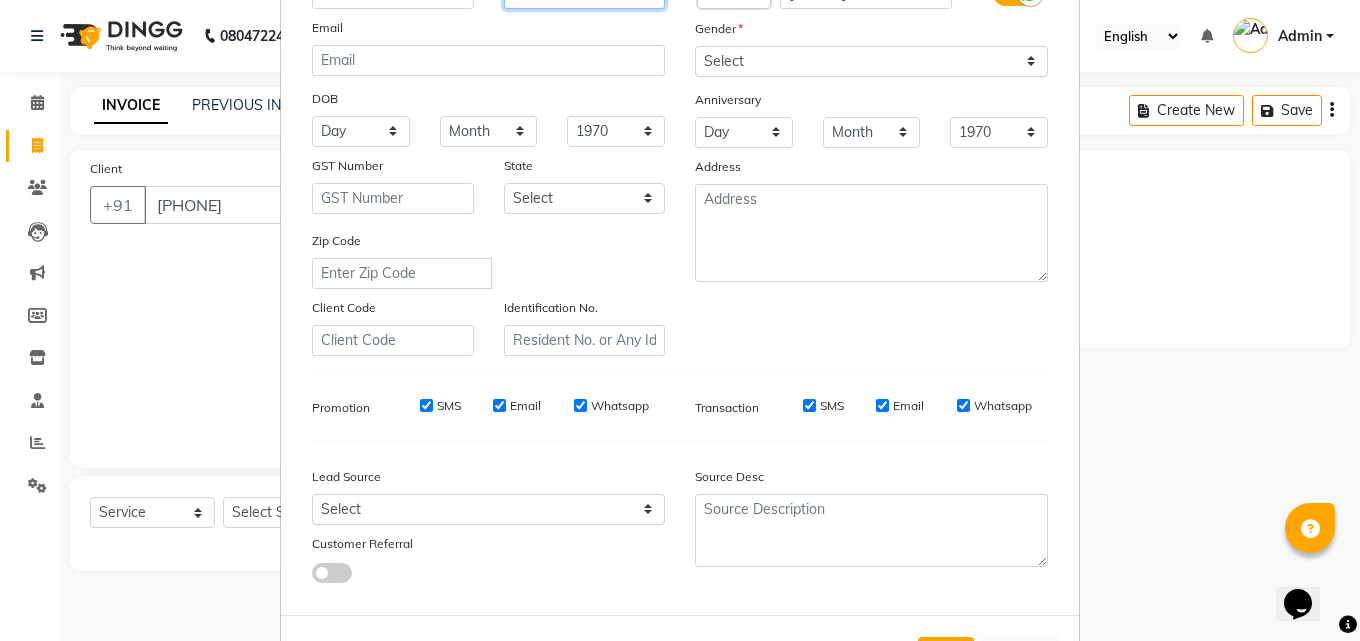 scroll, scrollTop: 0, scrollLeft: 0, axis: both 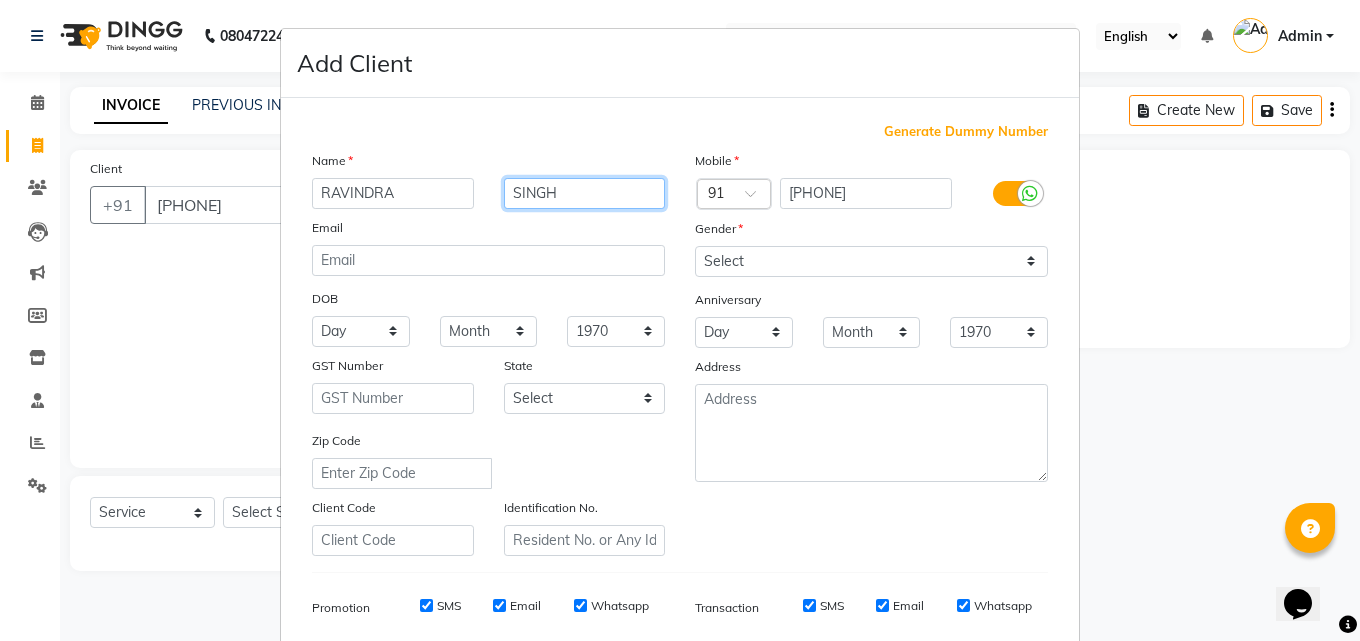 type on "SINGH" 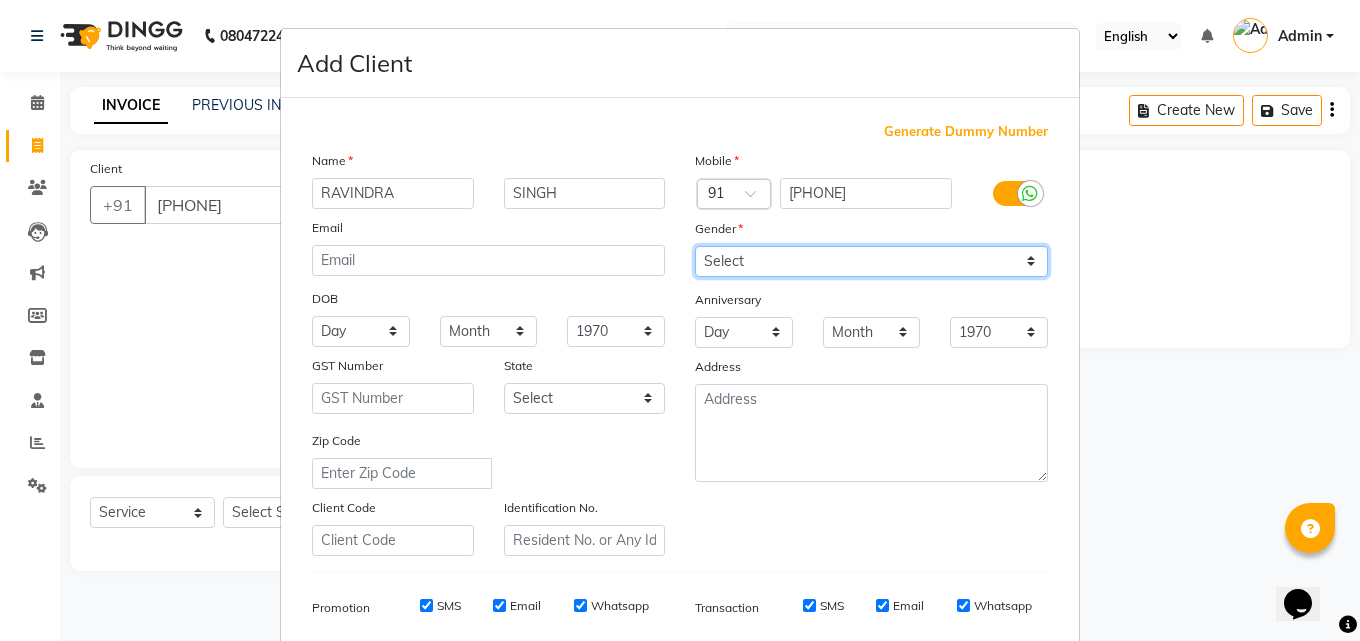 click on "Select Male Female Other Prefer Not To Say" at bounding box center [871, 261] 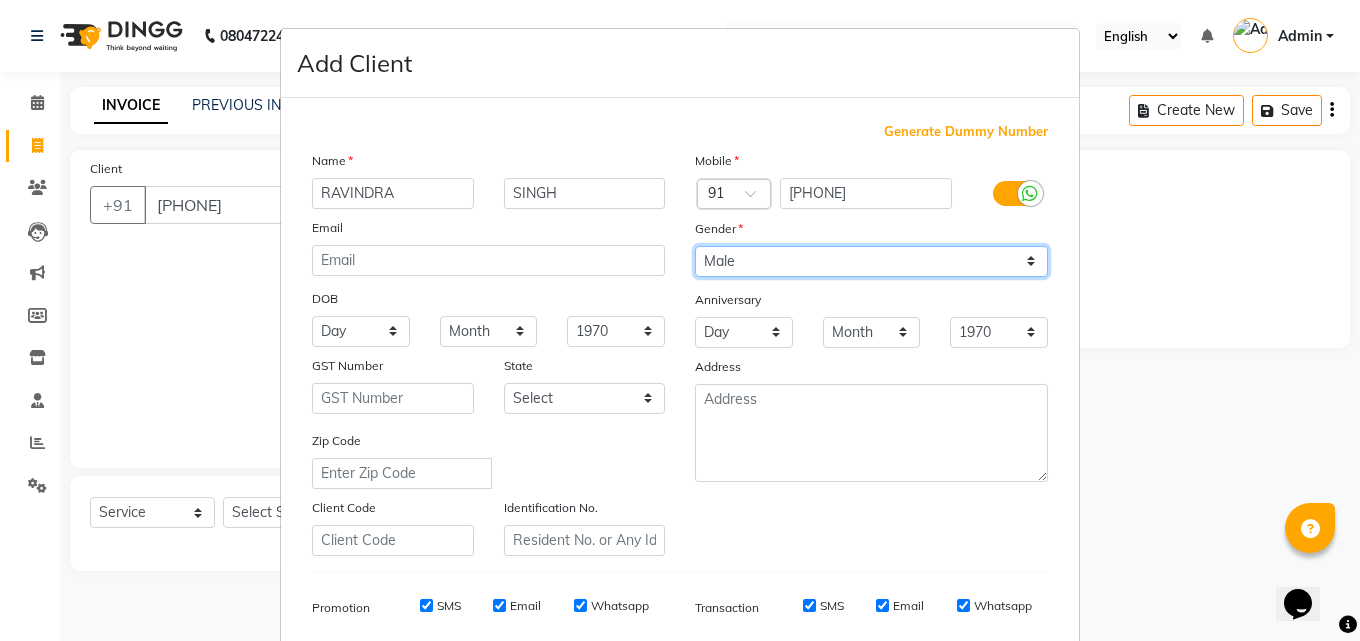 click on "Select Male Female Other Prefer Not To Say" at bounding box center (871, 261) 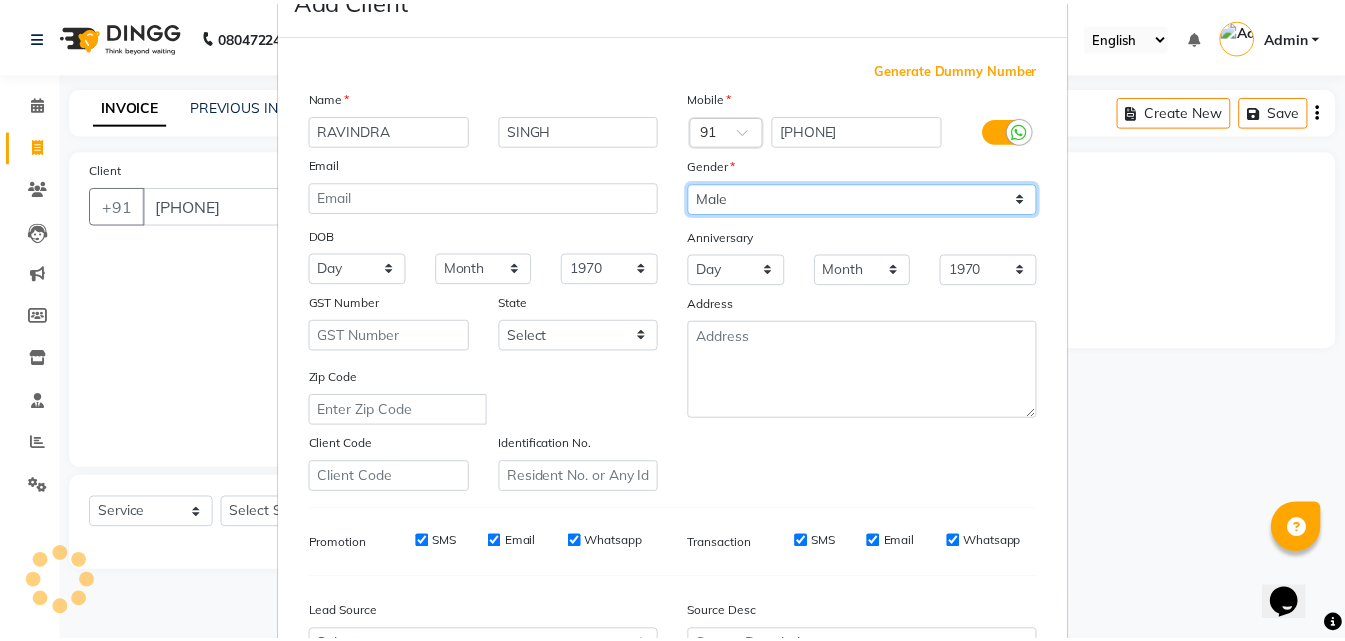 scroll, scrollTop: 282, scrollLeft: 0, axis: vertical 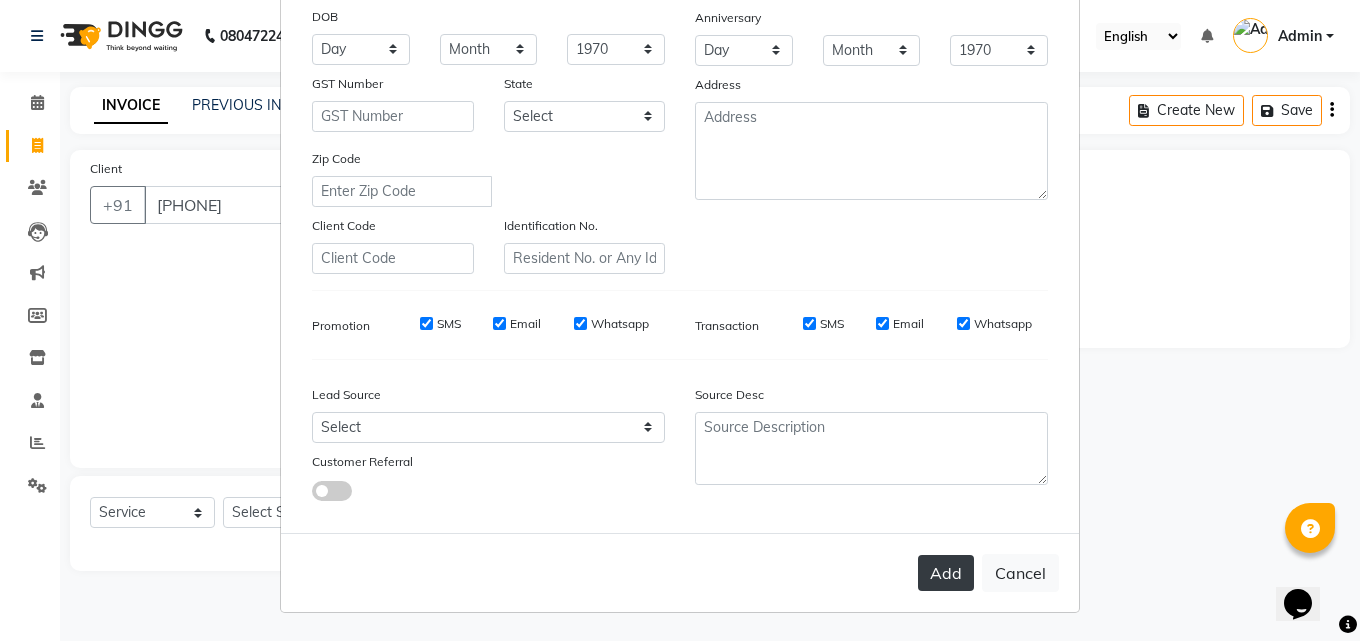 click on "Add" at bounding box center [946, 573] 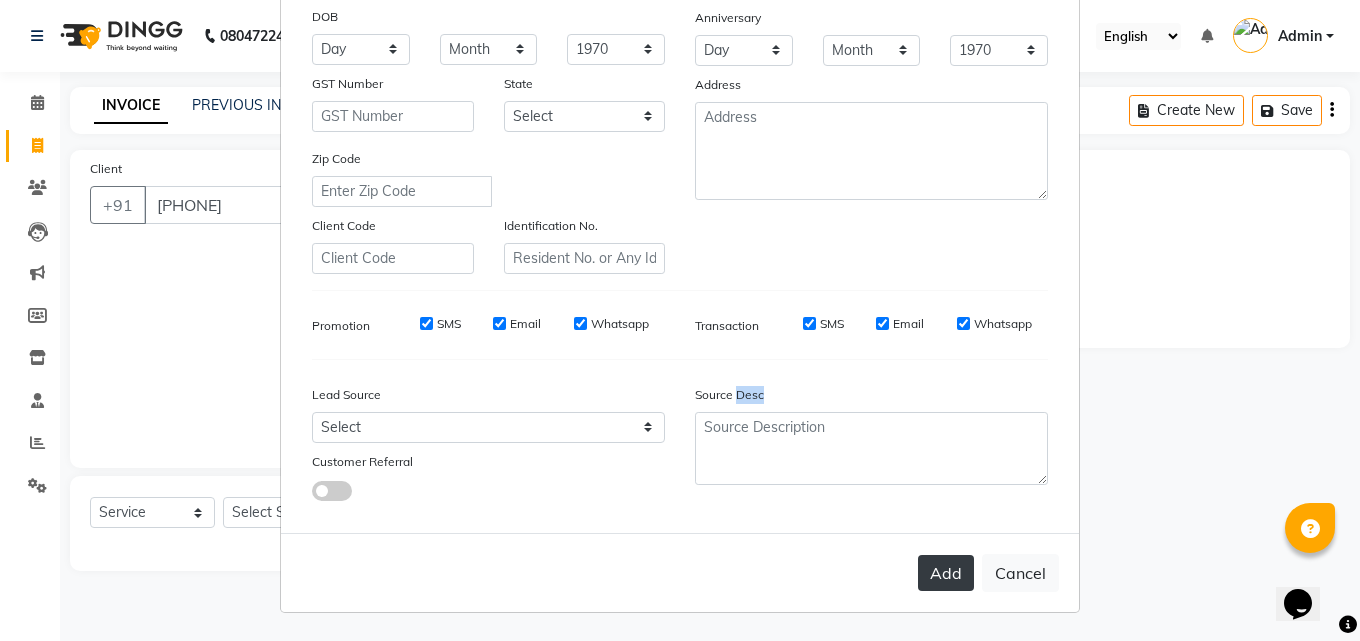 click on "Add   Cancel" at bounding box center [680, 572] 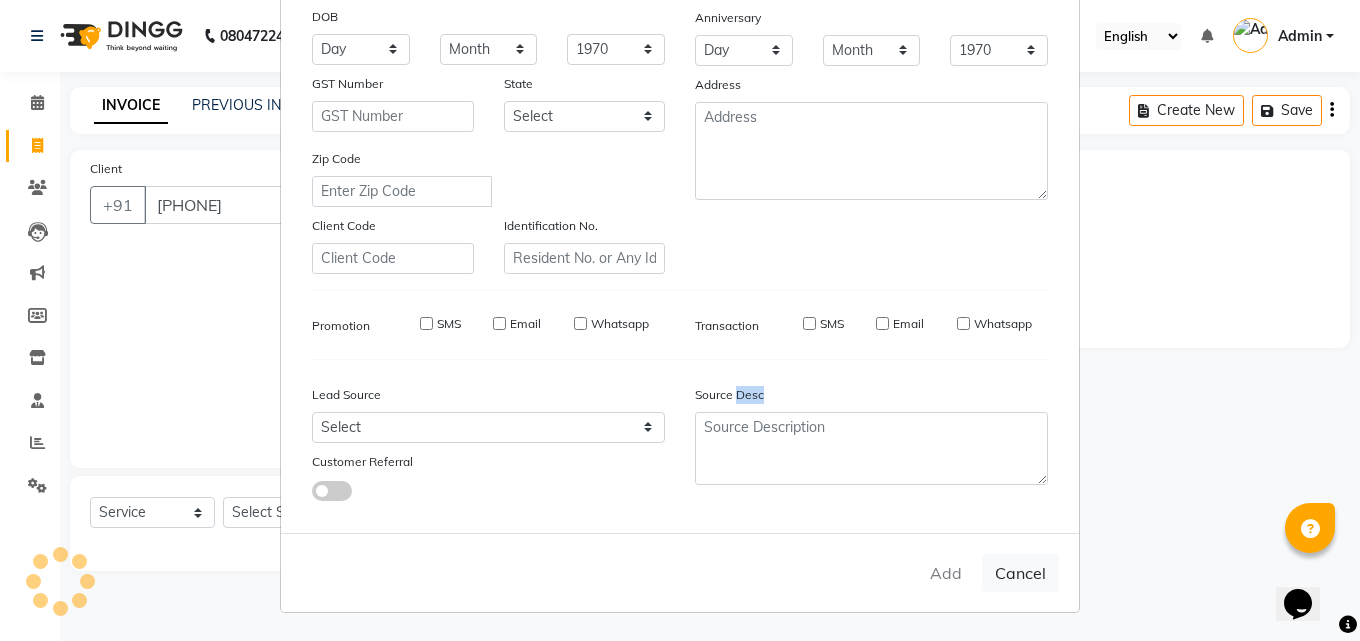 type 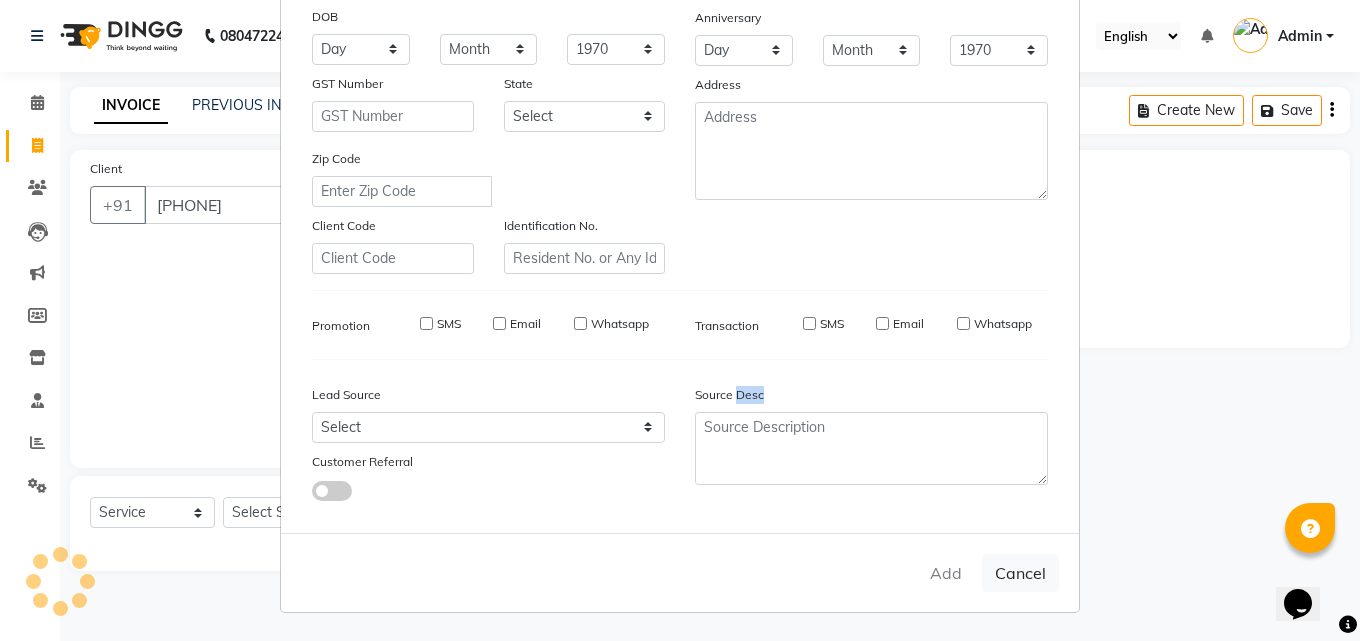 type 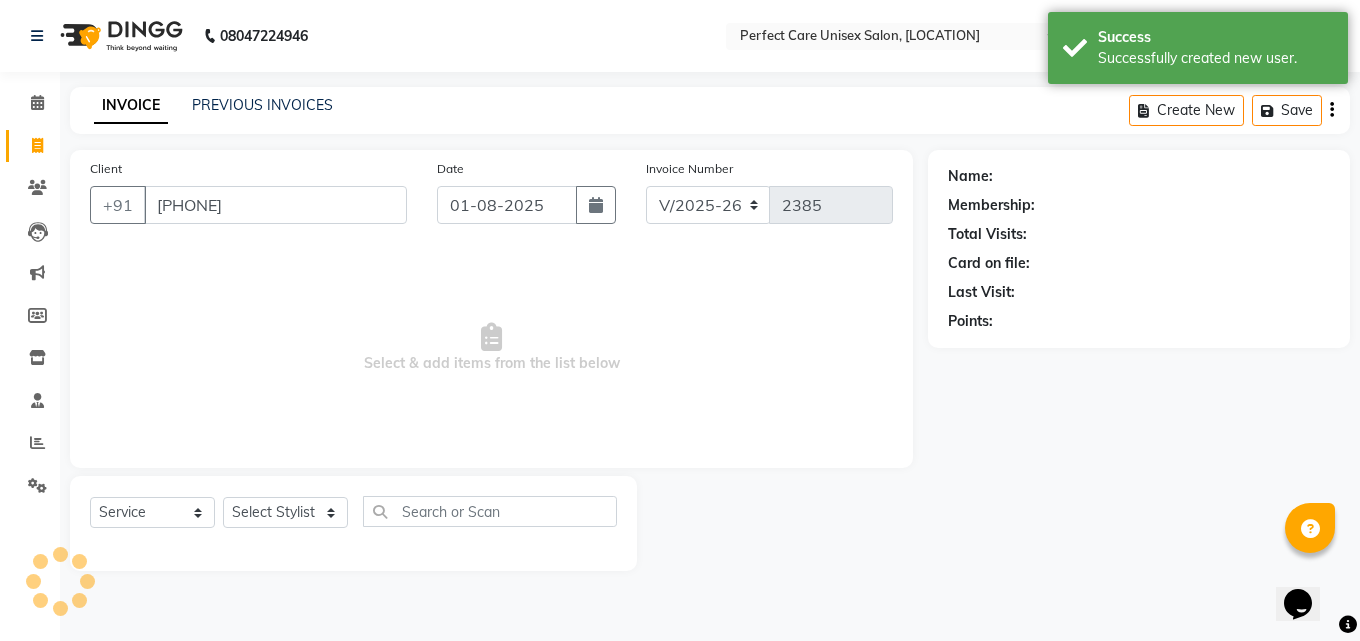 select on "1: Object" 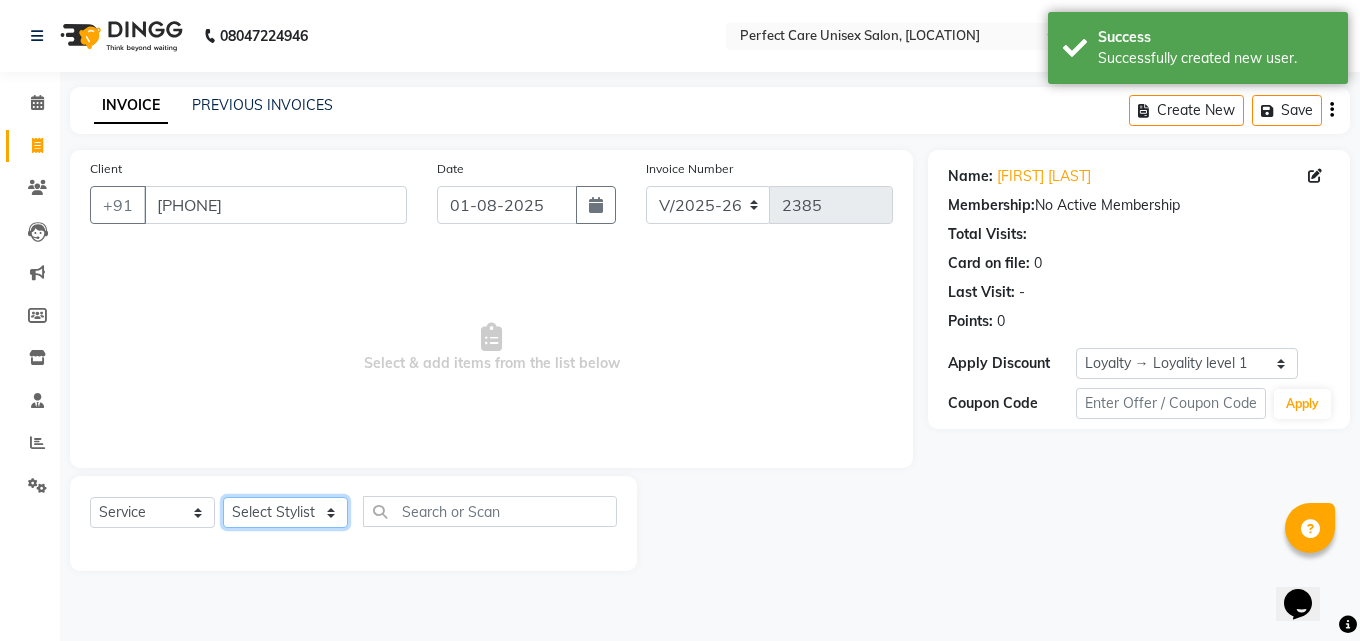 click on "Select Stylist MISS [LAST] MISS [LAST] MISS [LAST]  MISS [LAST] MISS [LAST] MISS. [LAST] MISS. [LAST]  MISS [LAST] MISS. [LAST] MISS [LAST] mohbat MR. [LAST] MR. [LAST] MR. [LAST]  MR [LAST] MR. [LAST] MR. [LAST] MR. [LAST] MR. [LAST] MR. [LAST] MR. [LAST] MR. [LAST] MR. [LAST] MR. [LAST] MR. [LAST] MS [LAST]" 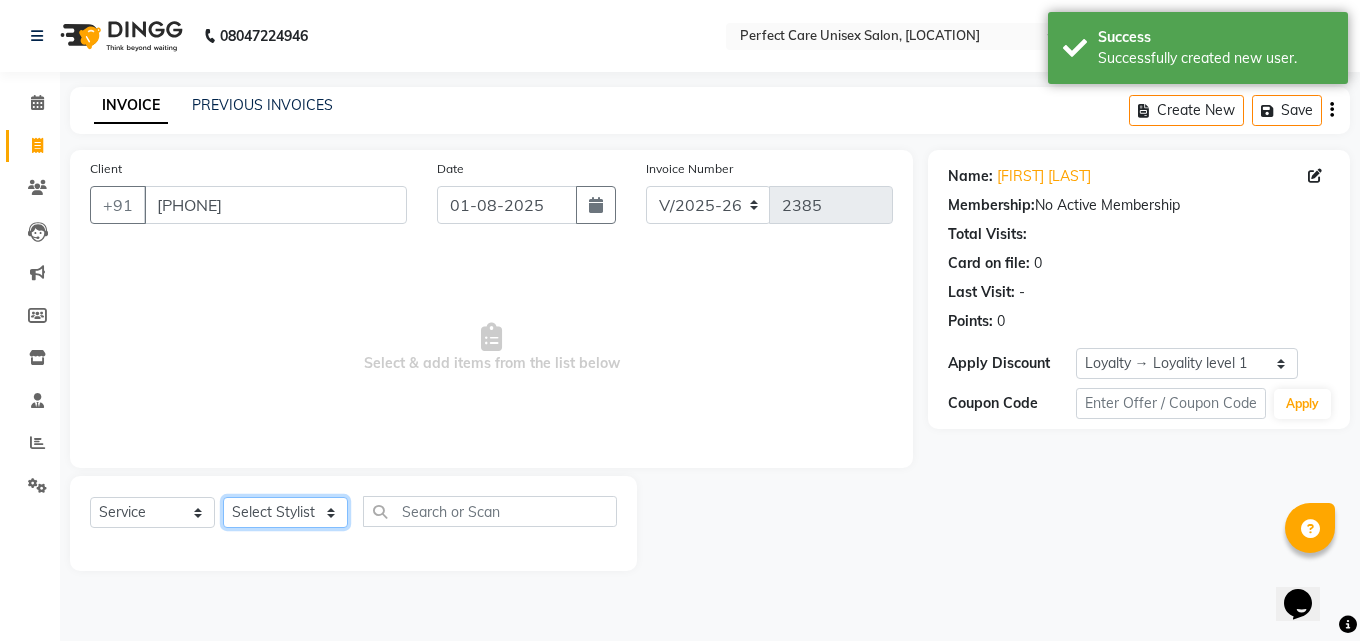 select on "86172" 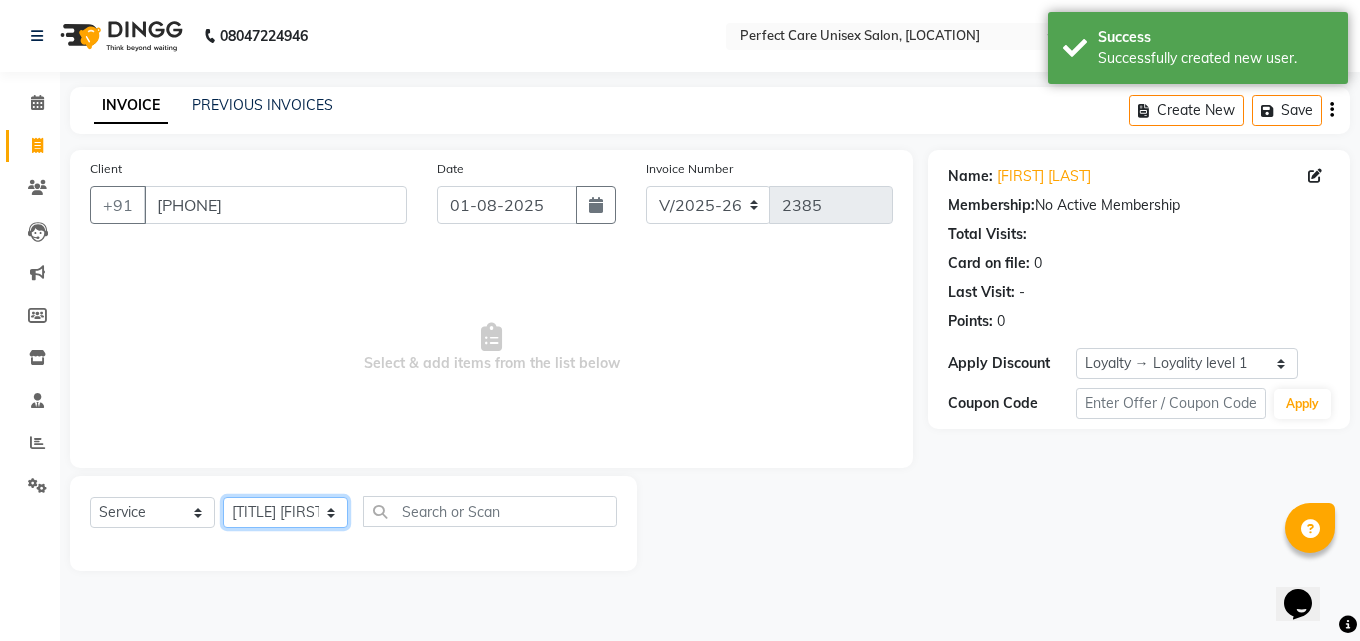 click on "Select Stylist MISS [LAST] MISS [LAST] MISS [LAST]  MISS [LAST] MISS [LAST] MISS. [LAST] MISS. [LAST]  MISS [LAST] MISS. [LAST] MISS [LAST] mohbat MR. [LAST] MR. [LAST] MR. [LAST]  MR [LAST] MR. [LAST] MR. [LAST] MR. [LAST] MR. [LAST] MR. [LAST] MR. [LAST] MR. [LAST] MR. [LAST] MR. [LAST] MR. [LAST] MS [LAST]" 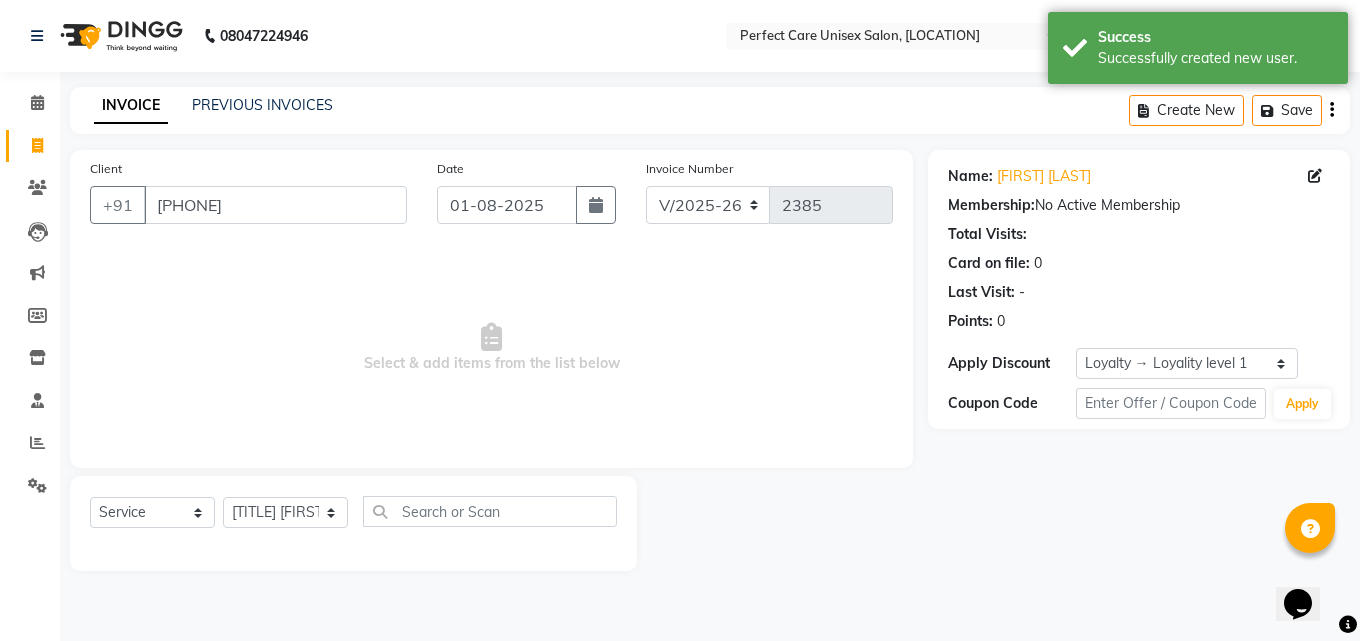 click on "Select & add items from the list below" at bounding box center (491, 348) 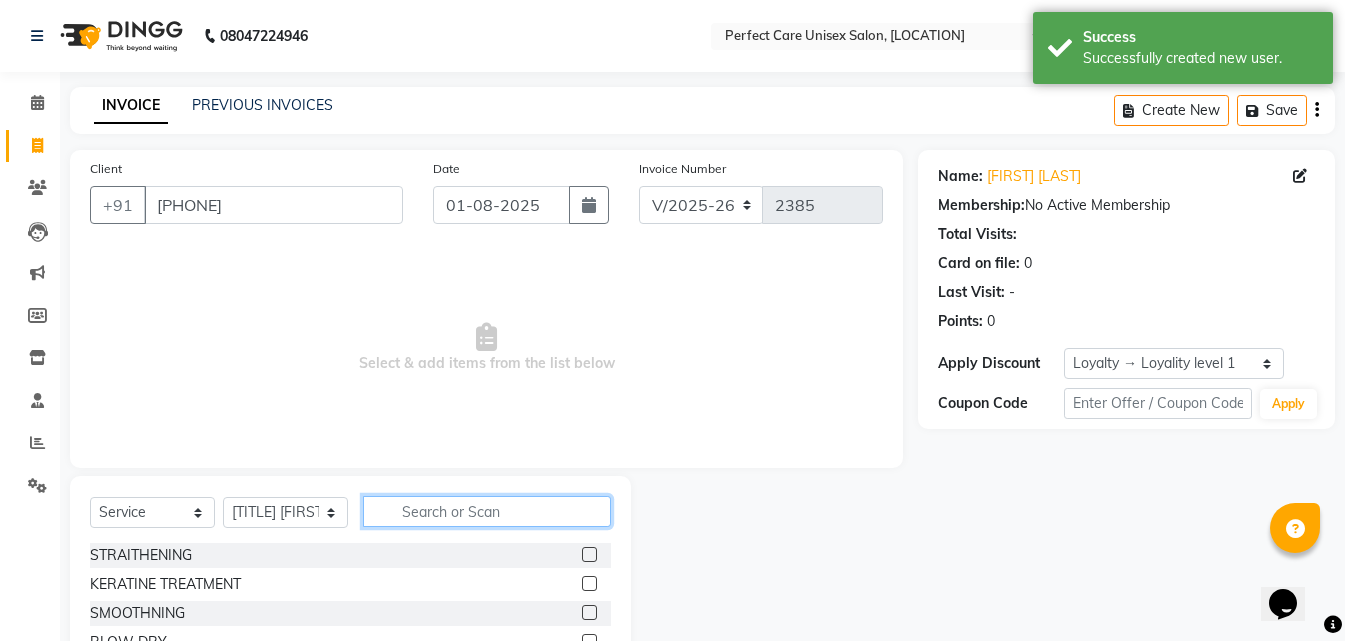 click 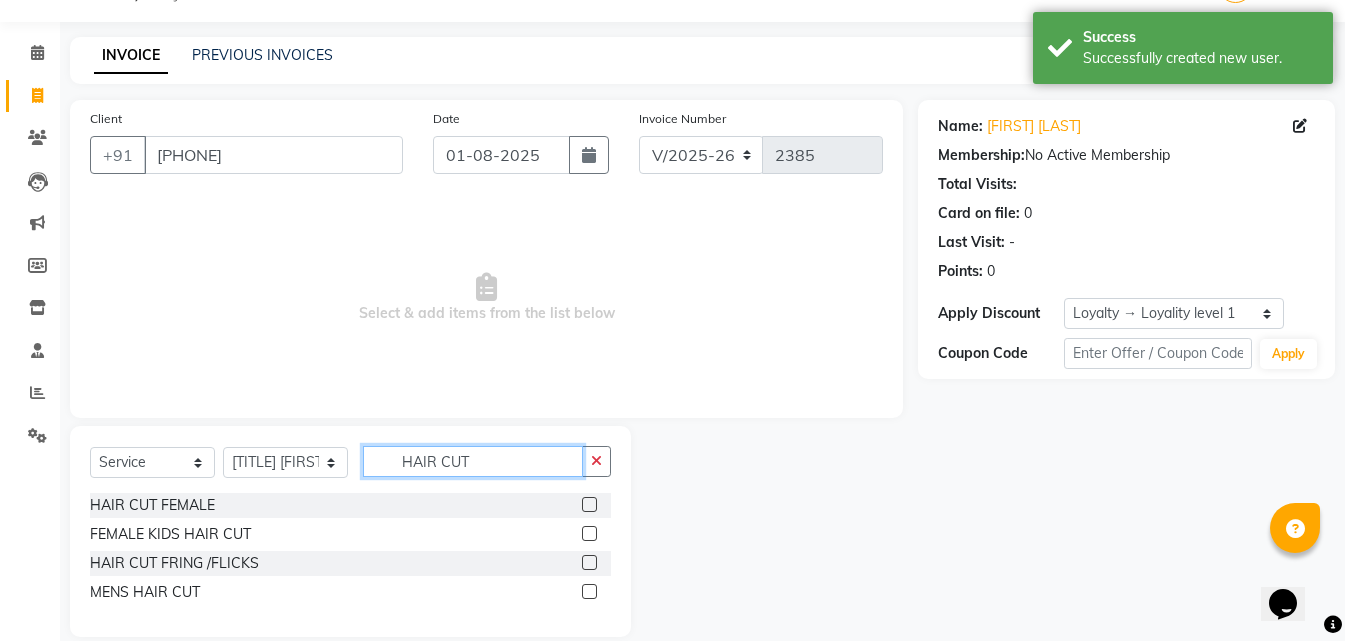 scroll, scrollTop: 76, scrollLeft: 0, axis: vertical 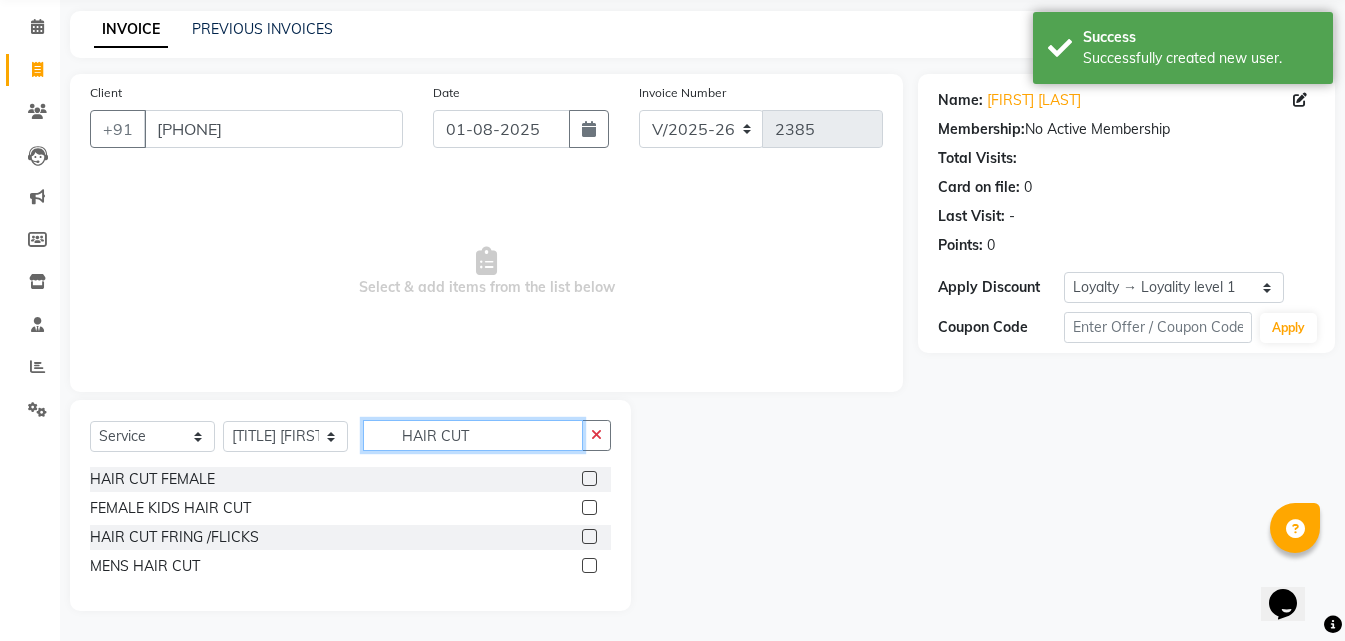 type on "HAIR CUT" 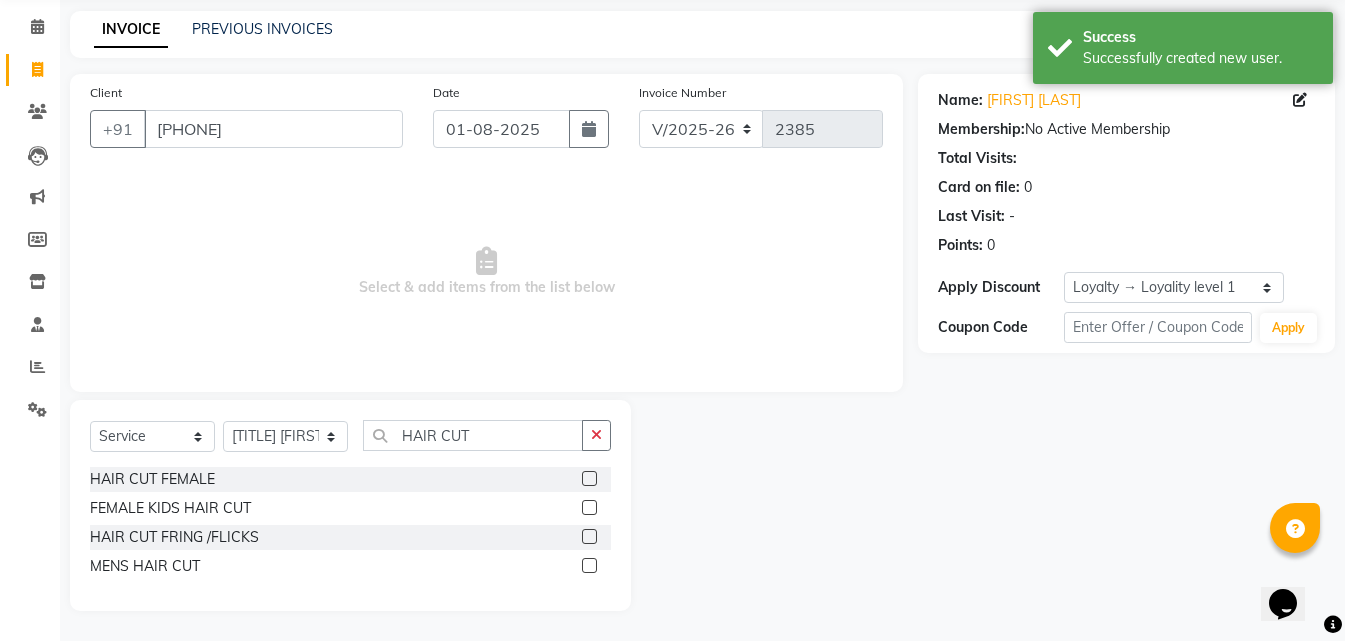 click 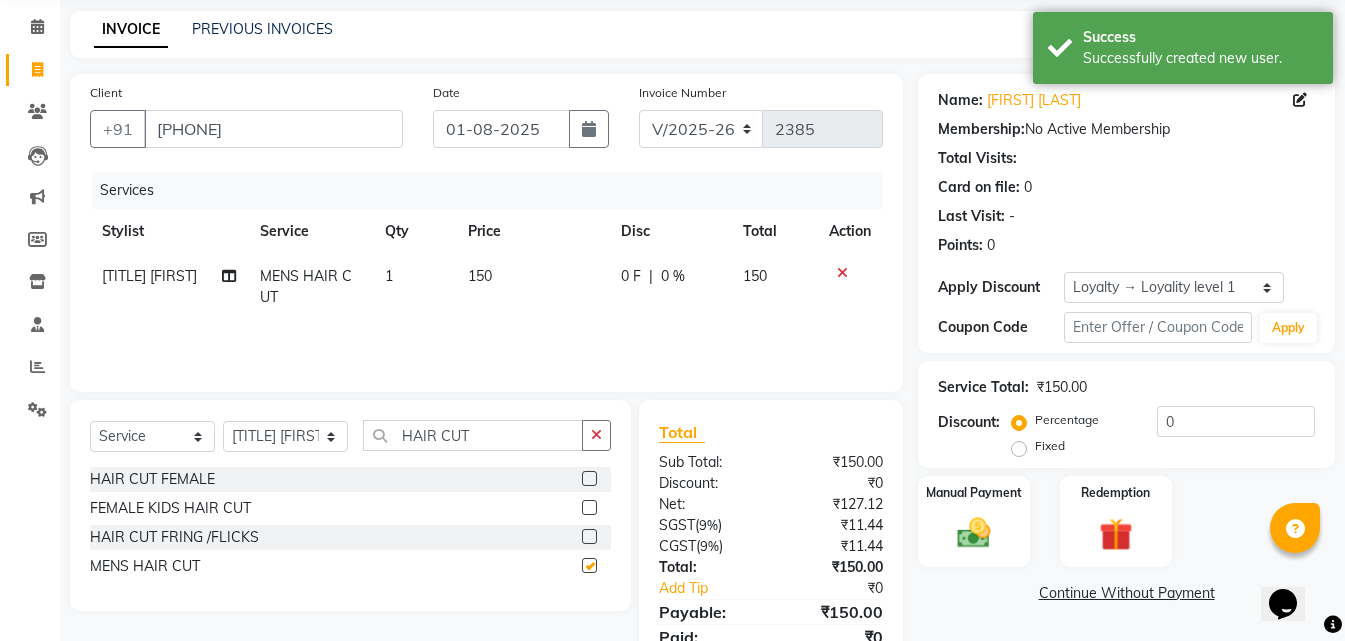 checkbox on "false" 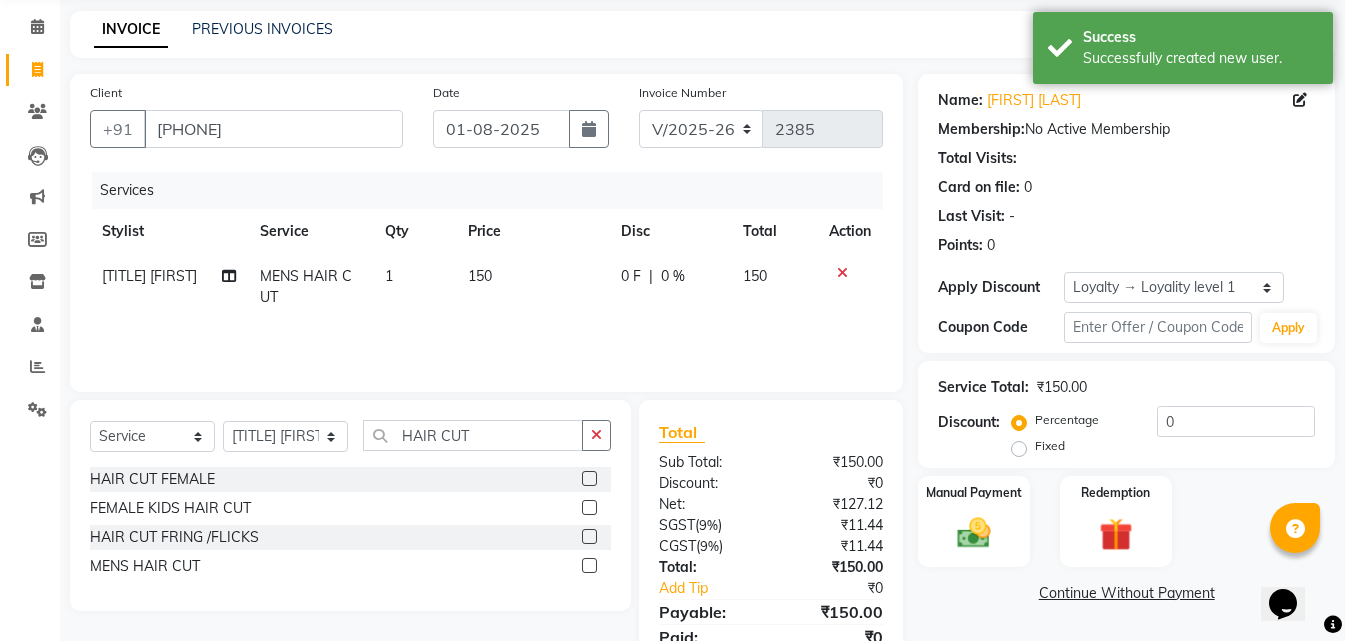 drag, startPoint x: 516, startPoint y: 419, endPoint x: 362, endPoint y: 424, distance: 154.08115 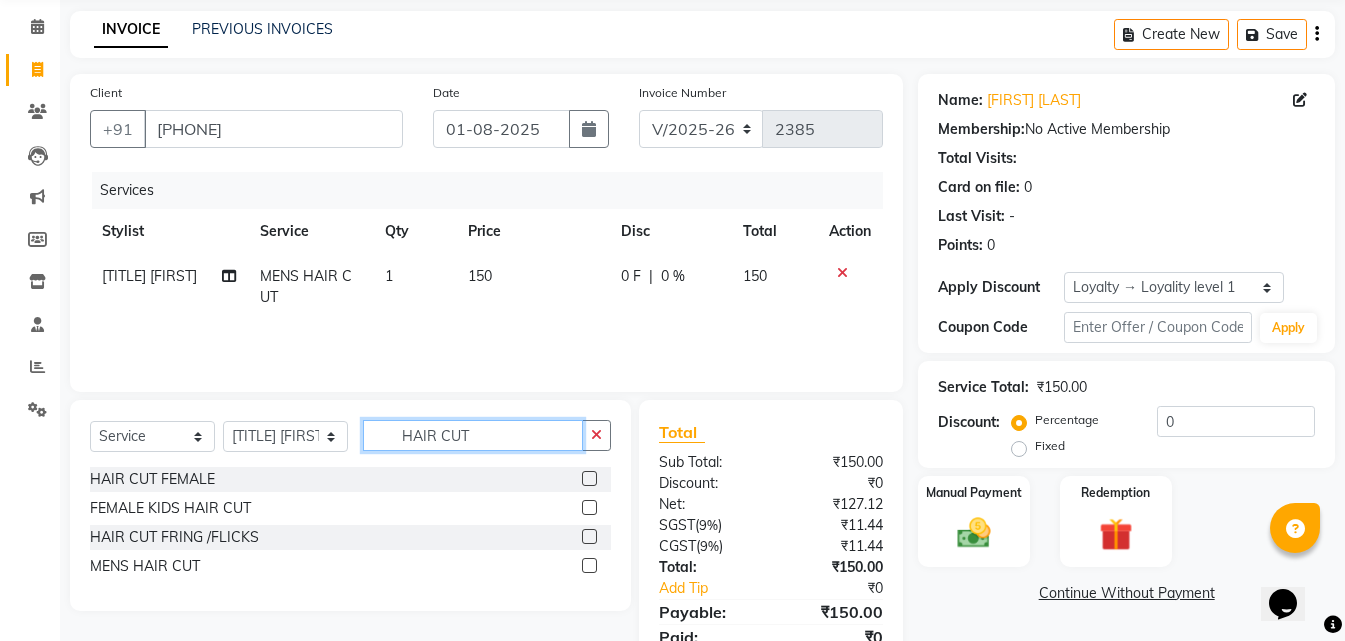 click on "HAIR CUT" 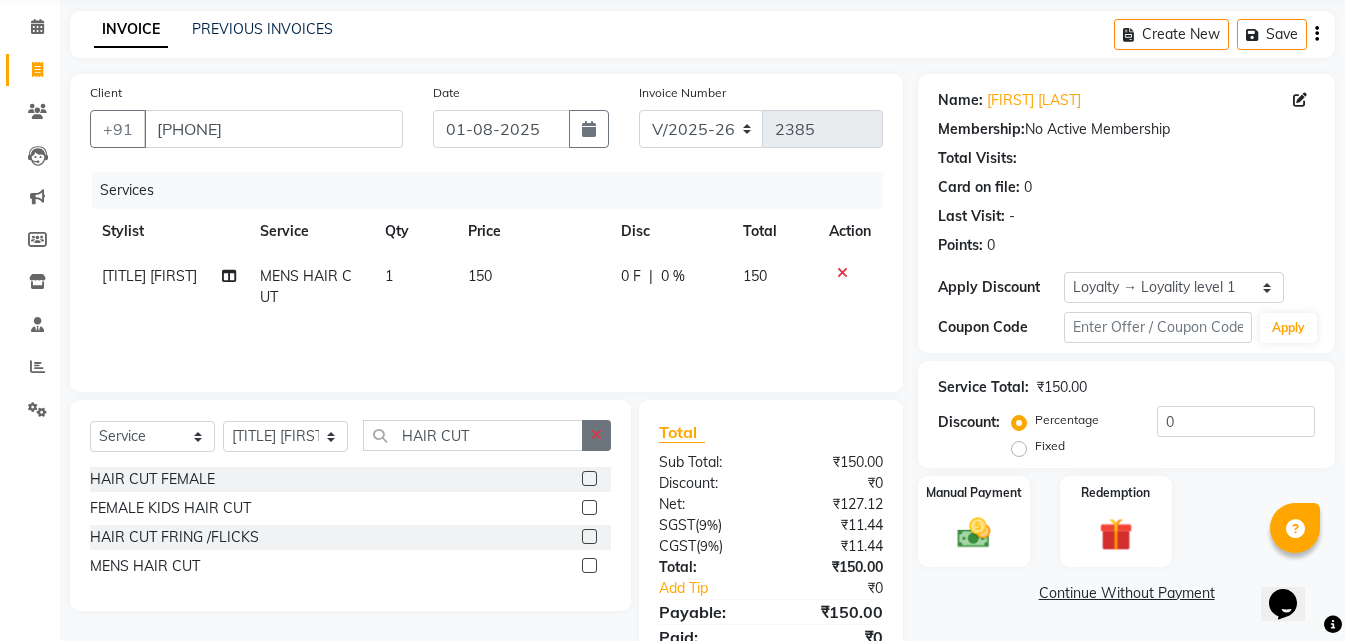 click 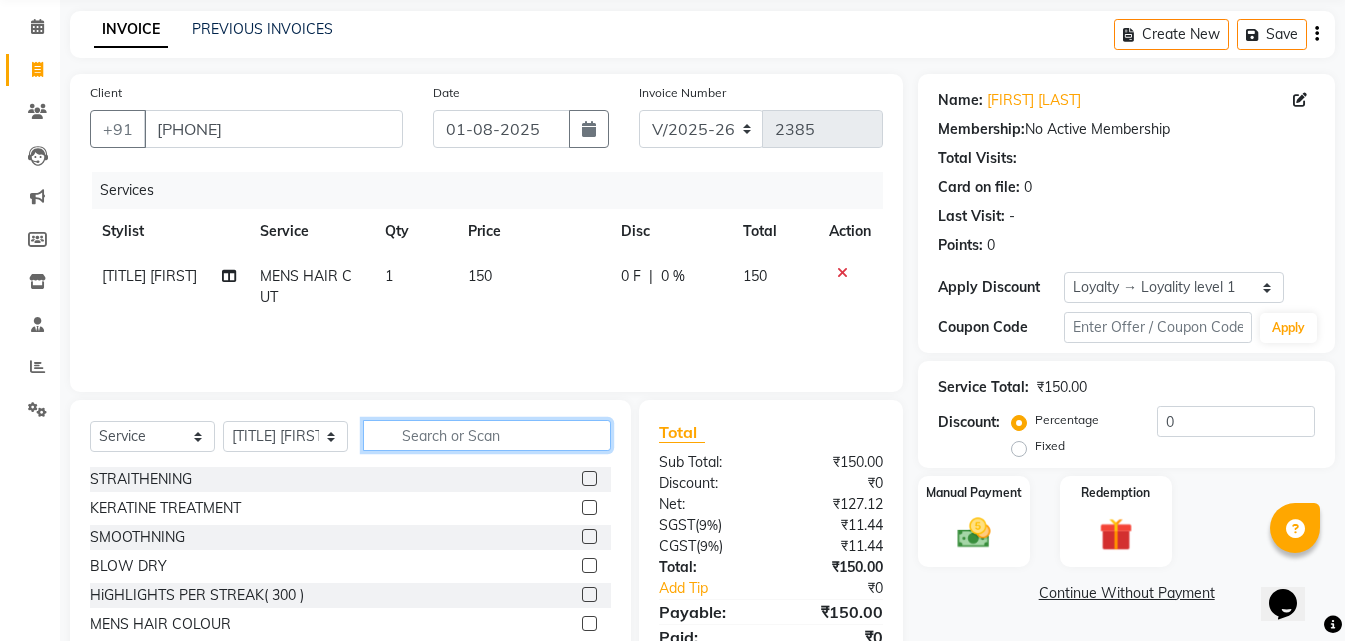 click 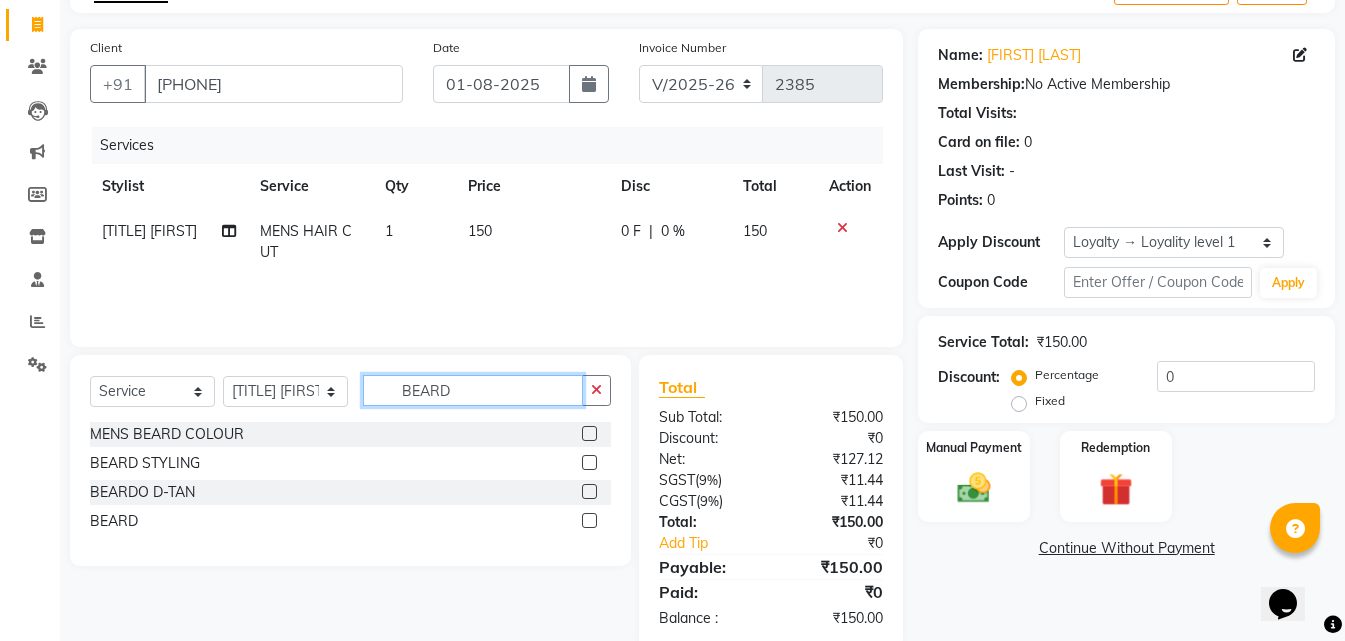 scroll, scrollTop: 159, scrollLeft: 0, axis: vertical 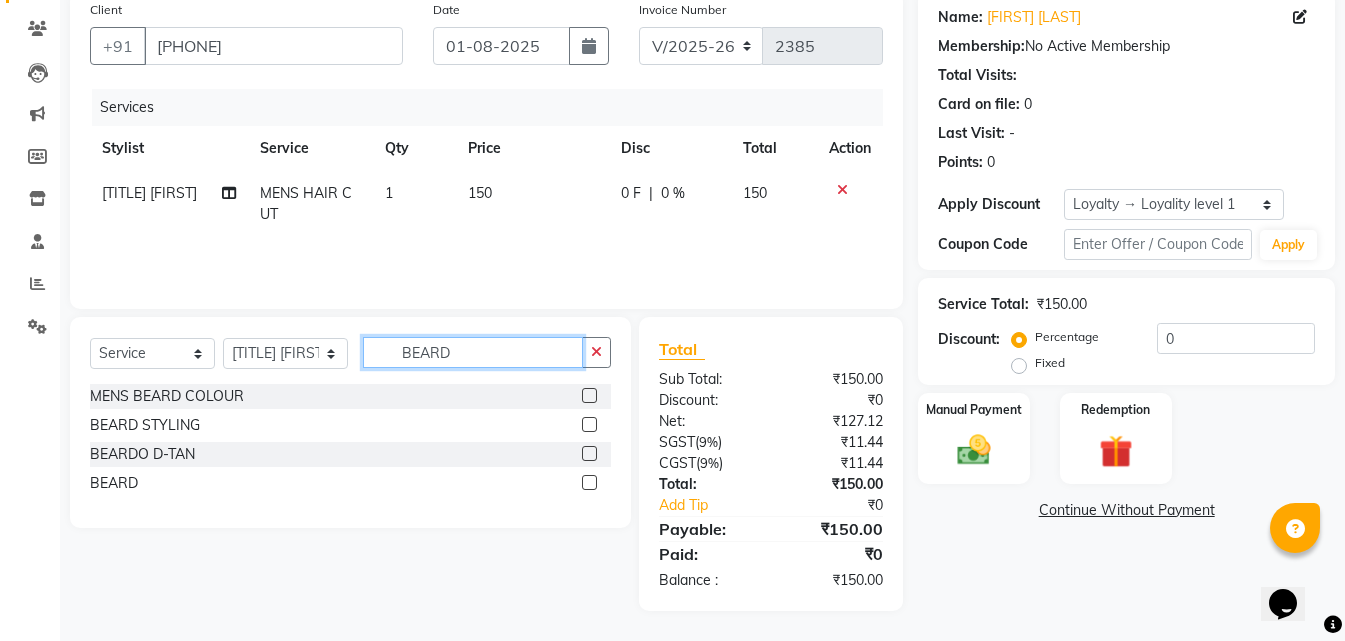 type on "BEARD" 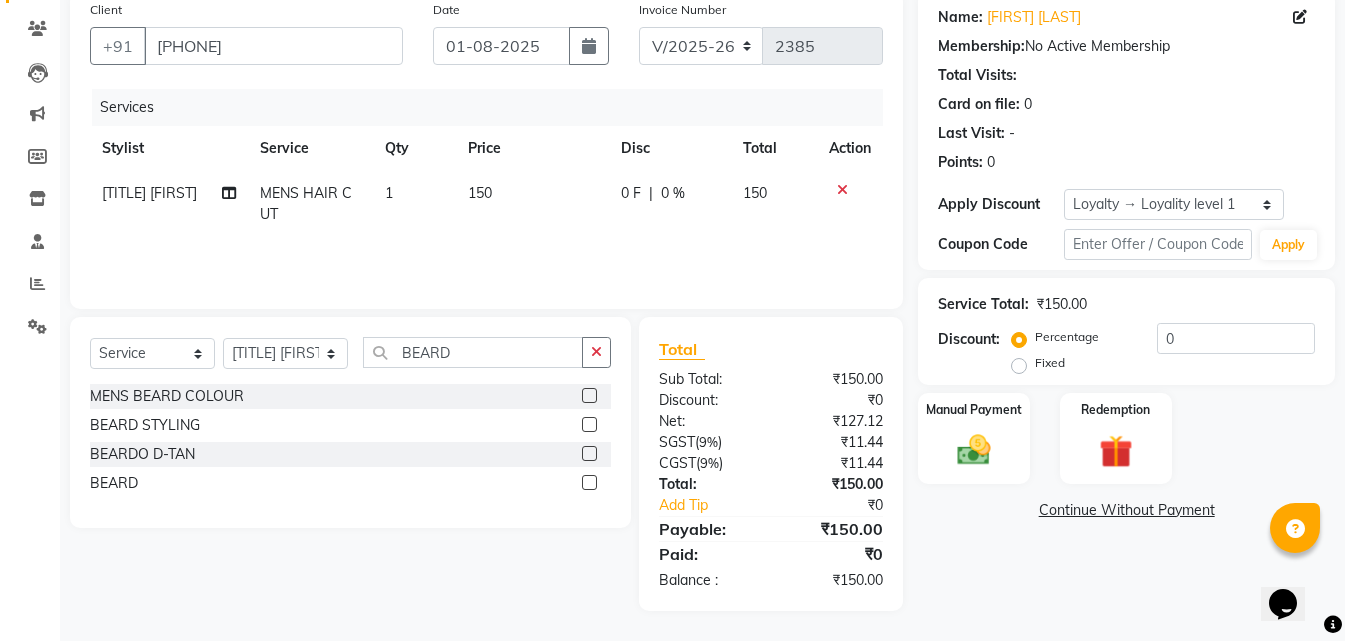 click 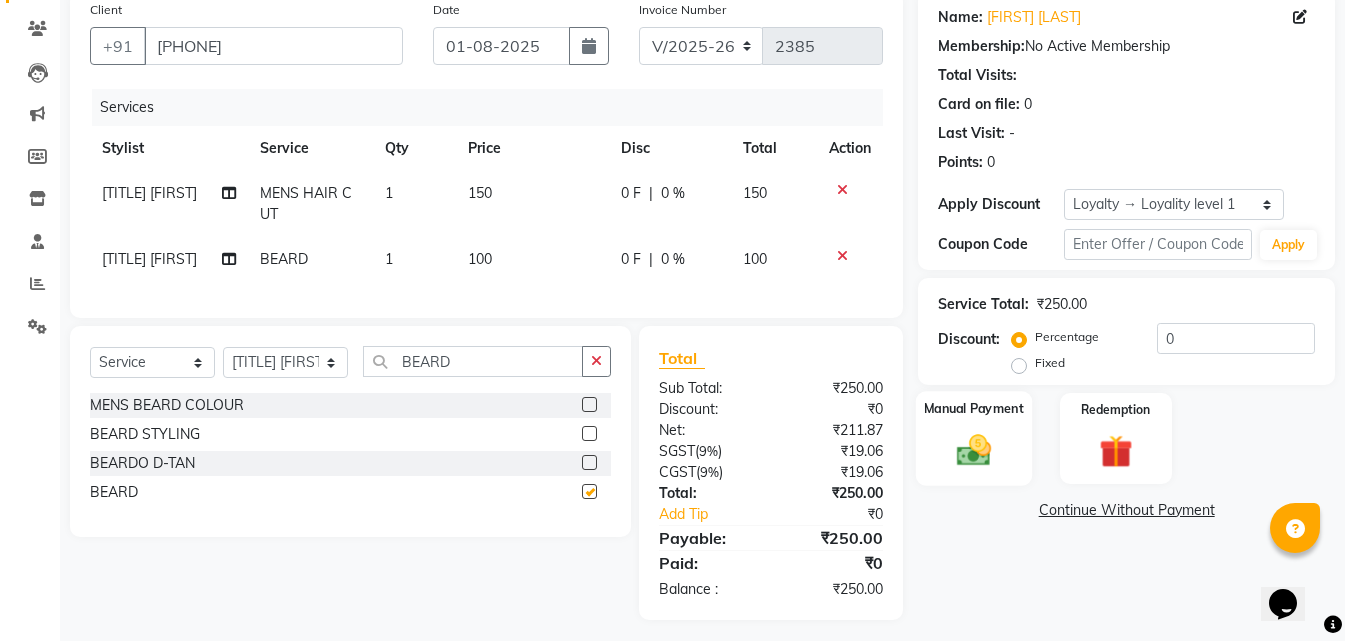 type 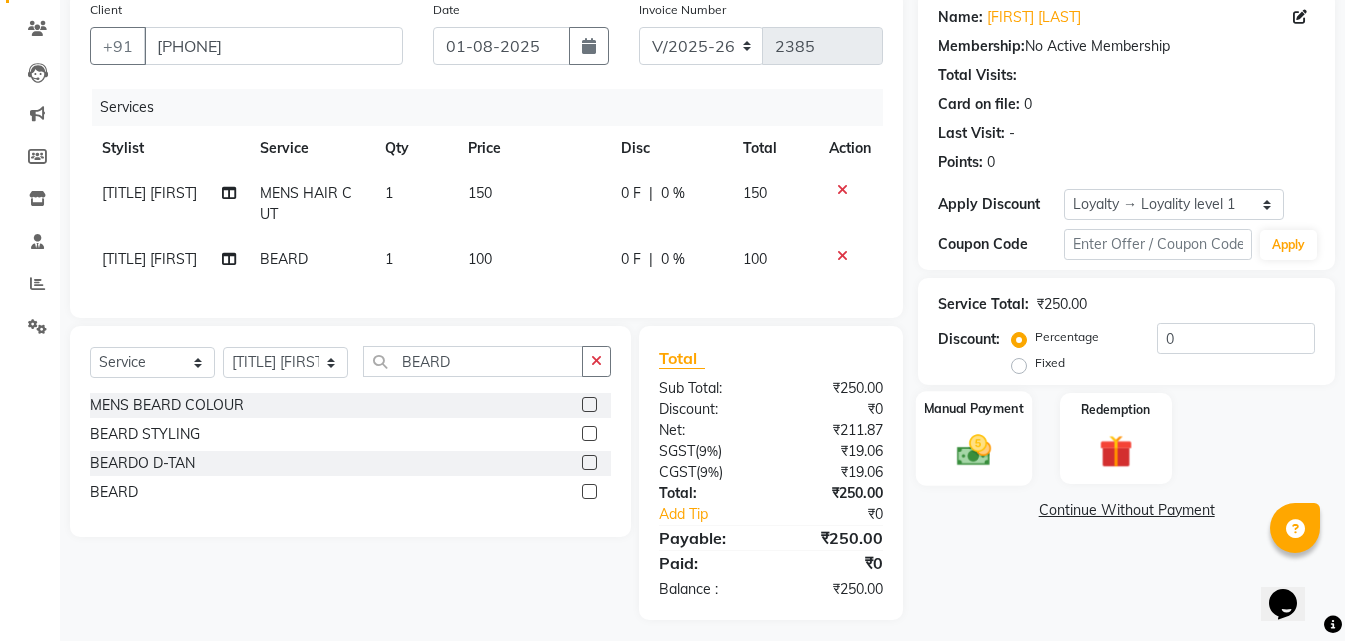 click 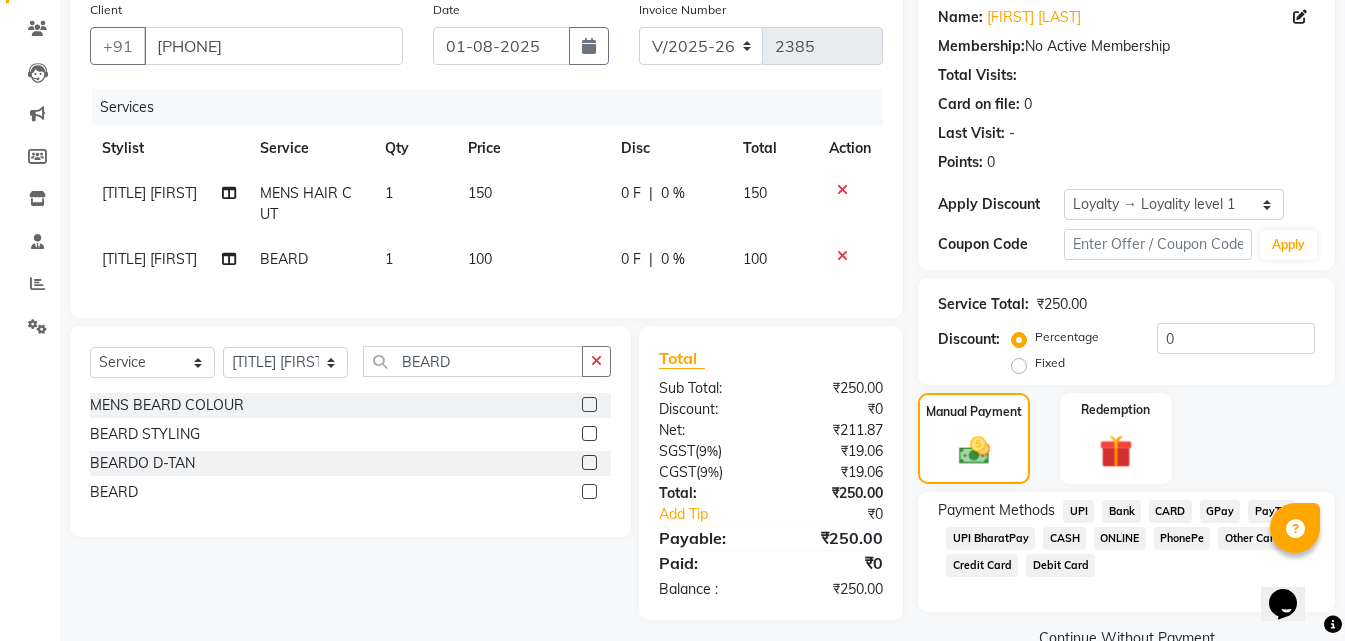 click on "ONLINE" 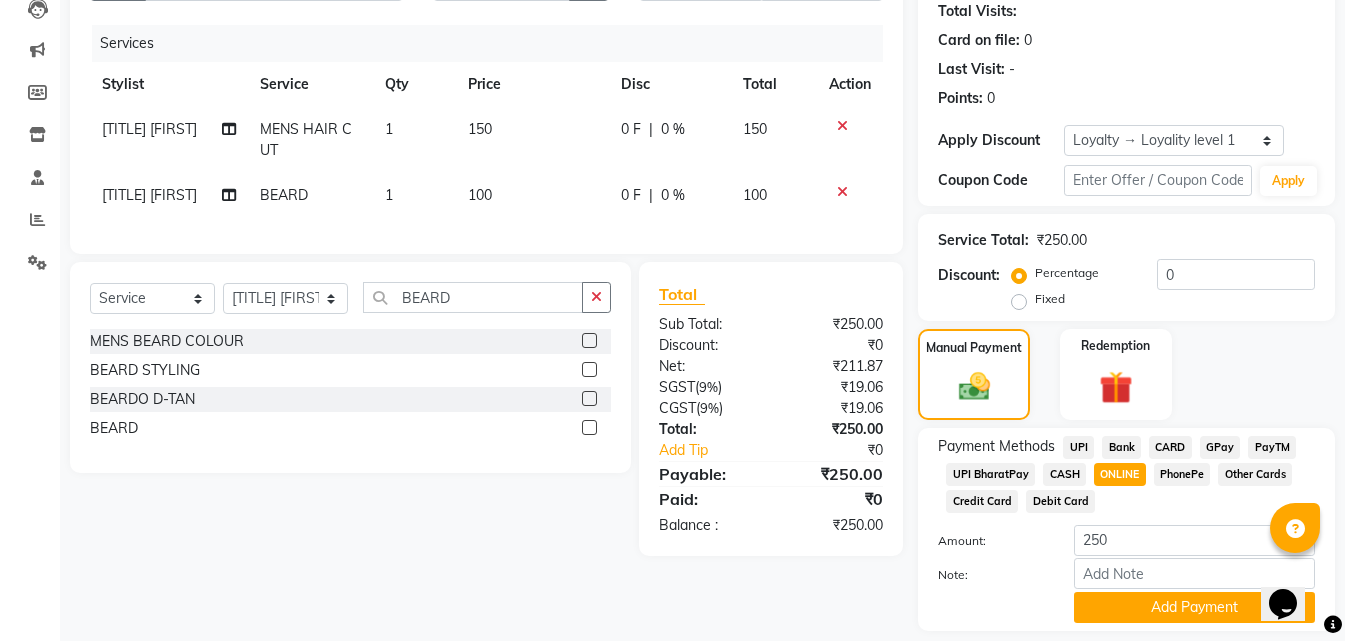 scroll, scrollTop: 284, scrollLeft: 0, axis: vertical 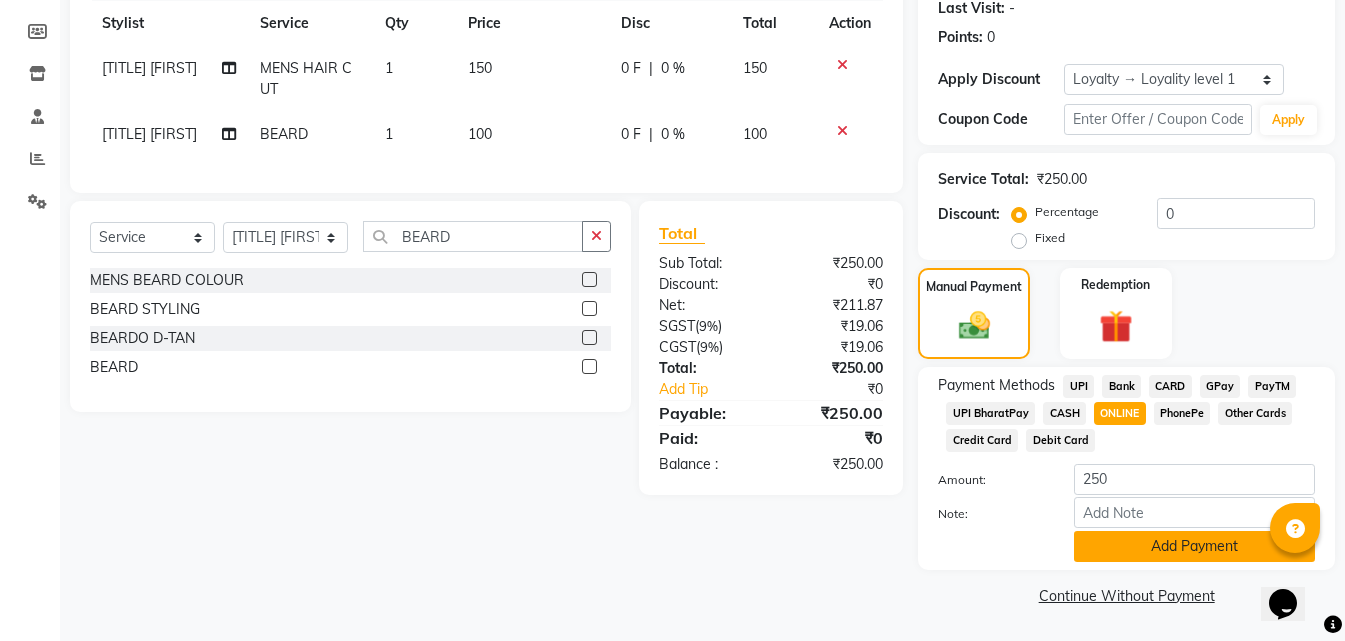 click on "Add Payment" 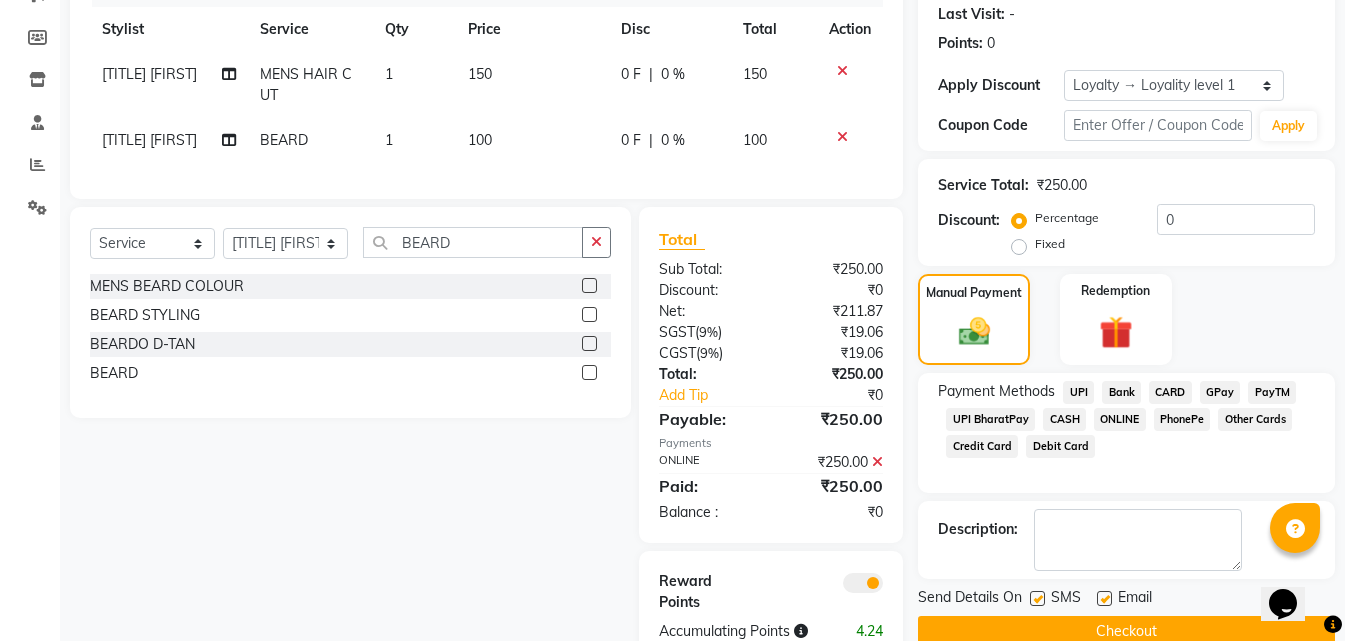 scroll, scrollTop: 344, scrollLeft: 0, axis: vertical 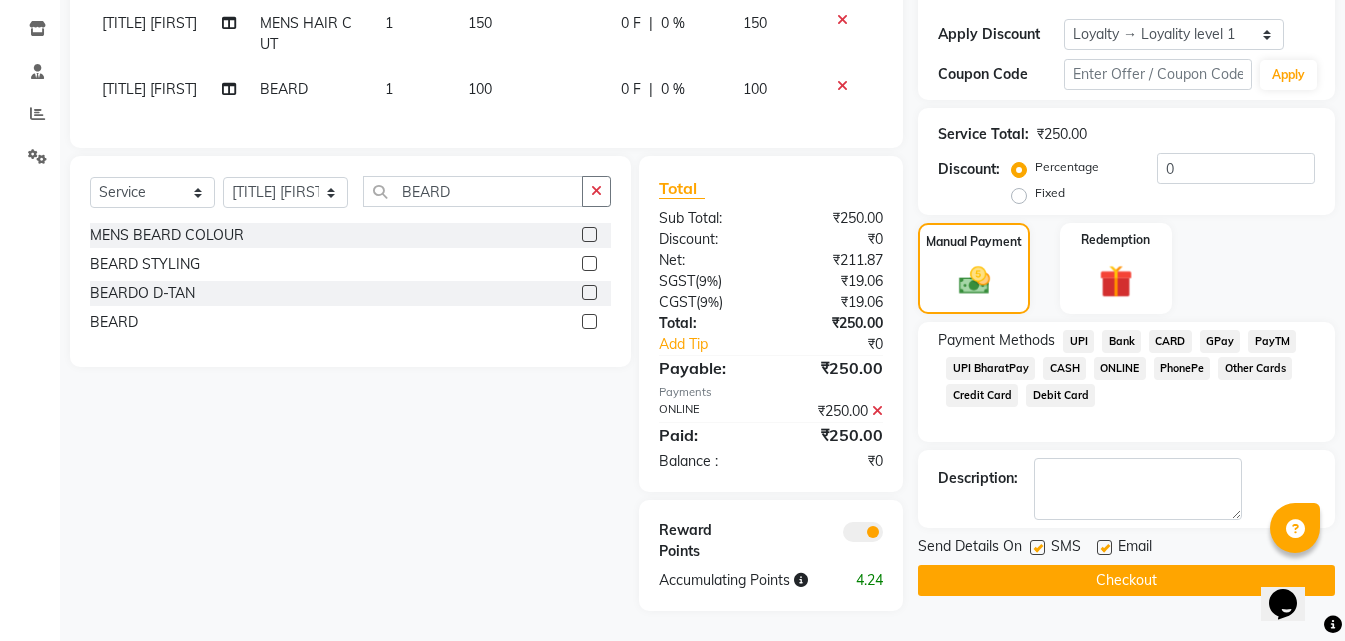 click on "Checkout" 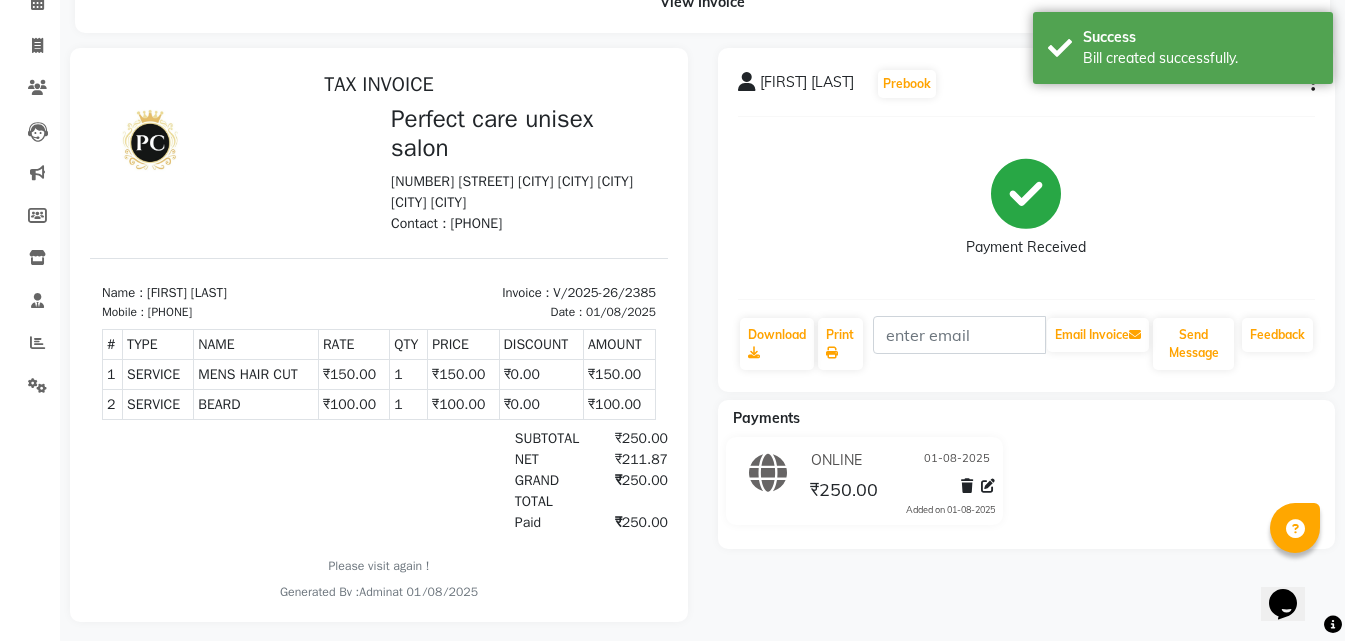 scroll, scrollTop: 0, scrollLeft: 0, axis: both 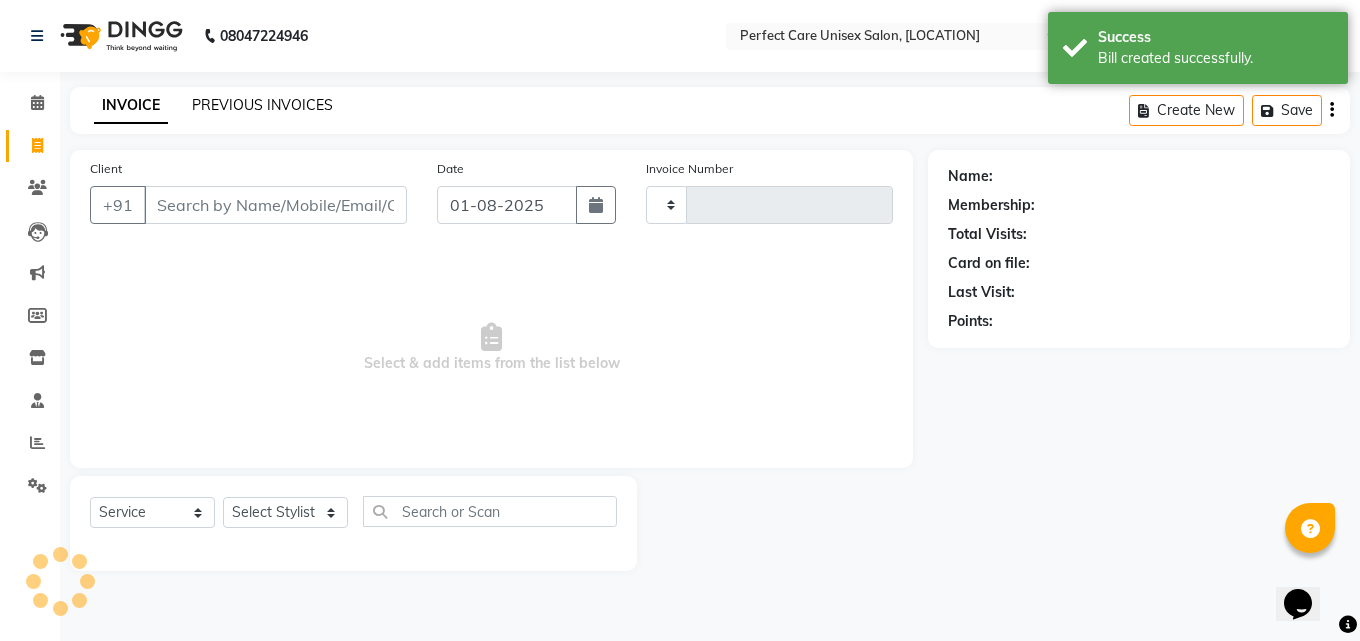 click on "PREVIOUS INVOICES" 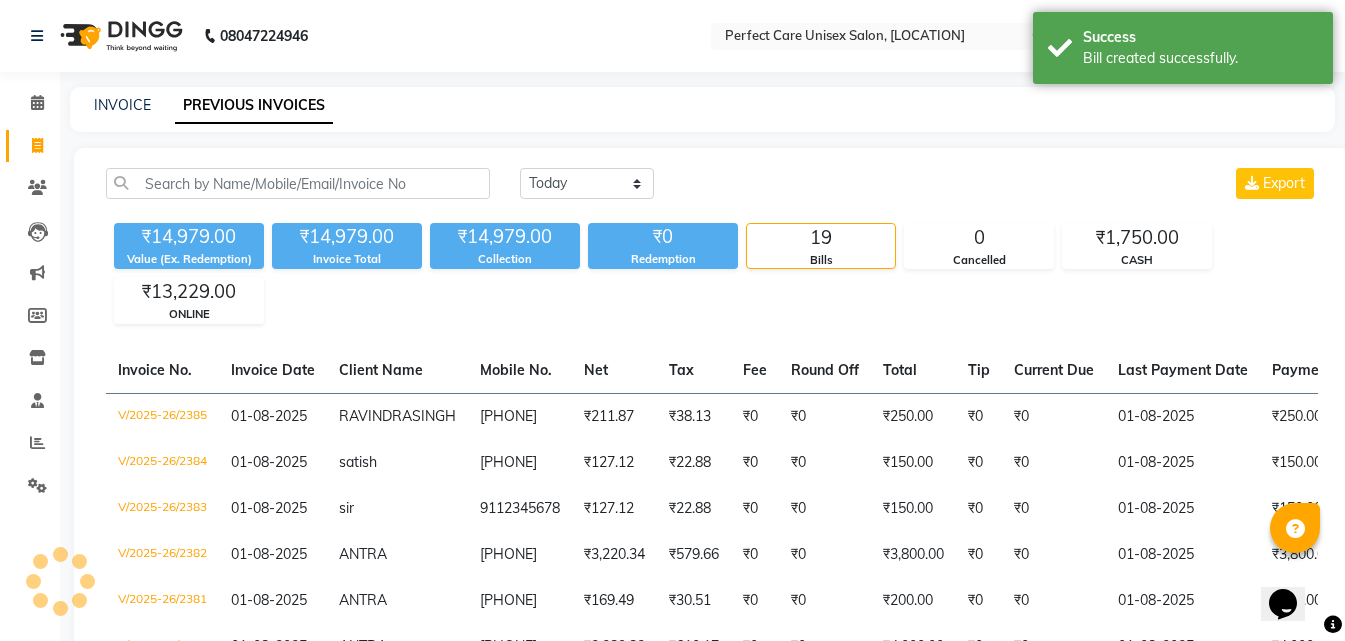 click on "₹14,979.00 Value (Ex. Redemption) ₹14,979.00 Invoice Total  ₹14,979.00 Collection ₹0 Redemption 19 Bills 0 Cancelled ₹1,750.00 CASH ₹13,229.00 ONLINE" 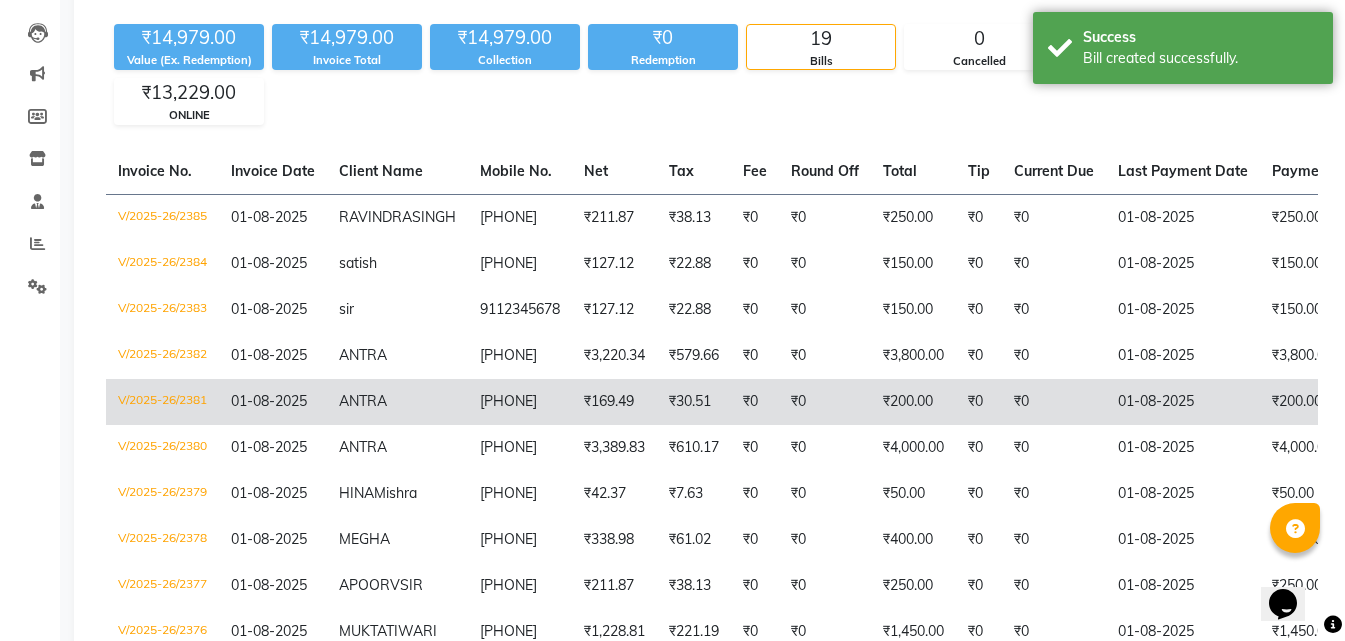 scroll, scrollTop: 200, scrollLeft: 0, axis: vertical 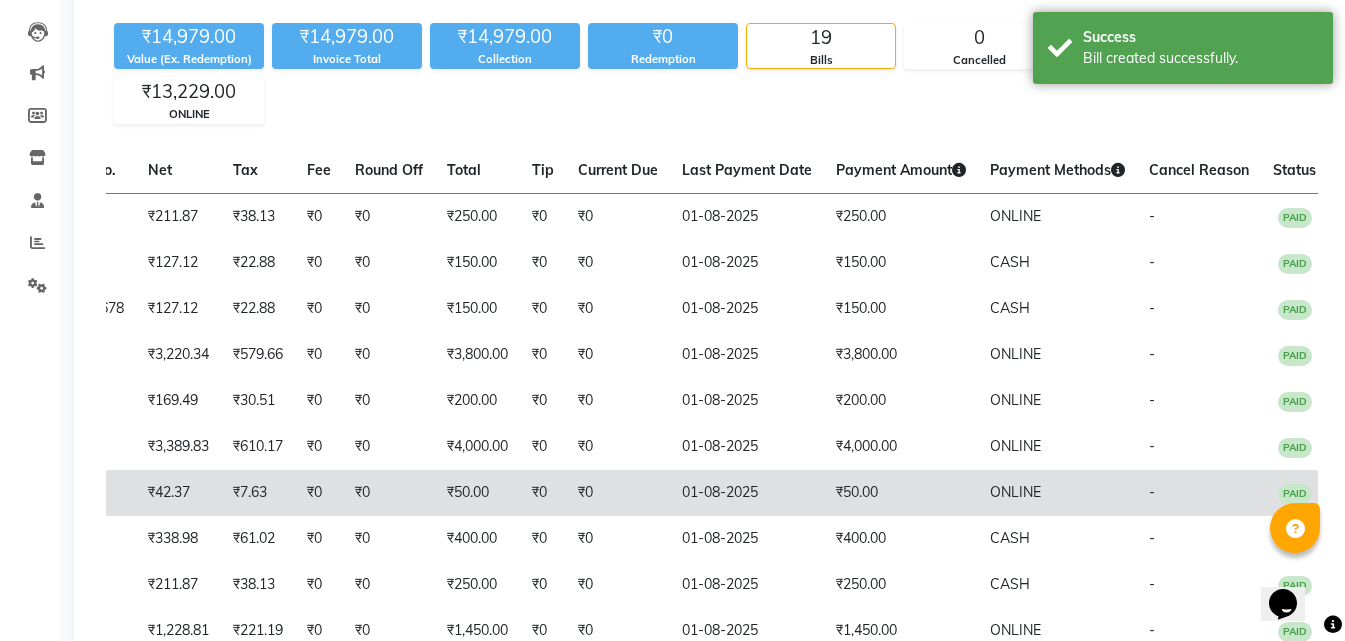 drag, startPoint x: 716, startPoint y: 460, endPoint x: 931, endPoint y: 494, distance: 217.67177 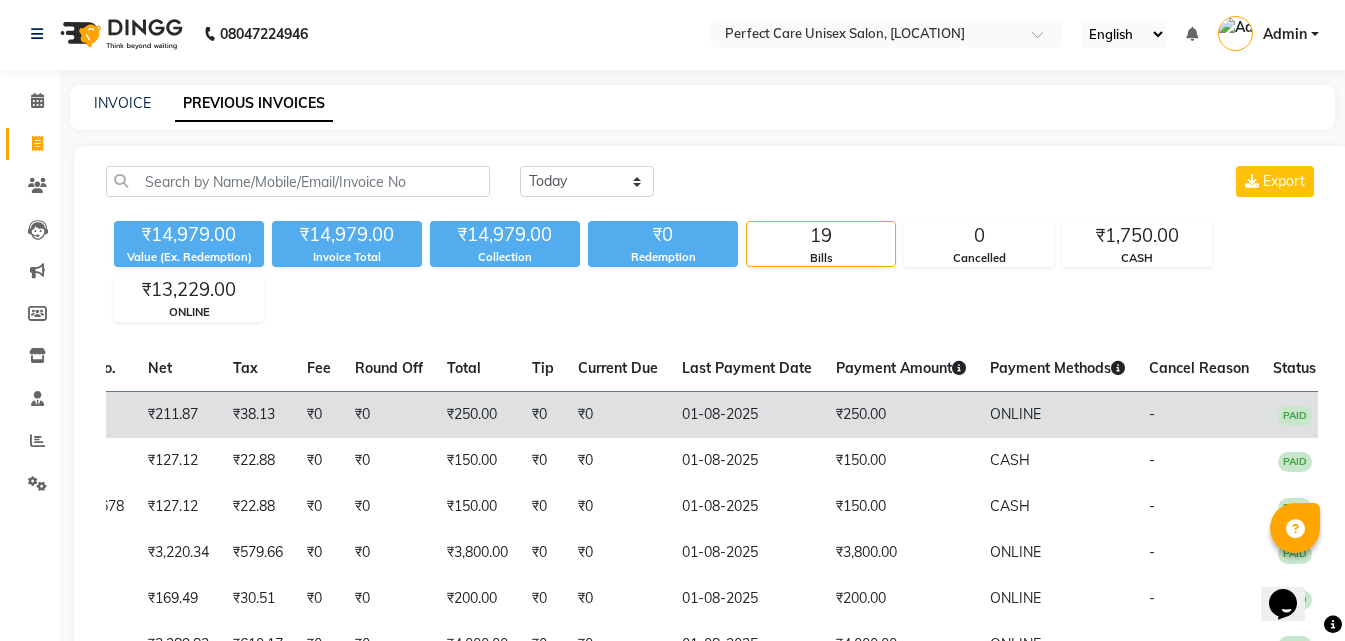 scroll, scrollTop: 0, scrollLeft: 0, axis: both 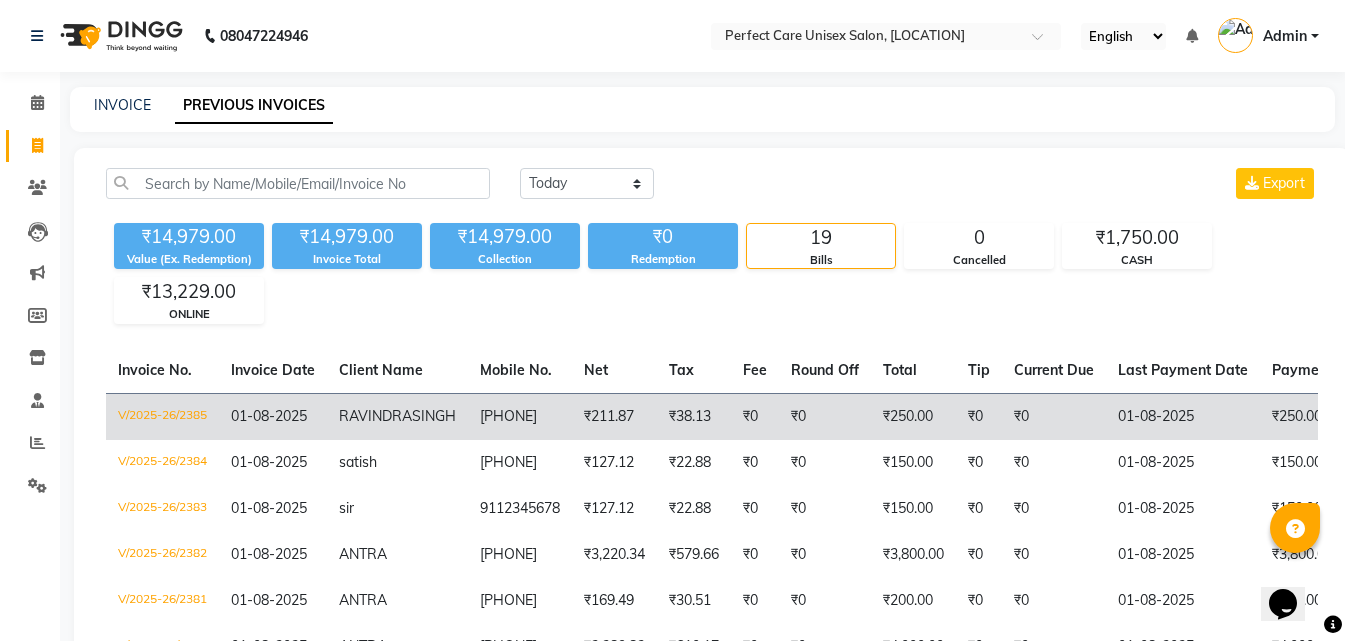 drag, startPoint x: 776, startPoint y: 463, endPoint x: 516, endPoint y: 444, distance: 260.6933 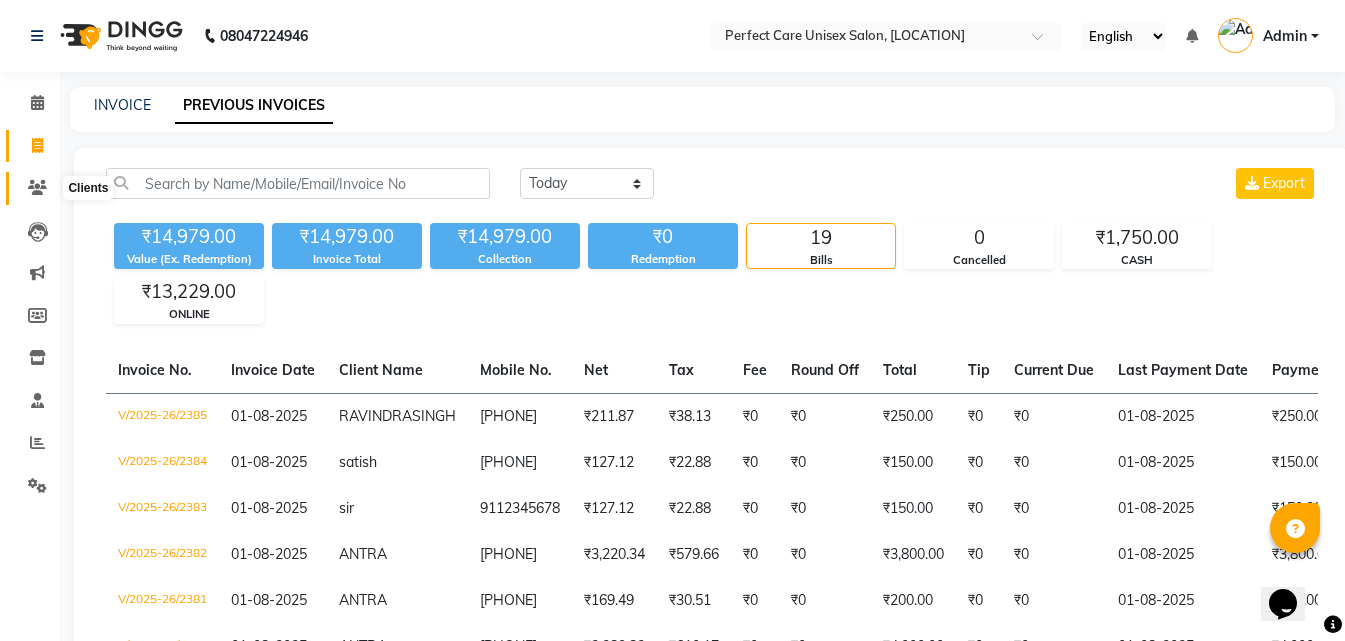 click 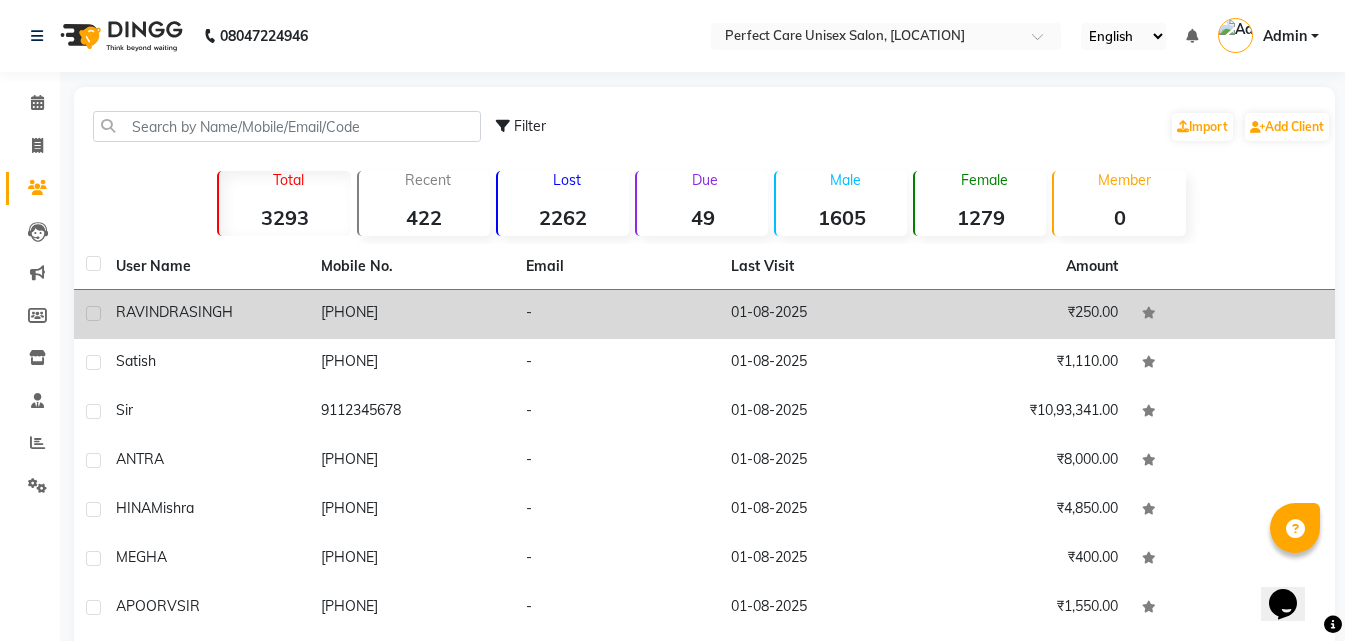 click on "RAVINDRA  SINGH" 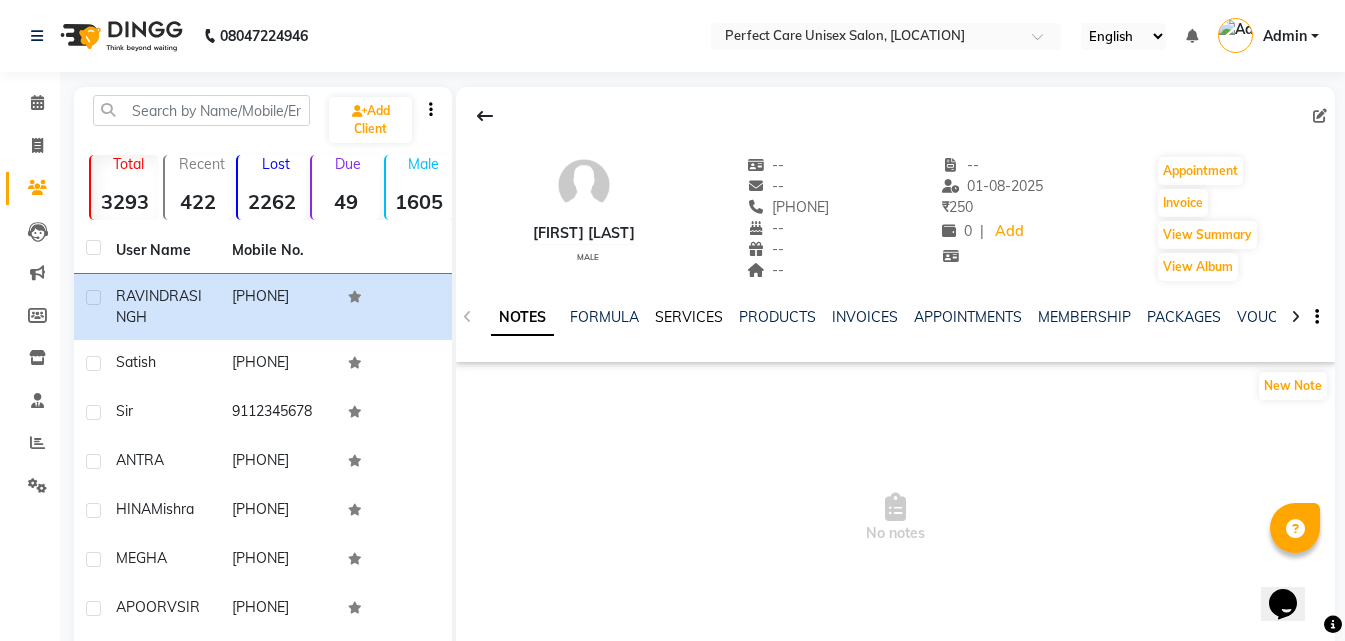 click on "SERVICES" 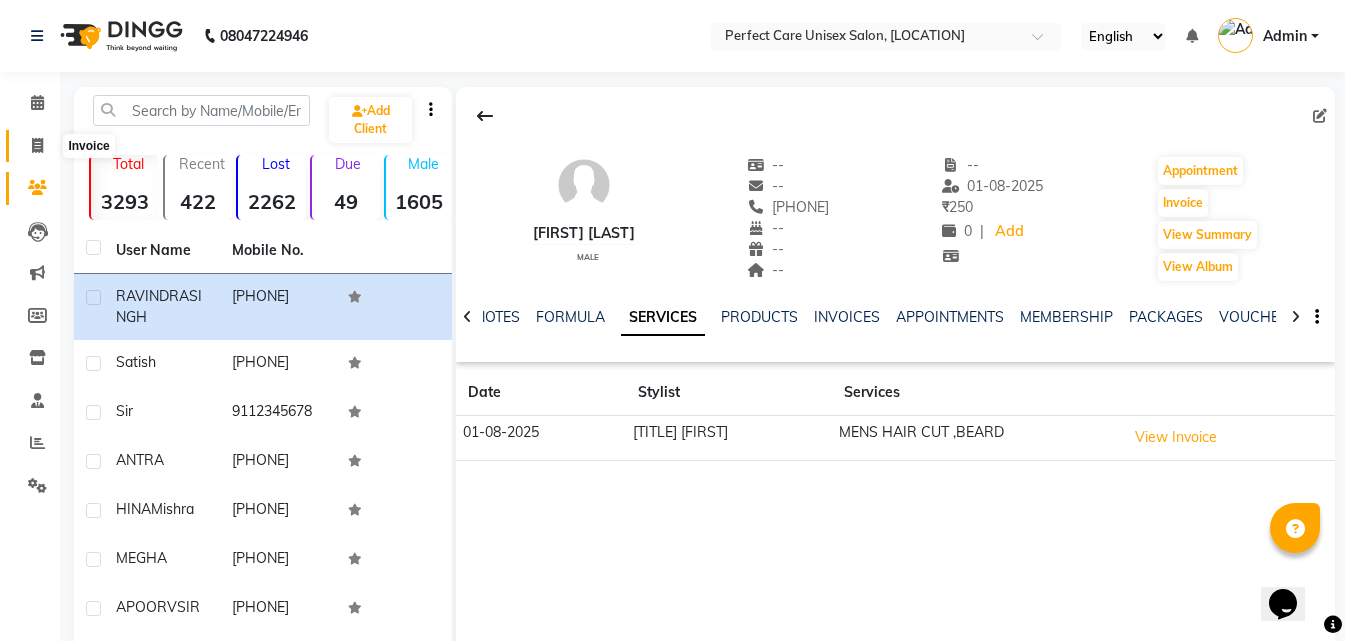 click 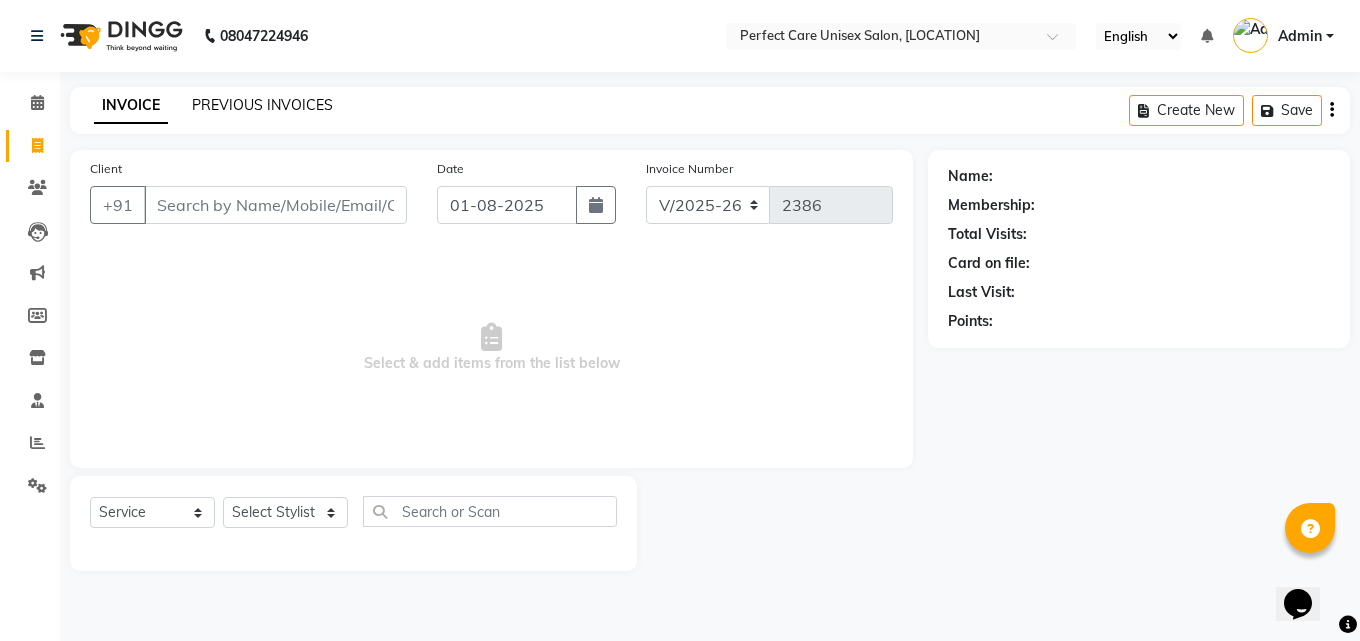 click on "PREVIOUS INVOICES" 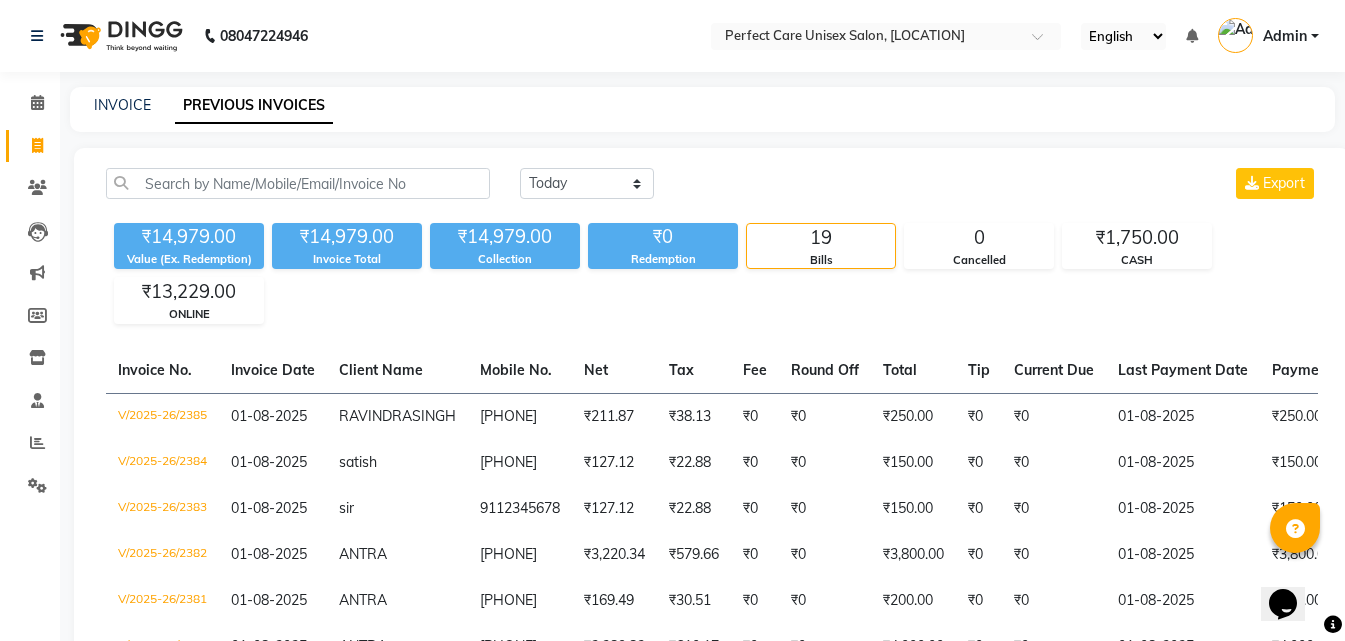 click on "₹14,979.00 Value (Ex. Redemption) ₹14,979.00 Invoice Total  ₹14,979.00 Collection ₹0 Redemption 19 Bills 0 Cancelled ₹1,750.00 CASH ₹13,229.00 ONLINE" 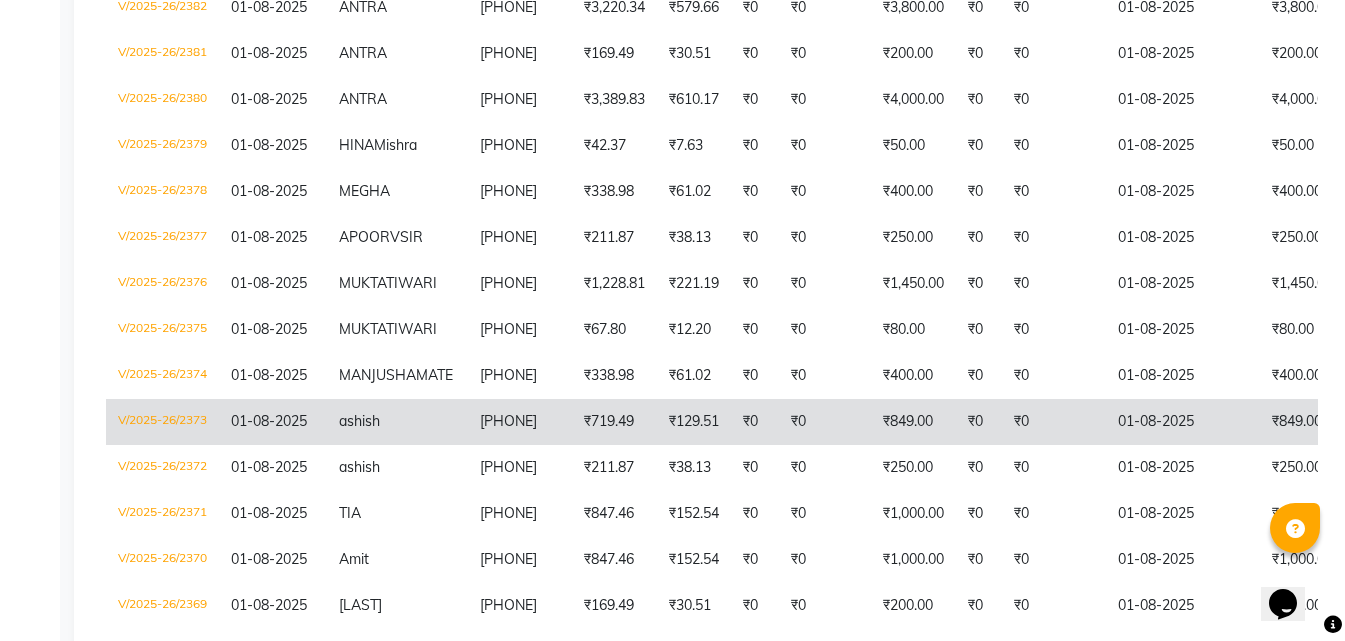 scroll, scrollTop: 571, scrollLeft: 0, axis: vertical 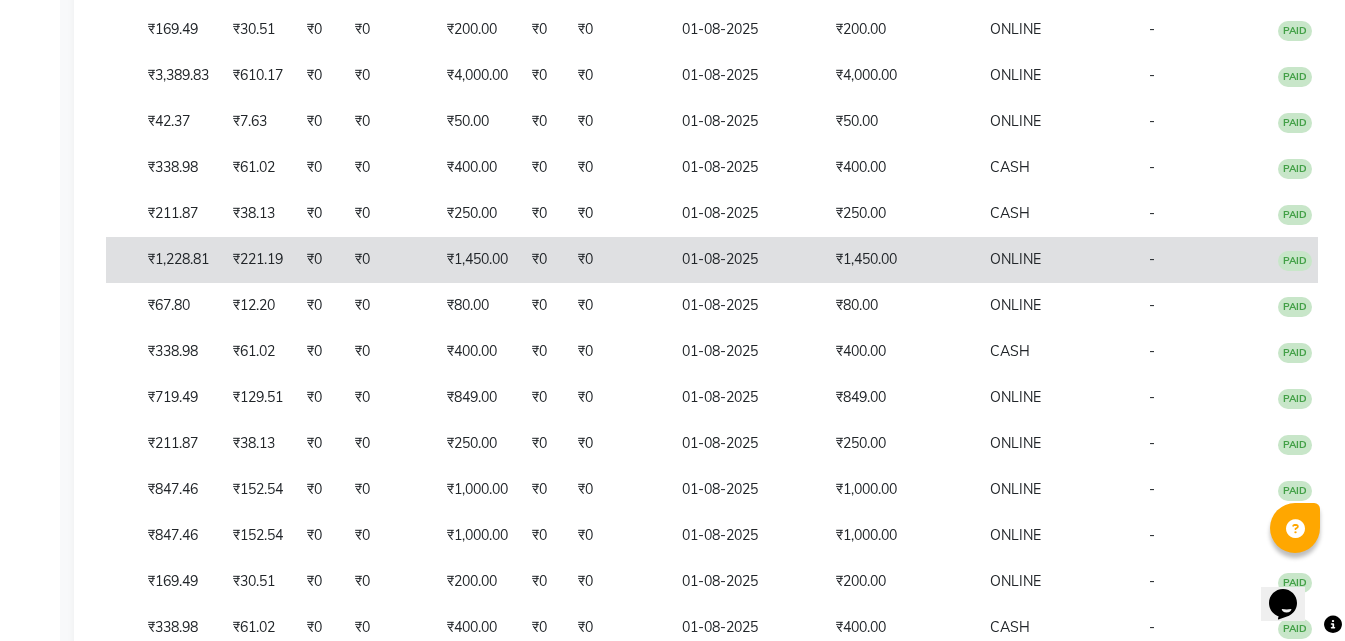 drag, startPoint x: 633, startPoint y: 337, endPoint x: 840, endPoint y: 336, distance: 207.00241 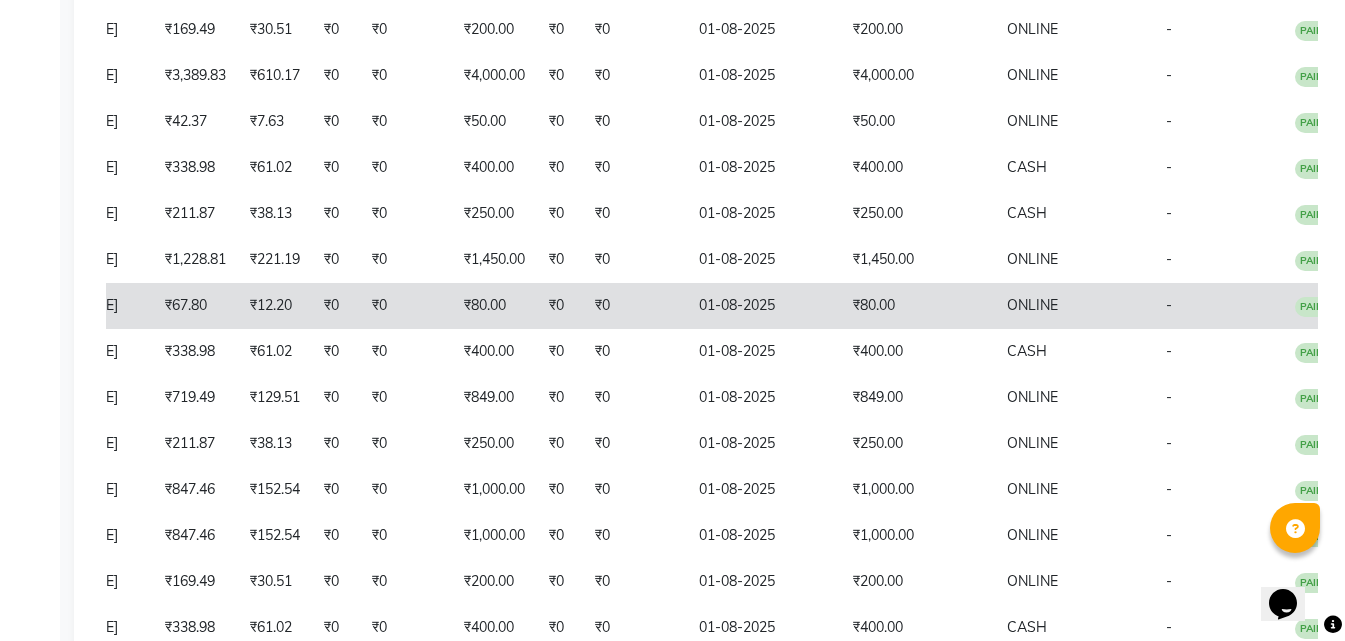 scroll, scrollTop: 0, scrollLeft: 0, axis: both 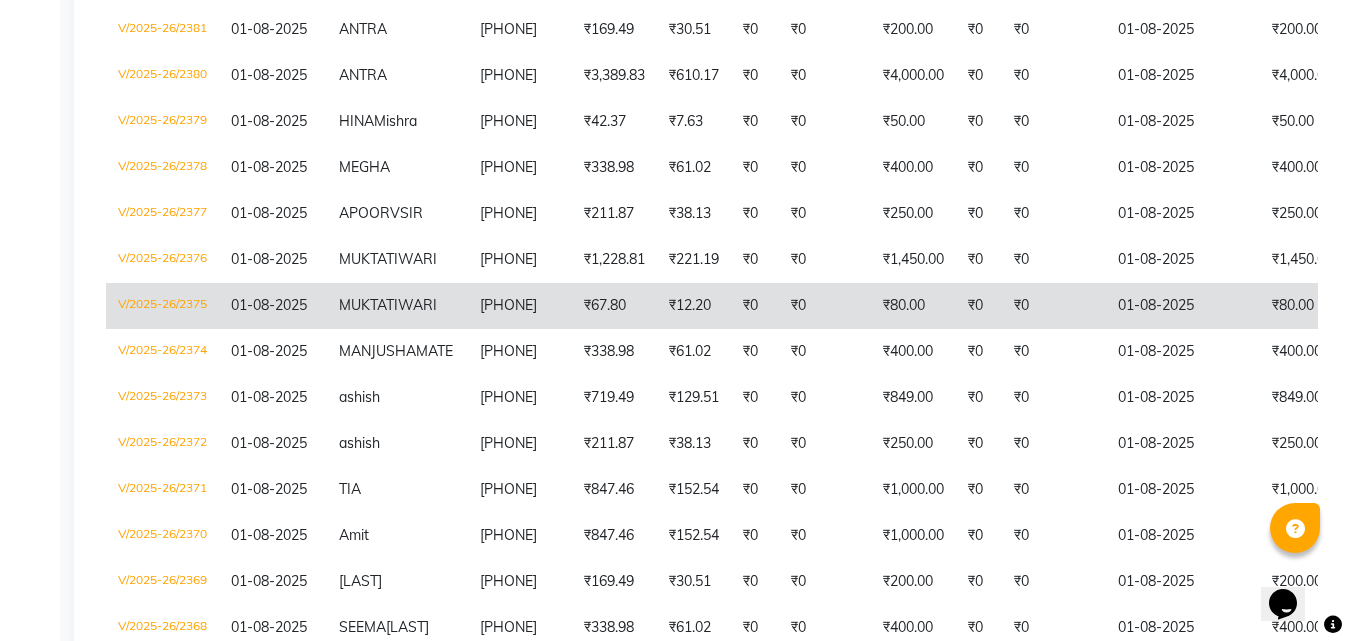 drag, startPoint x: 883, startPoint y: 347, endPoint x: 413, endPoint y: 380, distance: 471.15707 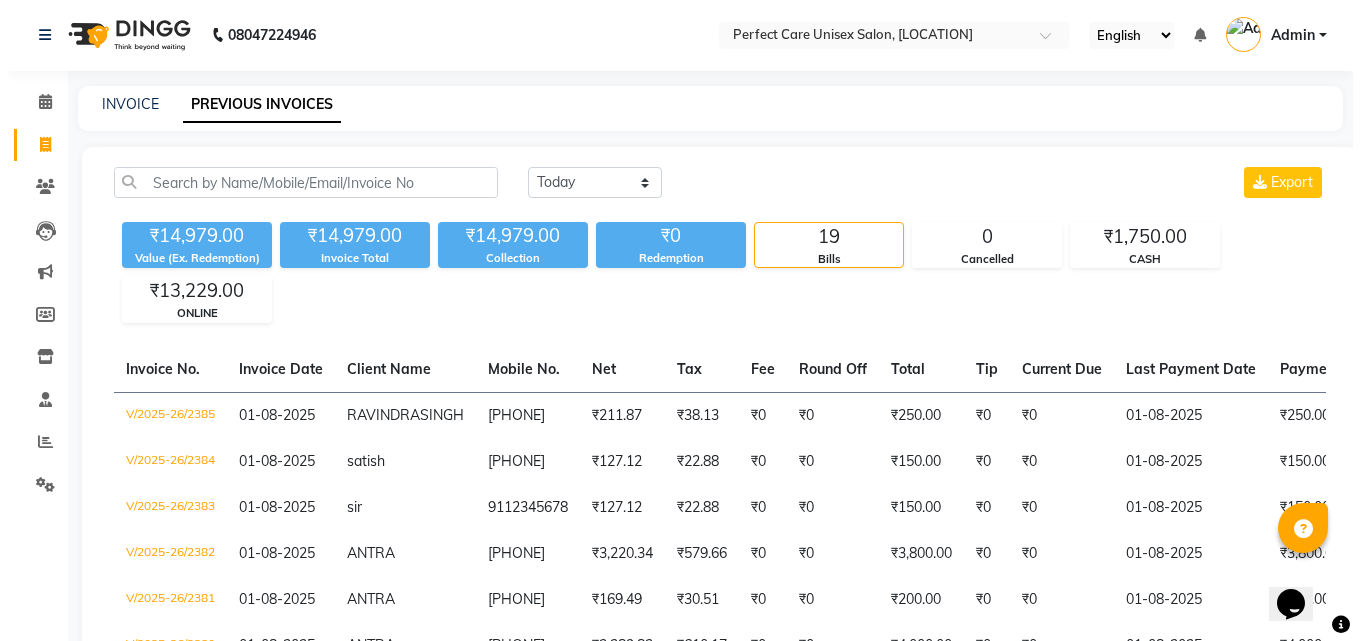 scroll, scrollTop: 0, scrollLeft: 0, axis: both 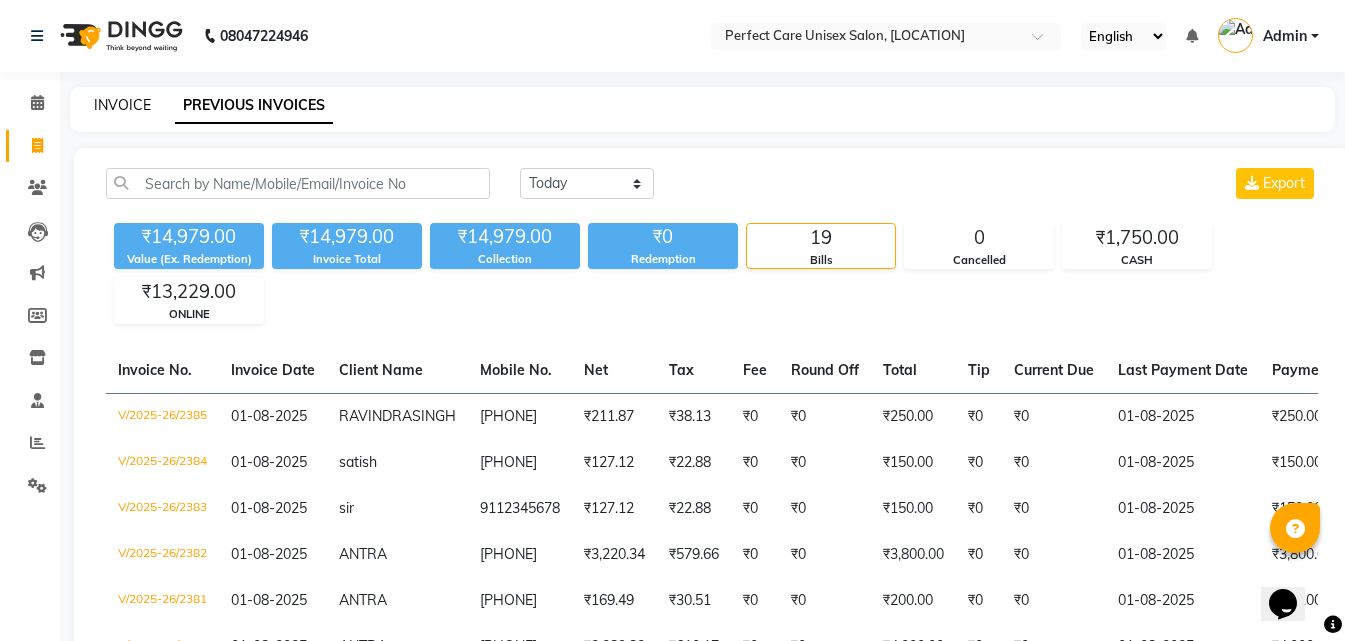 click on "INVOICE" 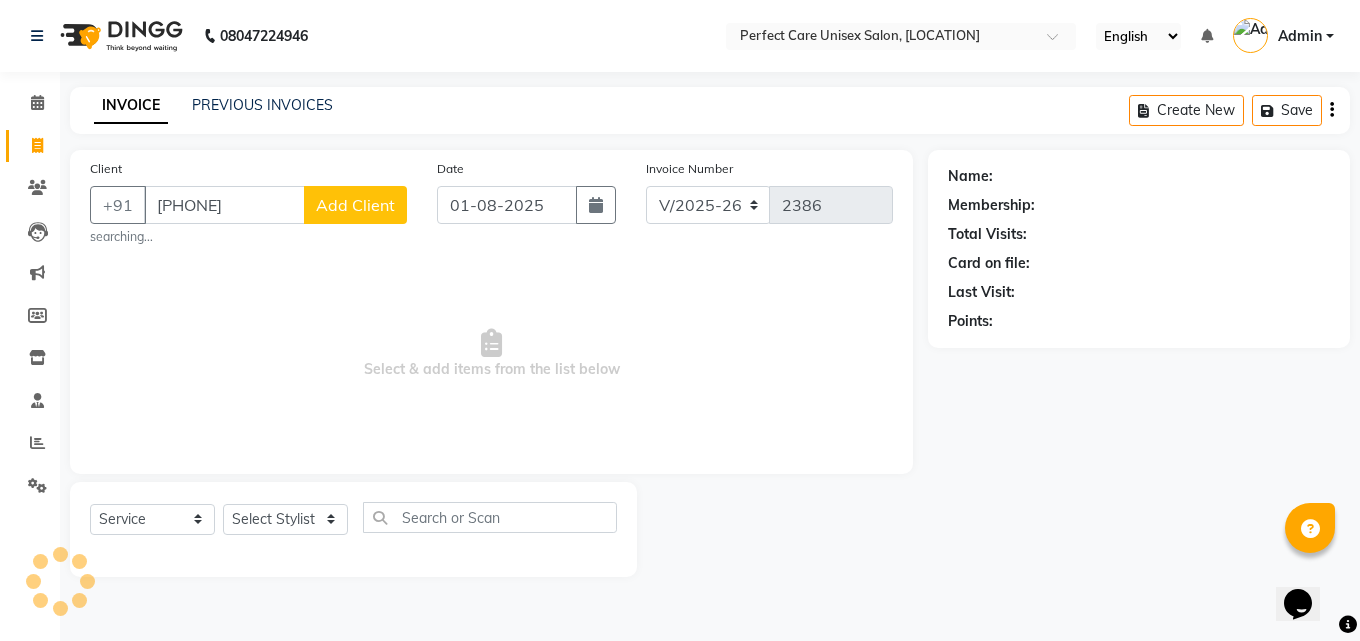click on "Add Client" 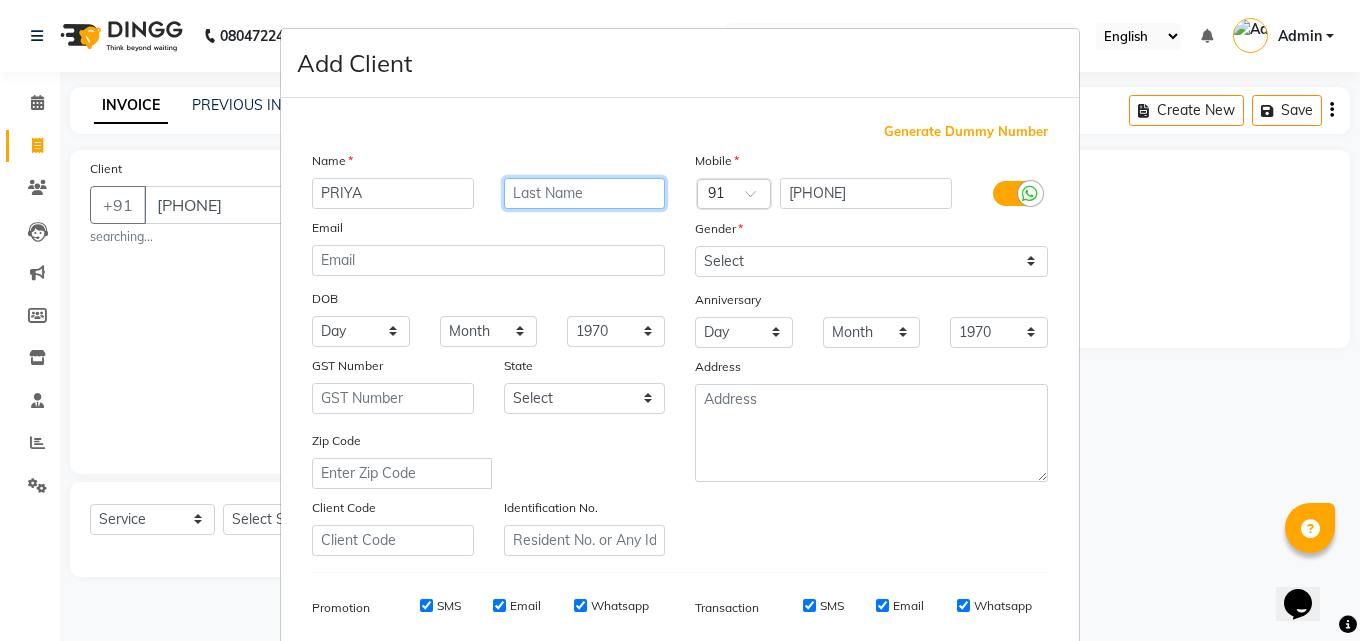 click at bounding box center (585, 193) 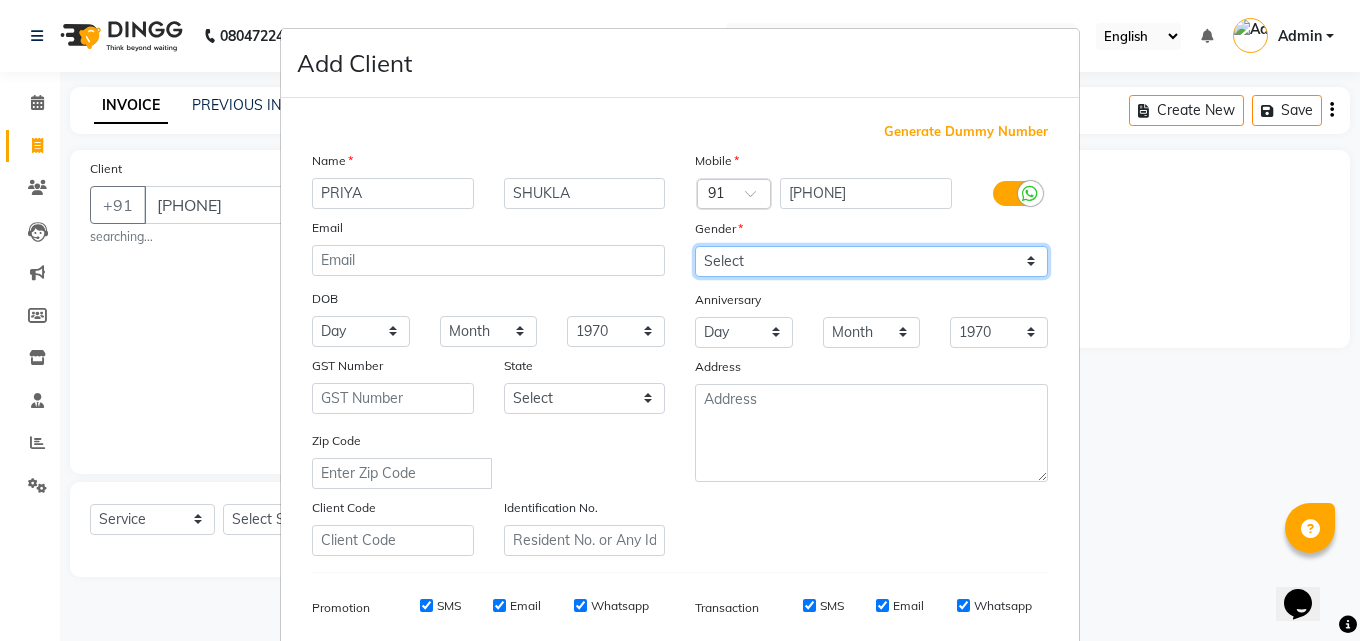 click on "Select Male Female Other Prefer Not To Say" at bounding box center (871, 261) 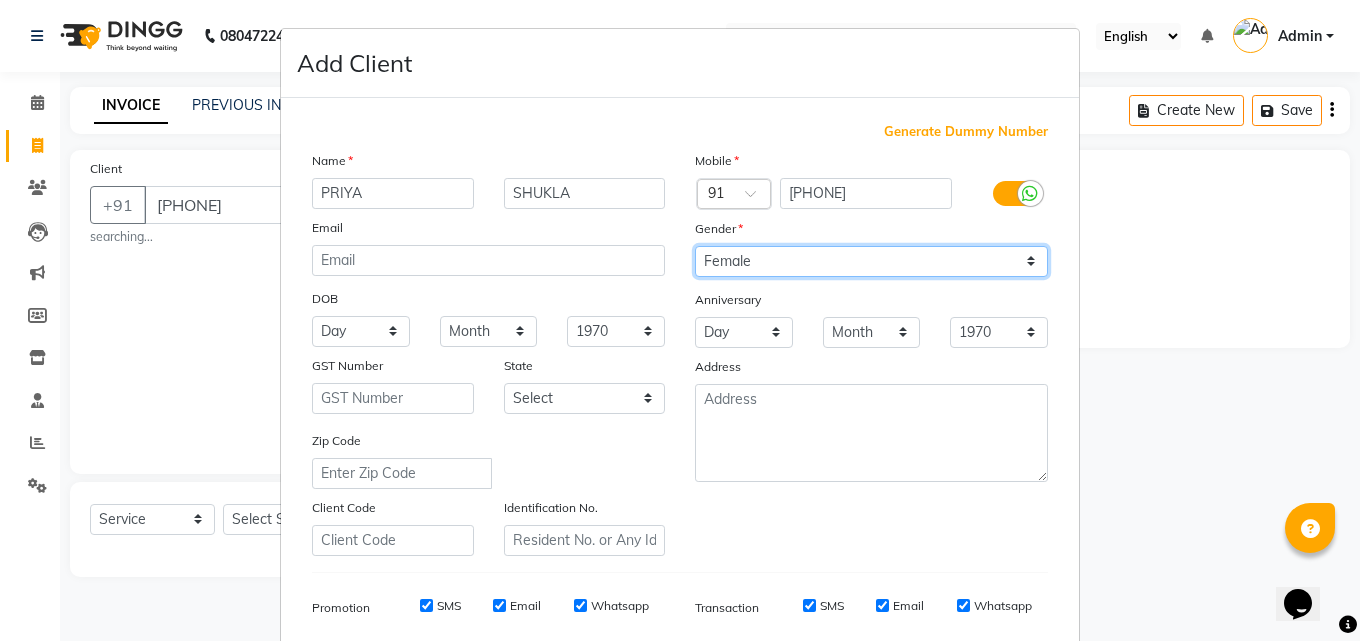 click on "Select Male Female Other Prefer Not To Say" at bounding box center (871, 261) 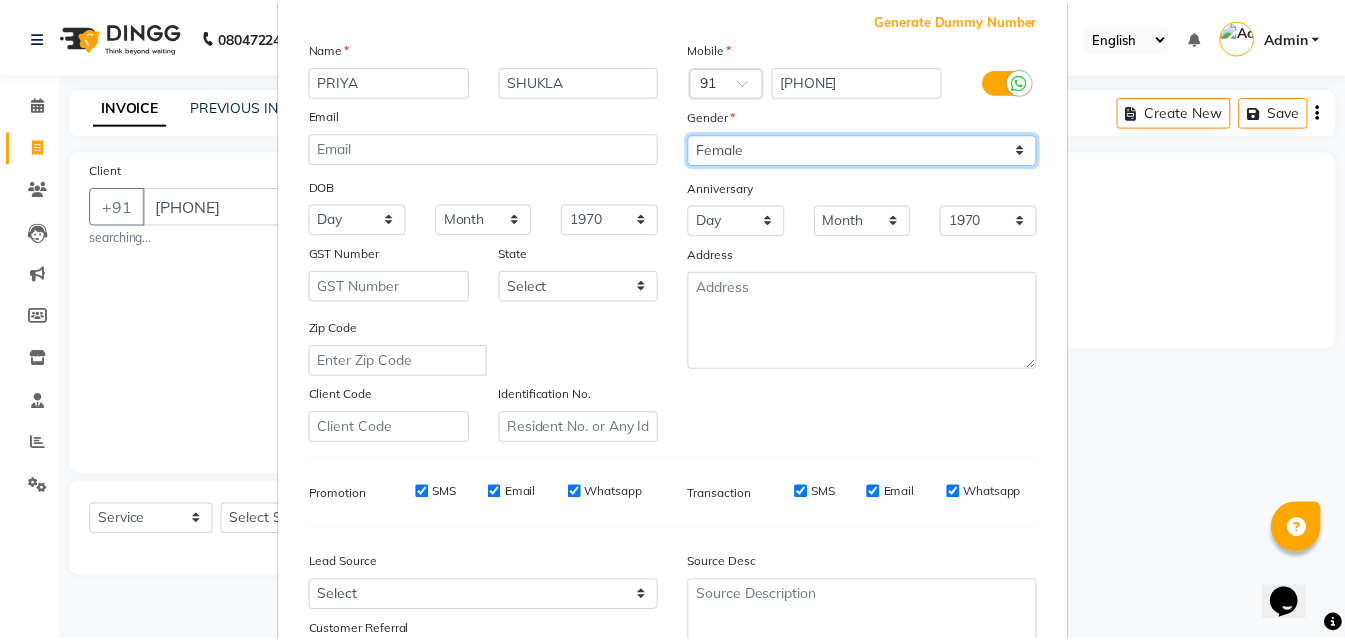 scroll, scrollTop: 282, scrollLeft: 0, axis: vertical 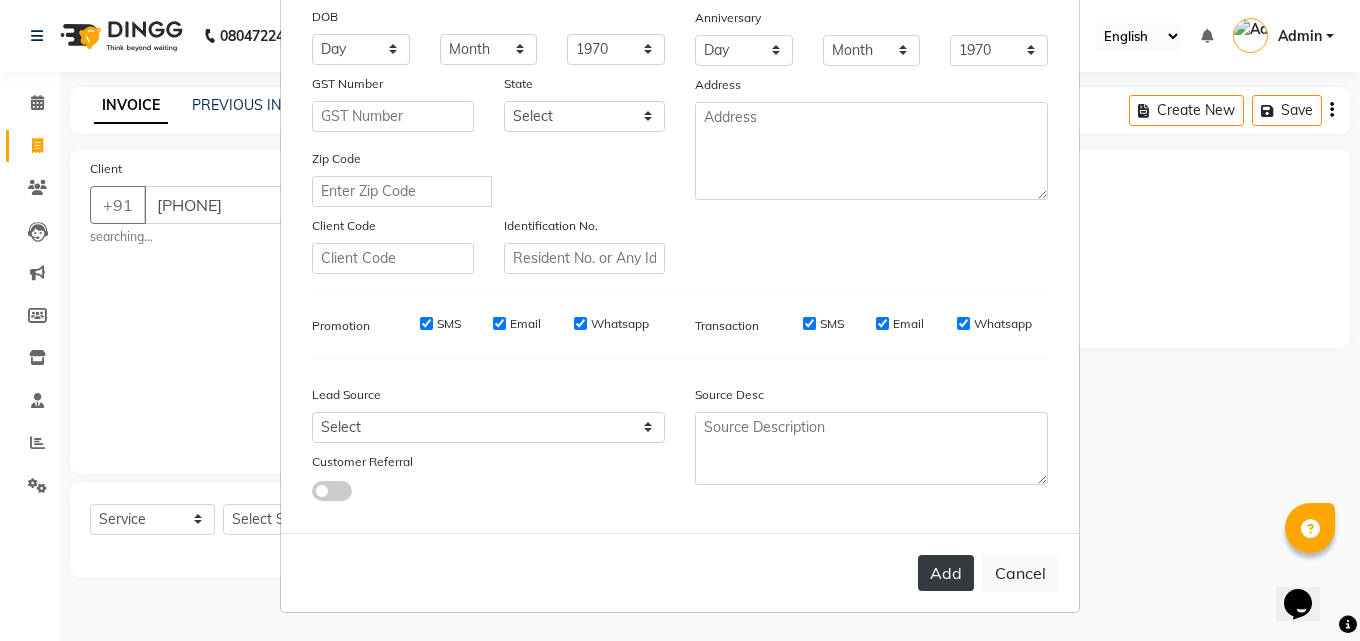 click on "Add" at bounding box center [946, 573] 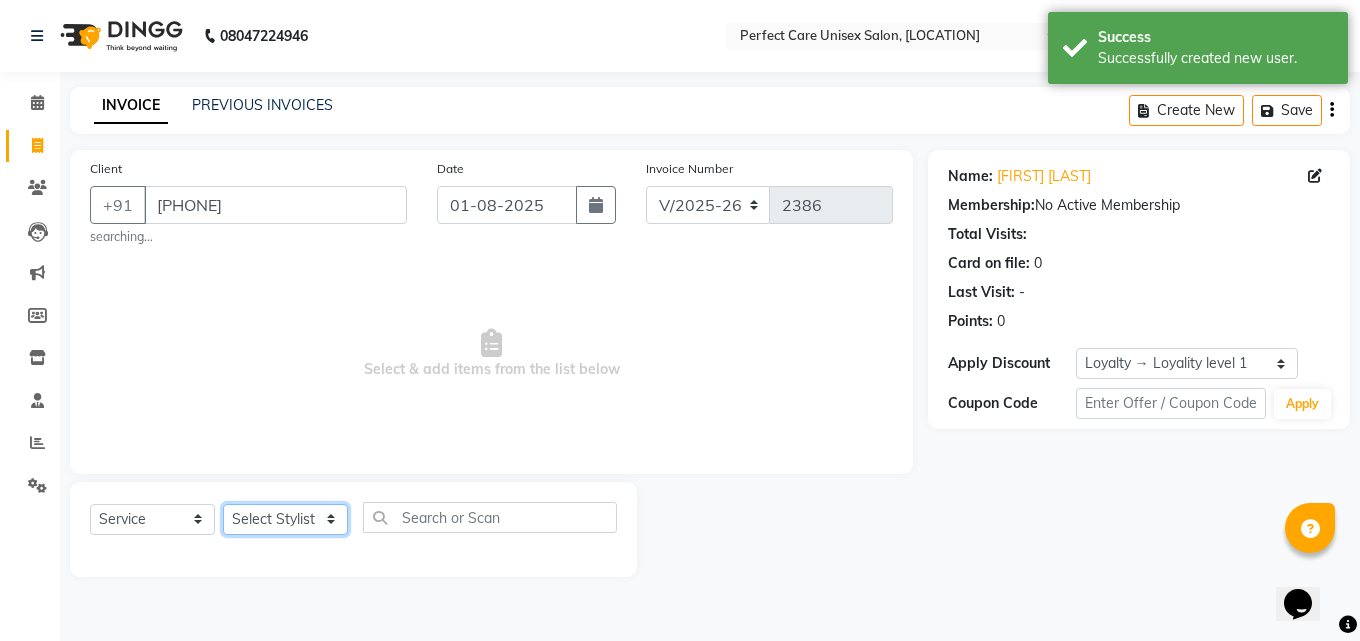 click on "Select Stylist MISS [LAST] MISS [LAST] MISS [LAST]  MISS [LAST] MISS [LAST] MISS. [LAST] MISS. [LAST]  MISS [LAST] MISS. [LAST] MISS [LAST] mohbat MR. [LAST] MR. [LAST] MR. [LAST]  MR [LAST] MR. [LAST] MR. [LAST] MR. [LAST] MR. [LAST] MR. [LAST] MR. [LAST] MR. [LAST] MR. [LAST] MR. [LAST] MR. [LAST] MS [LAST]" 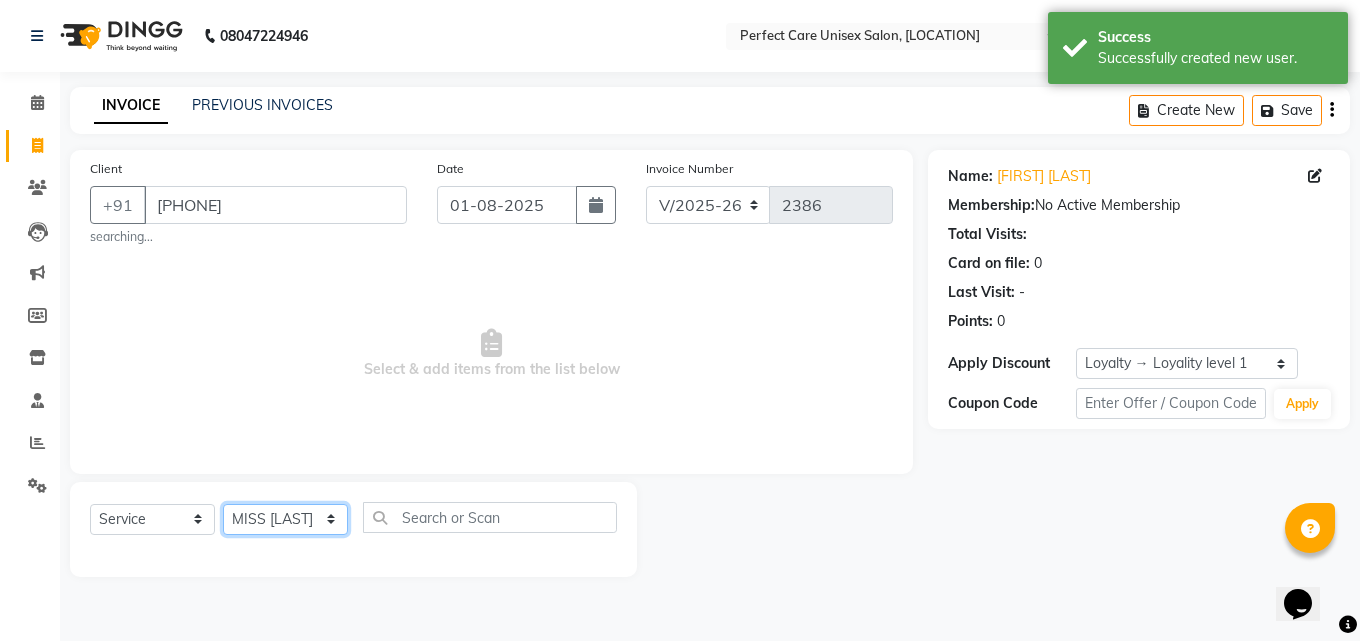 click on "Select Stylist MISS [LAST] MISS [LAST] MISS [LAST]  MISS [LAST] MISS [LAST] MISS. [LAST] MISS. [LAST]  MISS [LAST] MISS. [LAST] MISS [LAST] mohbat MR. [LAST] MR. [LAST] MR. [LAST]  MR [LAST] MR. [LAST] MR. [LAST] MR. [LAST] MR. [LAST] MR. [LAST] MR. [LAST] MR. [LAST] MR. [LAST] MR. [LAST] MR. [LAST] MS [LAST]" 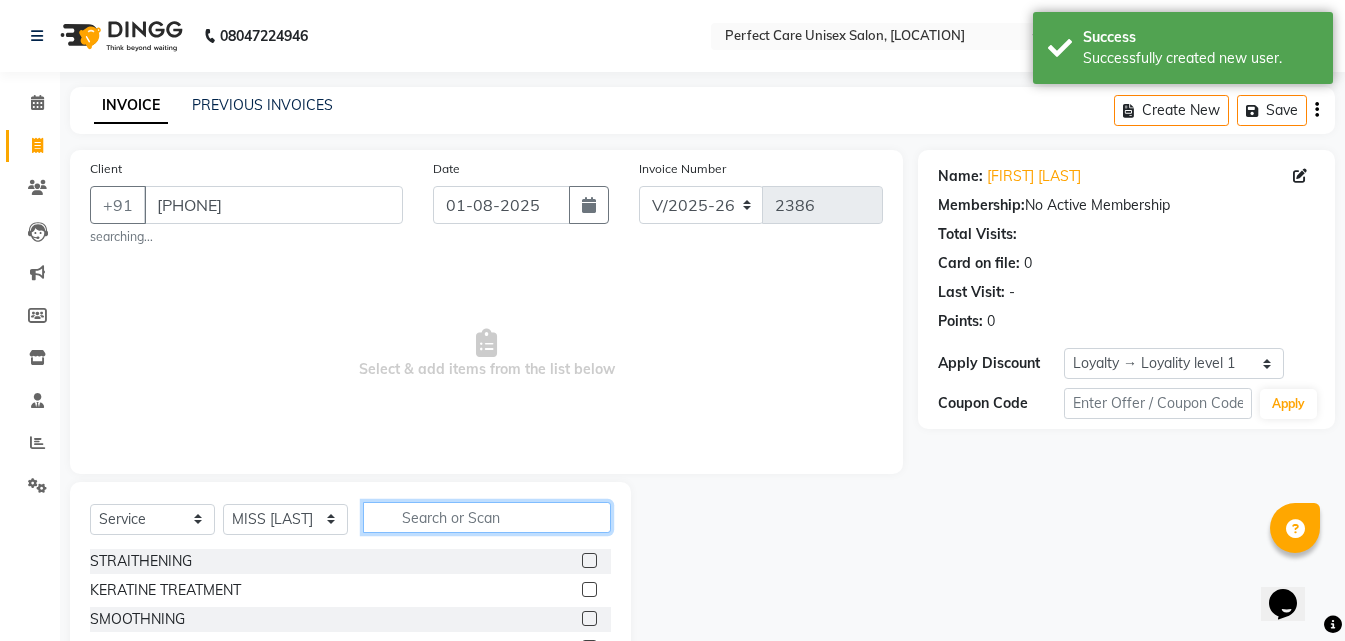 click 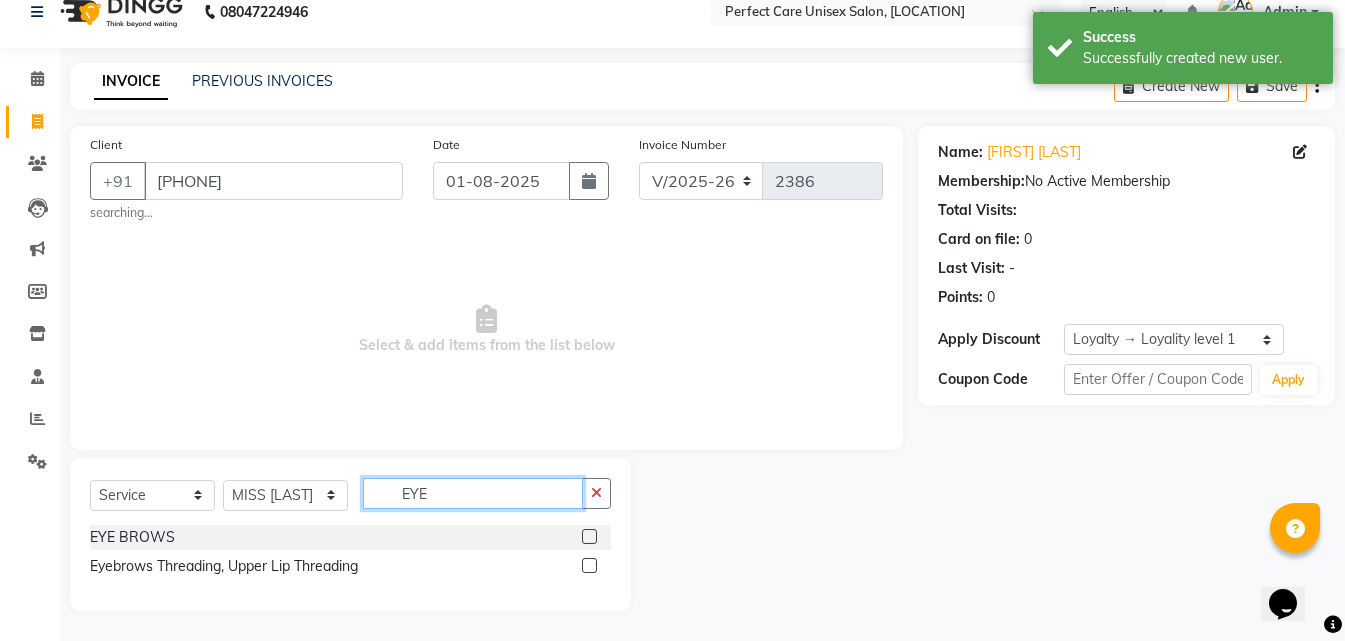 scroll, scrollTop: 24, scrollLeft: 0, axis: vertical 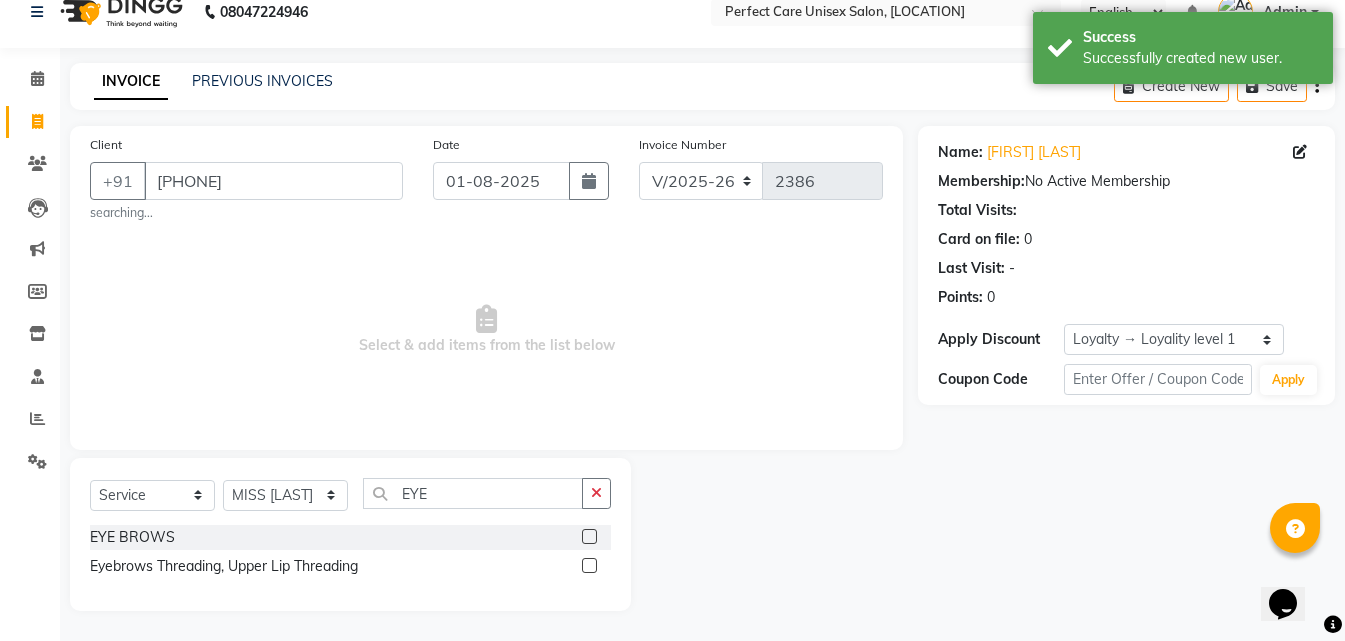 click 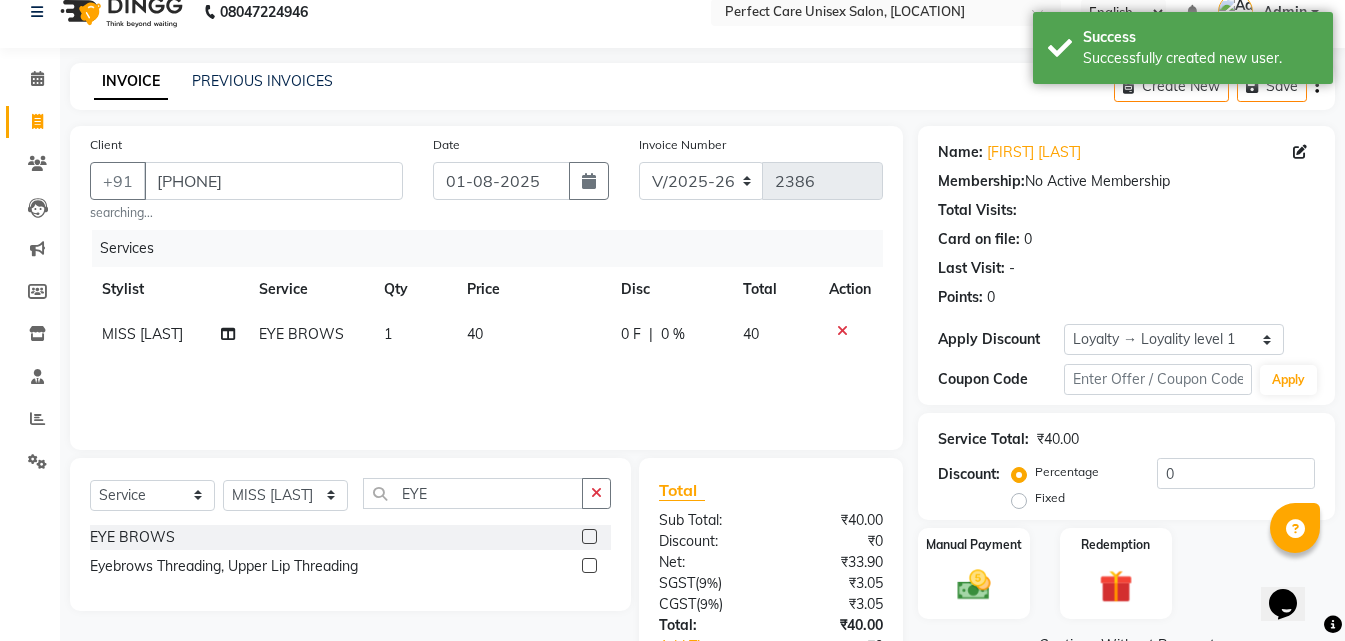 click on "40" 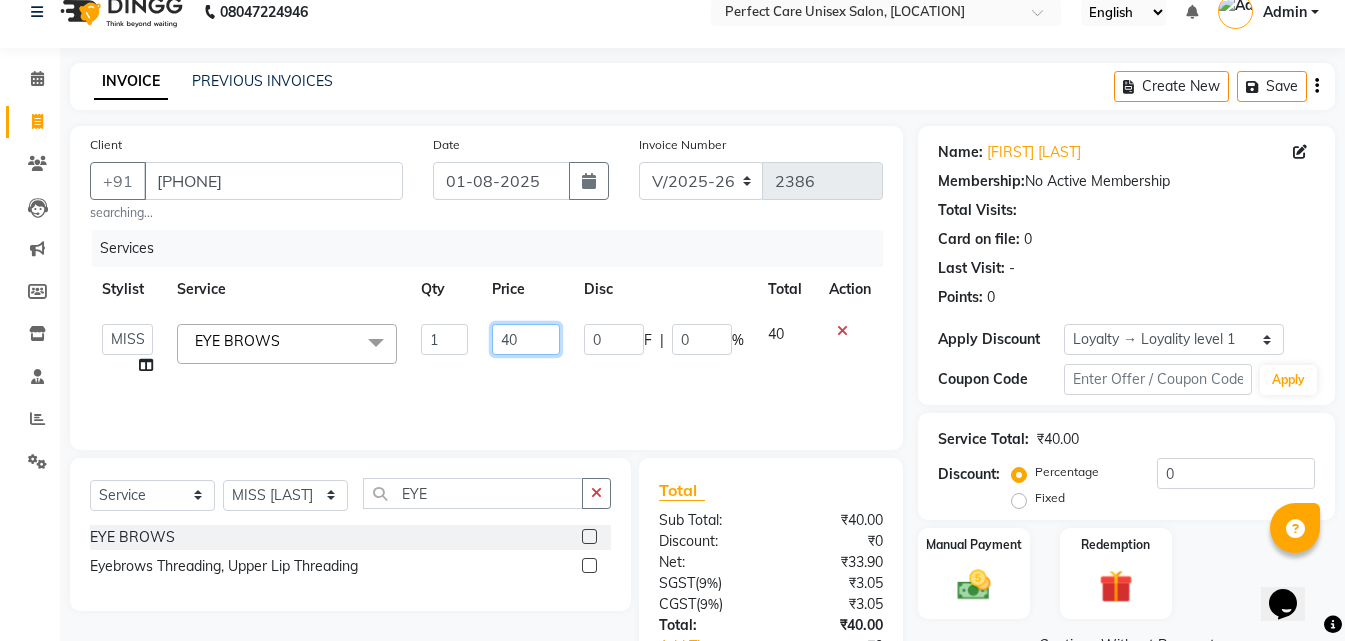 click on "40" 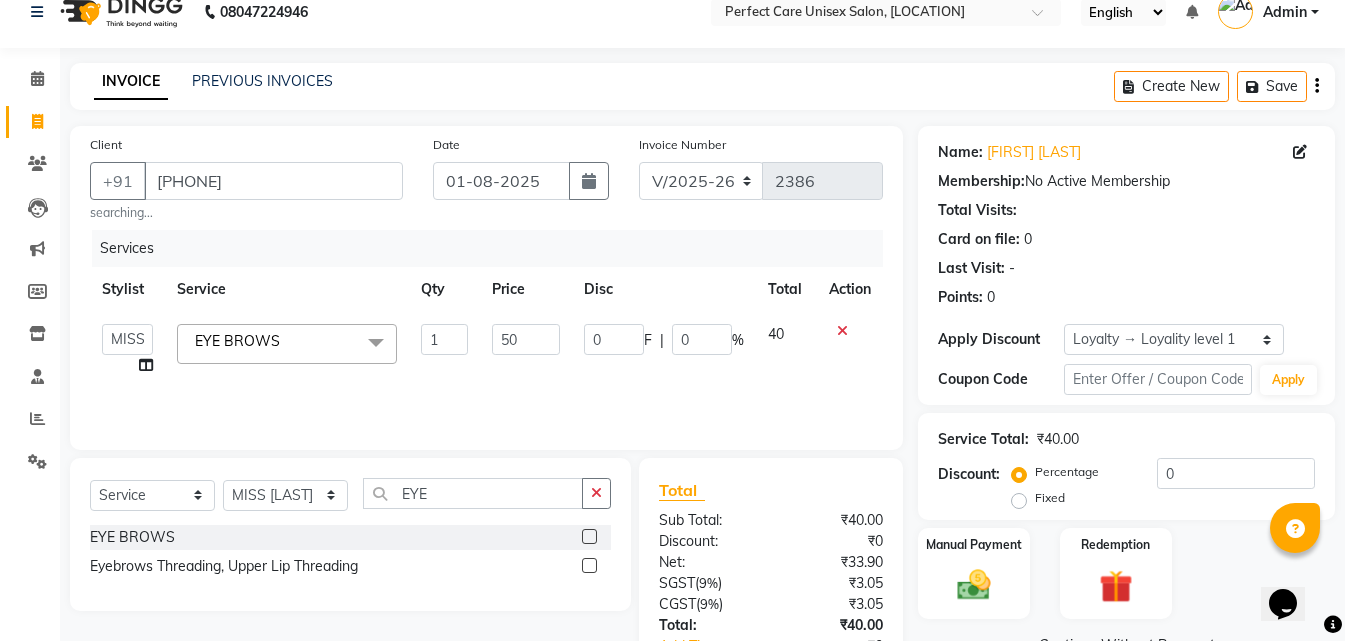 click on "Services Stylist Service Qty Price Disc Total Action  MISS CHANDA   MISS KAYNAT   MISS KRITIKA    MISS PIHU   MISS POOJA   MISS.SHRADDHA   MISS.SHREYA    MISS SUDHA    MISS. USHA   MISS YAMINI   mohbat   MR. AARIF   MR.ANGAD   MR. ARBAZ   MR. ARUN    MR ARYAN   MR. AVINASH   MR. FARMAN   MR.KARAN   MR.KASIM   MR. NAUSHAD   MR.NAZIM   MR. SAM   MR.SAMEER   MR.VIKASH   MR.VISHAL   MS RAMCHARAN   NONE   rashmi  EYE BROWS   x STRAITHENING KERATINE TREATMENT  SMOOTHNING BLOW DRY HiGHLIGHTS  PER STREAK( 300 ) MENS HAIR COLOUR  MENS BEARD COLOUR  ROOT TOUCHUP FEMALE FULL HAND  CHOCLATE WAX FULL LEG CHOCLATE WAX UNDERARMS CHOCLATE WAX FULL HAND NORMAL WAX UNDERARMS NORMAL WAX FULL LEG NORMAL WAX FULL HAND RICA WAX FULL LEG RICA WAX EYE BROWS  UPPER LIP FOR HEAD  CHIN SIDE LOCK NORMAL WAX SIDE LOCK THREAD SIDE LOCK RICA WAX  HAIR SPA HAIR IRONING  FEMALE HAIR WASH  FEMALE HAIR DO  NOSE WAX HAIR CUT FEMALE TOUCH-UP FACIAL BLEACH BODY POLISH BEARD STYLING GLOBAL COLOR B WAXING HALF LEG RICA WAX UNDERARMS RICA WAX D-TAN" 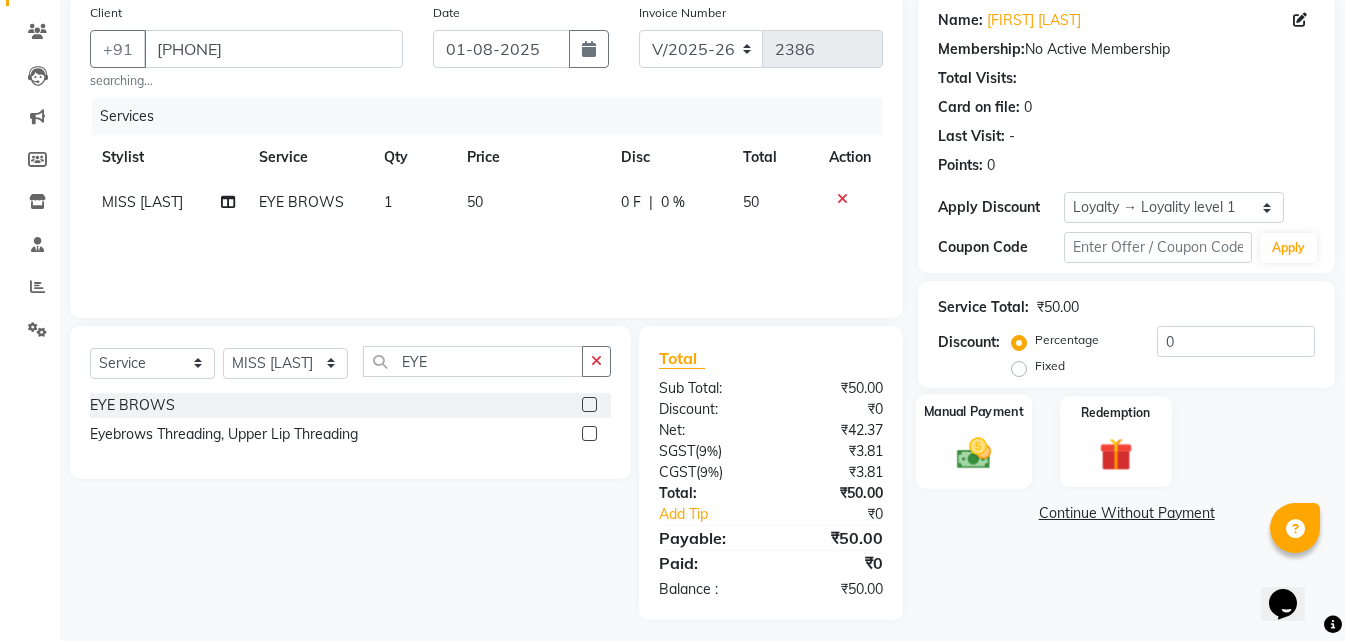 scroll, scrollTop: 165, scrollLeft: 0, axis: vertical 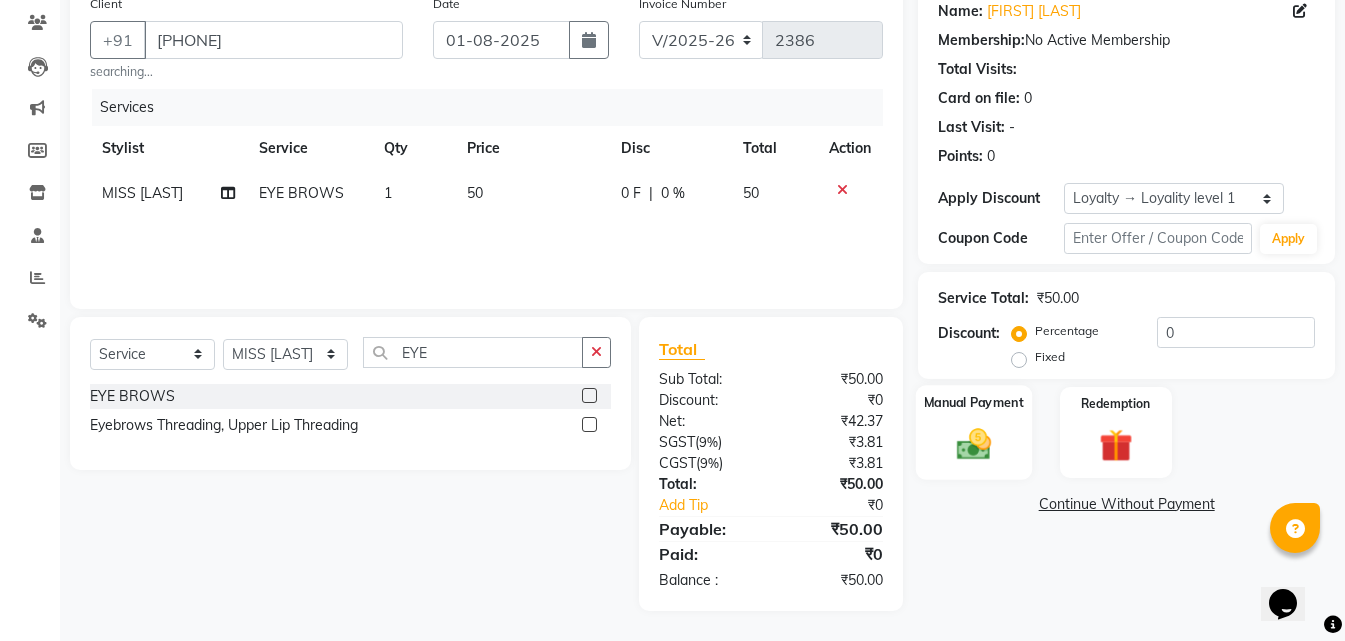 click on "Manual Payment" 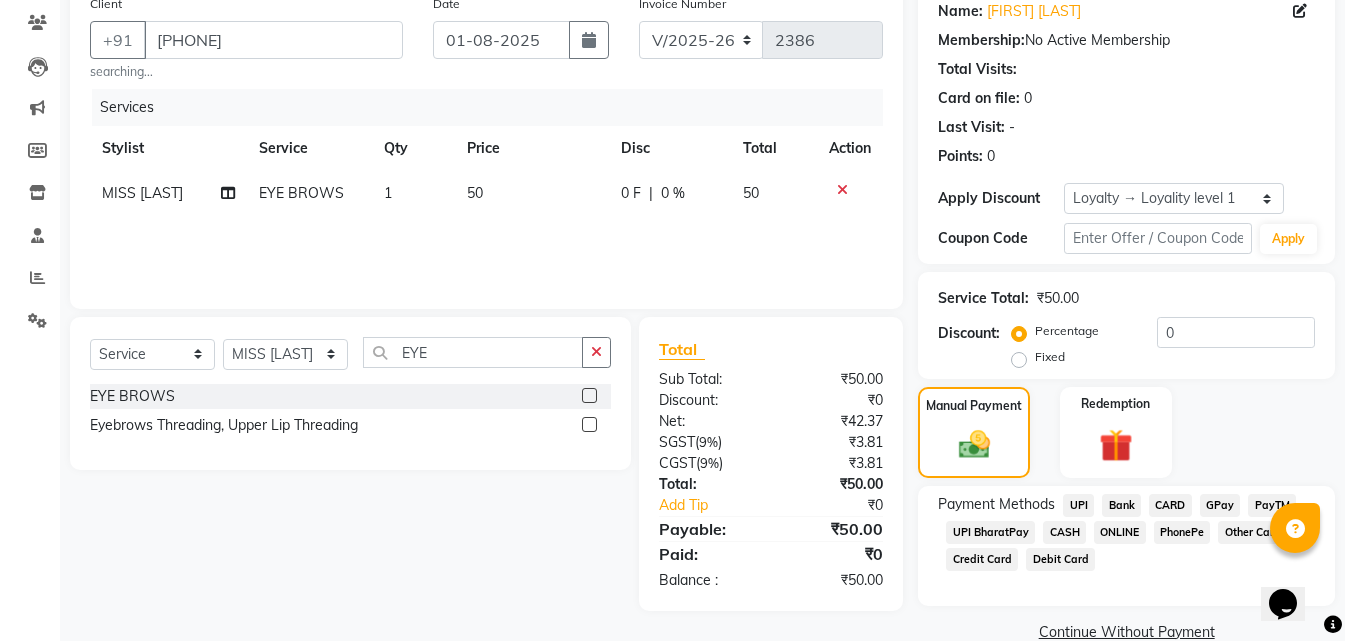 click on "CASH" 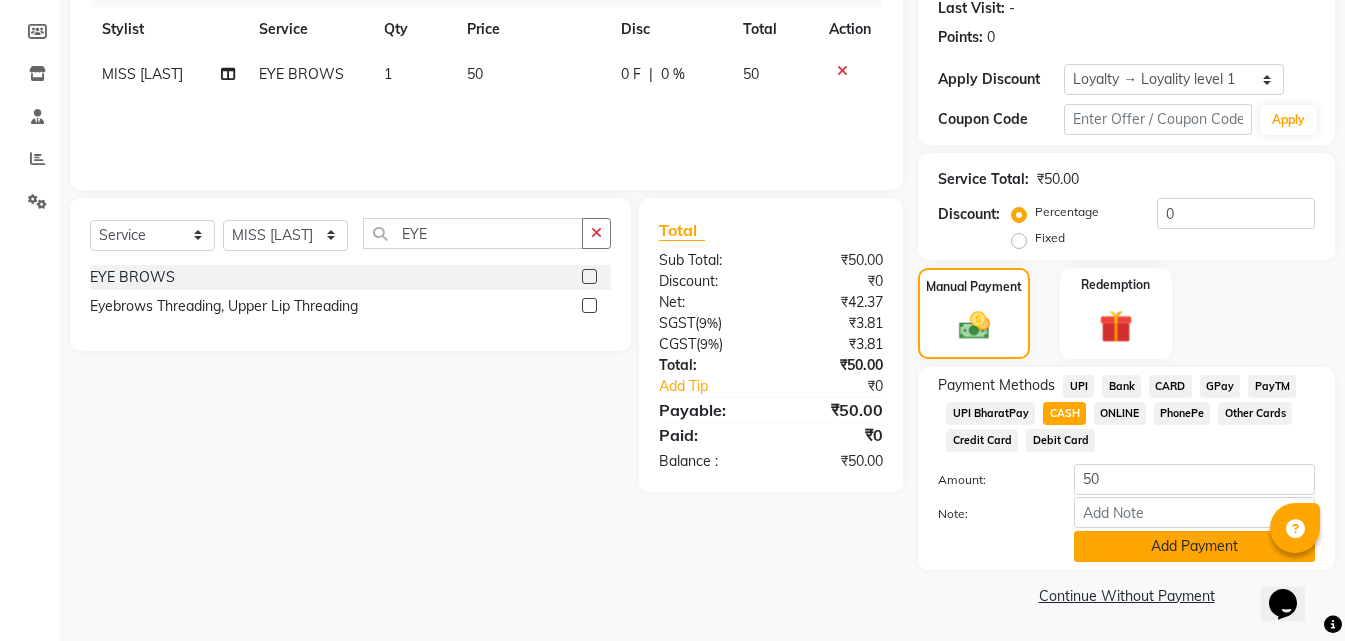 click on "Add Payment" 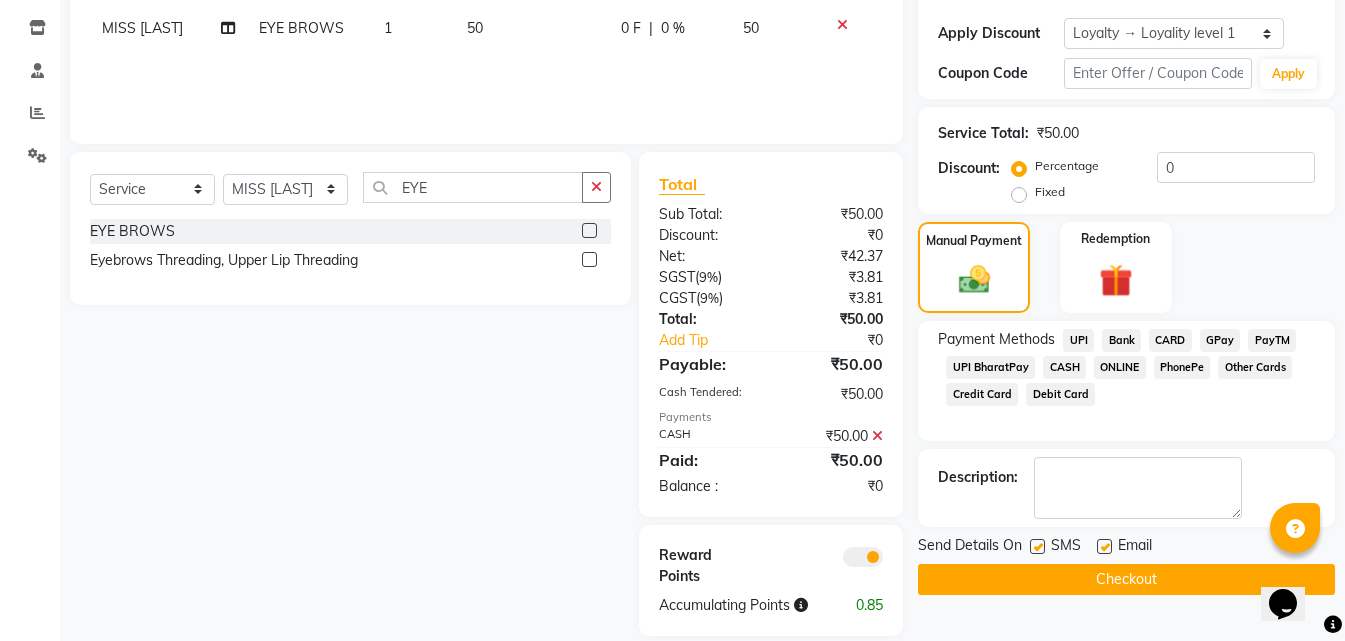 scroll, scrollTop: 355, scrollLeft: 0, axis: vertical 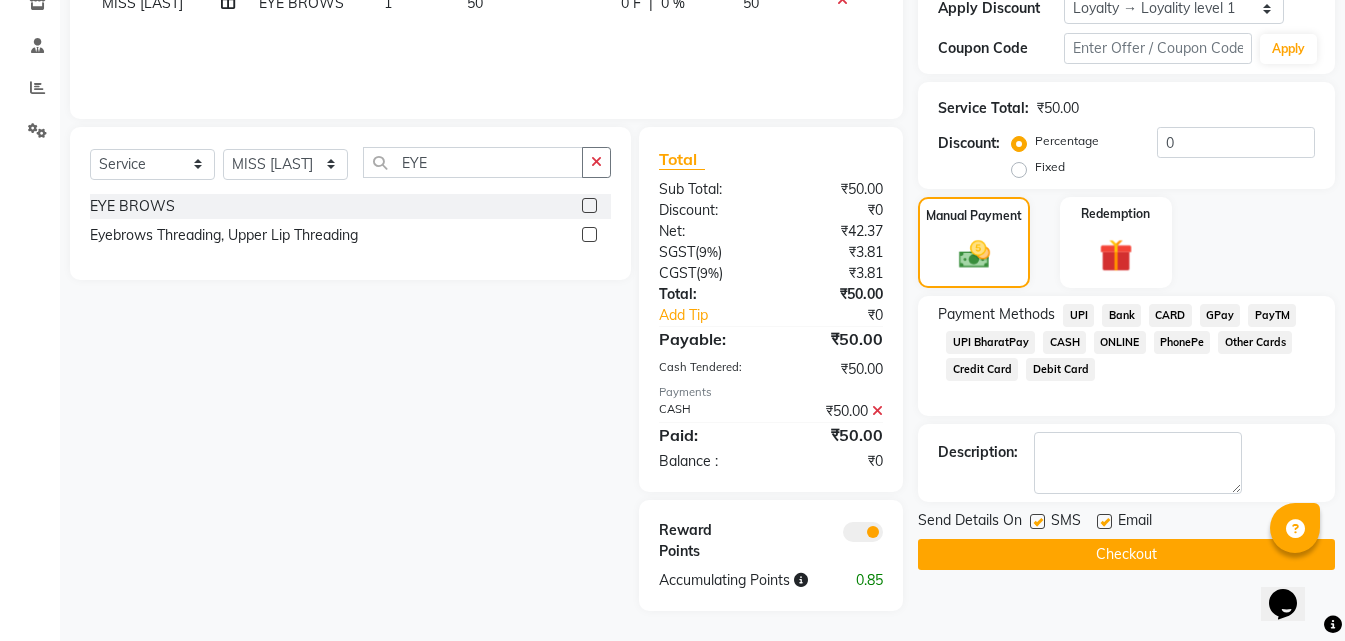 click on "Checkout" 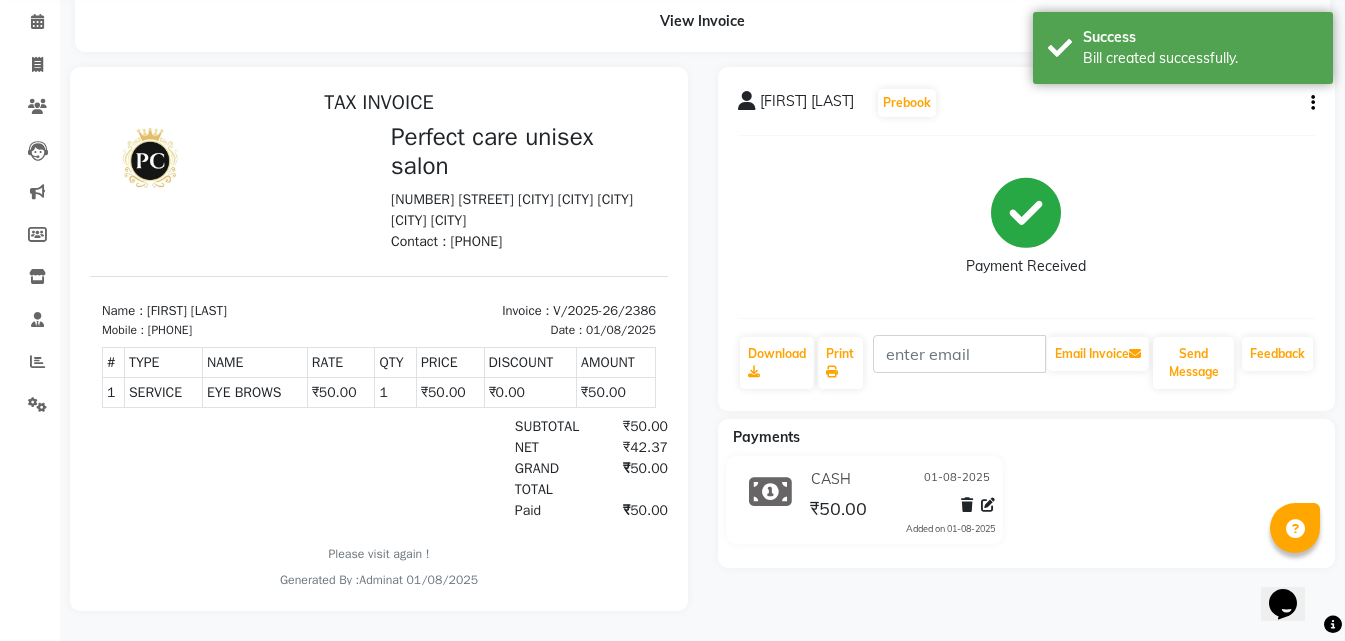scroll, scrollTop: 0, scrollLeft: 0, axis: both 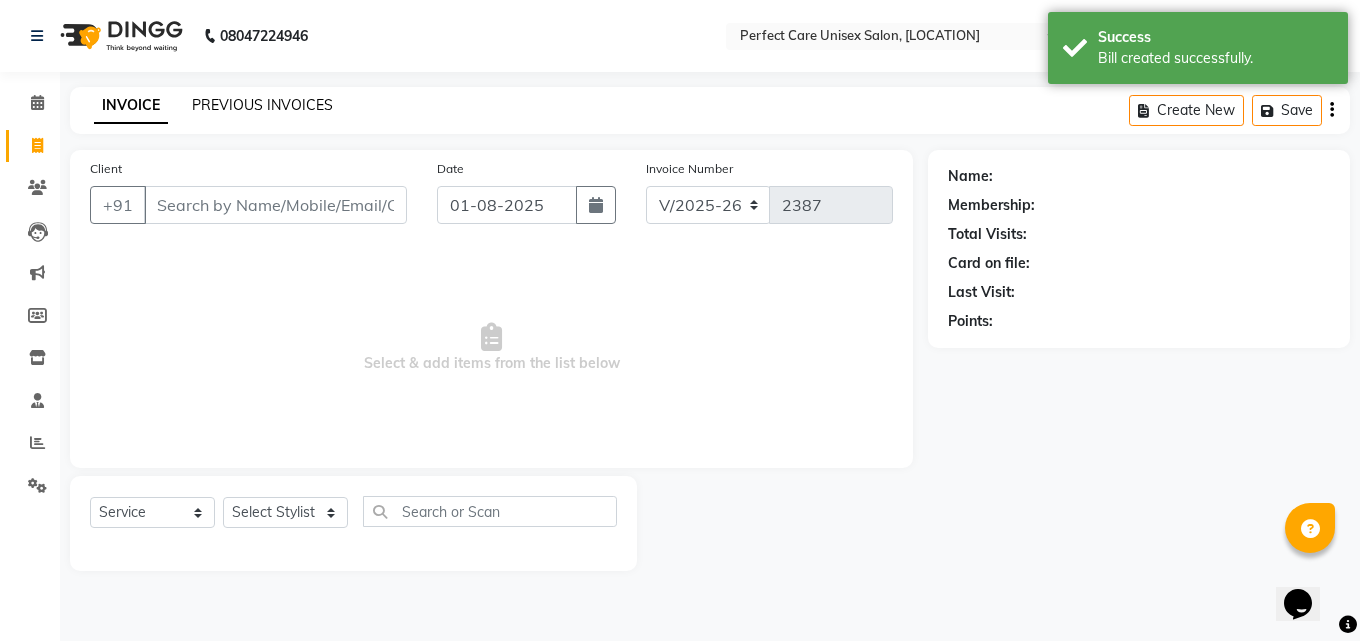 click on "PREVIOUS INVOICES" 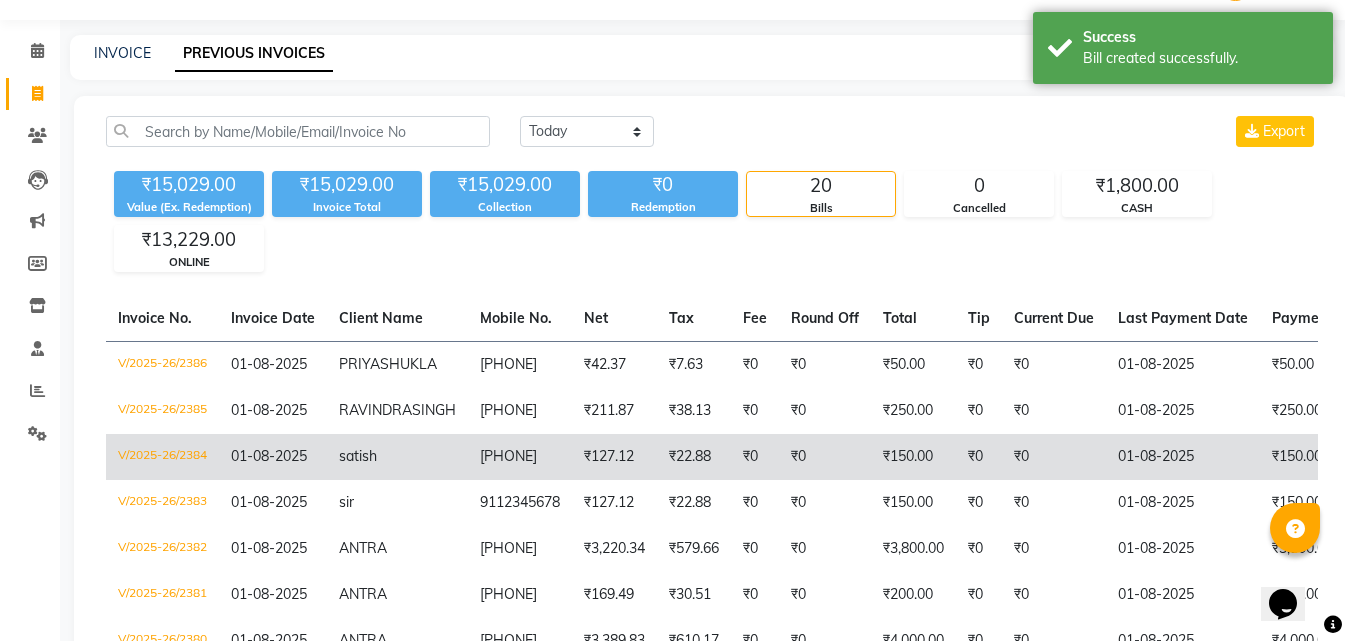 scroll, scrollTop: 100, scrollLeft: 0, axis: vertical 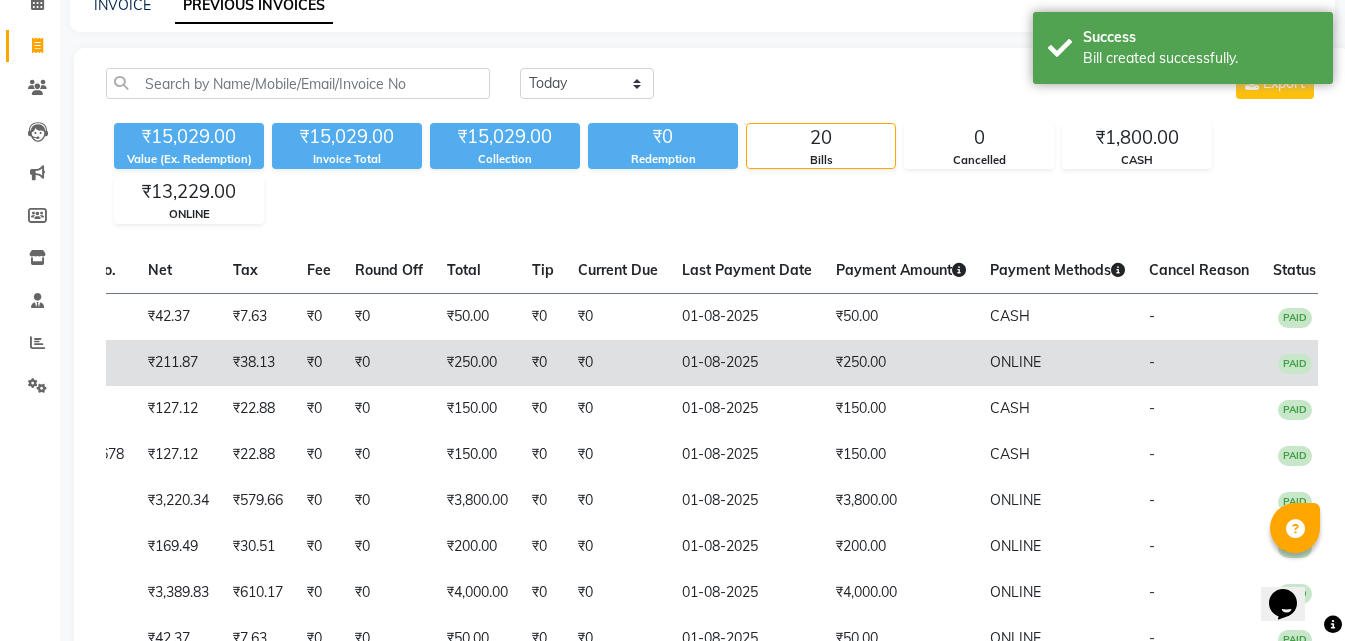 drag, startPoint x: 519, startPoint y: 380, endPoint x: 831, endPoint y: 389, distance: 312.1298 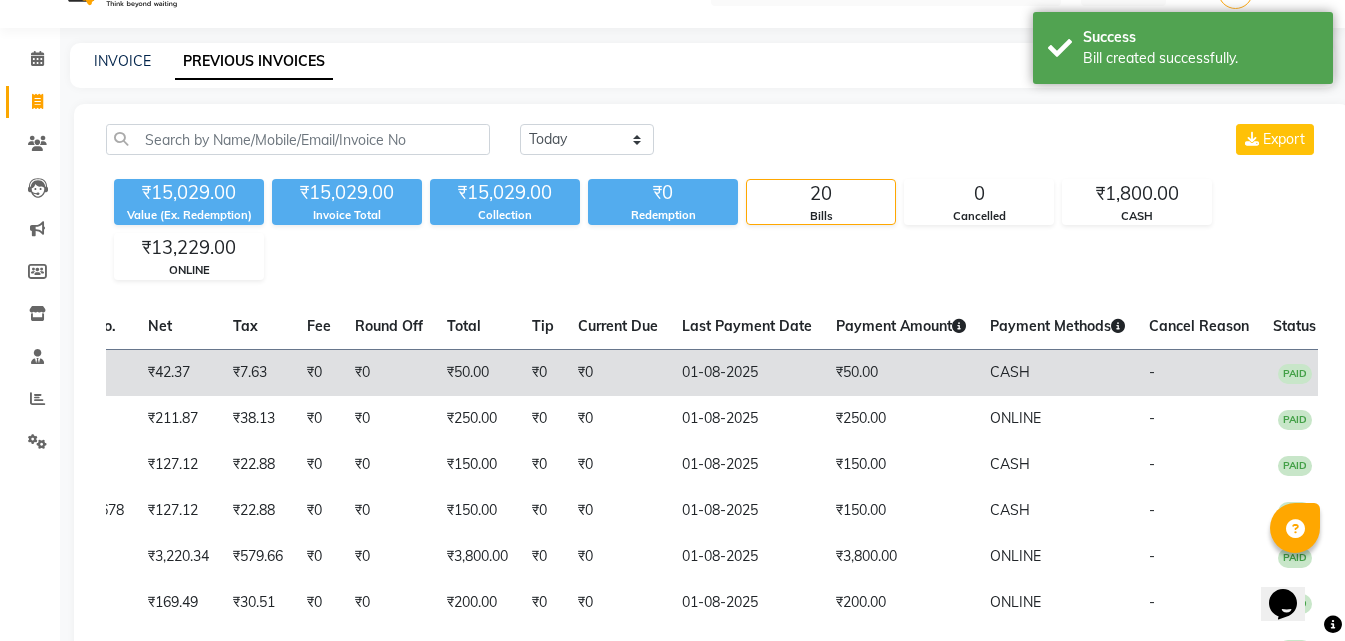 scroll, scrollTop: 0, scrollLeft: 0, axis: both 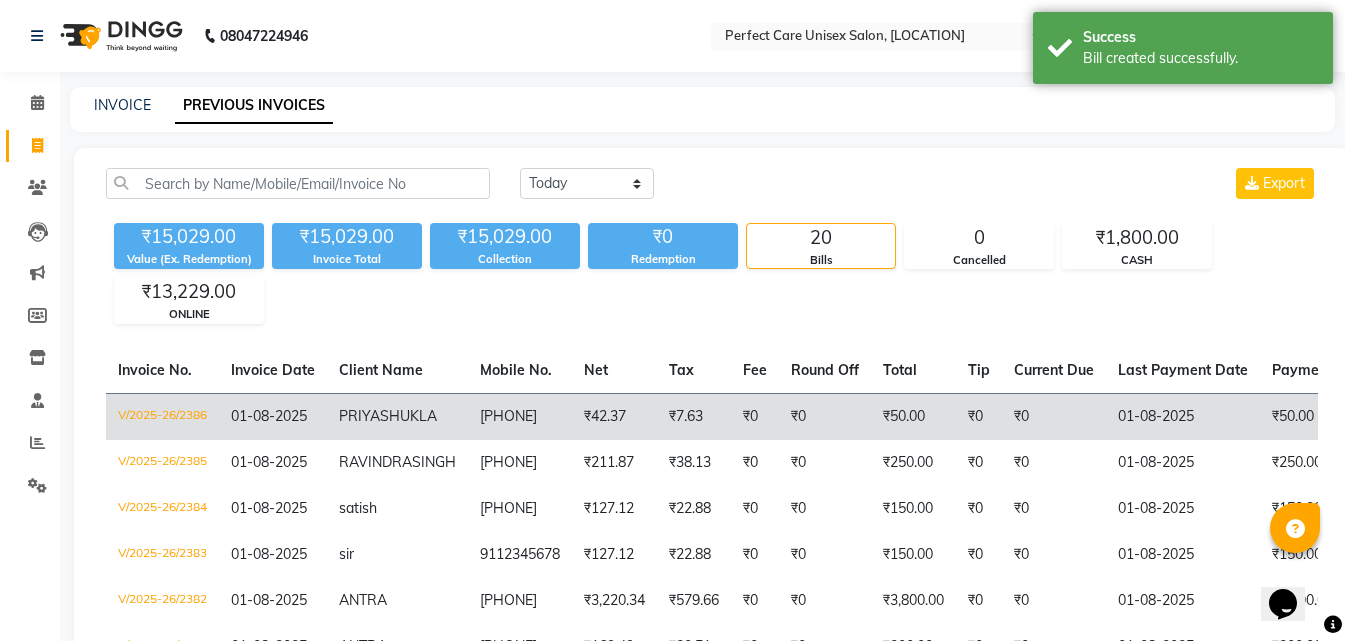 drag, startPoint x: 759, startPoint y: 478, endPoint x: 440, endPoint y: 450, distance: 320.22647 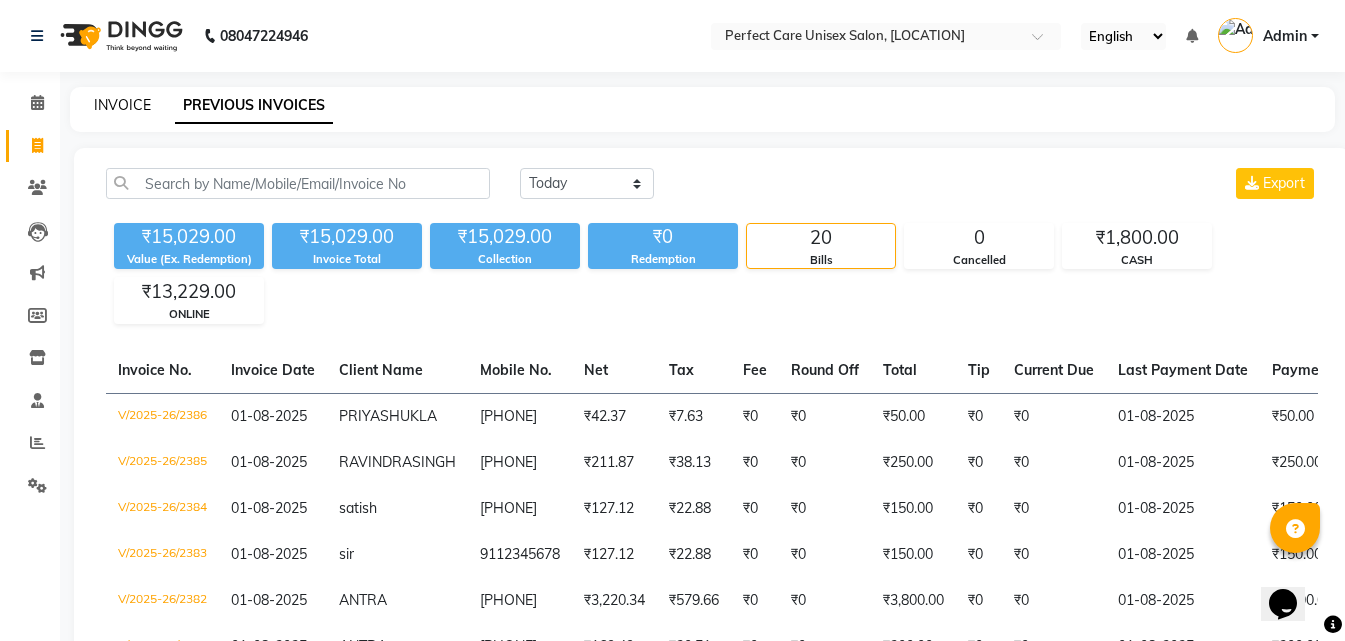 click on "INVOICE" 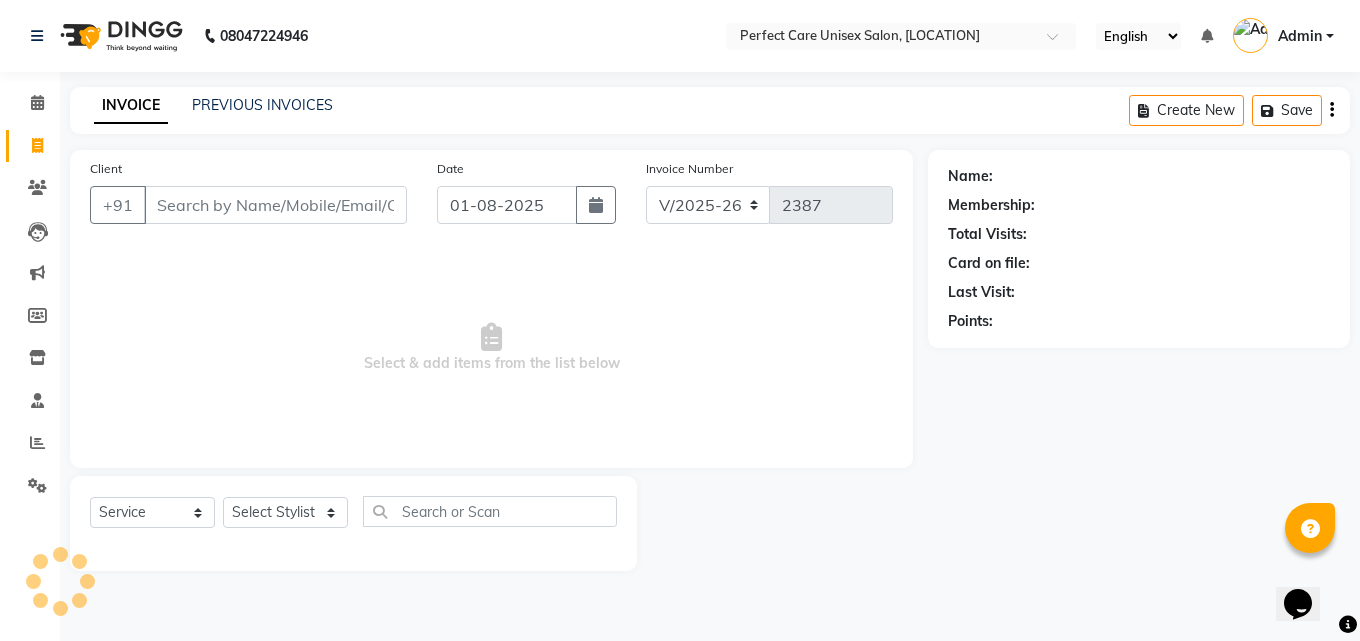 click on "Select & add items from the list below" at bounding box center (491, 348) 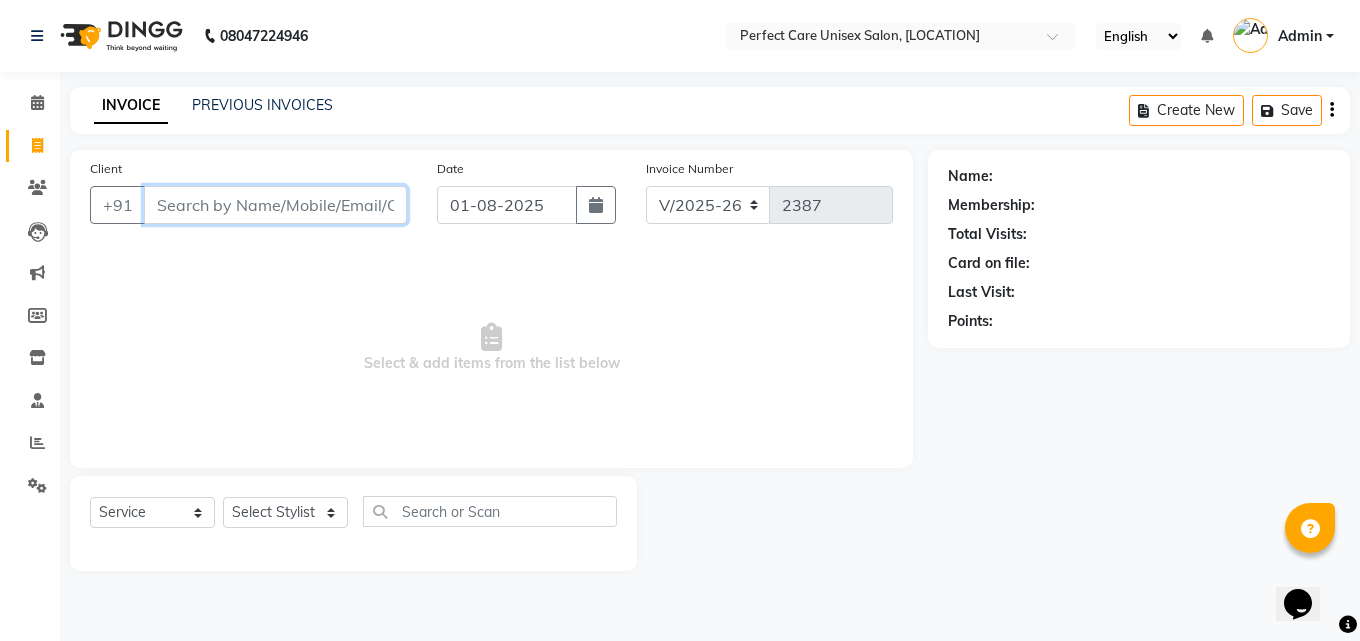 click on "Client" at bounding box center (275, 205) 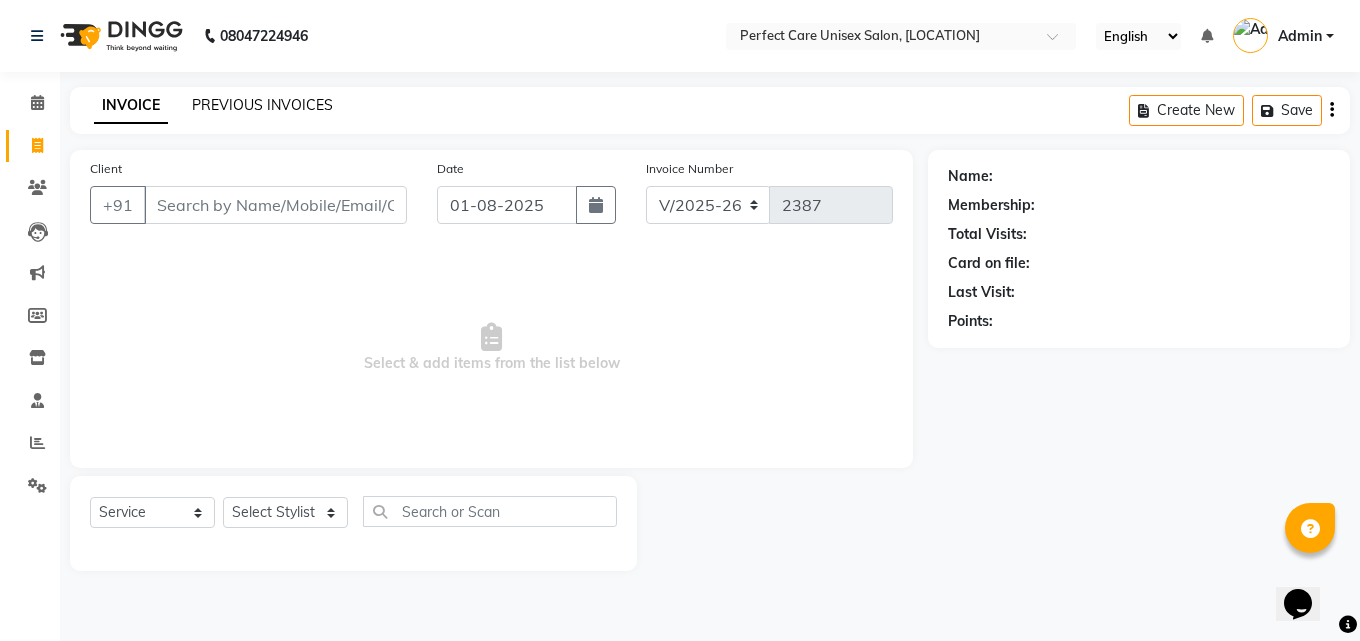 click on "PREVIOUS INVOICES" 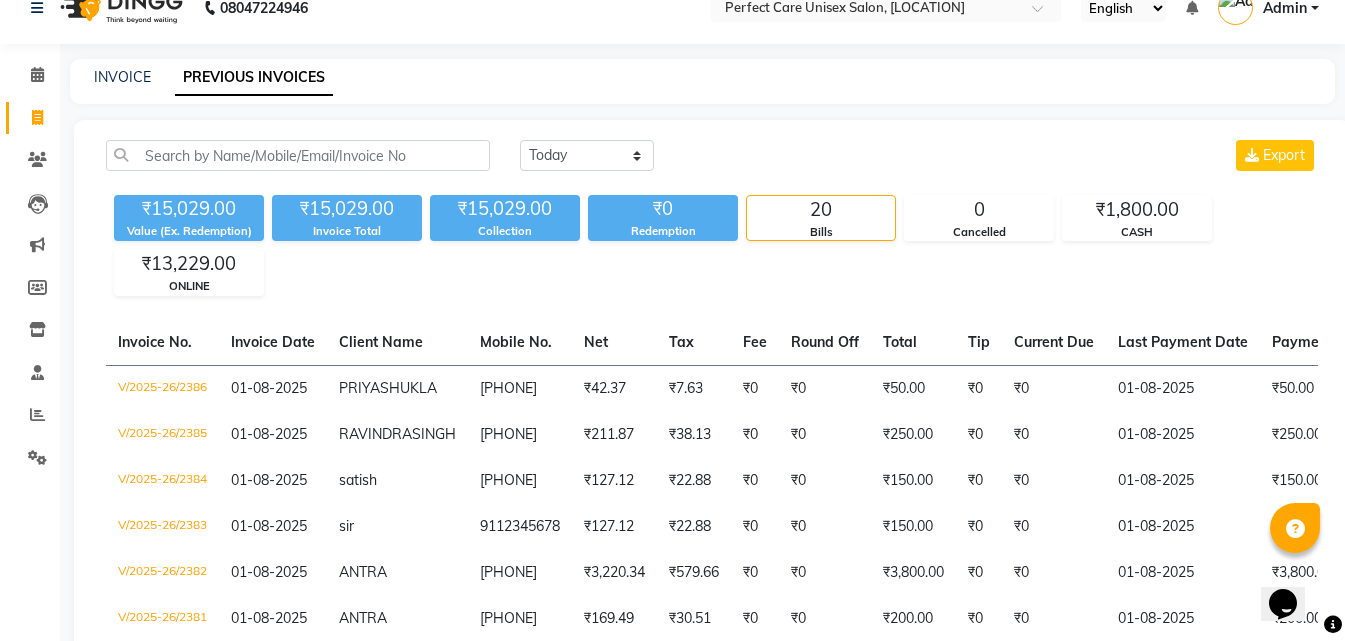 scroll, scrollTop: 0, scrollLeft: 0, axis: both 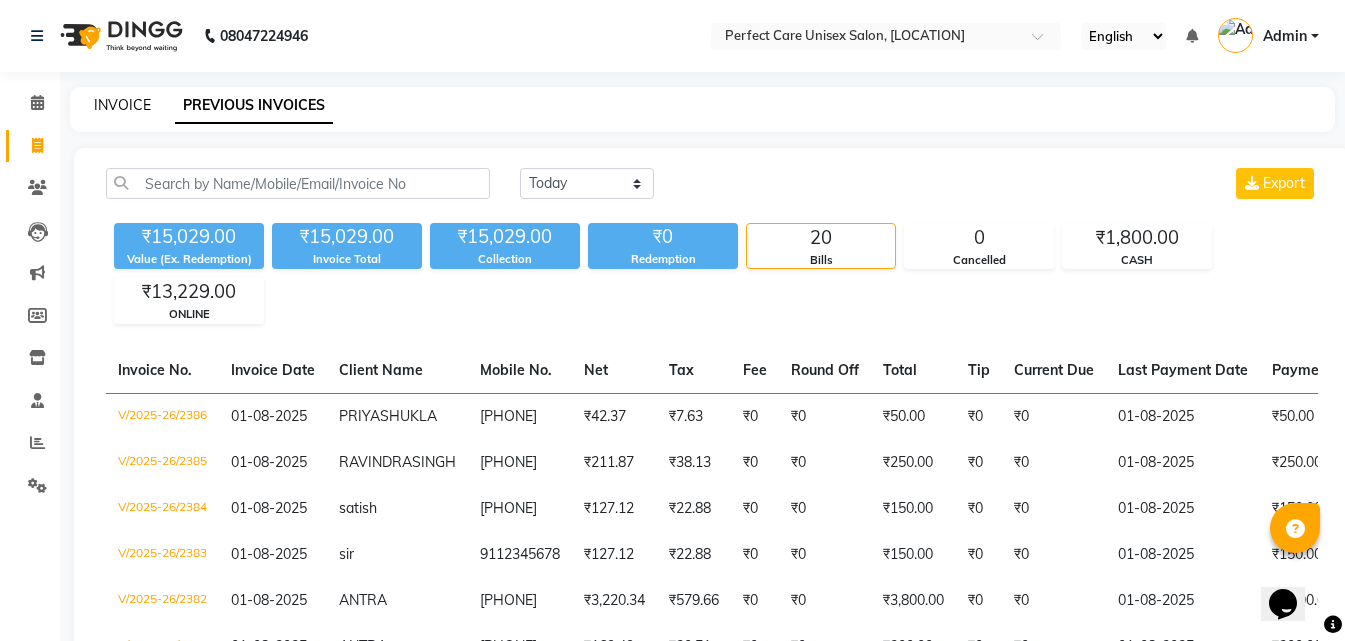 click on "INVOICE" 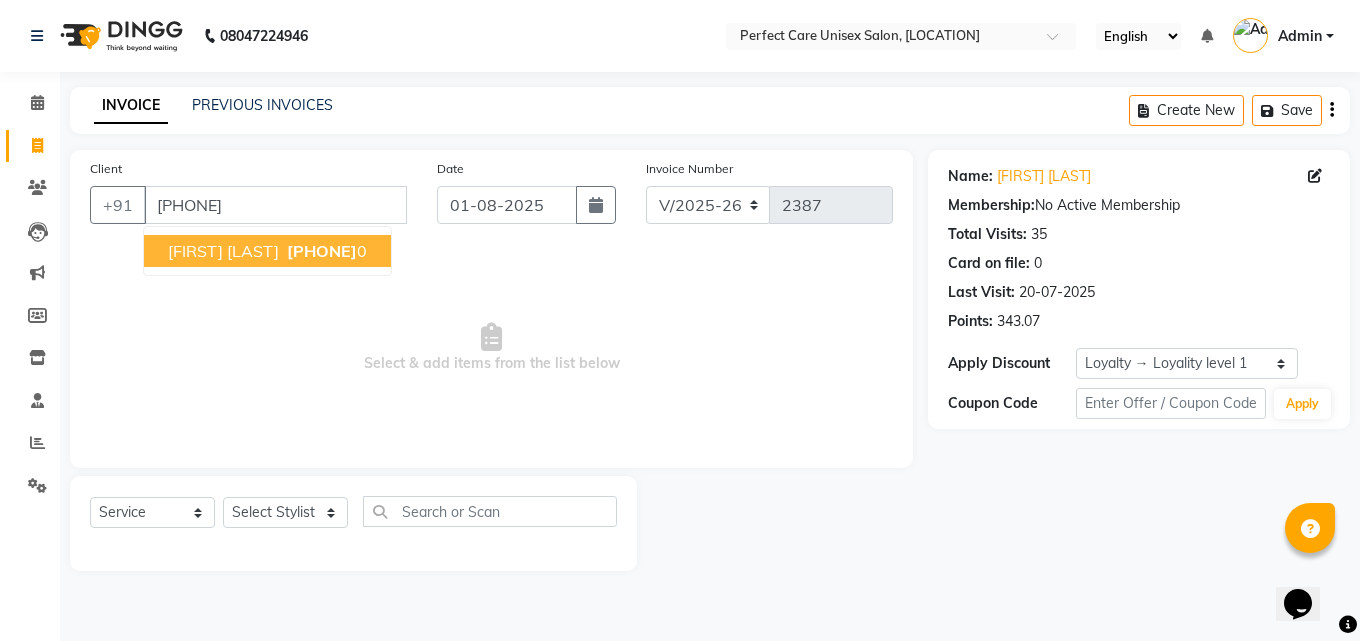 click on "799991562" at bounding box center (322, 251) 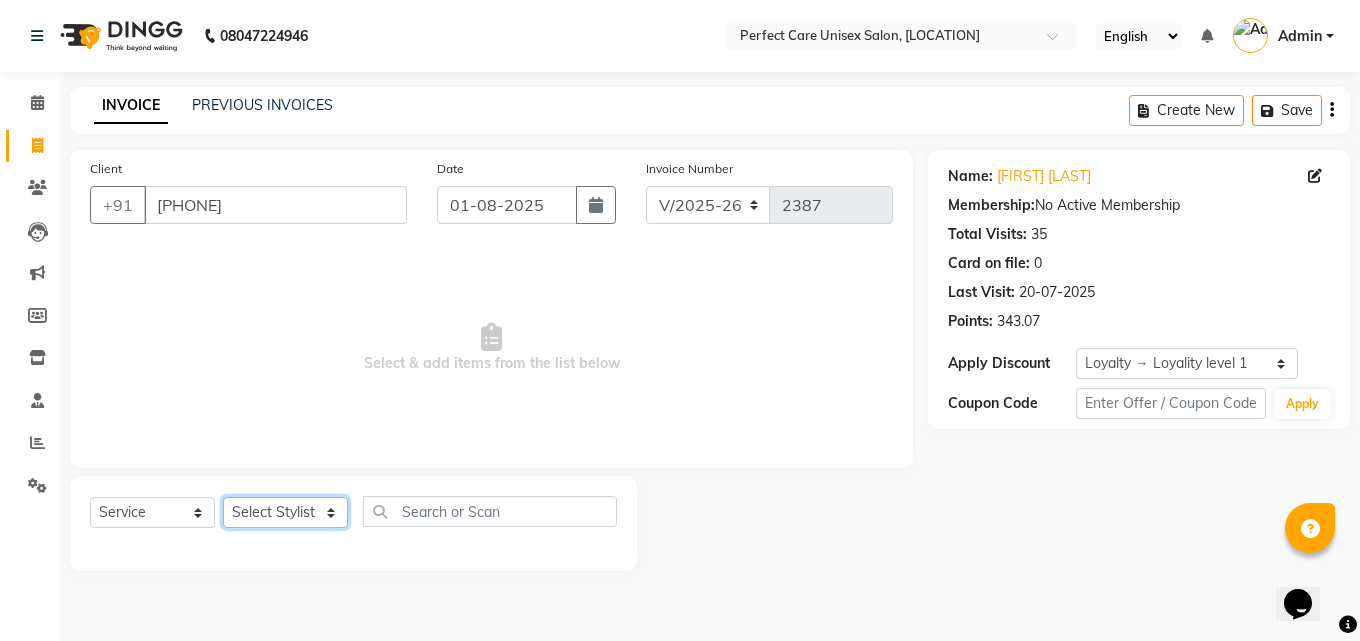click on "Select Stylist MISS [LAST] MISS [LAST] MISS [LAST]  MISS [LAST] MISS [LAST] MISS. [LAST] MISS. [LAST]  MISS [LAST] MISS. [LAST] MISS [LAST] mohbat MR. [LAST] MR. [LAST] MR. [LAST]  MR [LAST] MR. [LAST] MR. [LAST] MR. [LAST] MR. [LAST] MR. [LAST] MR. [LAST] MR. [LAST] MR. [LAST] MR. [LAST] MR. [LAST] MS [LAST]" 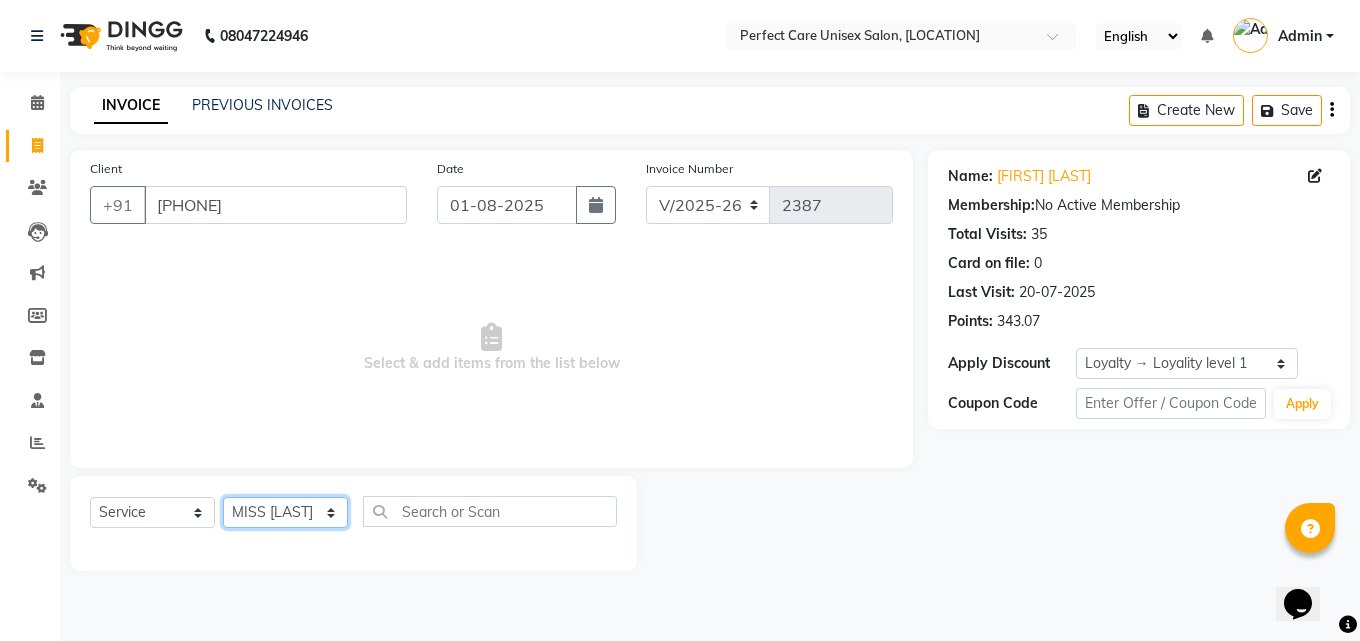 click on "Select Stylist MISS [LAST] MISS [LAST] MISS [LAST]  MISS [LAST] MISS [LAST] MISS. [LAST] MISS. [LAST]  MISS [LAST] MISS. [LAST] MISS [LAST] mohbat MR. [LAST] MR. [LAST] MR. [LAST]  MR [LAST] MR. [LAST] MR. [LAST] MR. [LAST] MR. [LAST] MR. [LAST] MR. [LAST] MR. [LAST] MR. [LAST] MR. [LAST] MR. [LAST] MS [LAST]" 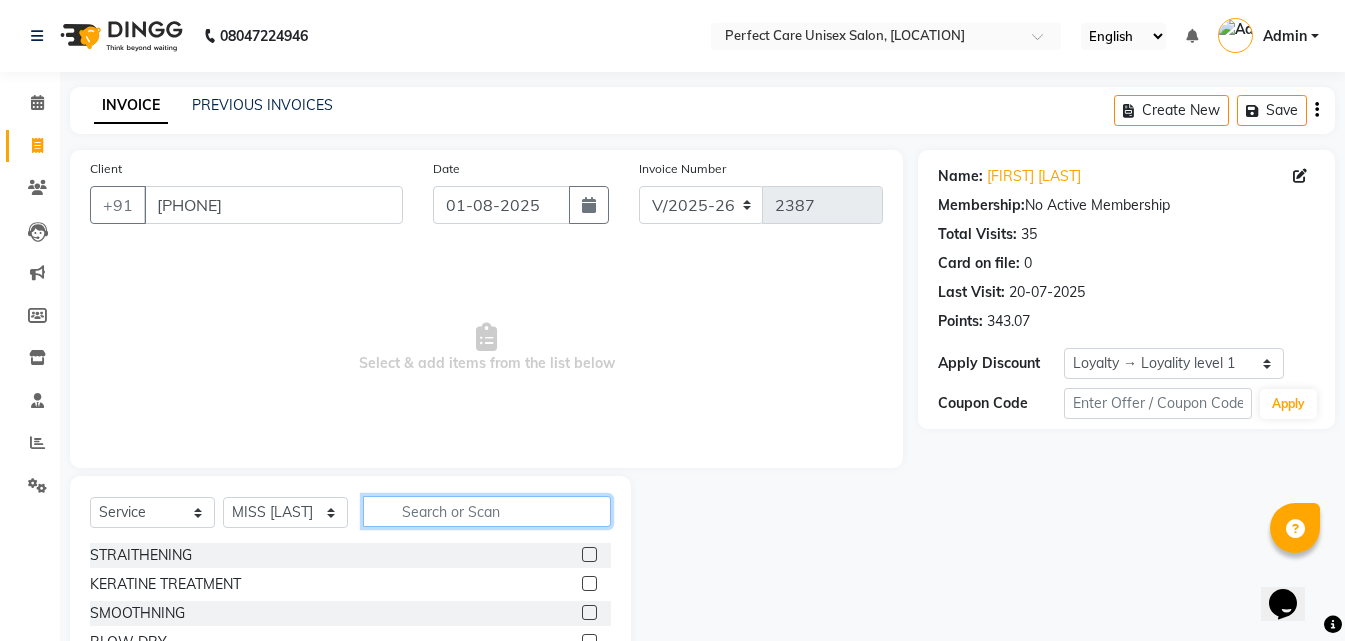 click 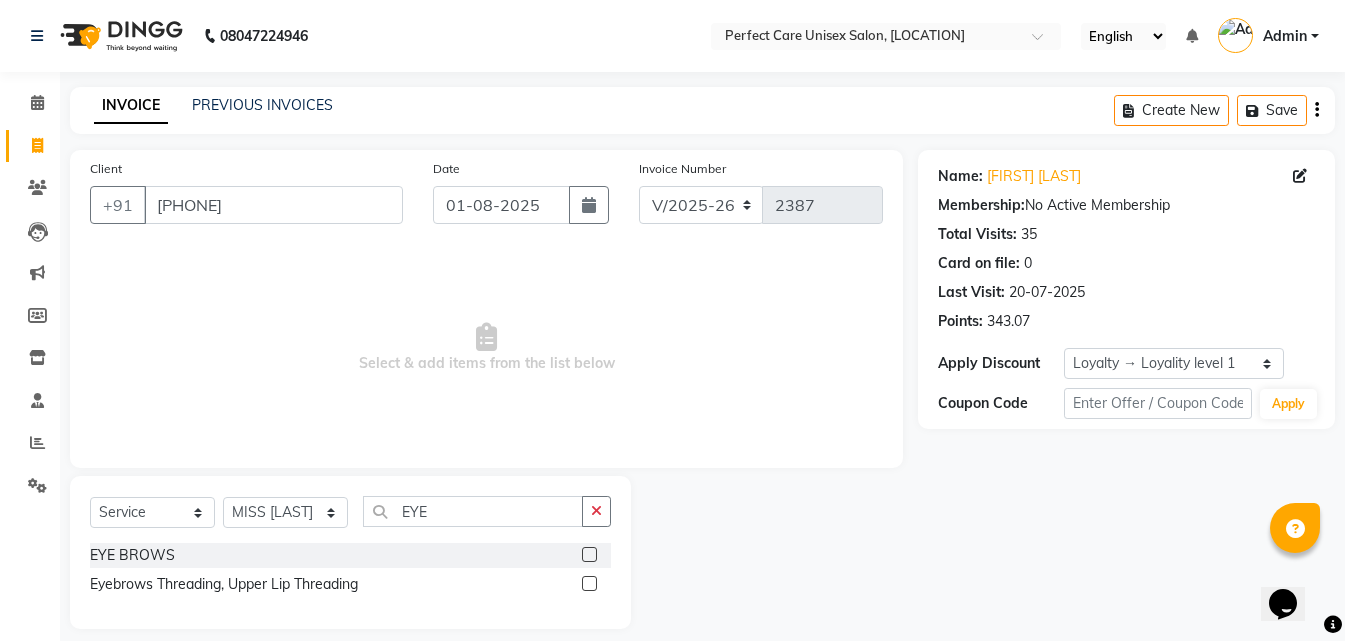 click 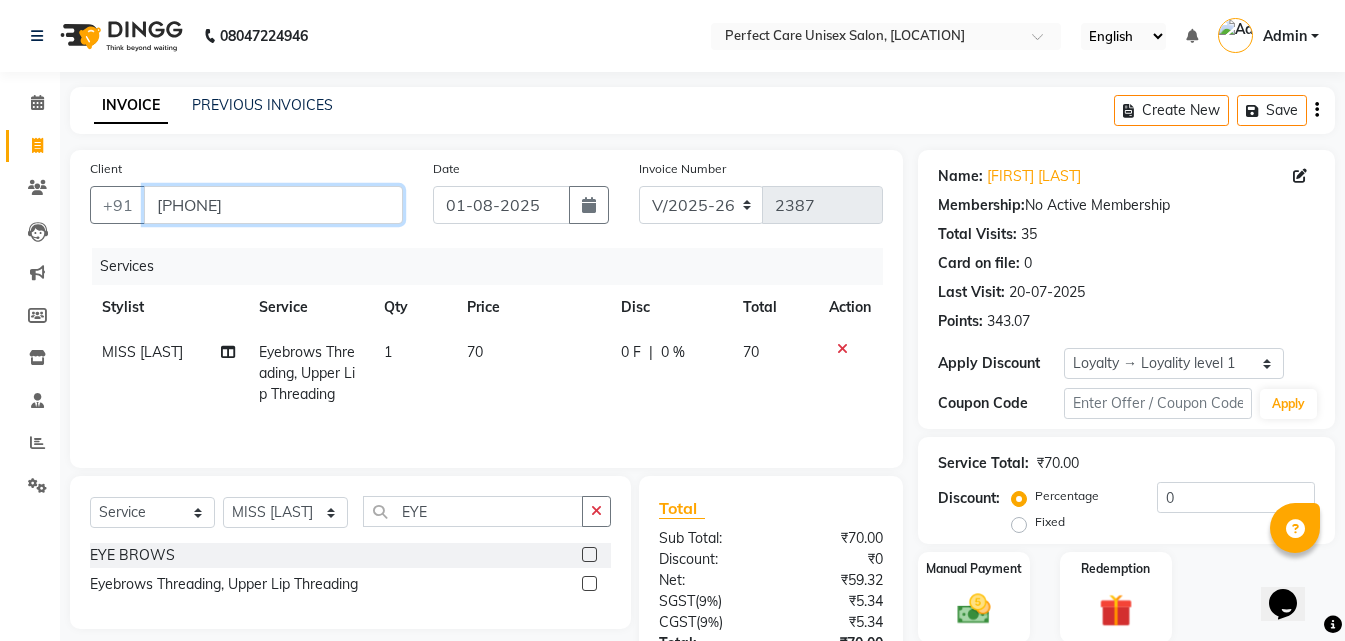 click on "7999915620" at bounding box center (273, 205) 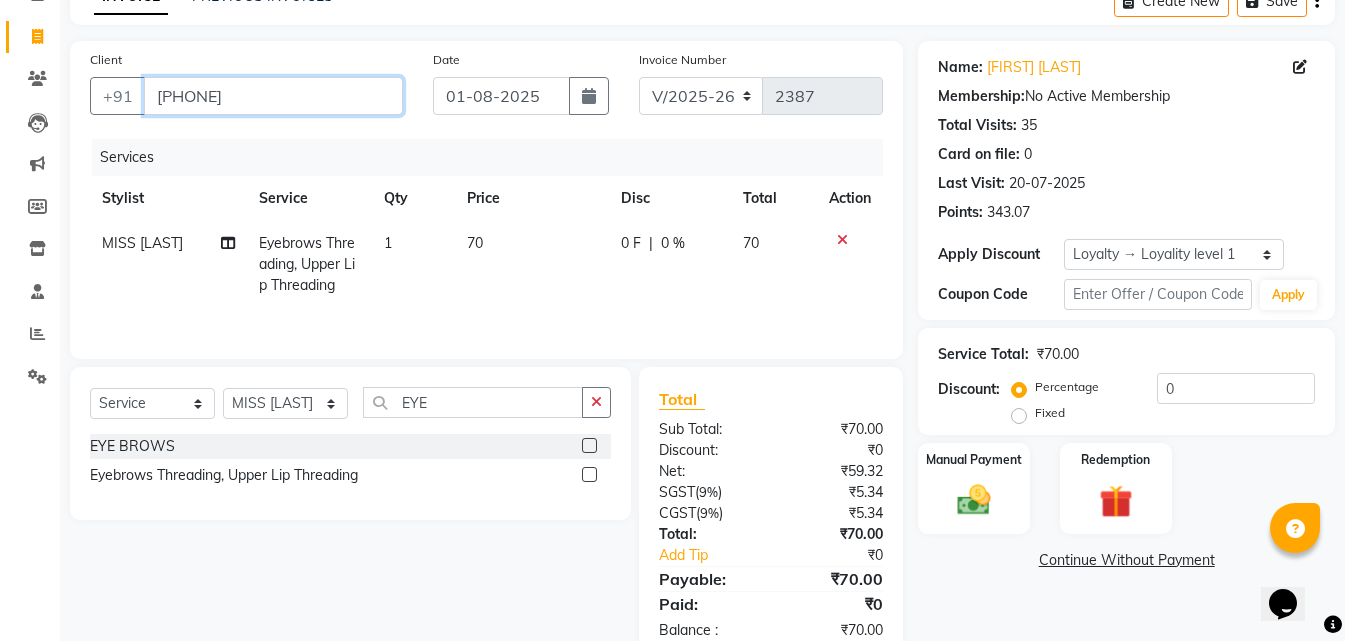 scroll, scrollTop: 159, scrollLeft: 0, axis: vertical 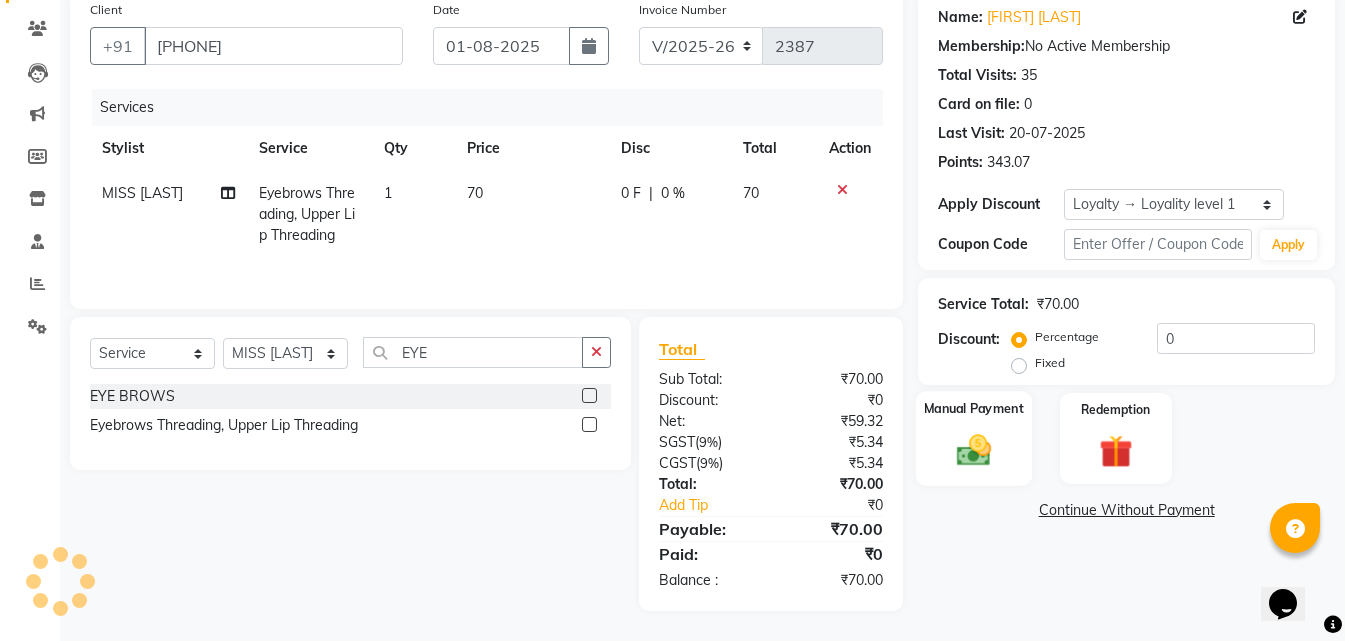 click on "Manual Payment" 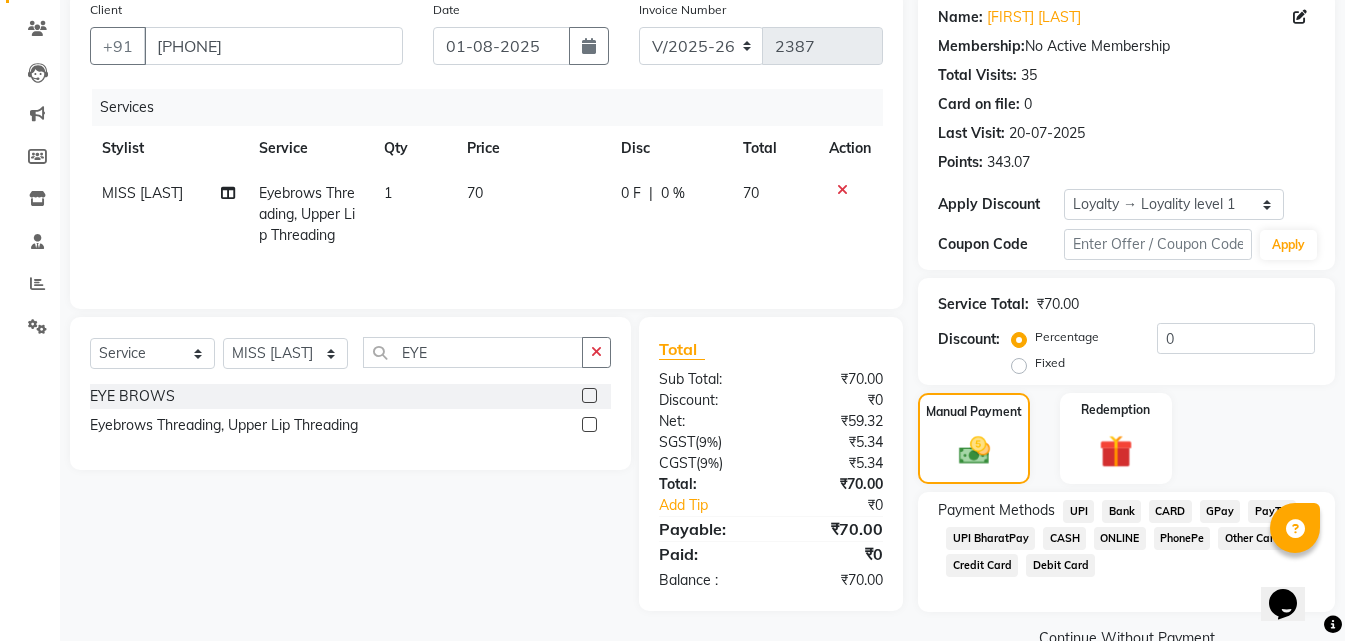 click on "CASH" 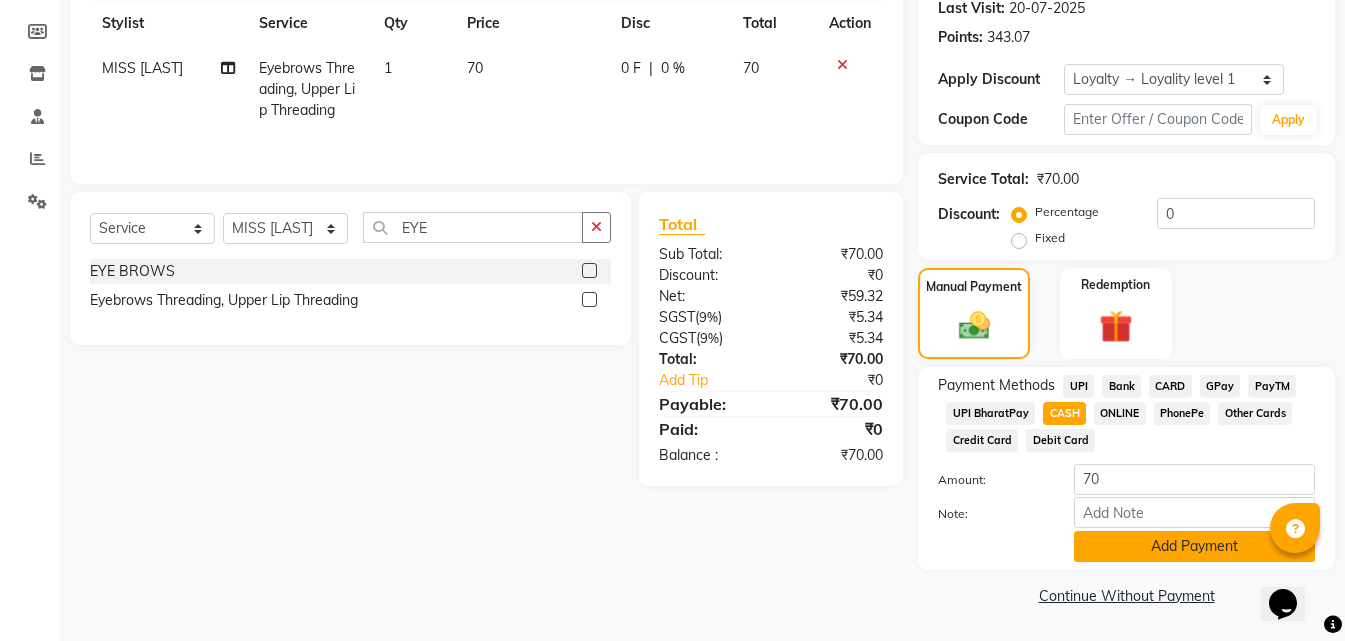 click on "Add Payment" 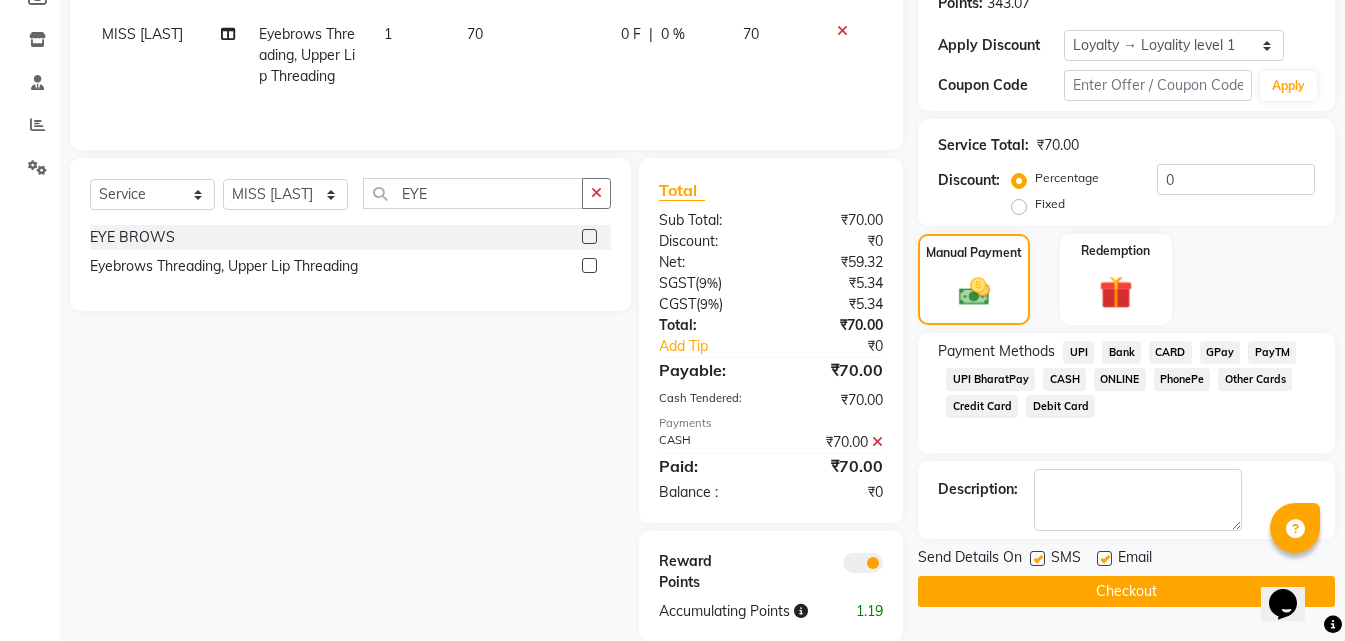 scroll, scrollTop: 349, scrollLeft: 0, axis: vertical 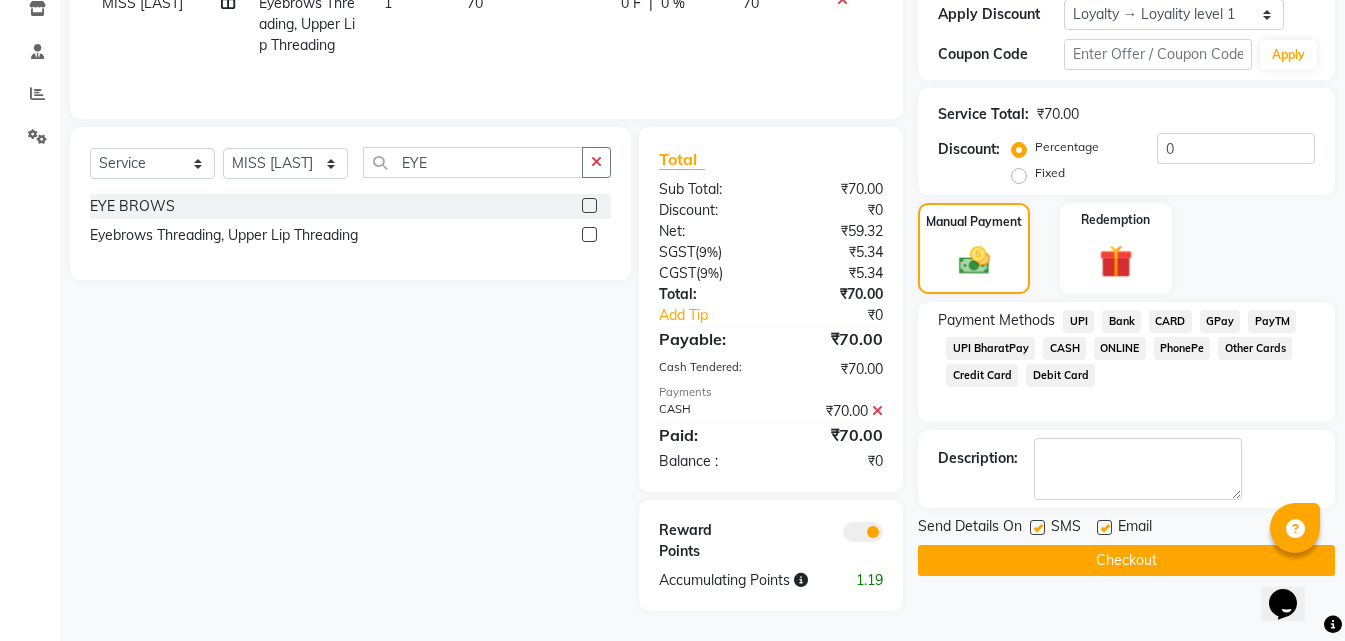 click on "Checkout" 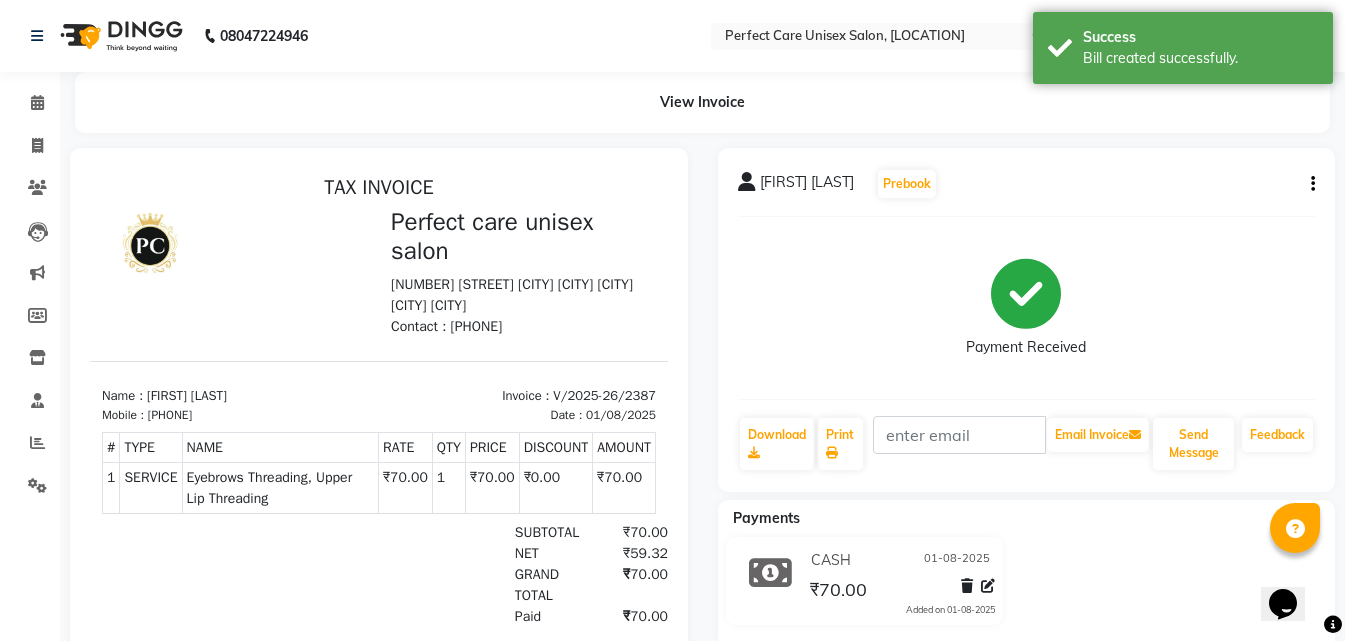 scroll, scrollTop: 0, scrollLeft: 0, axis: both 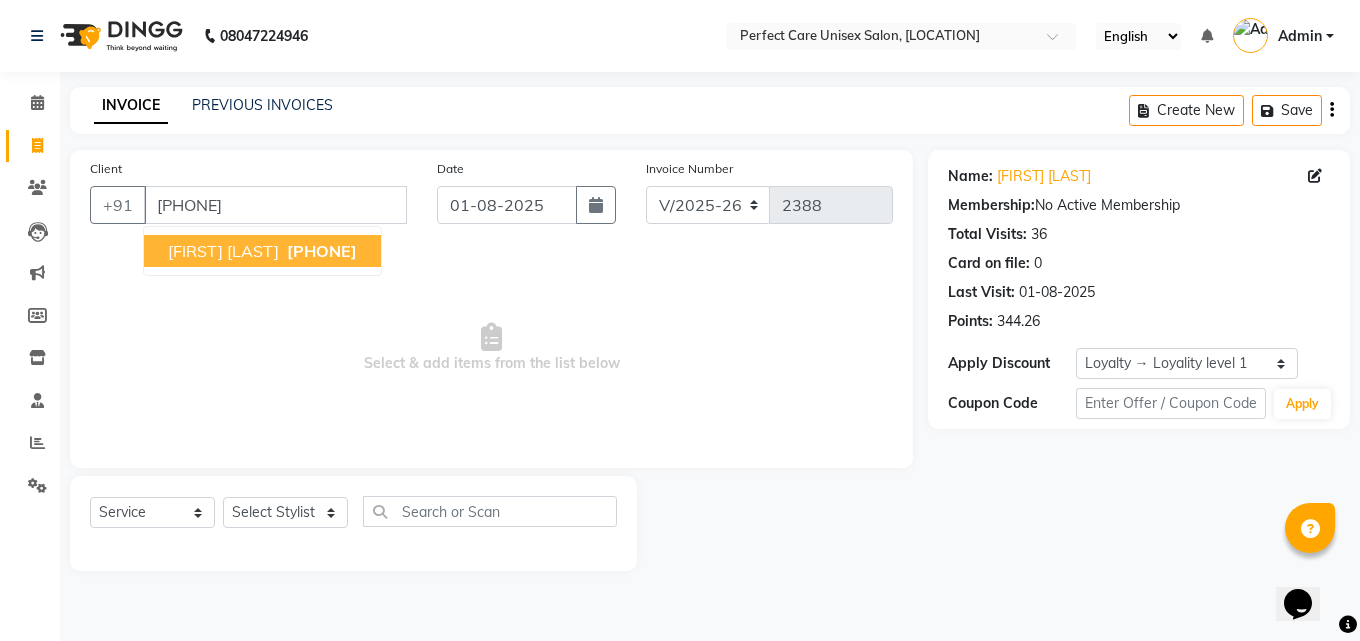 drag, startPoint x: 369, startPoint y: 258, endPoint x: 358, endPoint y: 284, distance: 28.231188 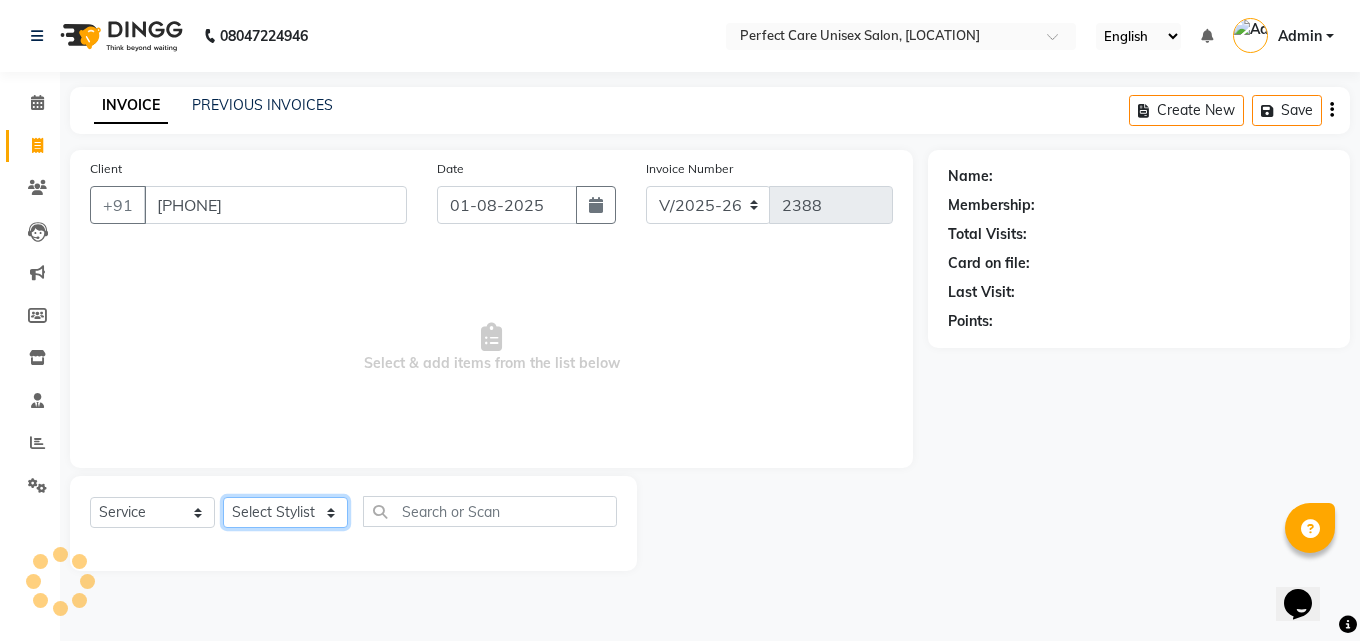 click on "Select Stylist MISS [LAST] MISS [LAST] MISS [LAST]  MISS [LAST] MISS [LAST] MISS. [LAST] MISS. [LAST]  MISS [LAST] MISS. [LAST] MISS [LAST] mohbat MR. [LAST] MR. [LAST] MR. [LAST]  MR [LAST] MR. [LAST] MR. [LAST] MR. [LAST] MR. [LAST] MR. [LAST] MR. [LAST] MR. [LAST] MR. [LAST] MR. [LAST] MR. [LAST] MS [LAST]" 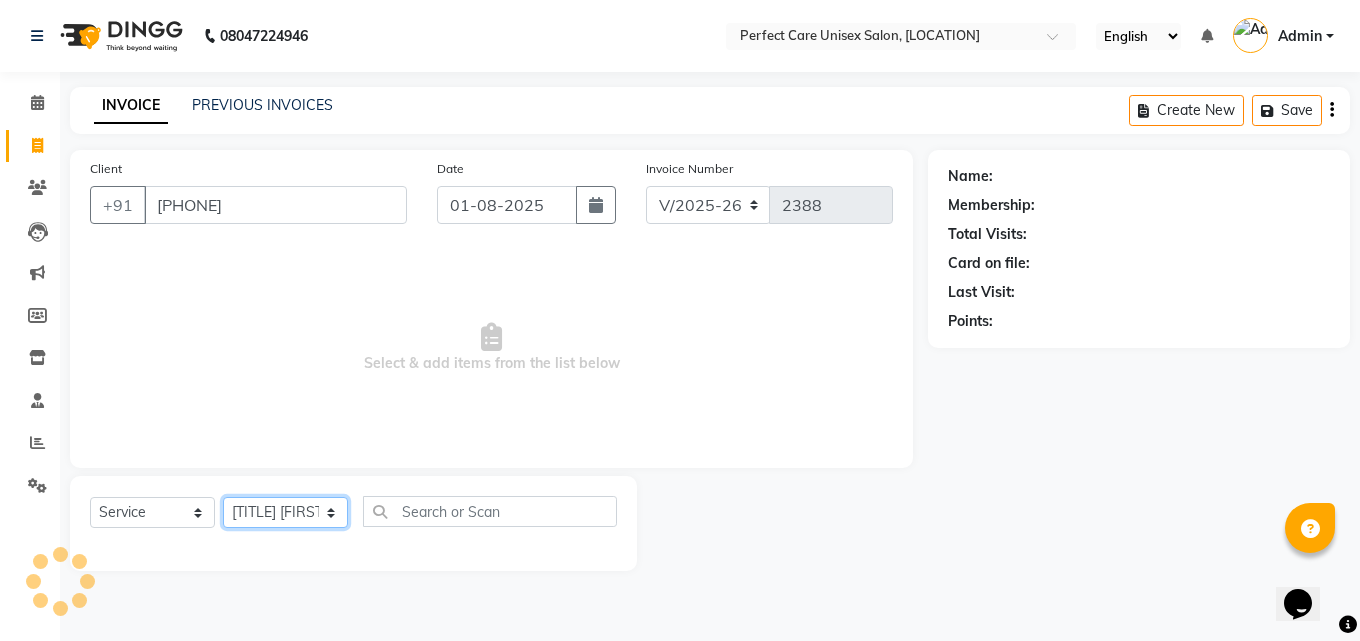 click on "Select Stylist MISS [LAST] MISS [LAST] MISS [LAST]  MISS [LAST] MISS [LAST] MISS. [LAST] MISS. [LAST]  MISS [LAST] MISS. [LAST] MISS [LAST] mohbat MR. [LAST] MR. [LAST] MR. [LAST]  MR [LAST] MR. [LAST] MR. [LAST] MR. [LAST] MR. [LAST] MR. [LAST] MR. [LAST] MR. [LAST] MR. [LAST] MR. [LAST] MR. [LAST] MS [LAST]" 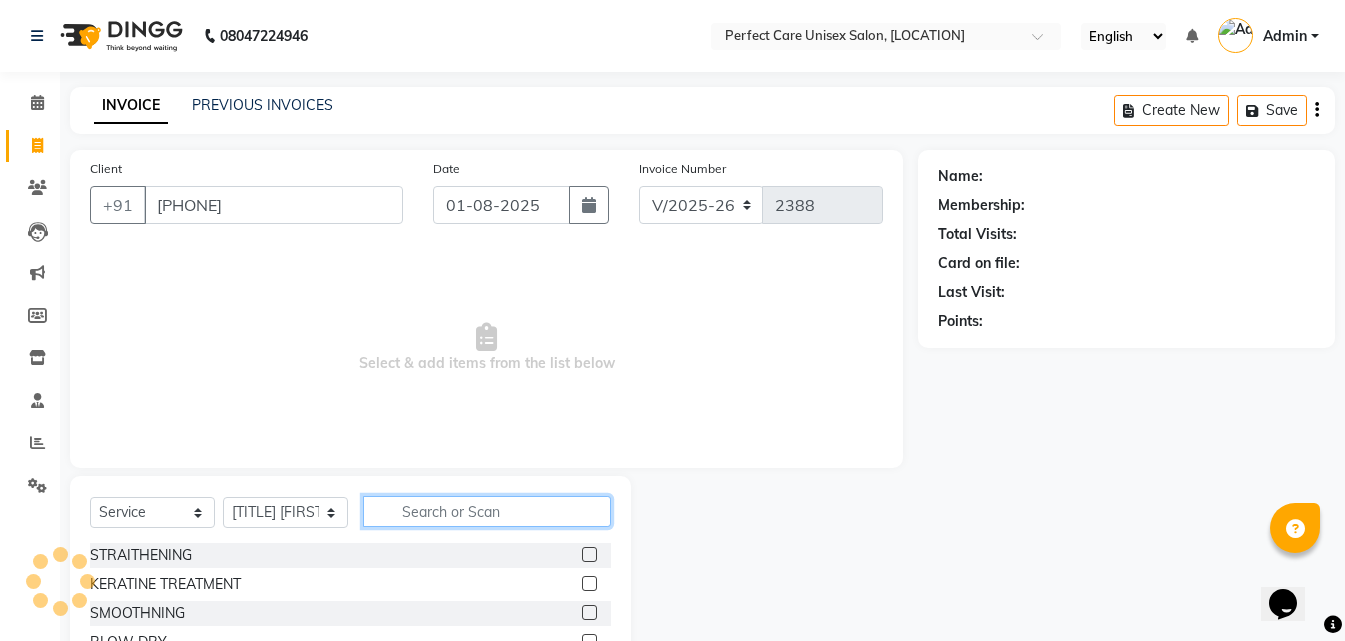 click 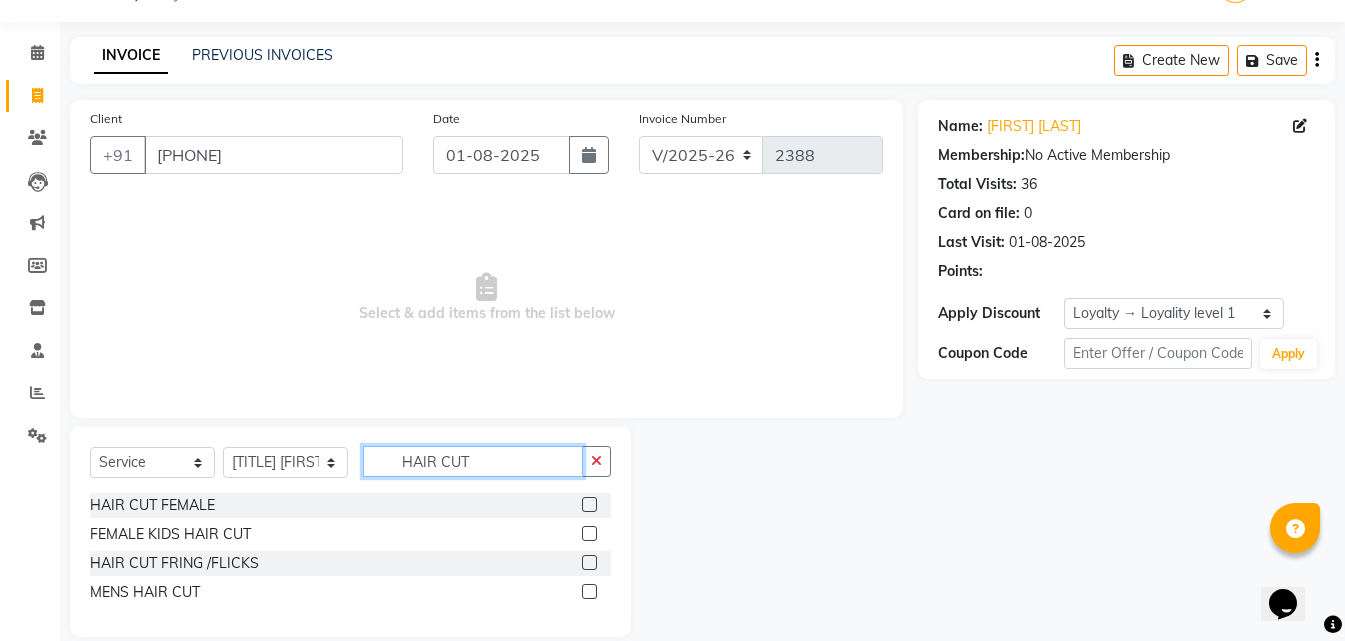 scroll, scrollTop: 76, scrollLeft: 0, axis: vertical 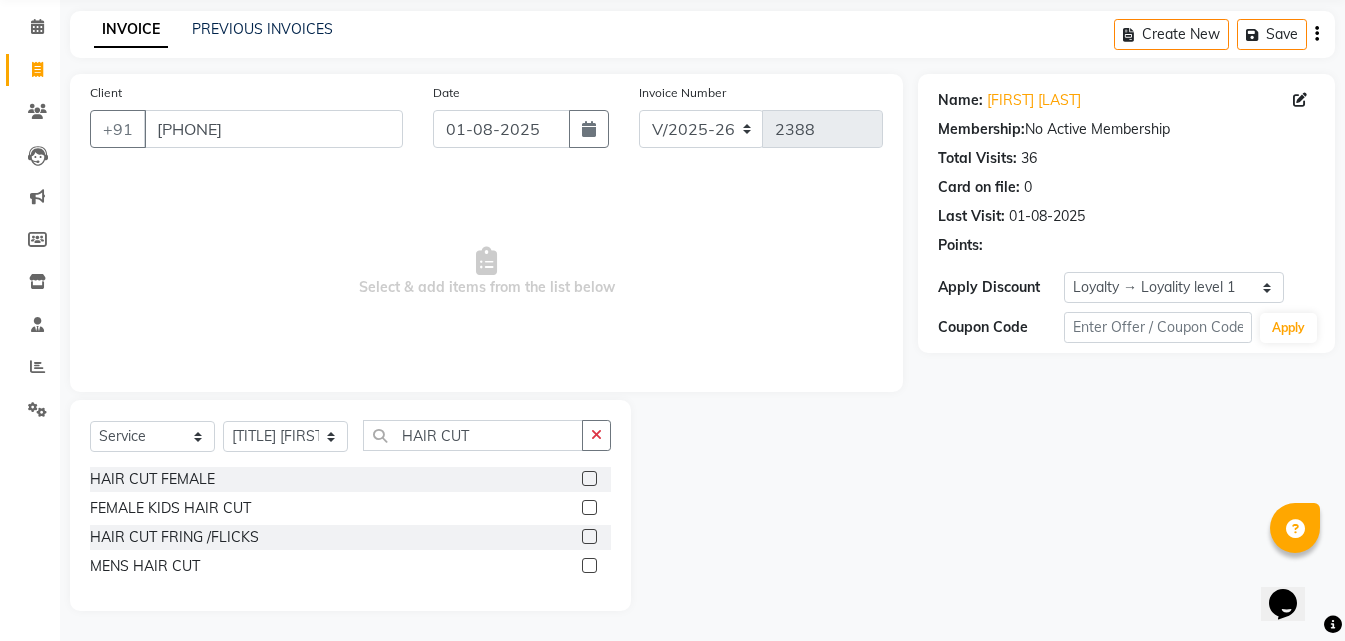 click 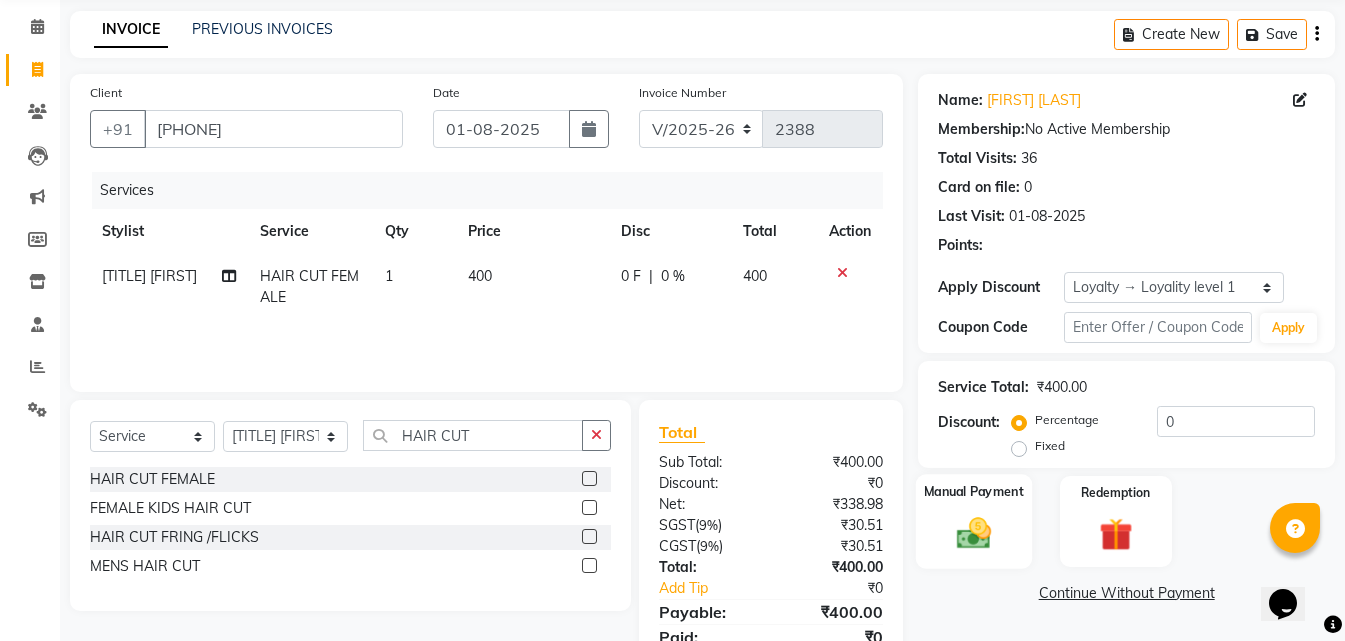 click 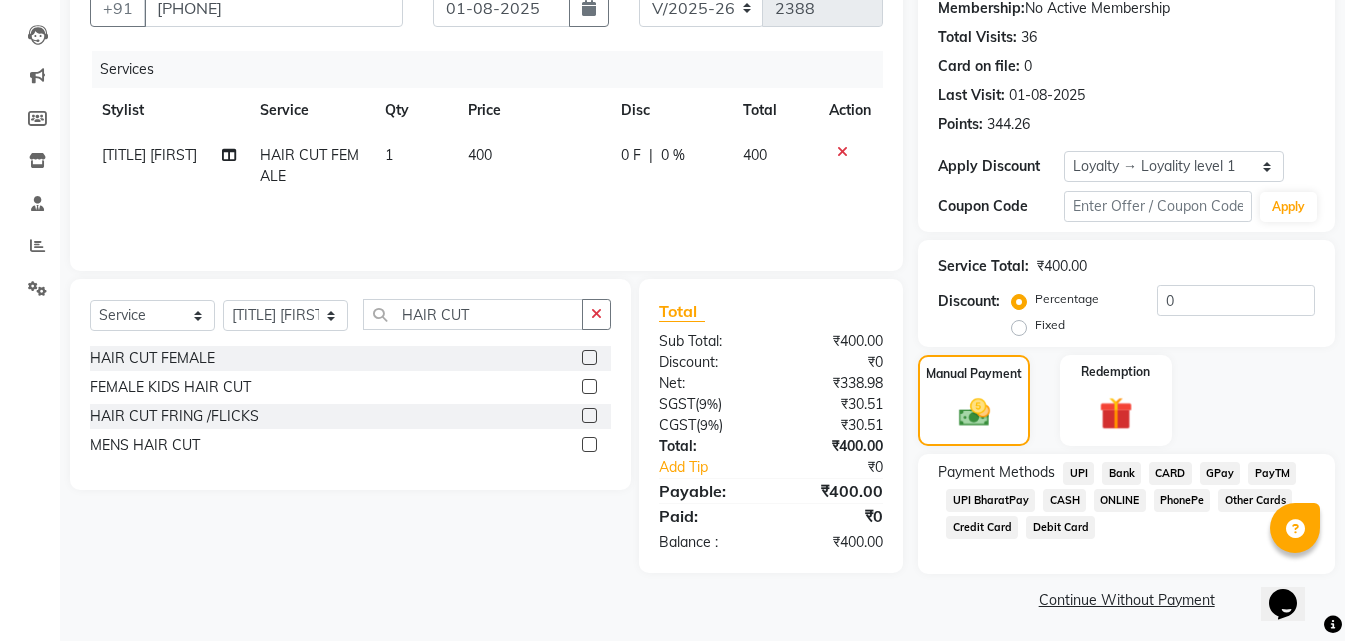 scroll, scrollTop: 201, scrollLeft: 0, axis: vertical 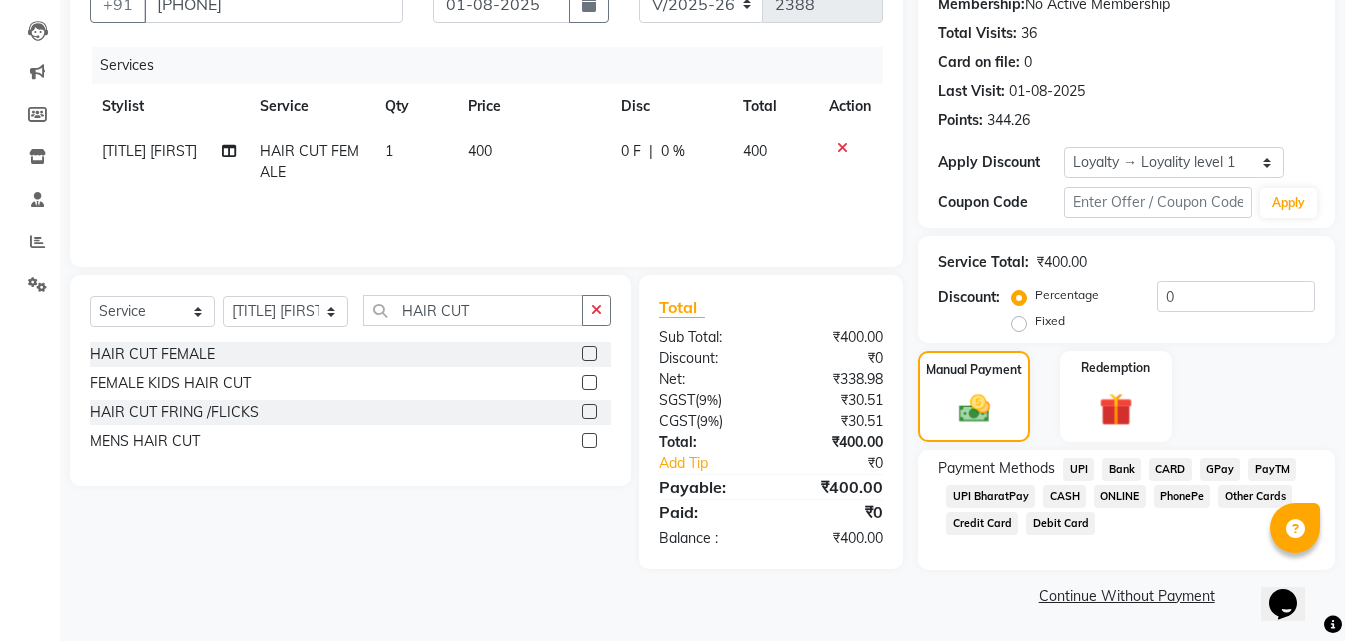 click on "CASH" 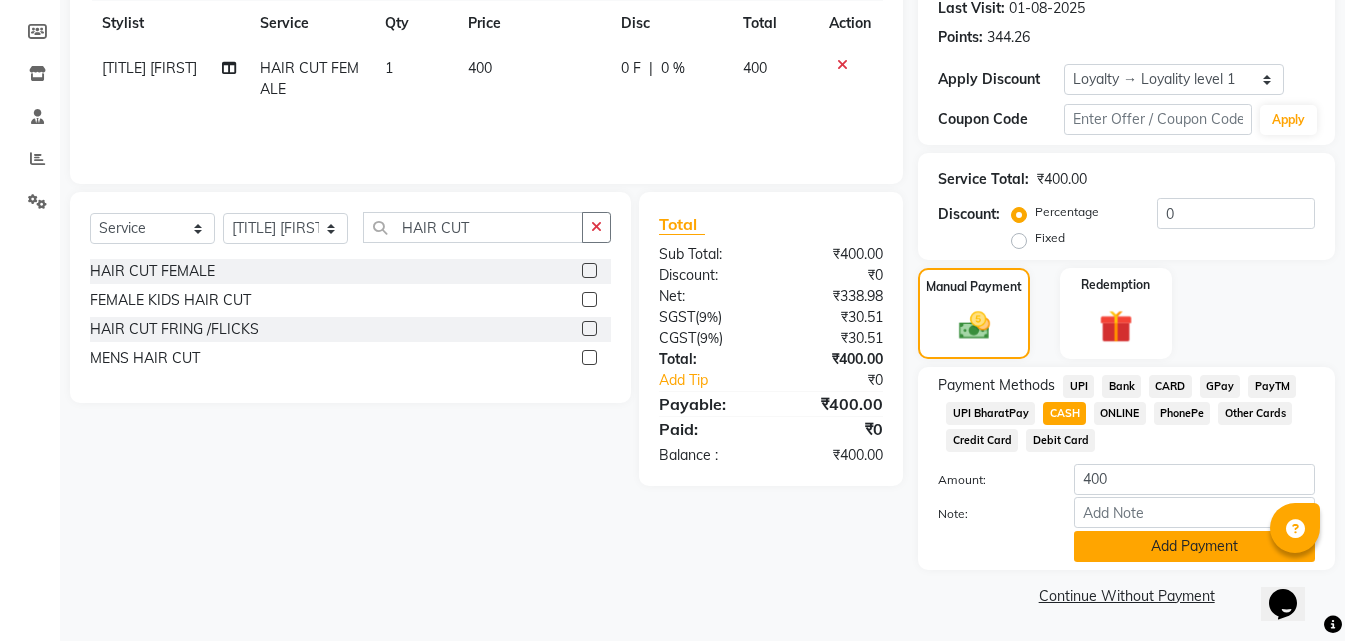 click on "Add Payment" 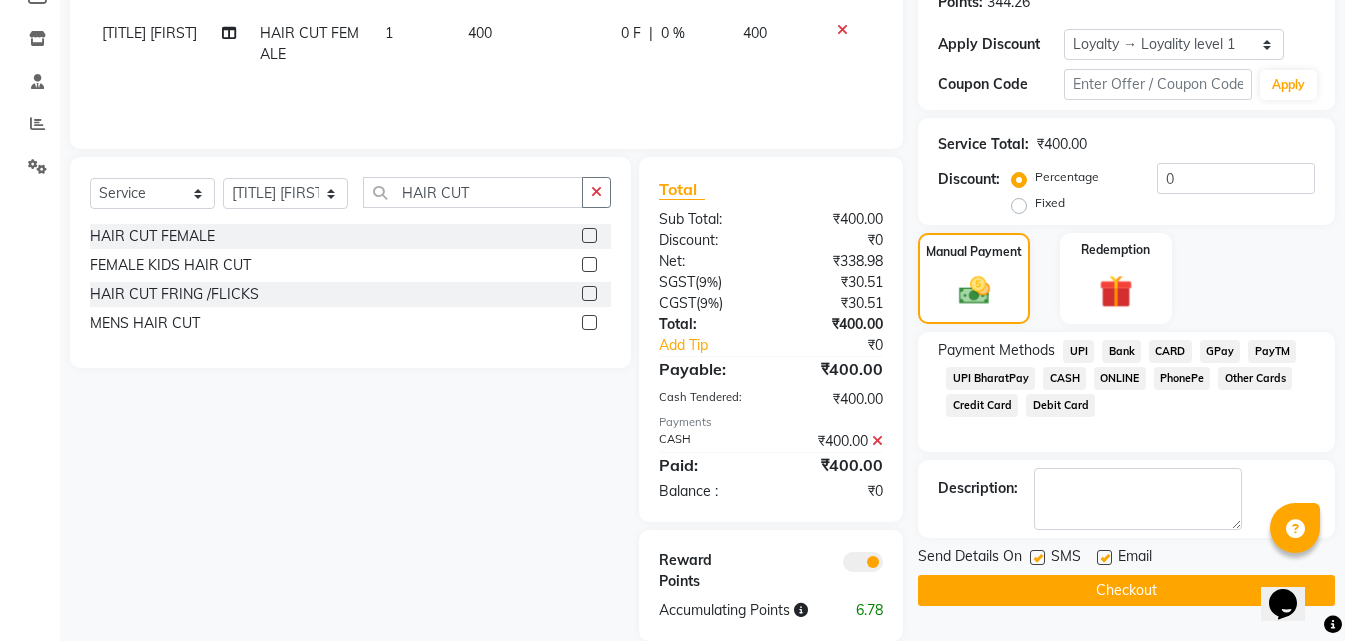 scroll, scrollTop: 349, scrollLeft: 0, axis: vertical 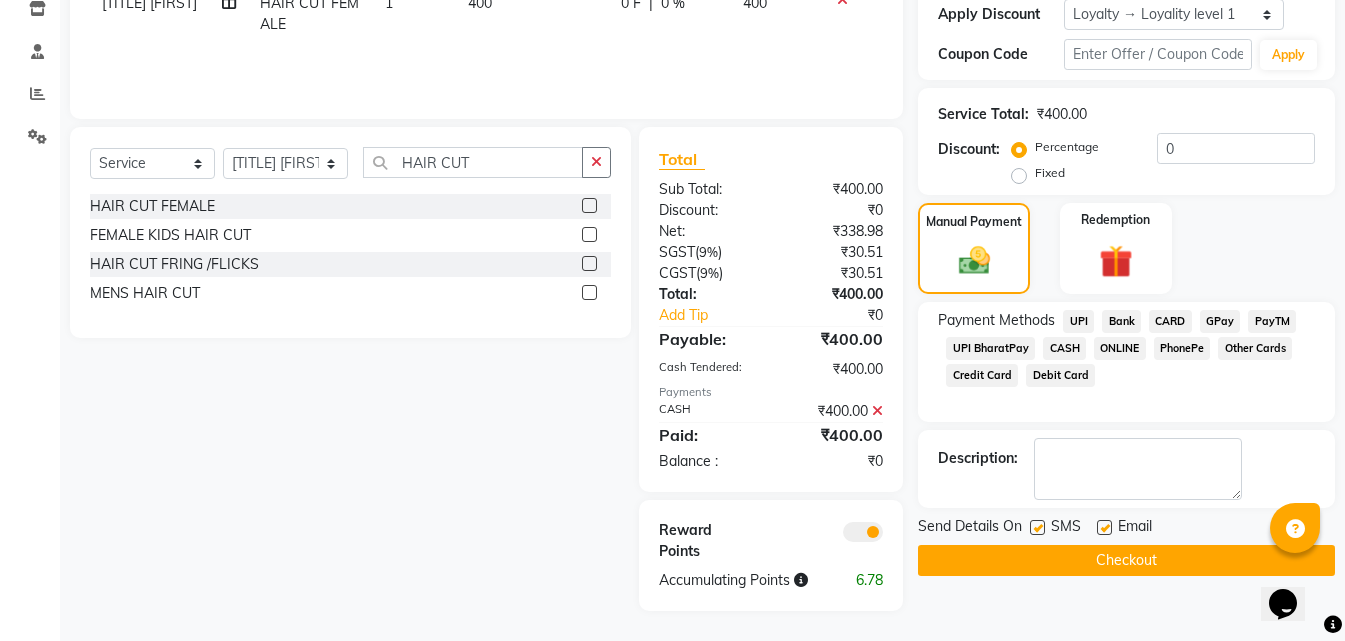 click on "Checkout" 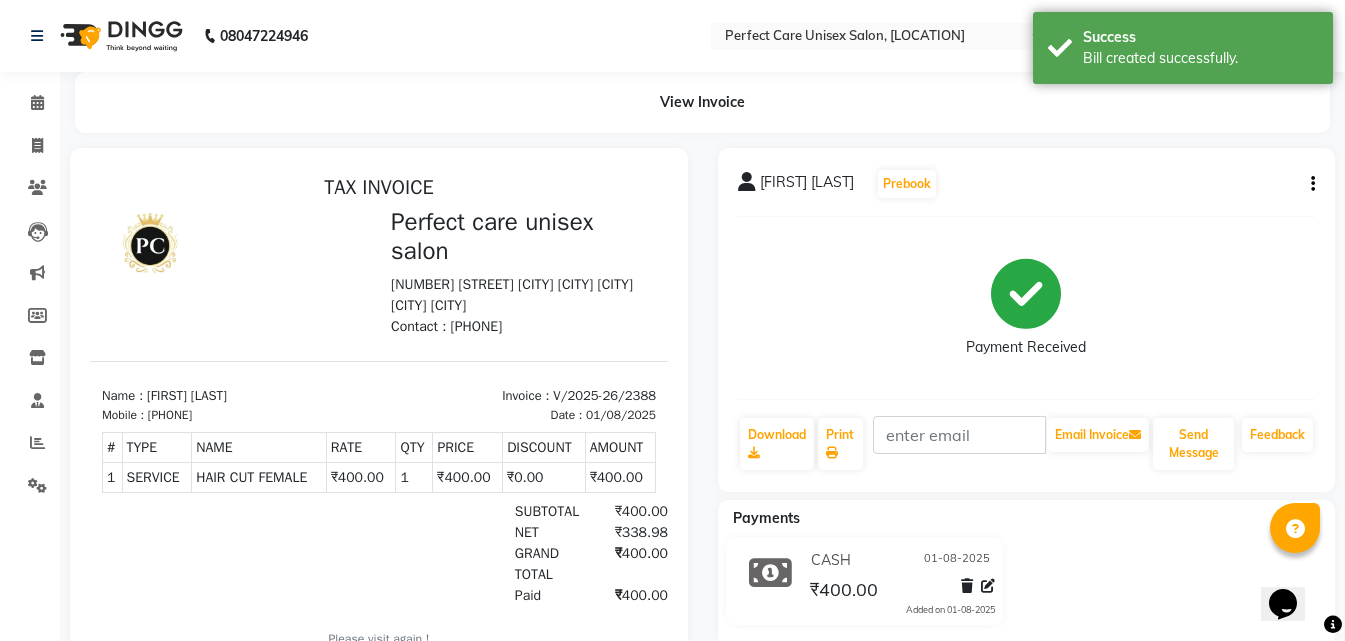 scroll, scrollTop: 0, scrollLeft: 0, axis: both 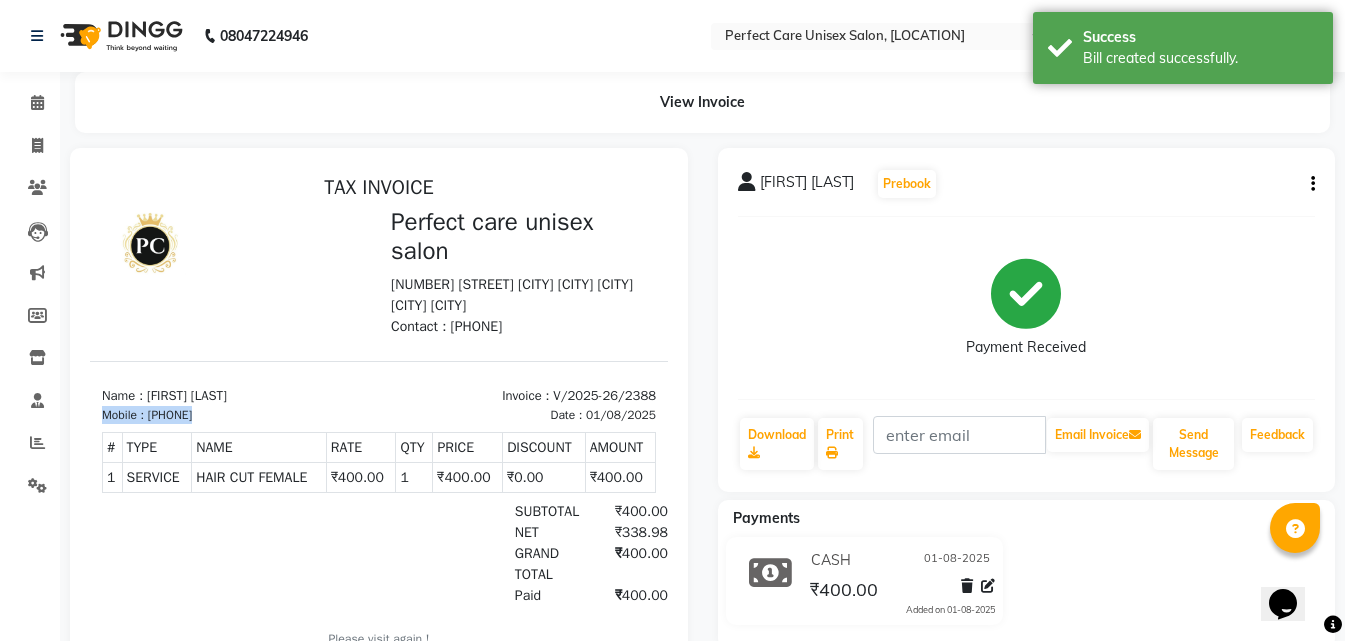 click on "917999915620" at bounding box center (170, 415) 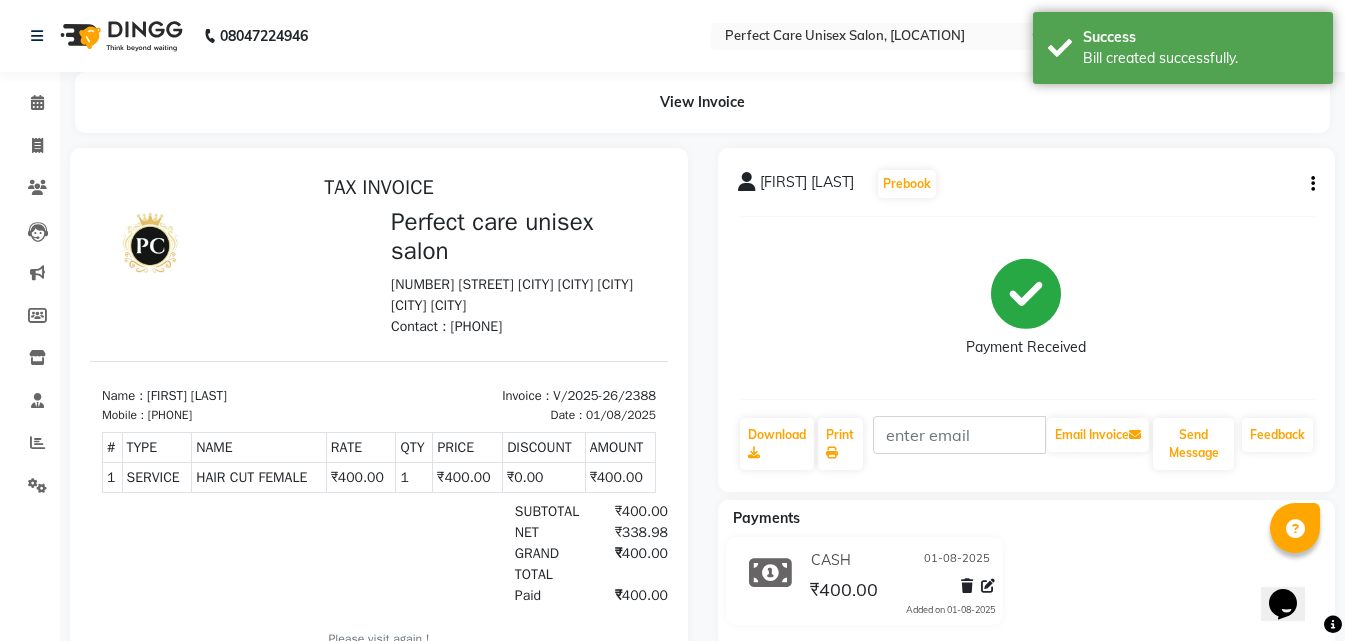 click on "#
TYPE
NAME
RATE
QTY
PRICE
DISCOUNT
AMOUNT
1" at bounding box center [379, 462] 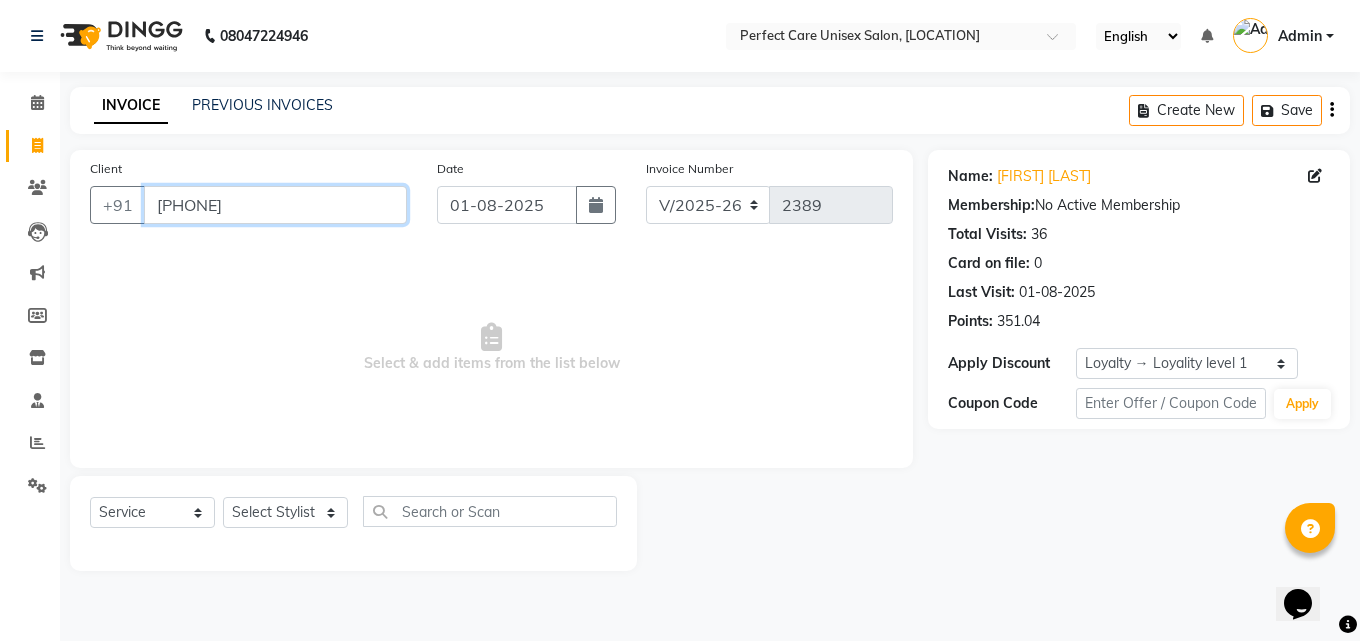 click on "917999915620" at bounding box center (275, 205) 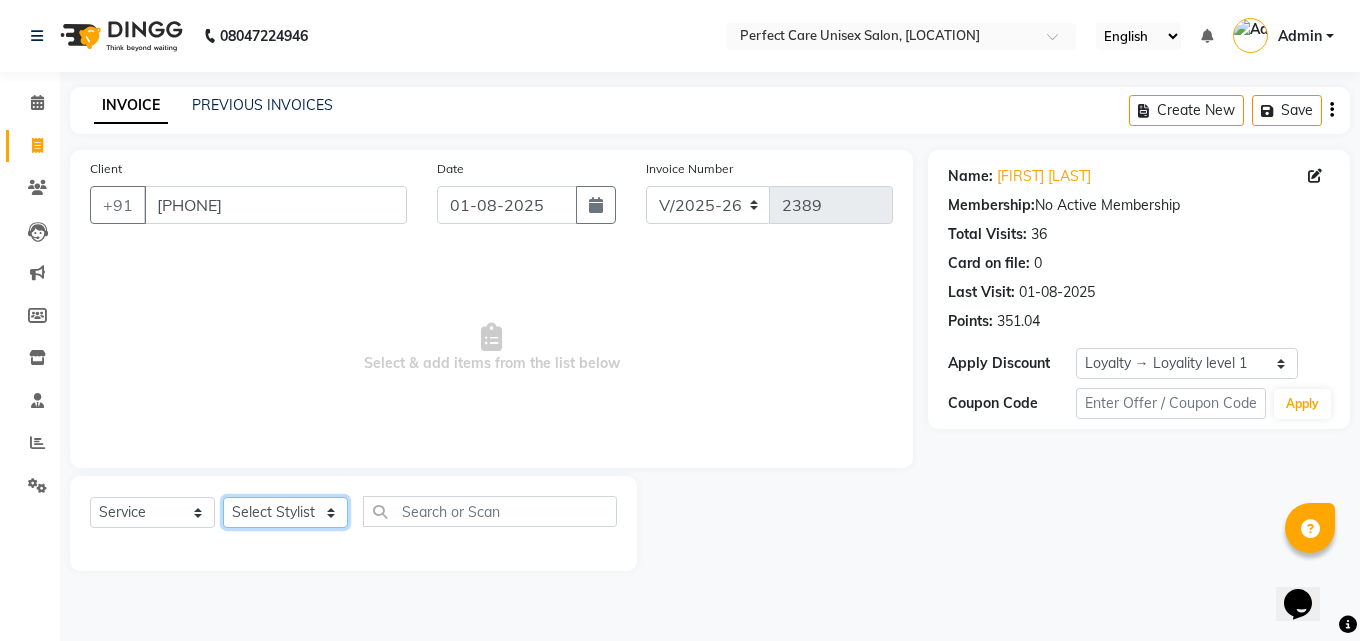 click on "Select Stylist MISS [LAST] MISS [LAST] MISS [LAST]  MISS [LAST] MISS [LAST] MISS. [LAST] MISS. [LAST]  MISS [LAST] MISS. [LAST] MISS [LAST] mohbat MR. [LAST] MR. [LAST] MR. [LAST]  MR [LAST] MR. [LAST] MR. [LAST] MR. [LAST] MR. [LAST] MR. [LAST] MR. [LAST] MR. [LAST] MR. [LAST] MR. [LAST] MR. [LAST] MS [LAST]" 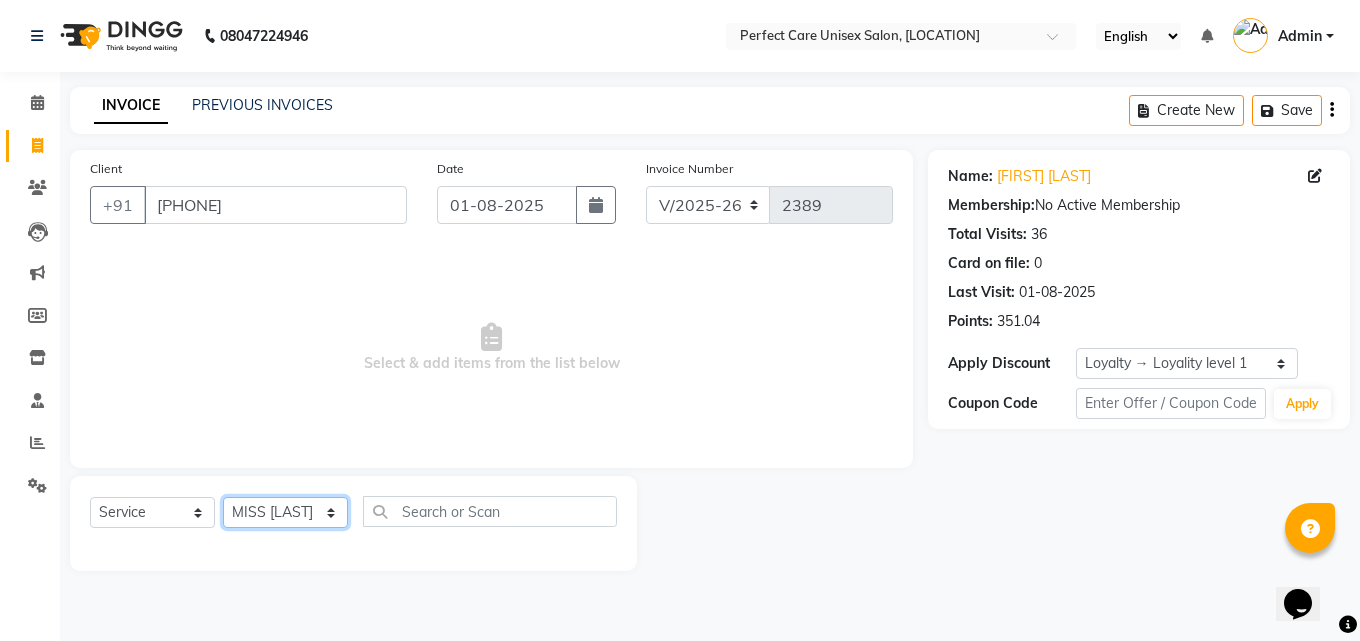 click on "Select Stylist MISS [LAST] MISS [LAST] MISS [LAST]  MISS [LAST] MISS [LAST] MISS. [LAST] MISS. [LAST]  MISS [LAST] MISS. [LAST] MISS [LAST] mohbat MR. [LAST] MR. [LAST] MR. [LAST]  MR [LAST] MR. [LAST] MR. [LAST] MR. [LAST] MR. [LAST] MR. [LAST] MR. [LAST] MR. [LAST] MR. [LAST] MR. [LAST] MR. [LAST] MS [LAST]" 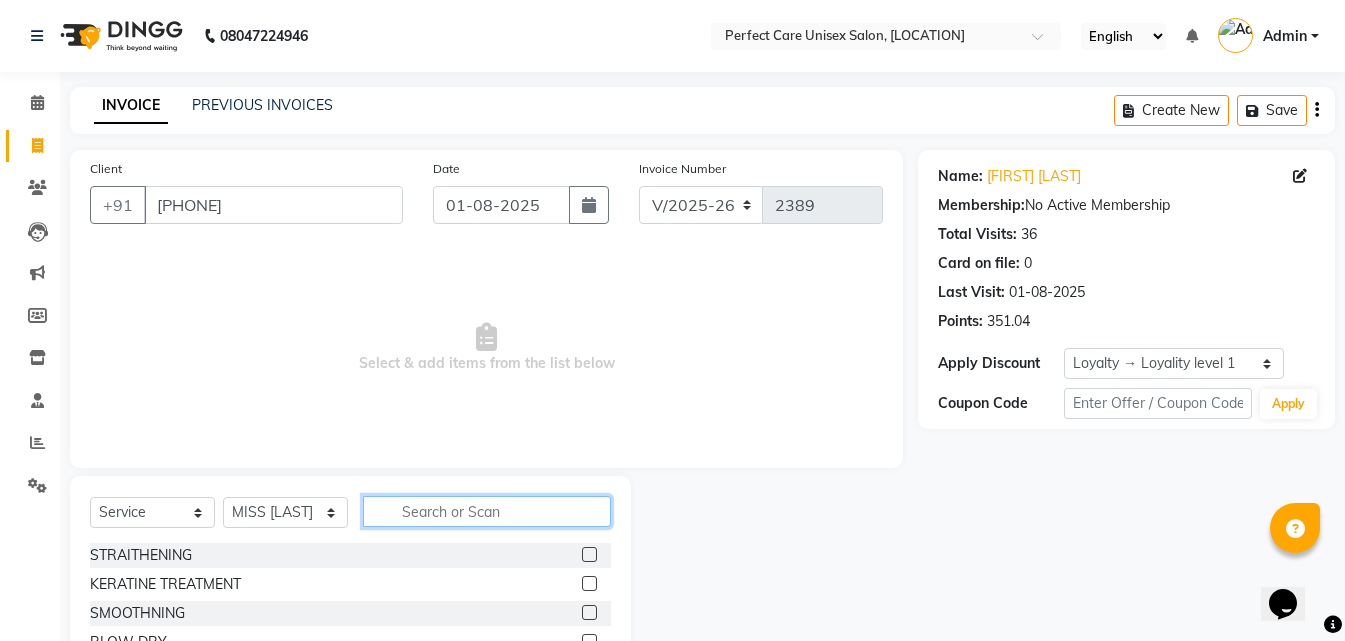 click 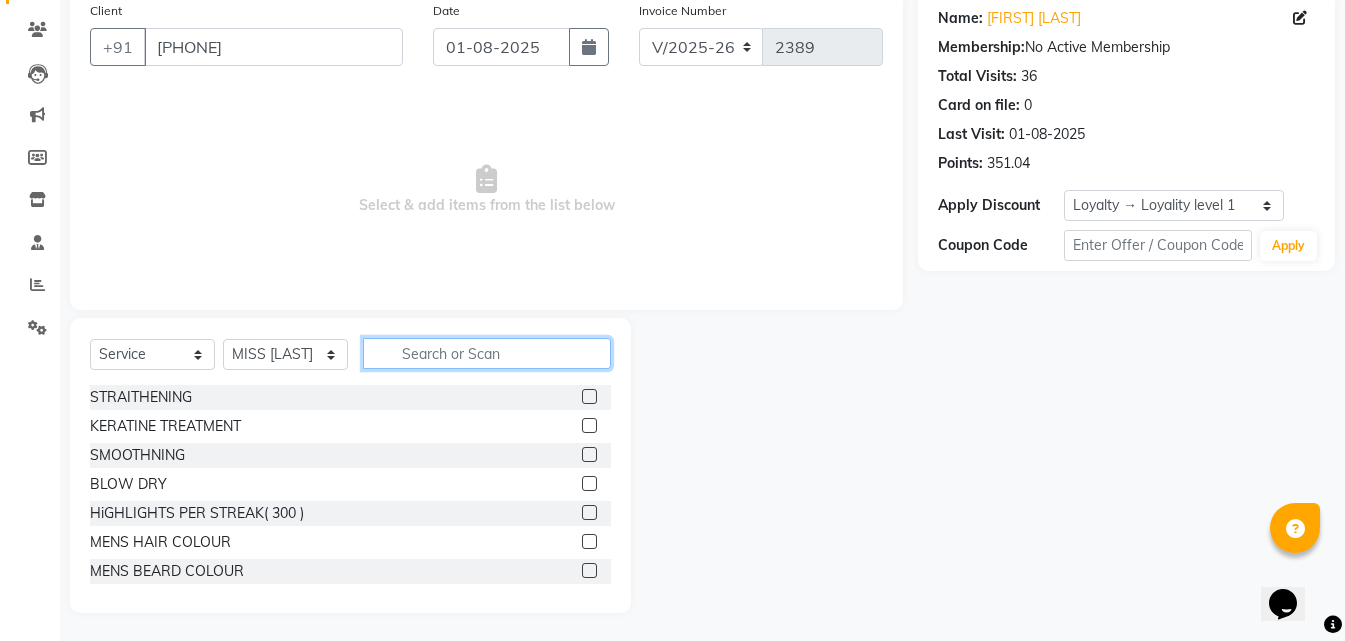 scroll, scrollTop: 160, scrollLeft: 0, axis: vertical 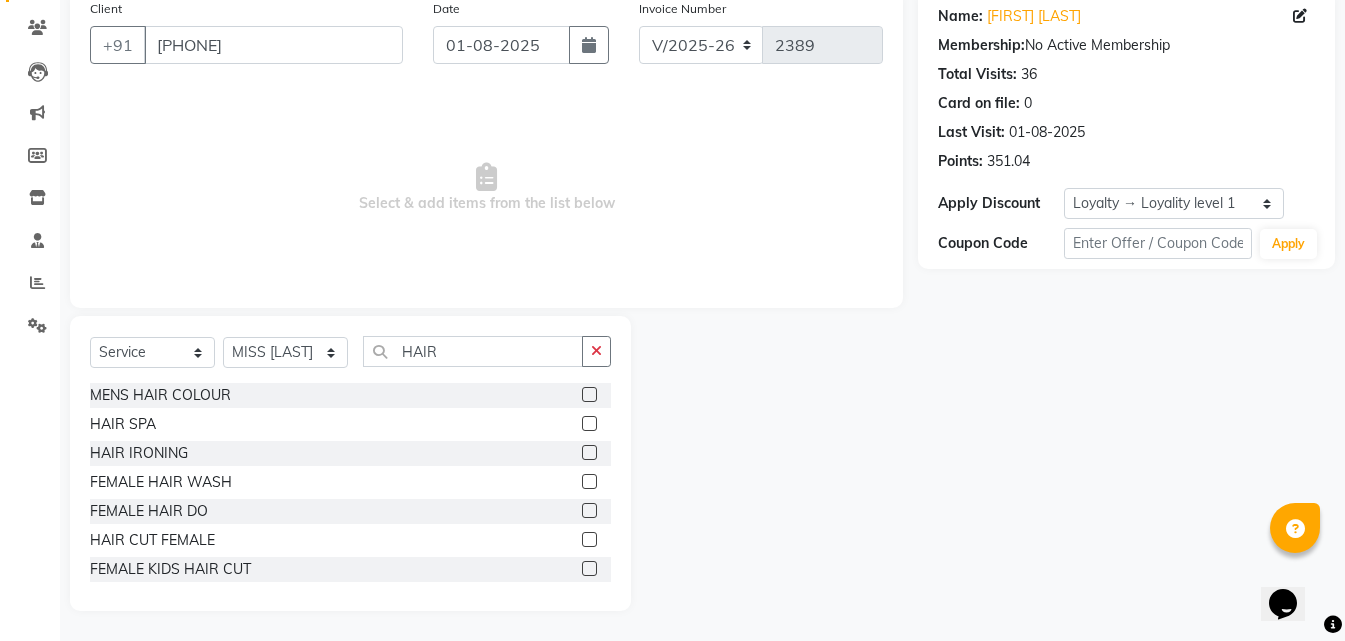 click 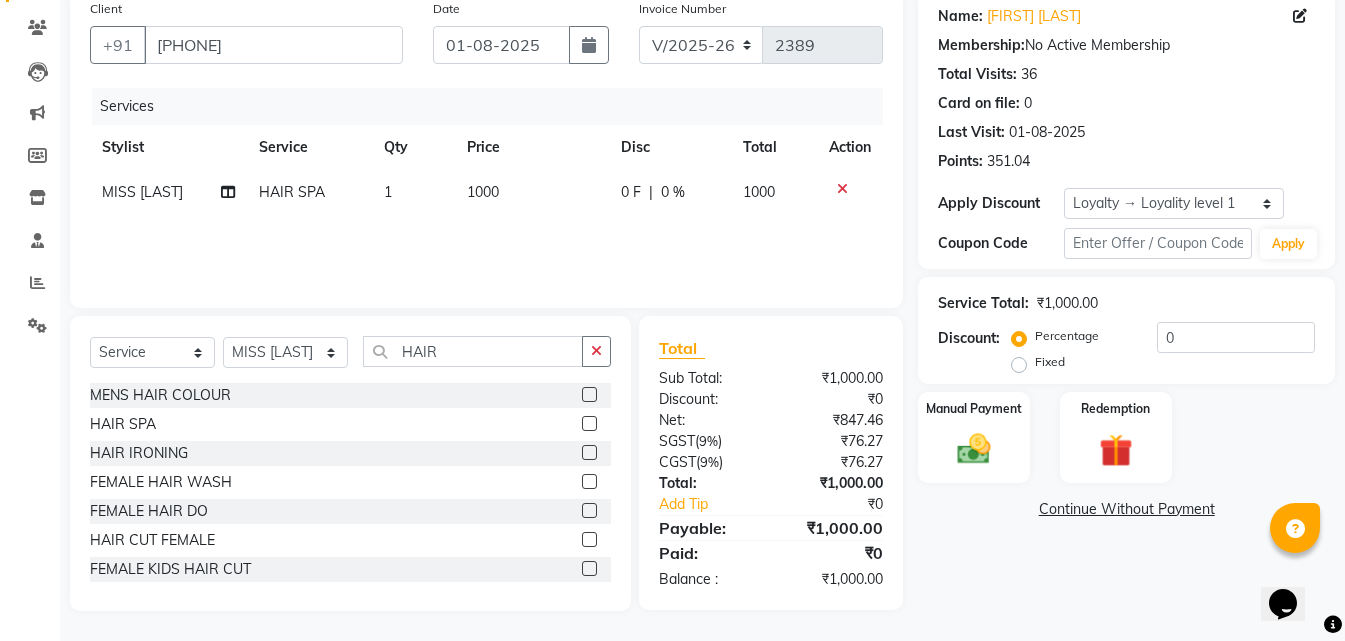 click on "1000" 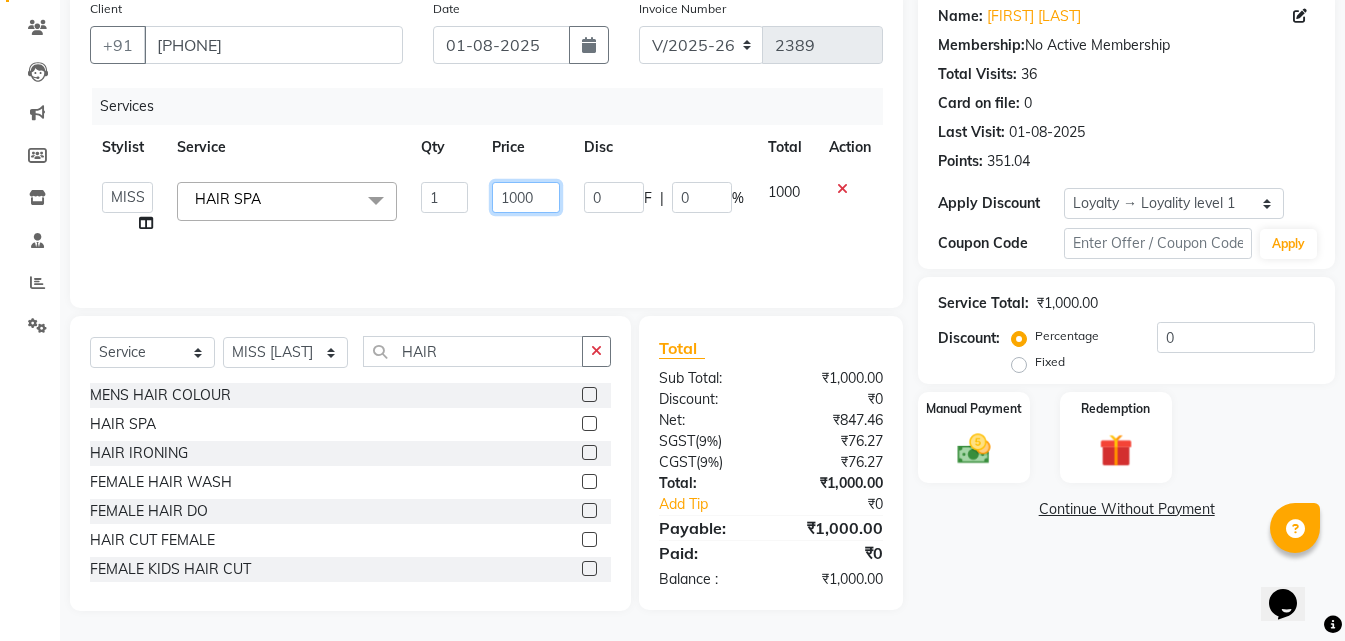 click on "1000" 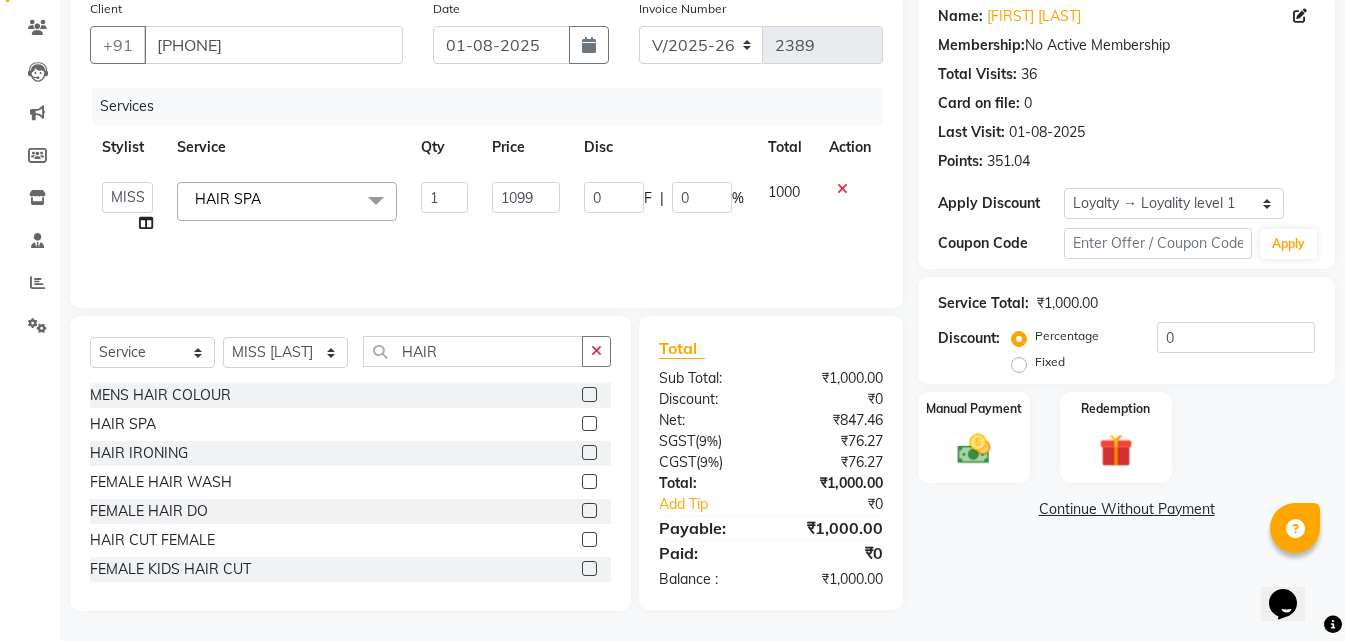 click on "Services Stylist Service Qty Price Disc Total Action  MISS CHANDA   MISS KAYNAT   MISS KRITIKA    MISS PIHU   MISS POOJA   MISS.SHRADDHA   MISS.SHREYA    MISS SUDHA    MISS. USHA   MISS YAMINI   mohbat   MR. AARIF   MR.ANGAD   MR. ARBAZ   MR. ARUN    MR ARYAN   MR. AVINASH   MR. FARMAN   MR.KARAN   MR.KASIM   MR. NAUSHAD   MR.NAZIM   MR. SAM   MR.SAMEER   MR.VIKASH   MR.VISHAL   MS RAMCHARAN   NONE   rashmi   HAIR SPA  x STRAITHENING KERATINE TREATMENT  SMOOTHNING BLOW DRY HiGHLIGHTS  PER STREAK( 300 ) MENS HAIR COLOUR  MENS BEARD COLOUR  ROOT TOUCHUP FEMALE FULL HAND  CHOCLATE WAX FULL LEG CHOCLATE WAX UNDERARMS CHOCLATE WAX FULL HAND NORMAL WAX UNDERARMS NORMAL WAX FULL LEG NORMAL WAX FULL HAND RICA WAX FULL LEG RICA WAX EYE BROWS  UPPER LIP FOR HEAD  CHIN SIDE LOCK NORMAL WAX SIDE LOCK THREAD SIDE LOCK RICA WAX  HAIR SPA HAIR IRONING  FEMALE HAIR WASH  FEMALE HAIR DO  NOSE WAX HAIR CUT FEMALE TOUCH-UP FACIAL BLEACH BODY POLISH BEARD STYLING GLOBAL COLOR B WAXING HALF LEG RICA WAX UNDERARMS RICA WAX D-TAN" 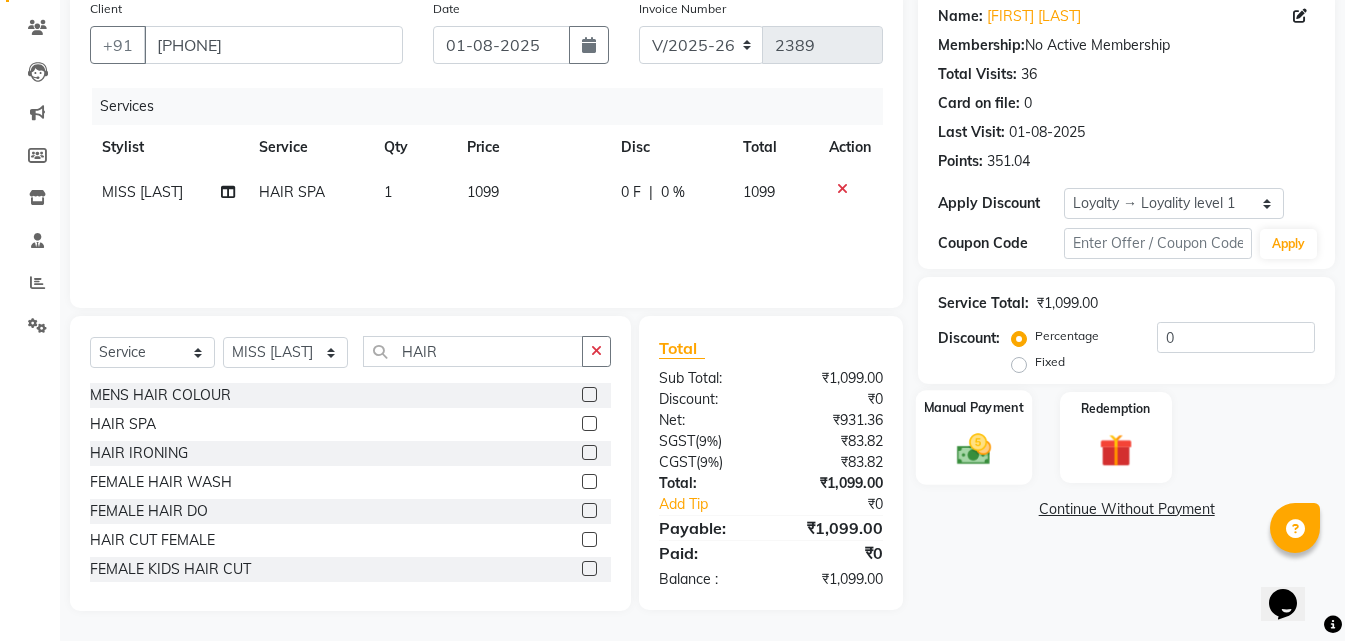 click on "Manual Payment" 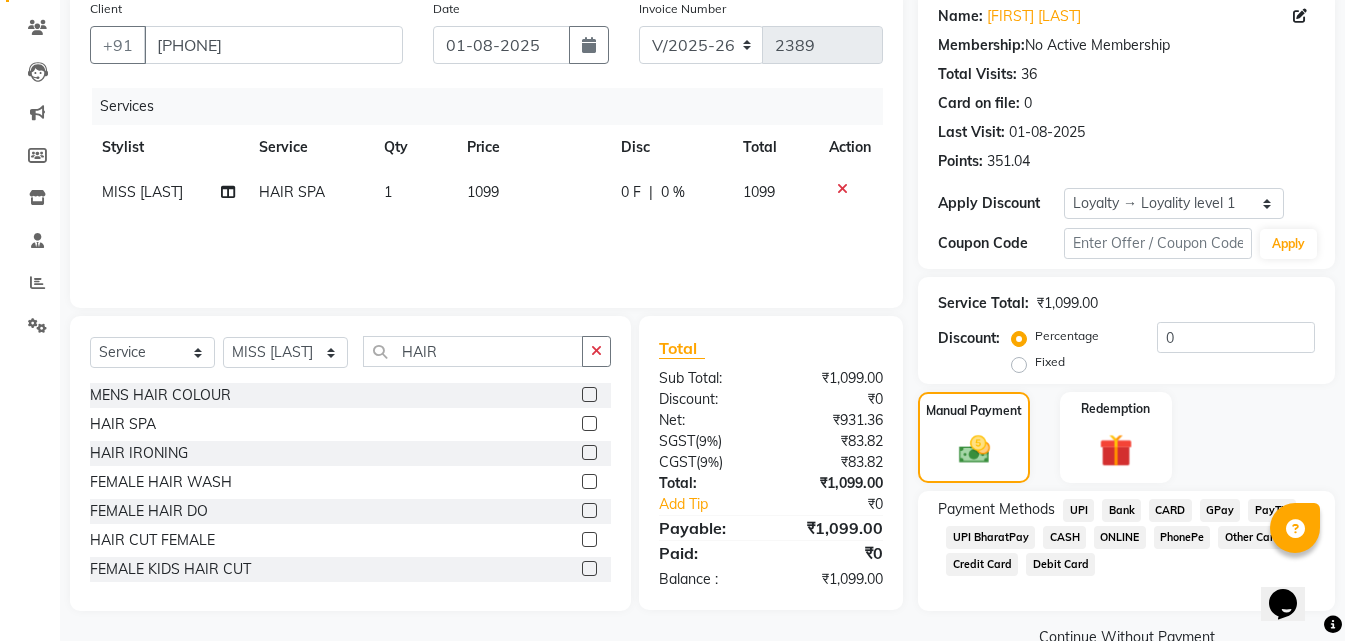 click on "CASH" 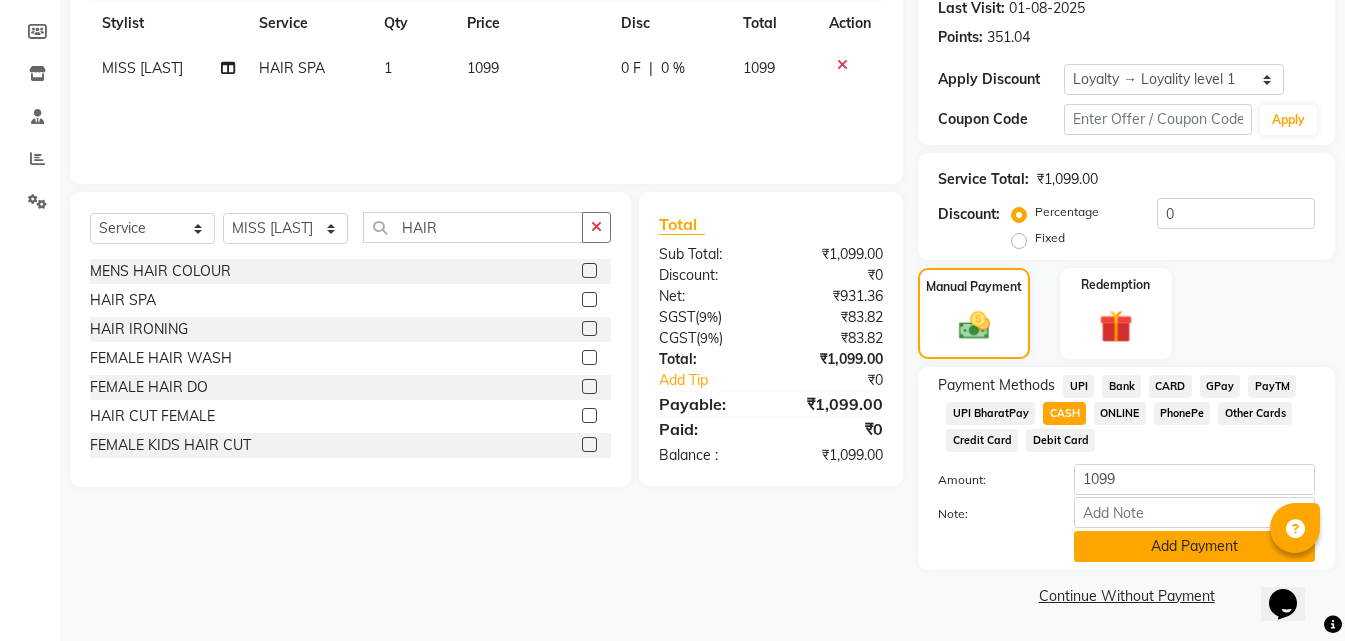 click on "Add Payment" 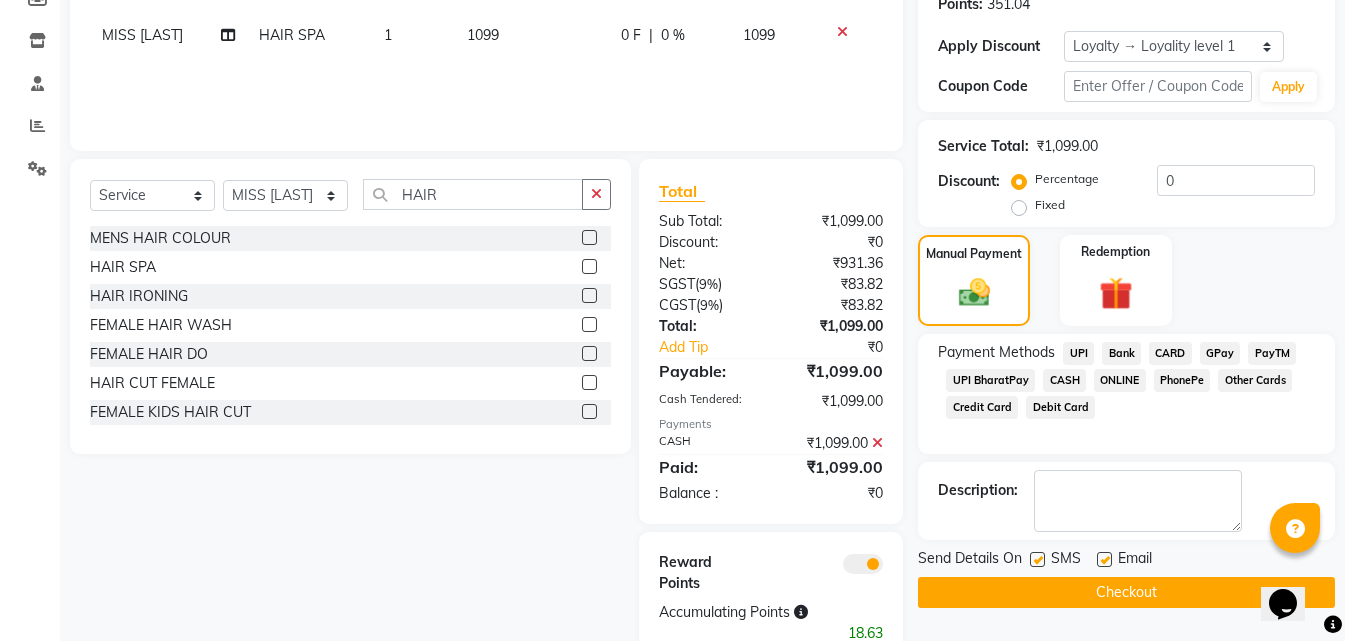 scroll, scrollTop: 370, scrollLeft: 0, axis: vertical 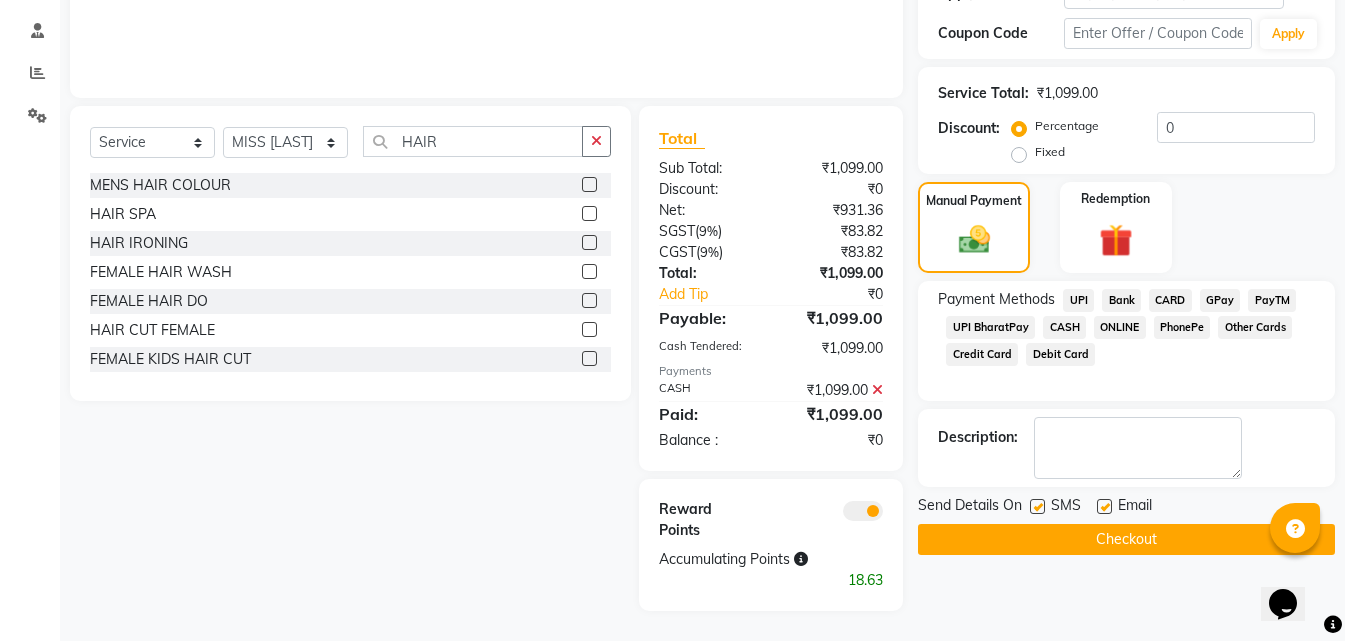 click on "Checkout" 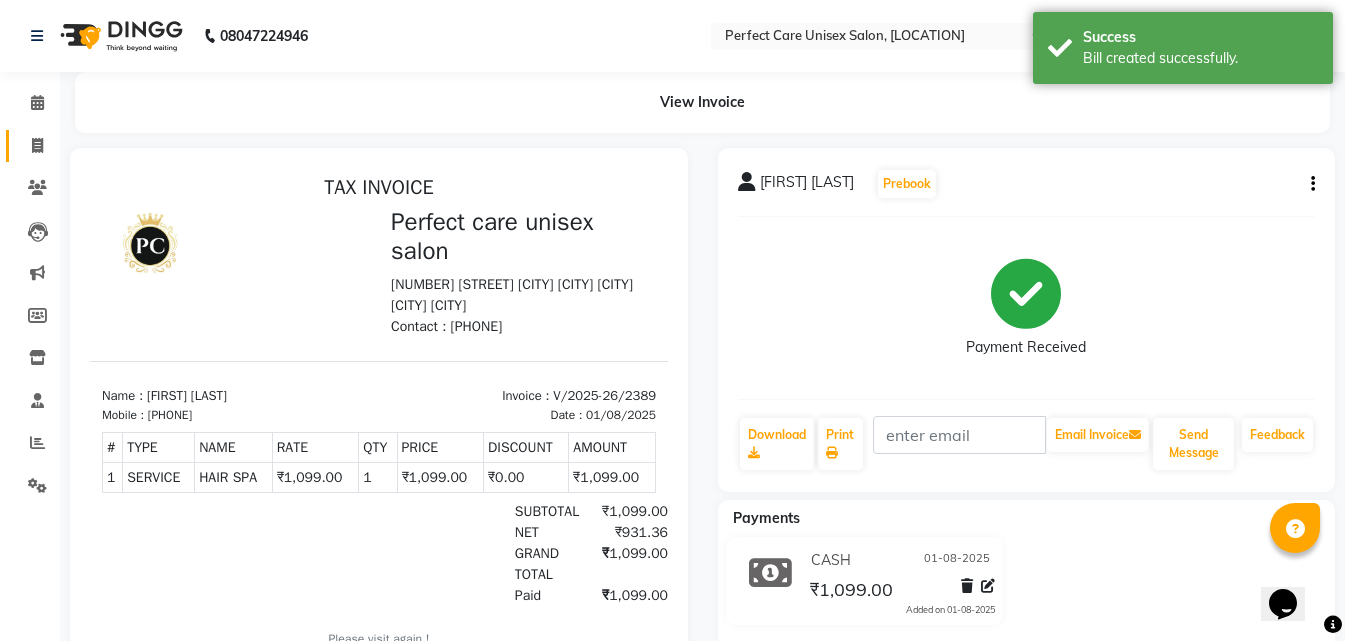 scroll, scrollTop: 16, scrollLeft: 0, axis: vertical 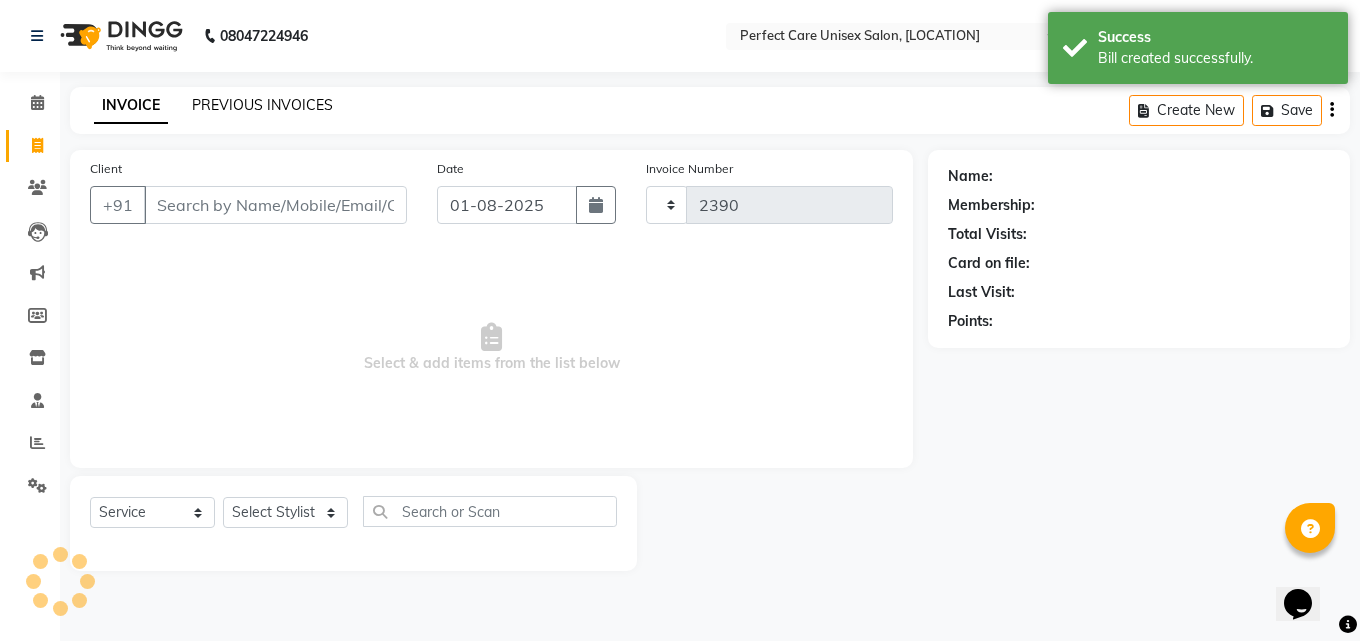 click on "PREVIOUS INVOICES" 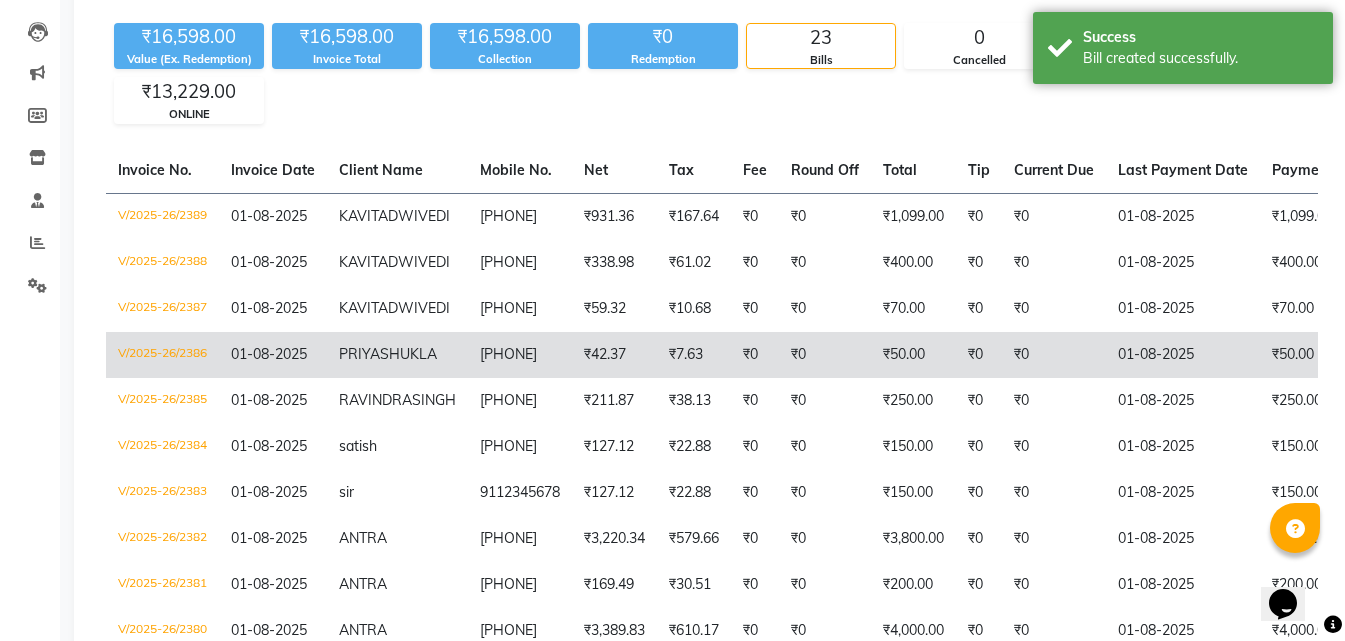 scroll, scrollTop: 100, scrollLeft: 0, axis: vertical 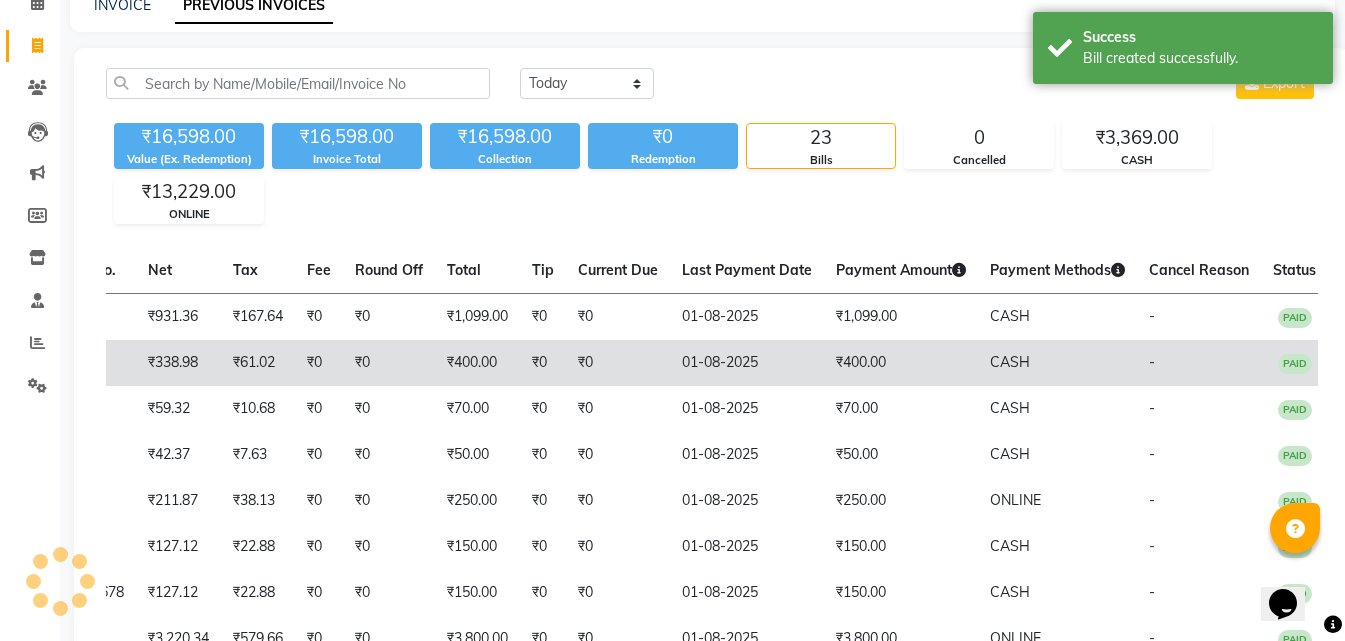 drag, startPoint x: 657, startPoint y: 406, endPoint x: 749, endPoint y: 406, distance: 92 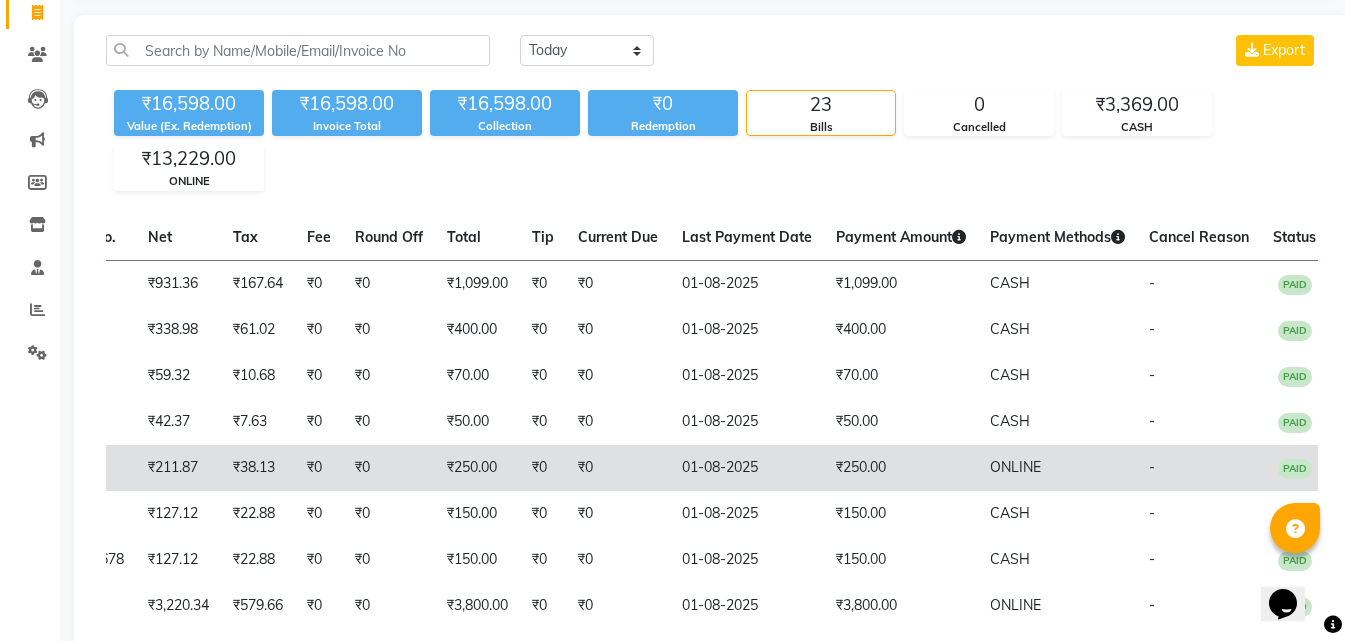 scroll, scrollTop: 100, scrollLeft: 0, axis: vertical 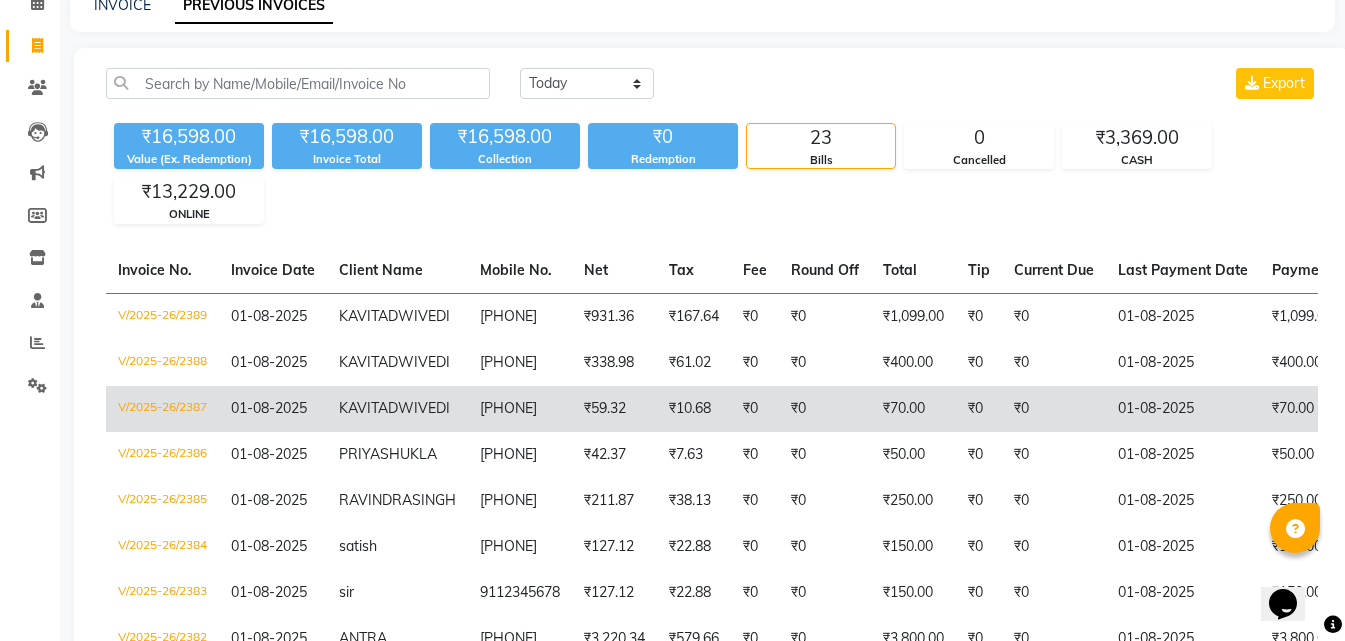 drag, startPoint x: 886, startPoint y: 436, endPoint x: 570, endPoint y: 442, distance: 316.05695 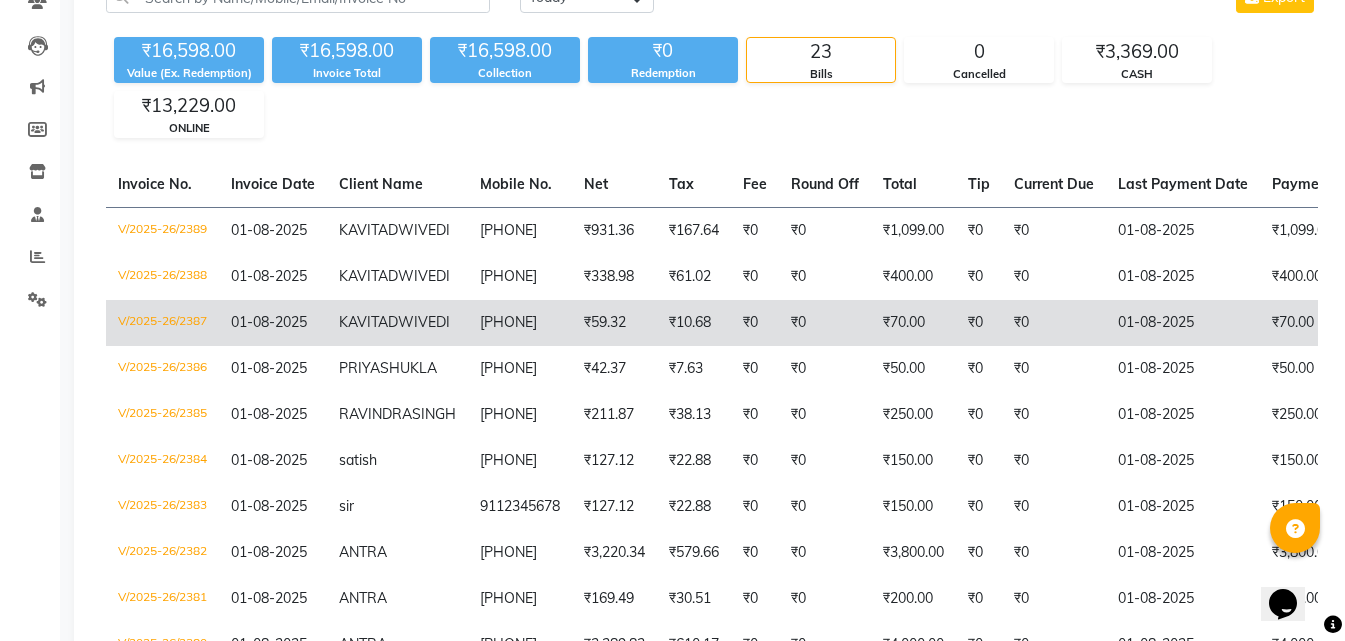 scroll, scrollTop: 300, scrollLeft: 0, axis: vertical 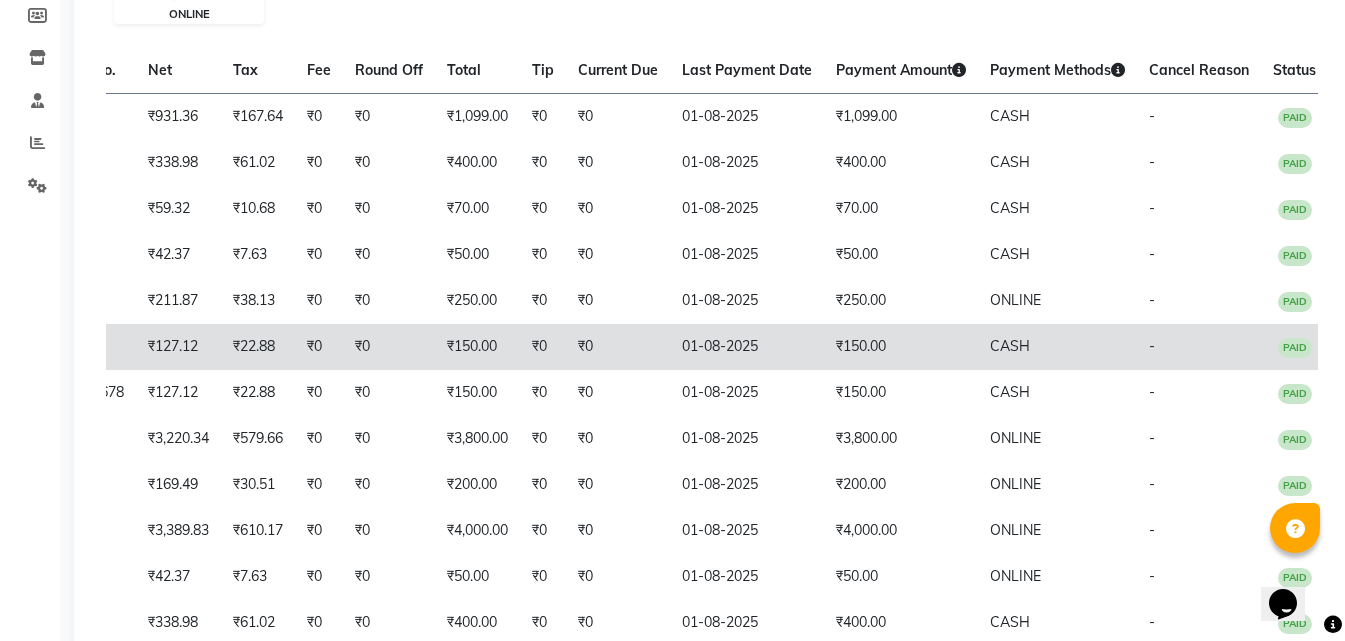 drag, startPoint x: 737, startPoint y: 445, endPoint x: 859, endPoint y: 457, distance: 122.588745 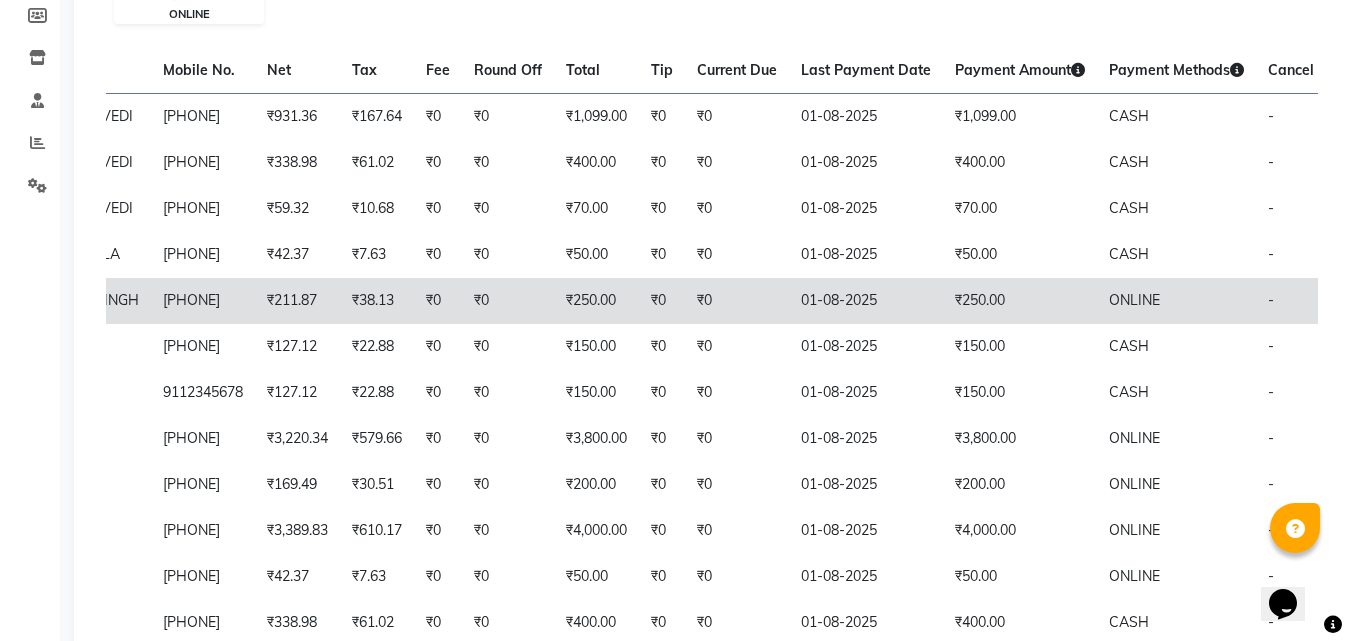 scroll, scrollTop: 0, scrollLeft: 0, axis: both 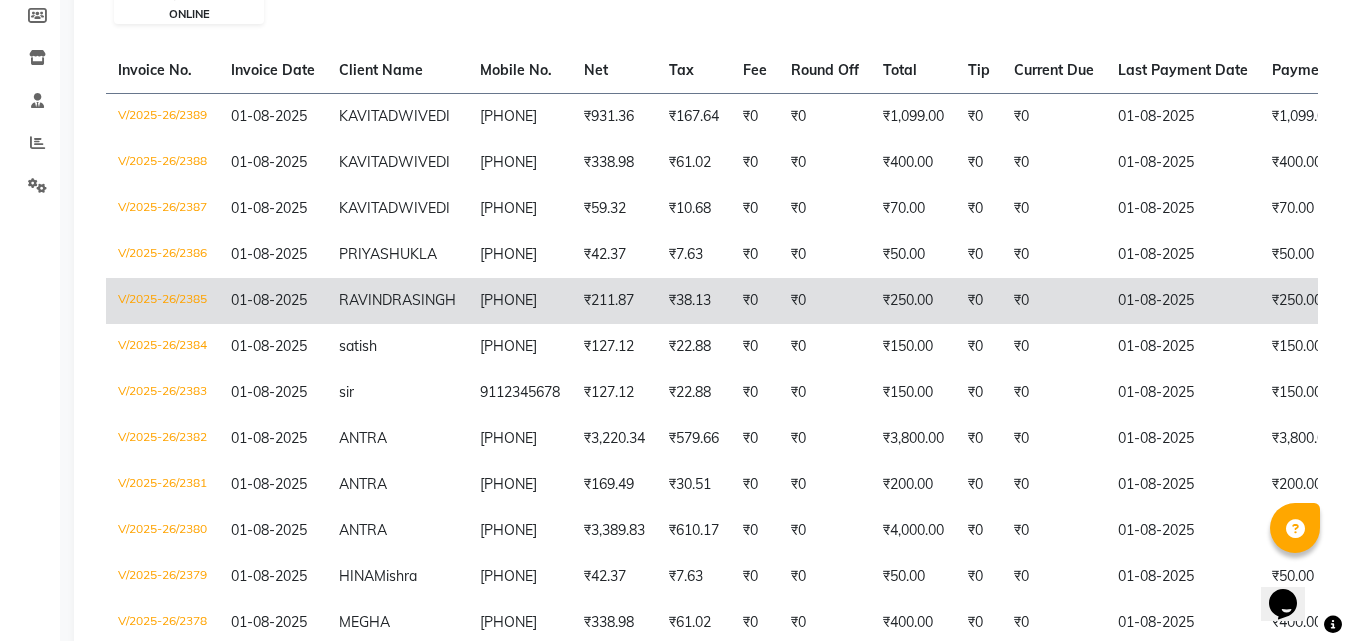 drag, startPoint x: 758, startPoint y: 299, endPoint x: 649, endPoint y: 359, distance: 124.42267 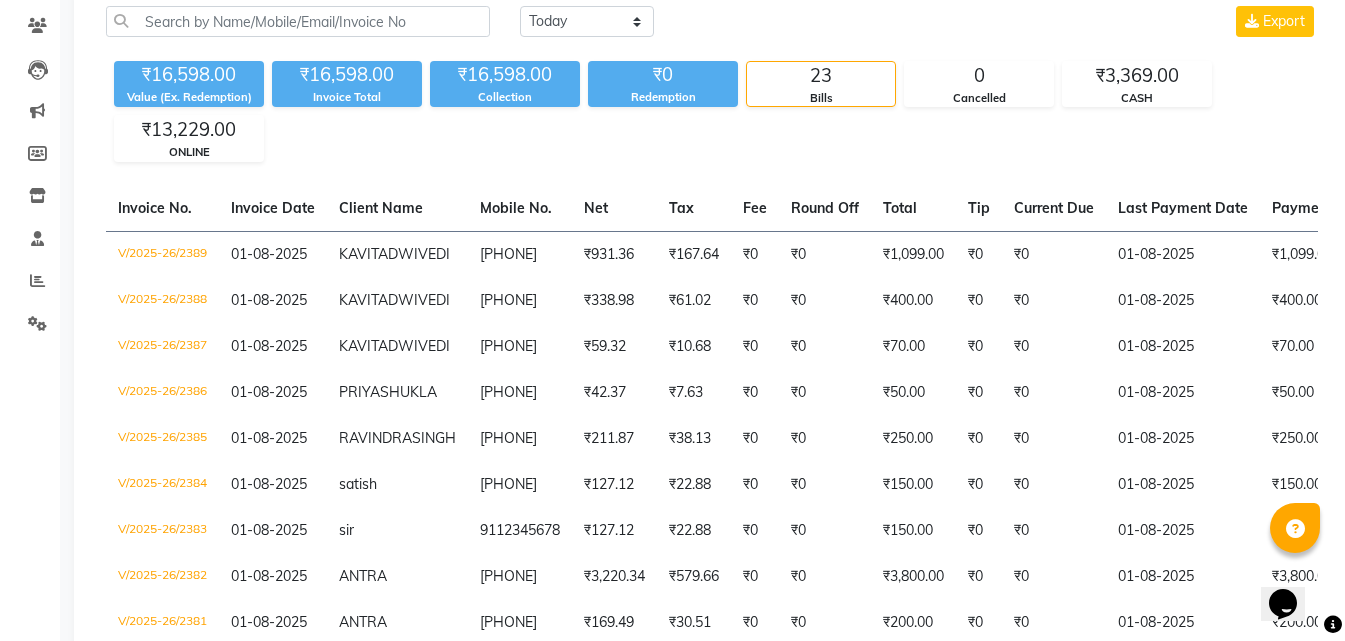 scroll, scrollTop: 0, scrollLeft: 0, axis: both 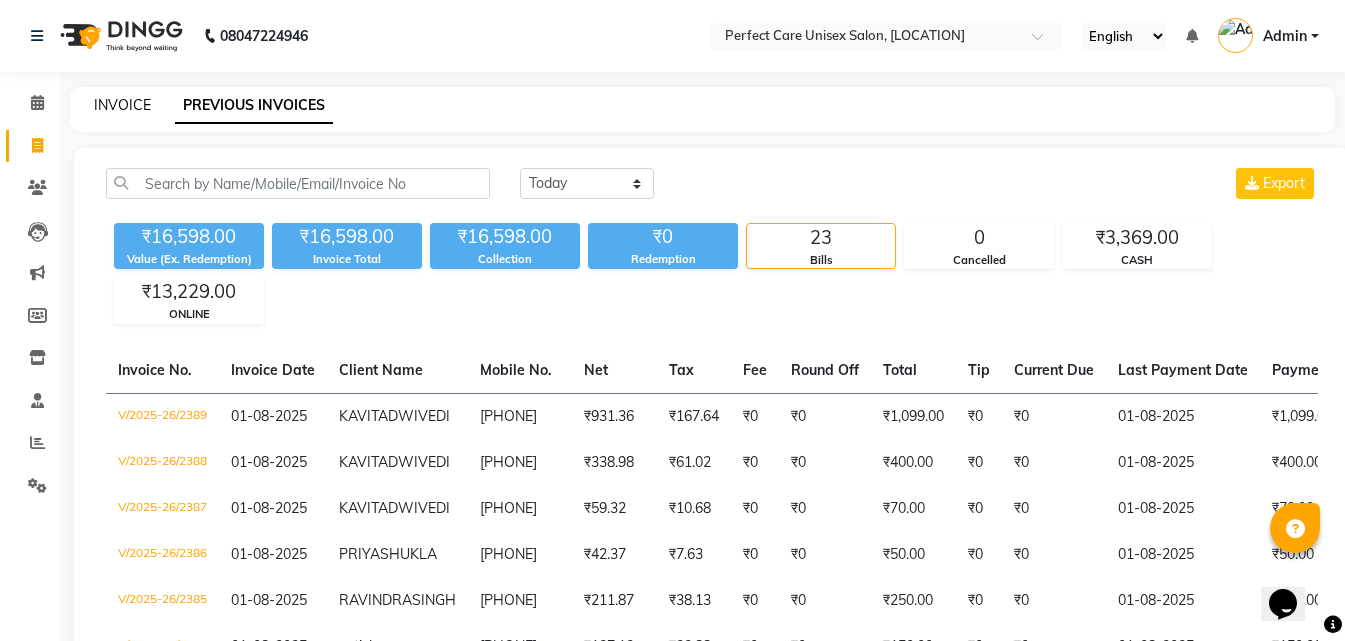 click on "INVOICE" 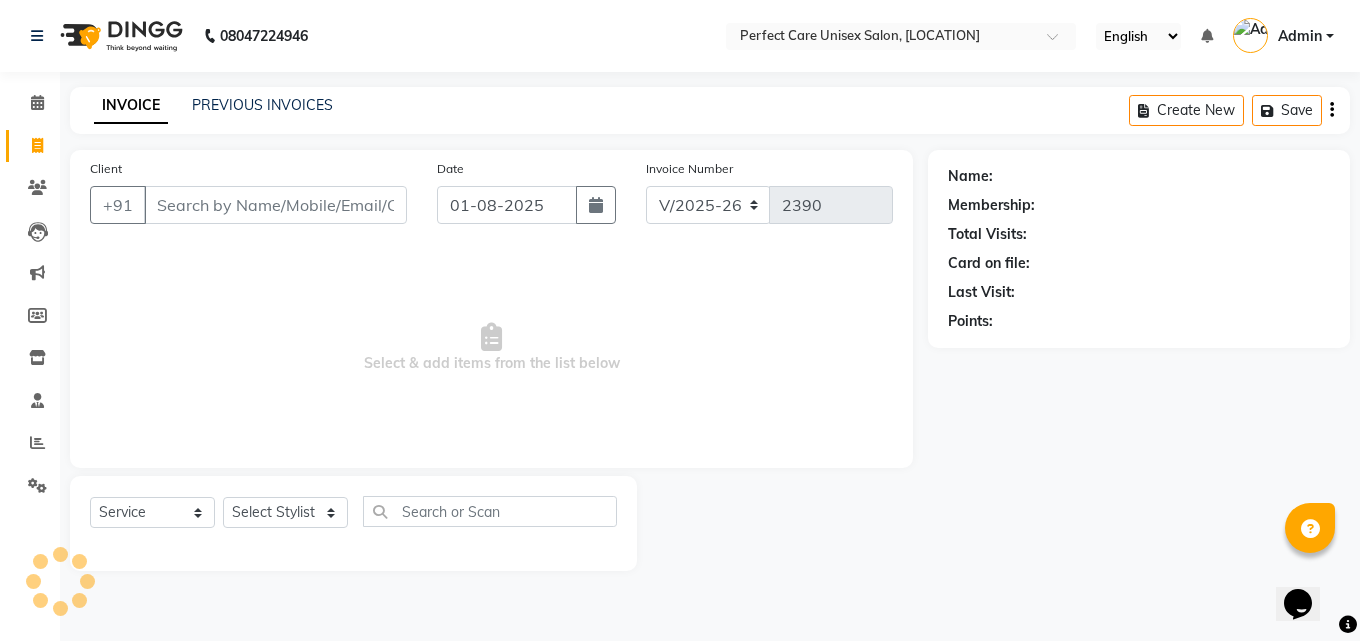 click on "Select & add items from the list below" at bounding box center [491, 348] 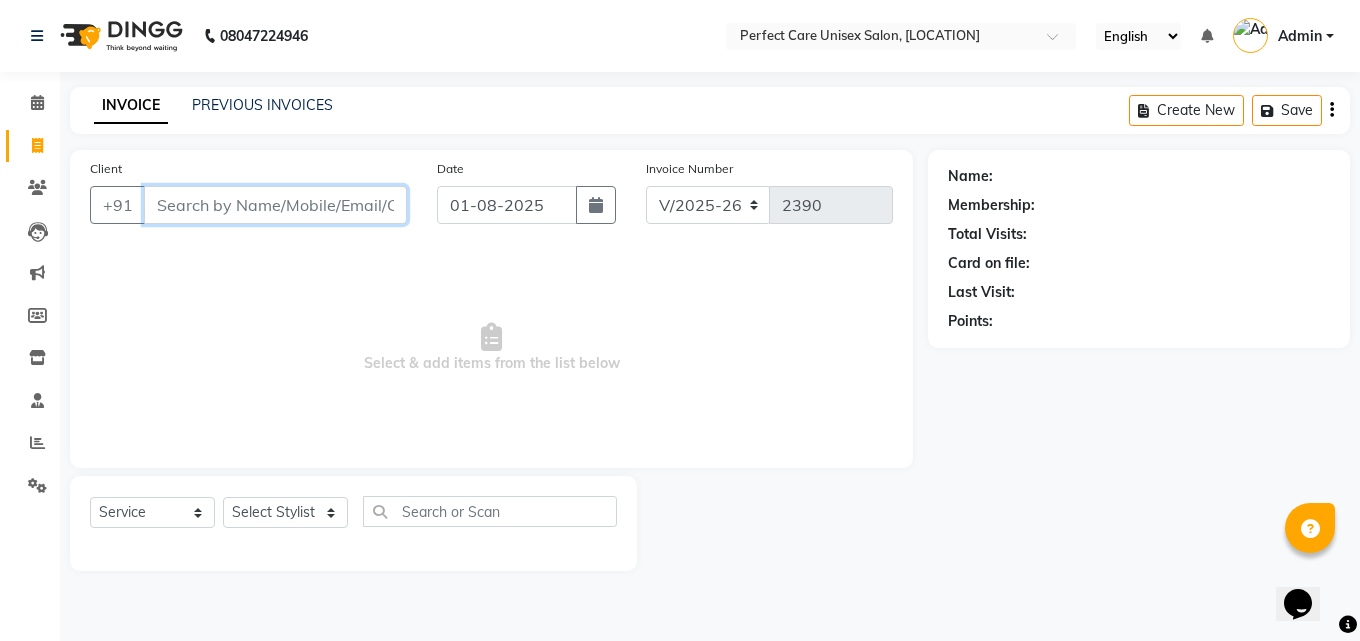 click on "Client" at bounding box center [275, 205] 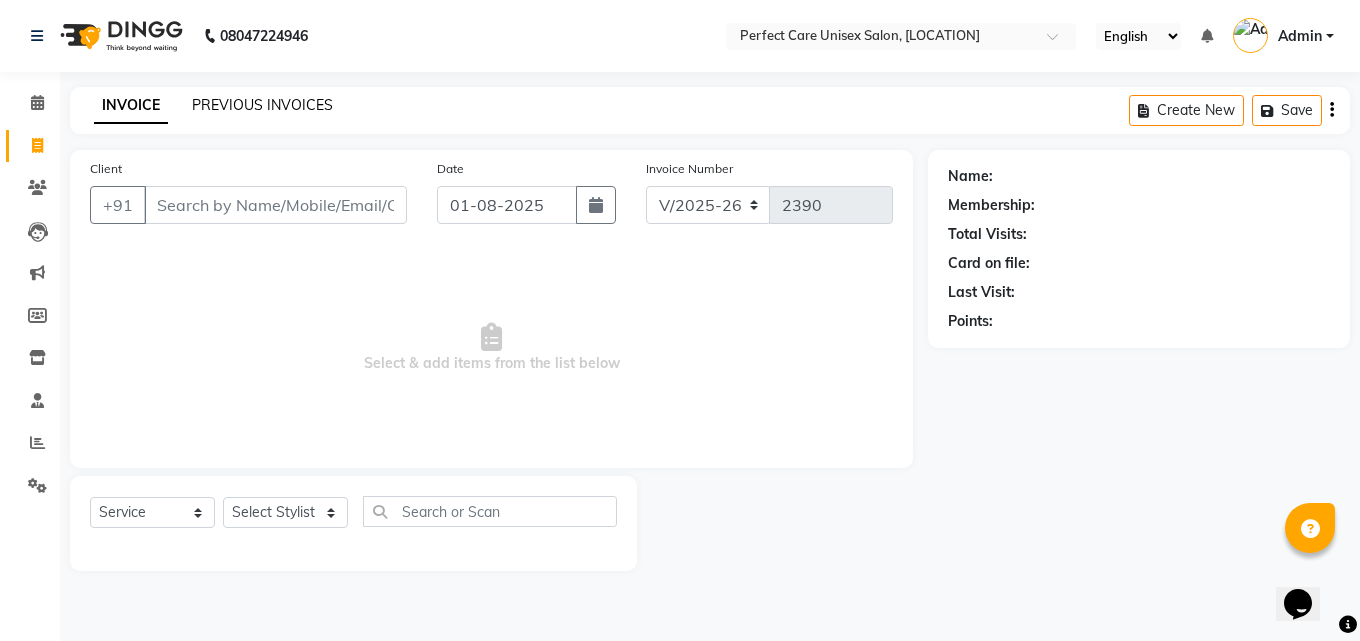 click on "PREVIOUS INVOICES" 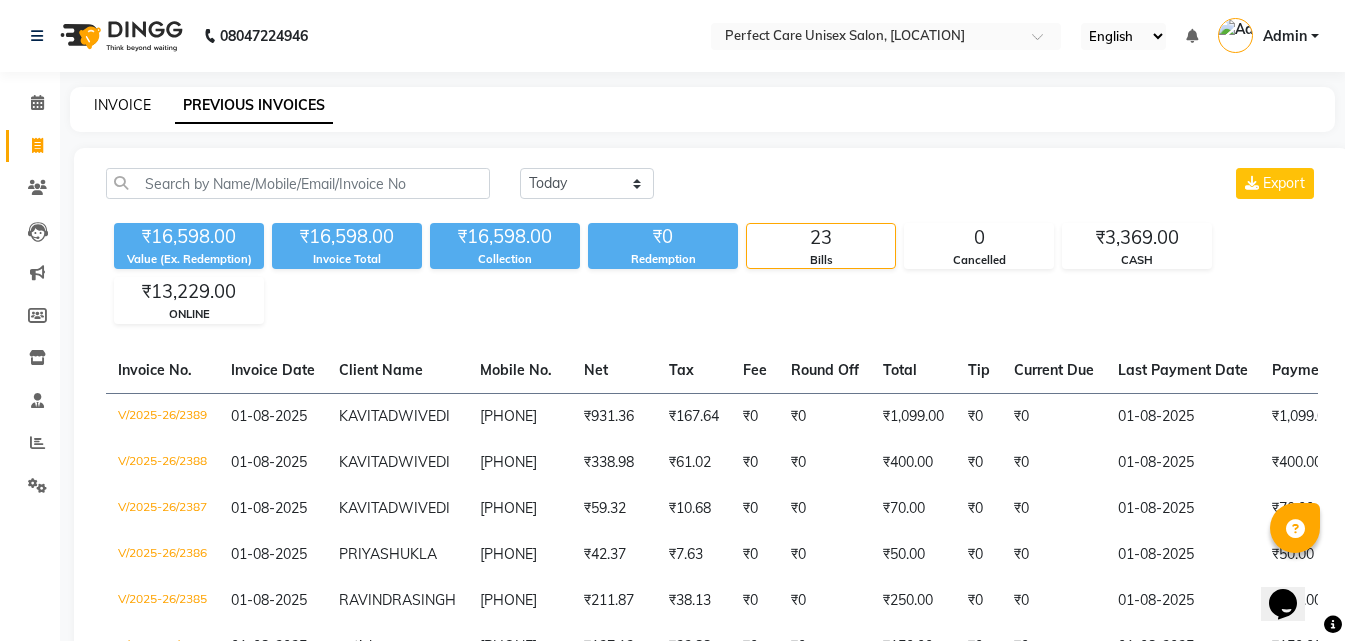 click on "INVOICE" 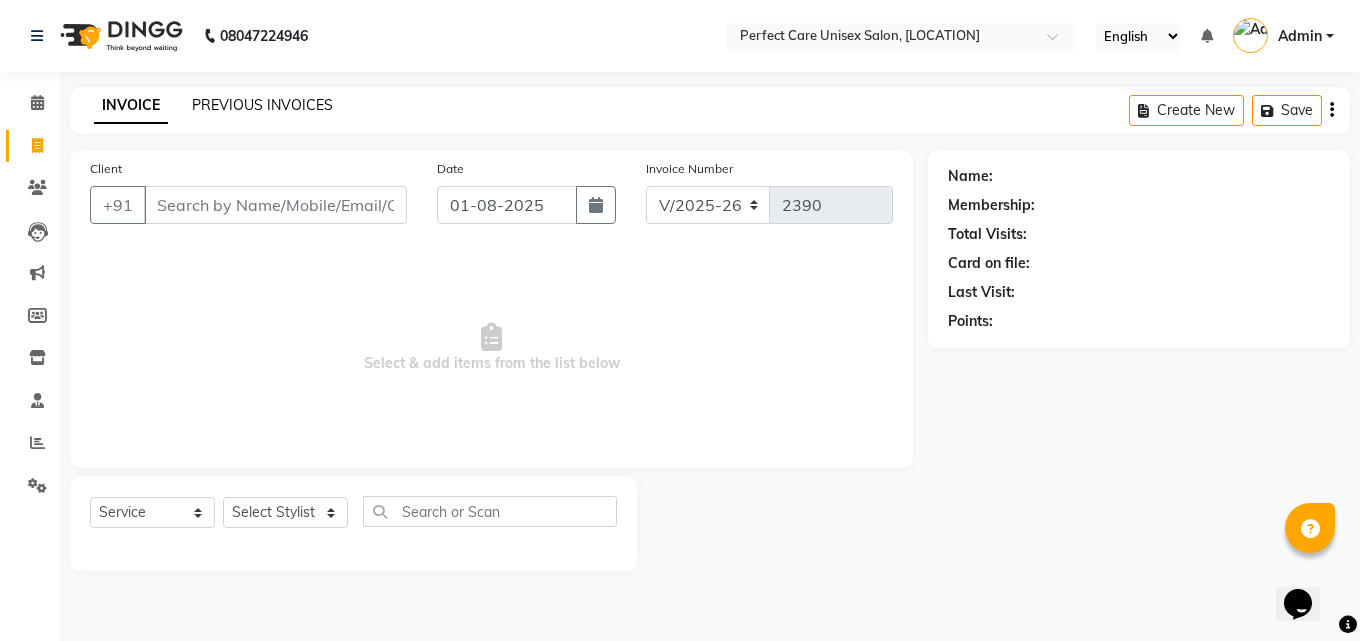 click on "PREVIOUS INVOICES" 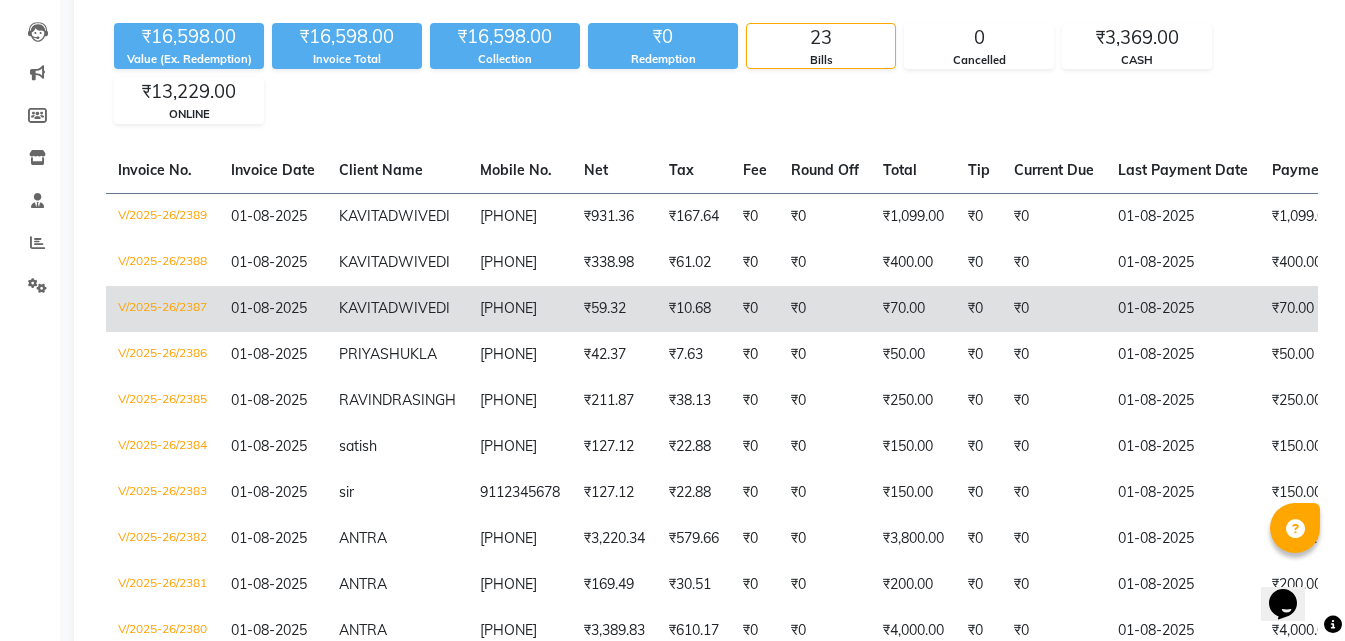 scroll, scrollTop: 100, scrollLeft: 0, axis: vertical 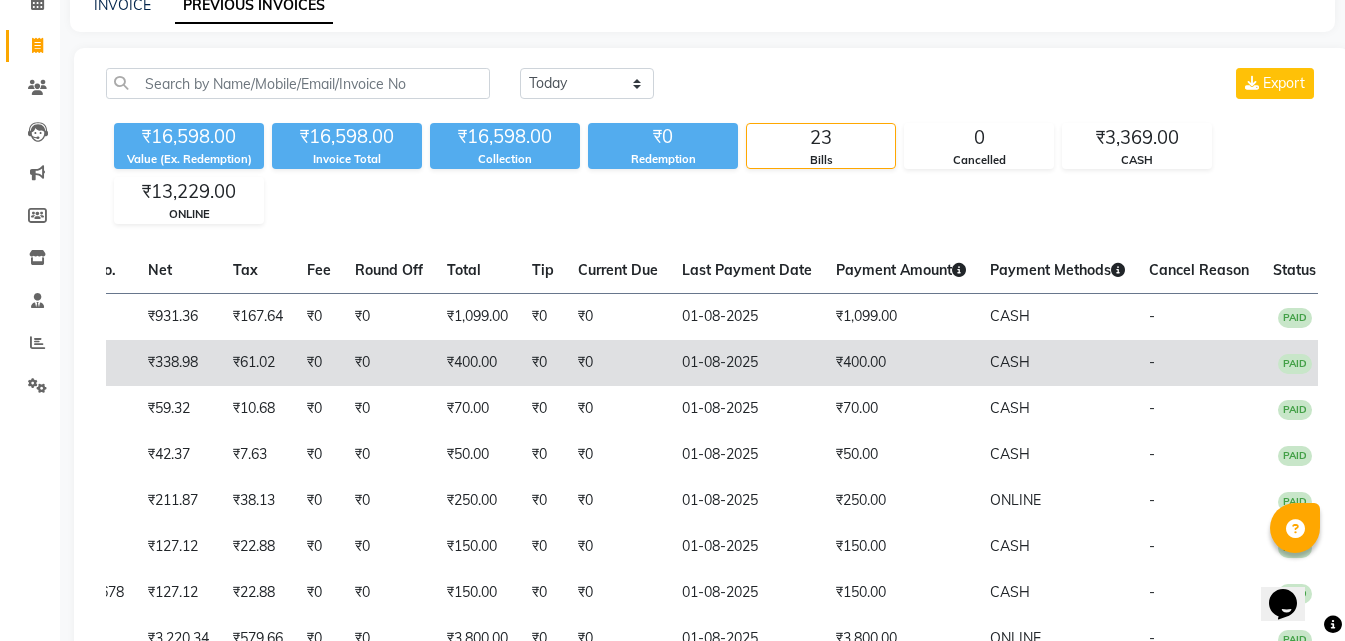 drag, startPoint x: 579, startPoint y: 371, endPoint x: 732, endPoint y: 398, distance: 155.36409 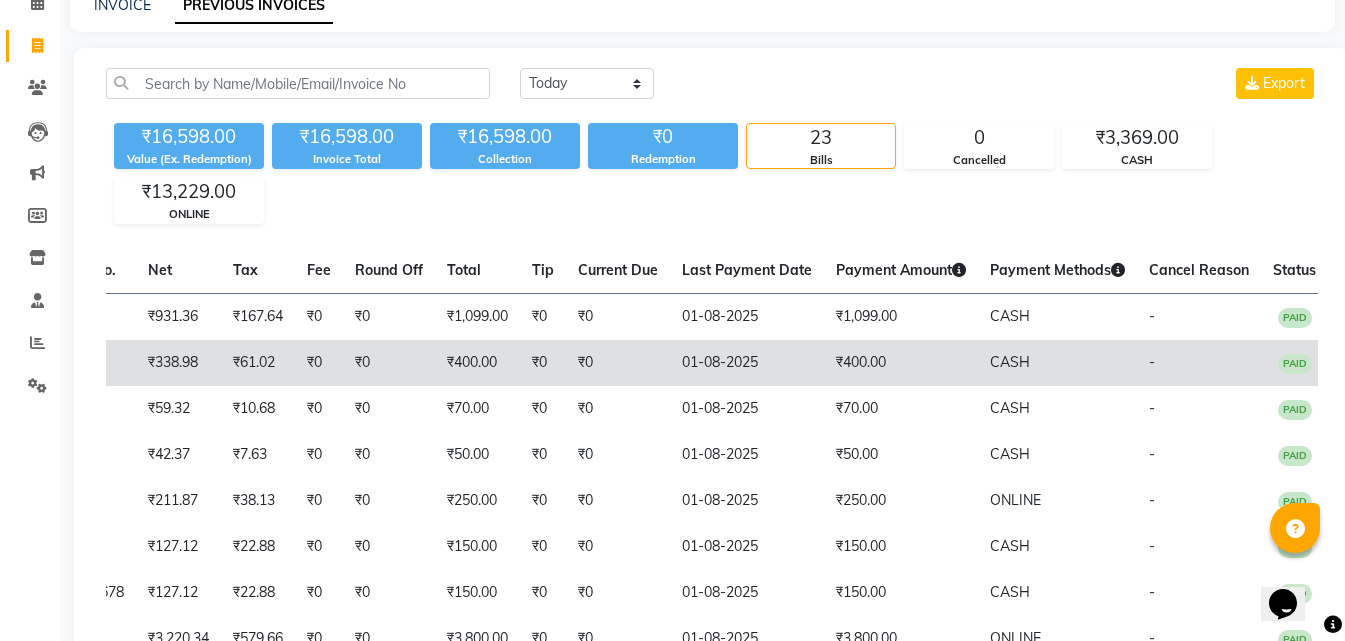 scroll, scrollTop: 0, scrollLeft: 0, axis: both 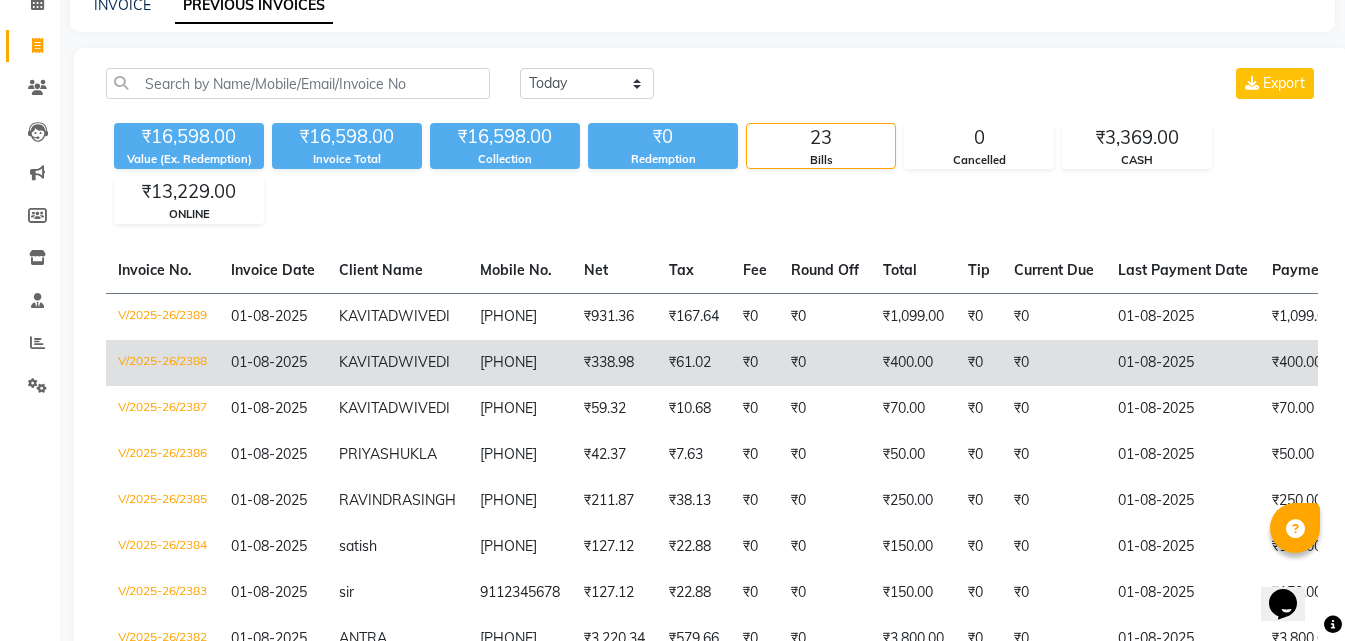 drag, startPoint x: 879, startPoint y: 399, endPoint x: 510, endPoint y: 384, distance: 369.30475 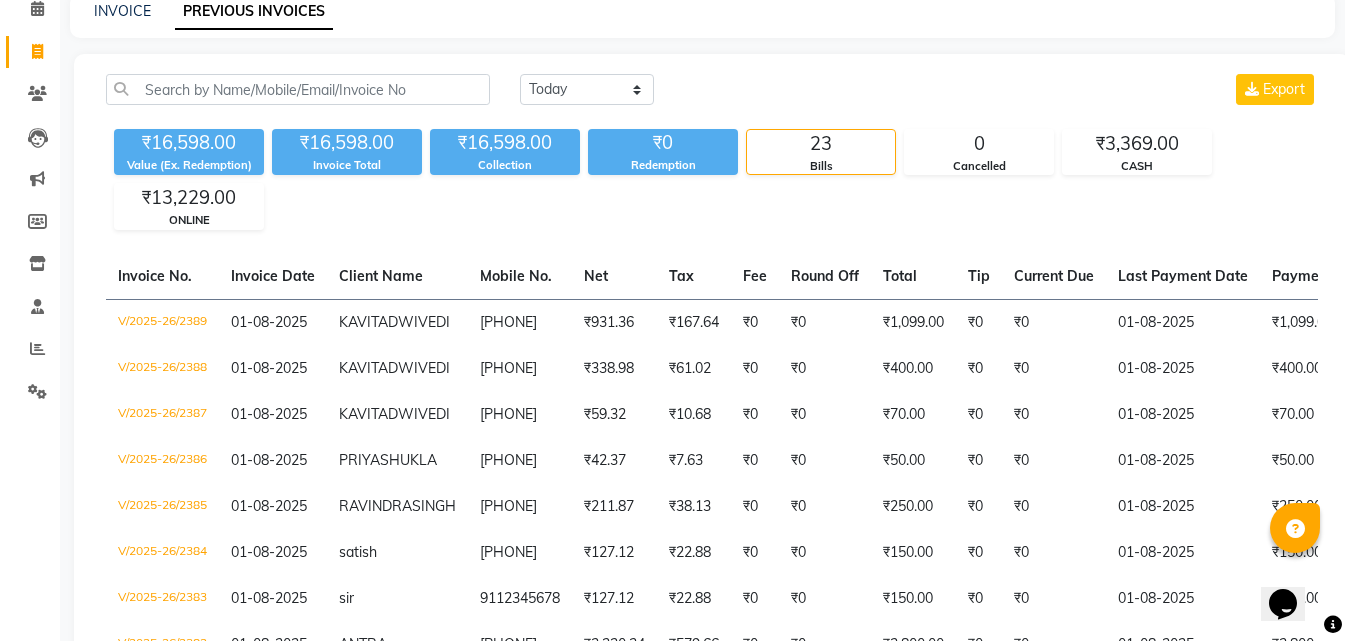 scroll, scrollTop: 0, scrollLeft: 0, axis: both 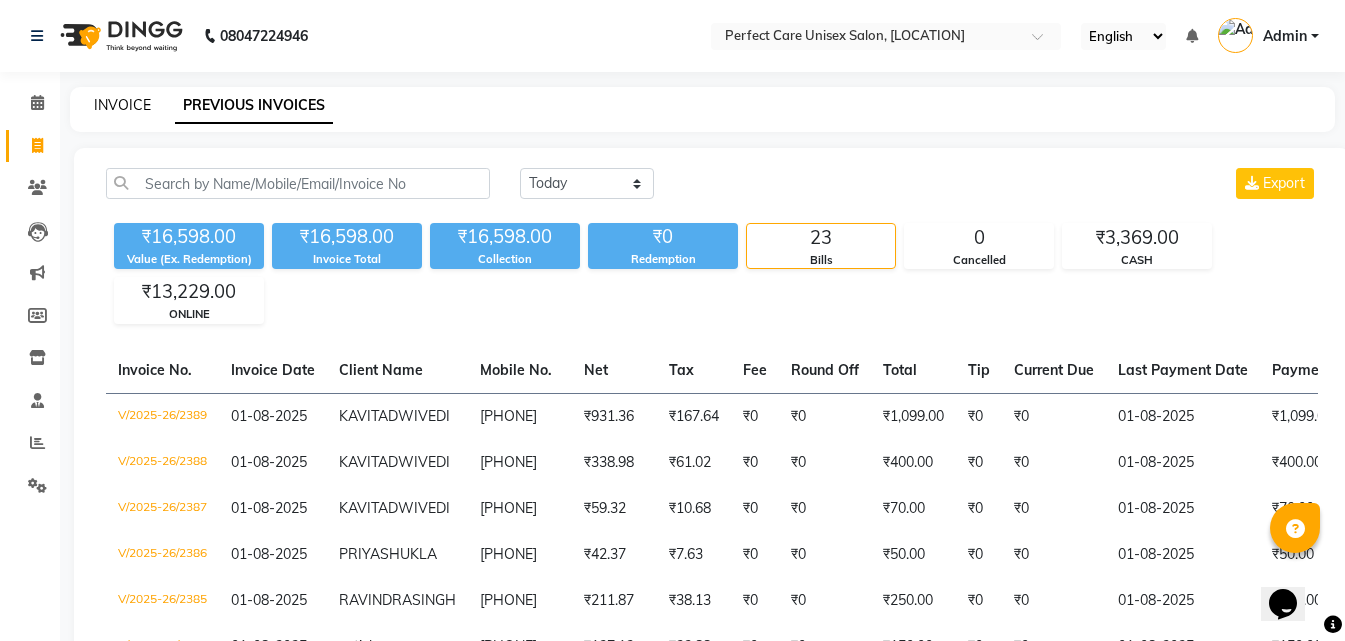 click on "INVOICE" 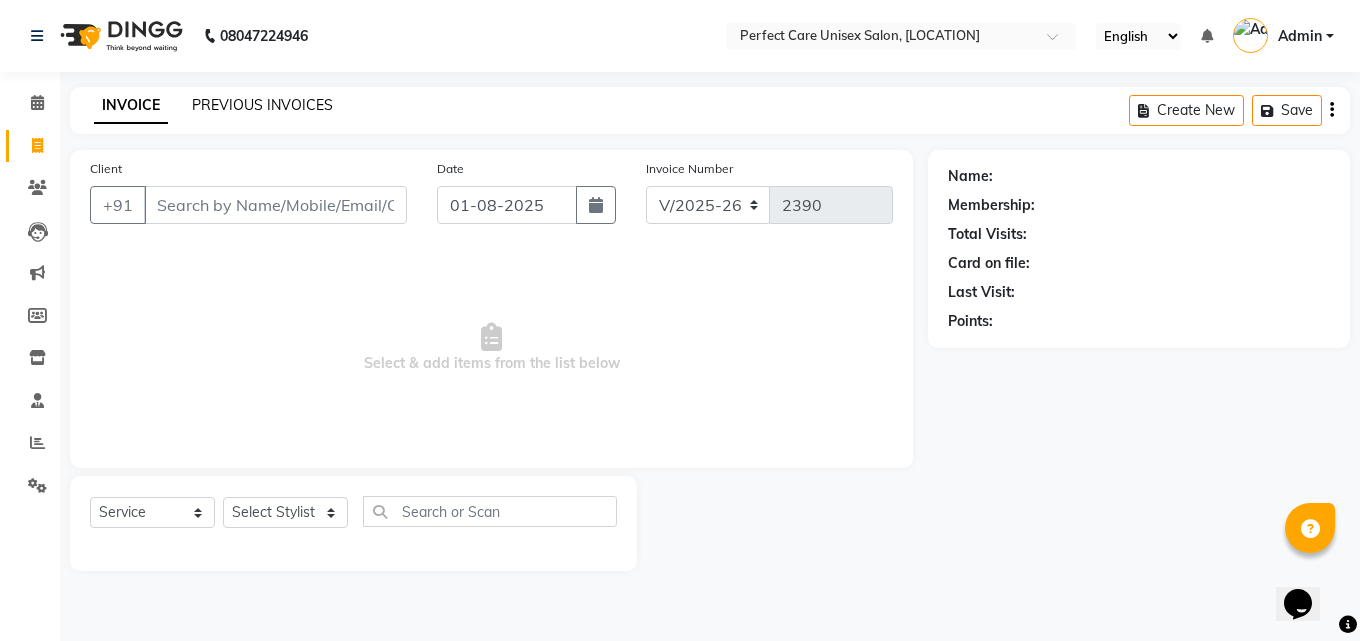 click on "PREVIOUS INVOICES" 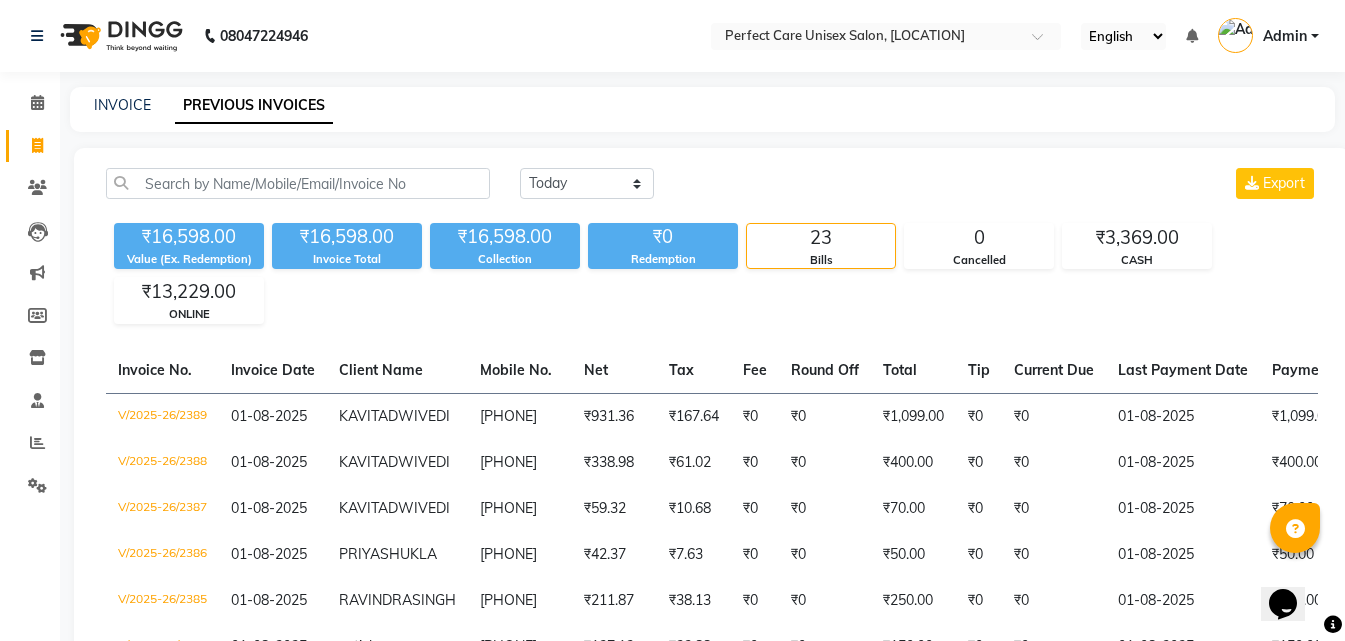 click on "Today Yesterday Custom Range Export" 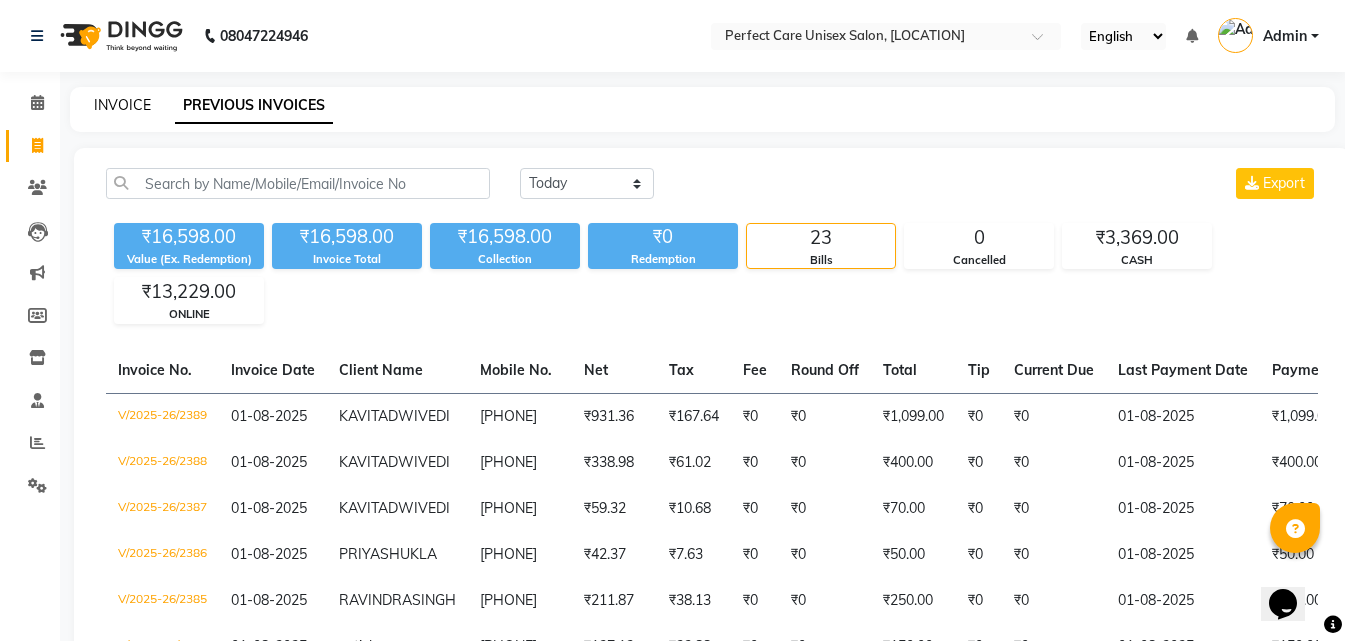click on "INVOICE" 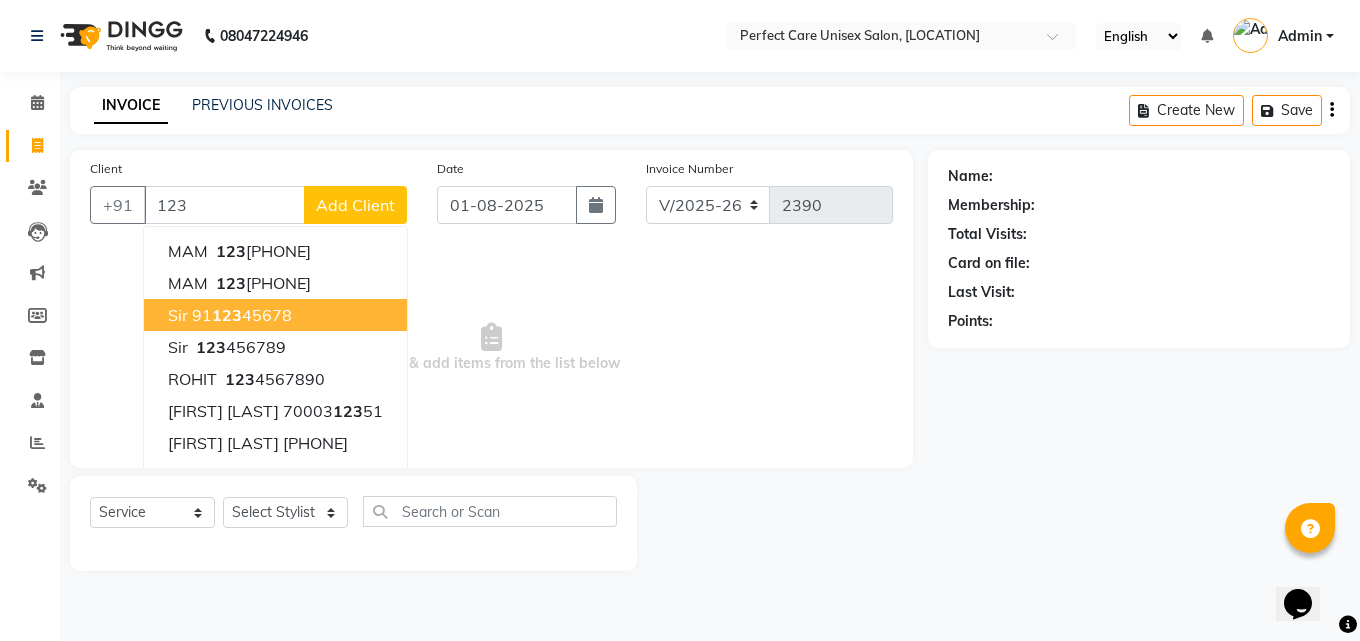 click on "91 123 45678" at bounding box center (242, 315) 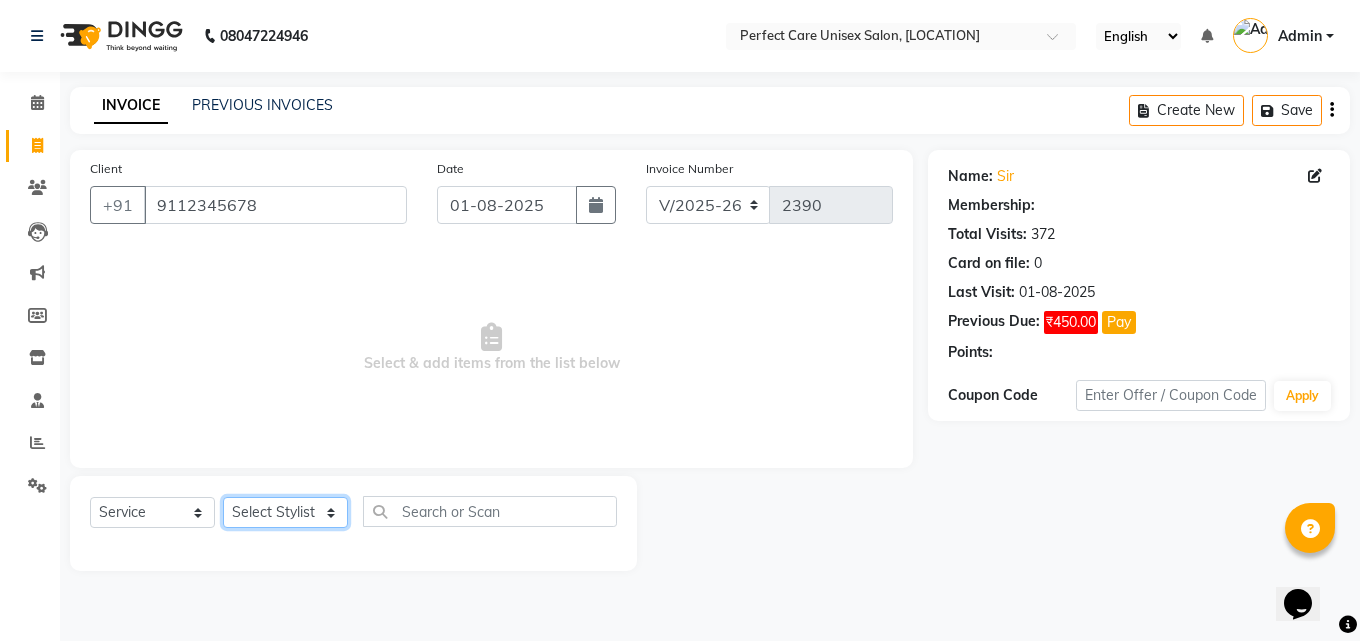 click on "Select Stylist MISS [LAST] MISS [LAST] MISS [LAST]  MISS [LAST] MISS [LAST] MISS. [LAST] MISS. [LAST]  MISS [LAST] MISS. [LAST] MISS [LAST] mohbat MR. [LAST] MR. [LAST] MR. [LAST]  MR [LAST] MR. [LAST] MR. [LAST] MR. [LAST] MR. [LAST] MR. [LAST] MR. [LAST] MR. [LAST] MR. [LAST] MR. [LAST] MR. [LAST] MS [LAST]" 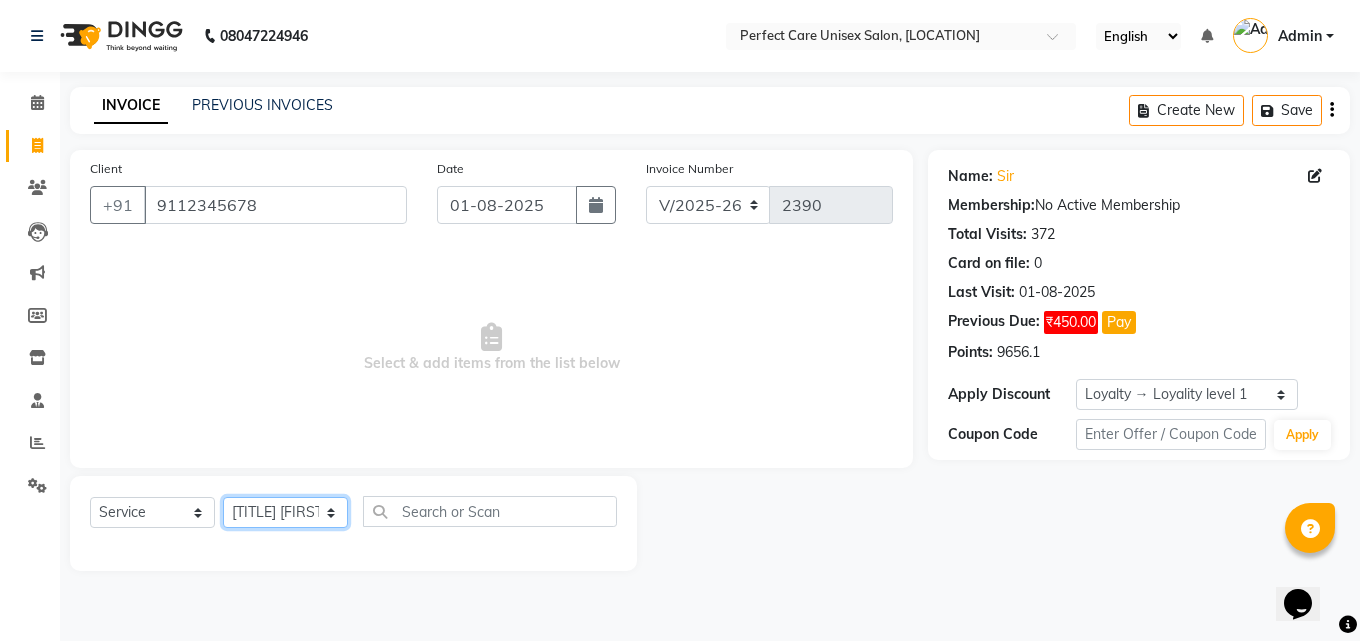 click on "Select Stylist MISS [LAST] MISS [LAST] MISS [LAST]  MISS [LAST] MISS [LAST] MISS. [LAST] MISS. [LAST]  MISS [LAST] MISS. [LAST] MISS [LAST] mohbat MR. [LAST] MR. [LAST] MR. [LAST]  MR [LAST] MR. [LAST] MR. [LAST] MR. [LAST] MR. [LAST] MR. [LAST] MR. [LAST] MR. [LAST] MR. [LAST] MR. [LAST] MR. [LAST] MS [LAST]" 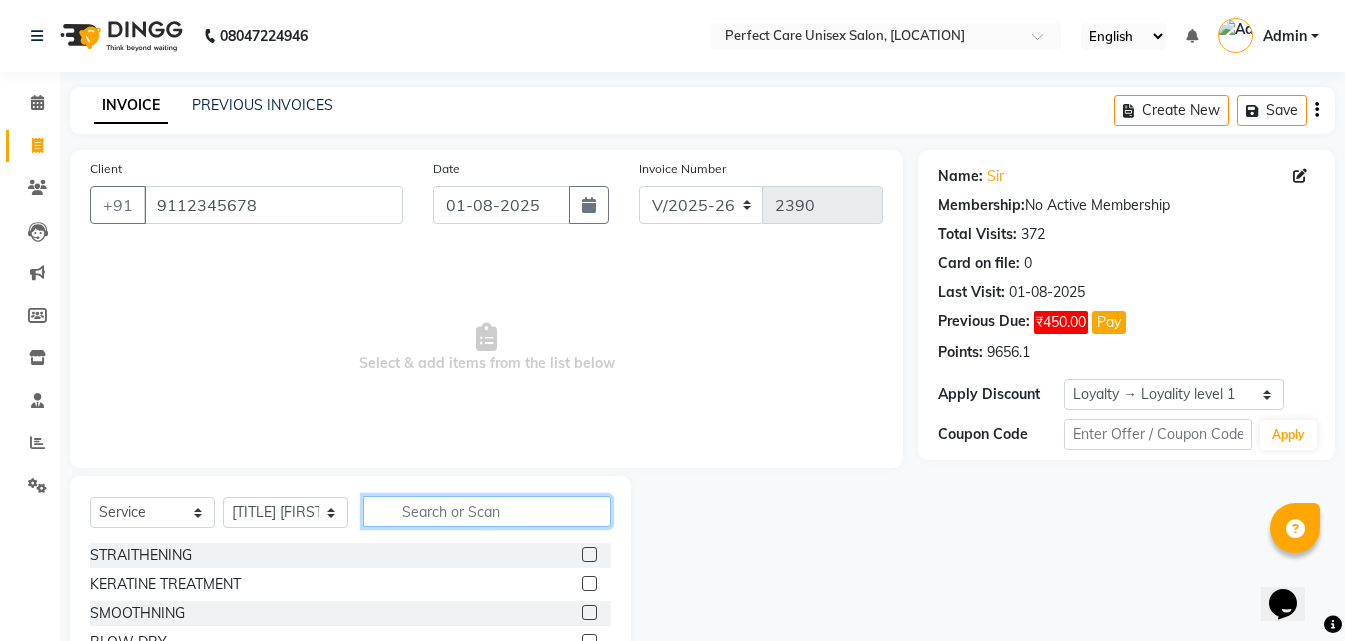 click 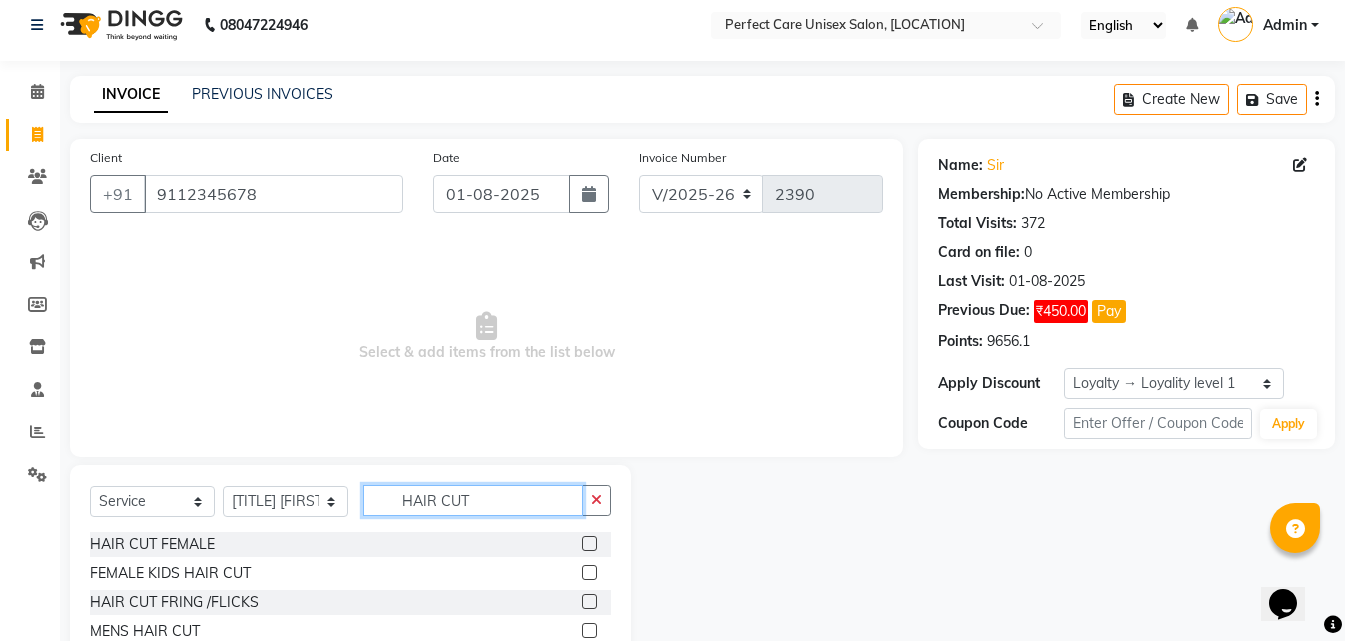 scroll, scrollTop: 76, scrollLeft: 0, axis: vertical 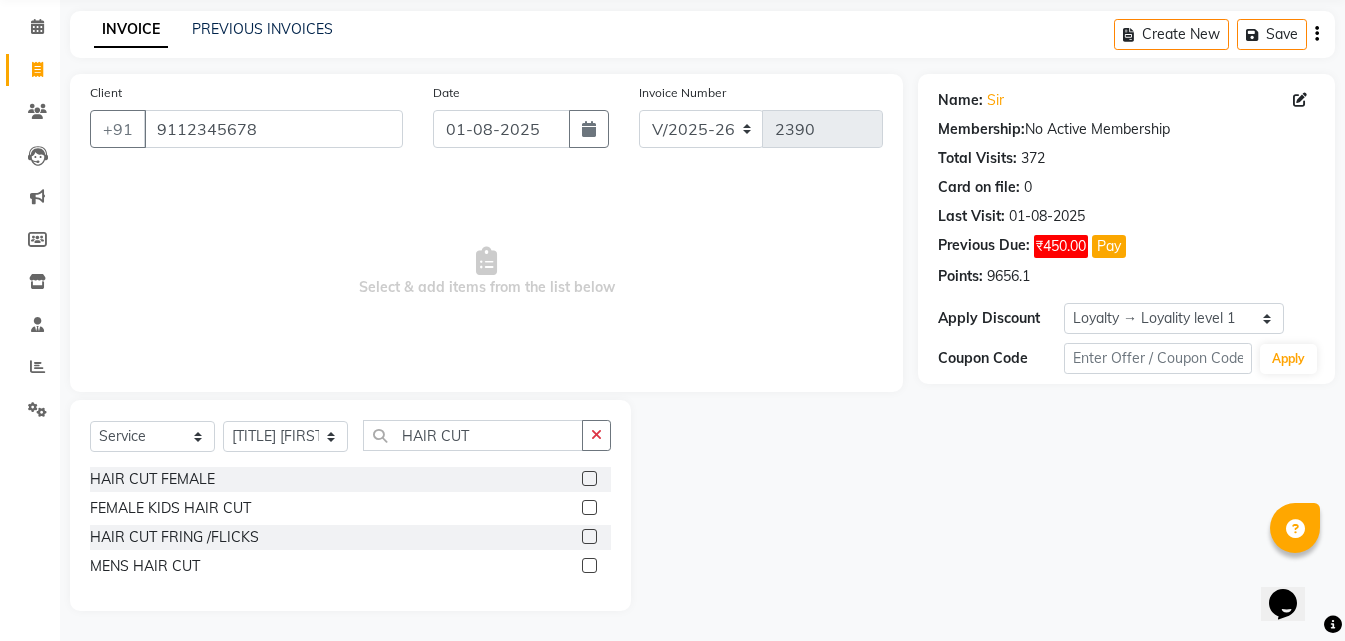click 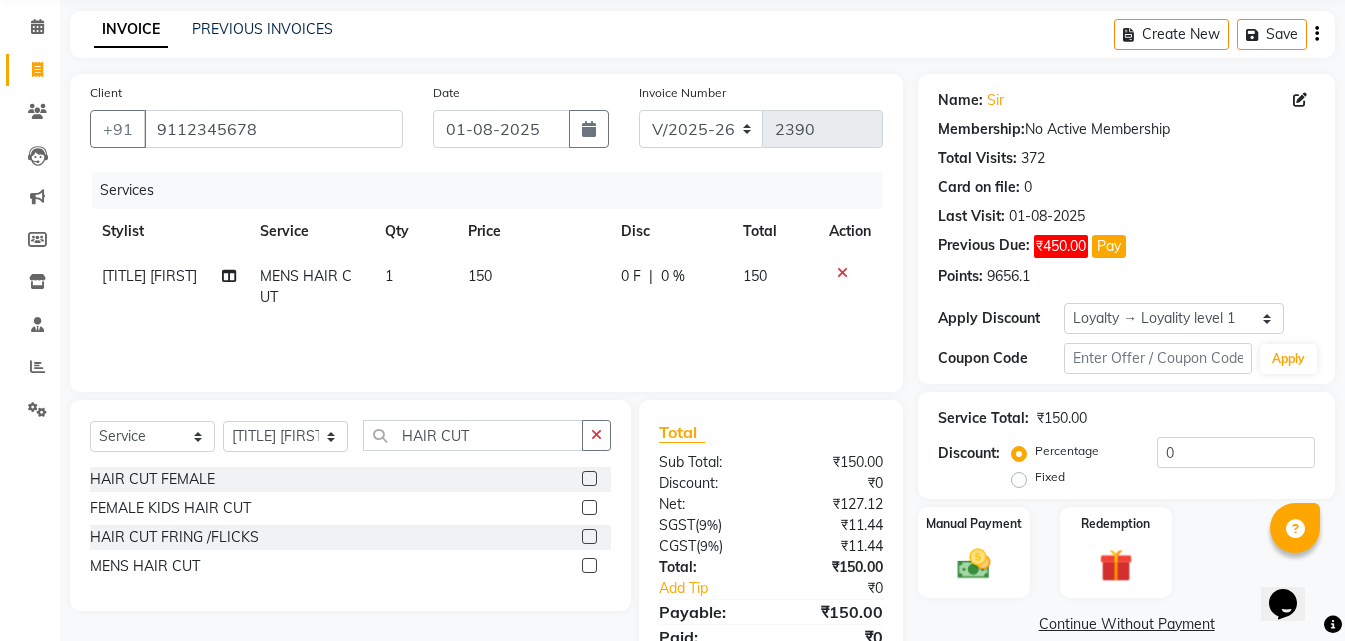 click on "150" 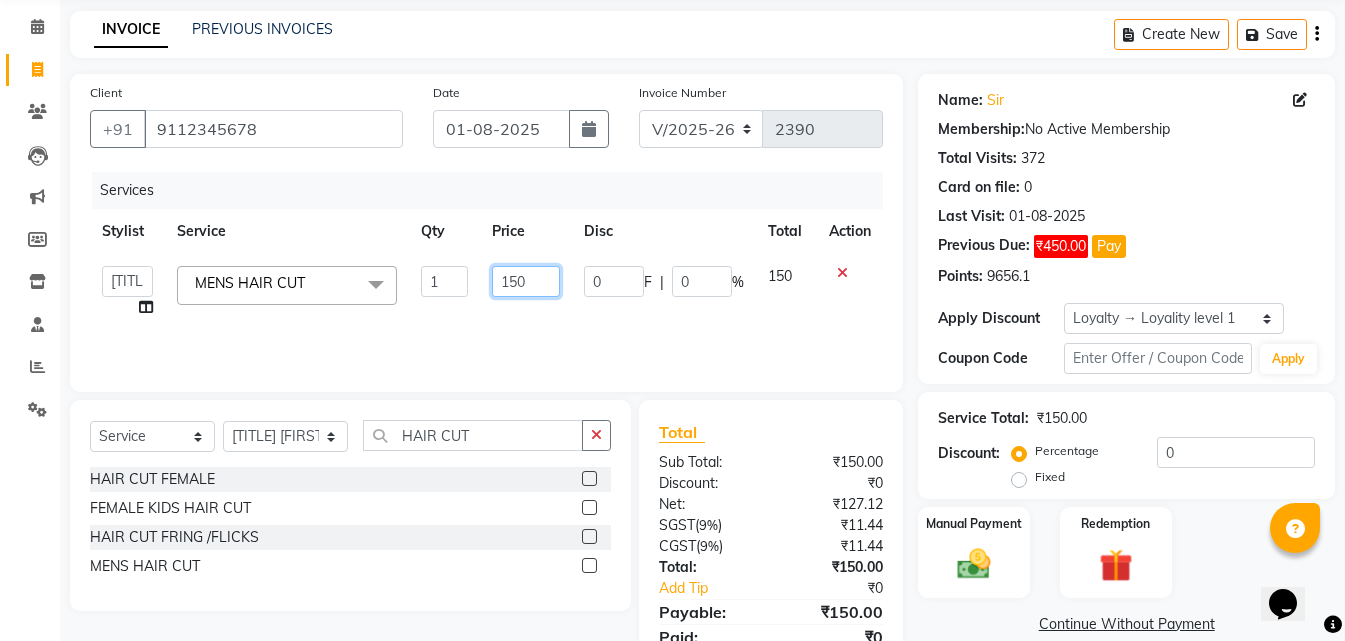 drag, startPoint x: 517, startPoint y: 276, endPoint x: 522, endPoint y: 307, distance: 31.400637 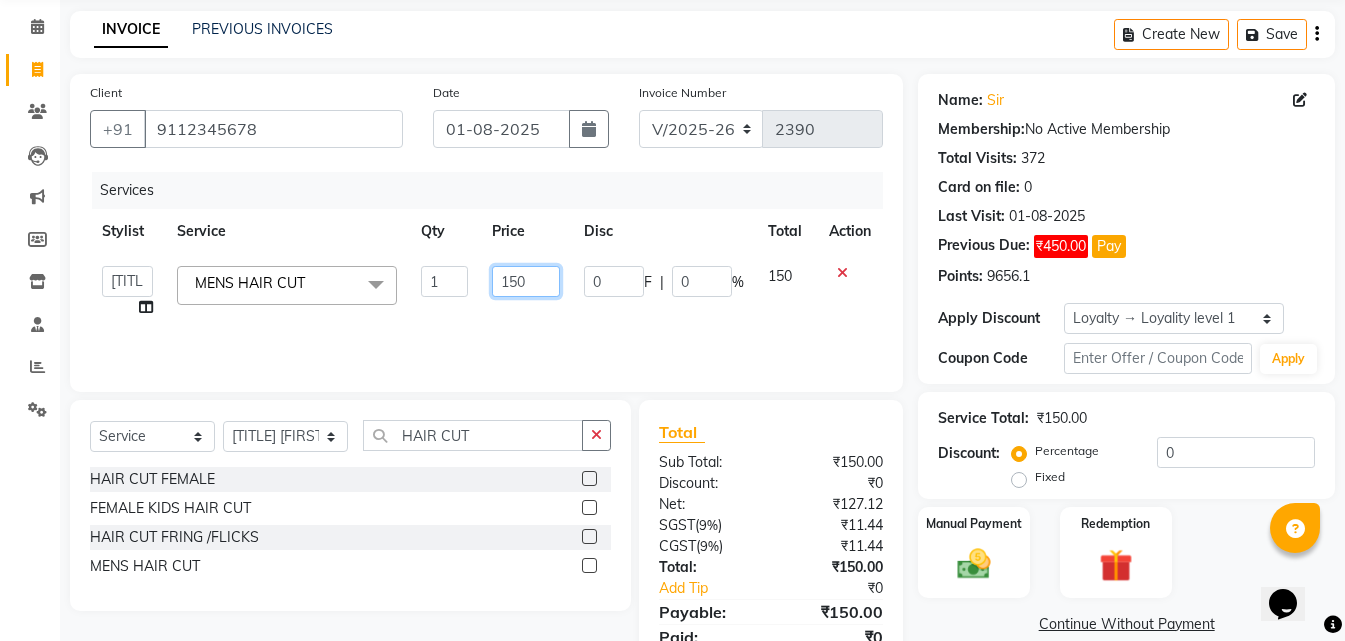 click on "150" 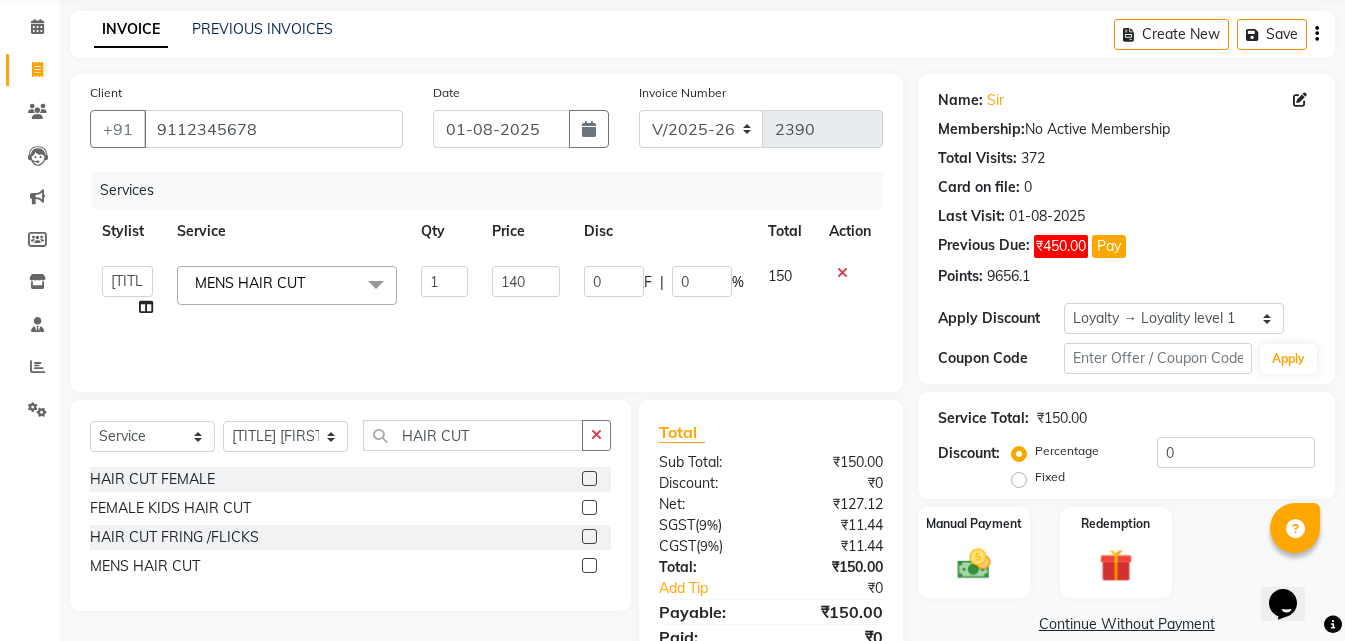 click on "0 F | 0 %" 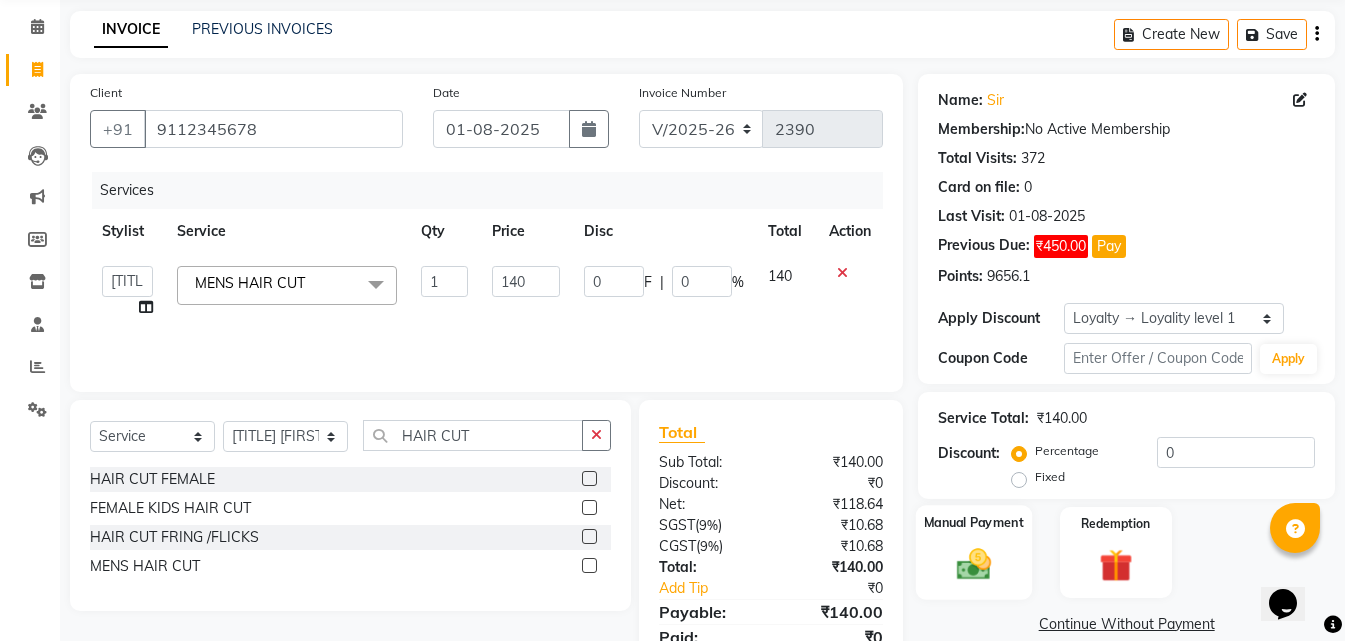 scroll, scrollTop: 159, scrollLeft: 0, axis: vertical 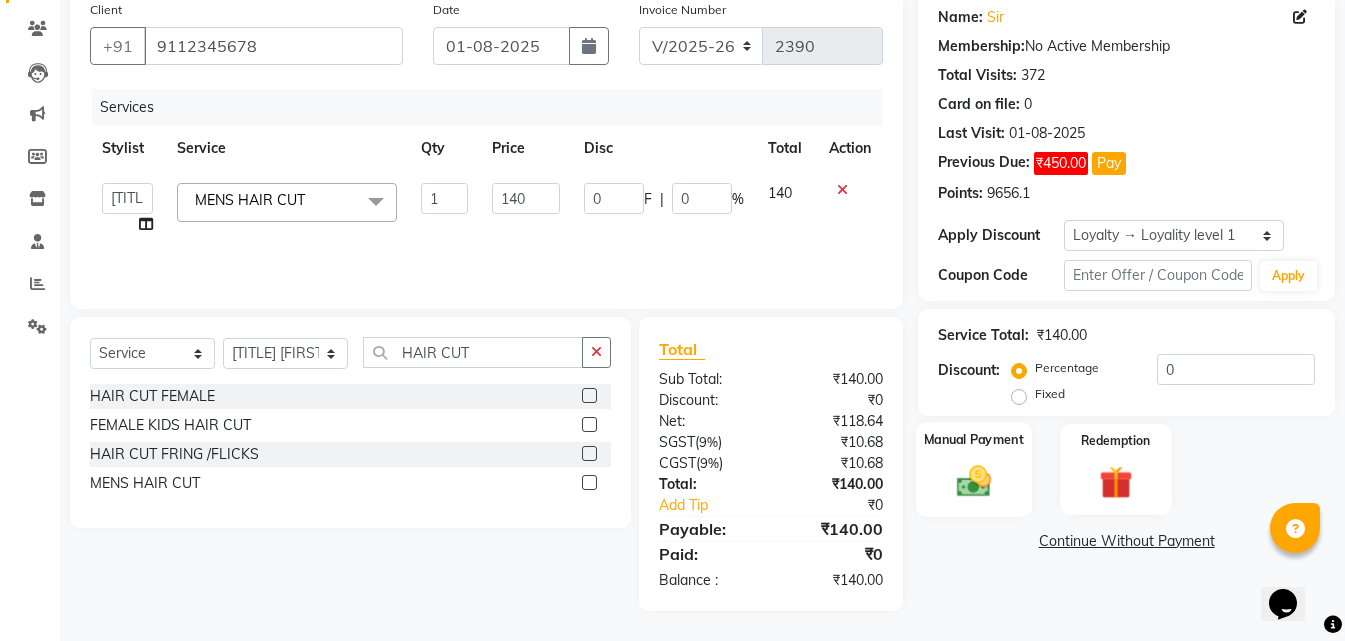click on "Manual Payment" 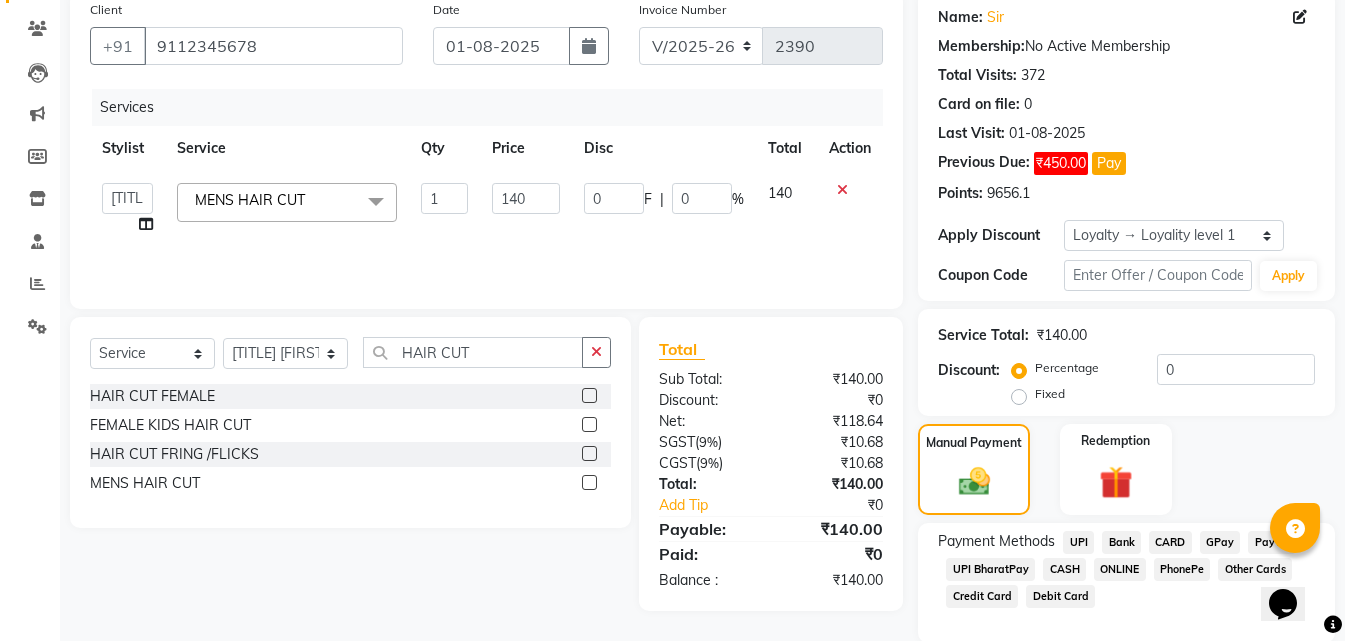 click on "CASH" 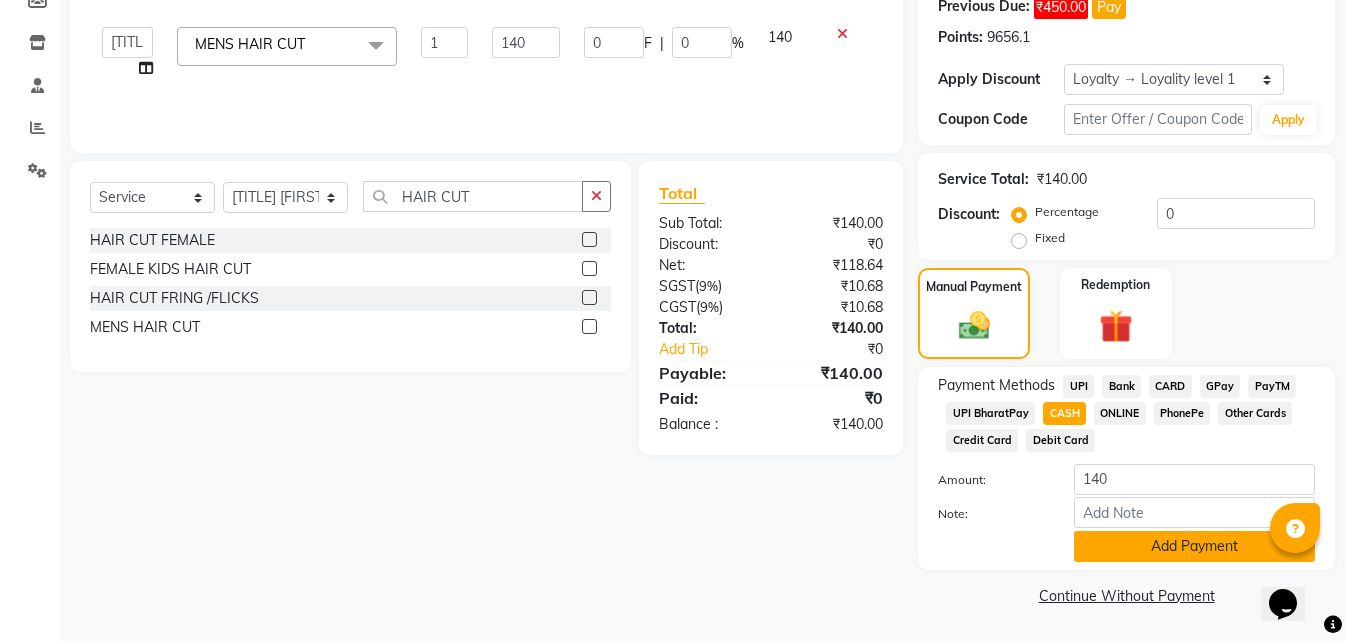 click on "Add Payment" 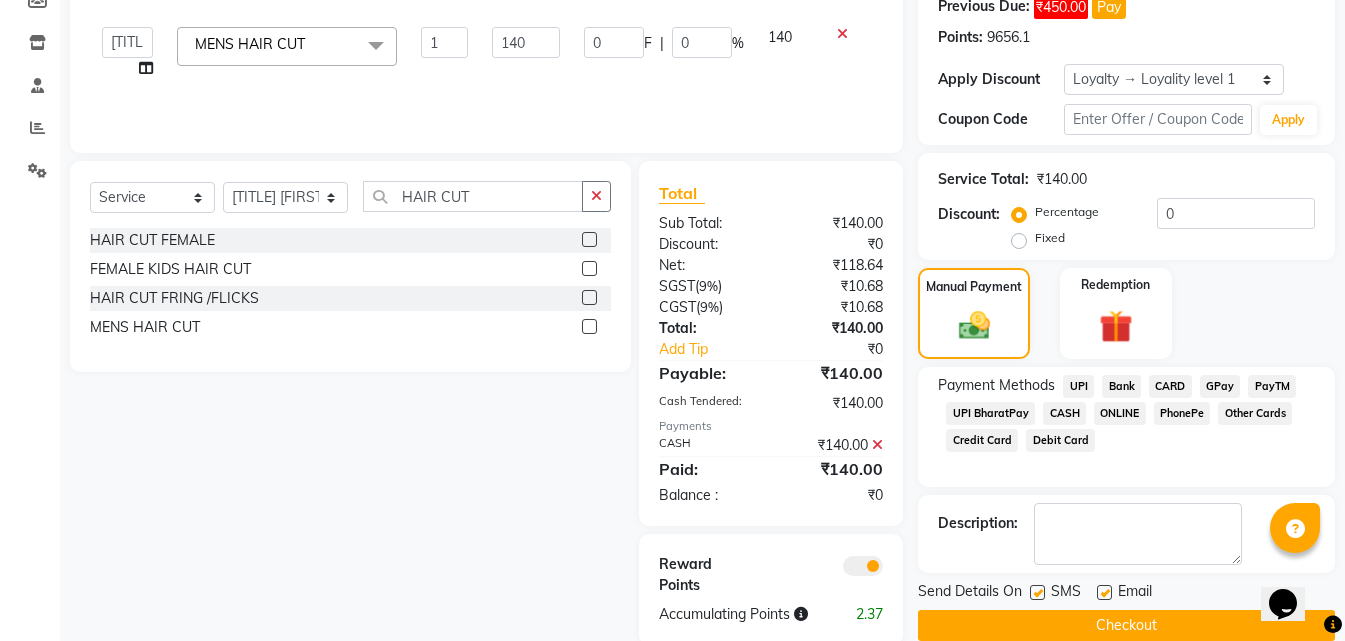 click 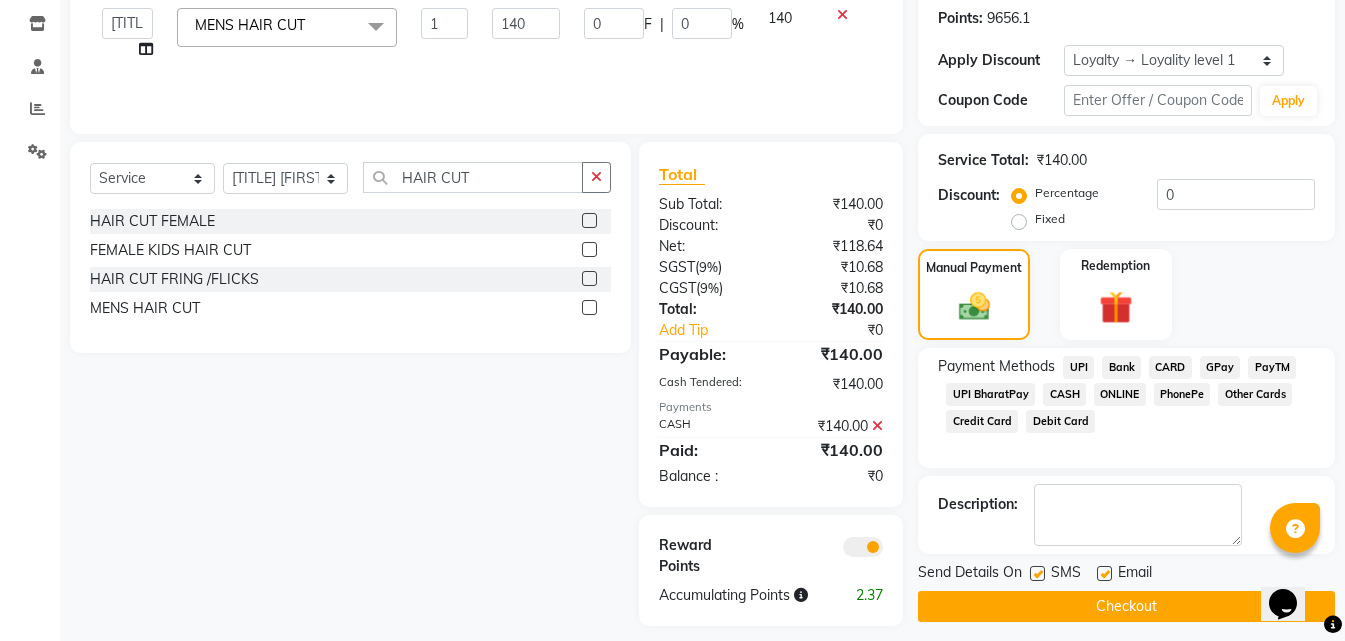 scroll, scrollTop: 349, scrollLeft: 0, axis: vertical 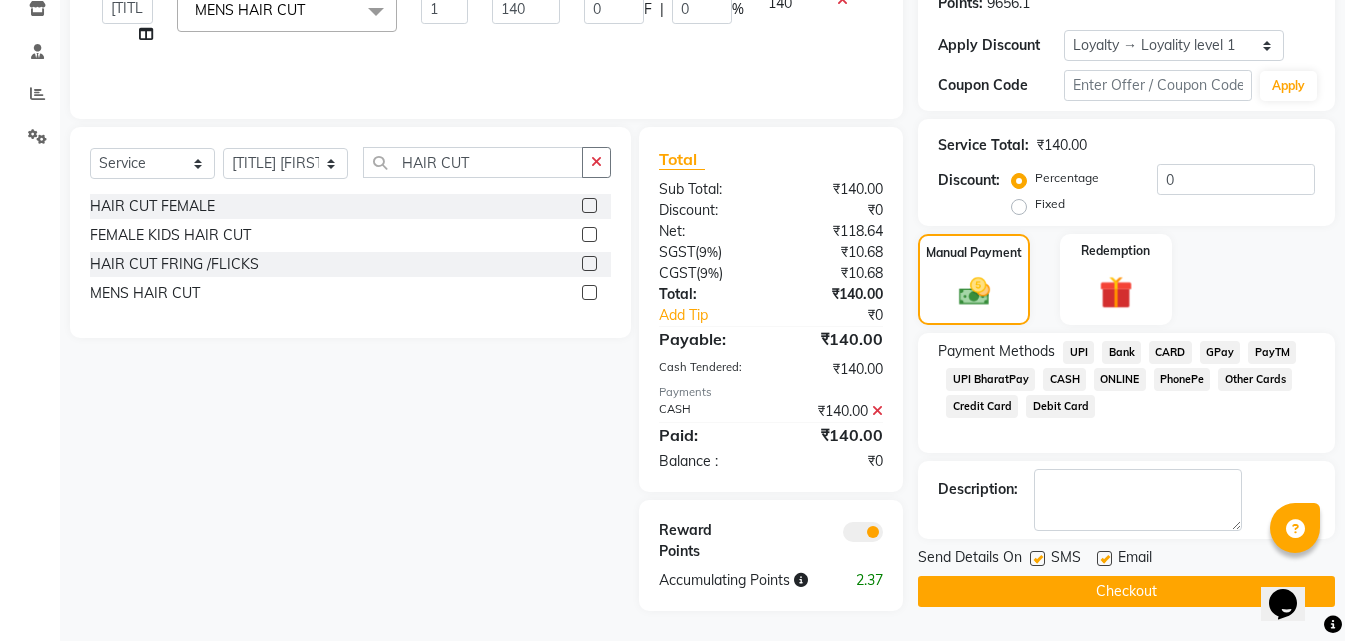 click on "Checkout" 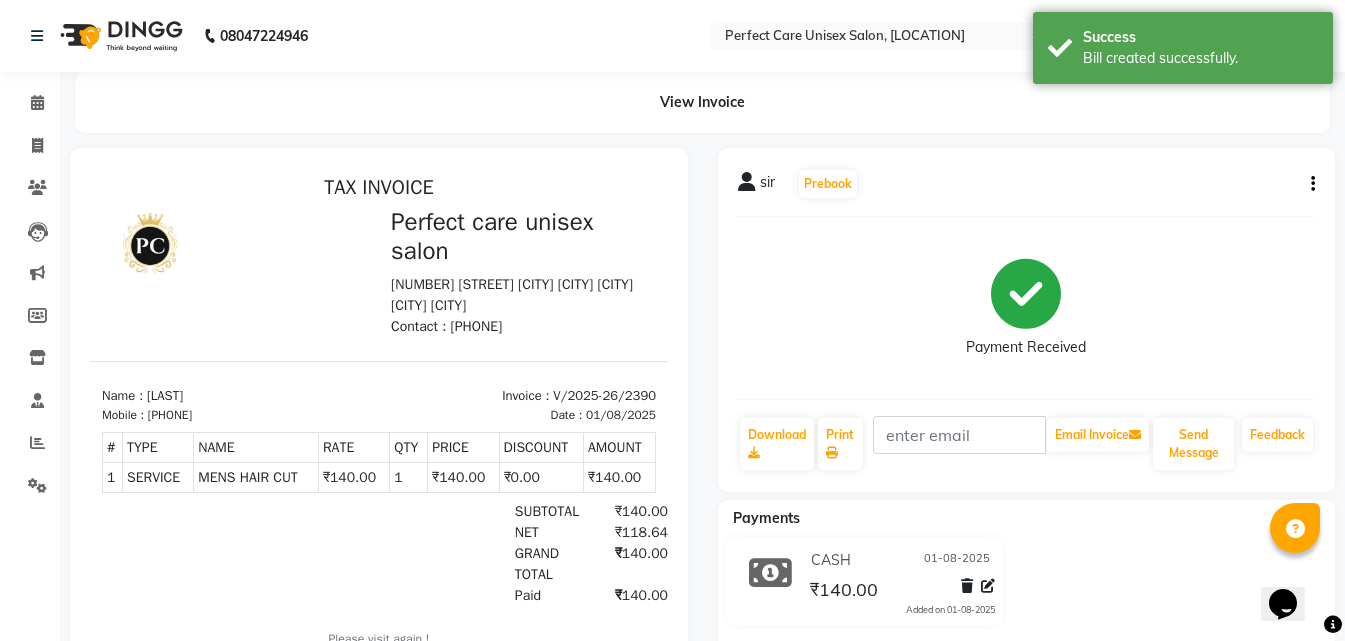 scroll, scrollTop: 0, scrollLeft: 0, axis: both 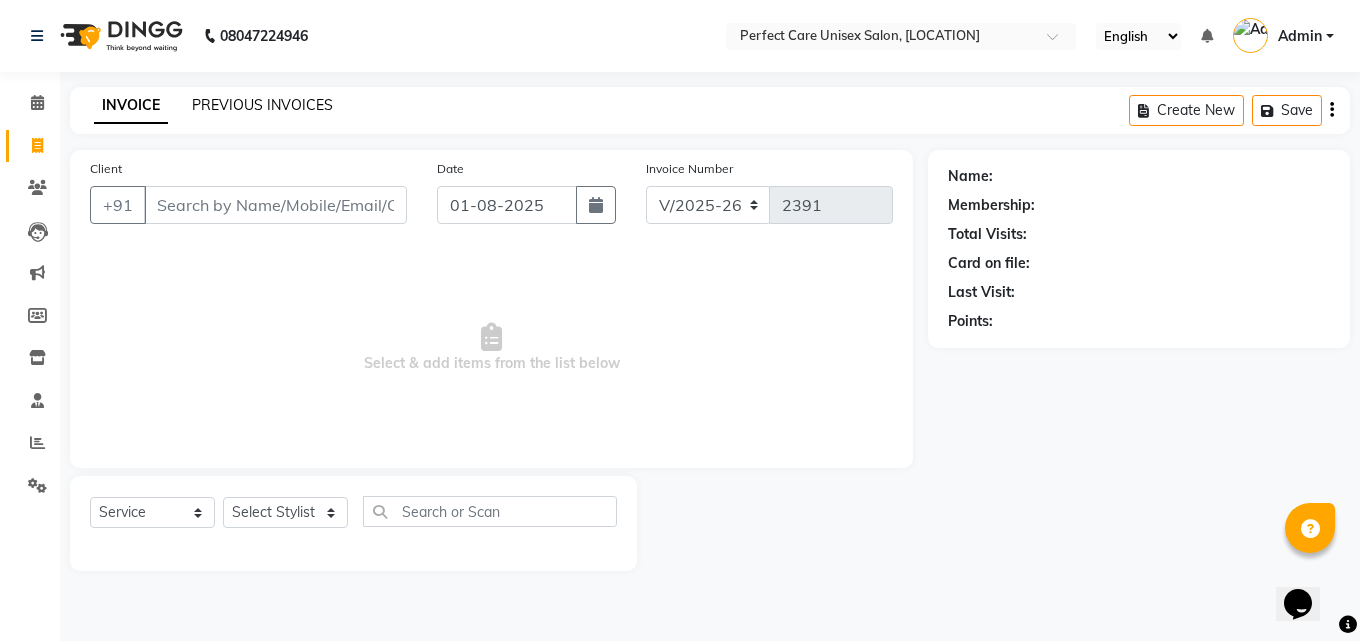 click on "PREVIOUS INVOICES" 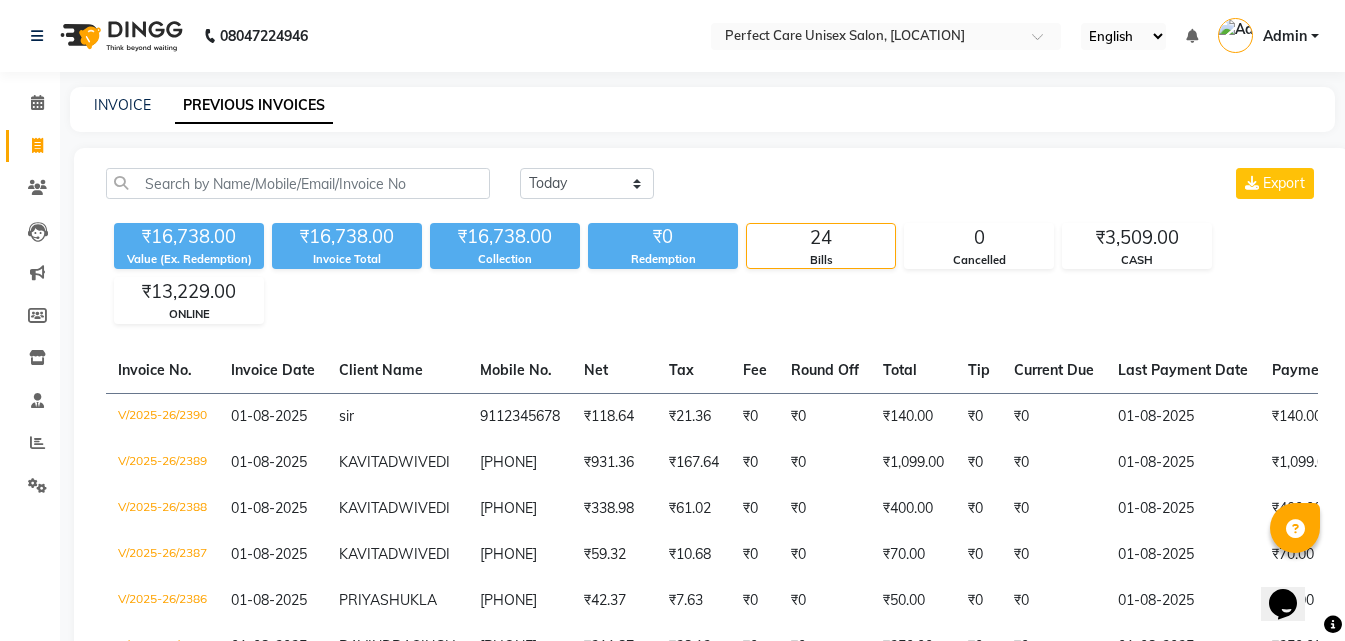 click on "Today Yesterday Custom Range Export ₹16,738.00 Value (Ex. Redemption) ₹16,738.00 Invoice Total  ₹16,738.00 Collection ₹0 Redemption 24 Bills 0 Cancelled ₹3,509.00 CASH ₹13,229.00 ONLINE  Invoice No.   Invoice Date   Client Name   Mobile No.   Net   Tax   Fee   Round Off   Total   Tip   Current Due   Last Payment Date   Payment Amount   Payment Methods   Cancel Reason   Status   V/2025-26/2390  01-08-2025 sir   9112345678 ₹118.64 ₹21.36  ₹0  ₹0 ₹140.00 ₹0 ₹0 01-08-2025 ₹140.00  CASH - PAID  V/2025-26/2389  01-08-2025 KAVITA  DWIVEDI 7999915620 ₹931.36 ₹167.64  ₹0  ₹0 ₹1,099.00 ₹0 ₹0 01-08-2025 ₹1,099.00  CASH - PAID  V/2025-26/2388  01-08-2025 KAVITA  DWIVEDI 7999915620 ₹338.98 ₹61.02  ₹0  ₹0 ₹400.00 ₹0 ₹0 01-08-2025 ₹400.00  CASH - PAID  V/2025-26/2387  01-08-2025 KAVITA  DWIVEDI 7999915620 ₹59.32 ₹10.68  ₹0  ₹0 ₹70.00 ₹0 ₹0 01-08-2025 ₹70.00  CASH - PAID  V/2025-26/2386  01-08-2025 PRIYA  SHUKLA 9179303757 ₹42.37 ₹7.63  ₹0  - -" 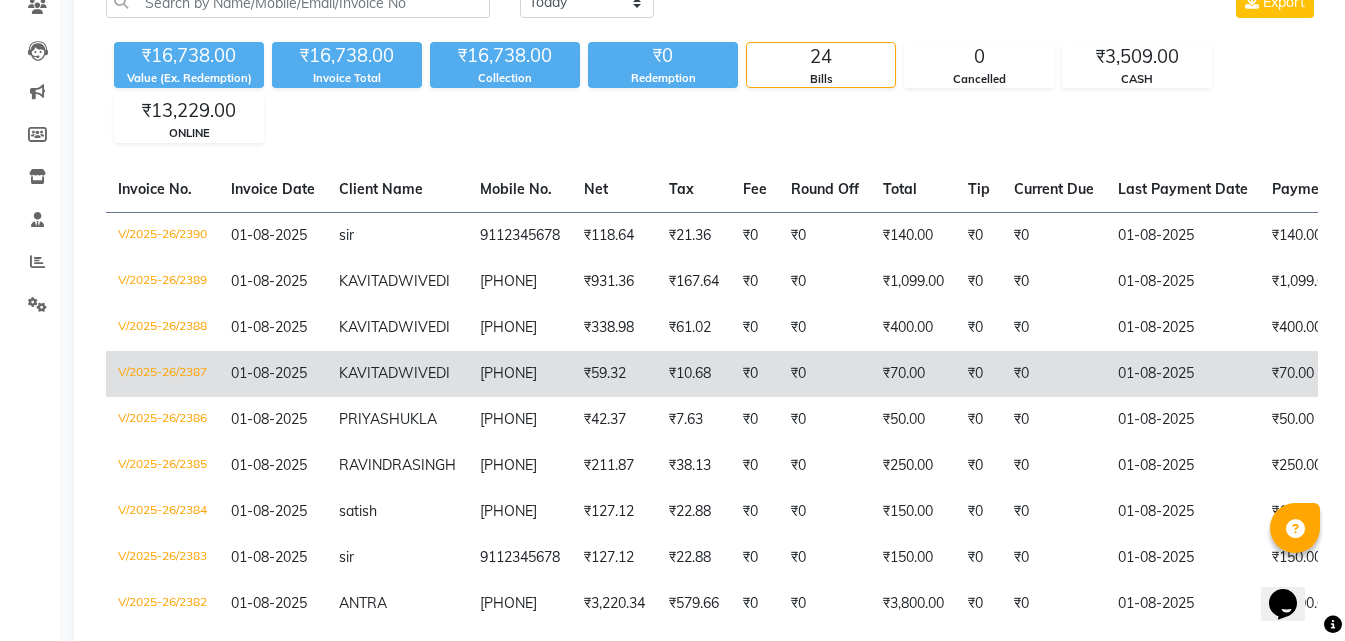 scroll, scrollTop: 0, scrollLeft: 0, axis: both 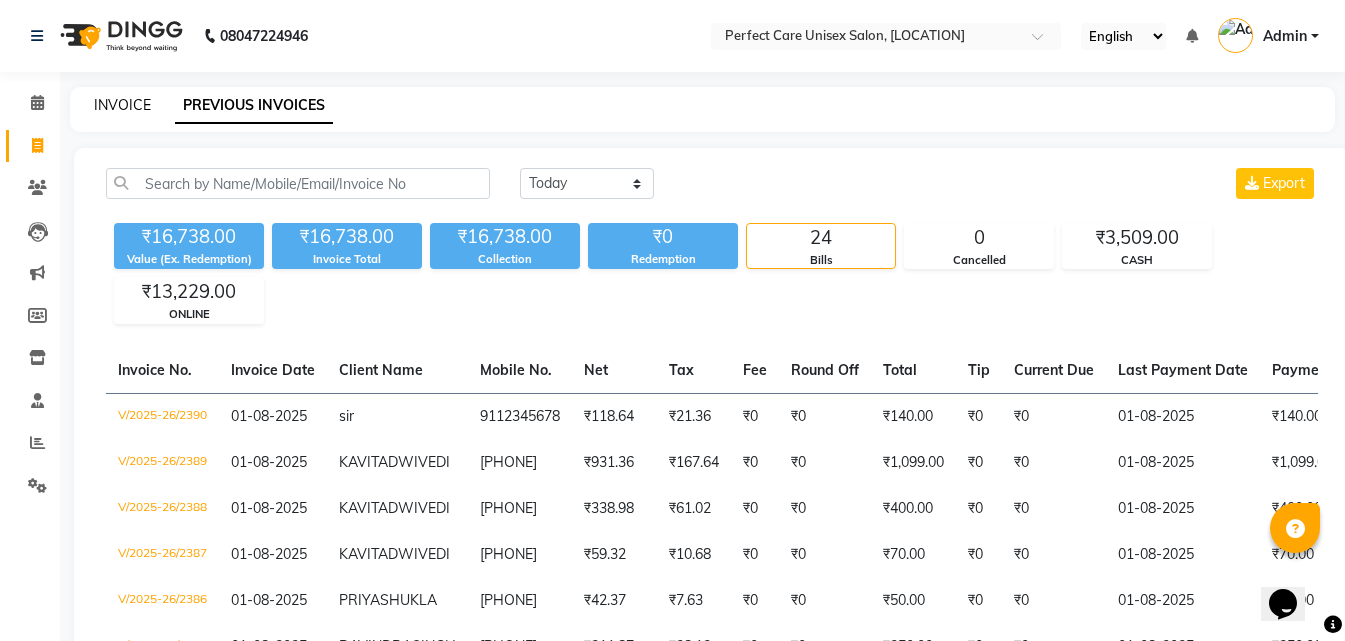 click on "INVOICE" 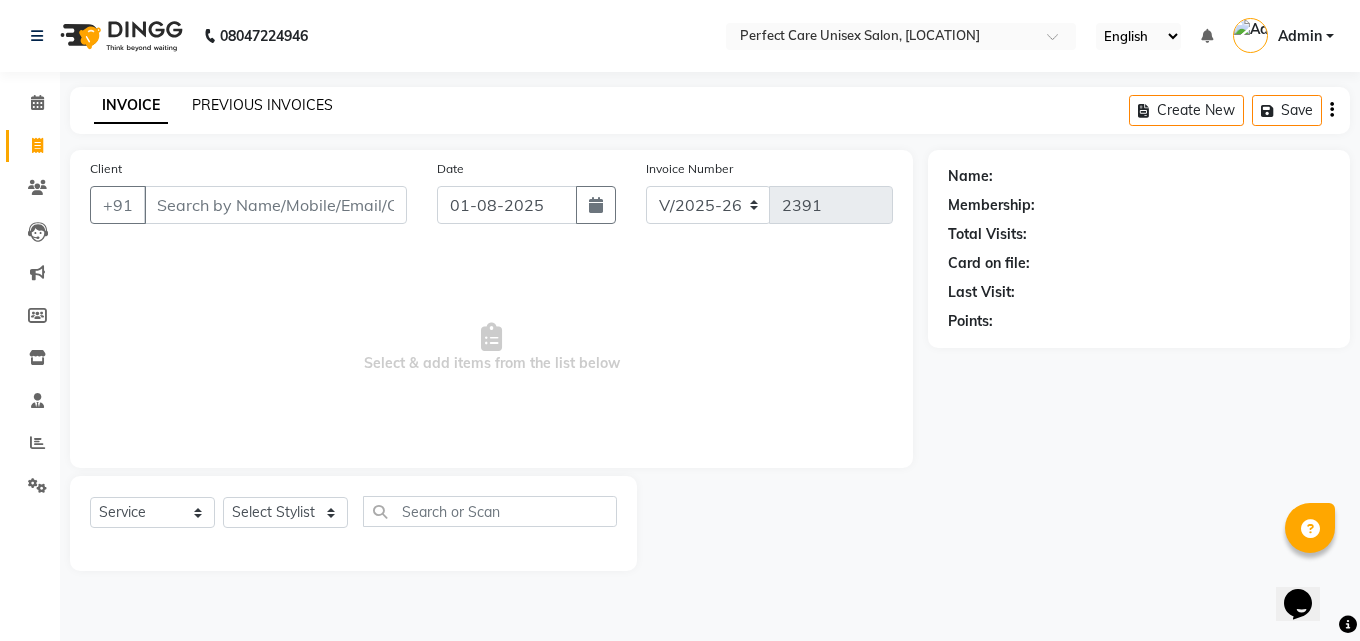 click on "PREVIOUS INVOICES" 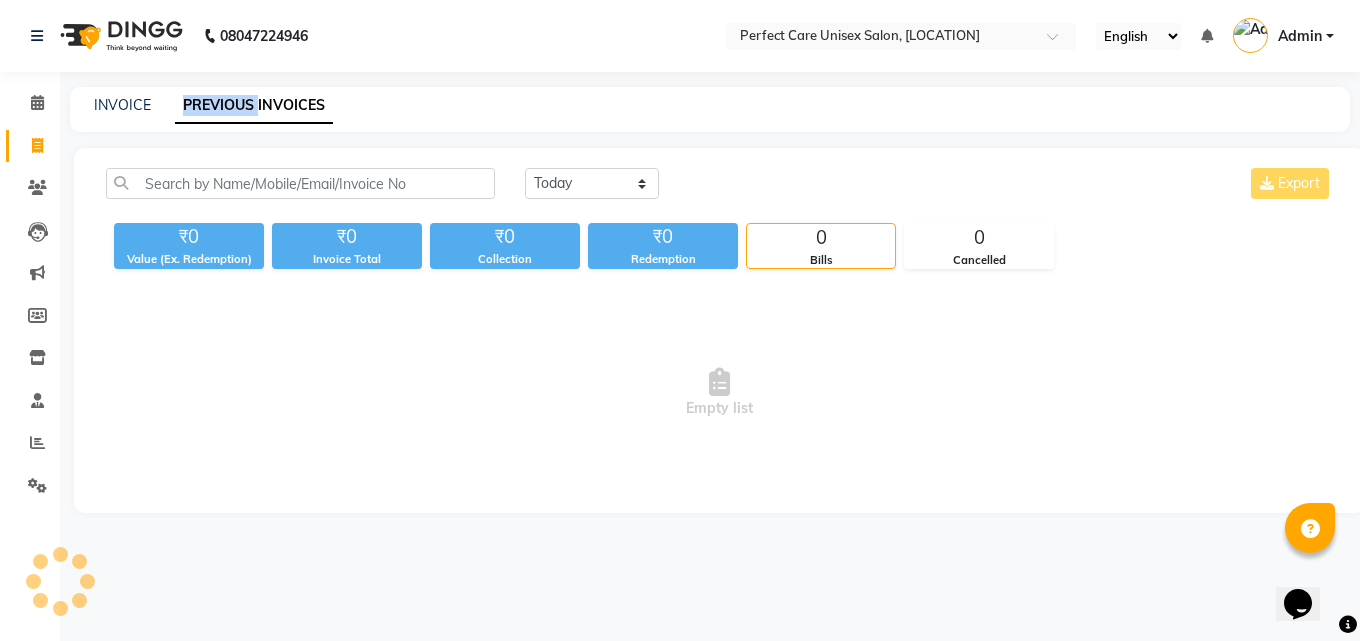click on "PREVIOUS INVOICES" 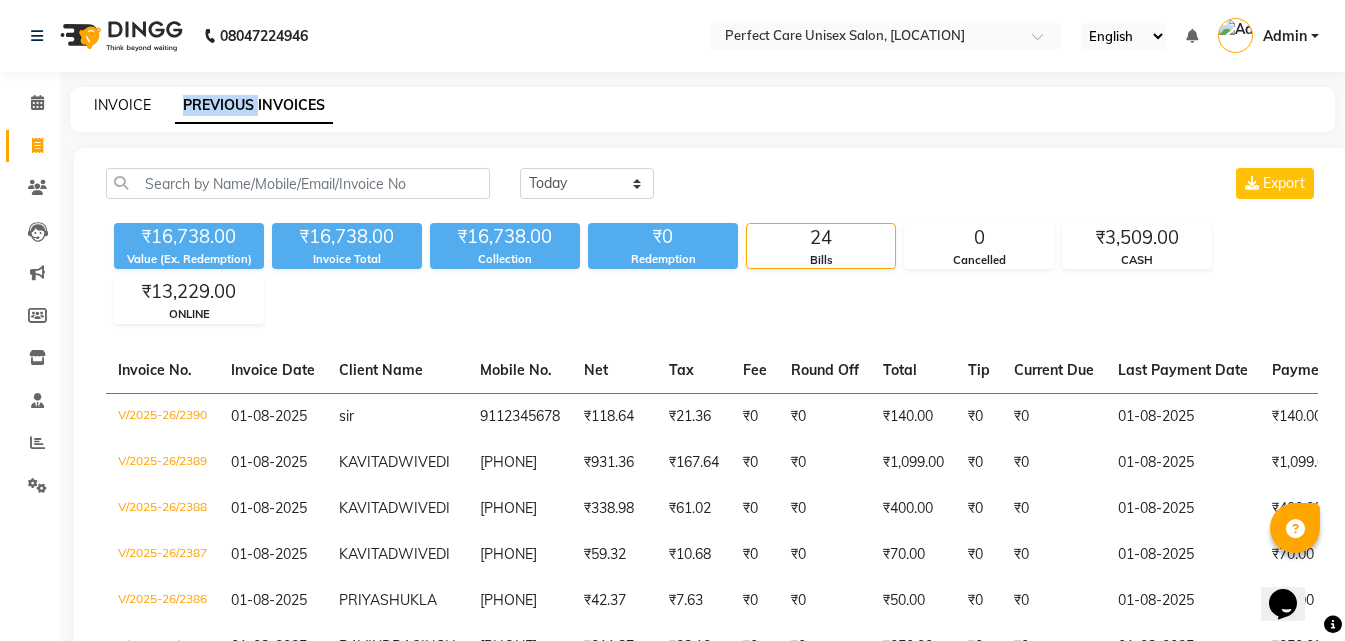 click on "INVOICE" 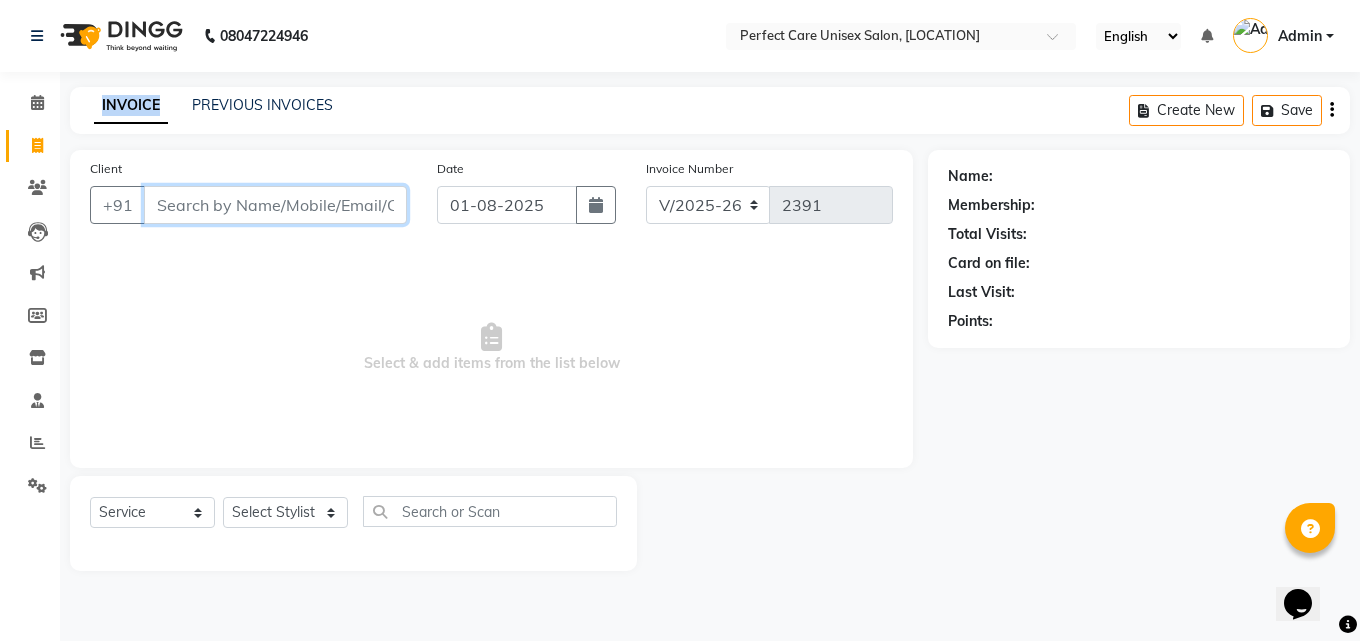 click on "Client" at bounding box center (275, 205) 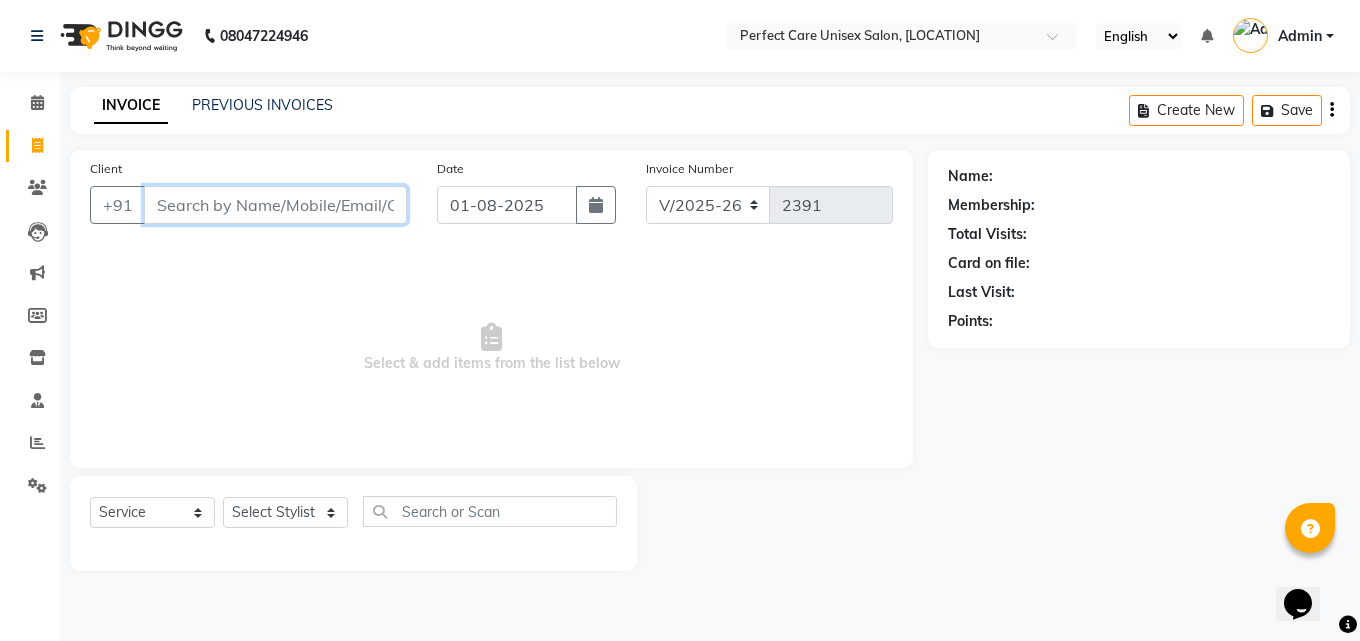 click on "Client" at bounding box center (275, 205) 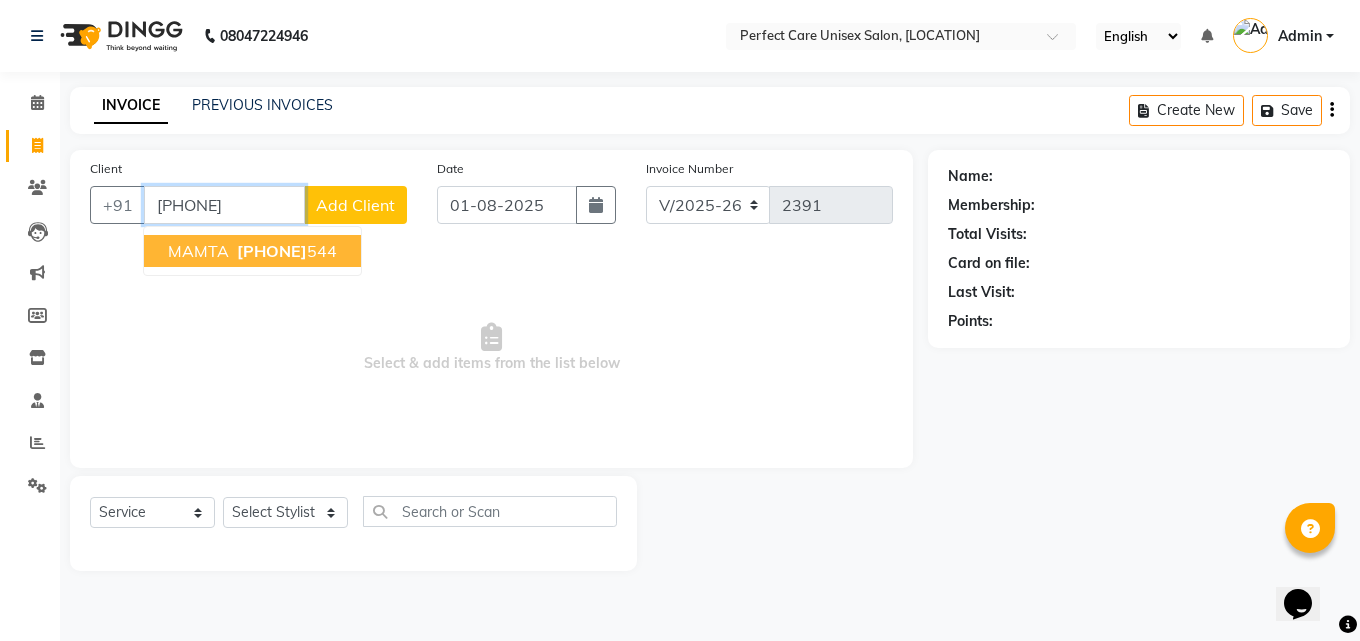 click on "MAMTA" at bounding box center (198, 251) 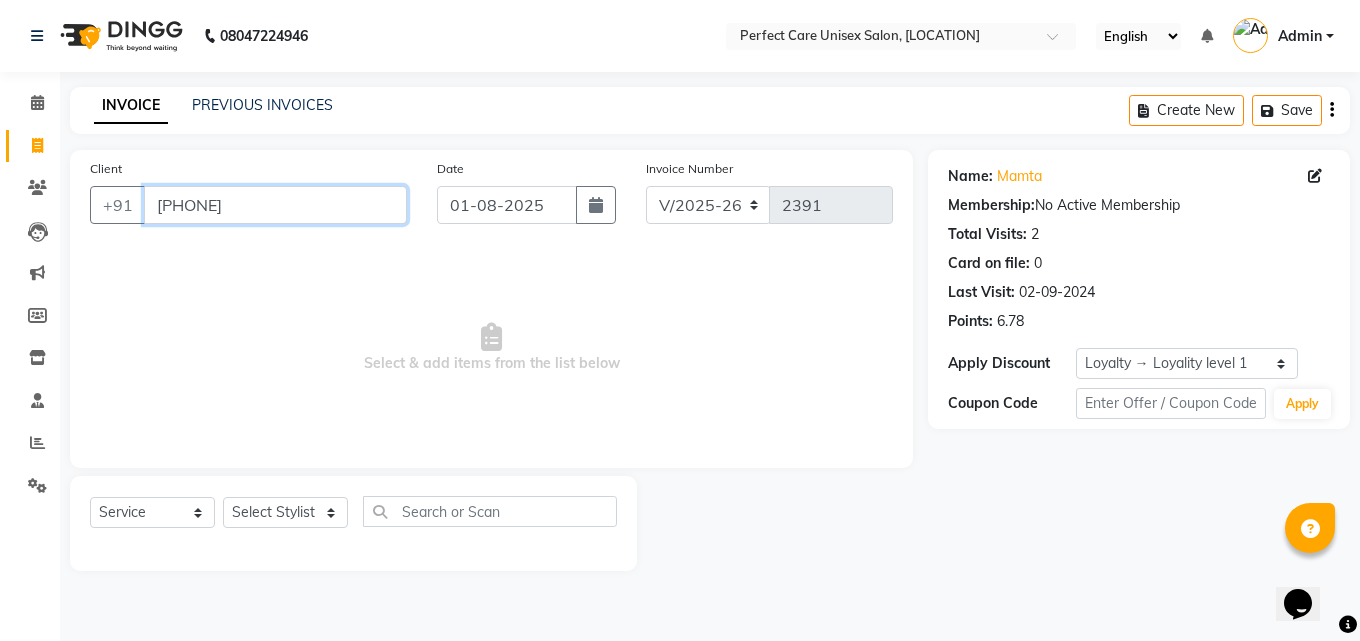 click on "8839311544" at bounding box center (275, 205) 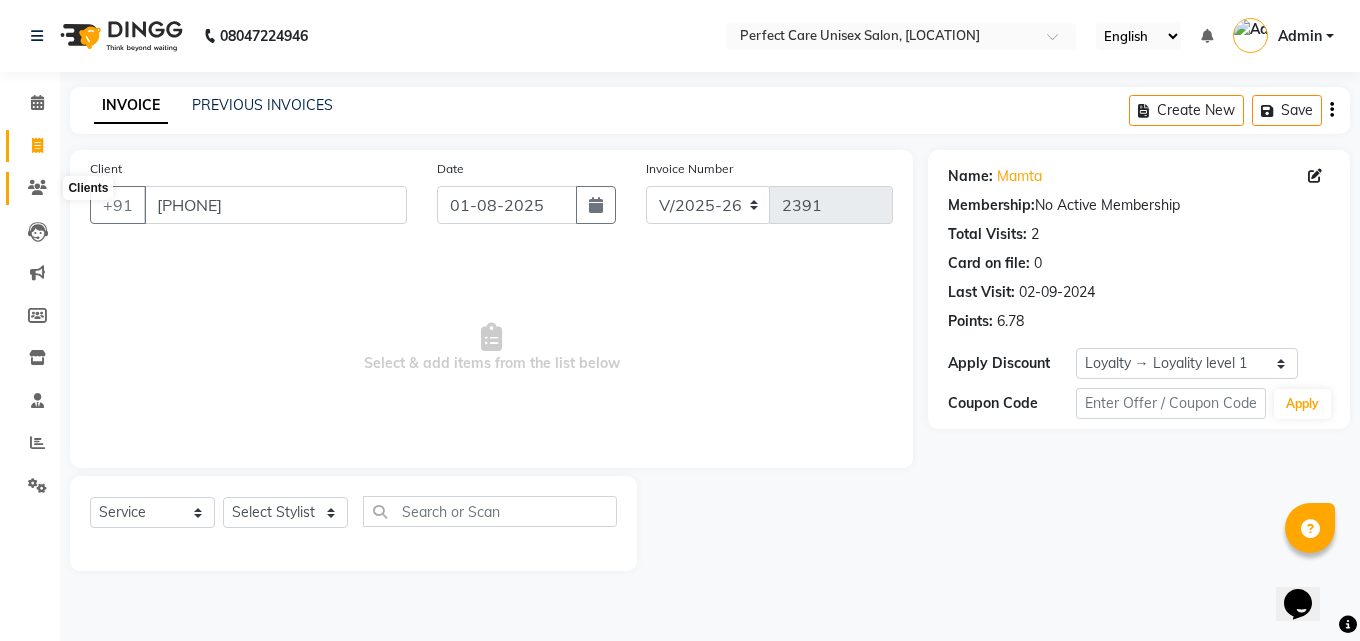 click 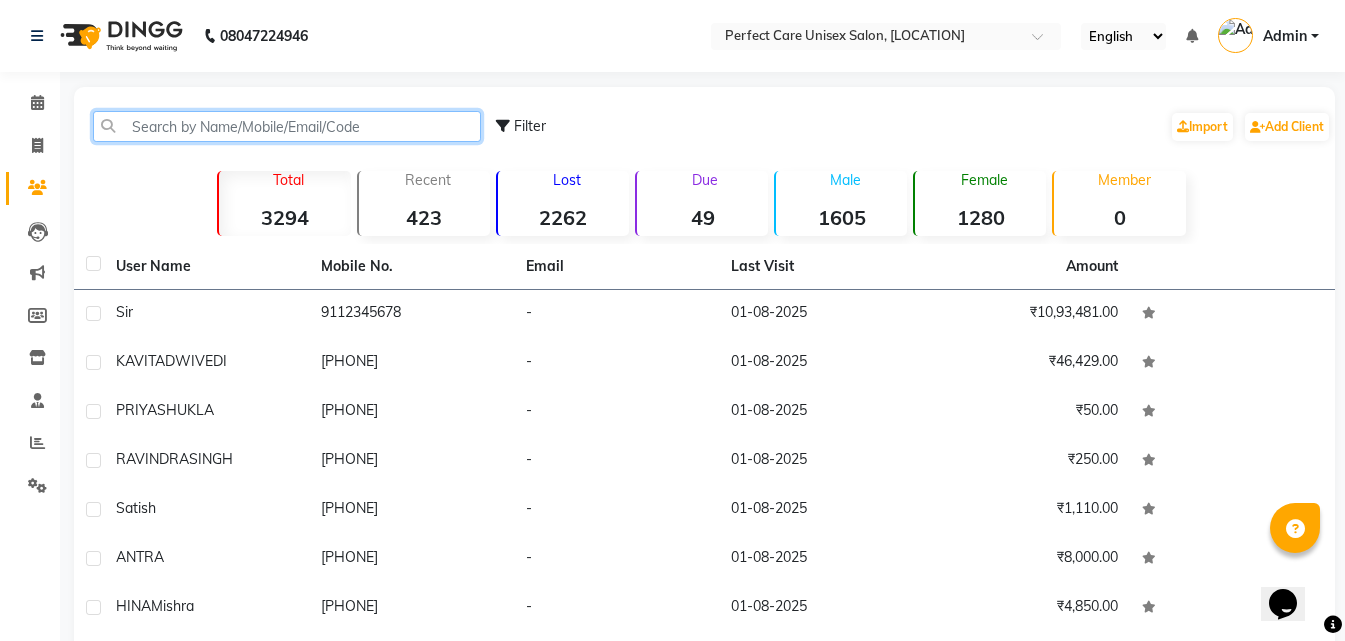 click 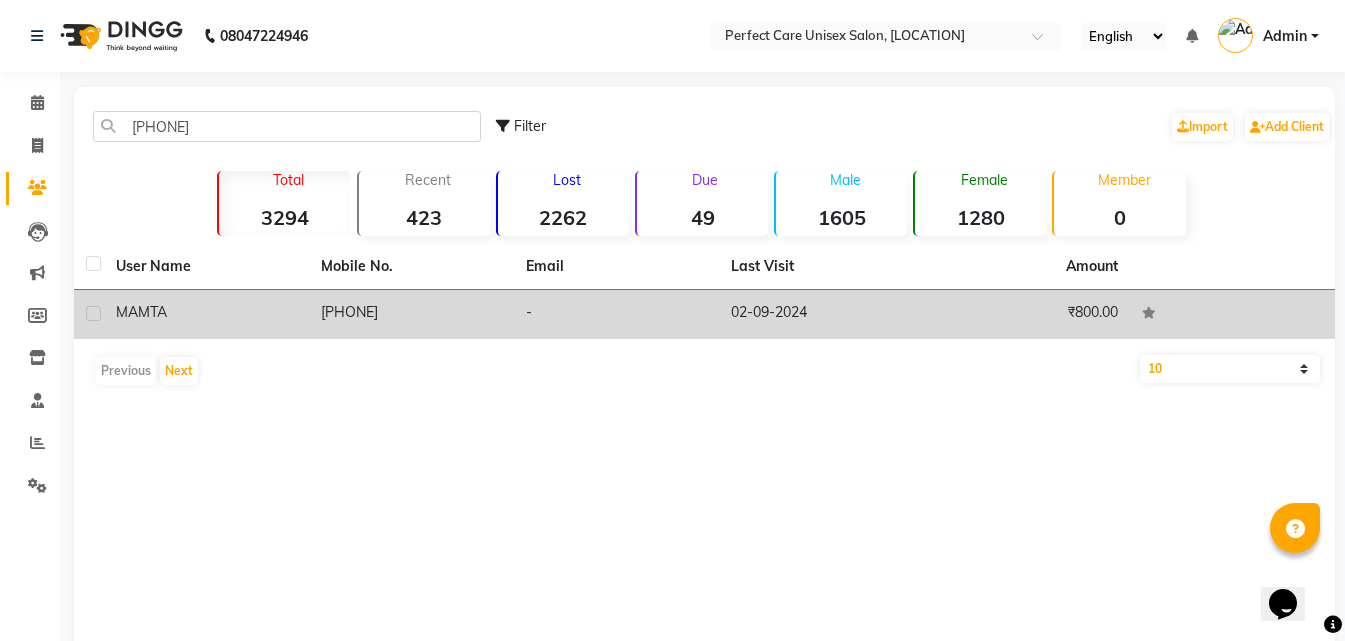 click on "8839311544" 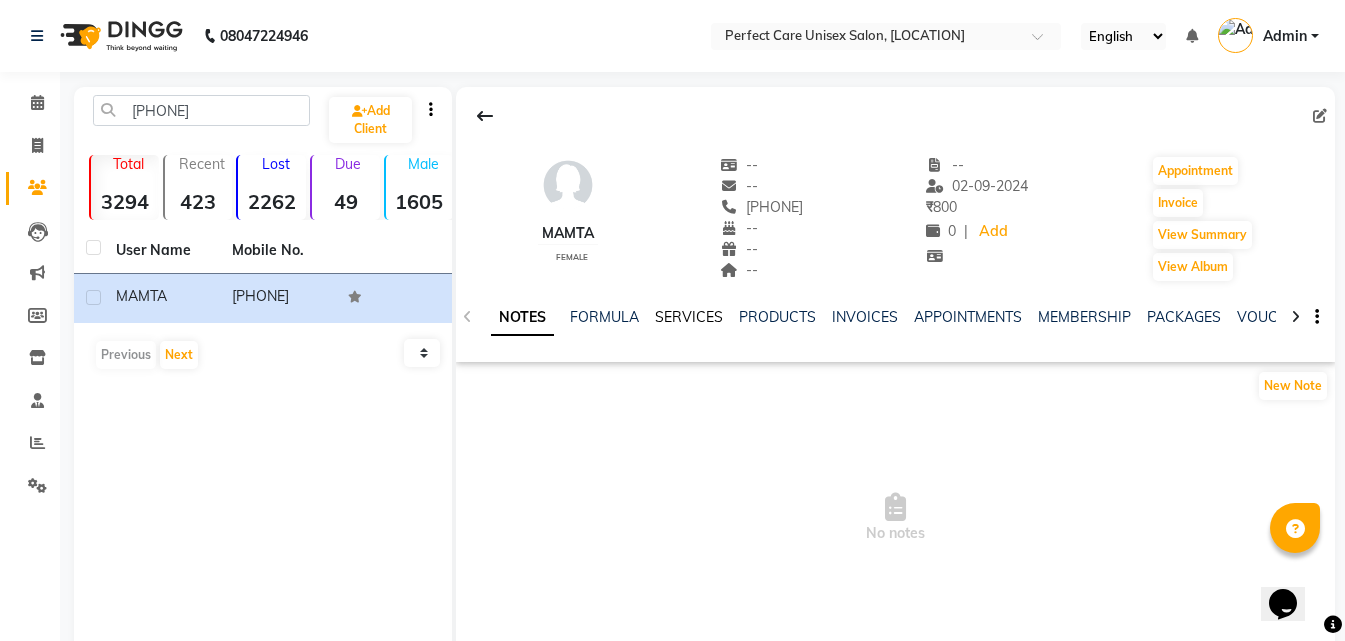 click on "SERVICES" 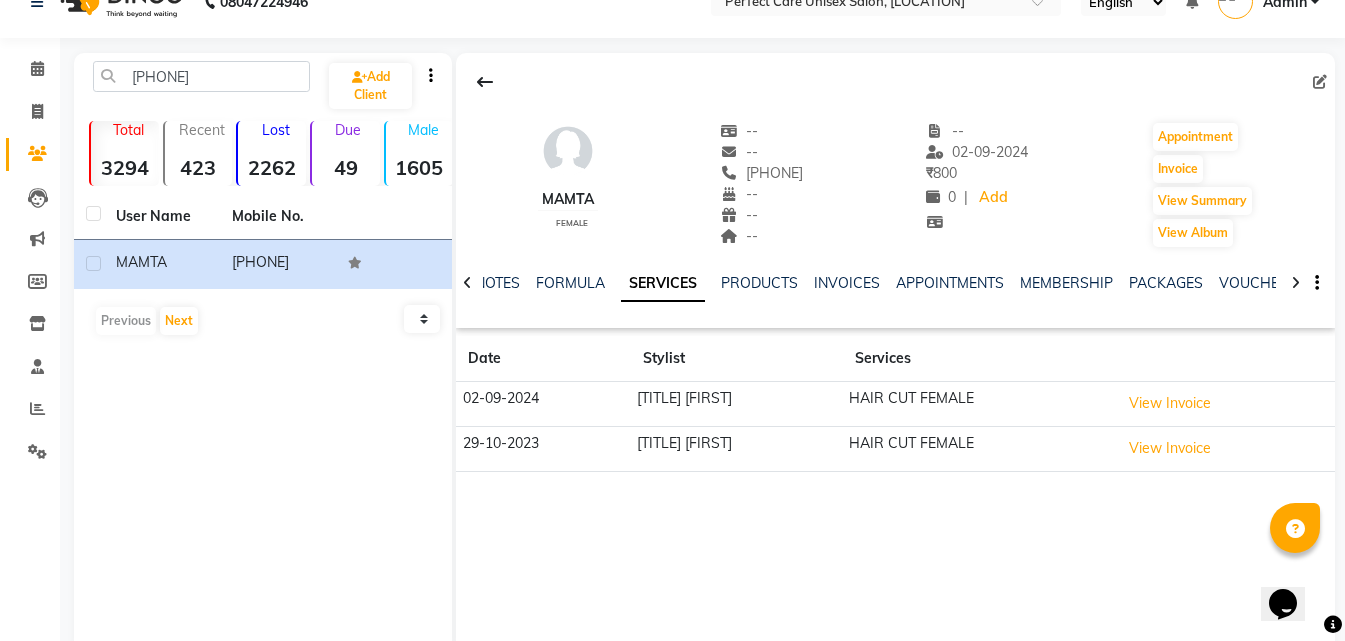 scroll, scrollTop: 0, scrollLeft: 0, axis: both 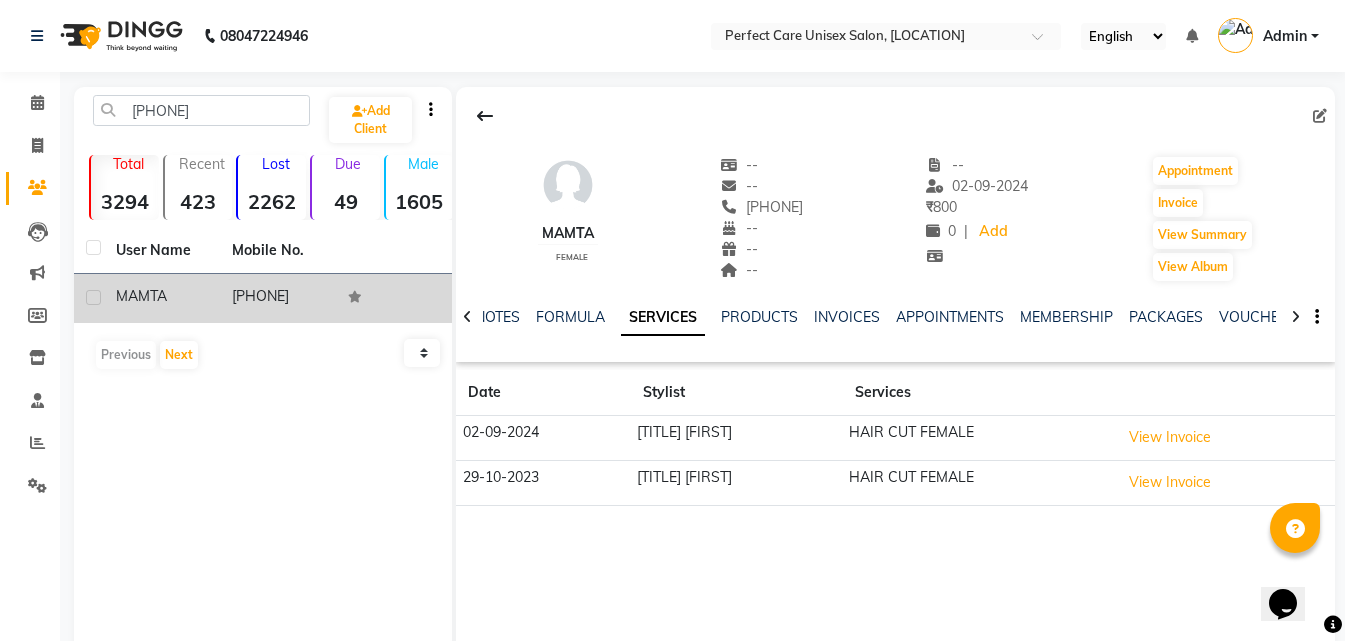 drag, startPoint x: 228, startPoint y: 299, endPoint x: 331, endPoint y: 314, distance: 104.0865 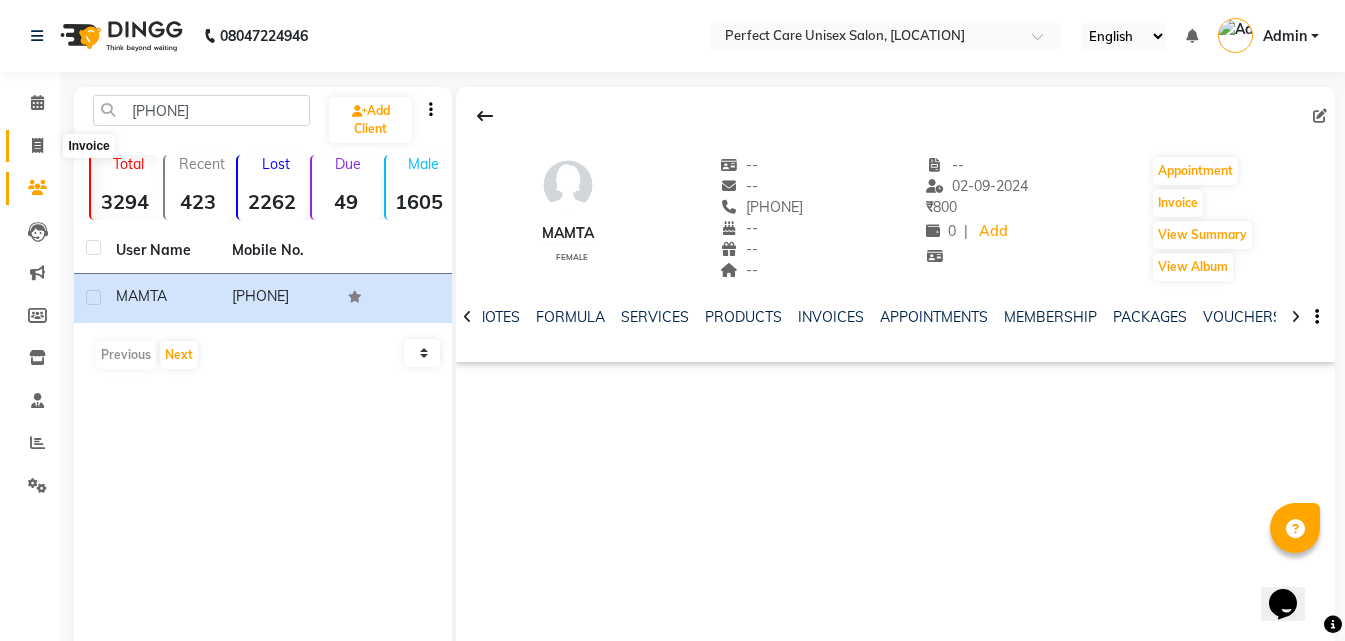click 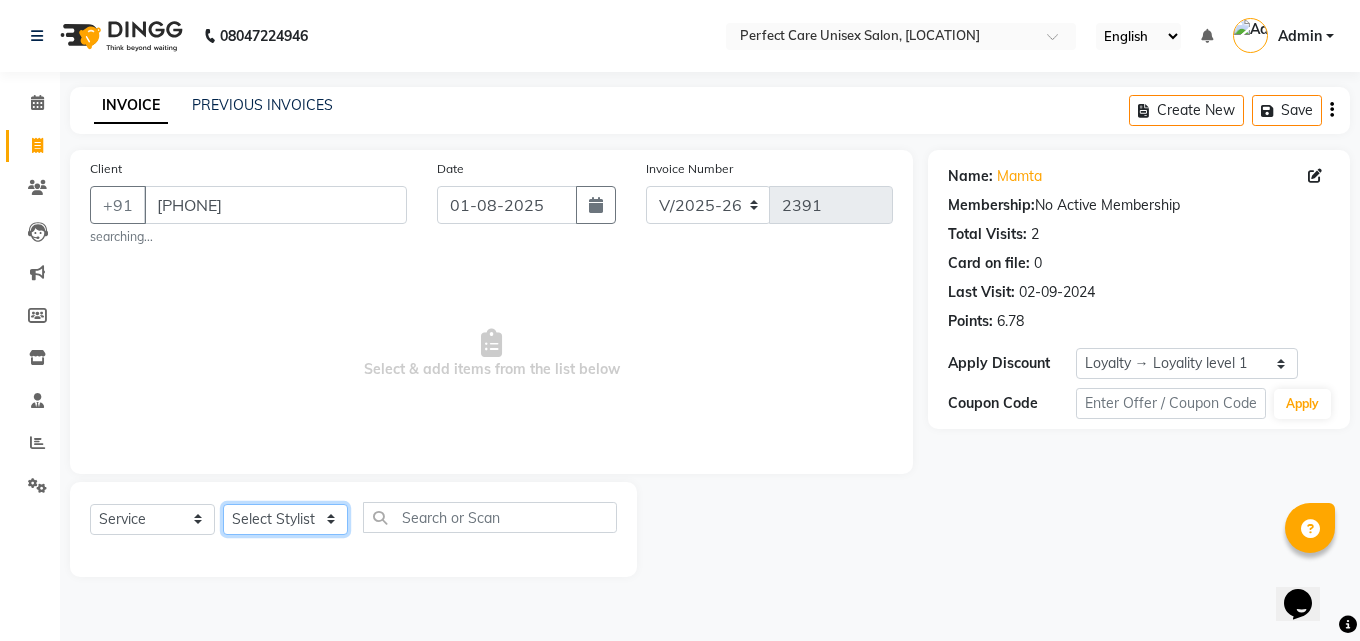click on "Select Stylist MISS [LAST] MISS [LAST] MISS [LAST]  MISS [LAST] MISS [LAST] MISS. [LAST] MISS. [LAST]  MISS [LAST] MISS. [LAST] MISS [LAST] mohbat MR. [LAST] MR. [LAST] MR. [LAST]  MR [LAST] MR. [LAST] MR. [LAST] MR. [LAST] MR. [LAST] MR. [LAST] MR. [LAST] MR. [LAST] MR. [LAST] MR. [LAST] MR. [LAST] MS [LAST]" 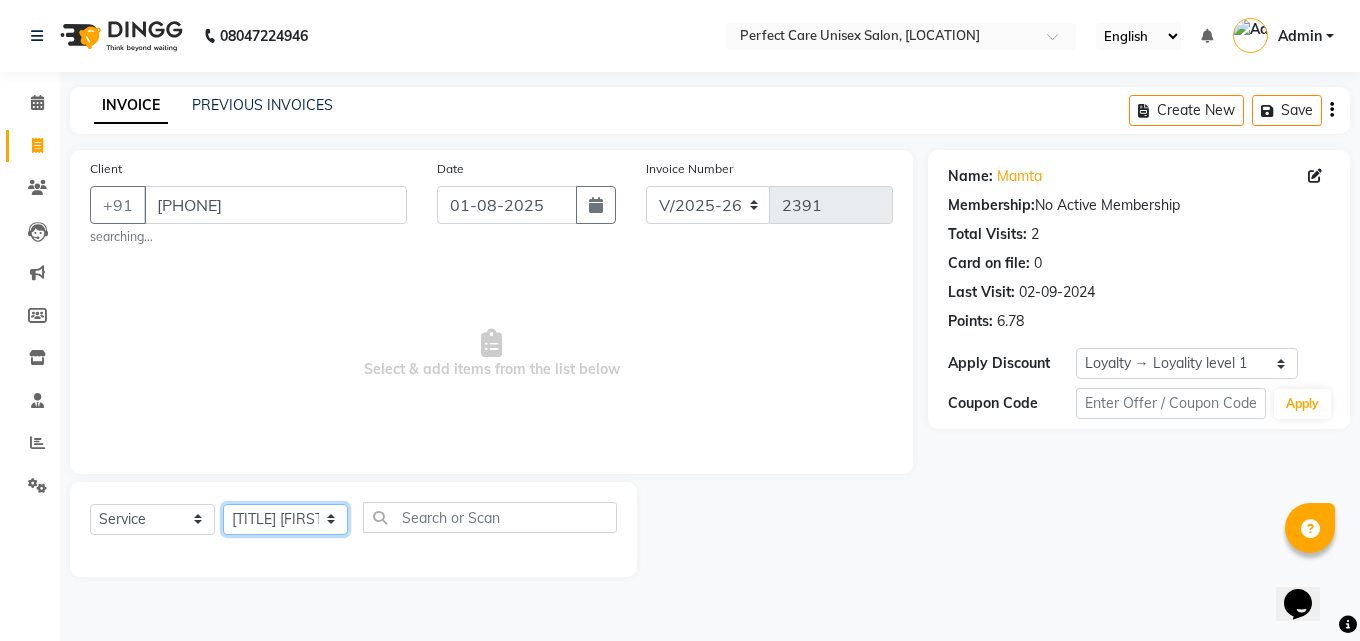 click on "Select Stylist MISS [LAST] MISS [LAST] MISS [LAST]  MISS [LAST] MISS [LAST] MISS. [LAST] MISS. [LAST]  MISS [LAST] MISS. [LAST] MISS [LAST] mohbat MR. [LAST] MR. [LAST] MR. [LAST]  MR [LAST] MR. [LAST] MR. [LAST] MR. [LAST] MR. [LAST] MR. [LAST] MR. [LAST] MR. [LAST] MR. [LAST] MR. [LAST] MR. [LAST] MS [LAST]" 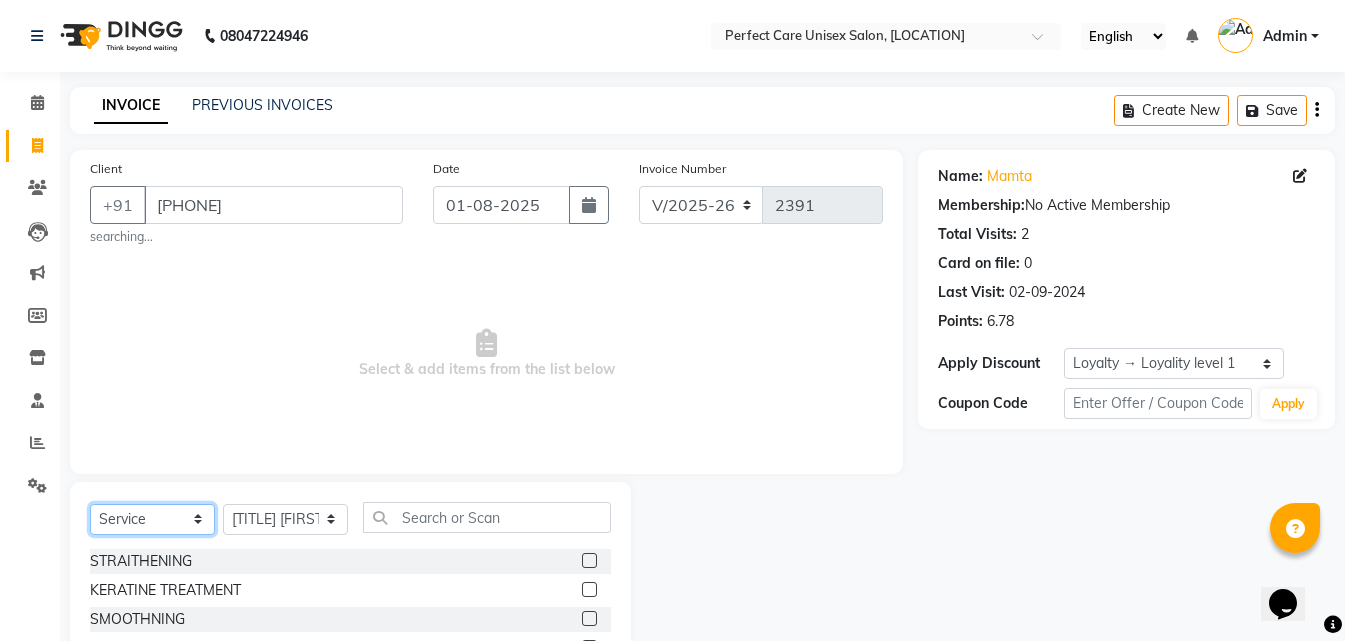 click on "Select  Service  Product  Membership  Package Voucher Prepaid Gift Card" 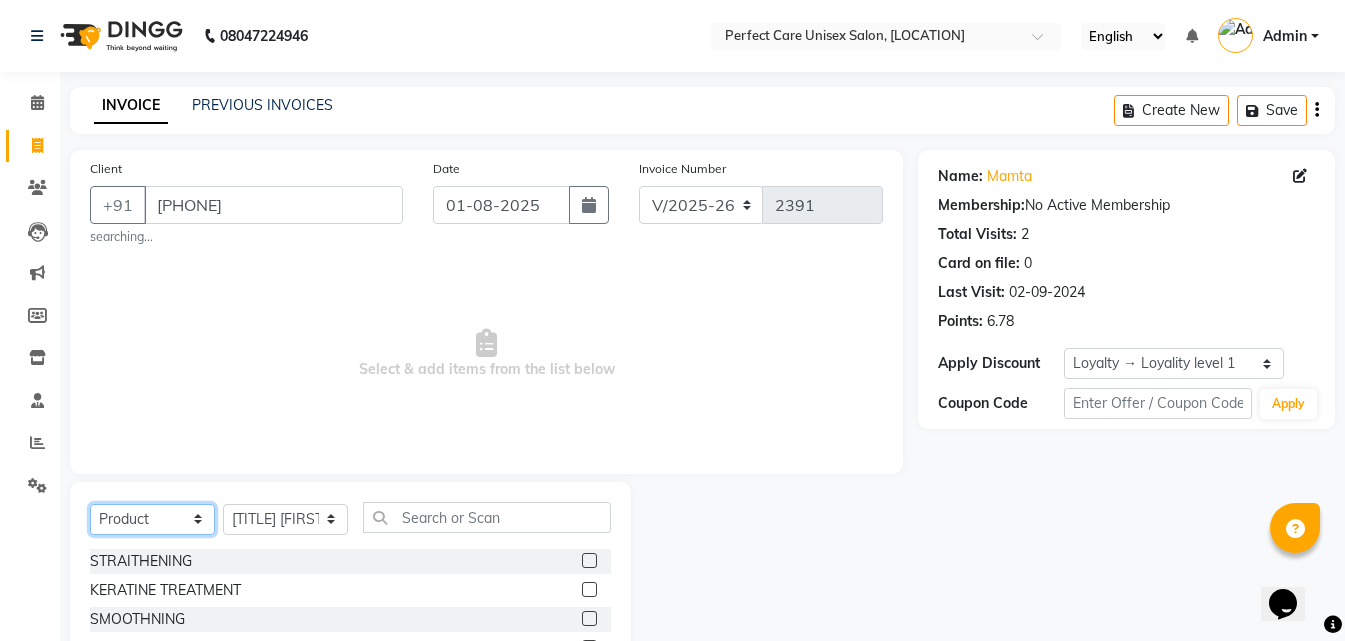 click on "Select  Service  Product  Membership  Package Voucher Prepaid Gift Card" 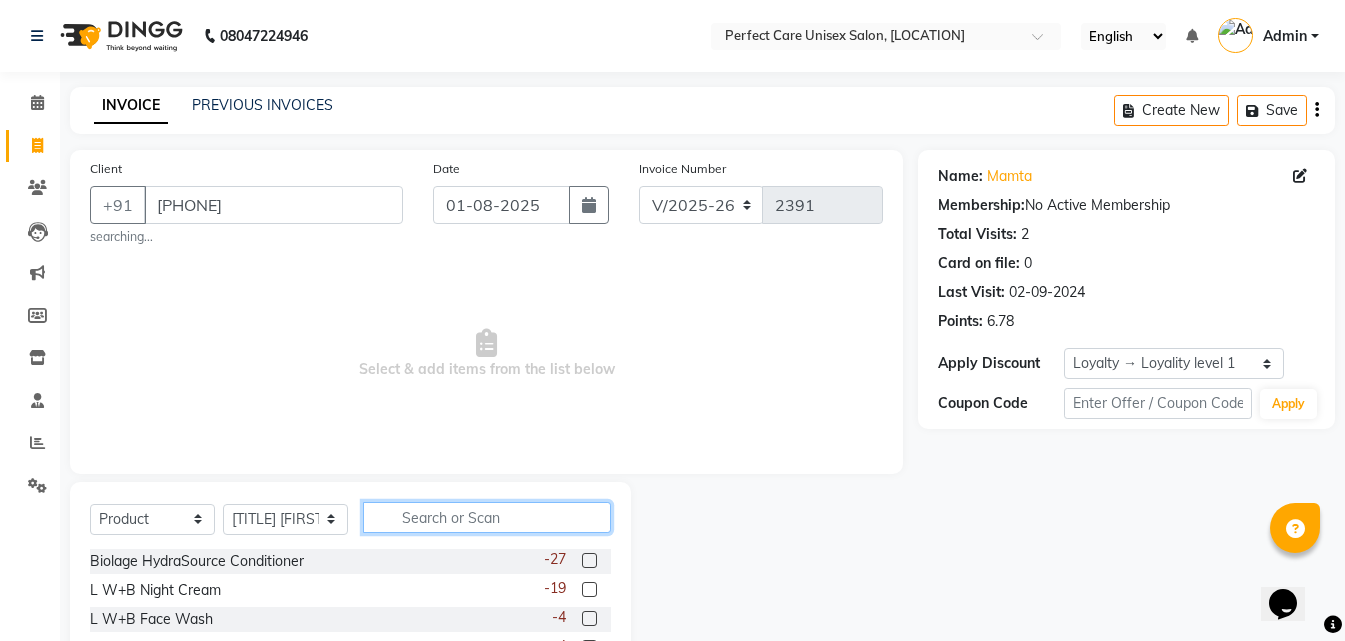 click 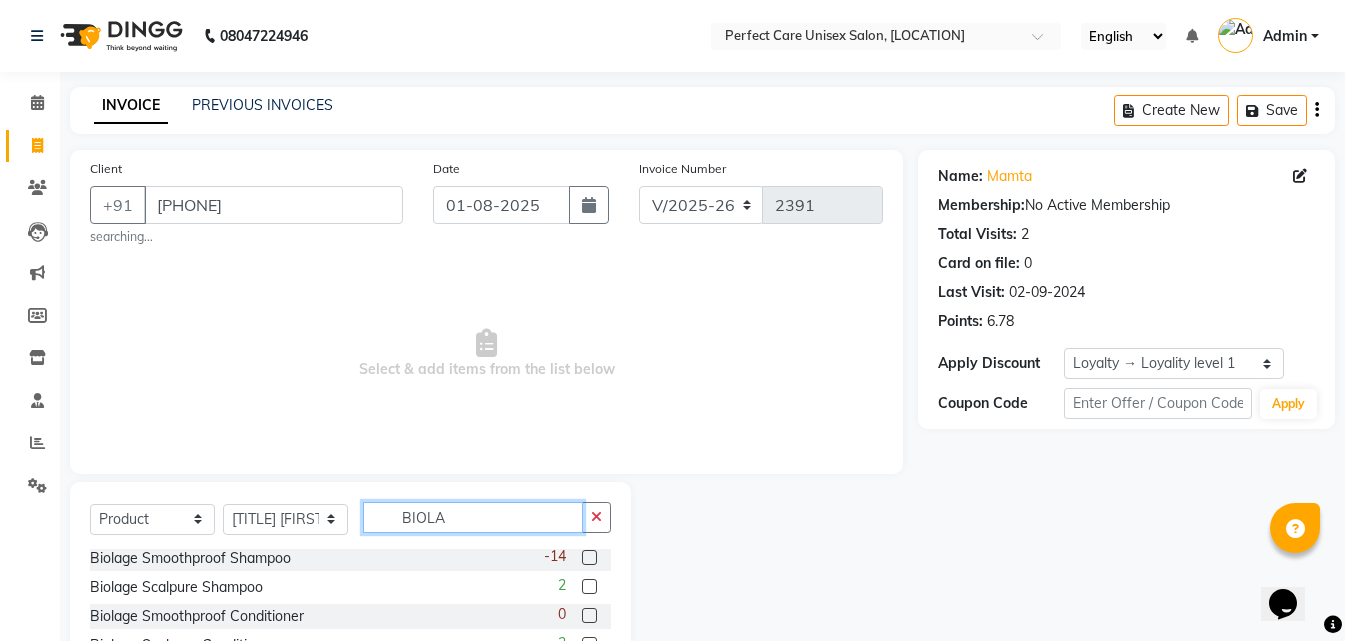 scroll, scrollTop: 0, scrollLeft: 0, axis: both 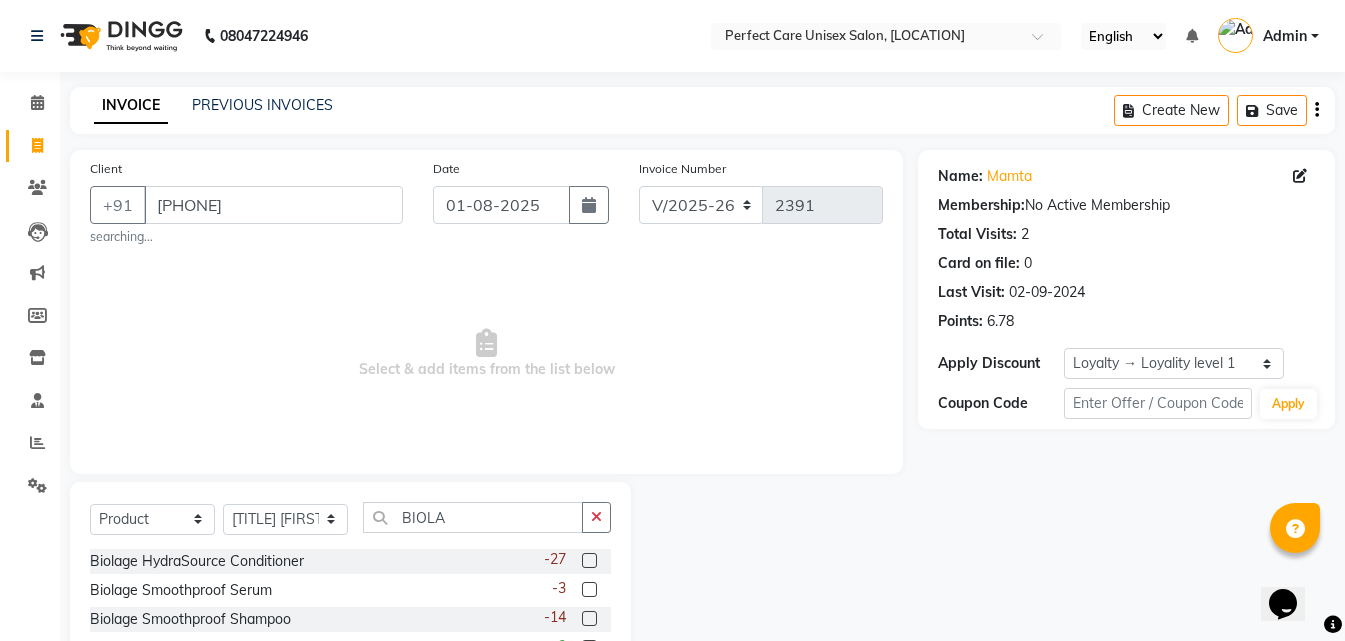 click 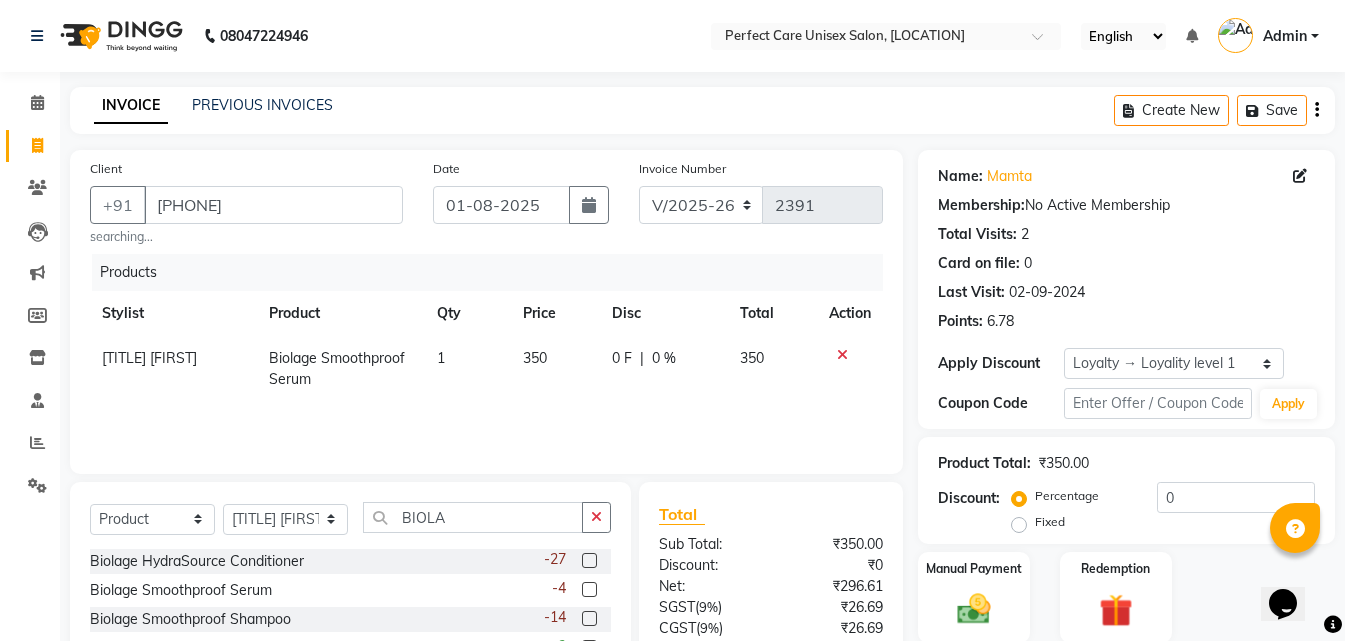 click on "350" 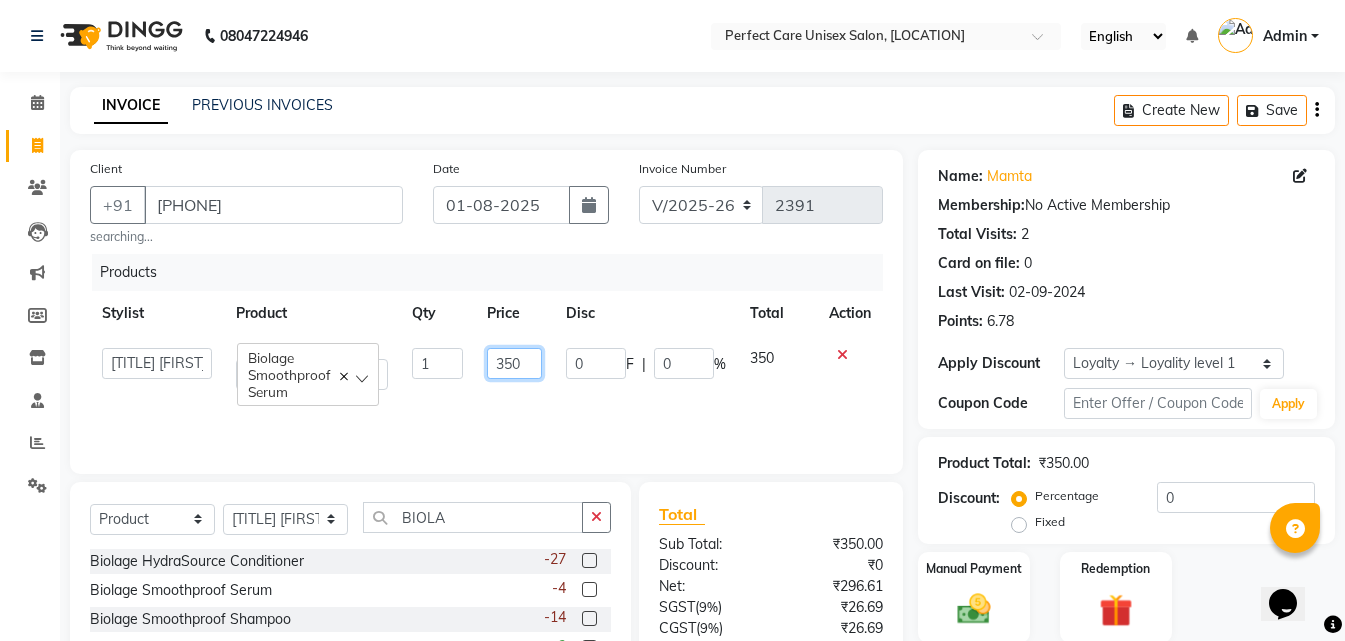 click on "350" 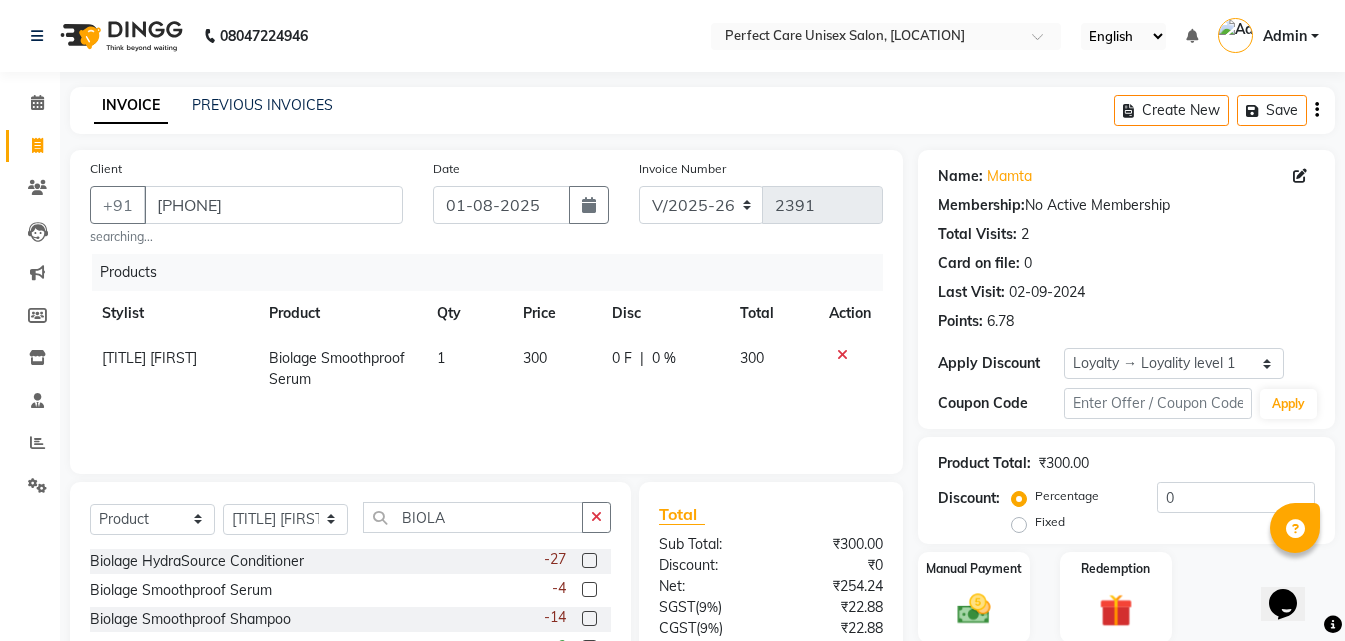 drag, startPoint x: 544, startPoint y: 398, endPoint x: 909, endPoint y: 443, distance: 367.76352 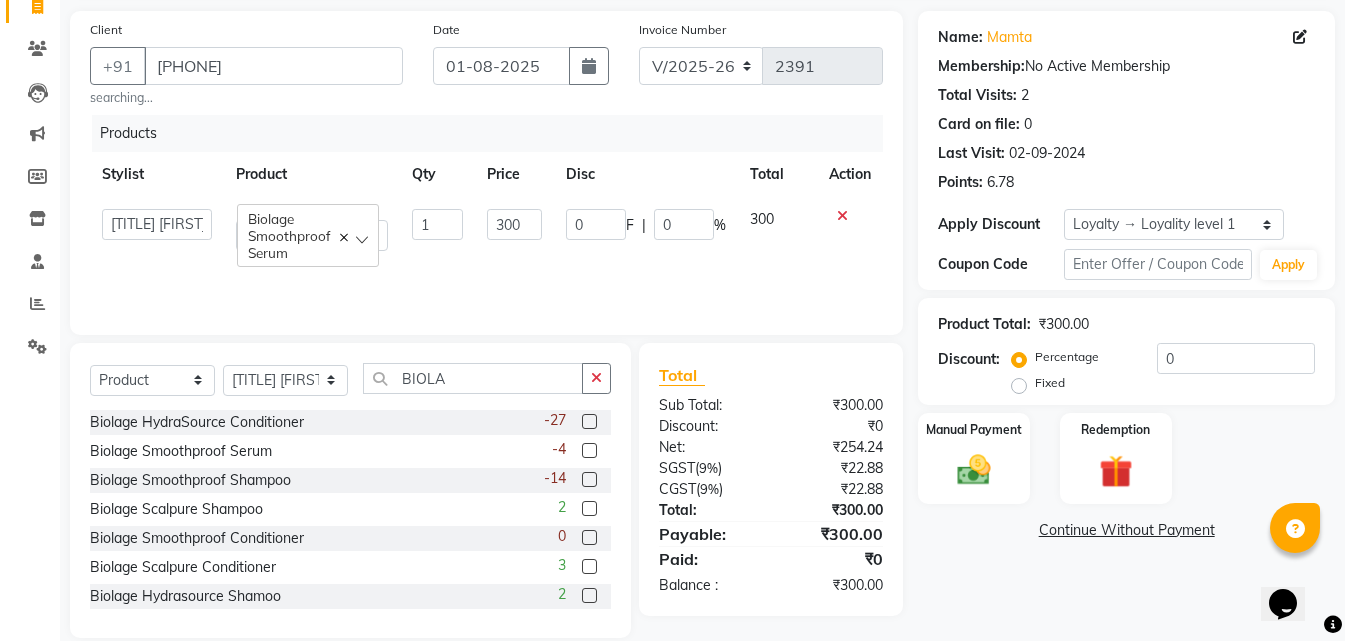 scroll, scrollTop: 166, scrollLeft: 0, axis: vertical 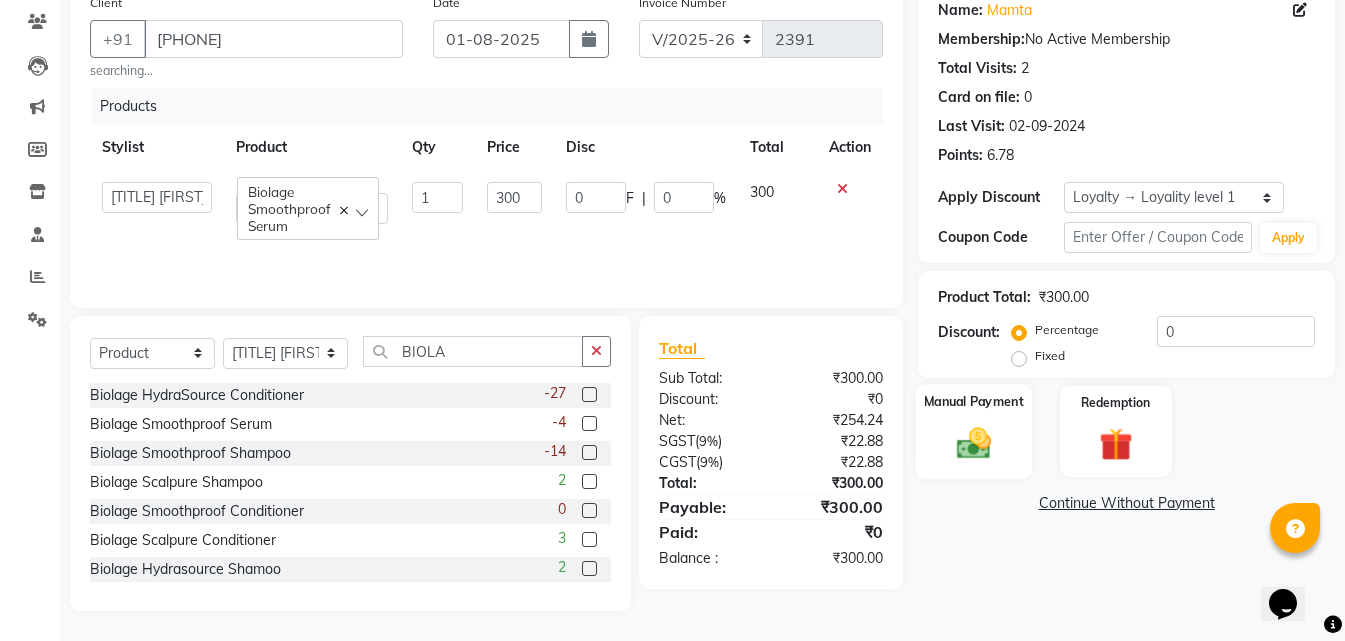 drag, startPoint x: 971, startPoint y: 388, endPoint x: 964, endPoint y: 417, distance: 29.832869 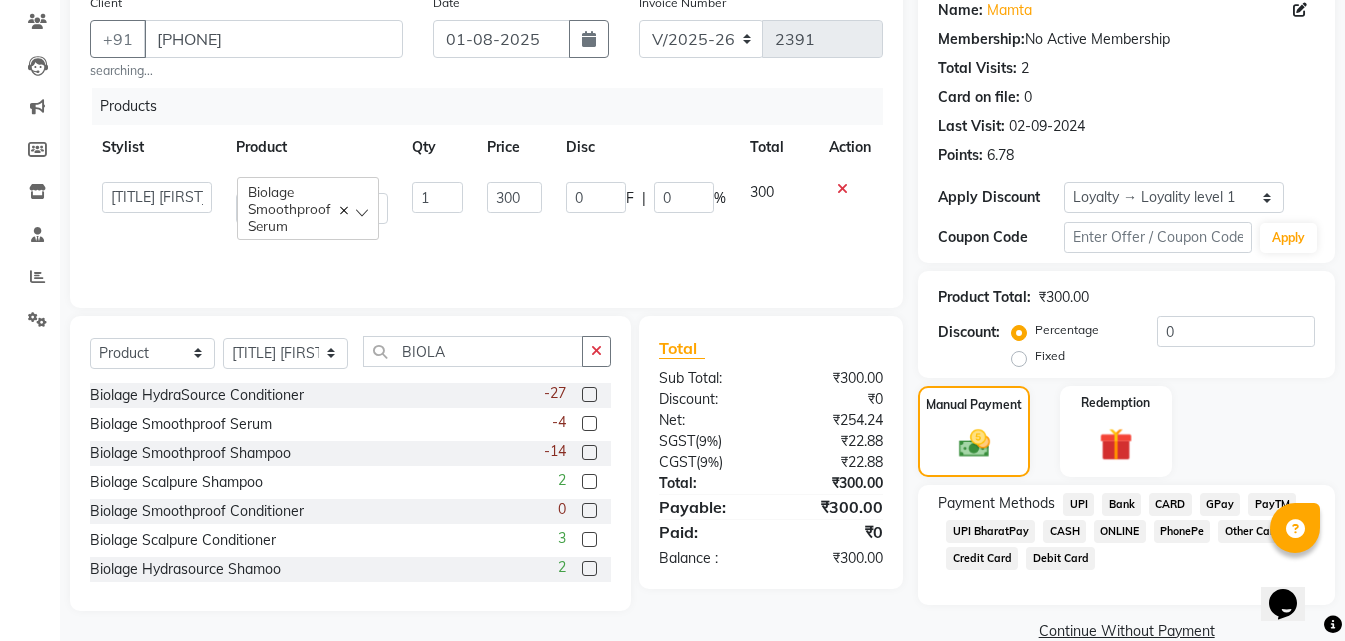 click on "ONLINE" 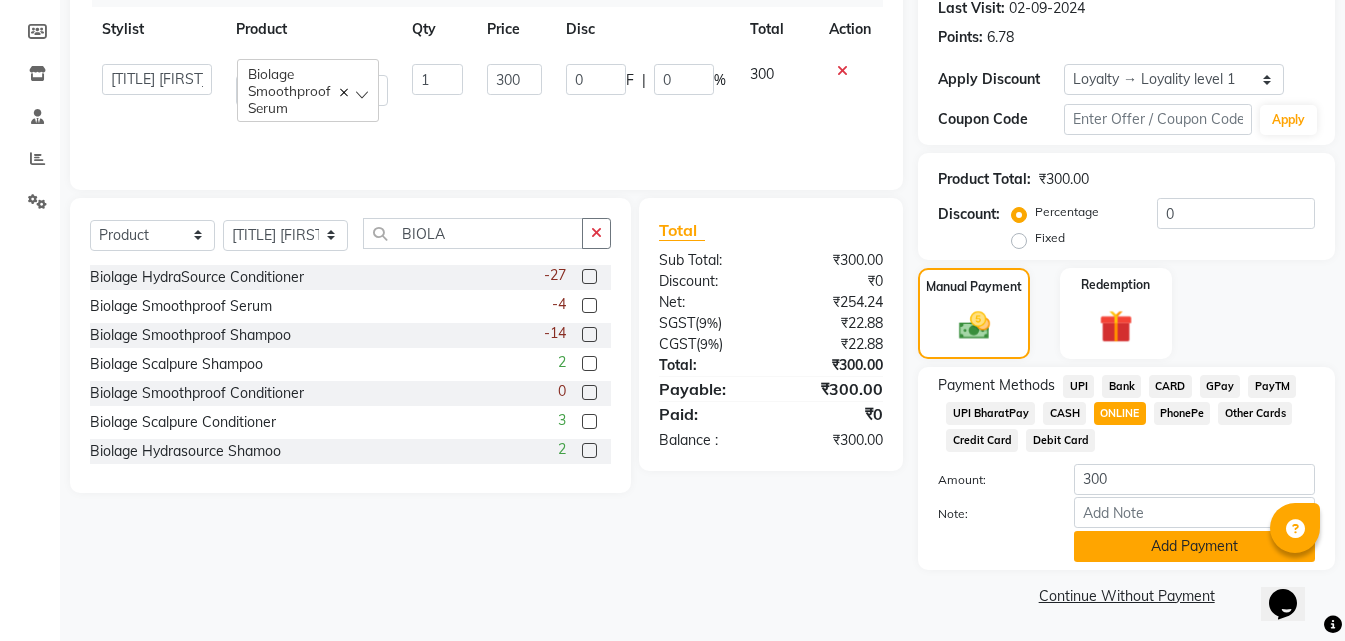 click on "Add Payment" 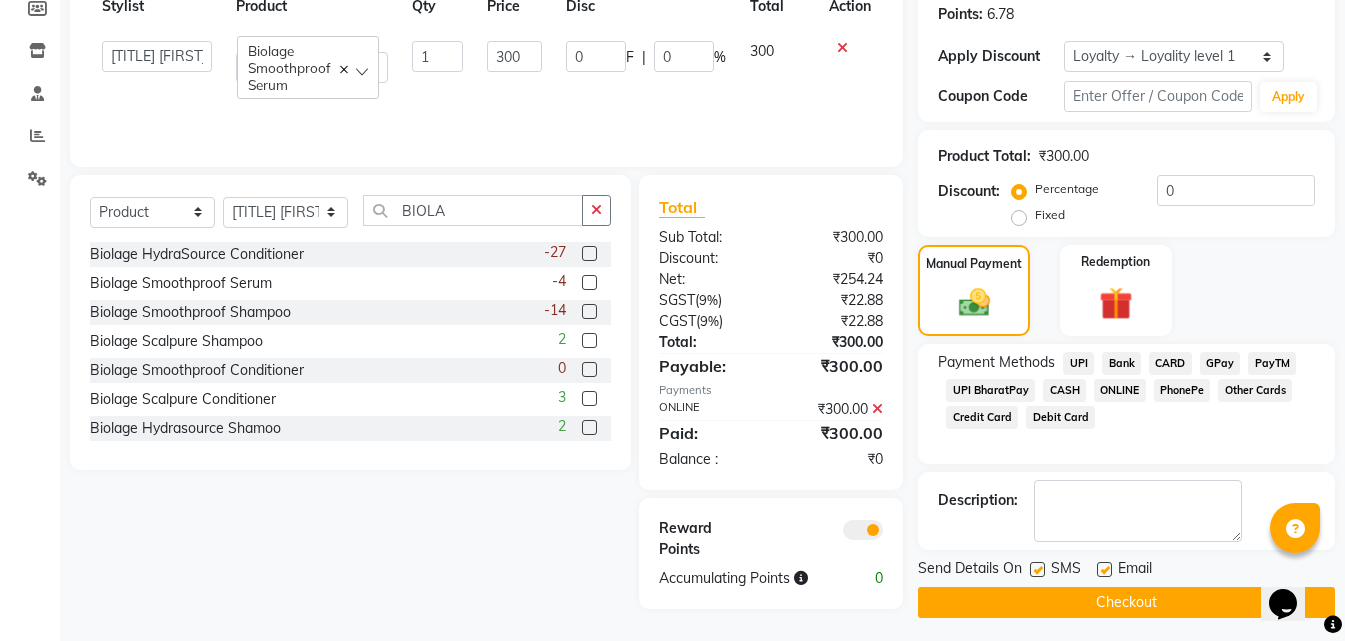 scroll, scrollTop: 314, scrollLeft: 0, axis: vertical 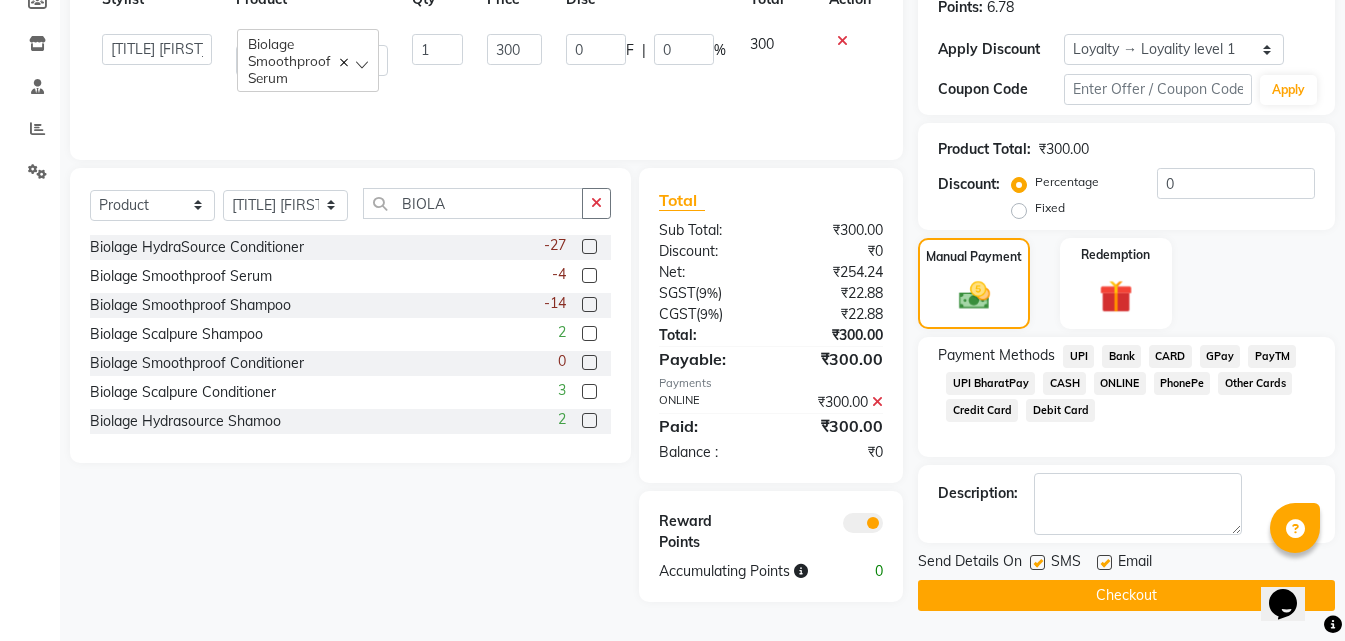 click on "Checkout" 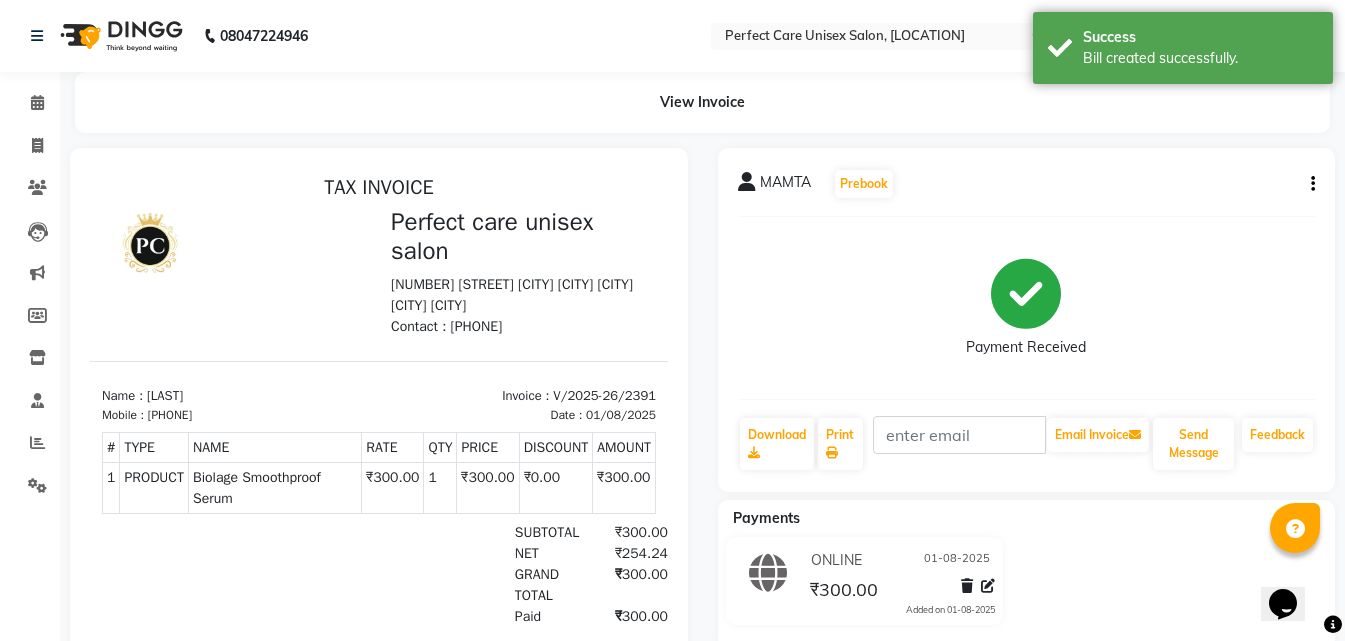 scroll, scrollTop: 0, scrollLeft: 0, axis: both 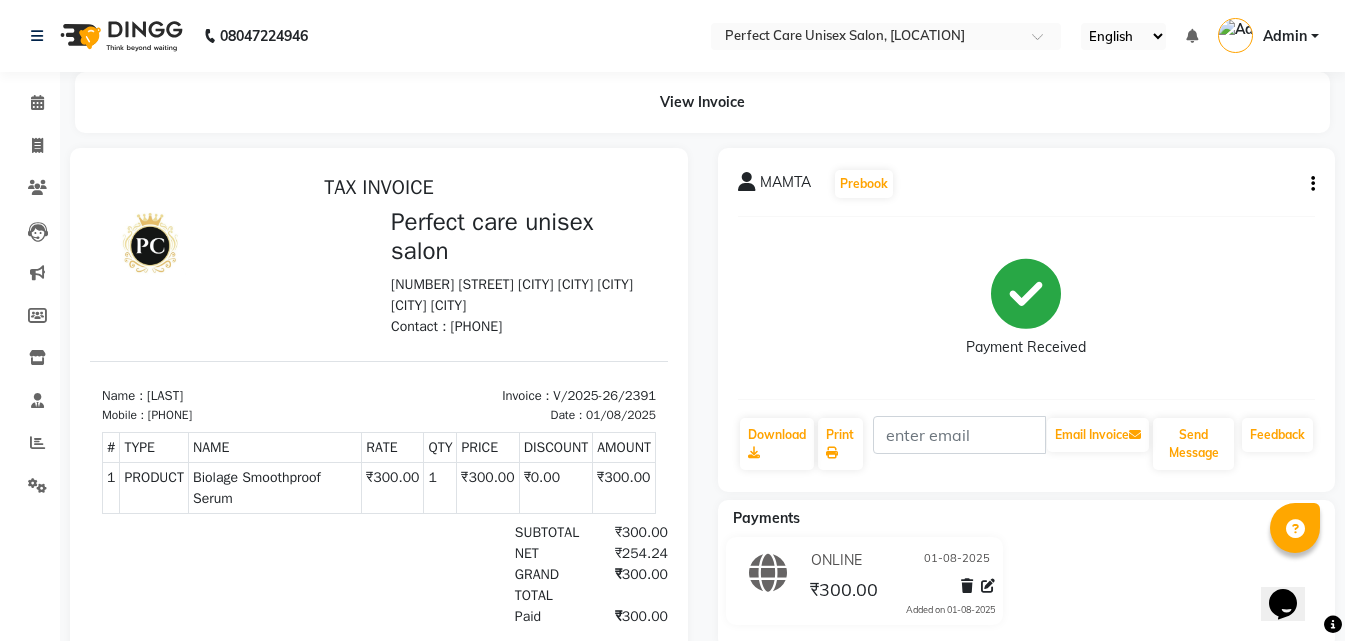 click on "918839311544" at bounding box center (170, 415) 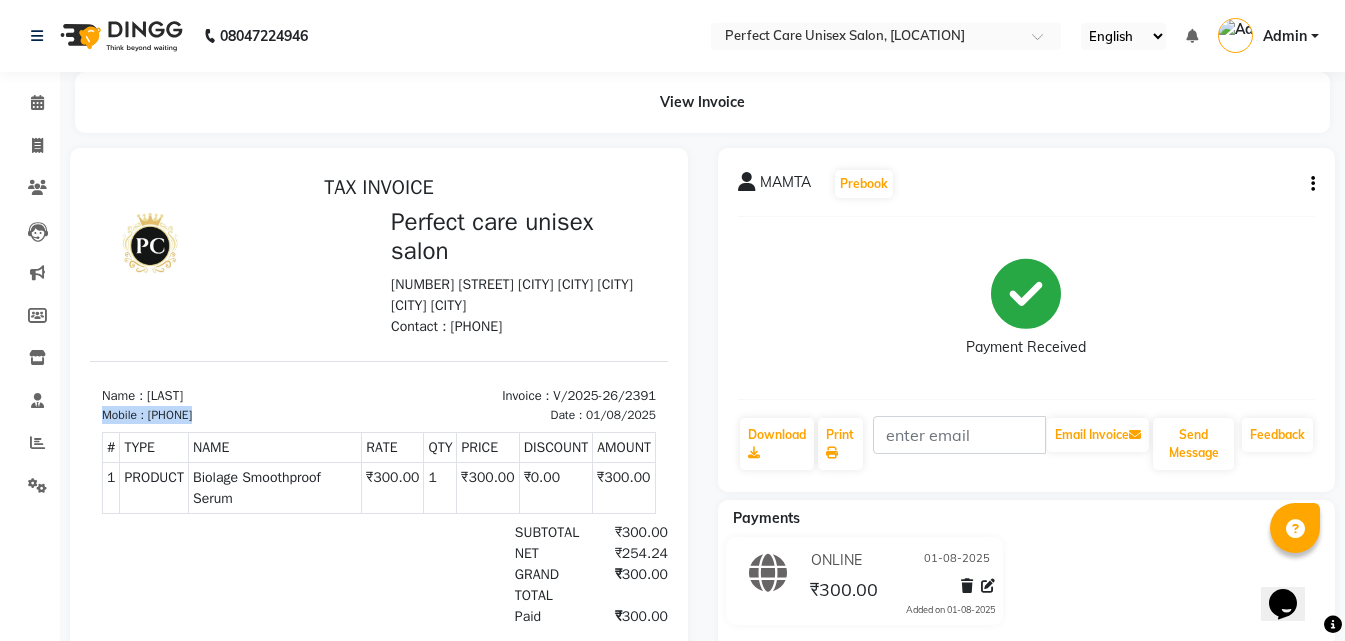click on "918839311544" at bounding box center [170, 415] 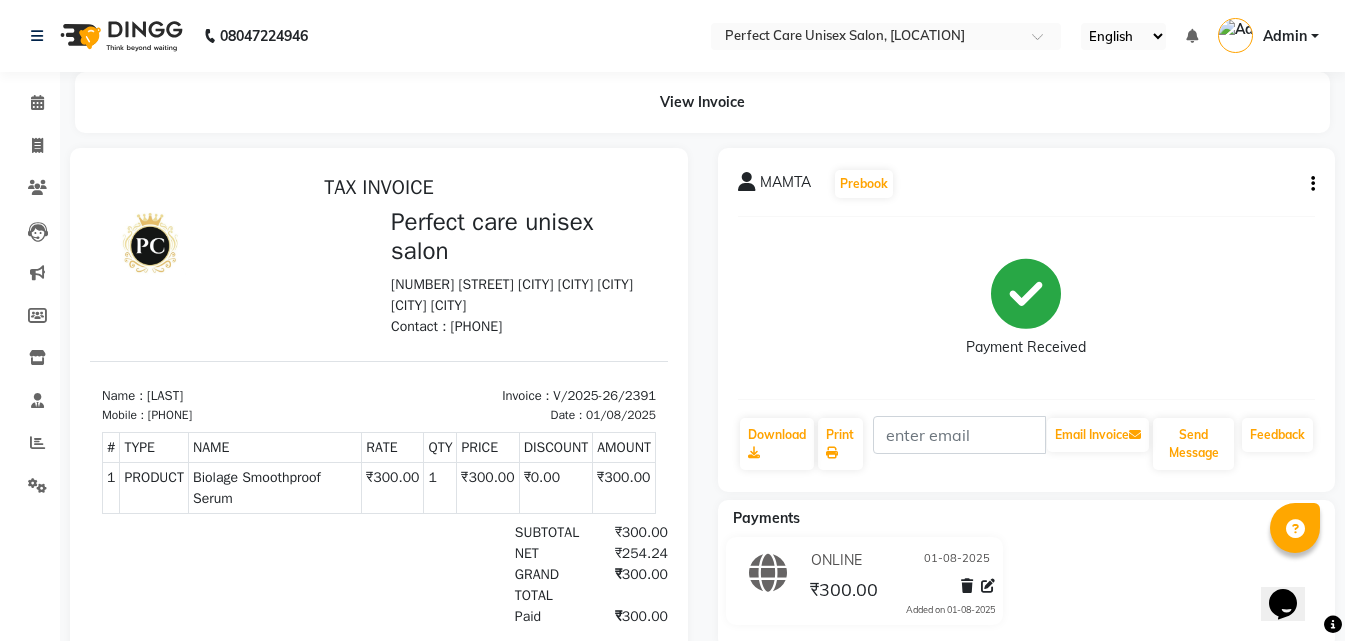 click on "#
TYPE
NAME
RATE
QTY
PRICE
DISCOUNT
AMOUNT
1" at bounding box center (379, 473) 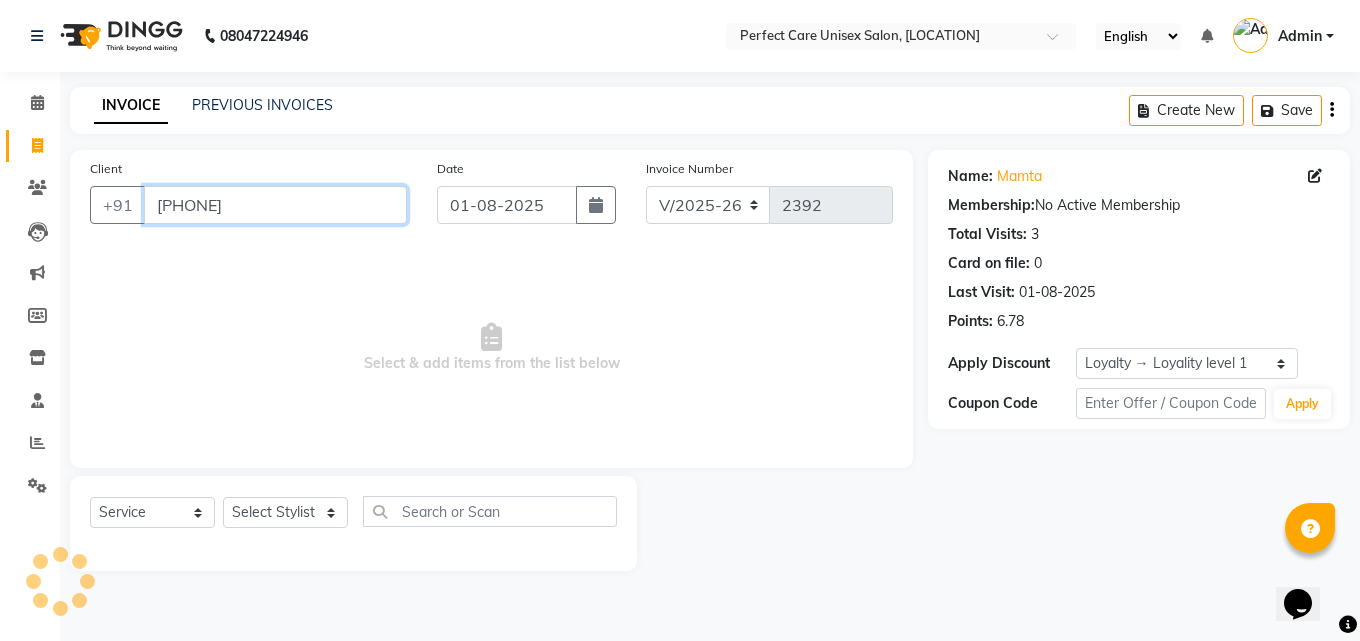 click on "918839311544" at bounding box center [275, 205] 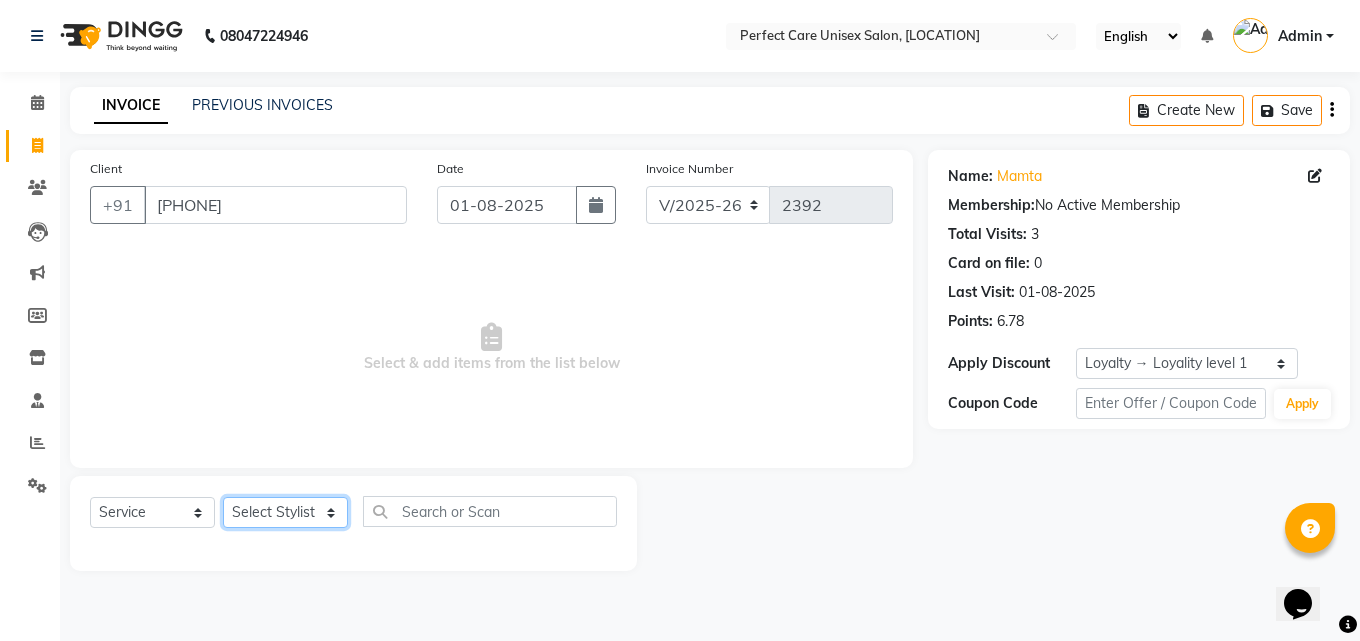 click on "Select Stylist MISS [LAST] MISS [LAST] MISS [LAST]  MISS [LAST] MISS [LAST] MISS. [LAST] MISS. [LAST]  MISS [LAST] MISS. [LAST] MISS [LAST] mohbat MR. [LAST] MR. [LAST] MR. [LAST]  MR [LAST] MR. [LAST] MR. [LAST] MR. [LAST] MR. [LAST] MR. [LAST] MR. [LAST] MR. [LAST] MR. [LAST] MR. [LAST] MR. [LAST] MS [LAST]" 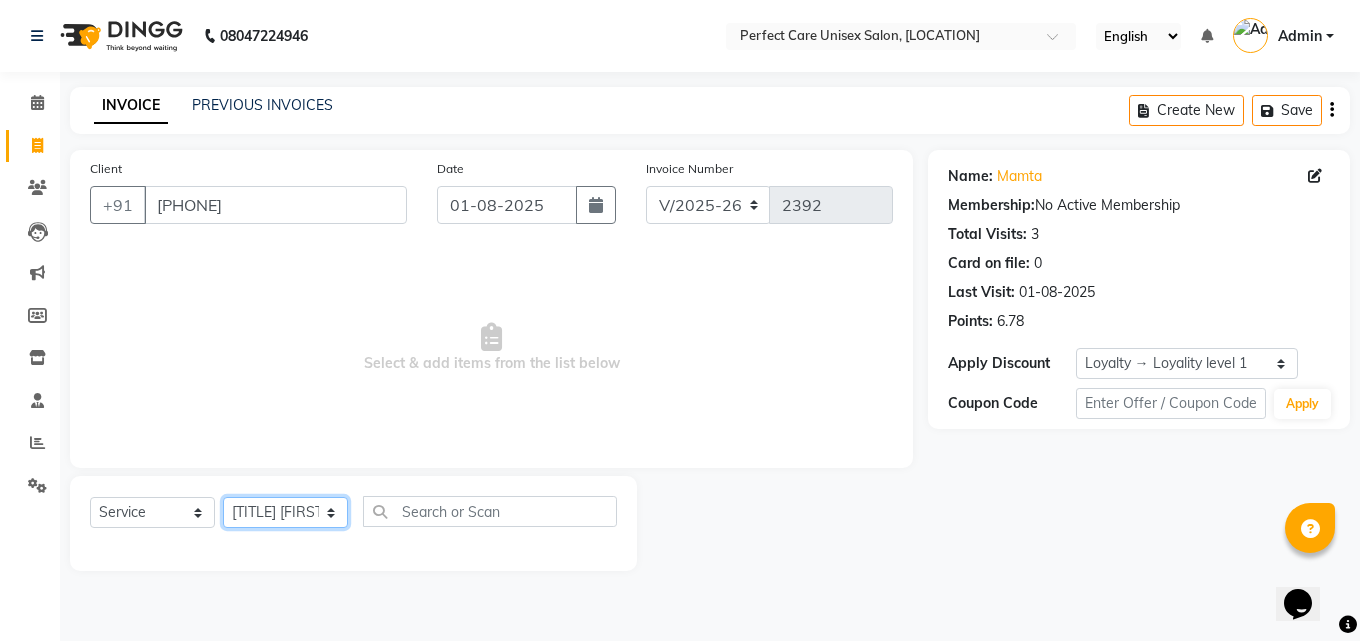 click on "Select Stylist MISS [LAST] MISS [LAST] MISS [LAST]  MISS [LAST] MISS [LAST] MISS. [LAST] MISS. [LAST]  MISS [LAST] MISS. [LAST] MISS [LAST] mohbat MR. [LAST] MR. [LAST] MR. [LAST]  MR [LAST] MR. [LAST] MR. [LAST] MR. [LAST] MR. [LAST] MR. [LAST] MR. [LAST] MR. [LAST] MR. [LAST] MR. [LAST] MR. [LAST] MS [LAST]" 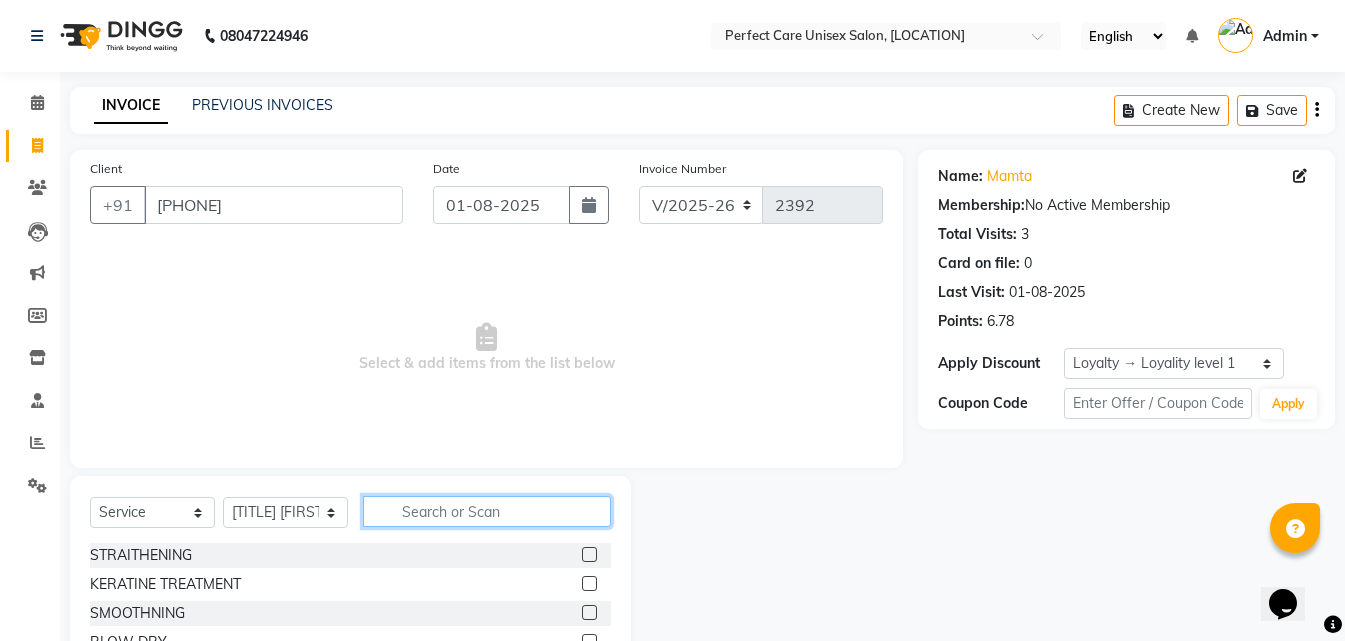 click 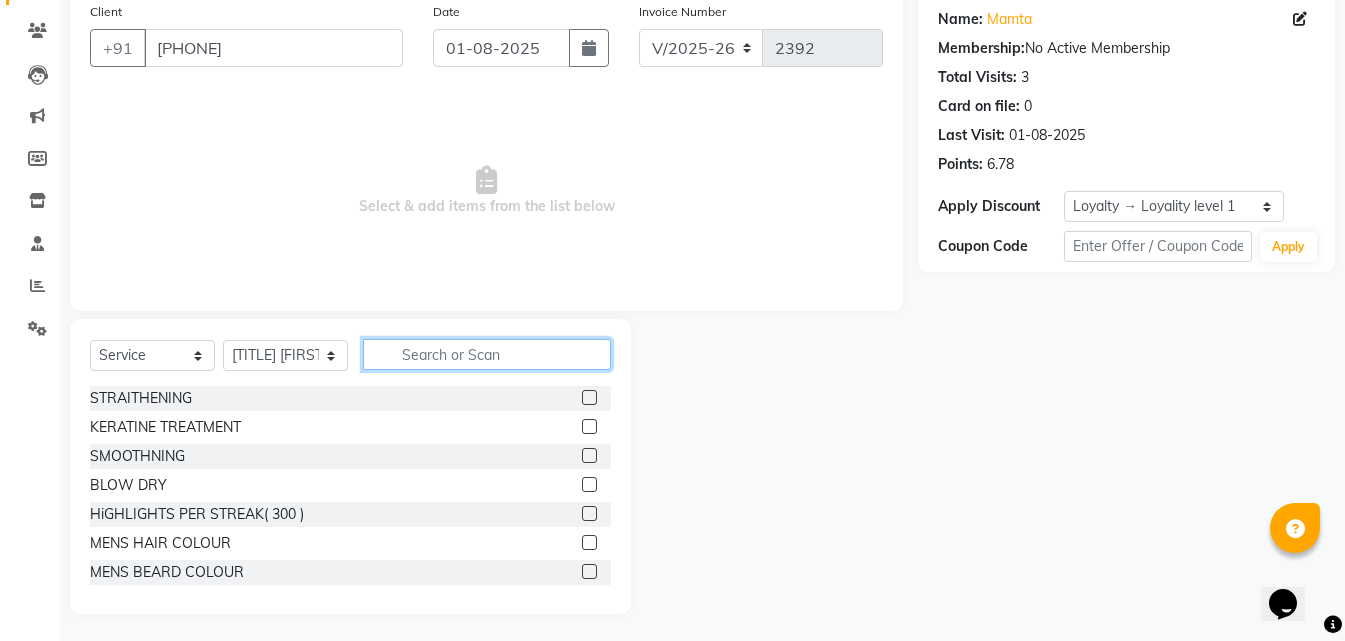 scroll, scrollTop: 160, scrollLeft: 0, axis: vertical 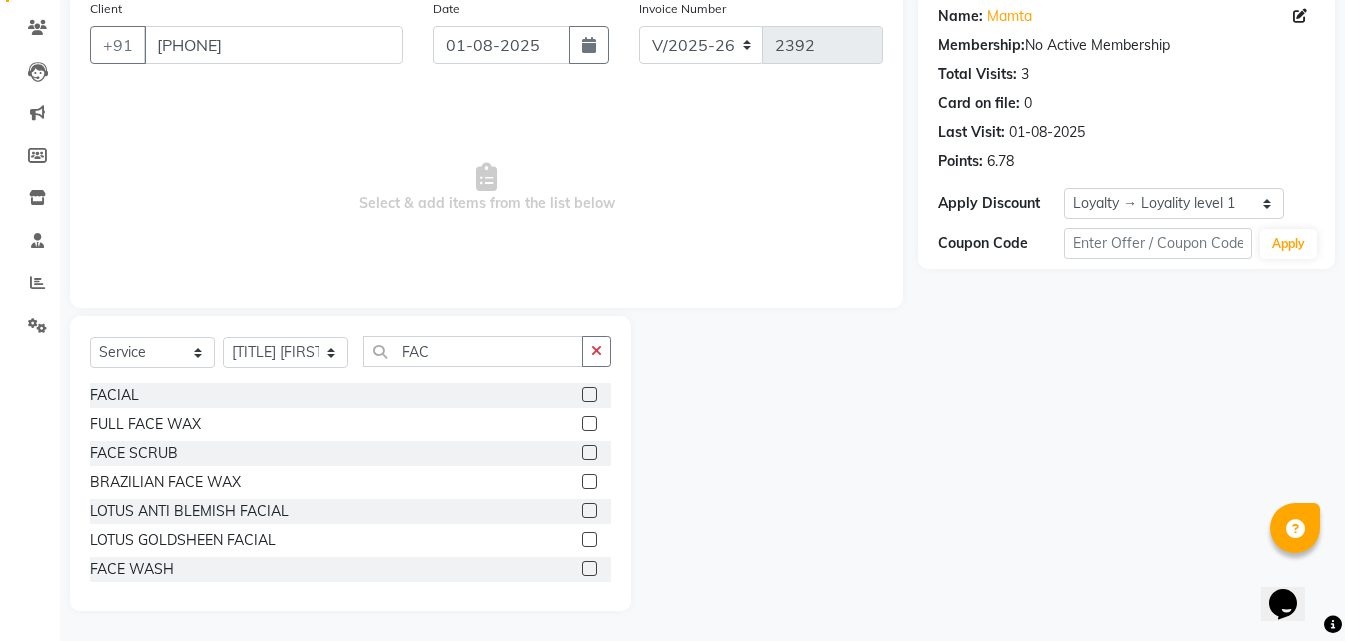 click 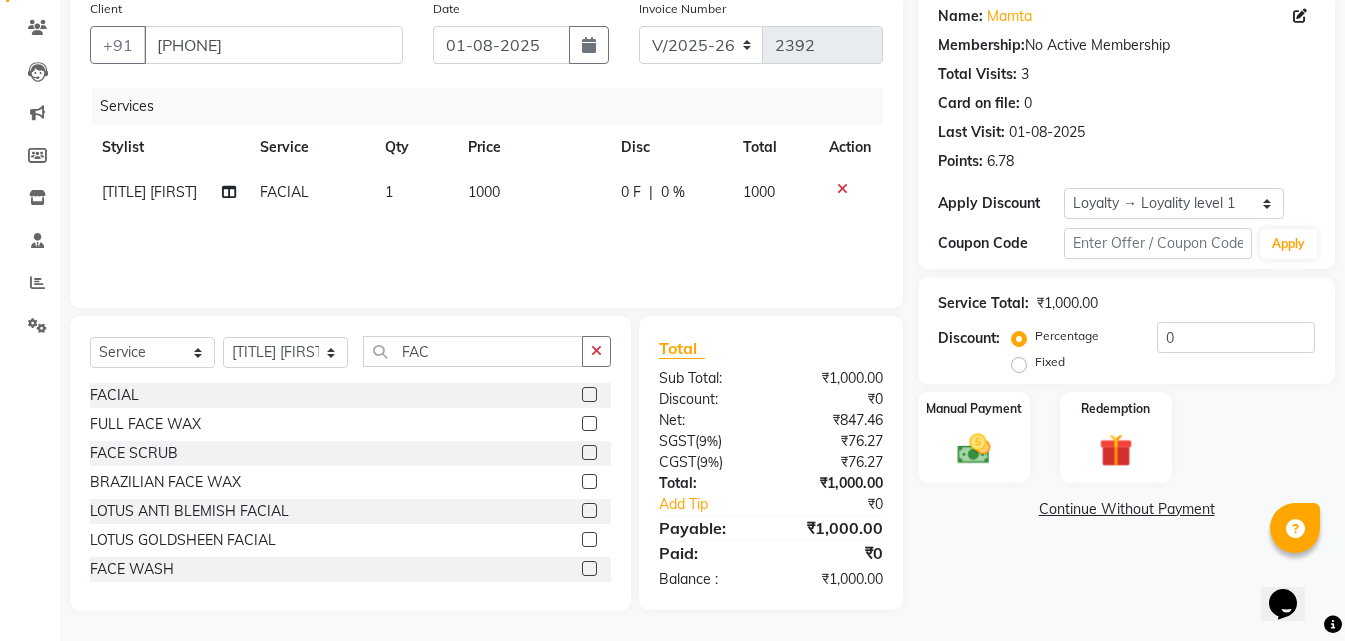 click on "1000" 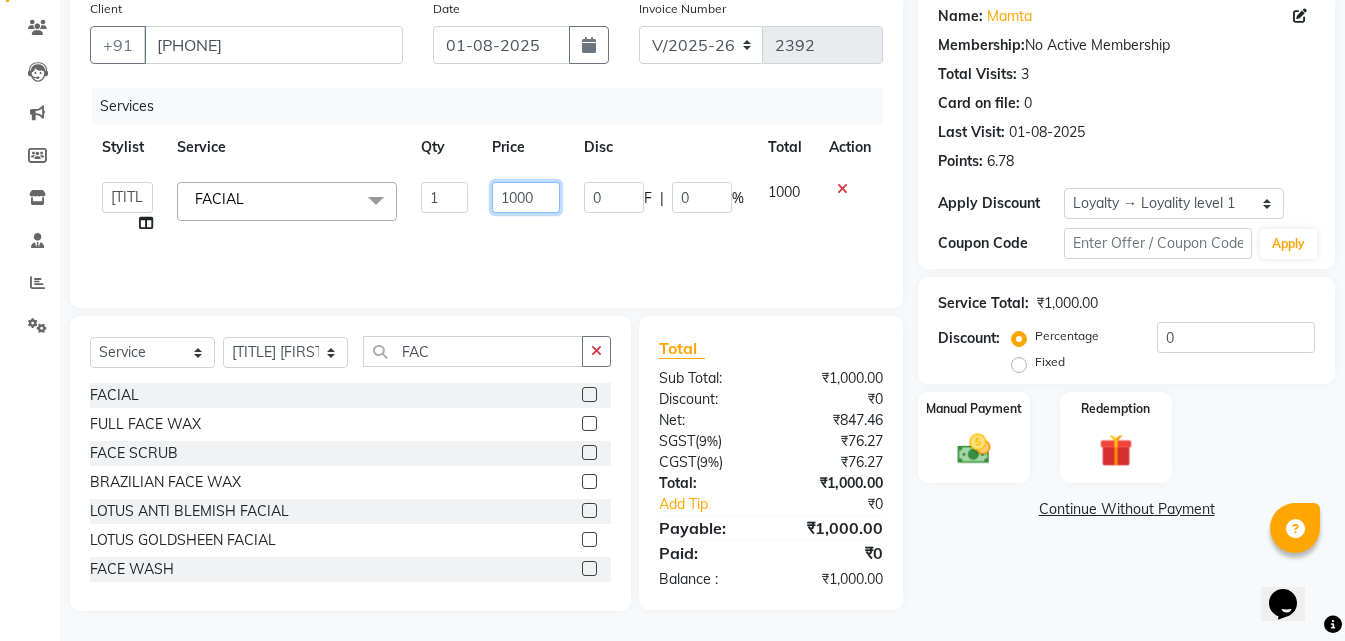 click on "1000" 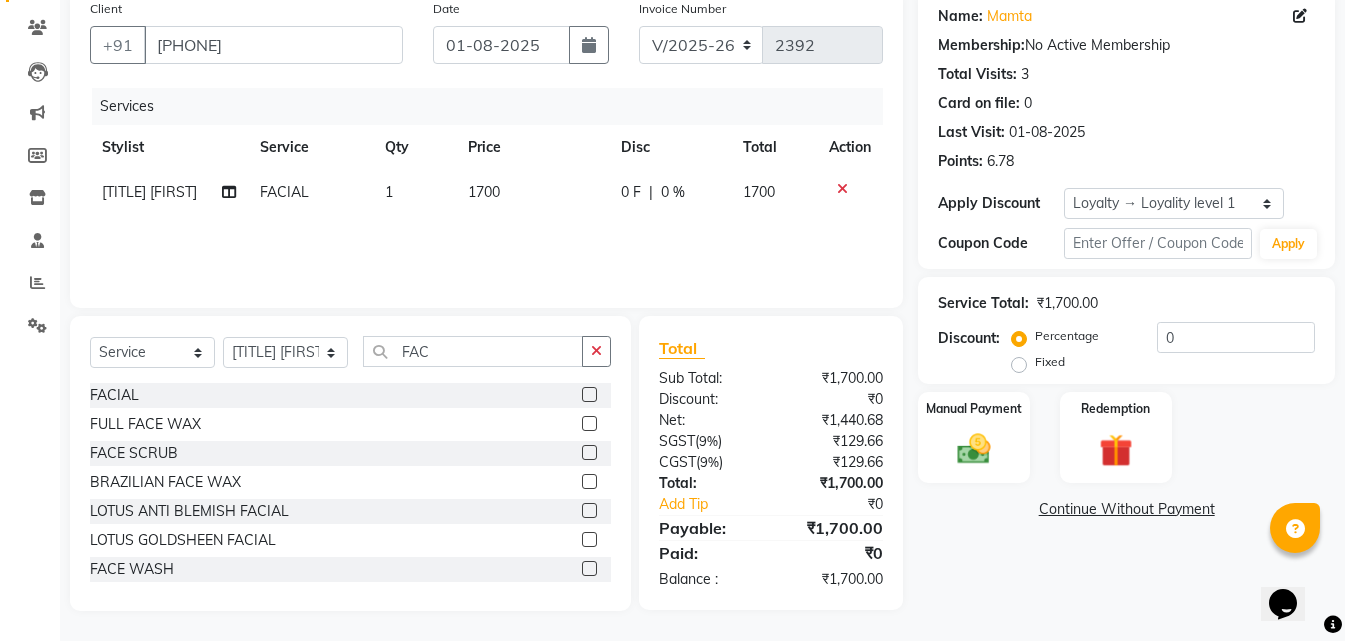 click on "Services Stylist Service Qty Price Disc Total Action MR.ANGAD FACIAL 1 1700 0 F | 0 % 1700" 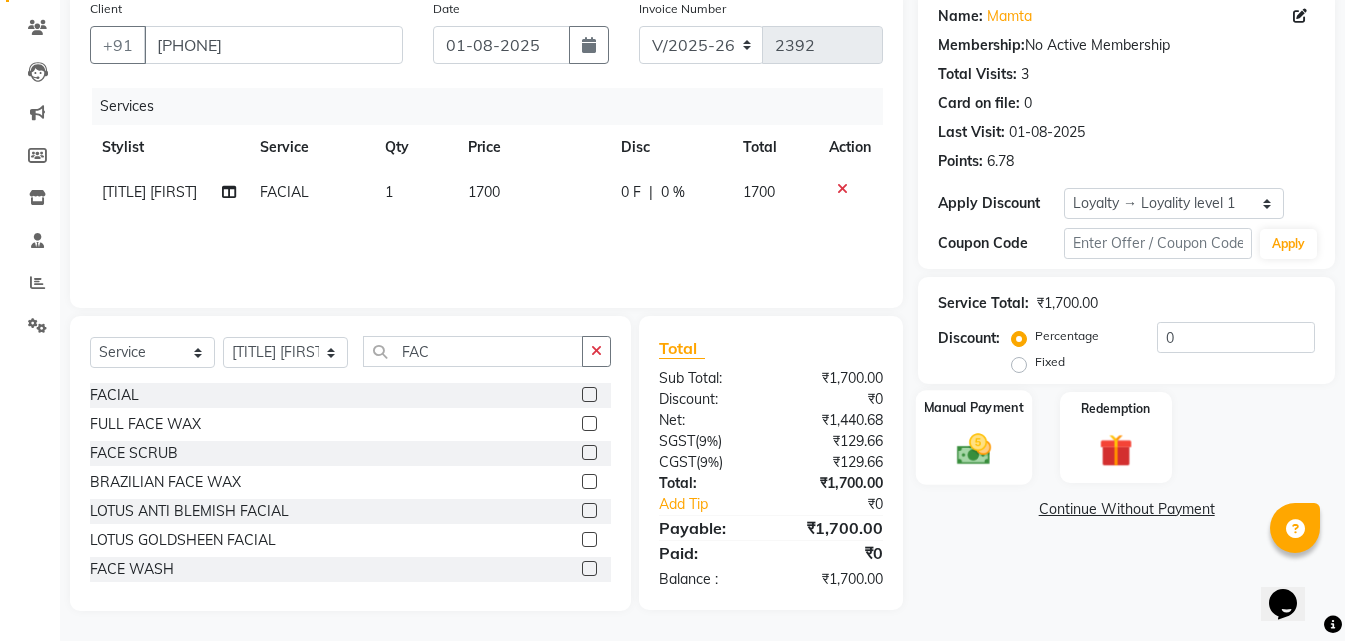 click 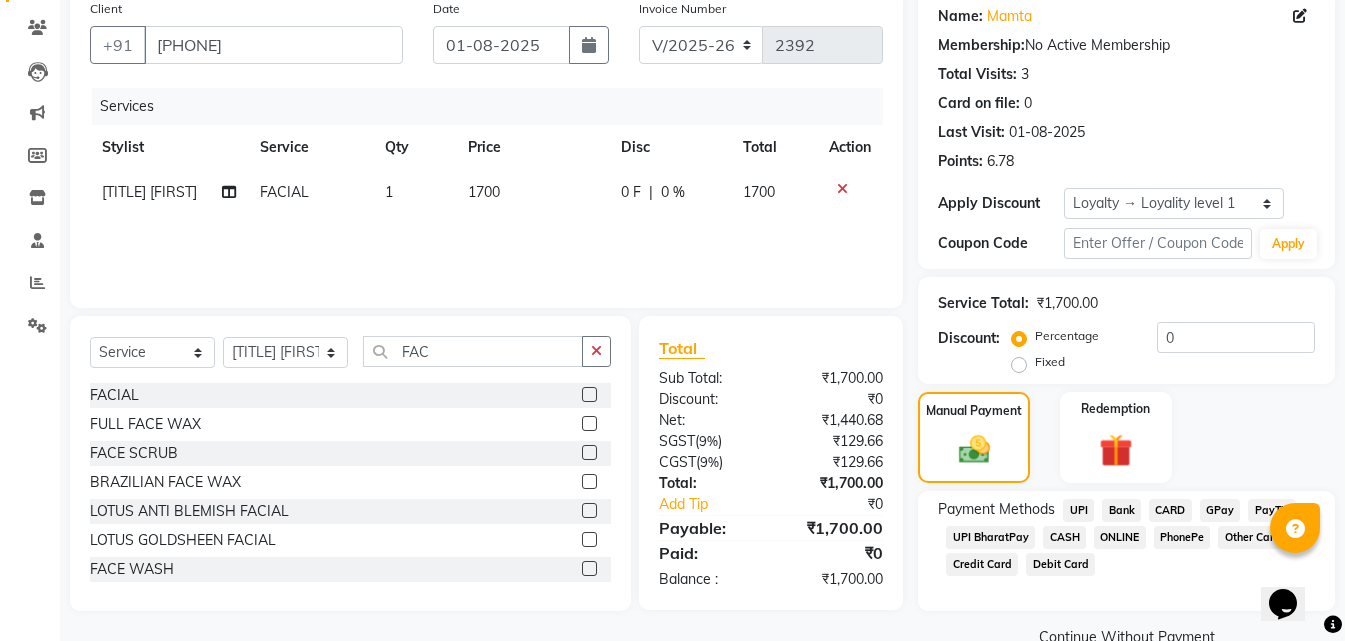click on "CASH" 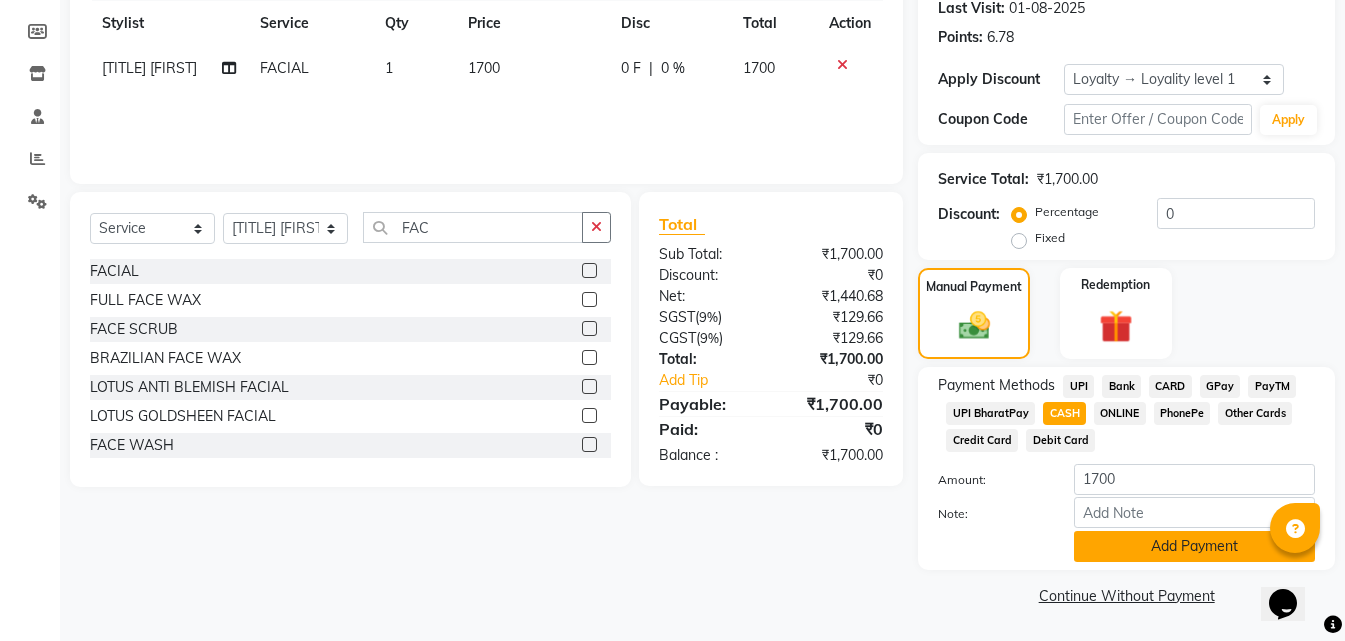 click on "Add Payment" 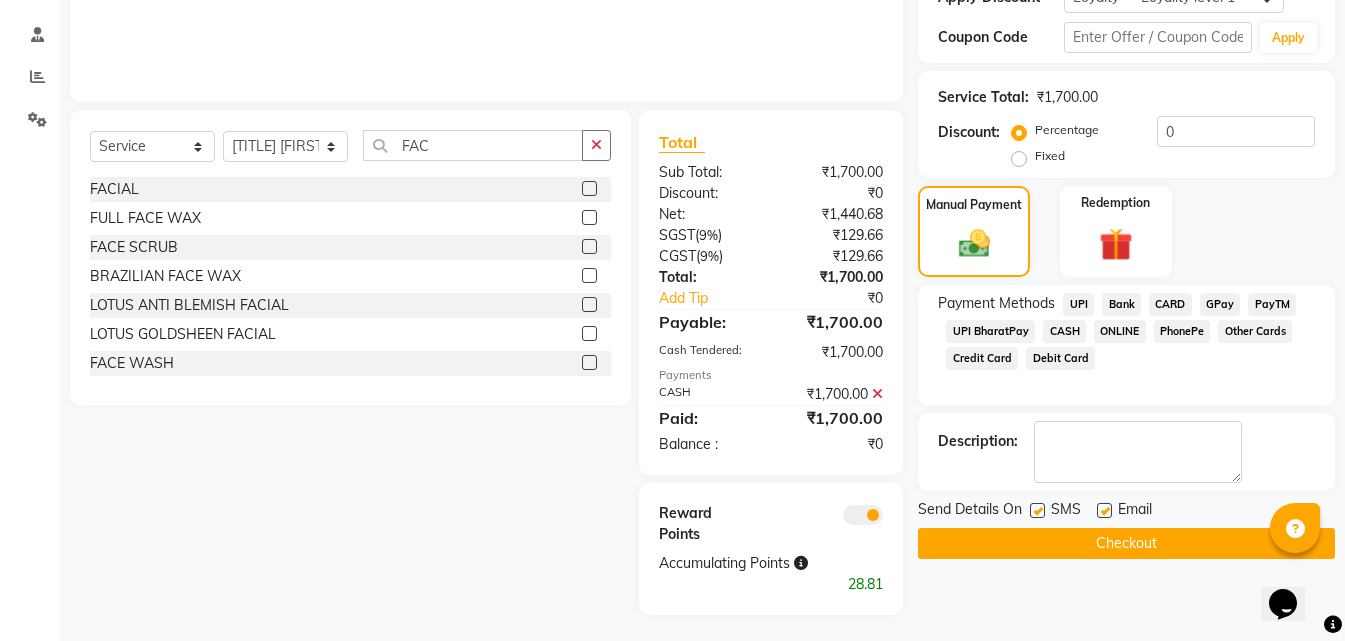 scroll, scrollTop: 370, scrollLeft: 0, axis: vertical 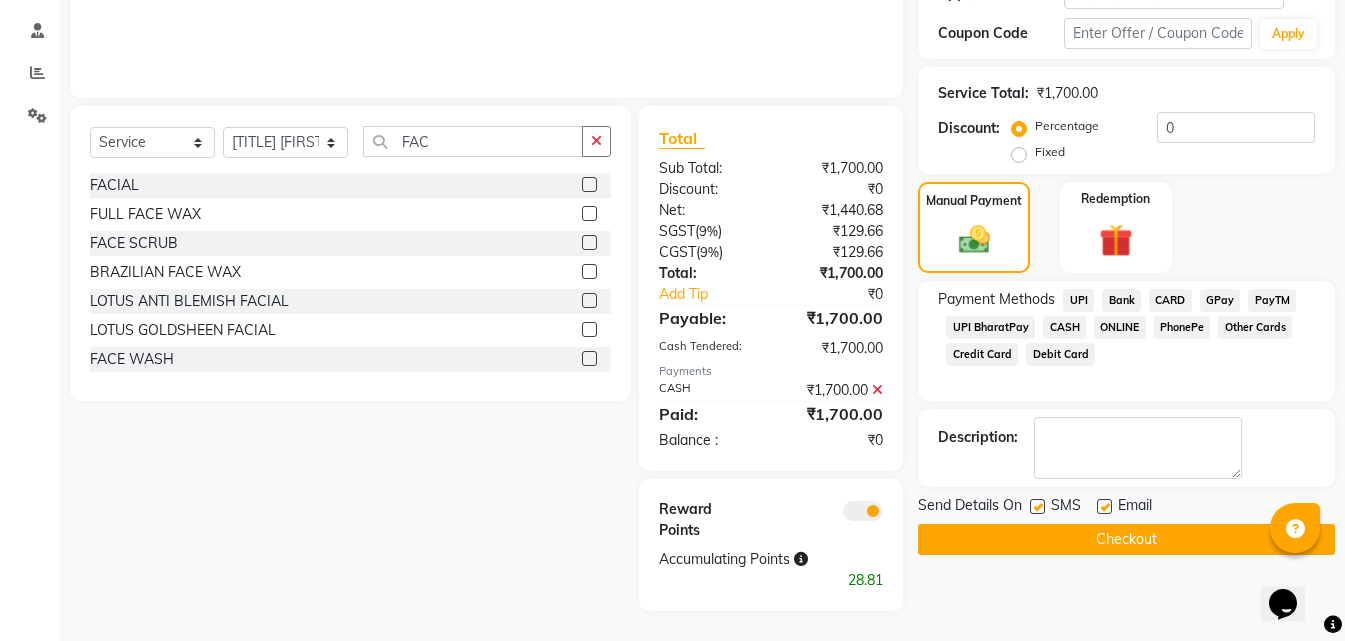click on "Checkout" 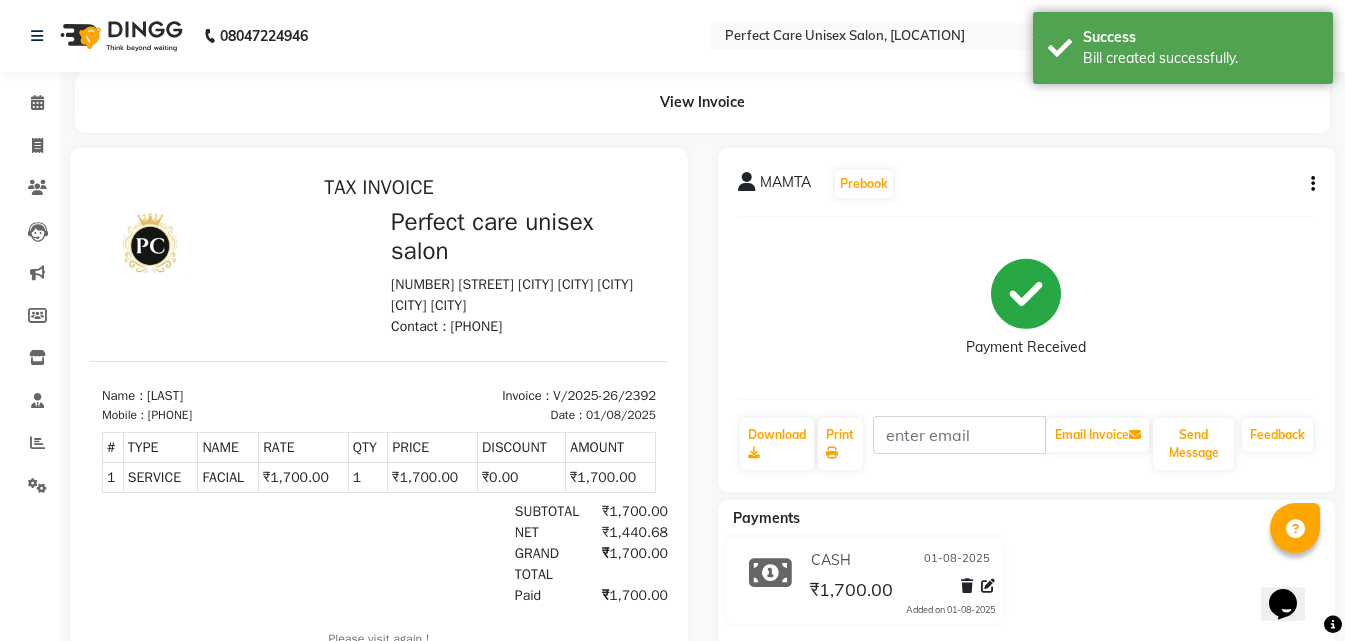 scroll, scrollTop: 0, scrollLeft: 0, axis: both 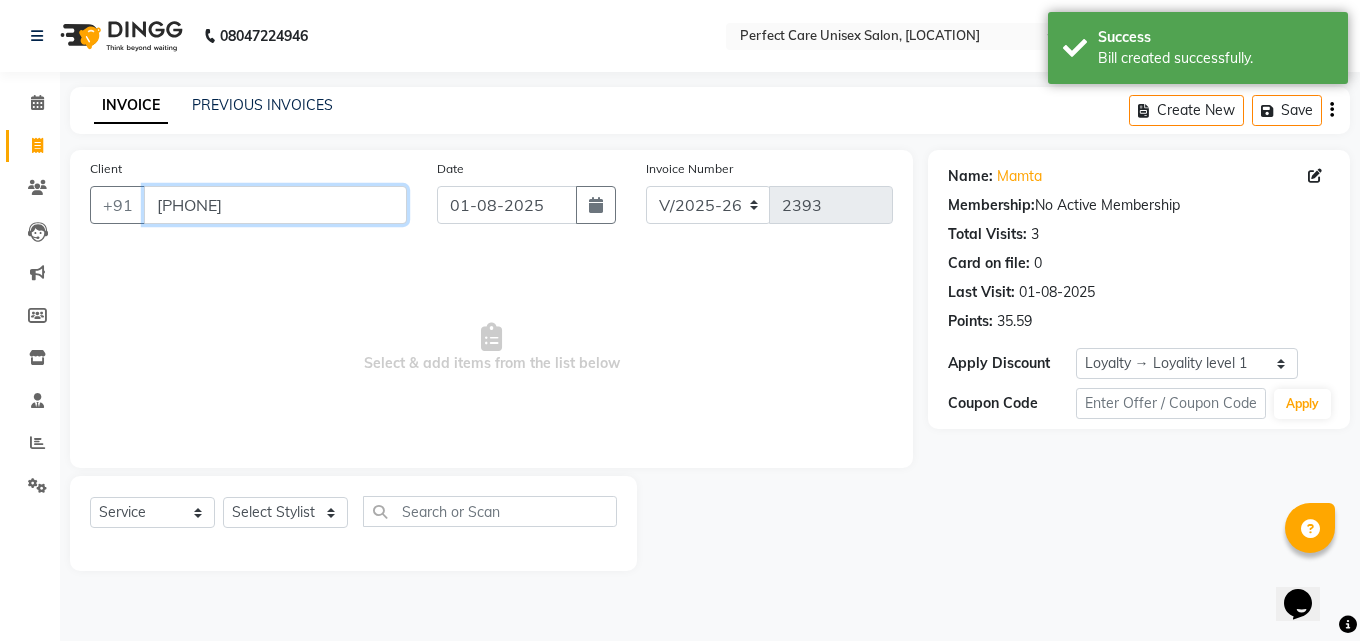 click on "918839311544" at bounding box center (275, 205) 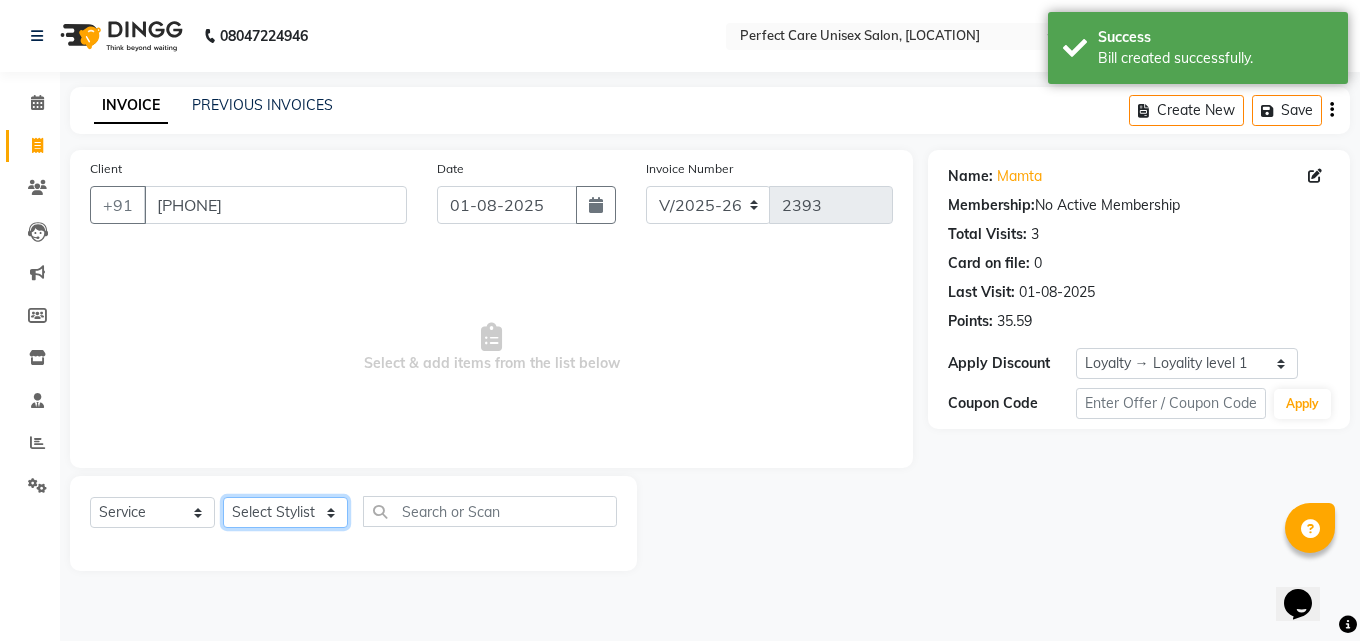 click on "Select Stylist MISS [LAST] MISS [LAST] MISS [LAST]  MISS [LAST] MISS [LAST] MISS. [LAST] MISS. [LAST]  MISS [LAST] MISS. [LAST] MISS [LAST] mohbat MR. [LAST] MR. [LAST] MR. [LAST]  MR [LAST] MR. [LAST] MR. [LAST] MR. [LAST] MR. [LAST] MR. [LAST] MR. [LAST] MR. [LAST] MR. [LAST] MR. [LAST] MR. [LAST] MS [LAST]" 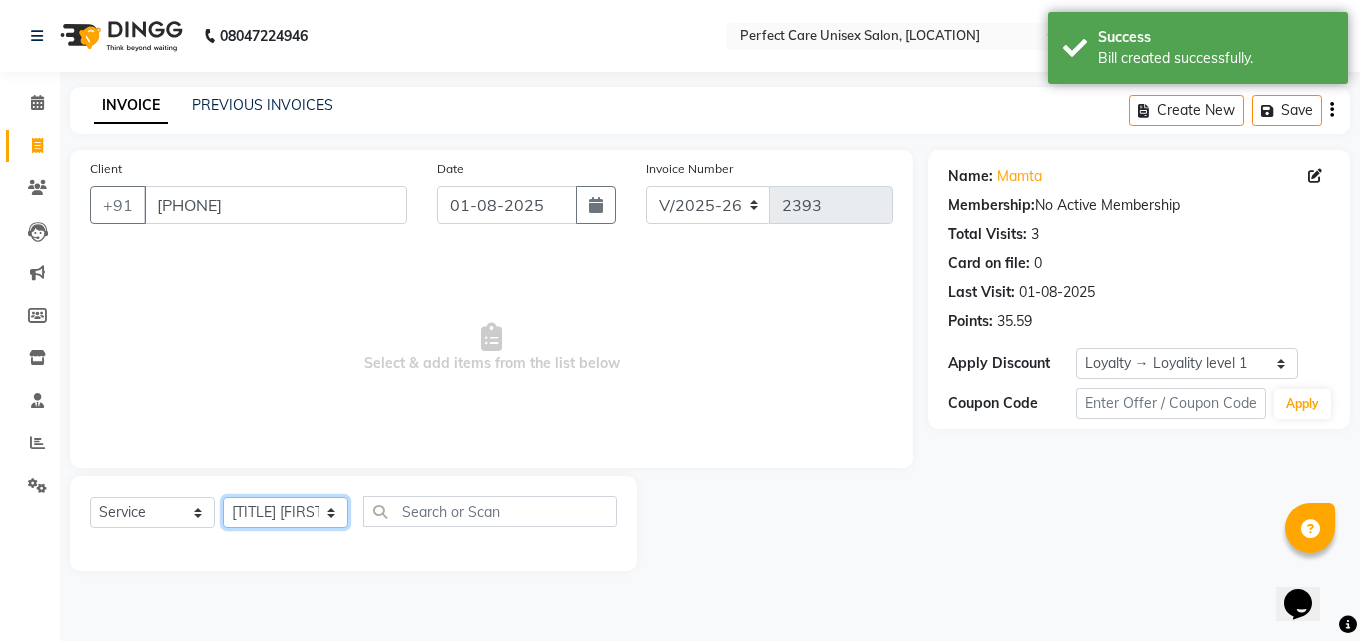 click on "Select Stylist MISS [LAST] MISS [LAST] MISS [LAST]  MISS [LAST] MISS [LAST] MISS. [LAST] MISS. [LAST]  MISS [LAST] MISS. [LAST] MISS [LAST] mohbat MR. [LAST] MR. [LAST] MR. [LAST]  MR [LAST] MR. [LAST] MR. [LAST] MR. [LAST] MR. [LAST] MR. [LAST] MR. [LAST] MR. [LAST] MR. [LAST] MR. [LAST] MR. [LAST] MS [LAST]" 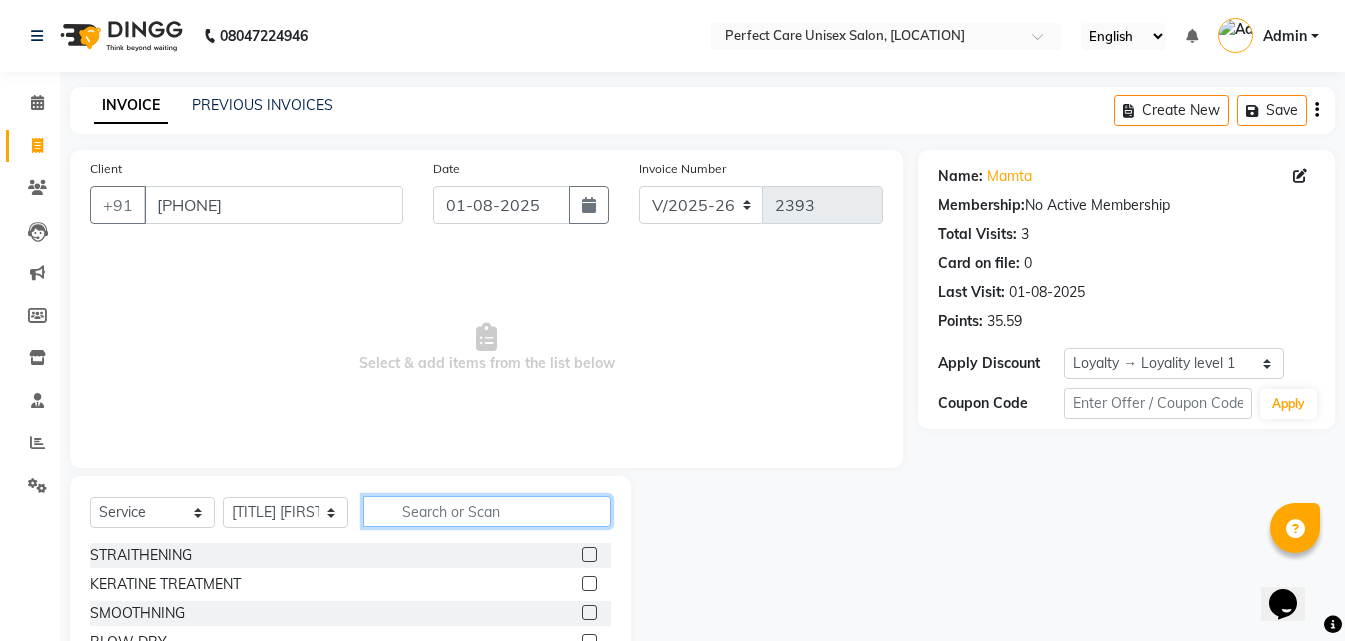 click 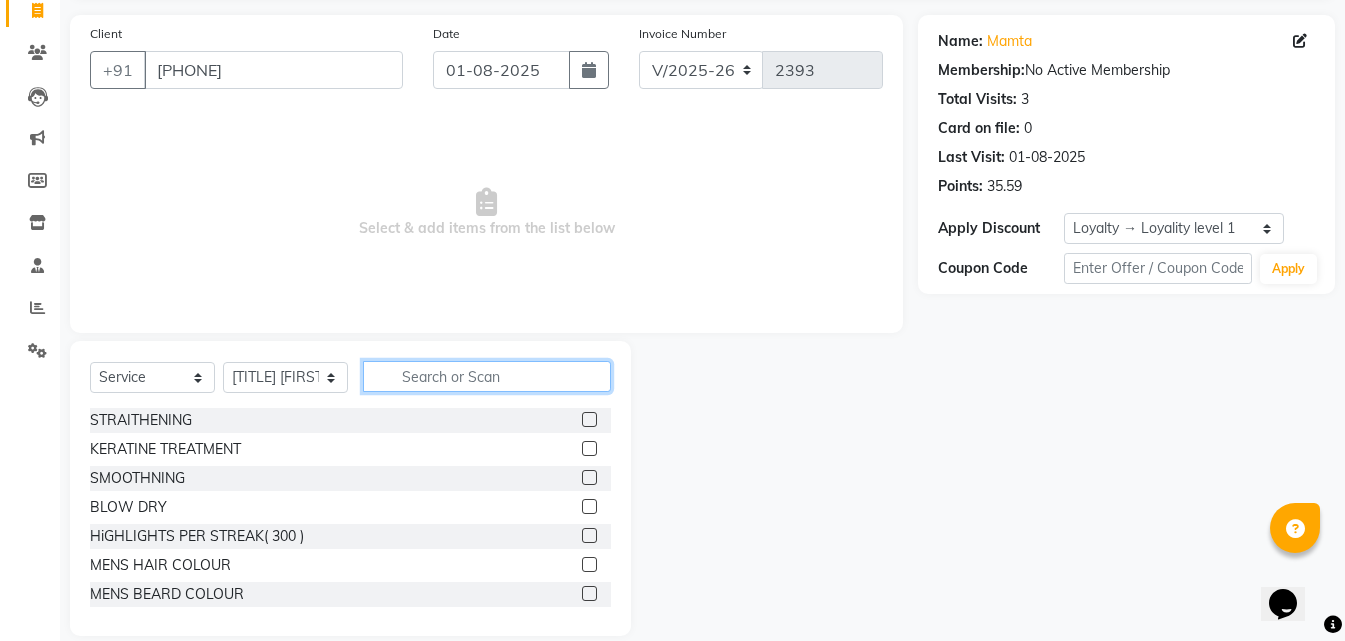 scroll, scrollTop: 160, scrollLeft: 0, axis: vertical 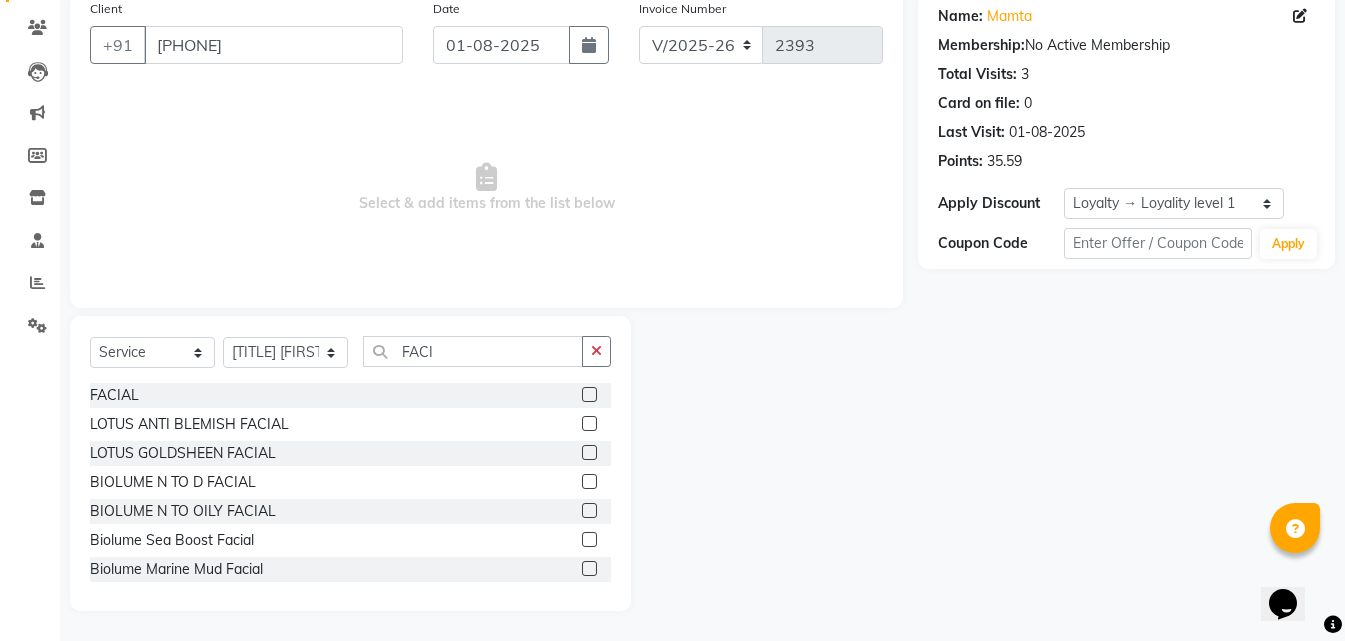 click 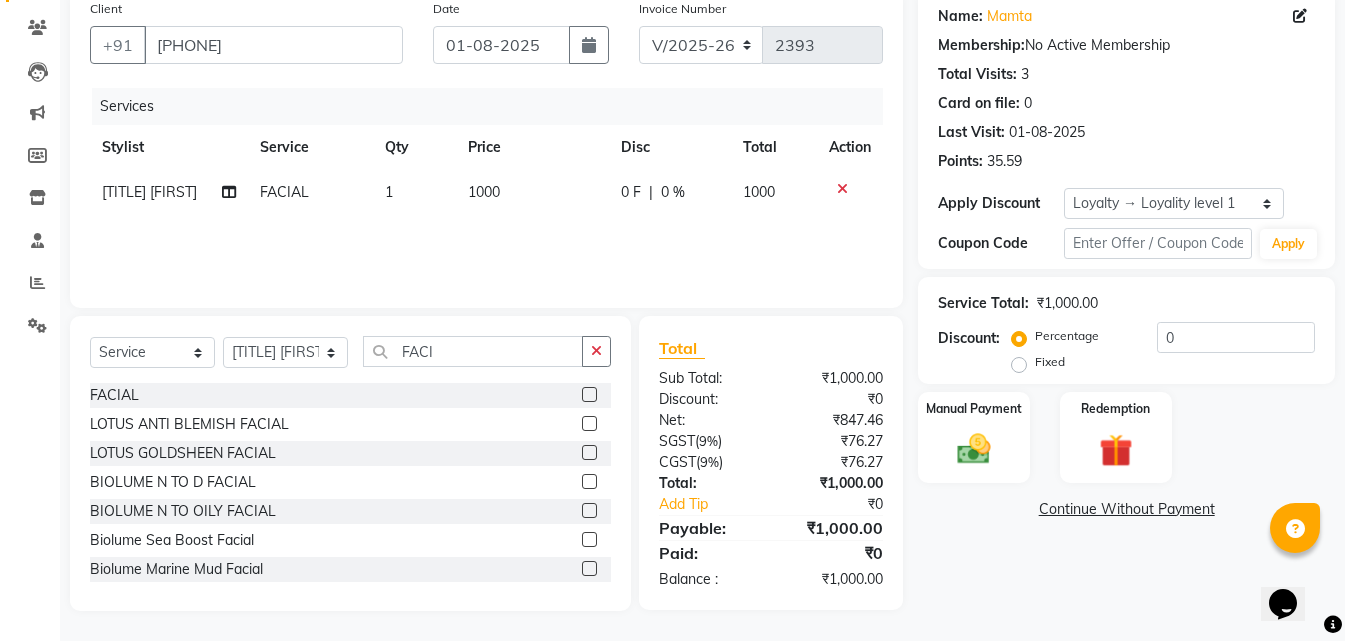 drag, startPoint x: 502, startPoint y: 191, endPoint x: 490, endPoint y: 198, distance: 13.892444 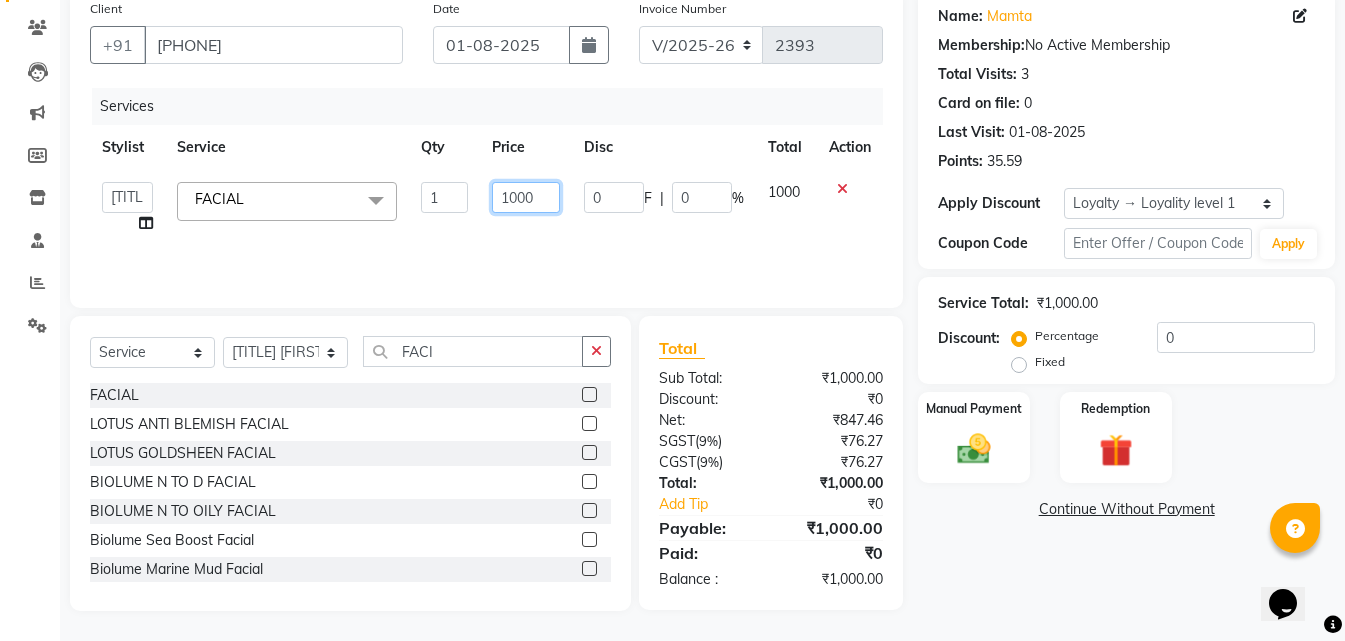 click on "1000" 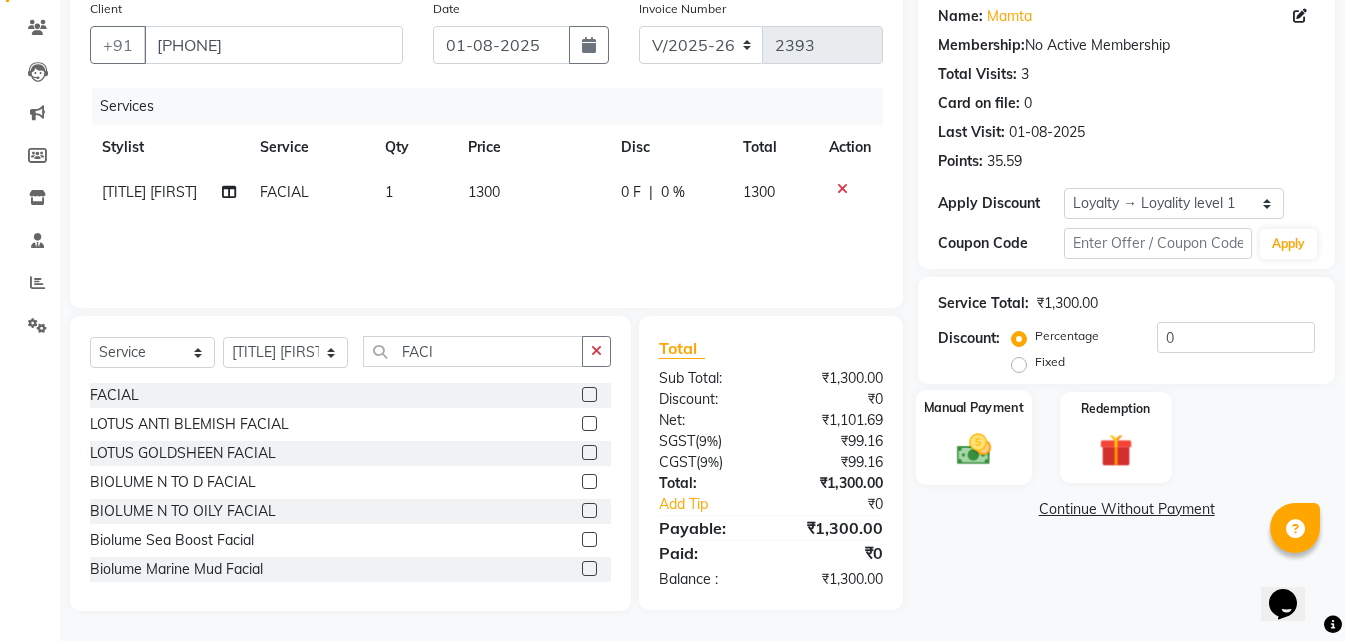 click on "Manual Payment" 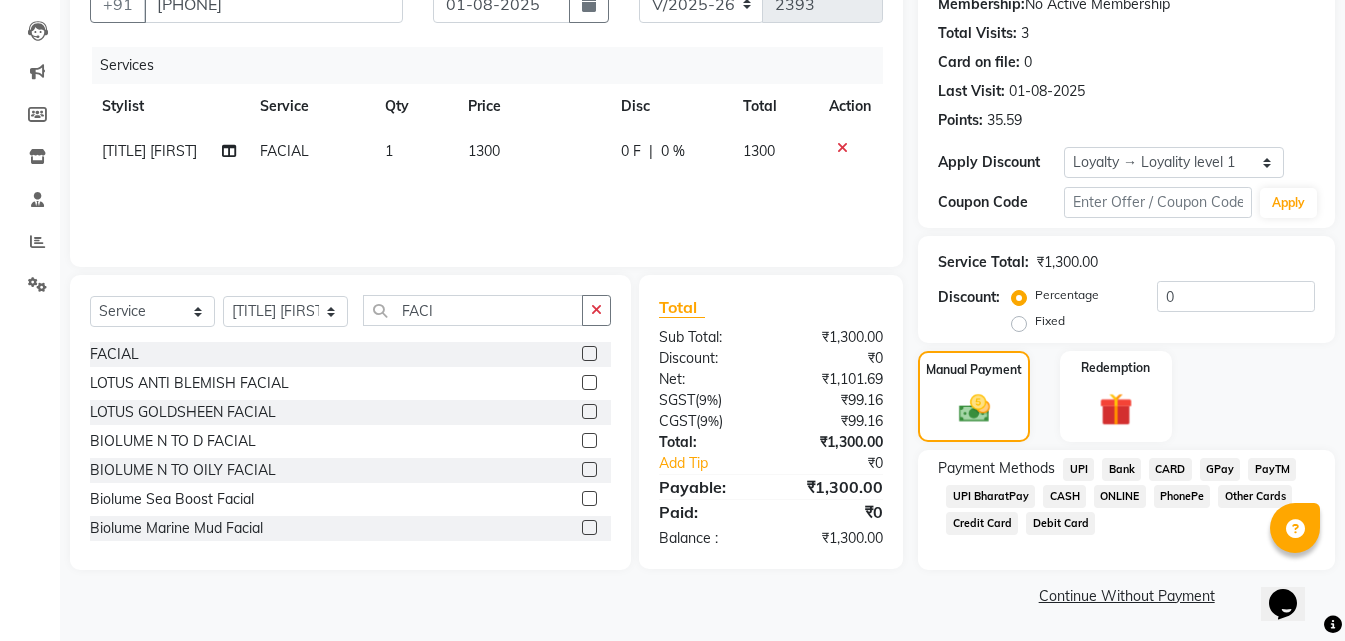 click on "CASH" 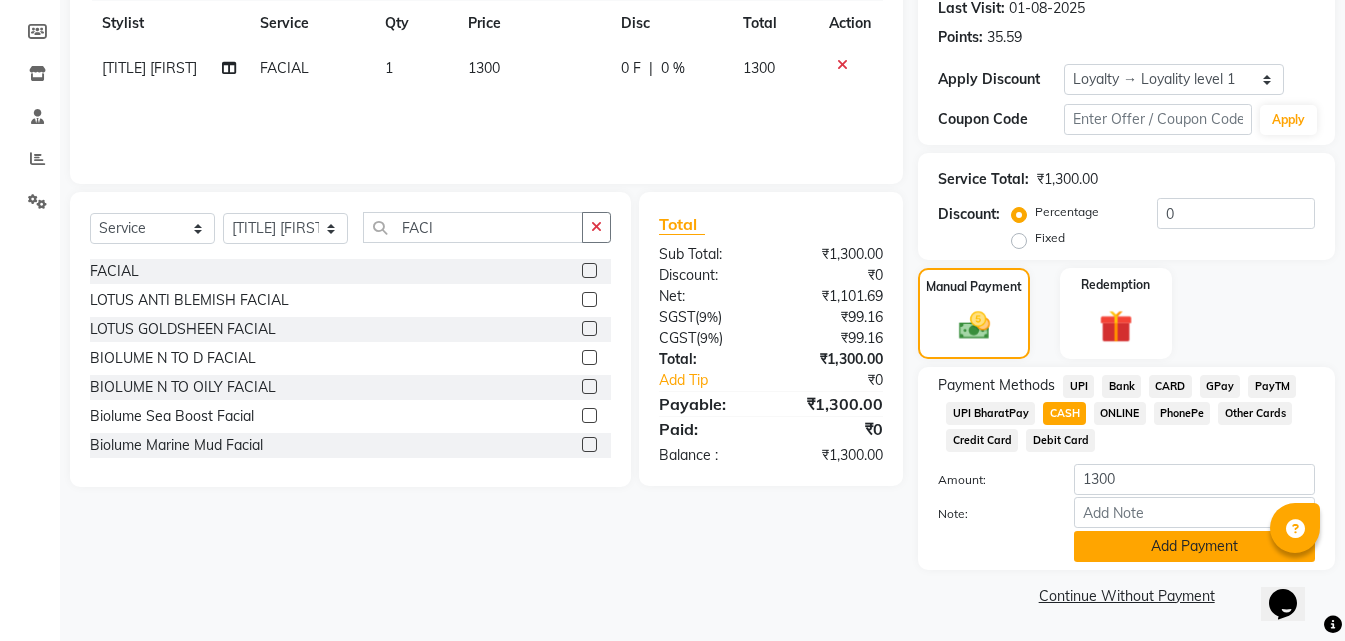 click on "Add Payment" 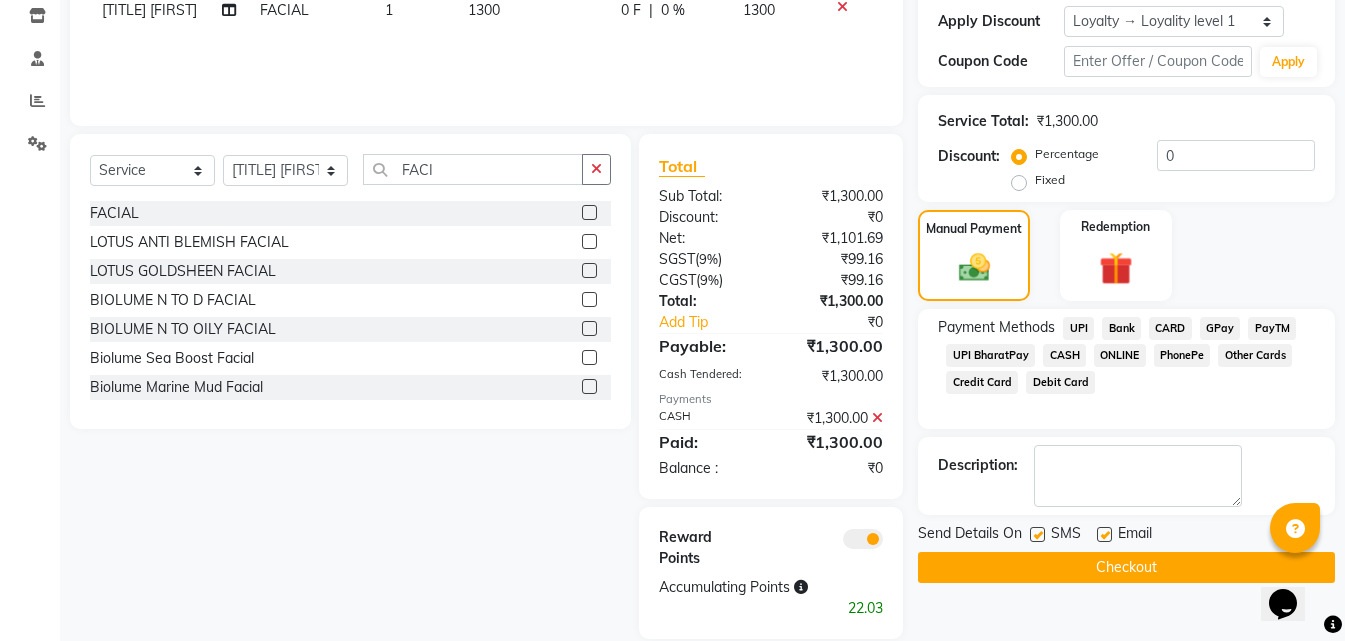 scroll, scrollTop: 370, scrollLeft: 0, axis: vertical 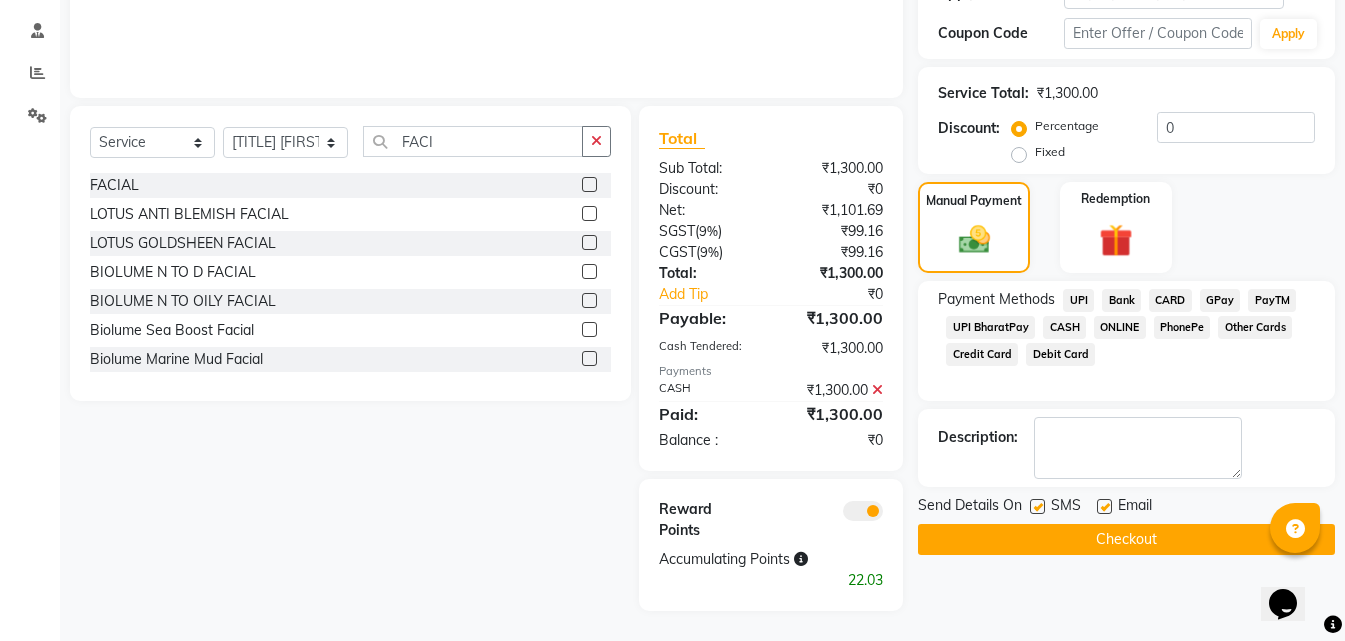 click on "Checkout" 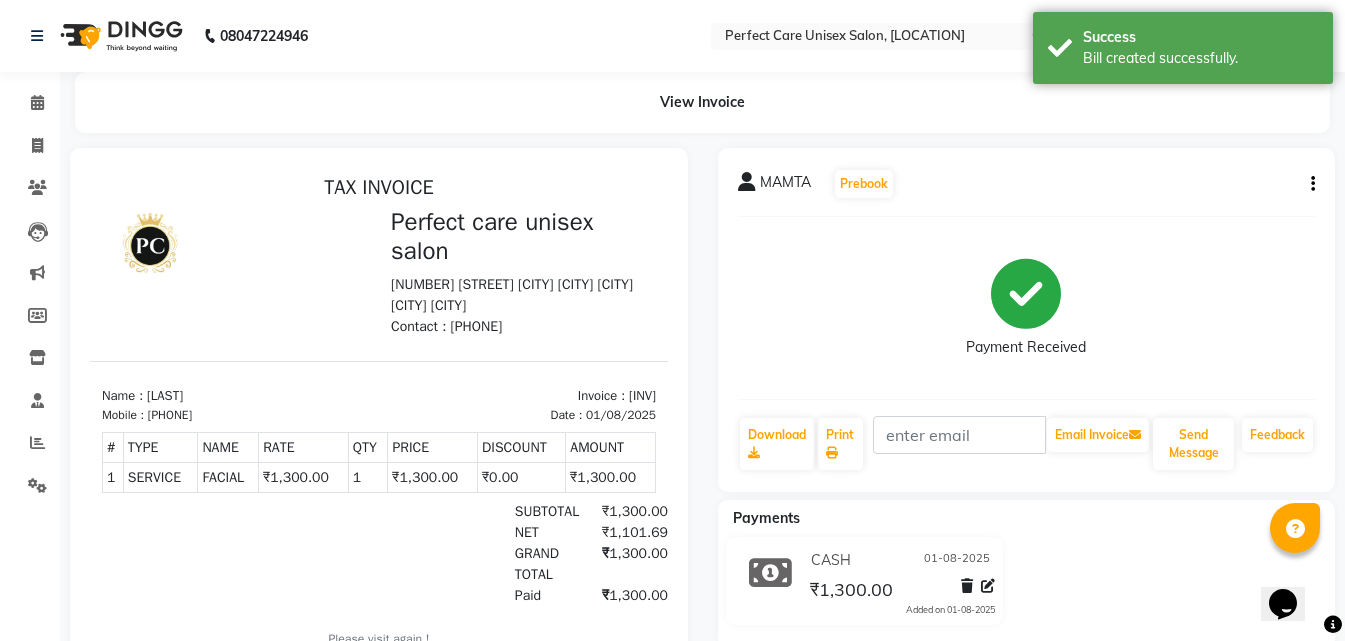 scroll, scrollTop: 0, scrollLeft: 0, axis: both 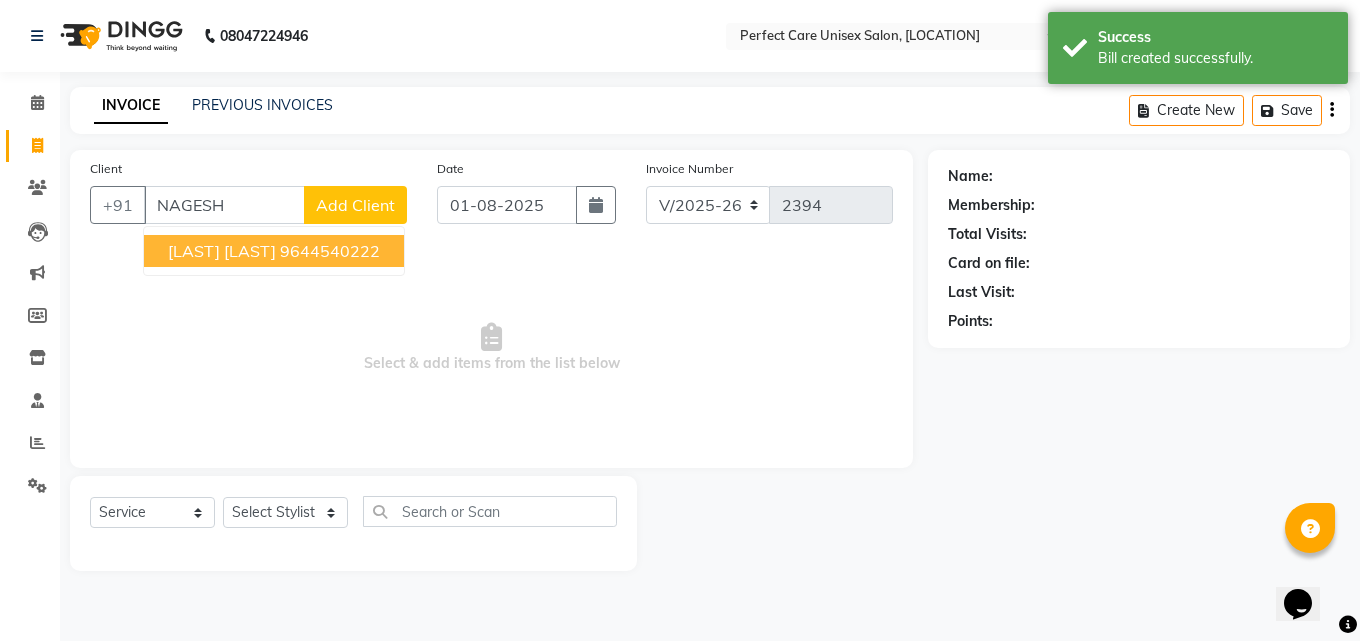 click on "NAGESH SIR  9644540222" at bounding box center (274, 251) 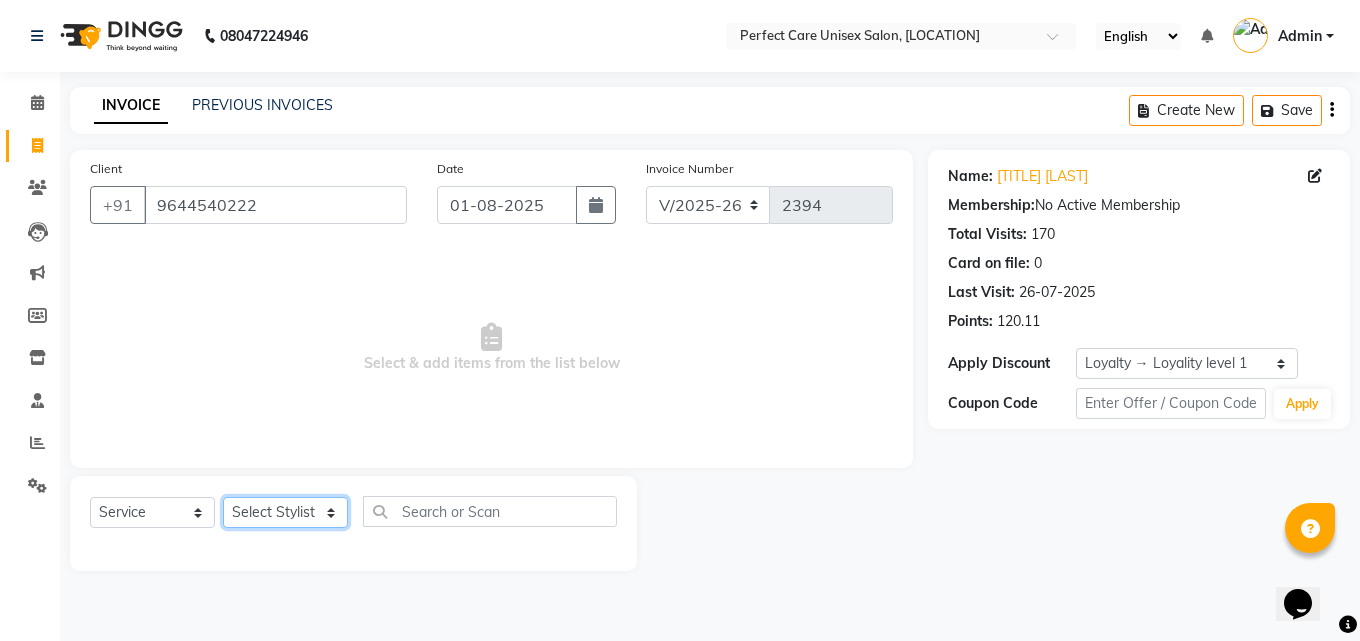 click on "Select Stylist MISS [LAST] MISS [LAST] MISS [LAST]  MISS [LAST] MISS [LAST] MISS. [LAST] MISS. [LAST]  MISS [LAST] MISS. [LAST] MISS [LAST] mohbat MR. [LAST] MR. [LAST] MR. [LAST]  MR [LAST] MR. [LAST] MR. [LAST] MR. [LAST] MR. [LAST] MR. [LAST] MR. [LAST] MR. [LAST] MR. [LAST] MR. [LAST] MR. [LAST] MS [LAST]" 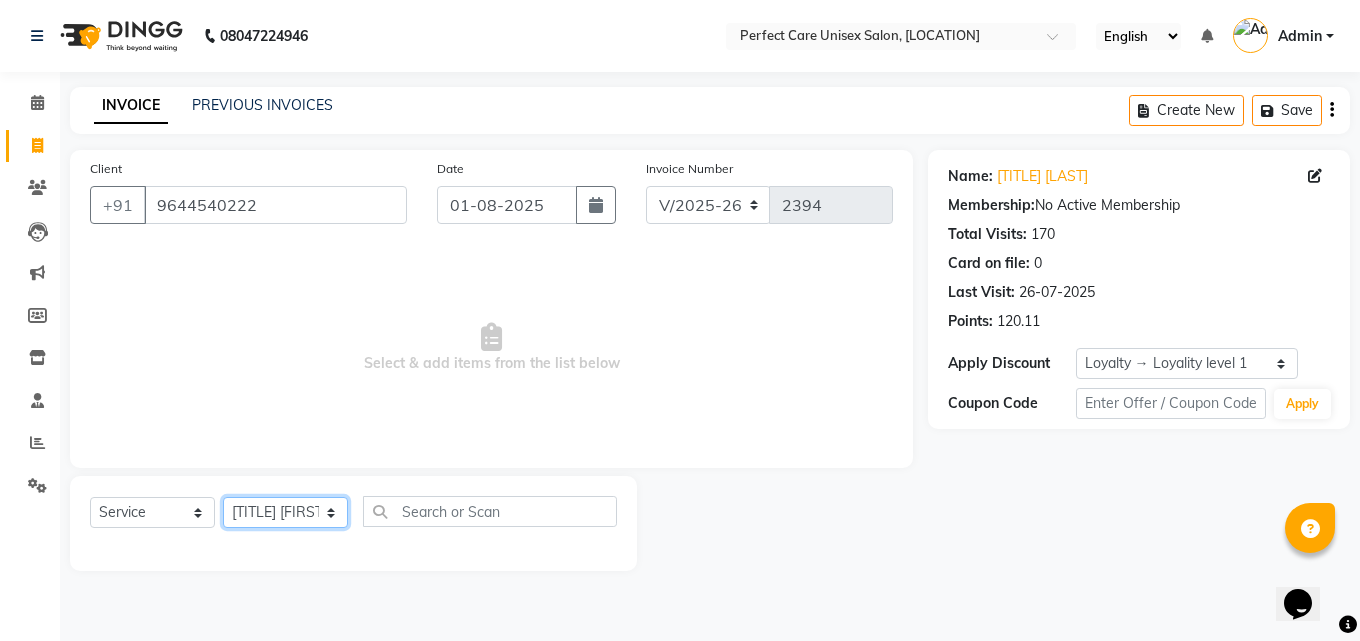click on "Select Stylist MISS [LAST] MISS [LAST] MISS [LAST]  MISS [LAST] MISS [LAST] MISS. [LAST] MISS. [LAST]  MISS [LAST] MISS. [LAST] MISS [LAST] mohbat MR. [LAST] MR. [LAST] MR. [LAST]  MR [LAST] MR. [LAST] MR. [LAST] MR. [LAST] MR. [LAST] MR. [LAST] MR. [LAST] MR. [LAST] MR. [LAST] MR. [LAST] MR. [LAST] MS [LAST]" 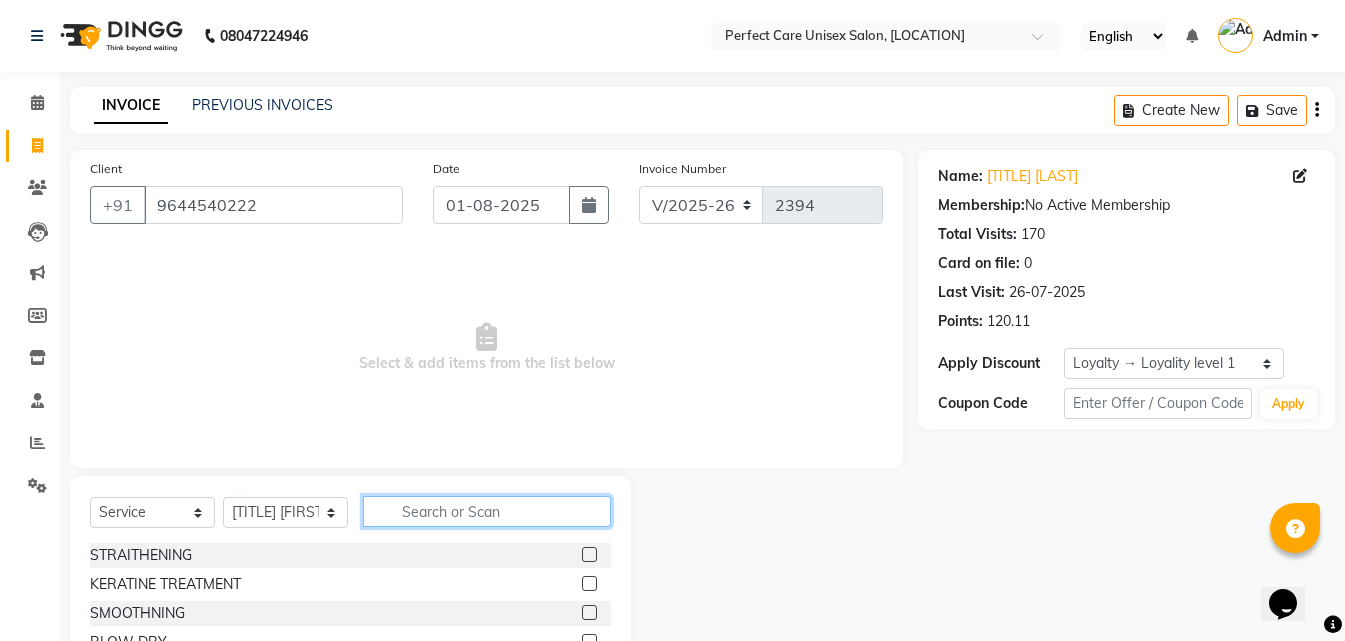 click 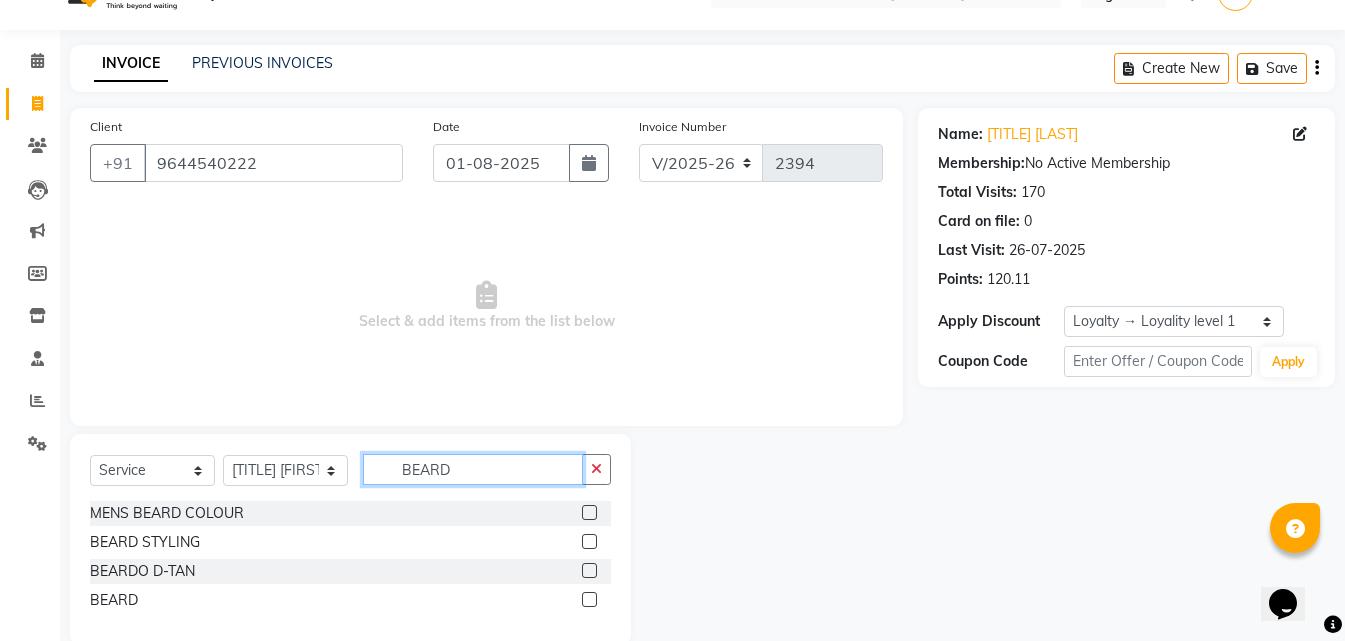 scroll, scrollTop: 76, scrollLeft: 0, axis: vertical 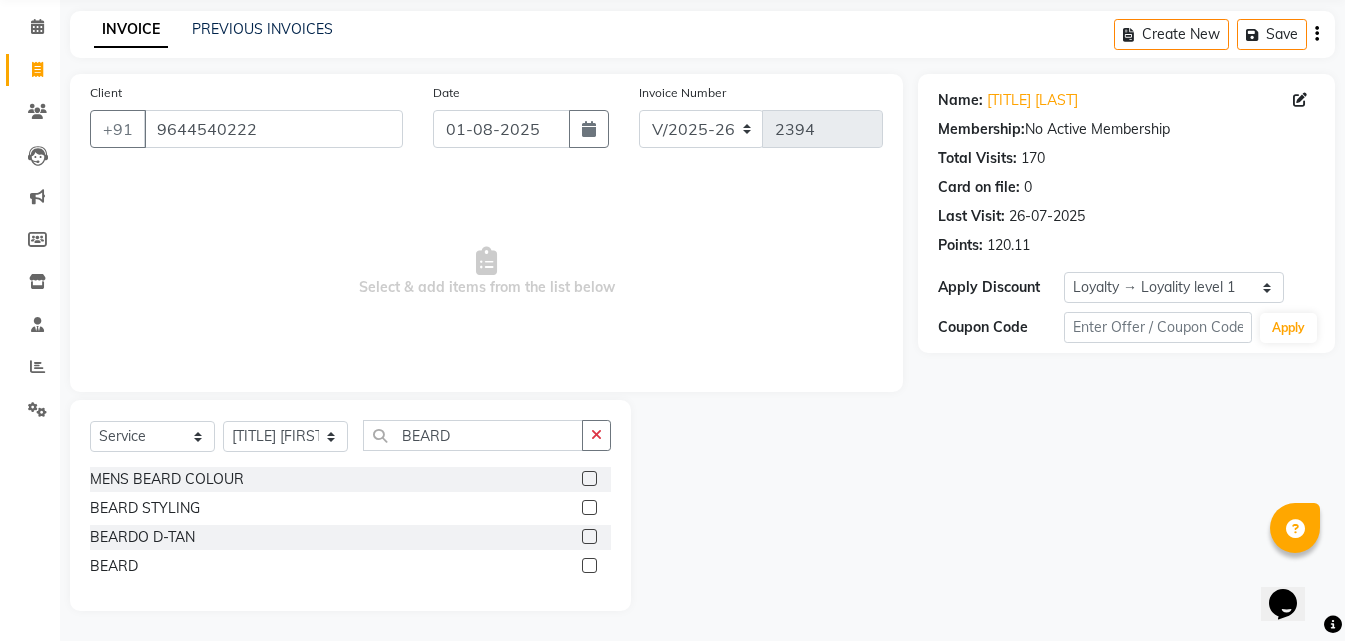 click 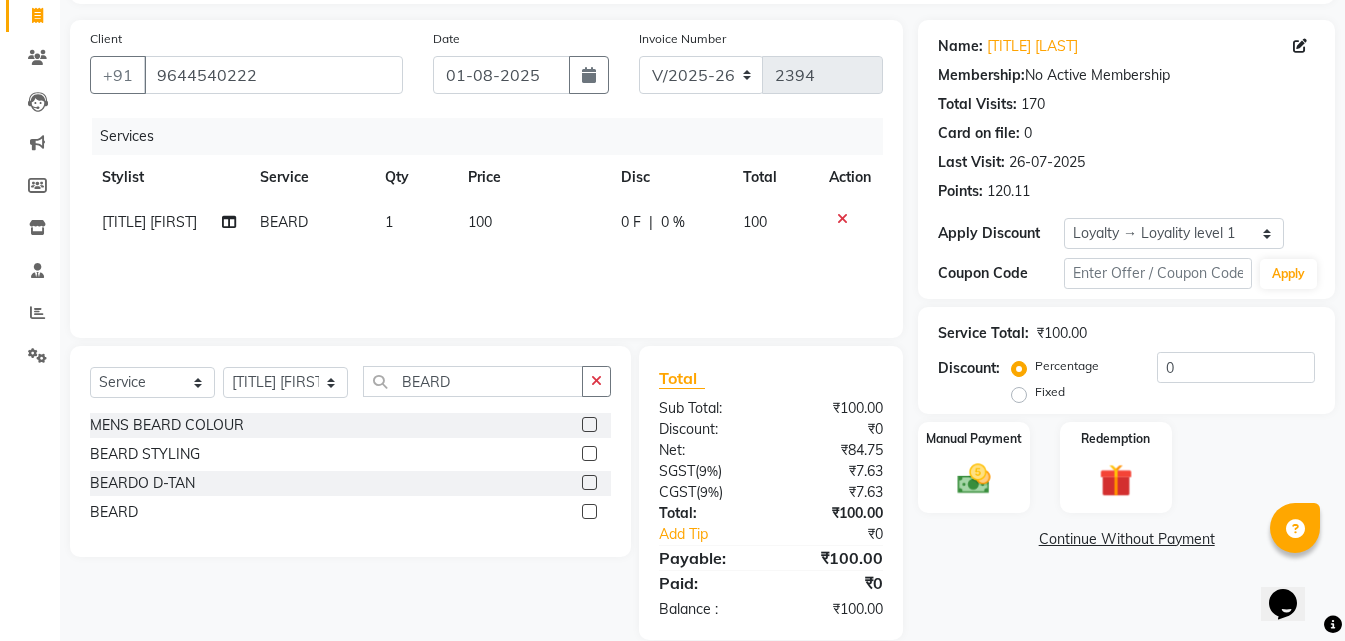 scroll, scrollTop: 159, scrollLeft: 0, axis: vertical 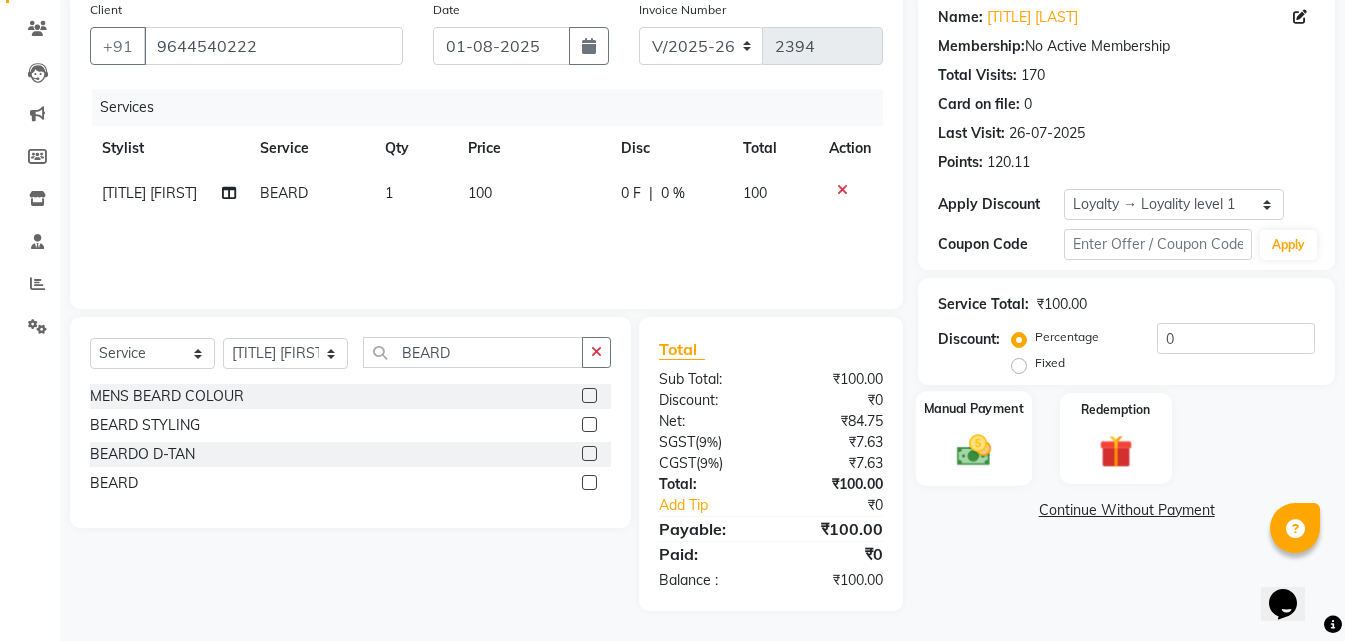 click 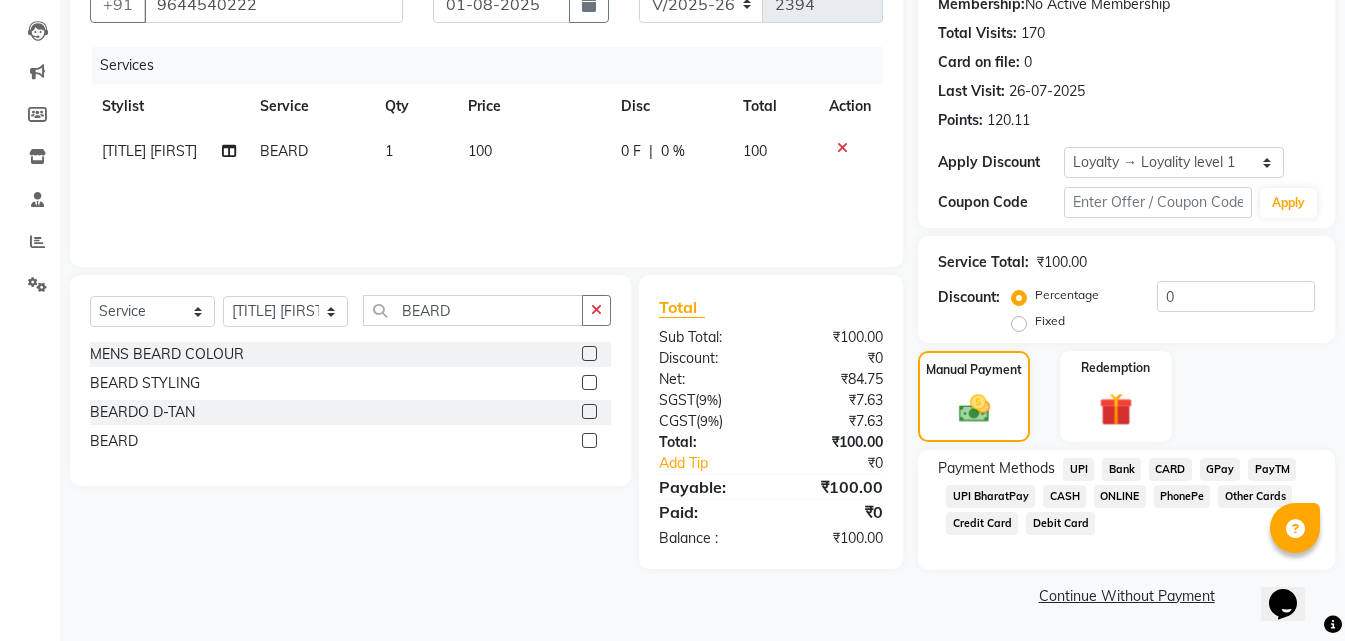 click on "CASH" 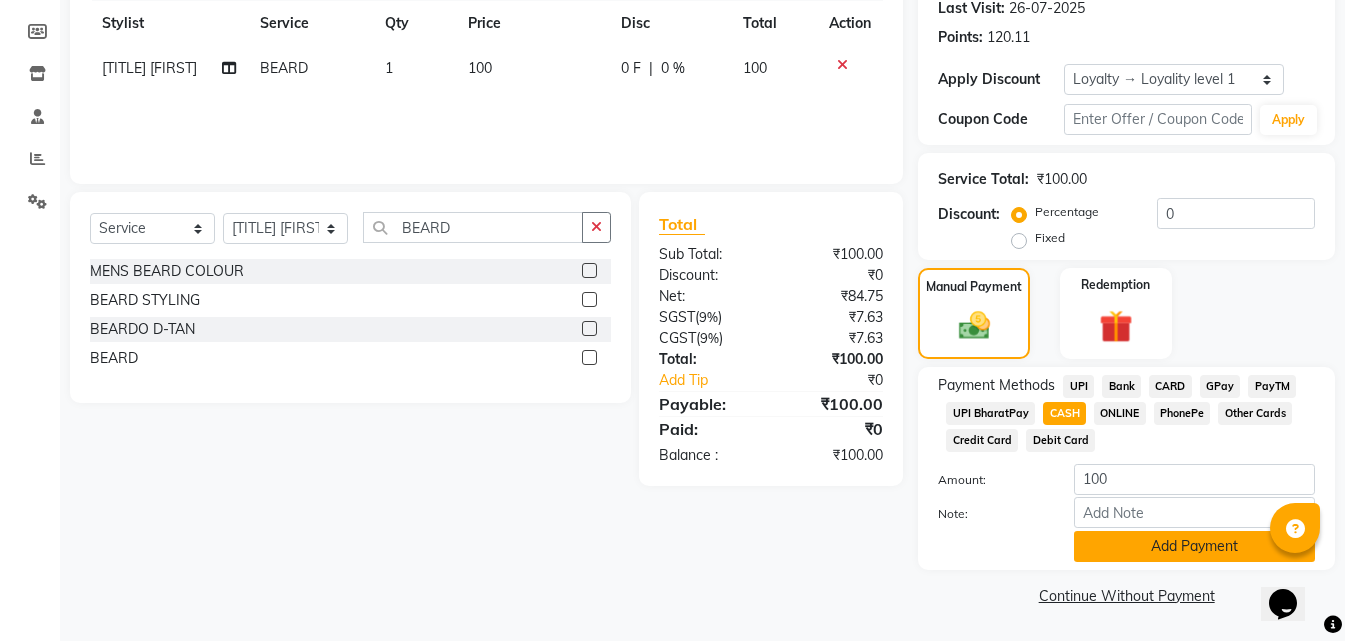 click on "Add Payment" 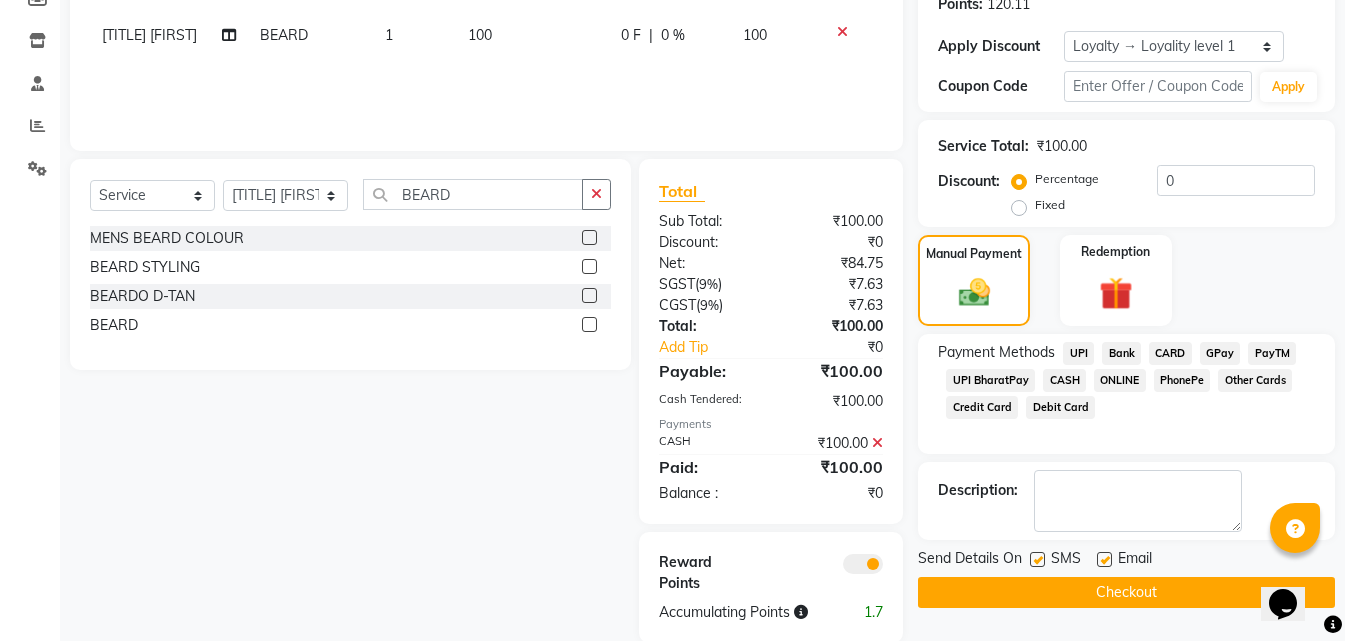 scroll, scrollTop: 349, scrollLeft: 0, axis: vertical 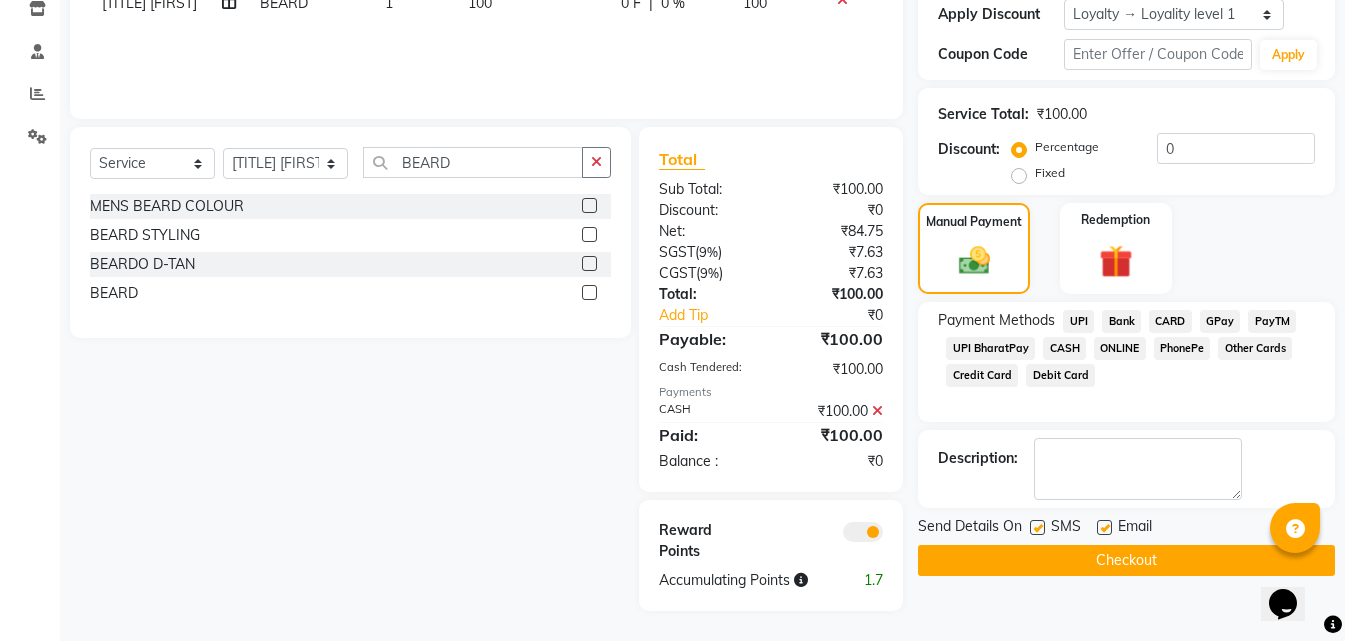 click on "Checkout" 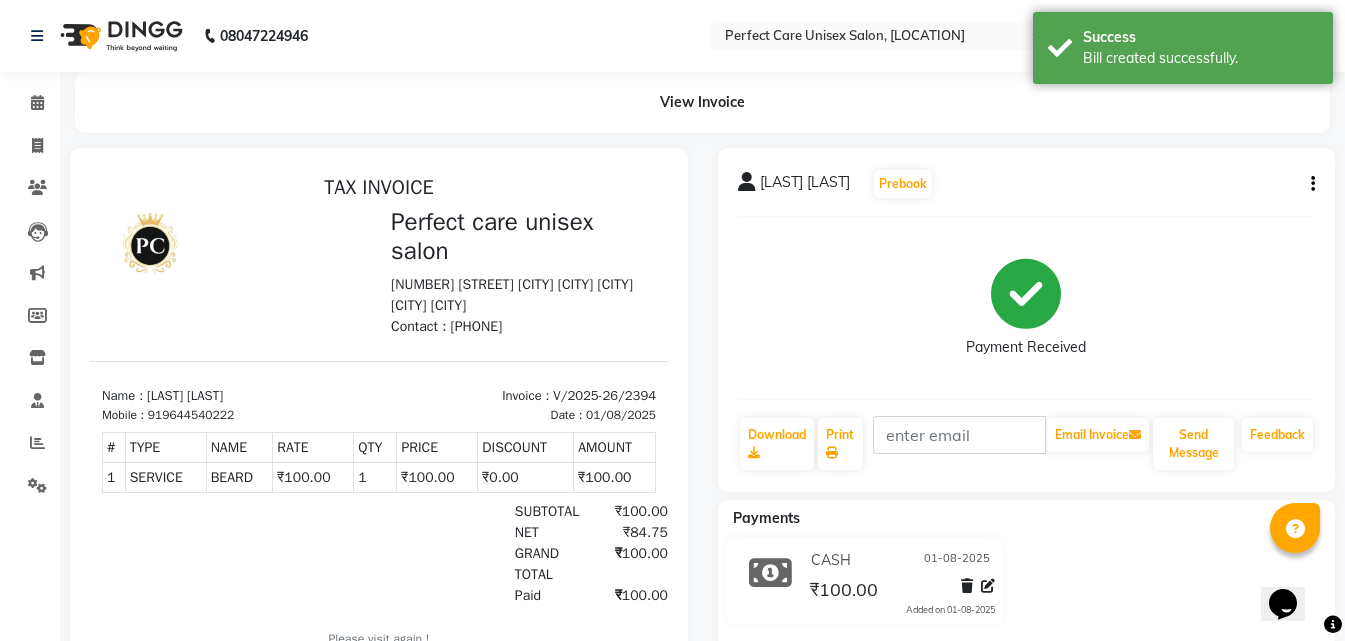 scroll, scrollTop: 0, scrollLeft: 0, axis: both 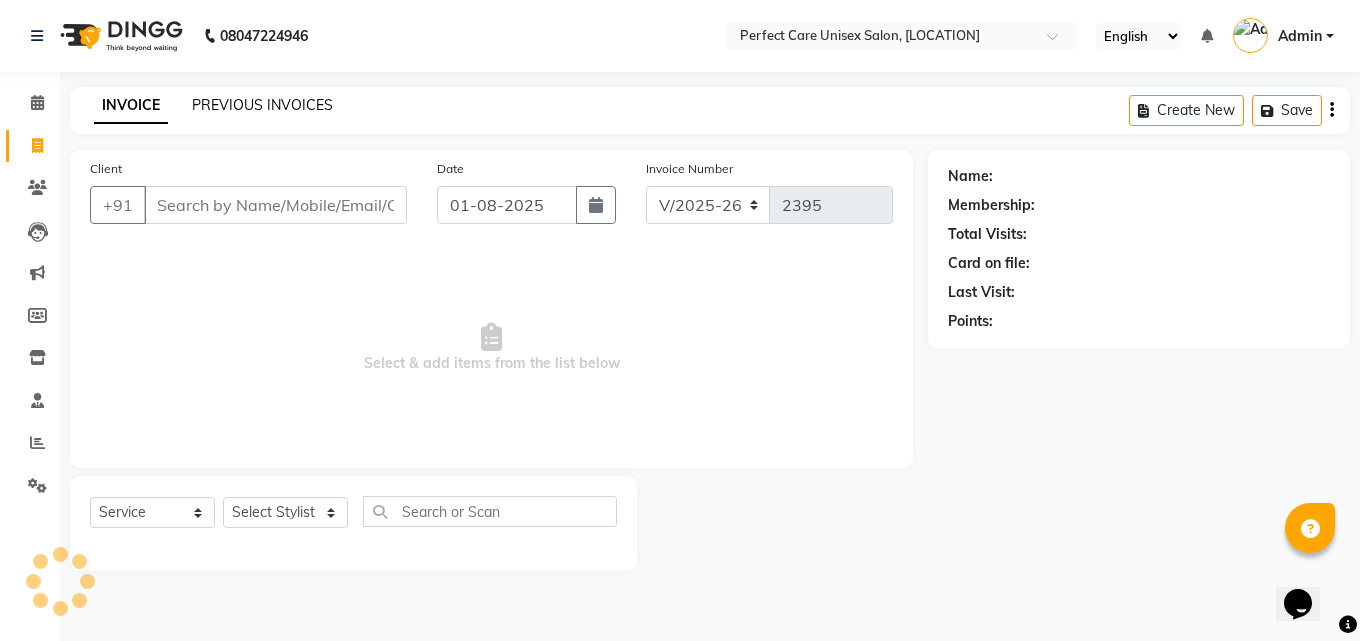click on "PREVIOUS INVOICES" 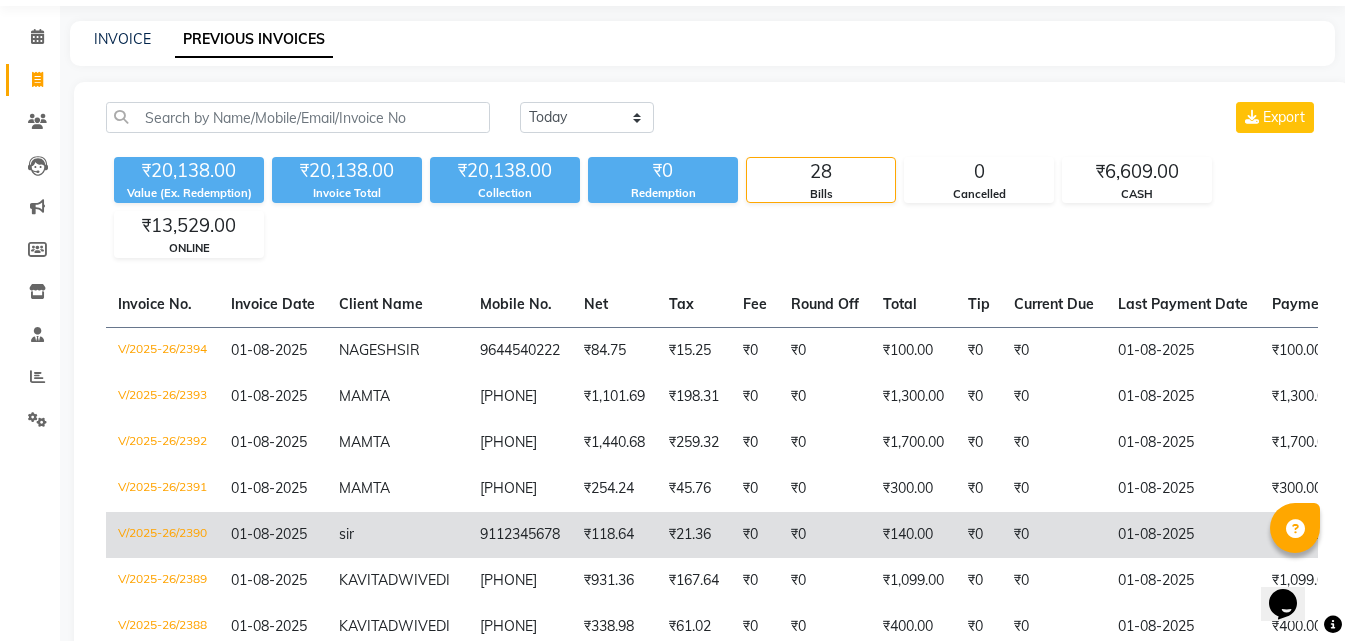 scroll, scrollTop: 100, scrollLeft: 0, axis: vertical 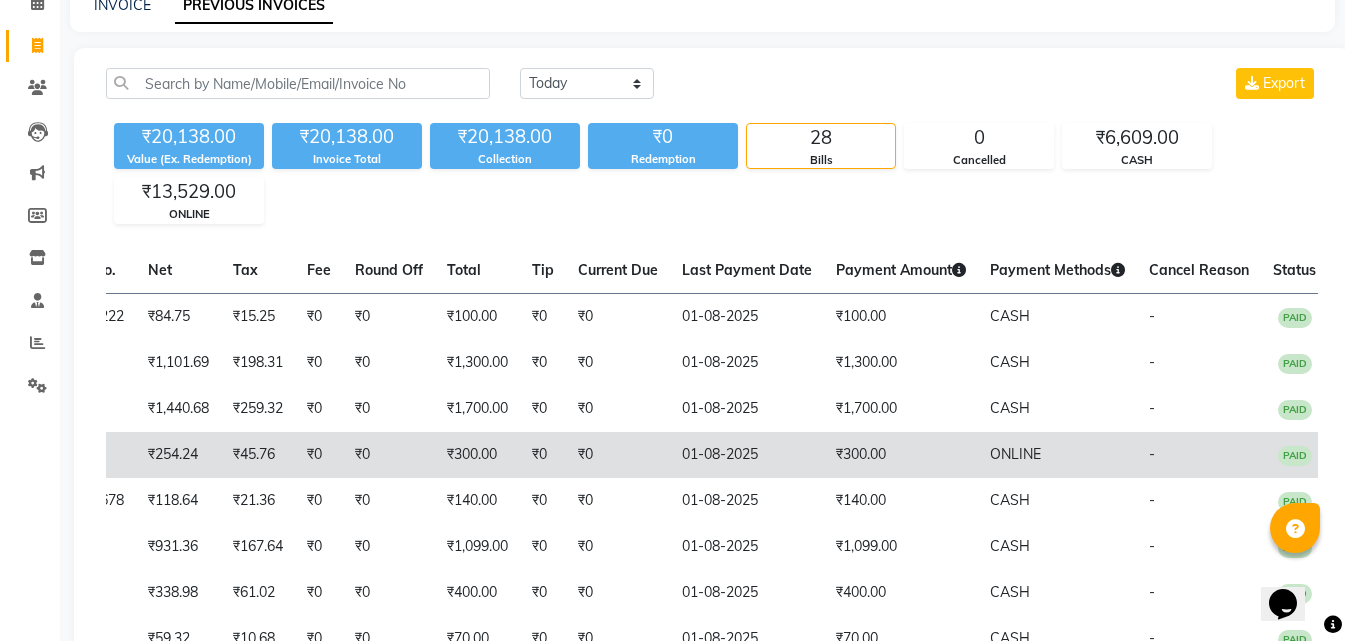 drag, startPoint x: 770, startPoint y: 434, endPoint x: 997, endPoint y: 470, distance: 229.8369 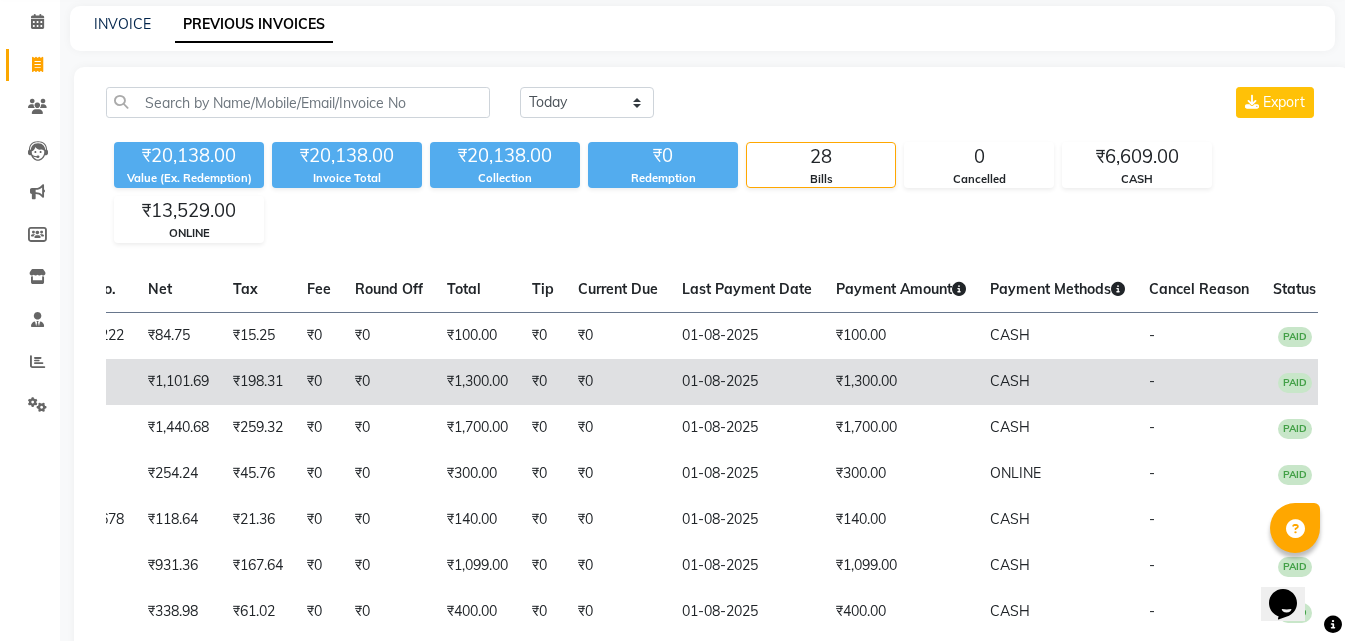 scroll, scrollTop: 200, scrollLeft: 0, axis: vertical 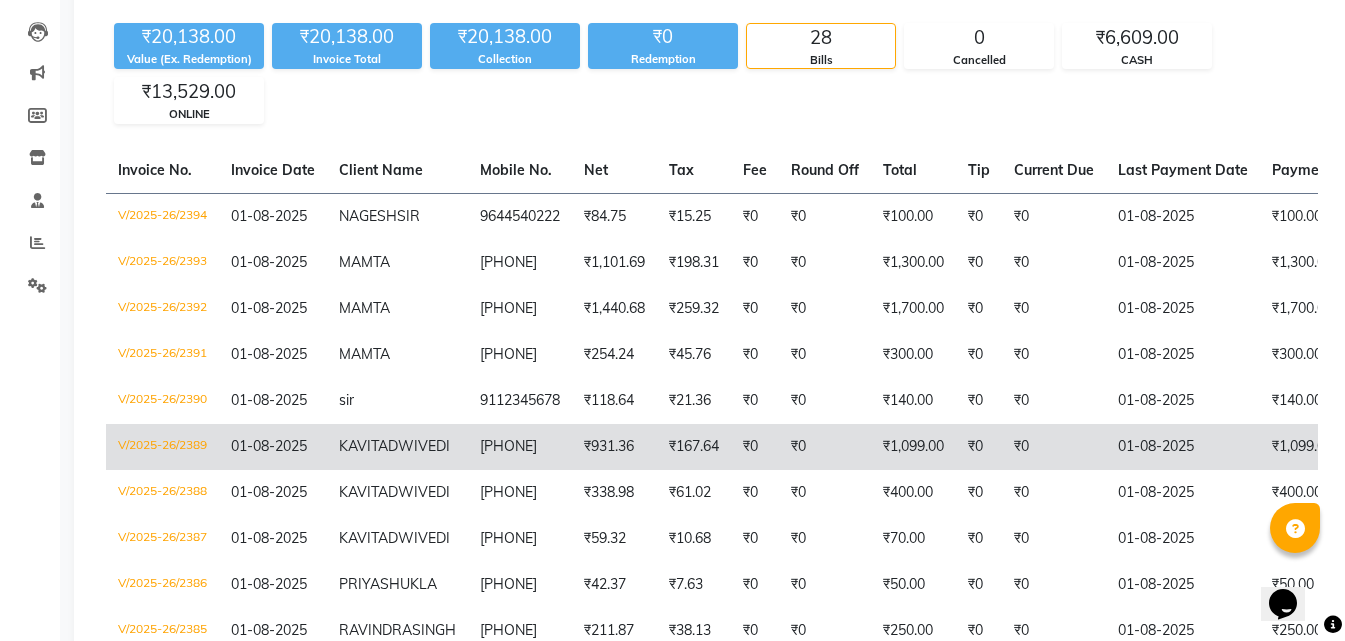 drag, startPoint x: 1071, startPoint y: 469, endPoint x: 682, endPoint y: 436, distance: 390.39725 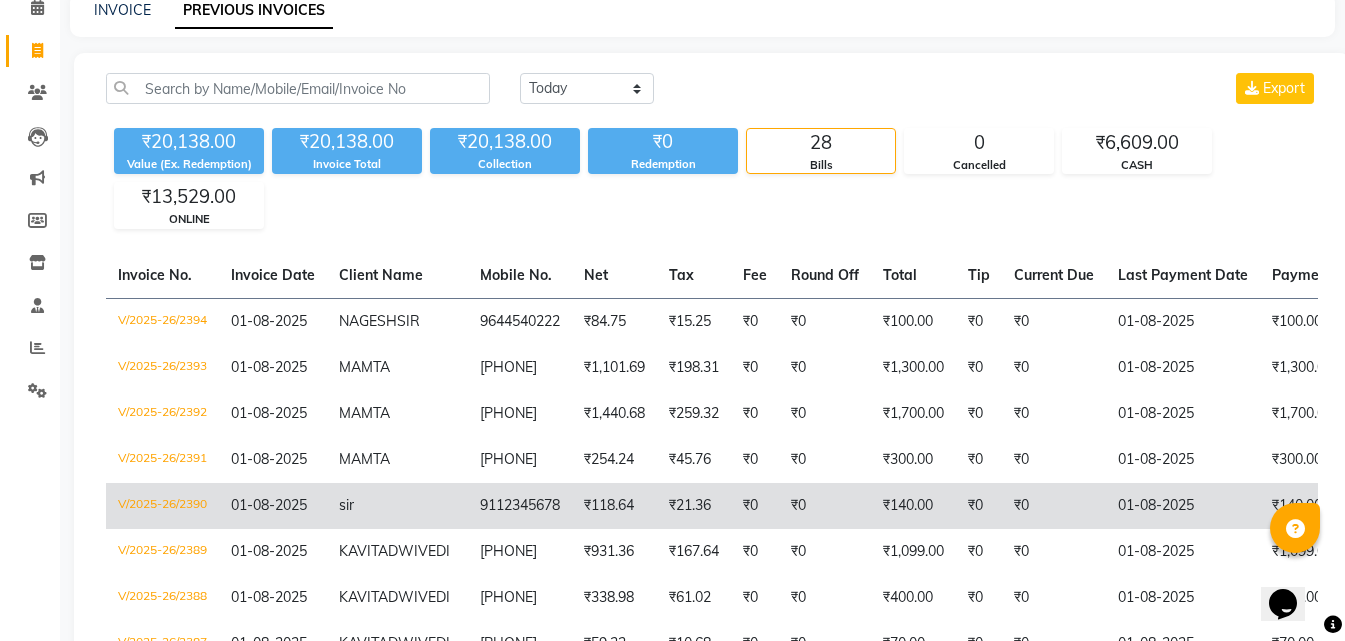 scroll, scrollTop: 0, scrollLeft: 0, axis: both 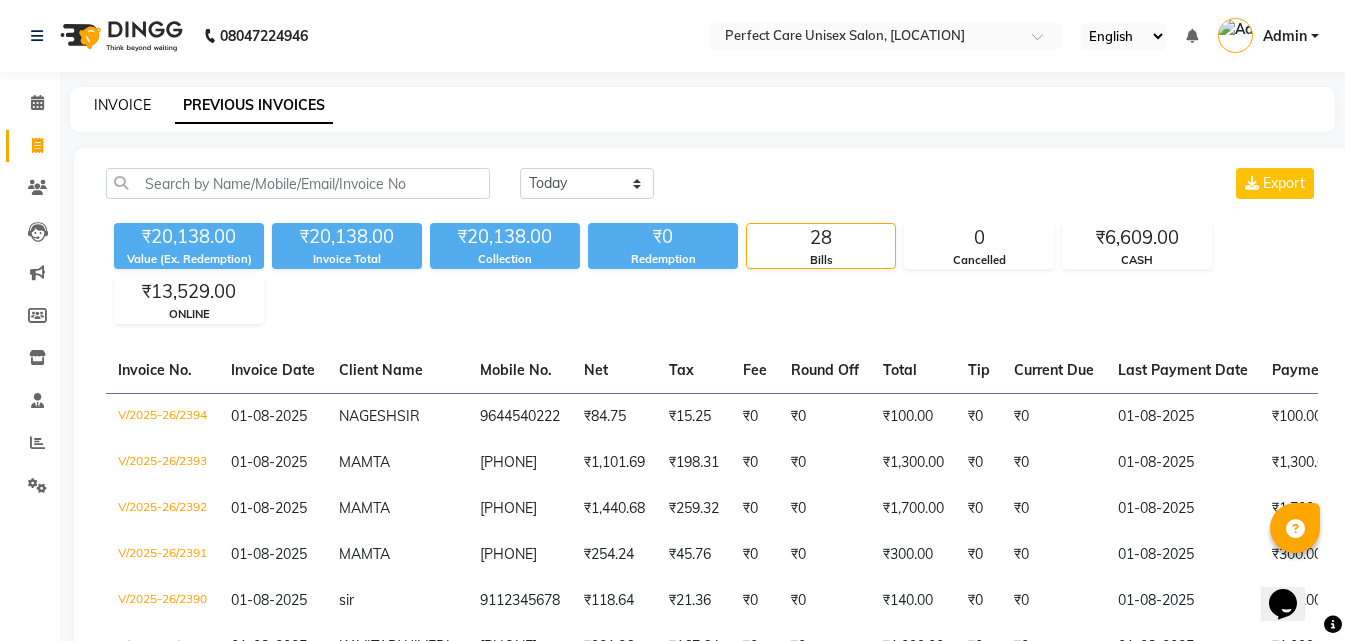 click on "INVOICE" 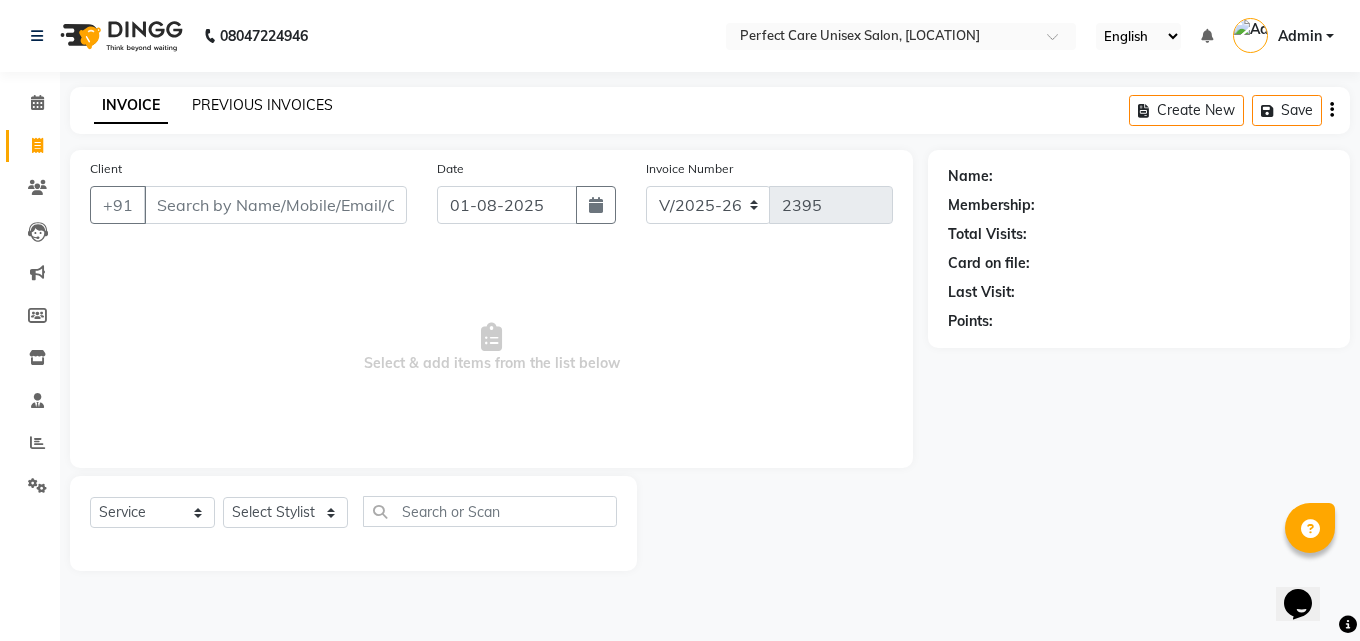 click on "PREVIOUS INVOICES" 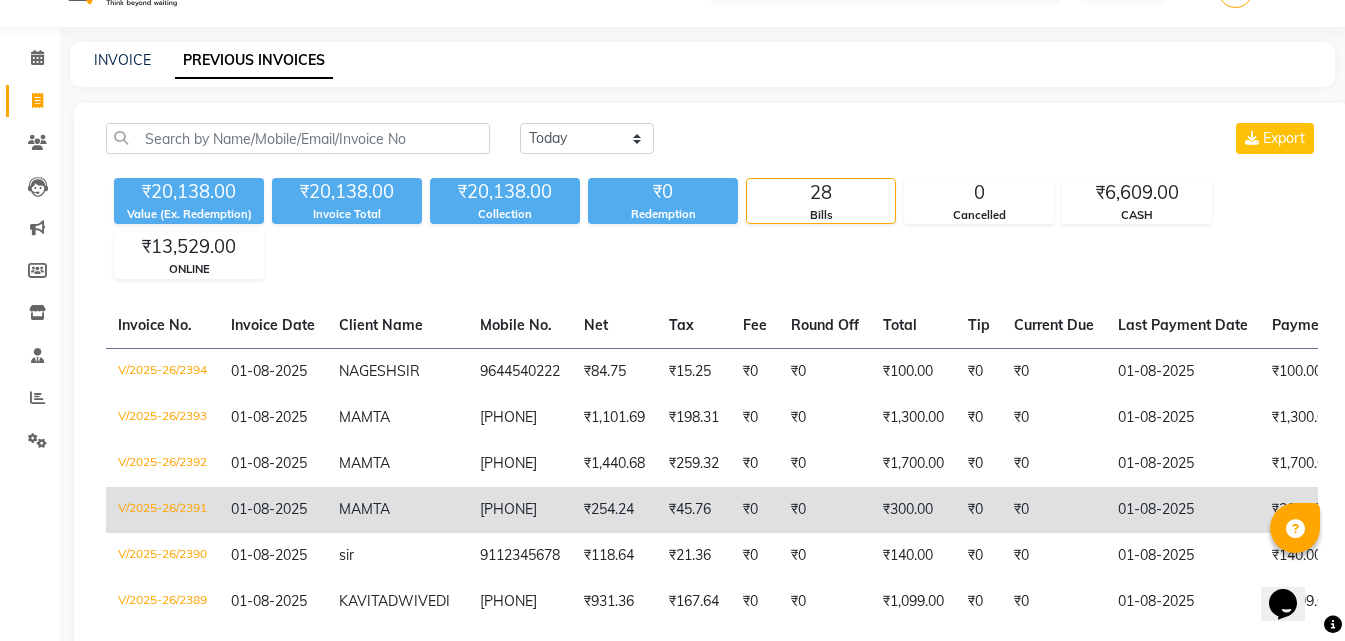 scroll, scrollTop: 0, scrollLeft: 0, axis: both 